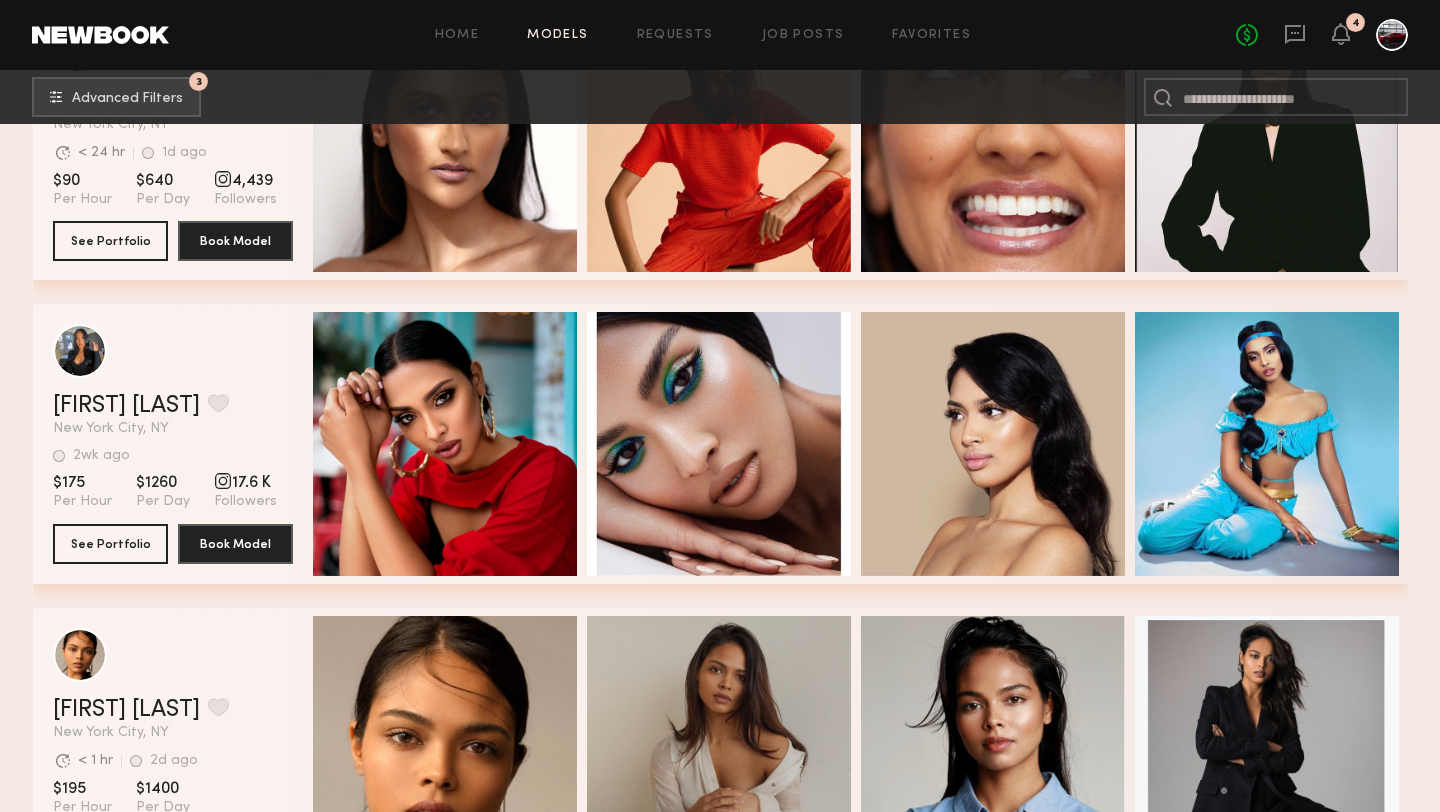 scroll, scrollTop: 0, scrollLeft: 0, axis: both 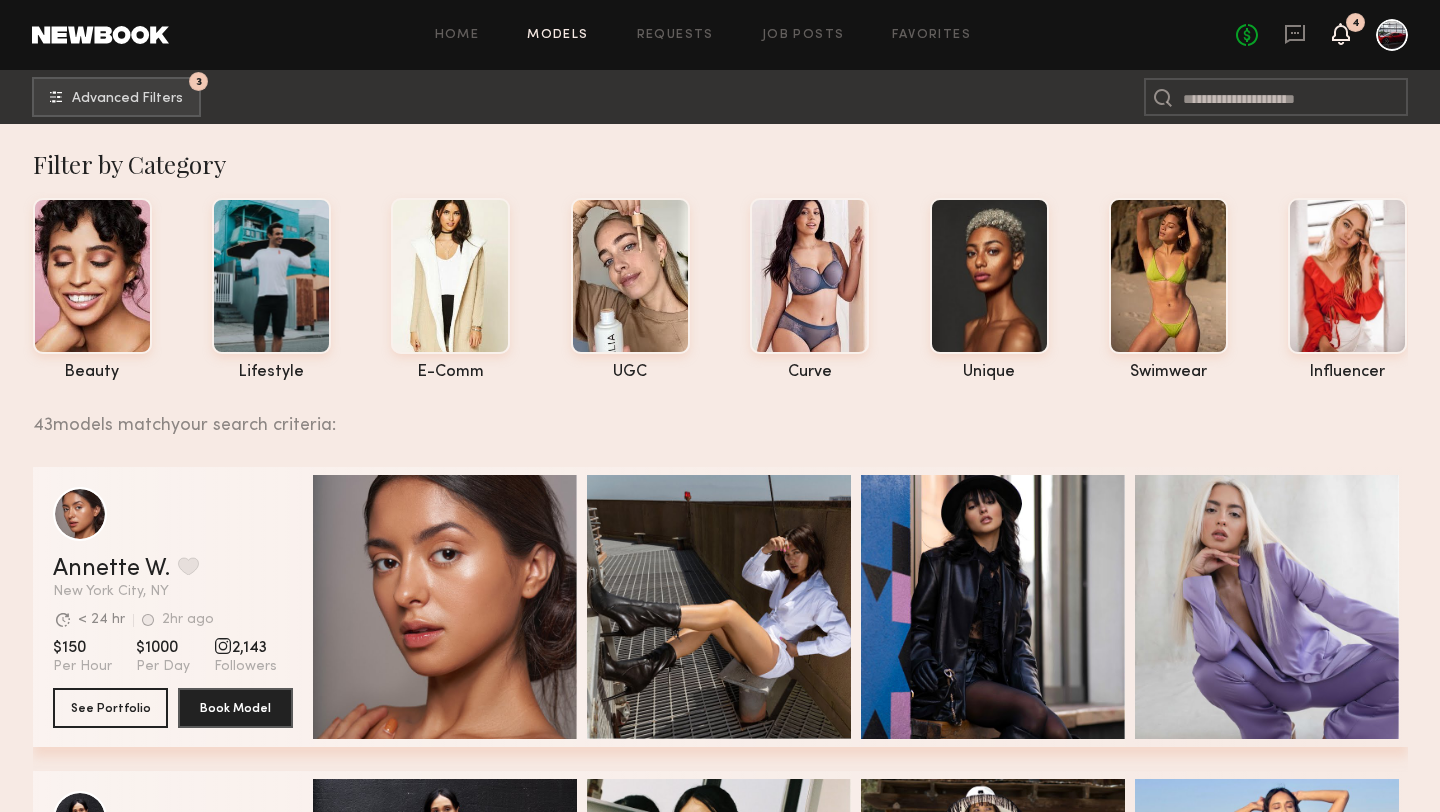 click 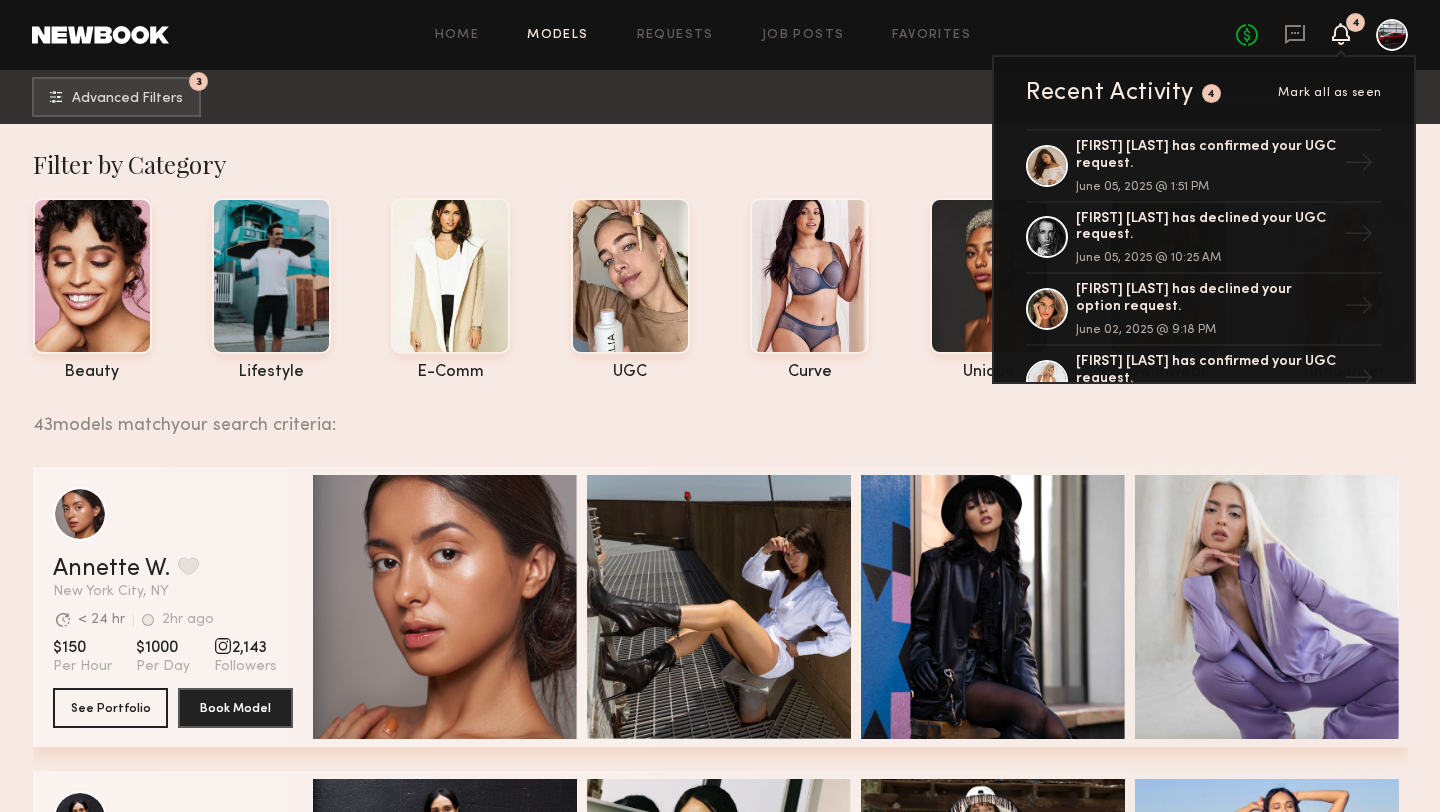 click 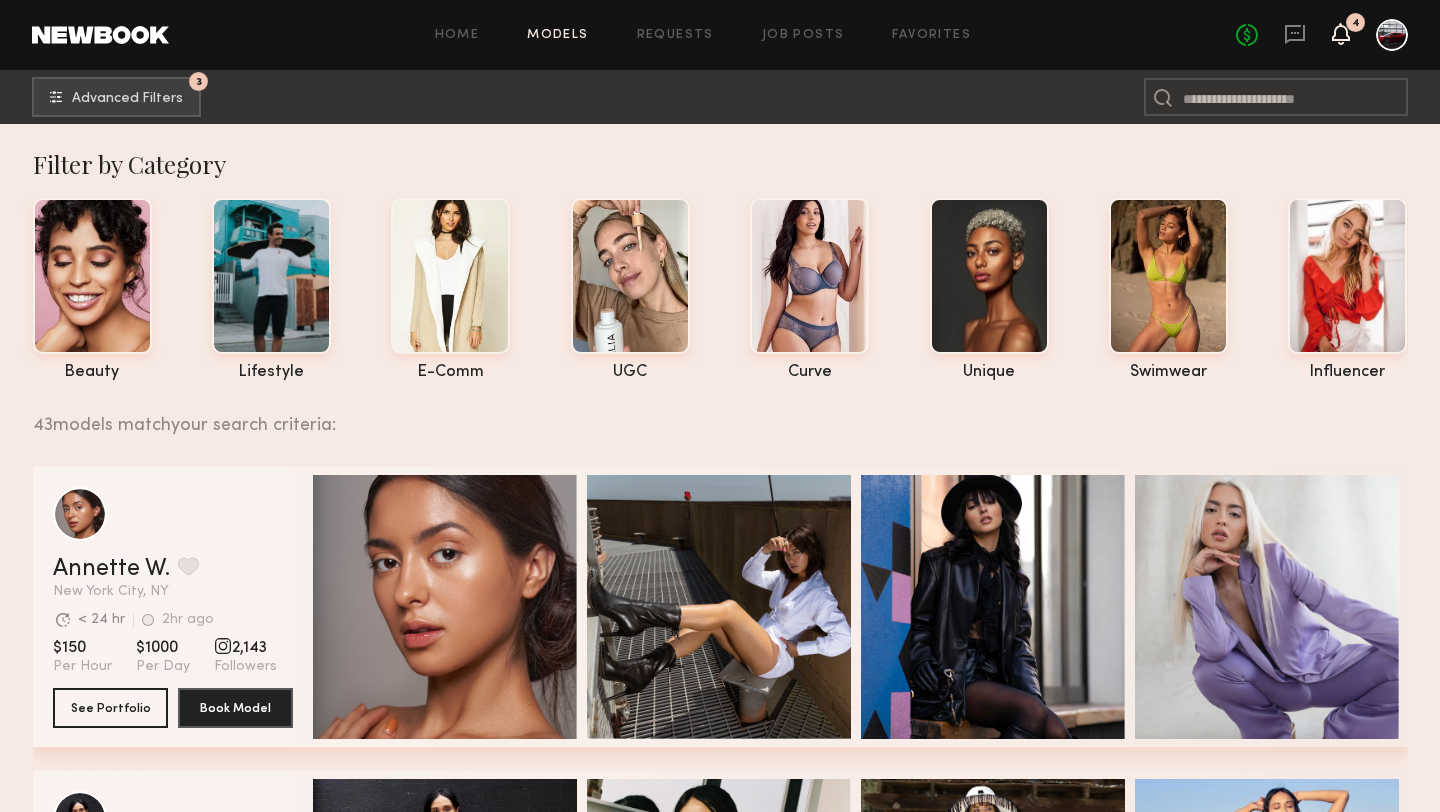click 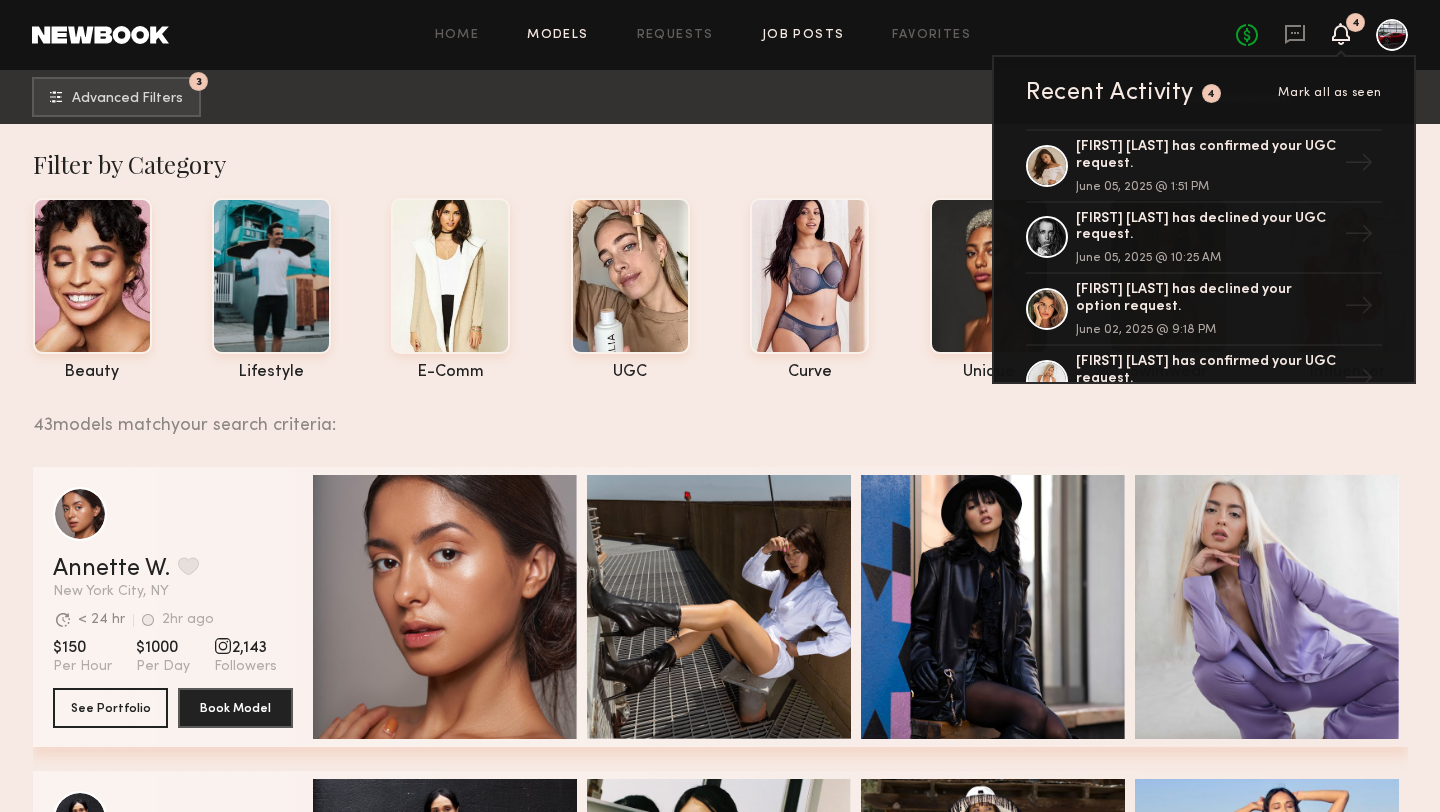 click on "Job Posts" 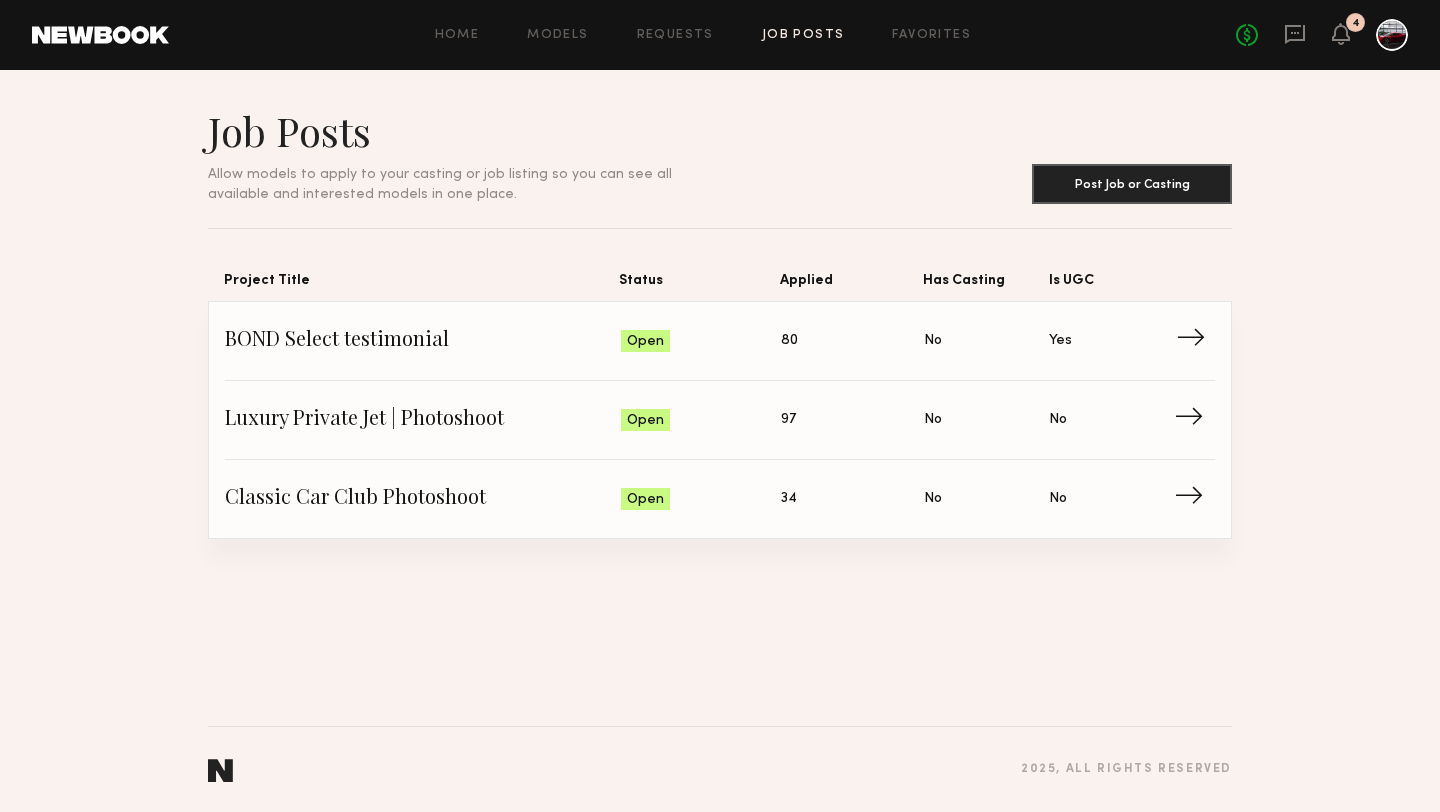 click on "BOND Select testimonial" 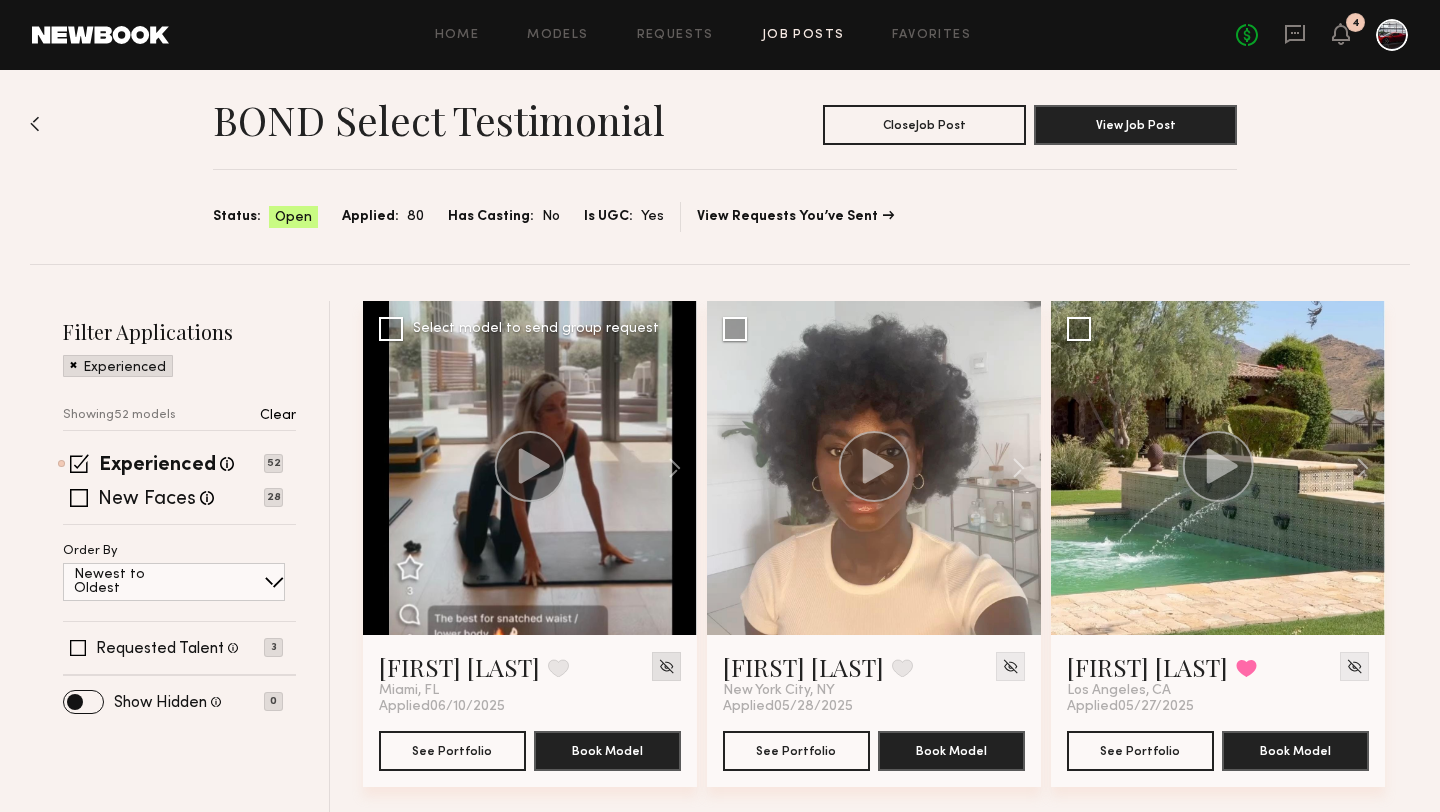 scroll, scrollTop: 0, scrollLeft: 0, axis: both 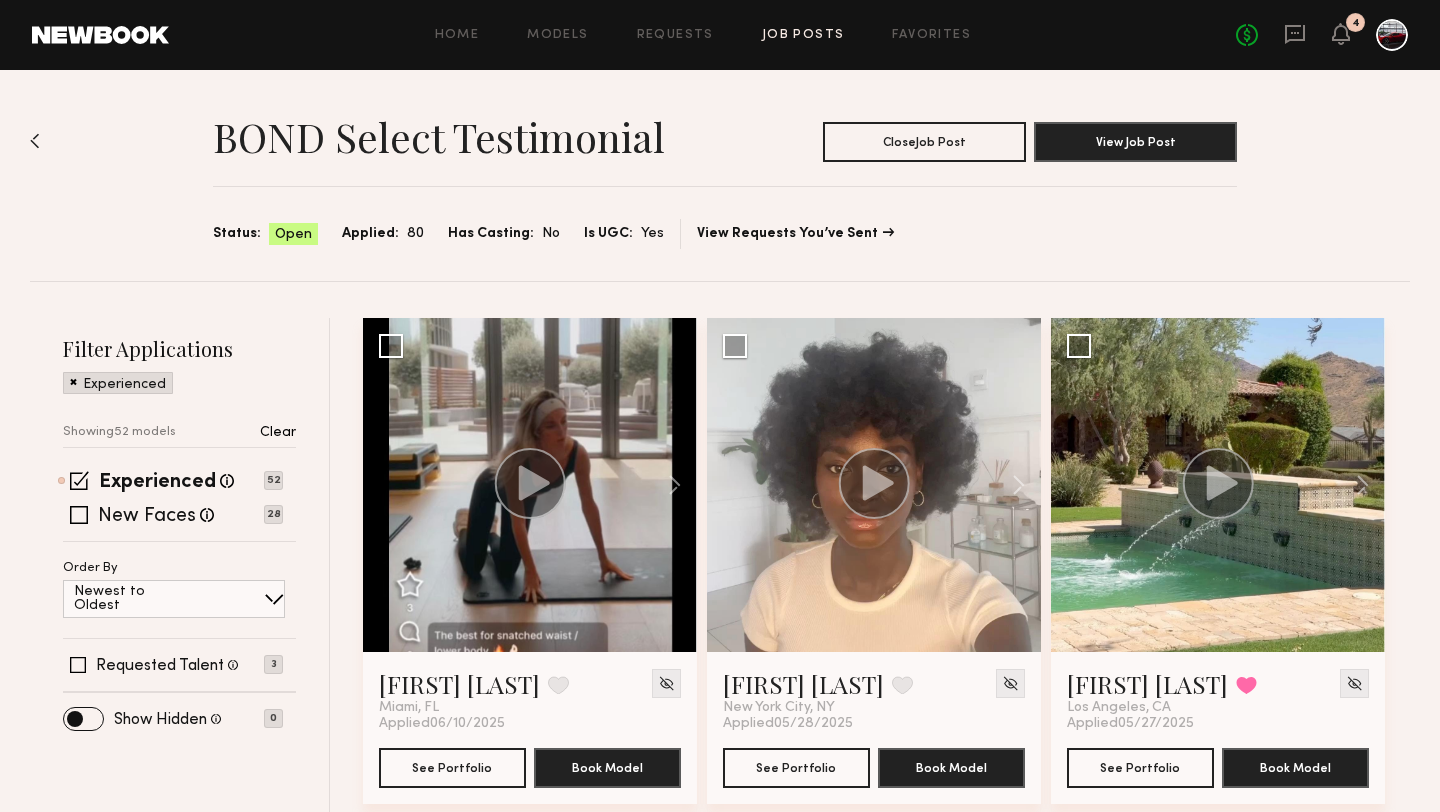 click on "Home Models Requests Job Posts Favorites Sign Out" 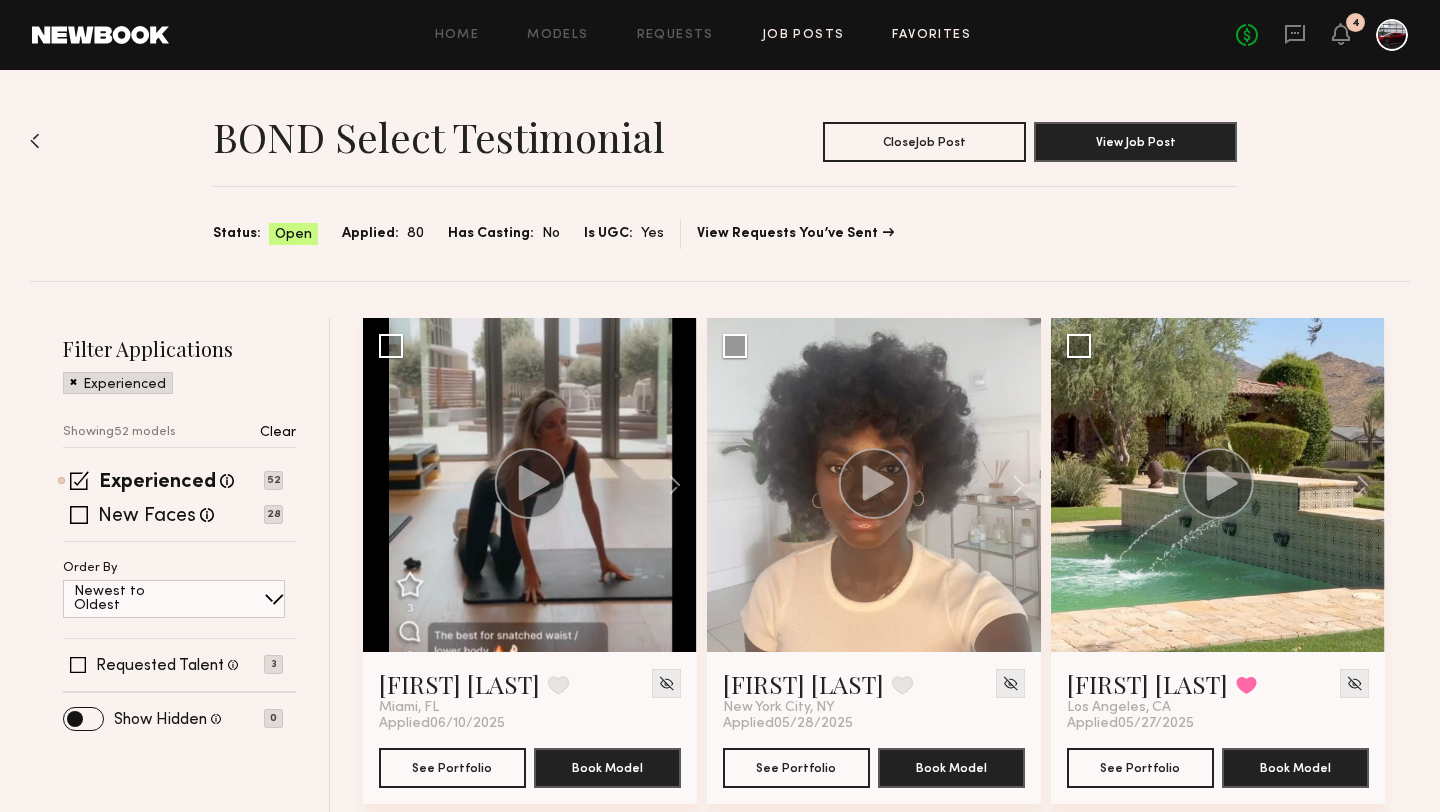 click on "Favorites" 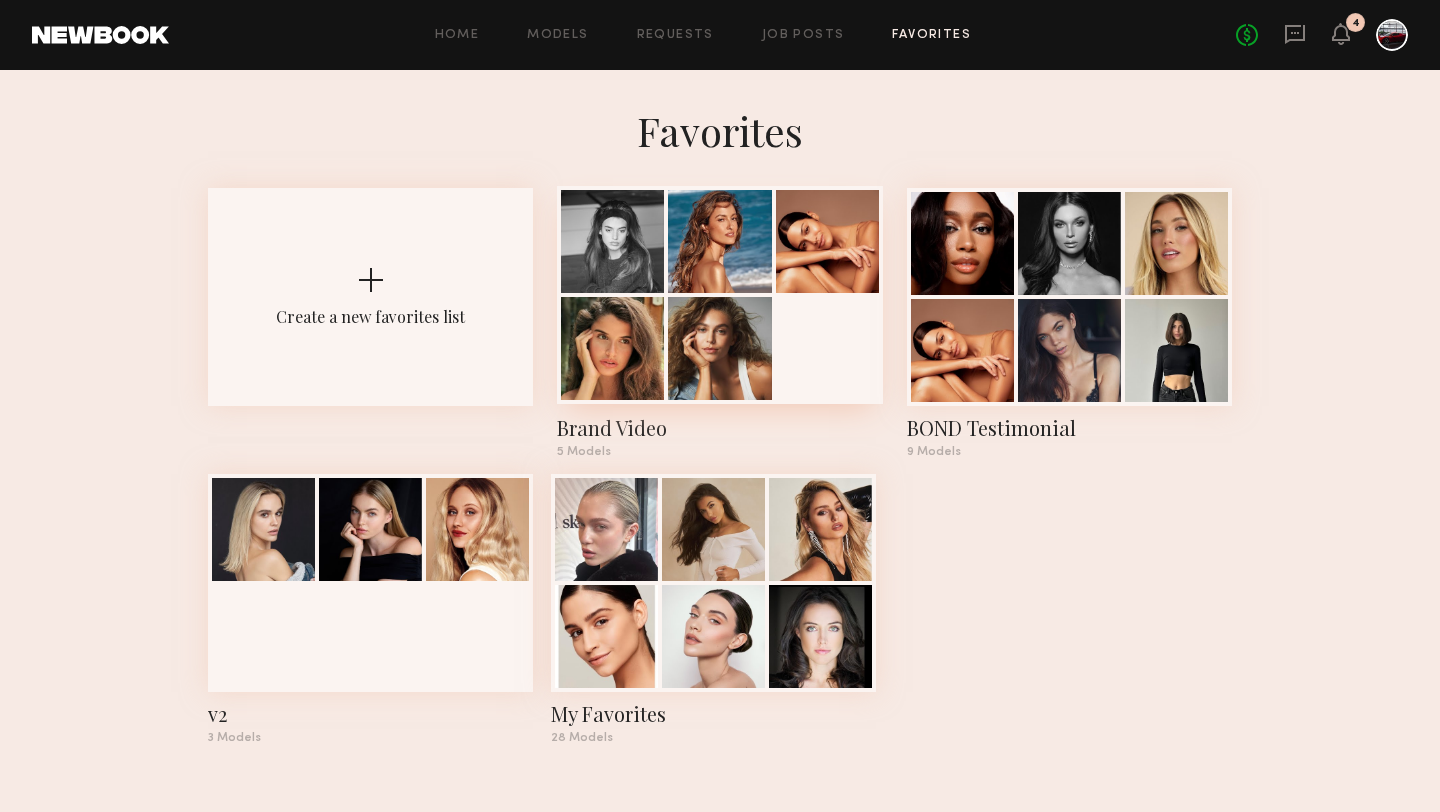 click 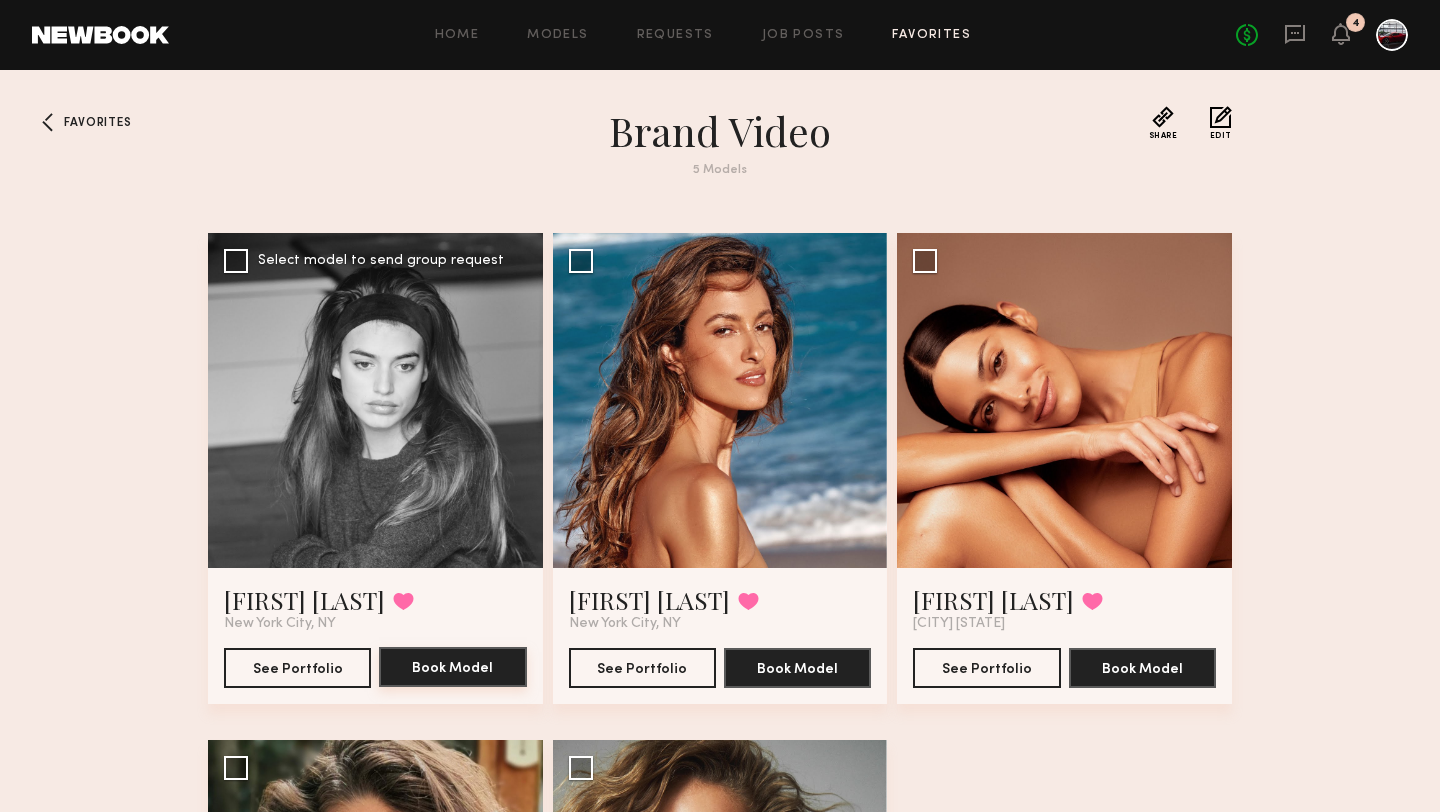 click on "Book Model" 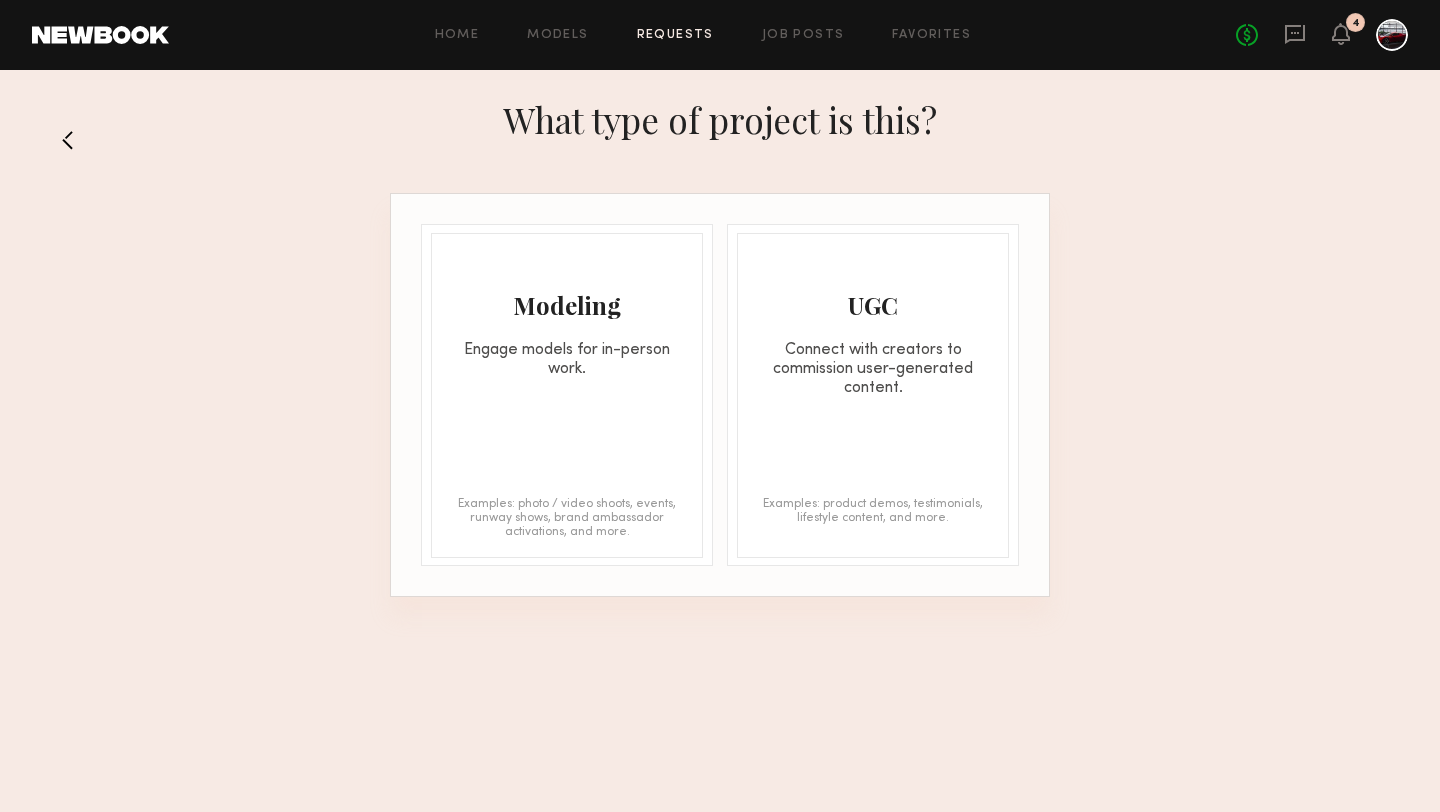 click 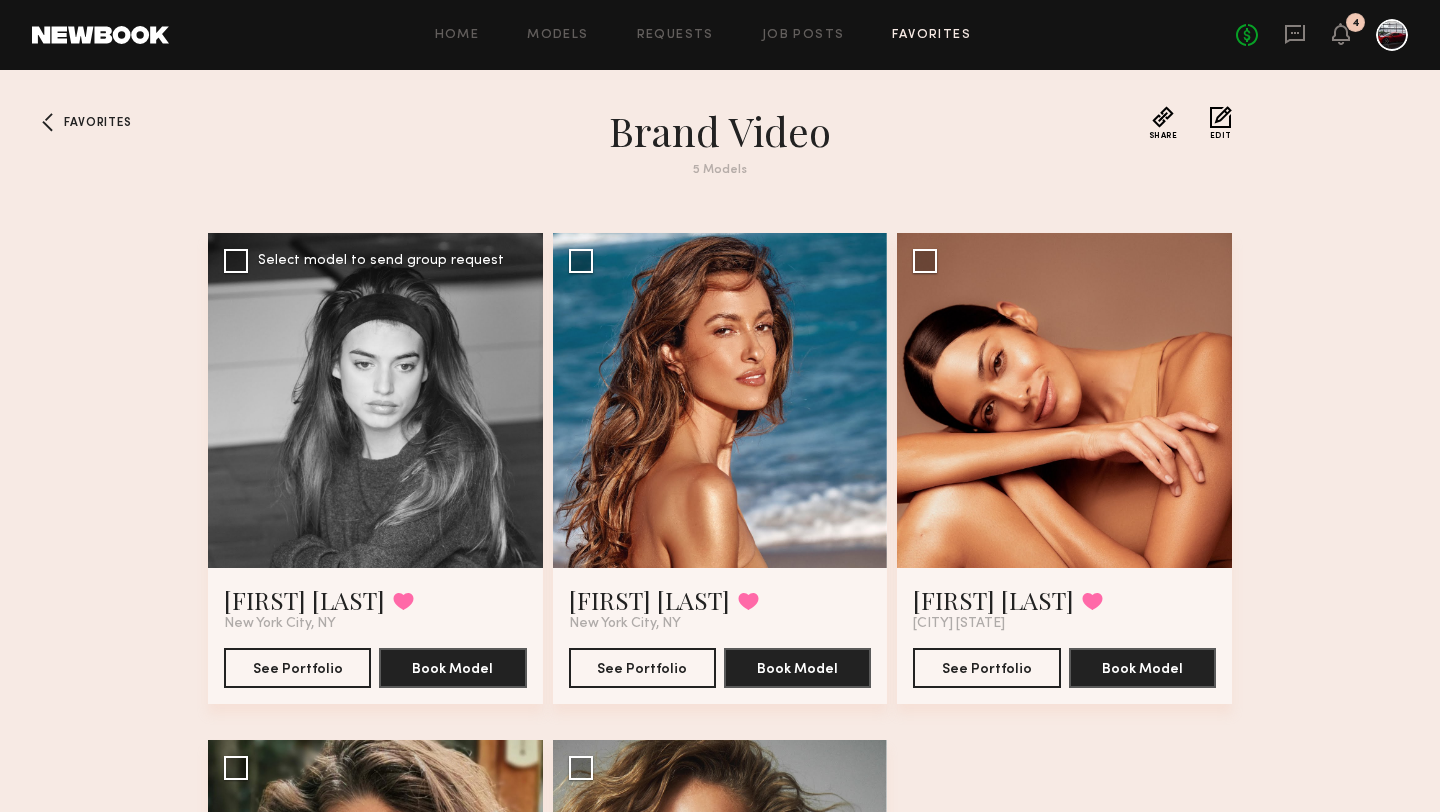 click 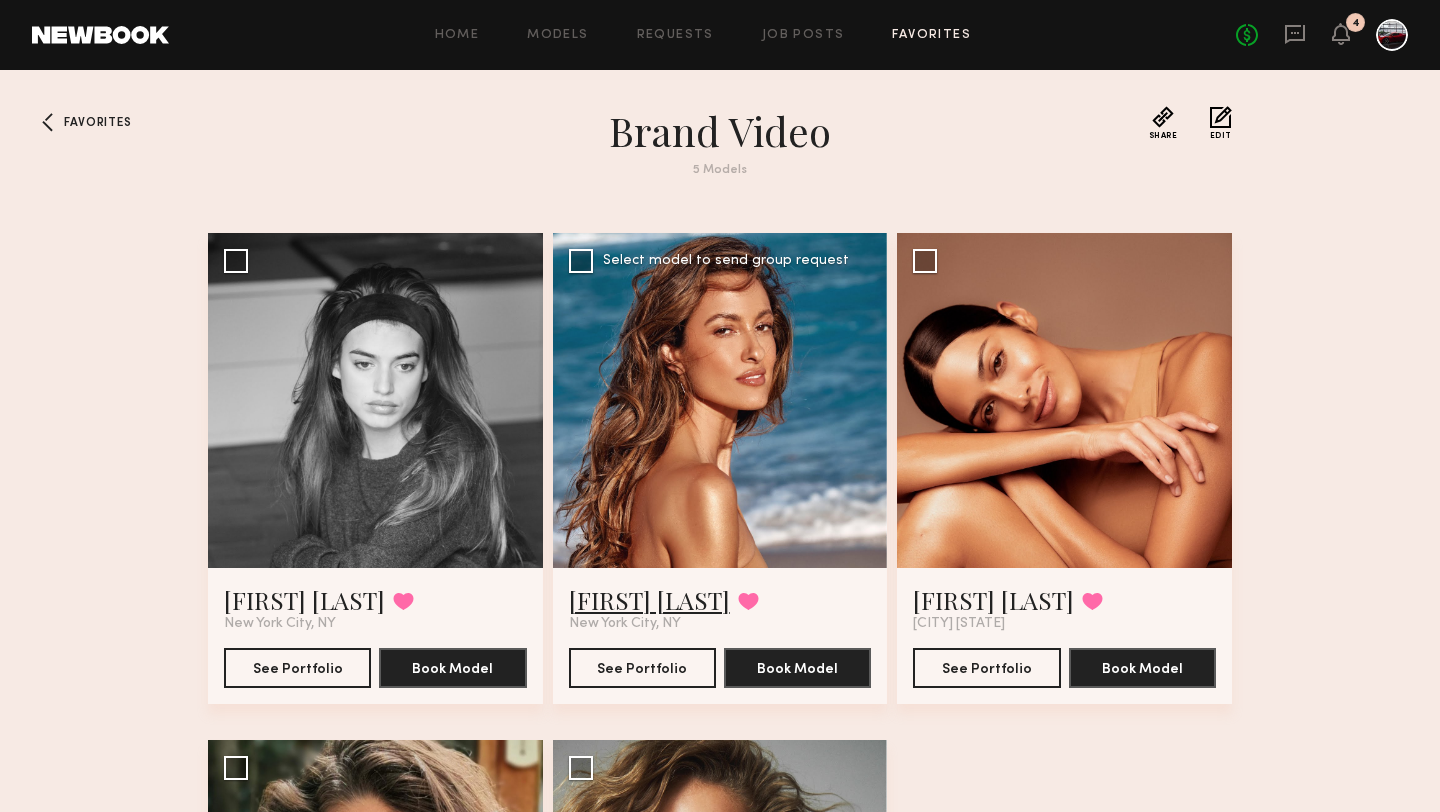 click on "Laila E." 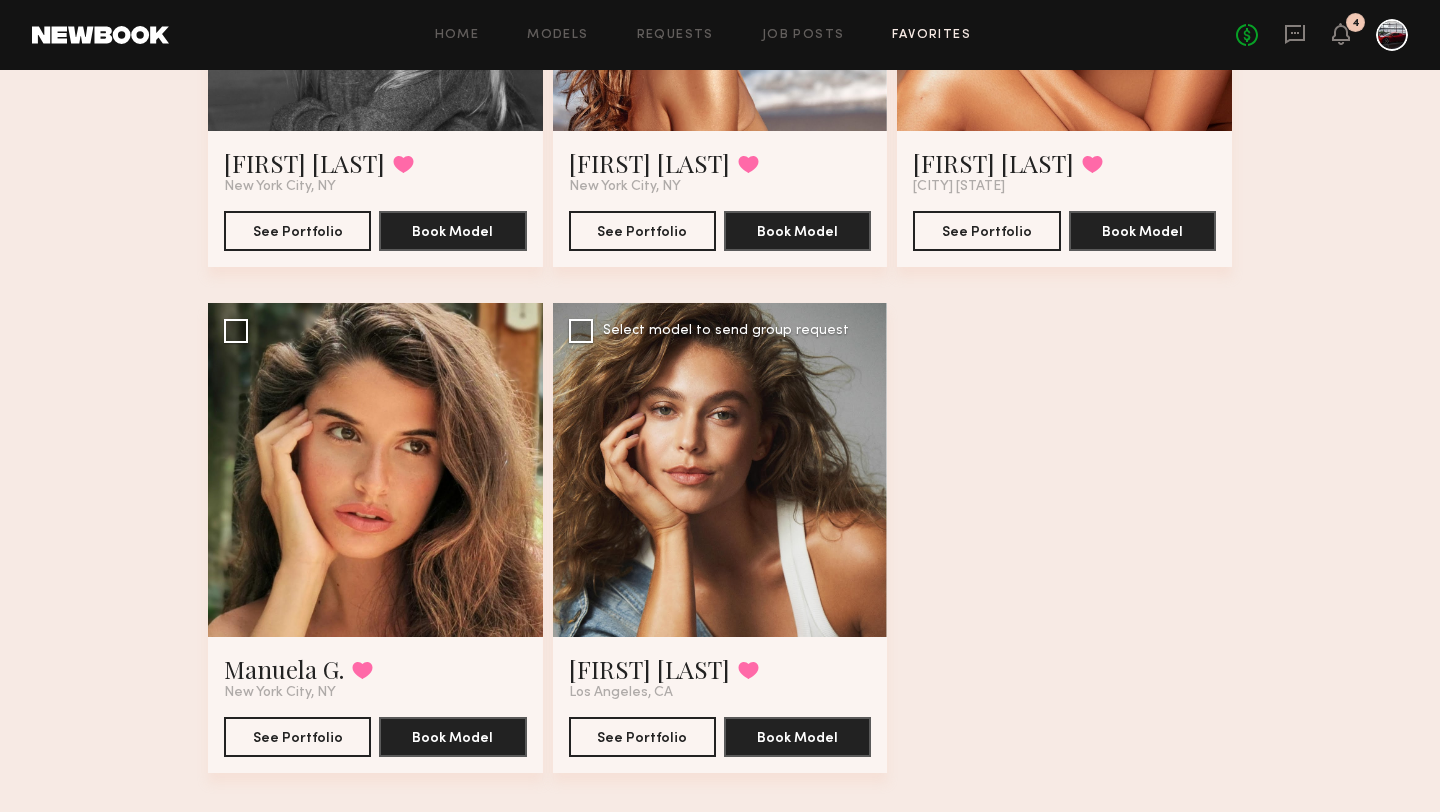 scroll, scrollTop: 465, scrollLeft: 0, axis: vertical 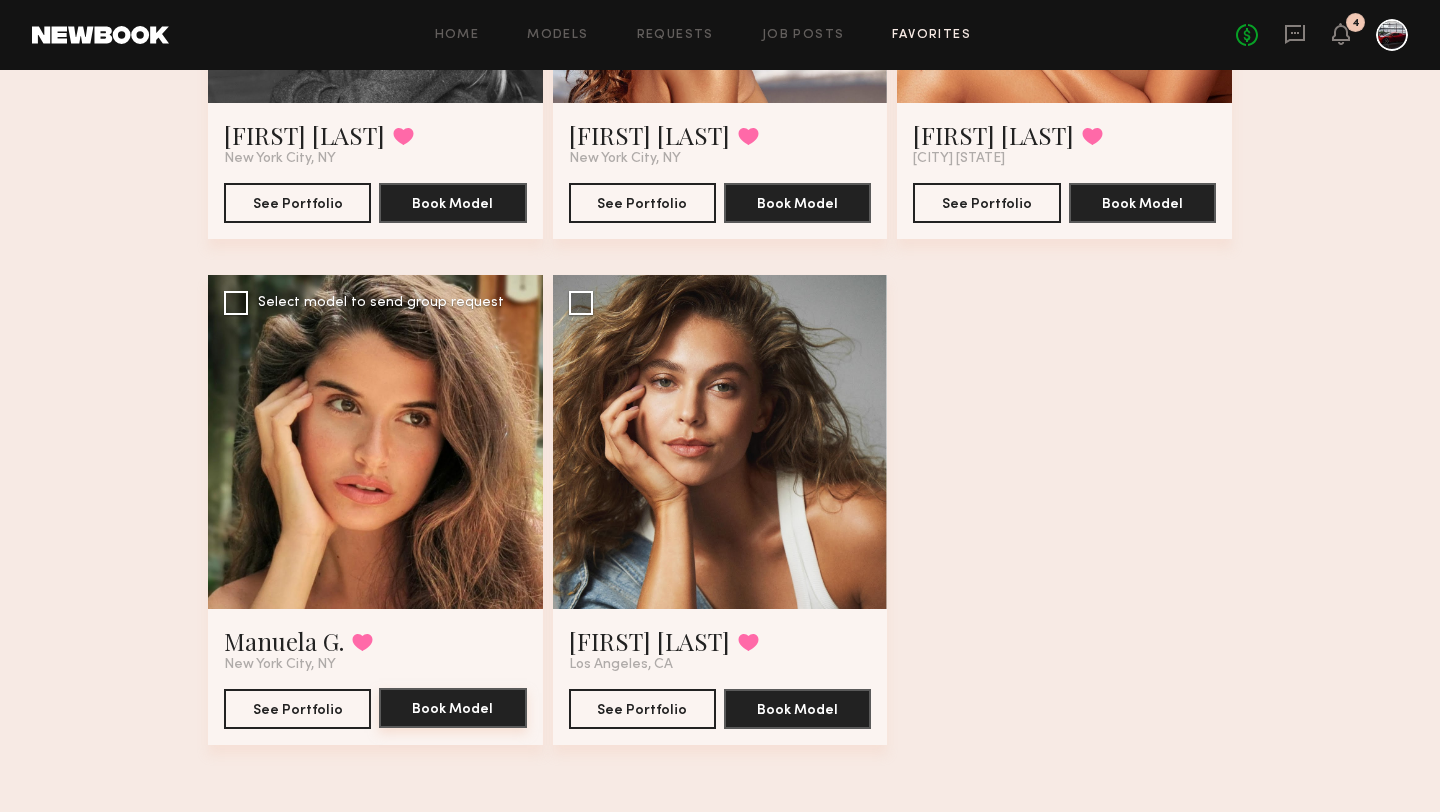 click on "Book Model" 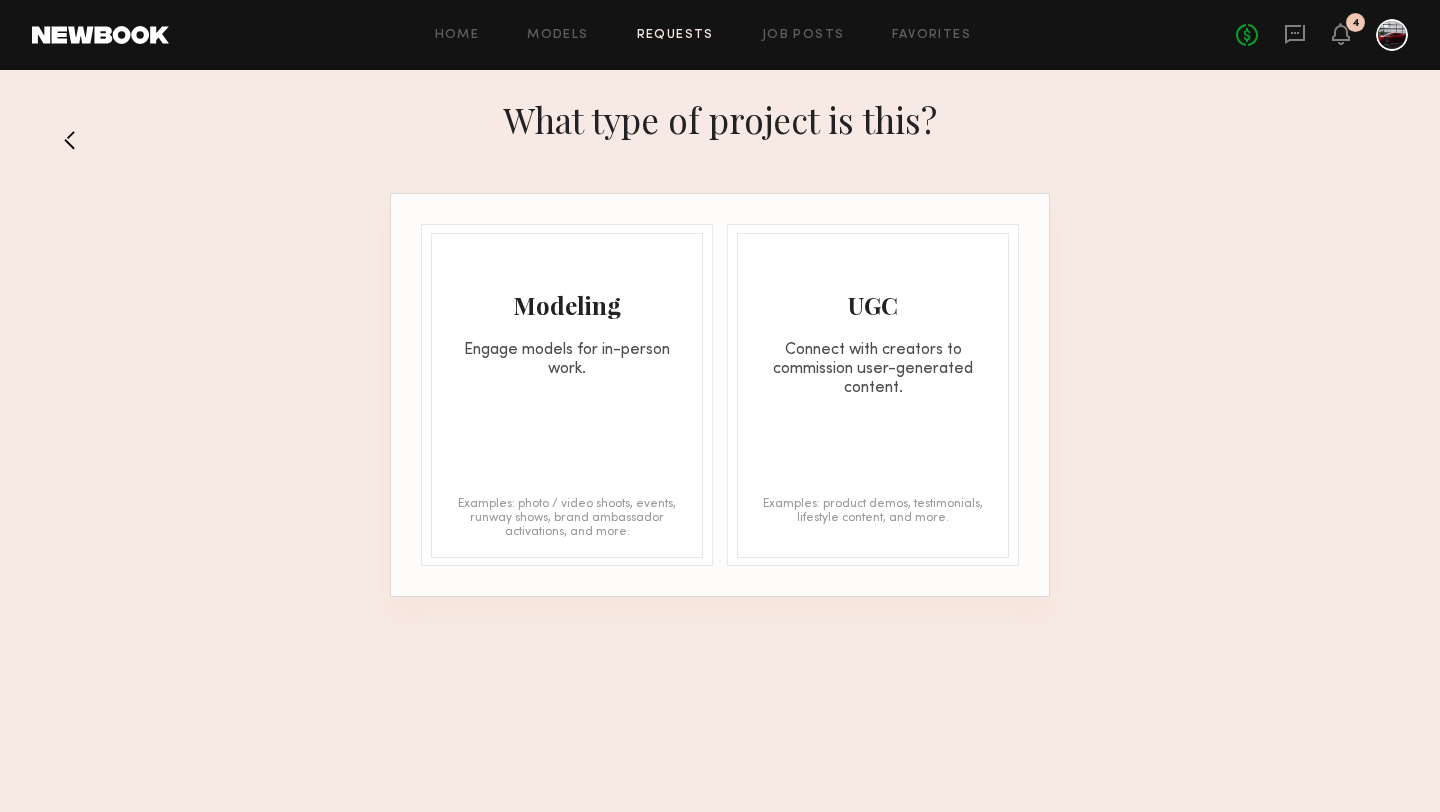 click on "Engage models for in-person work." 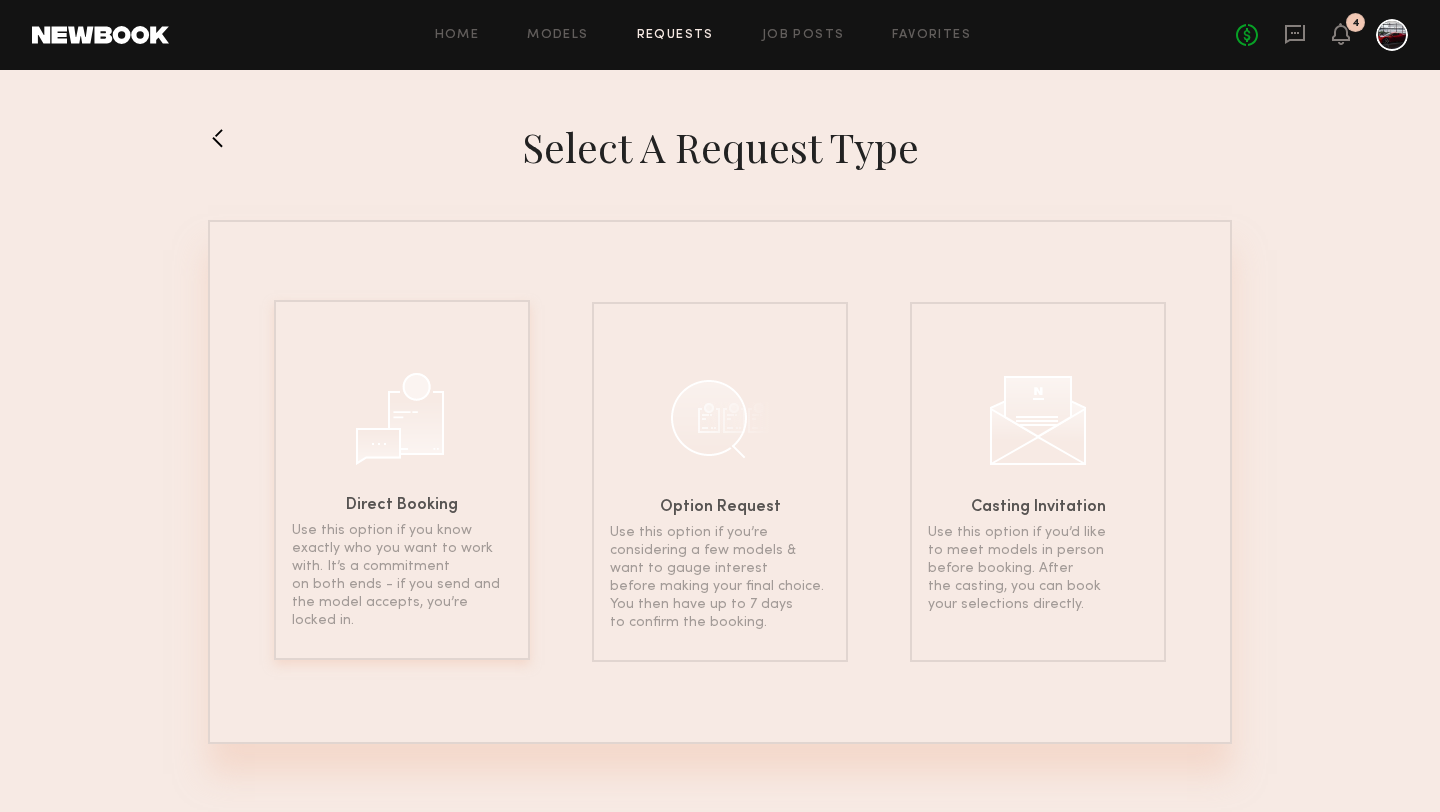 click on "Direct Booking Use this option if you know exactly who you want to work with. It’s a commitment on both ends - if you send and the model accepts, you’re locked in." 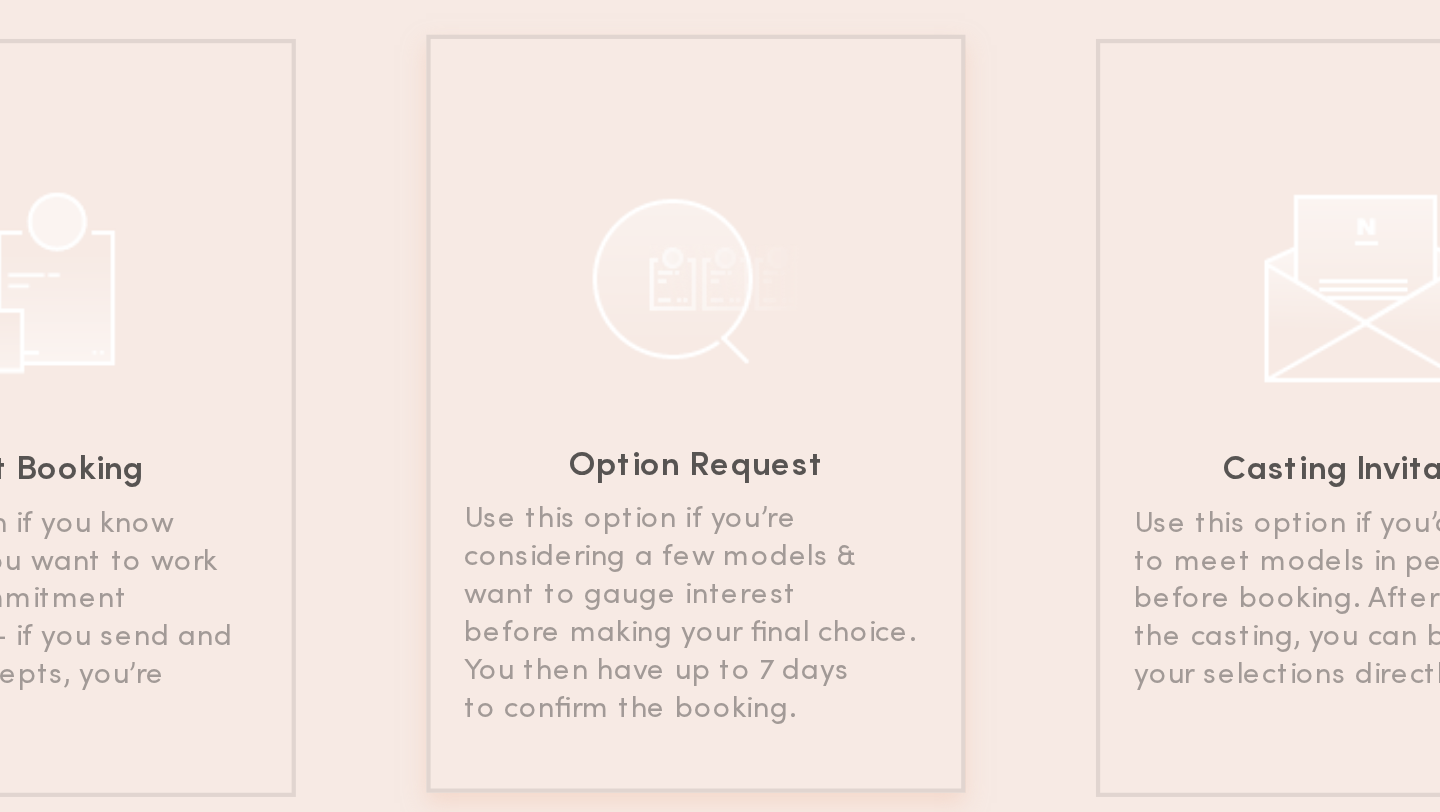 click on "Use this option if you’re considering a few models & want to gauge interest before making your final choice. You then have up to 7 days to confirm the booking." 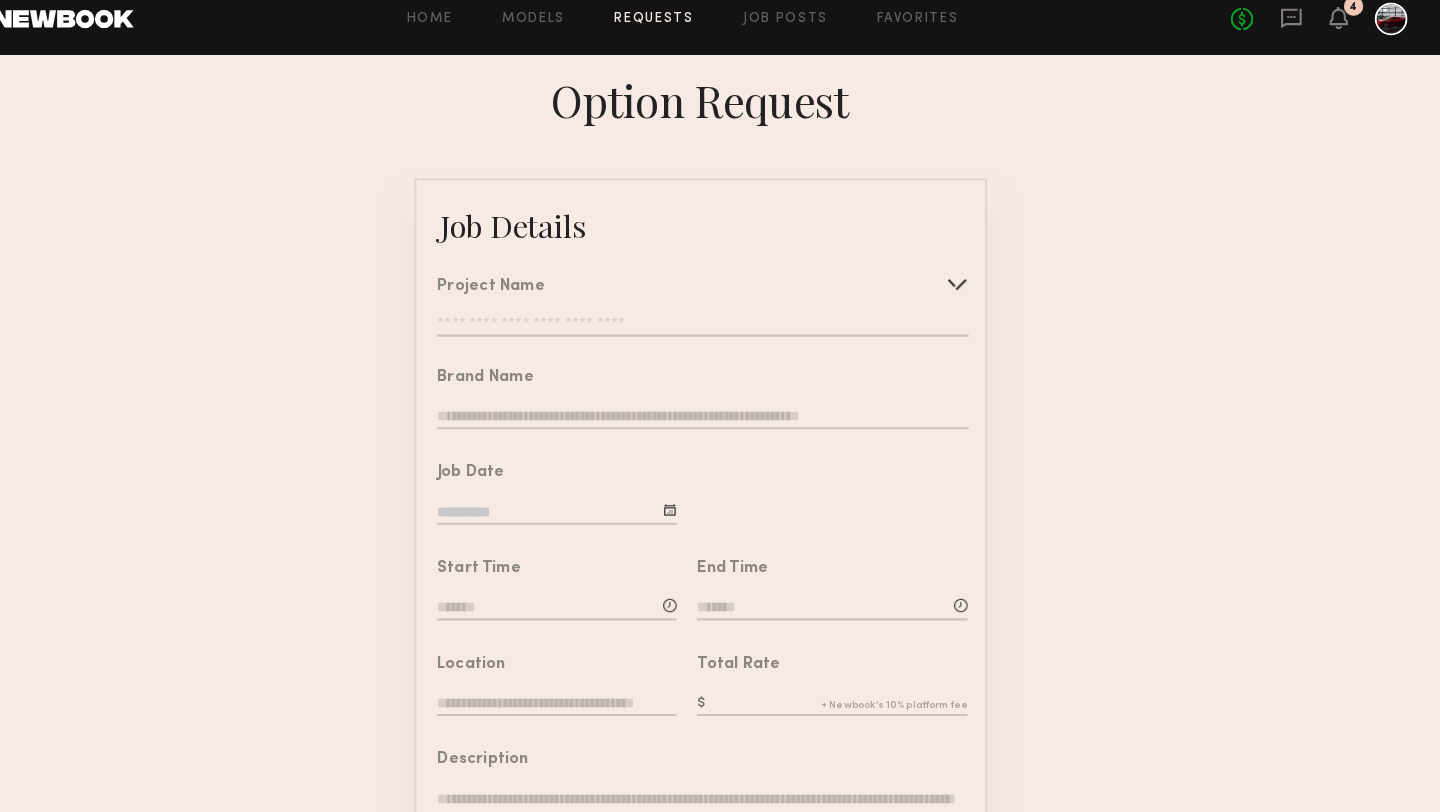 scroll, scrollTop: 0, scrollLeft: 0, axis: both 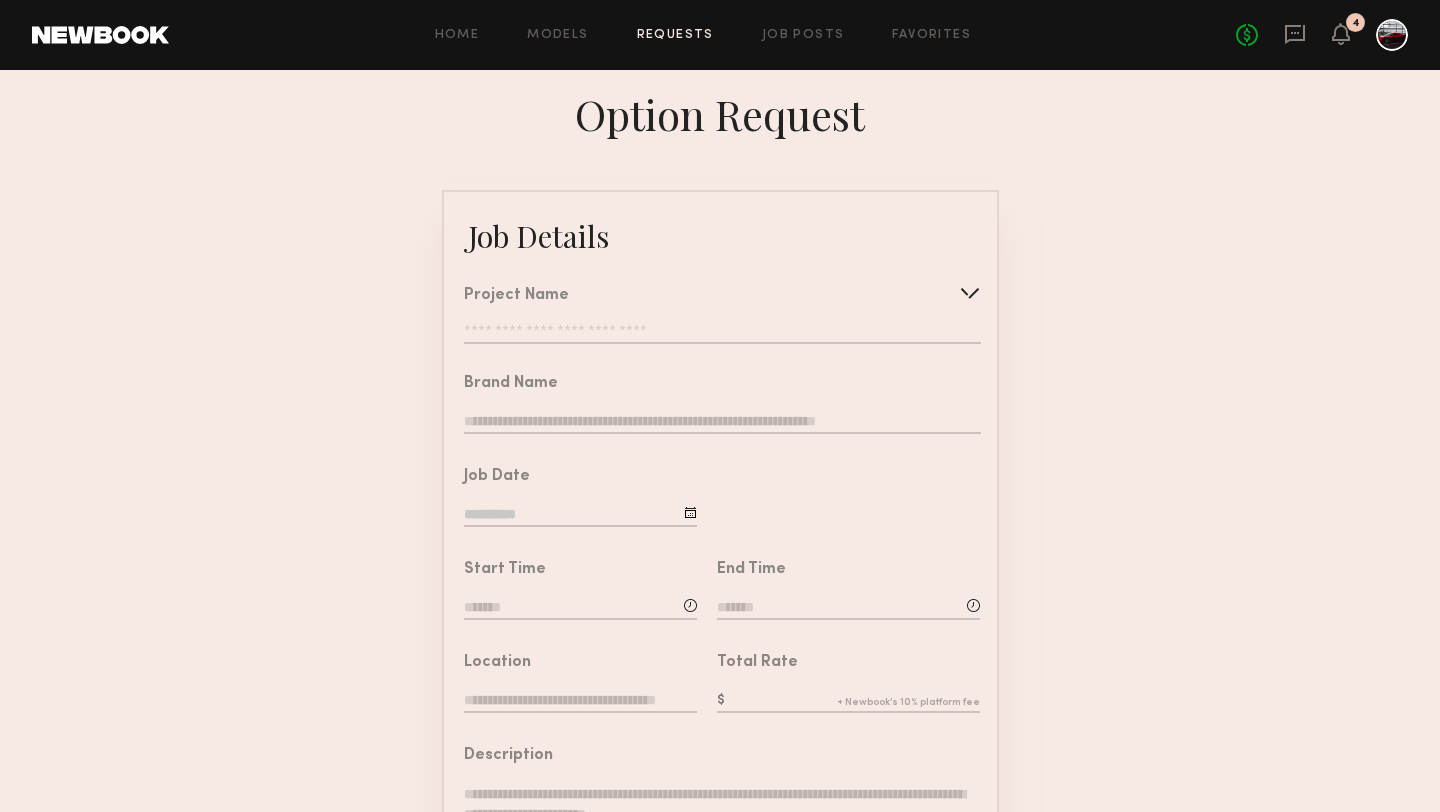 click on "Project Name   Create   Use recent modeling project  BOND | Professional Brand Introduction Video  Luxury Private Jet | Photoshoot  Classic Car Club Photoshoot" 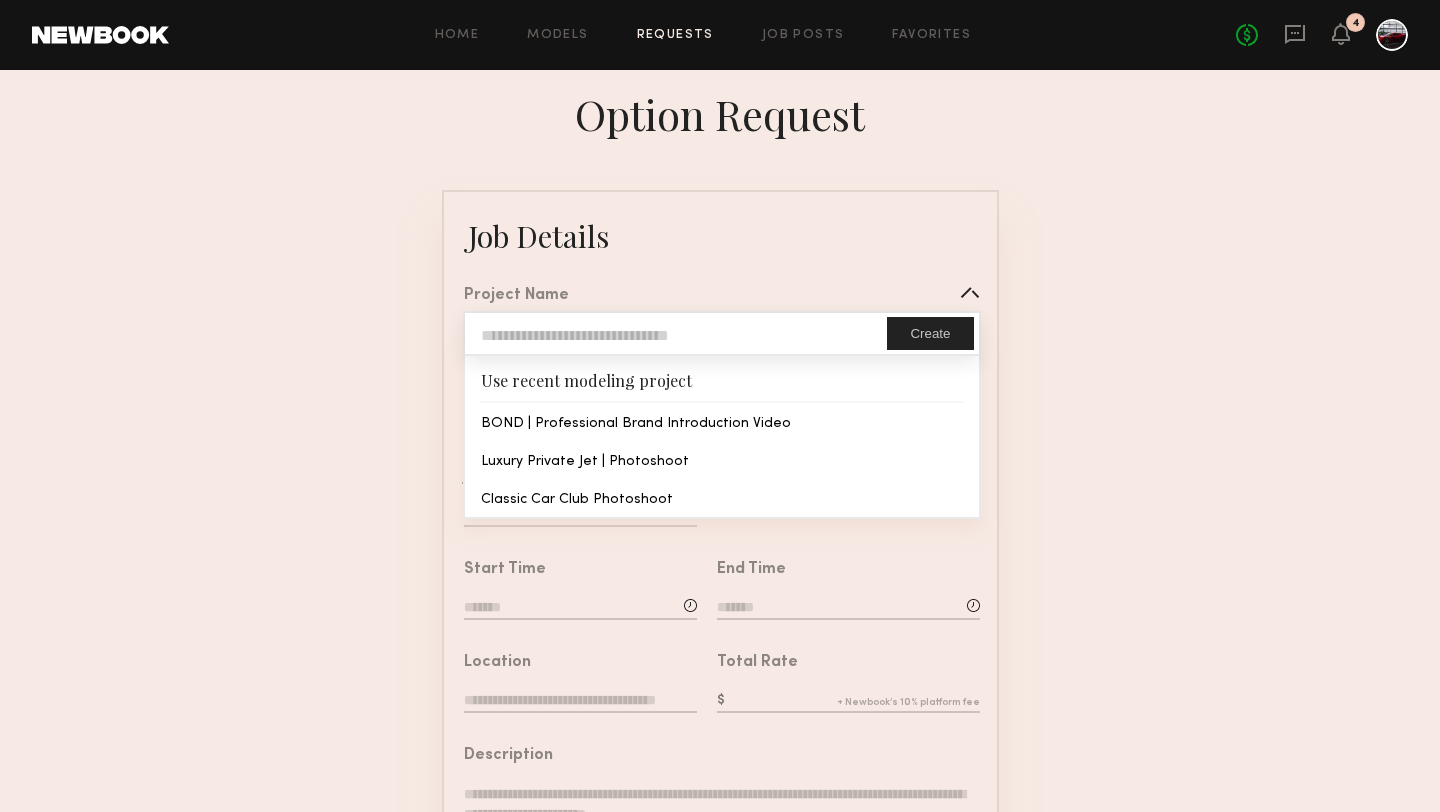type on "**********" 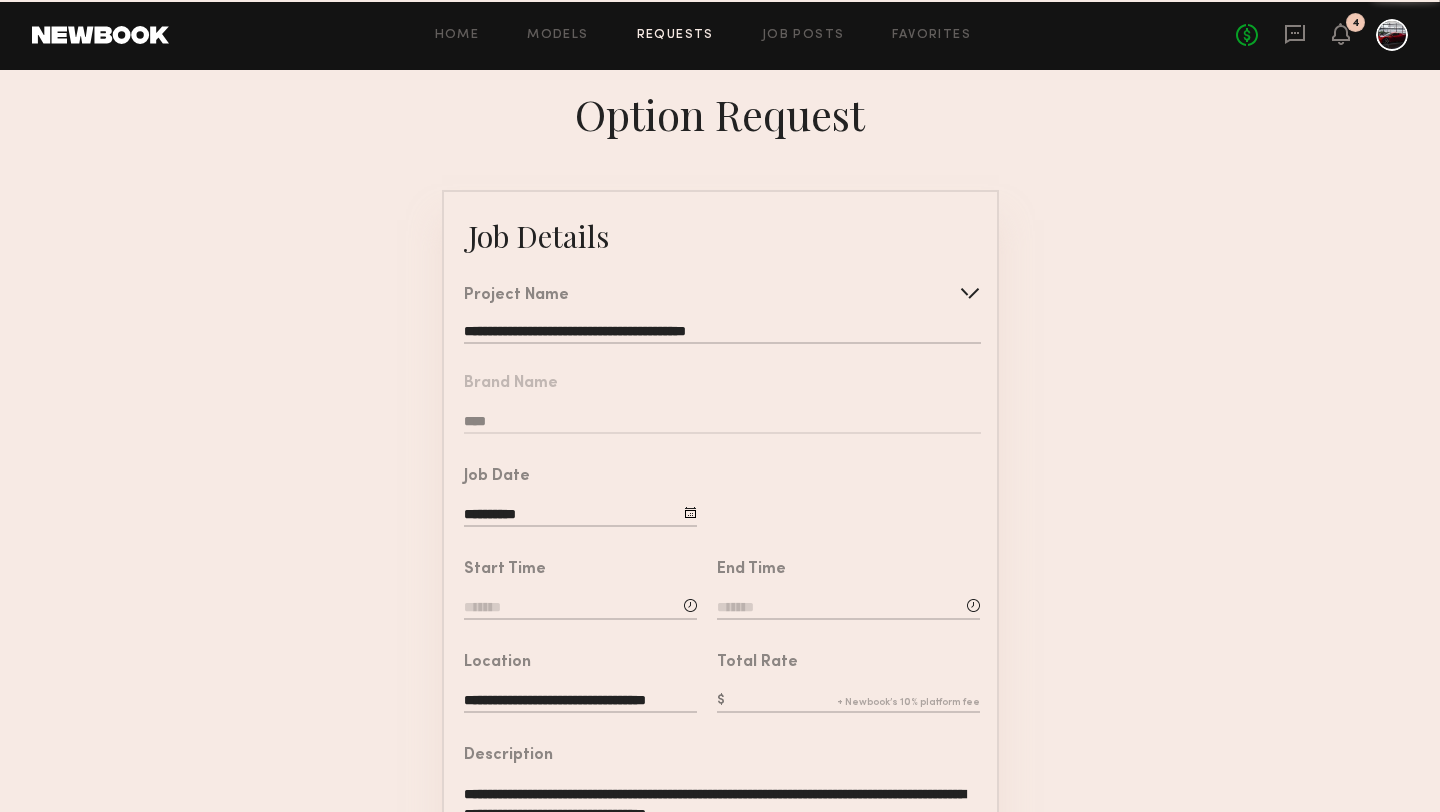 click on "**********" 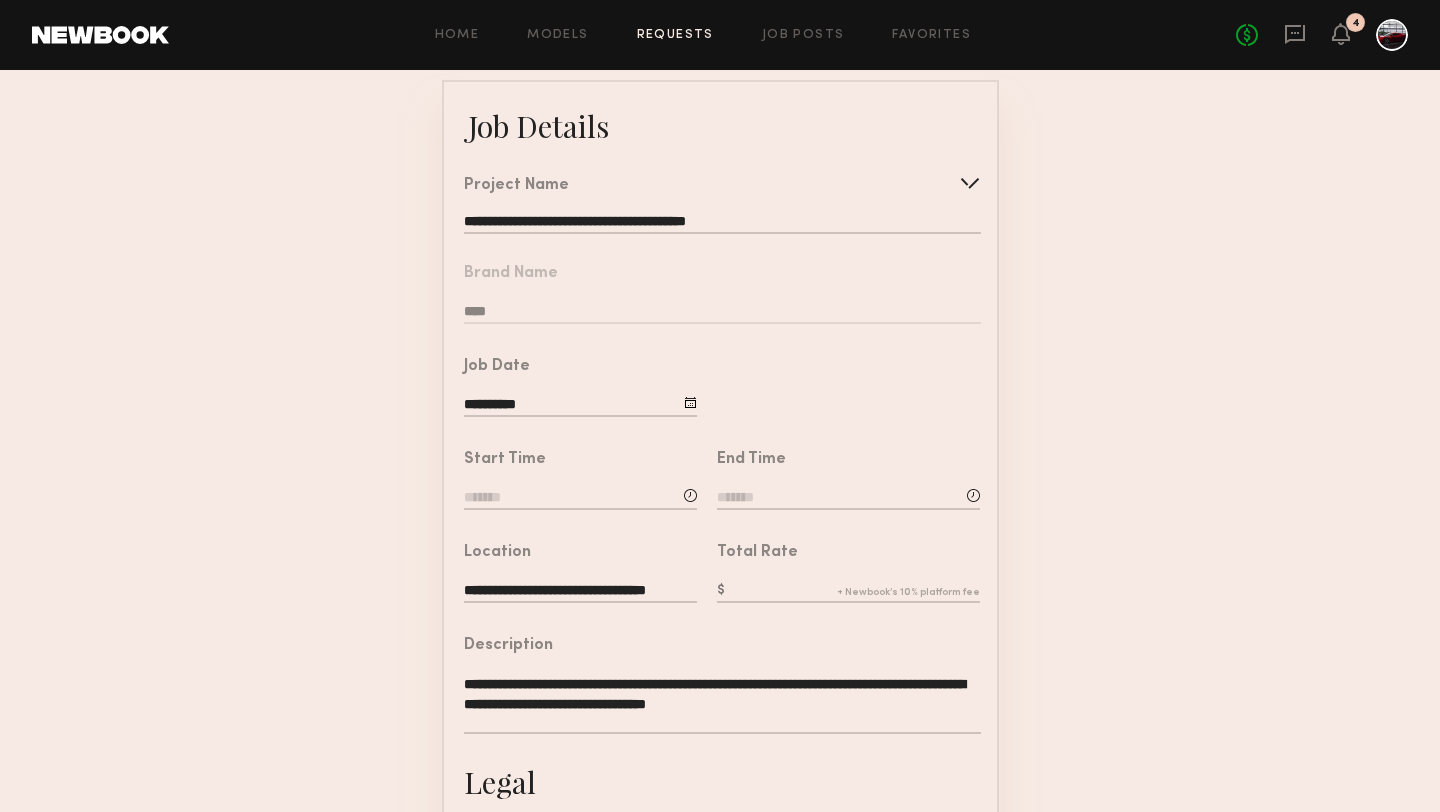 scroll, scrollTop: 320, scrollLeft: 0, axis: vertical 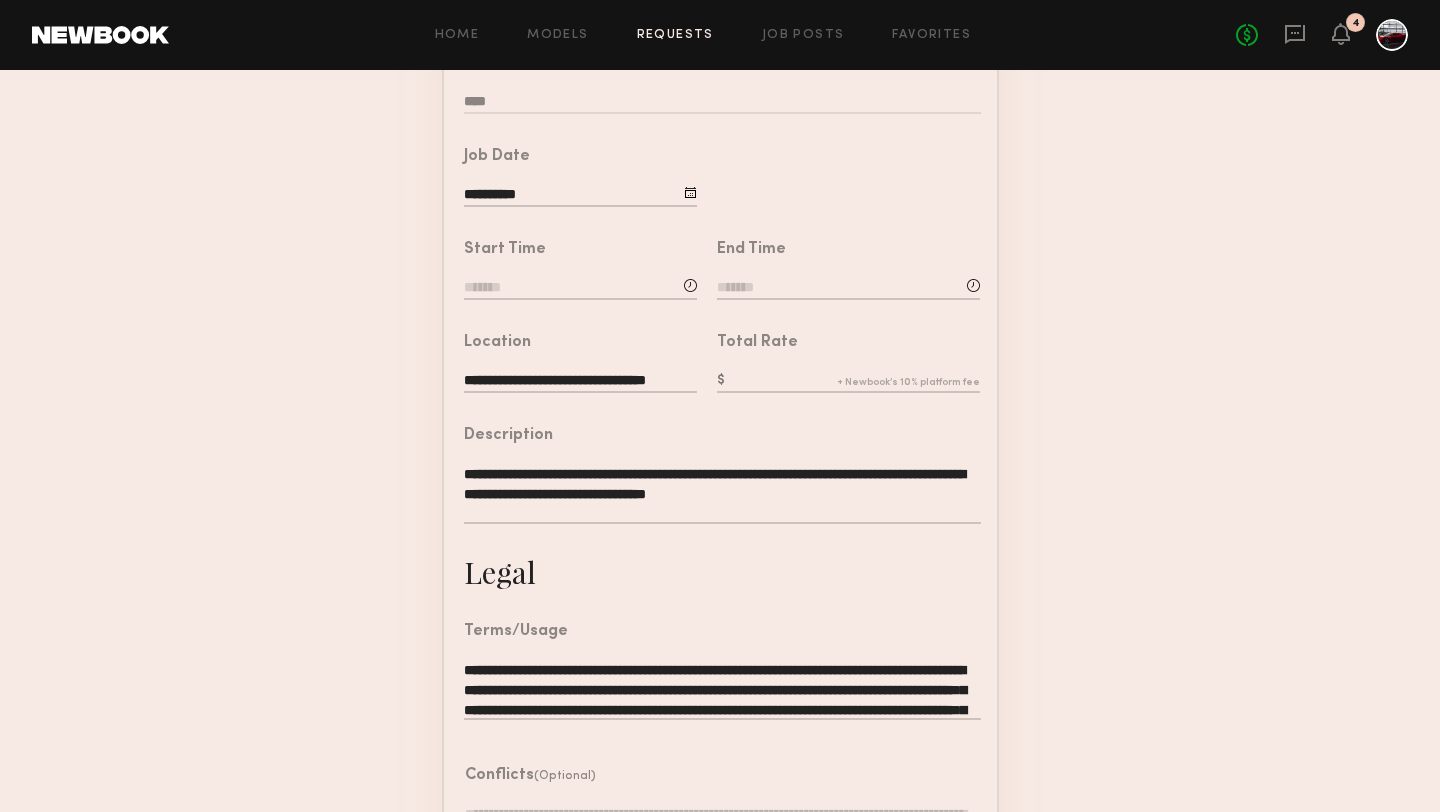 click 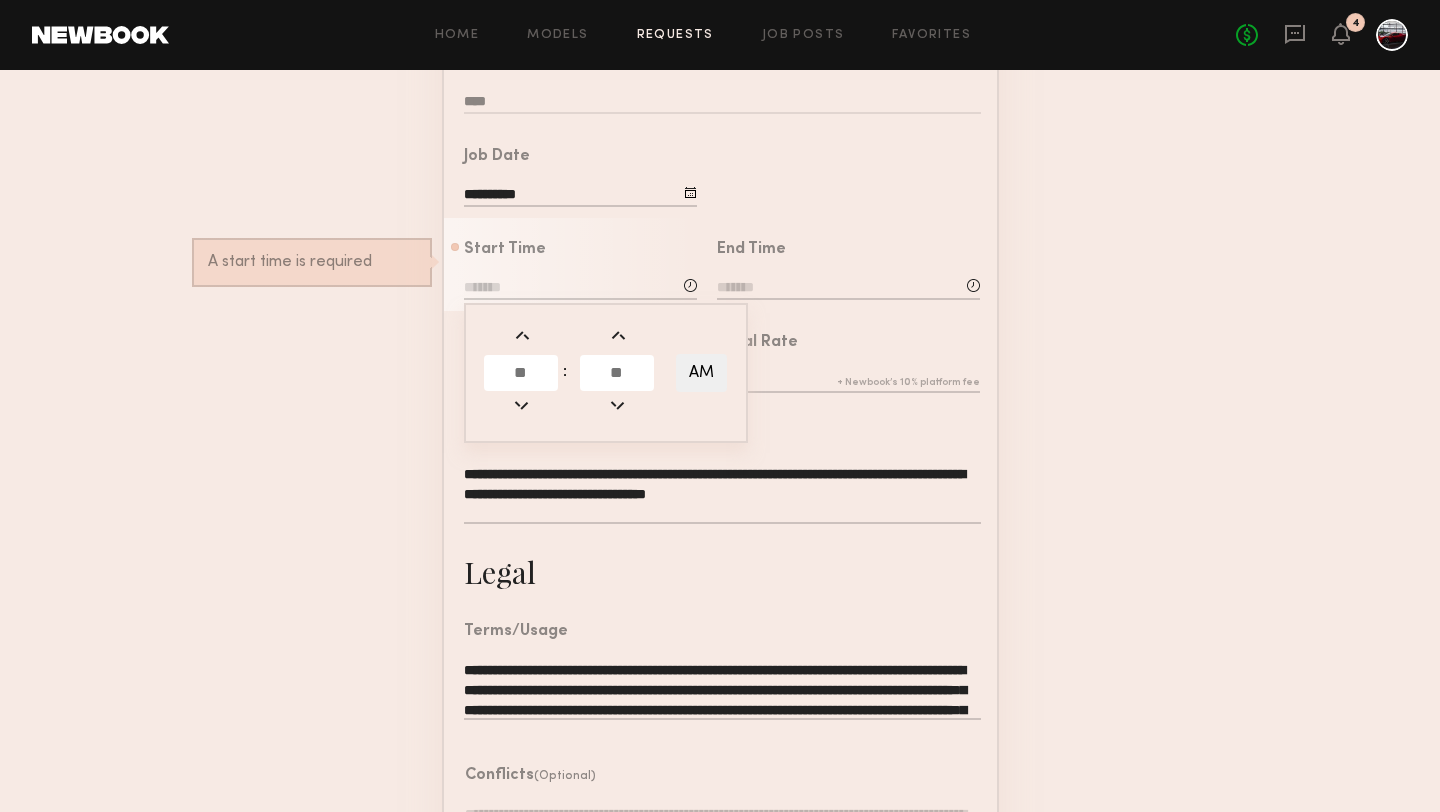 click 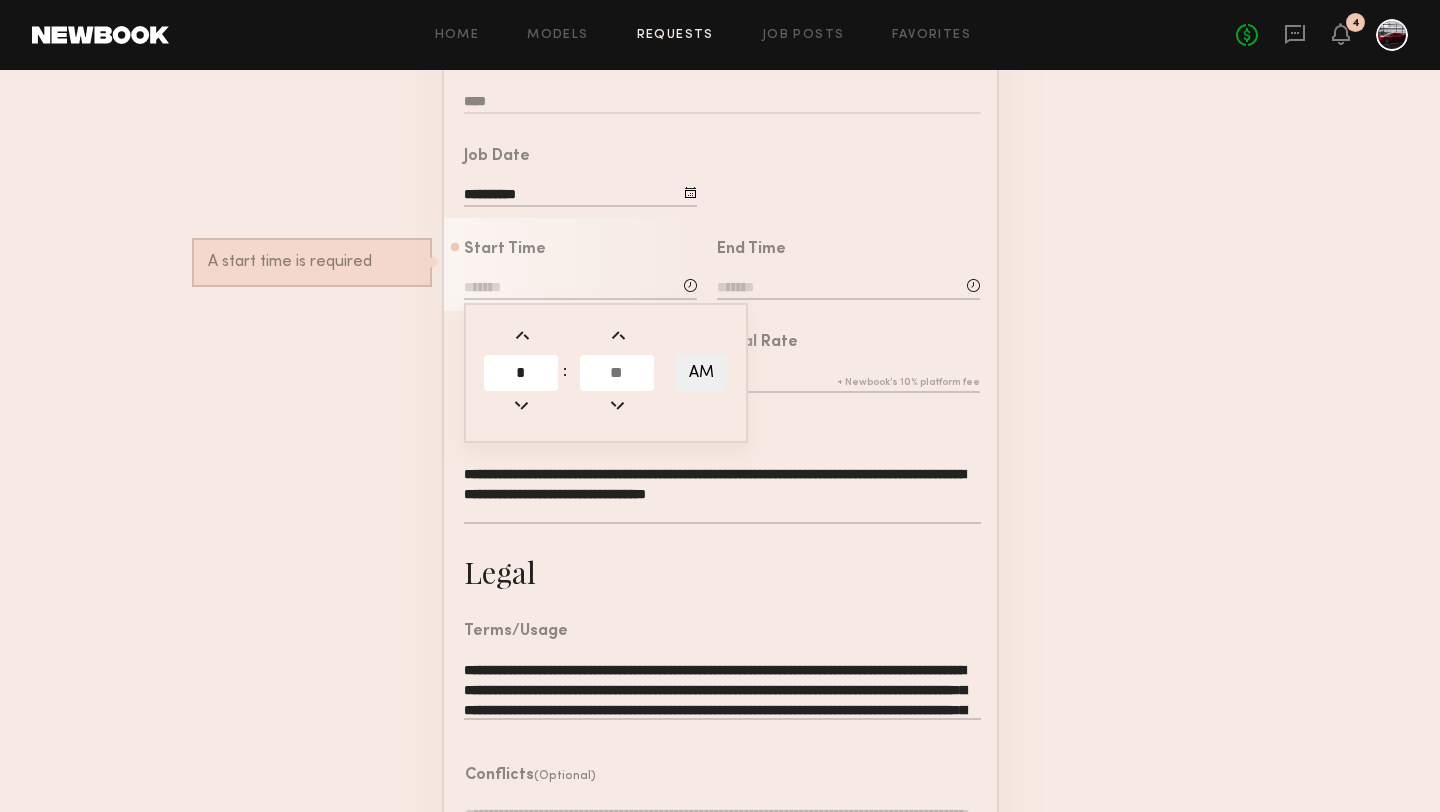 type on "*" 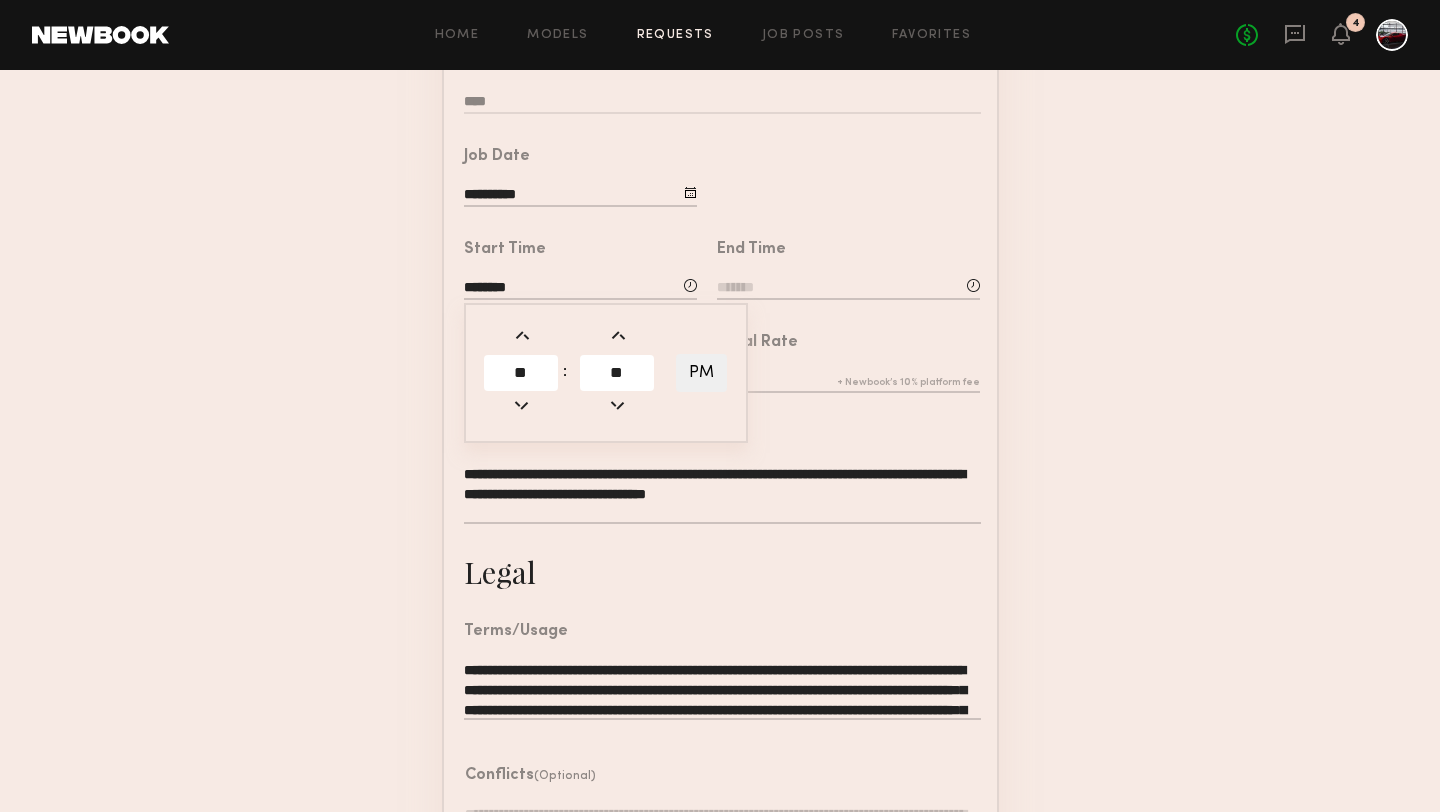 click on "**" 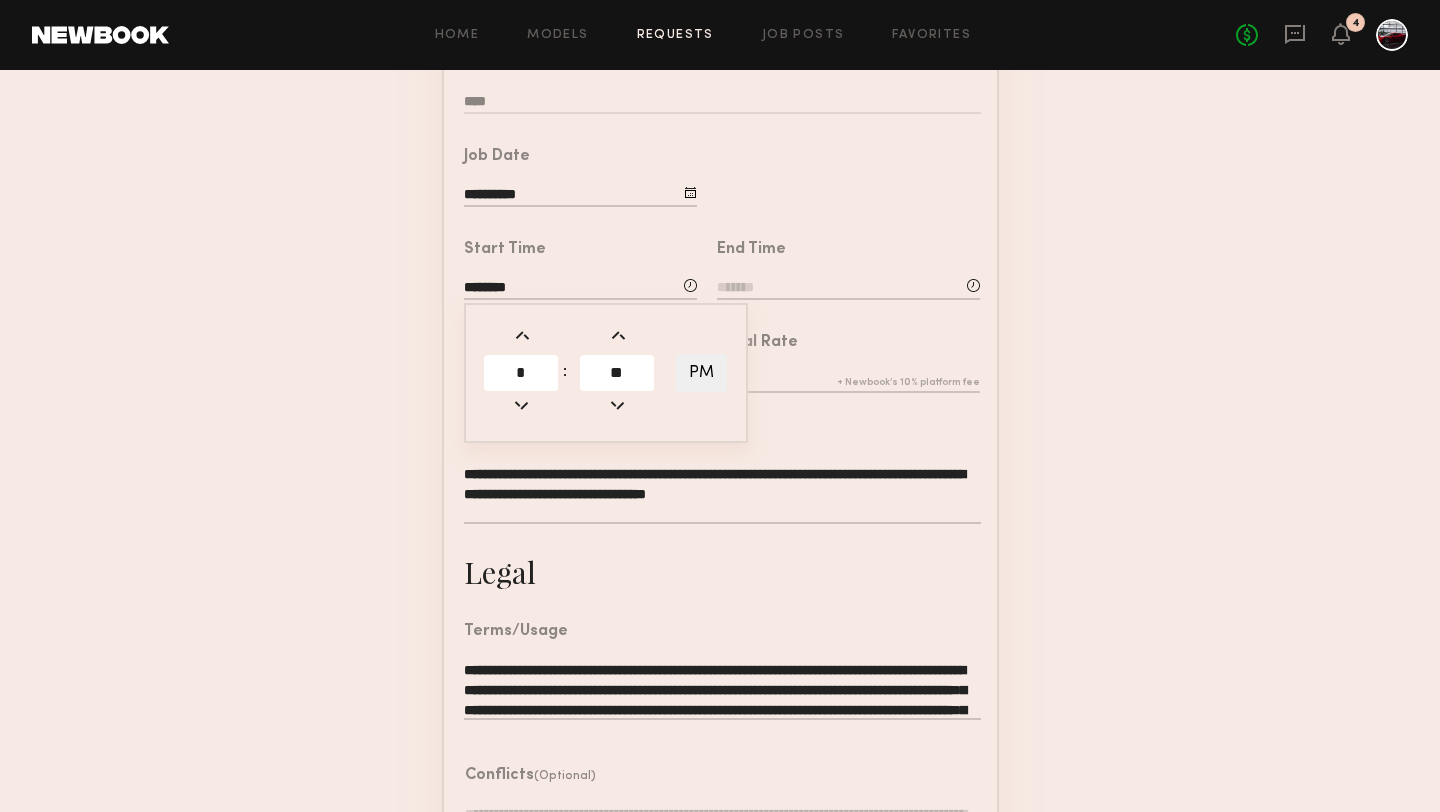 type on "*" 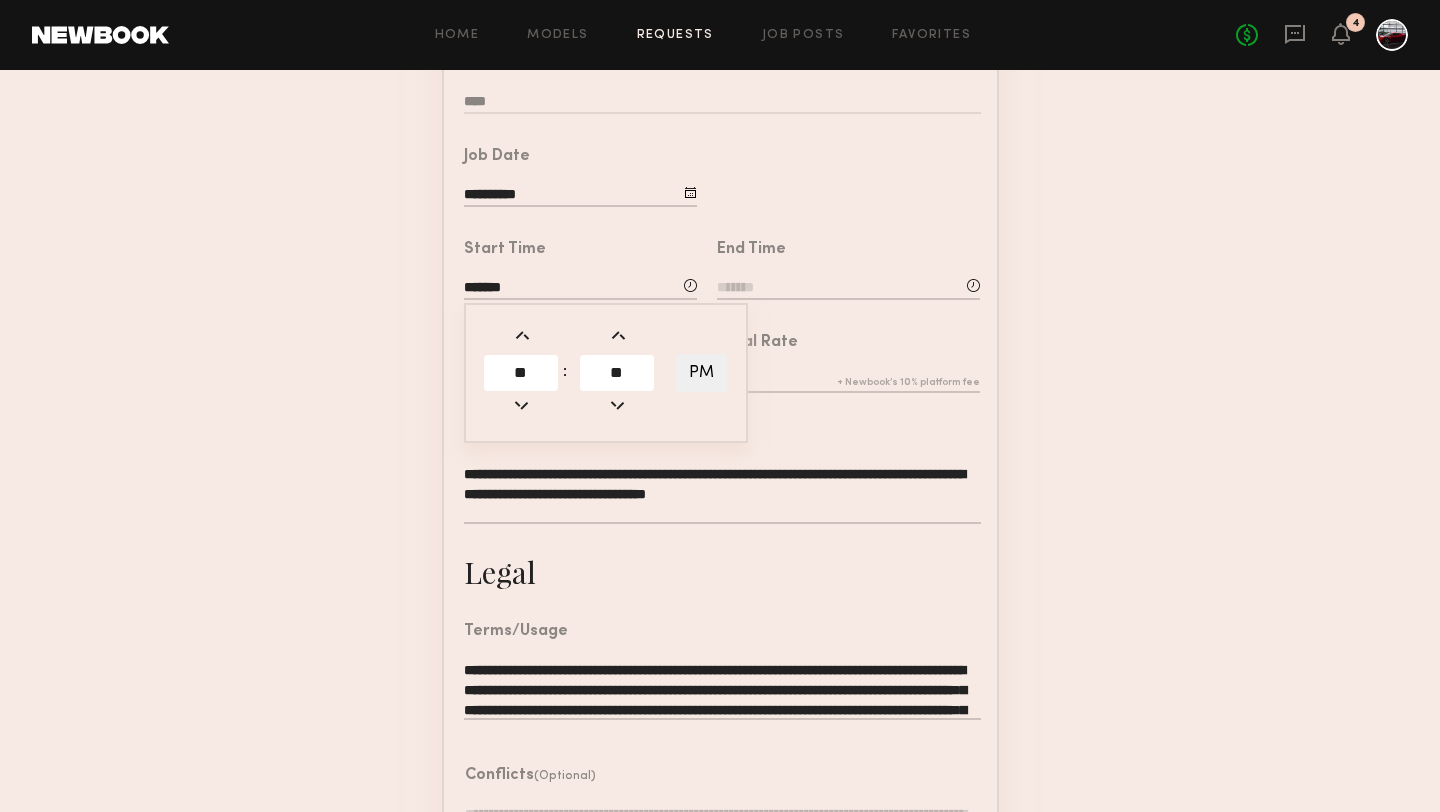 click on "End Time" 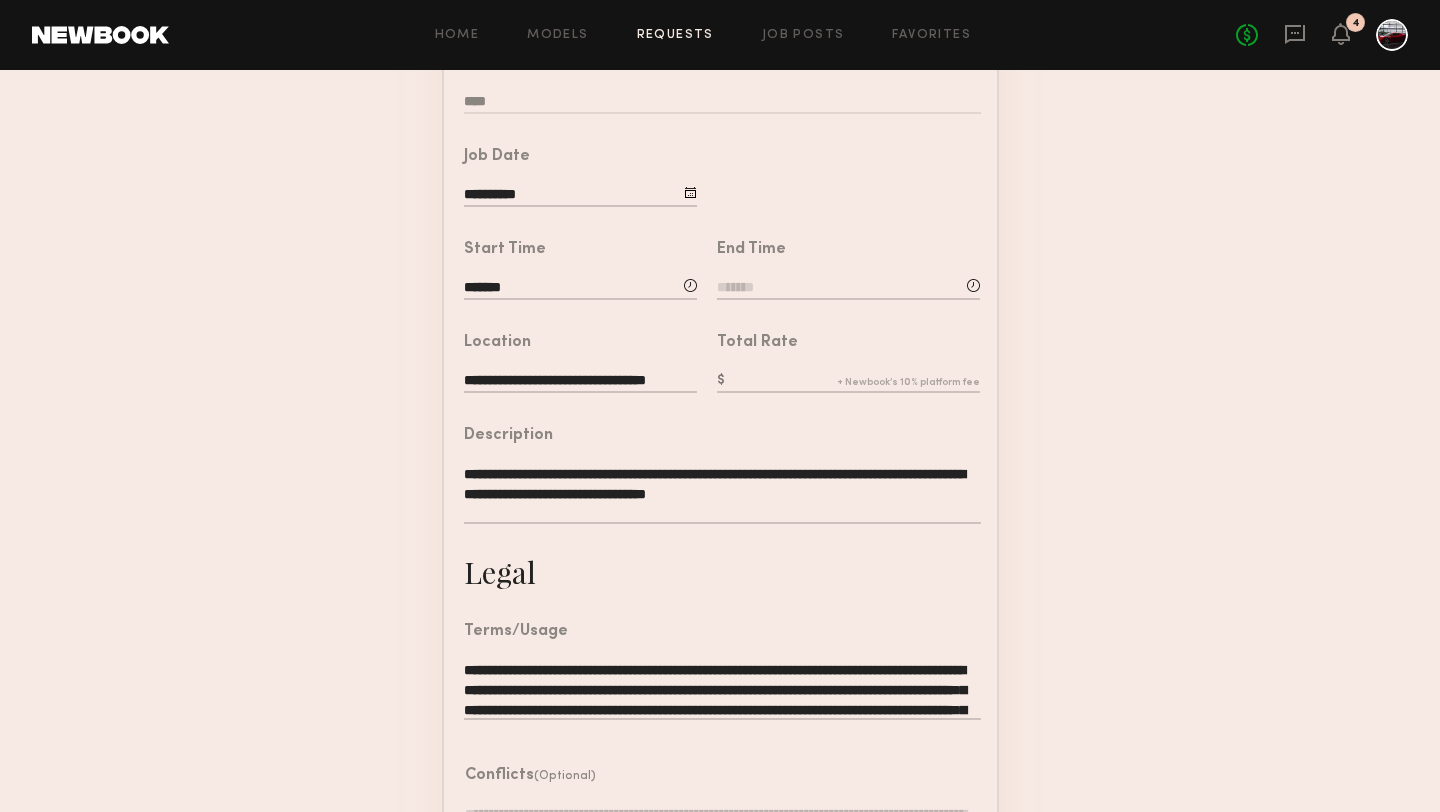click 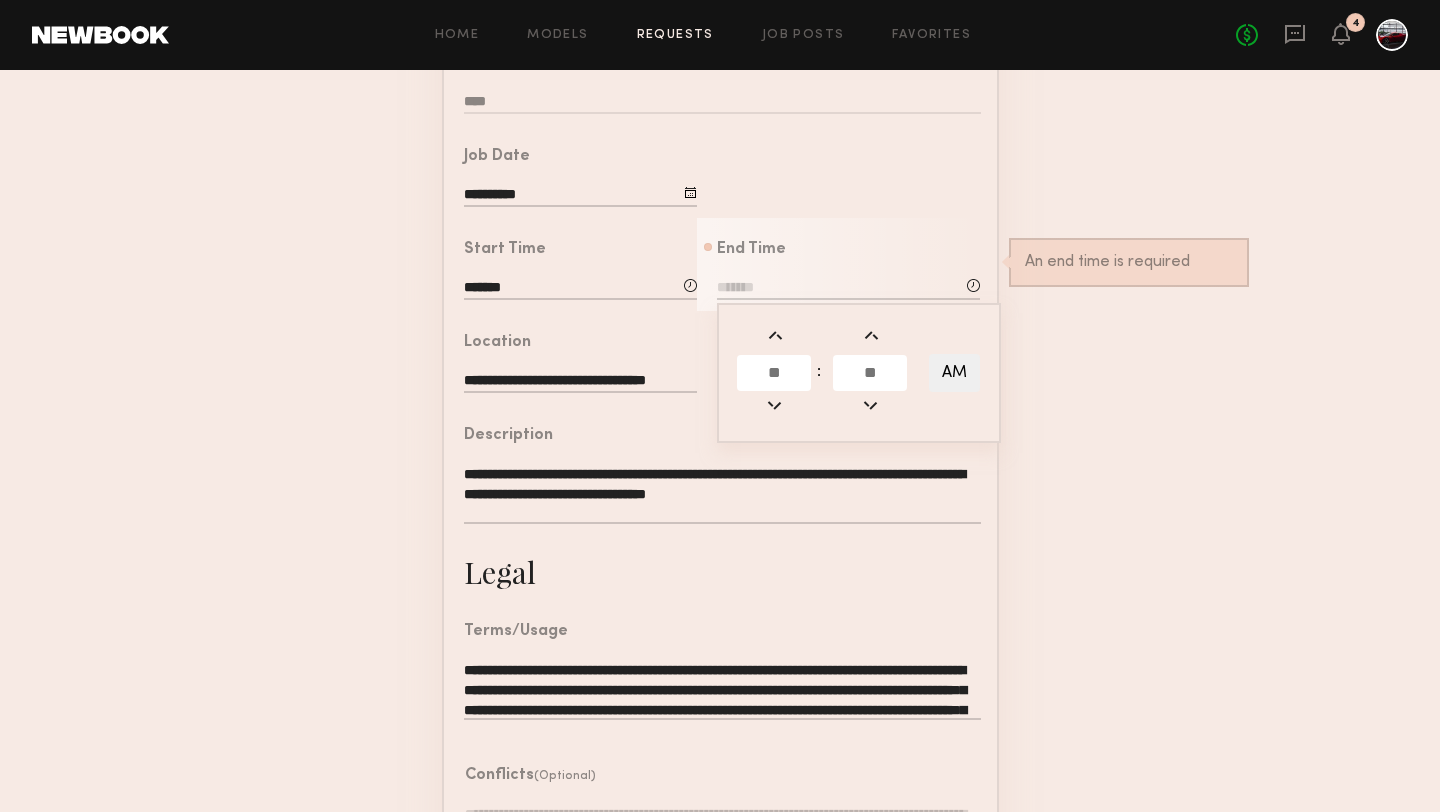 click 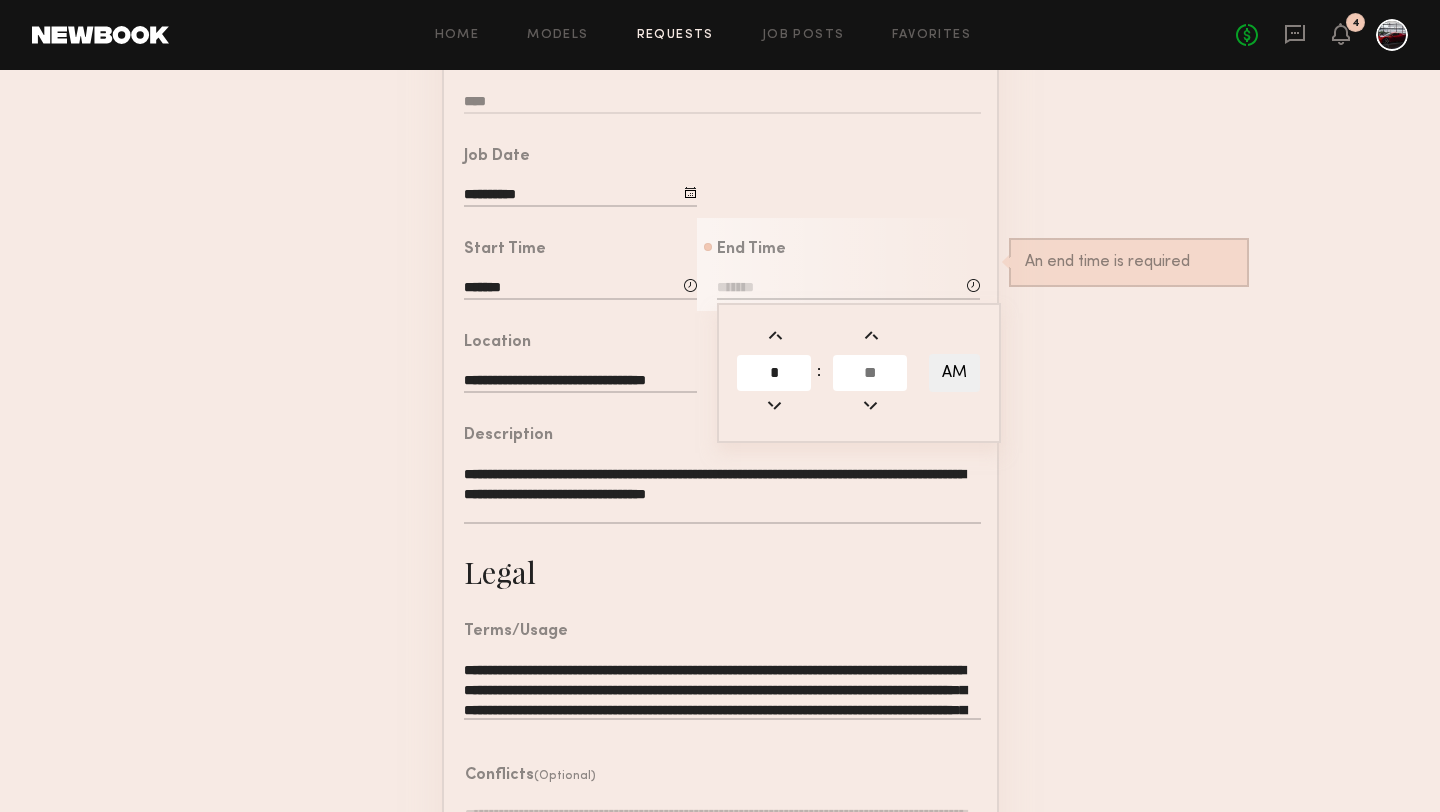 type on "*" 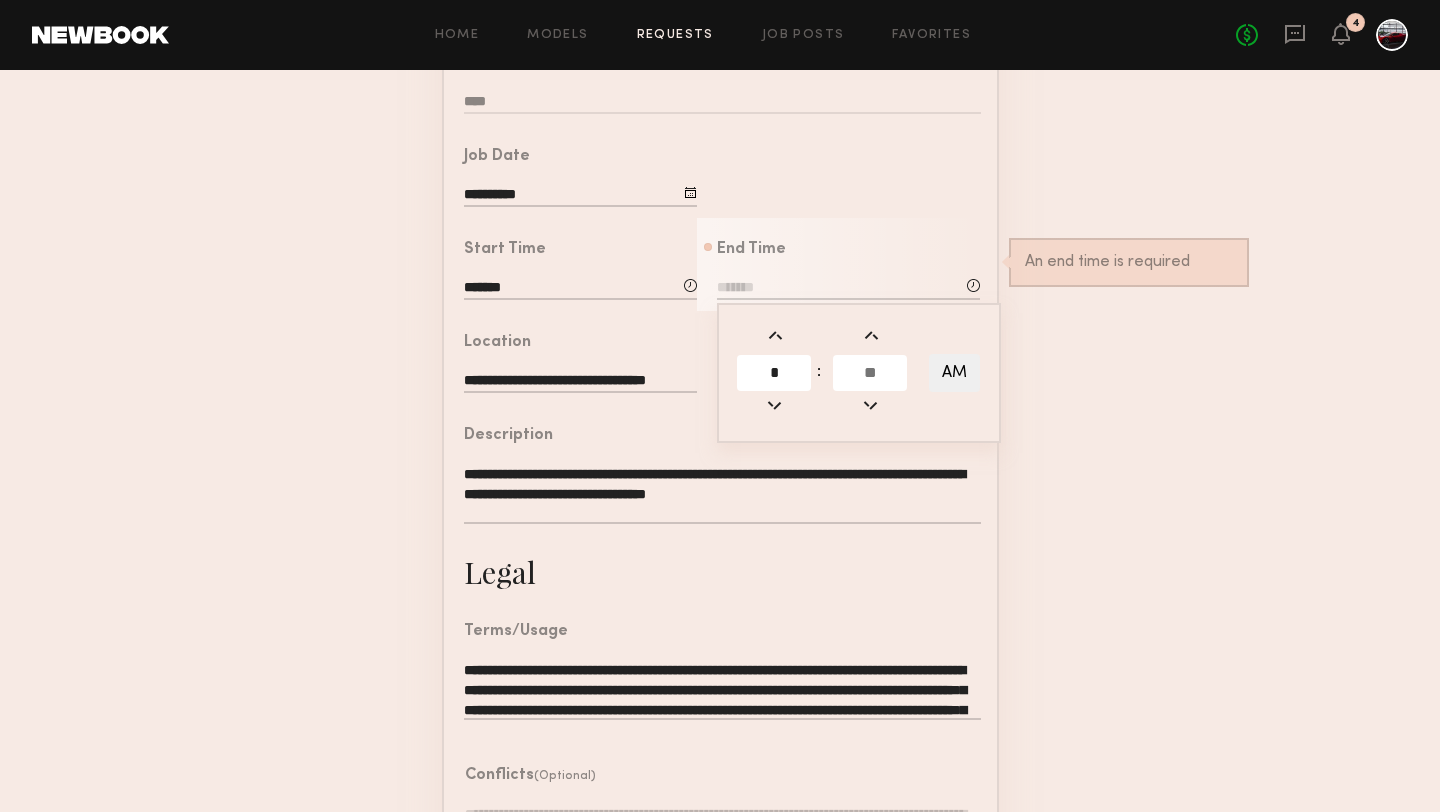 click 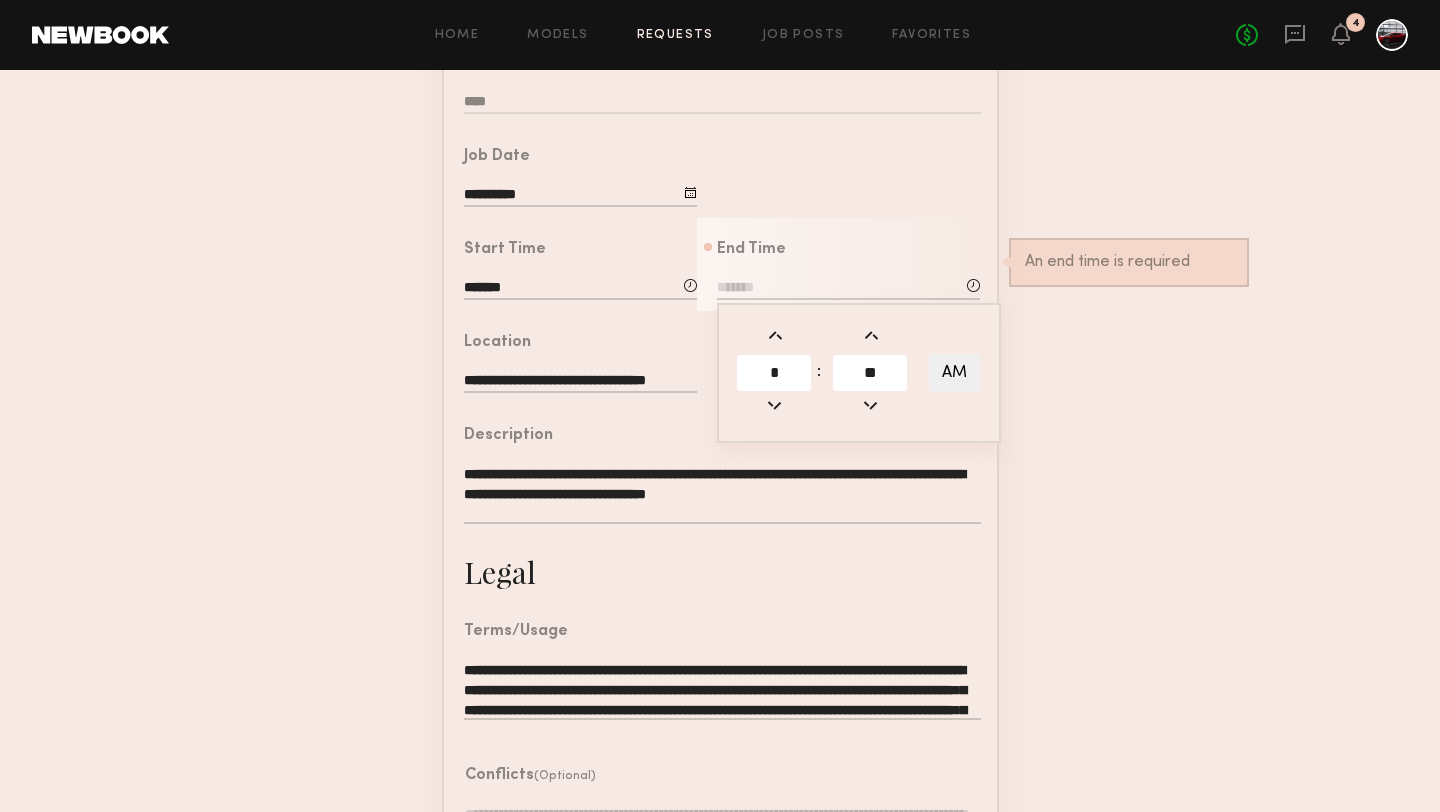 type on "**" 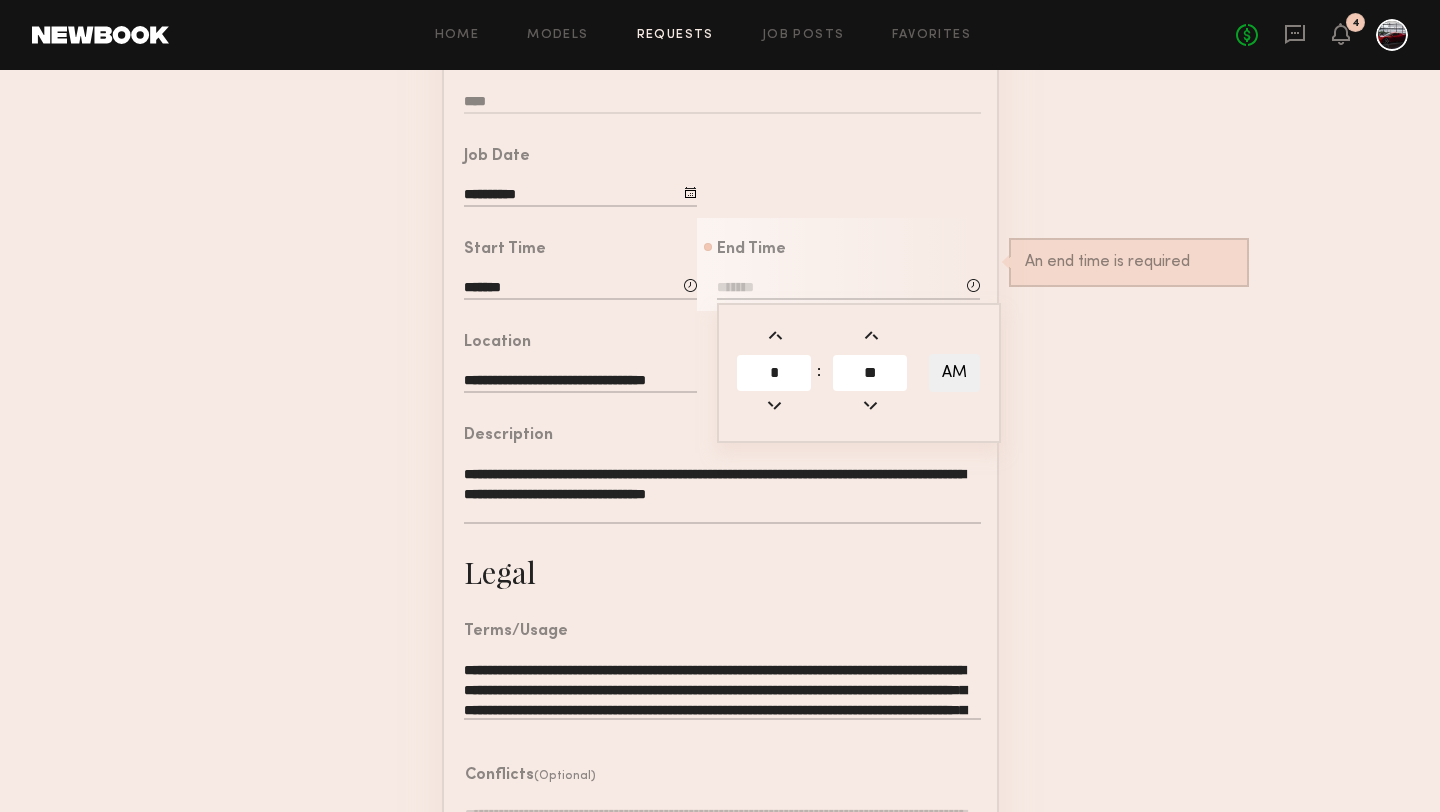 type on "*******" 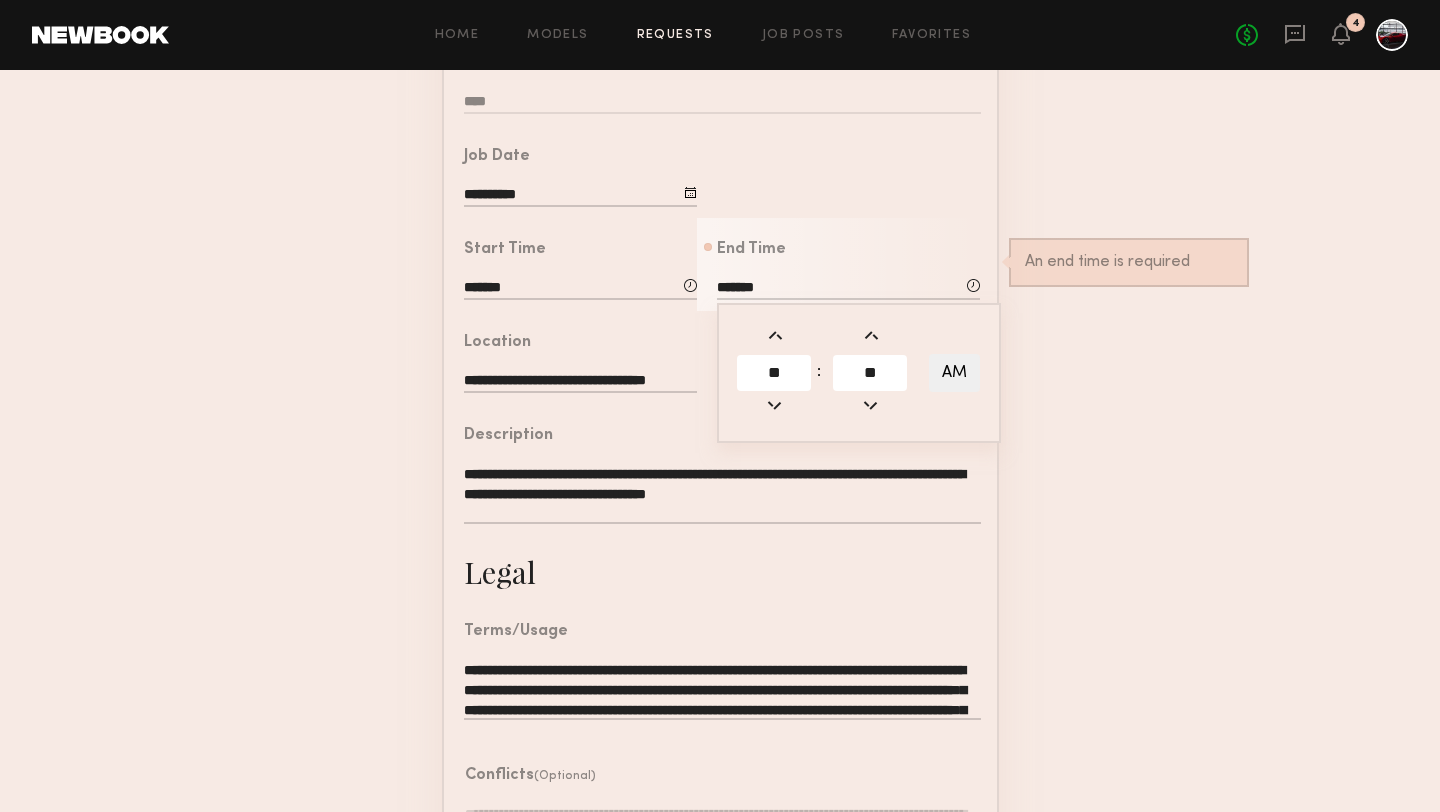 click on "AM" 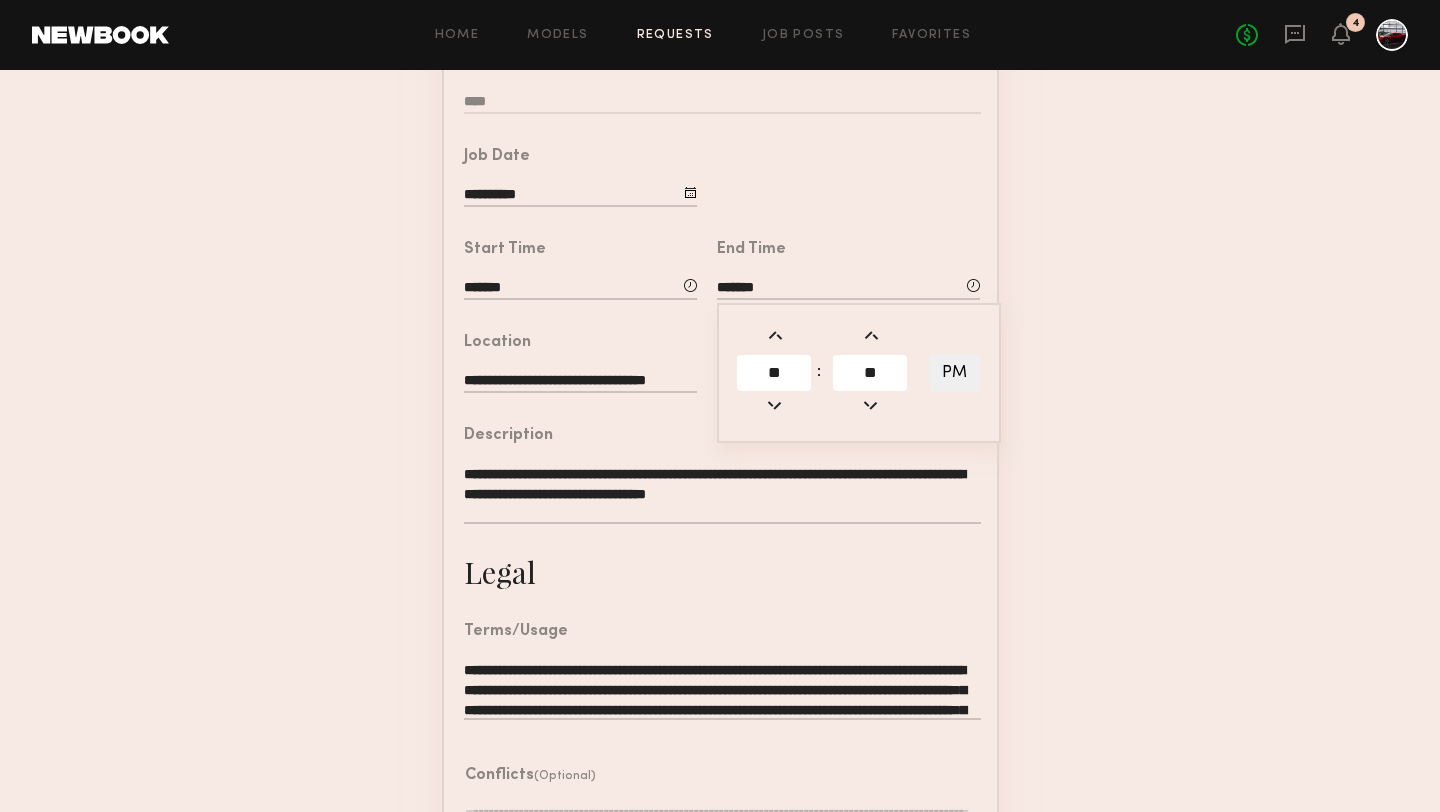 click on "**********" 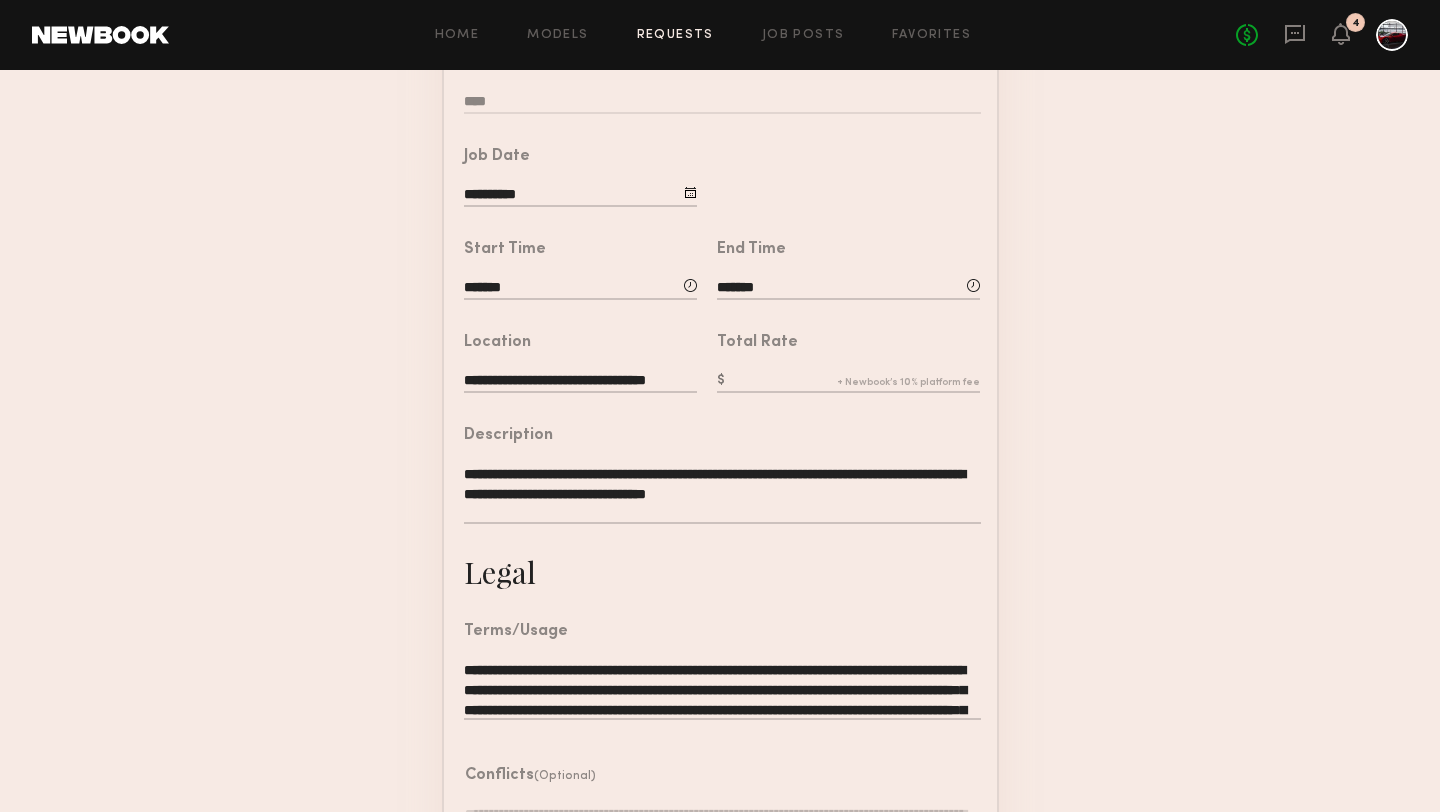 click 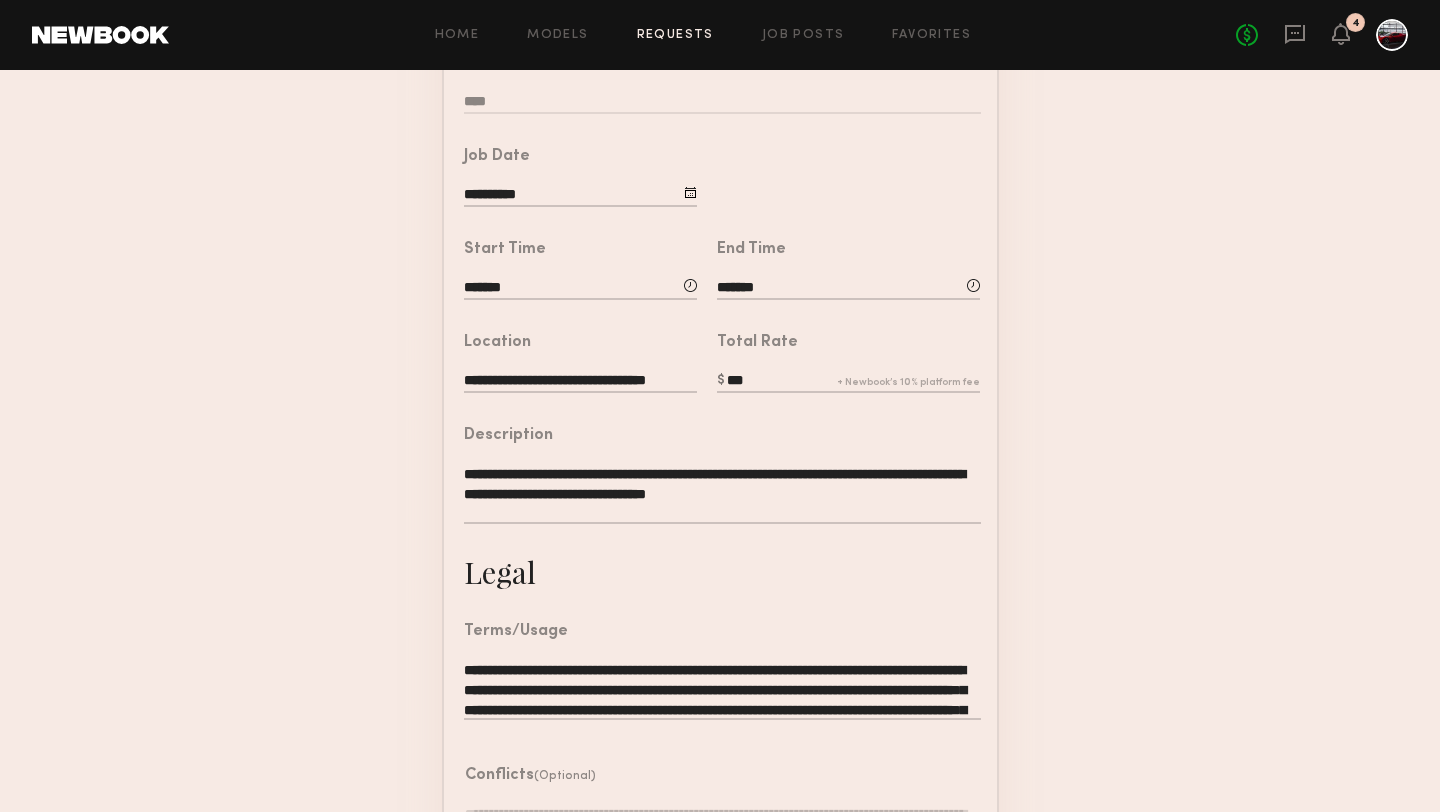 type on "***" 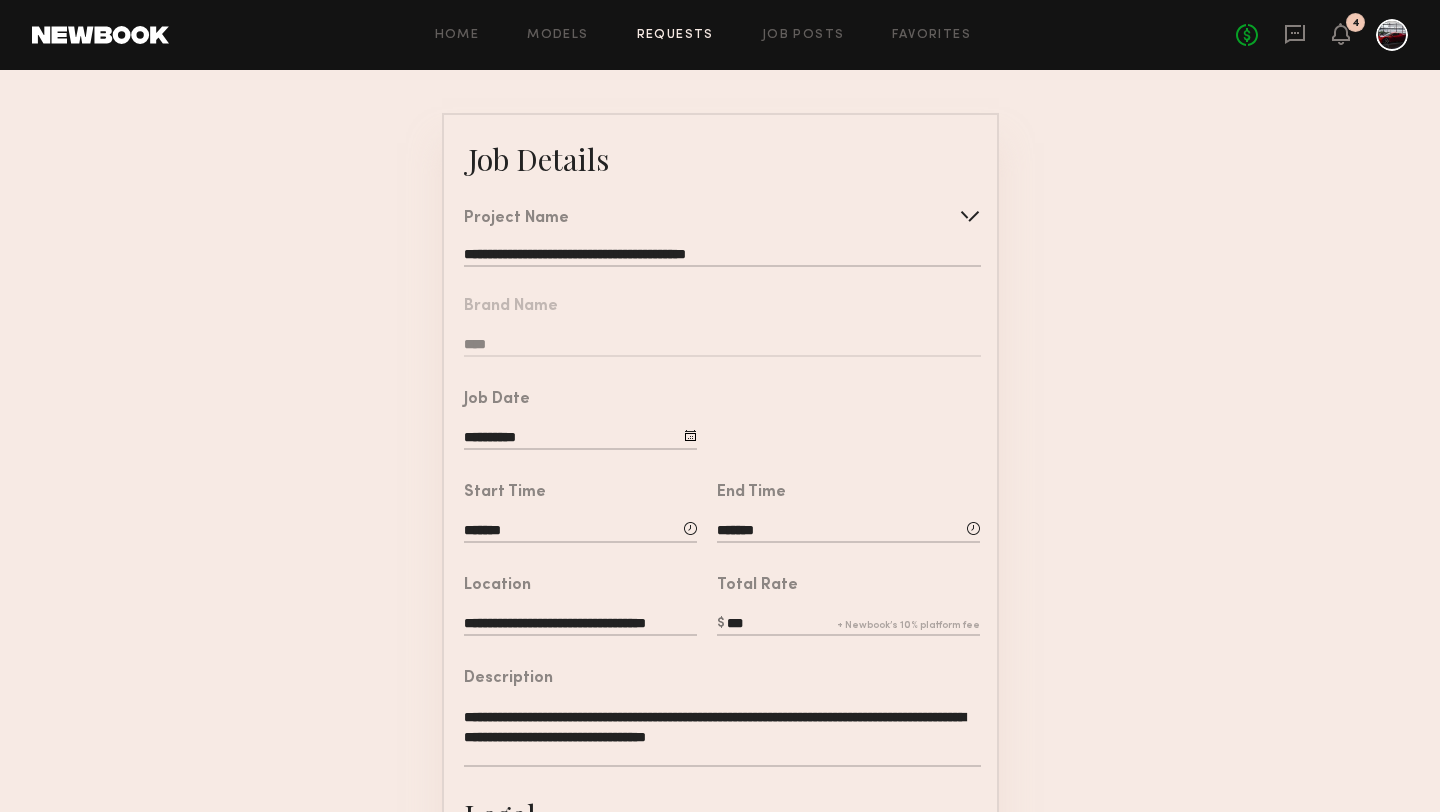 scroll, scrollTop: 504, scrollLeft: 0, axis: vertical 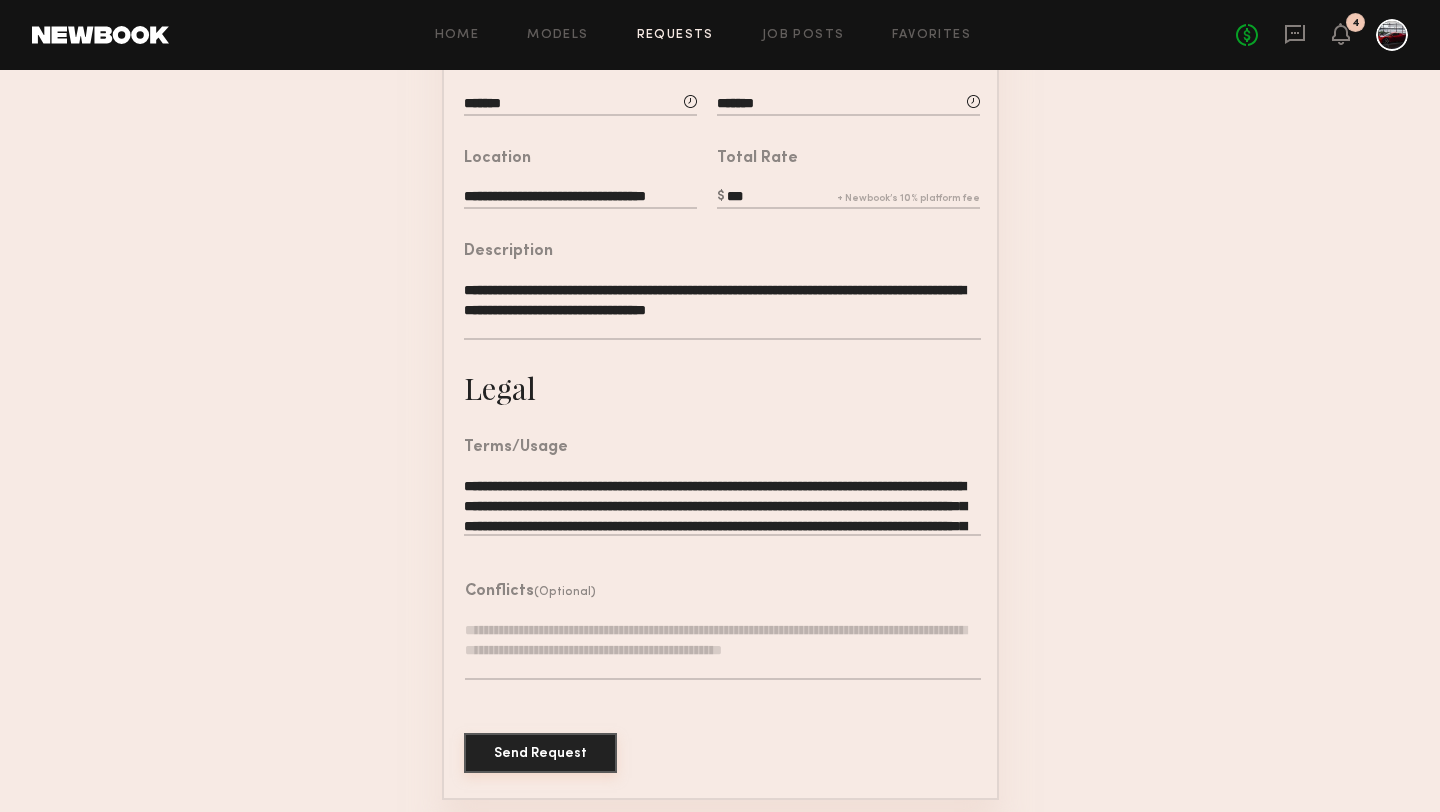click on "Send Request" 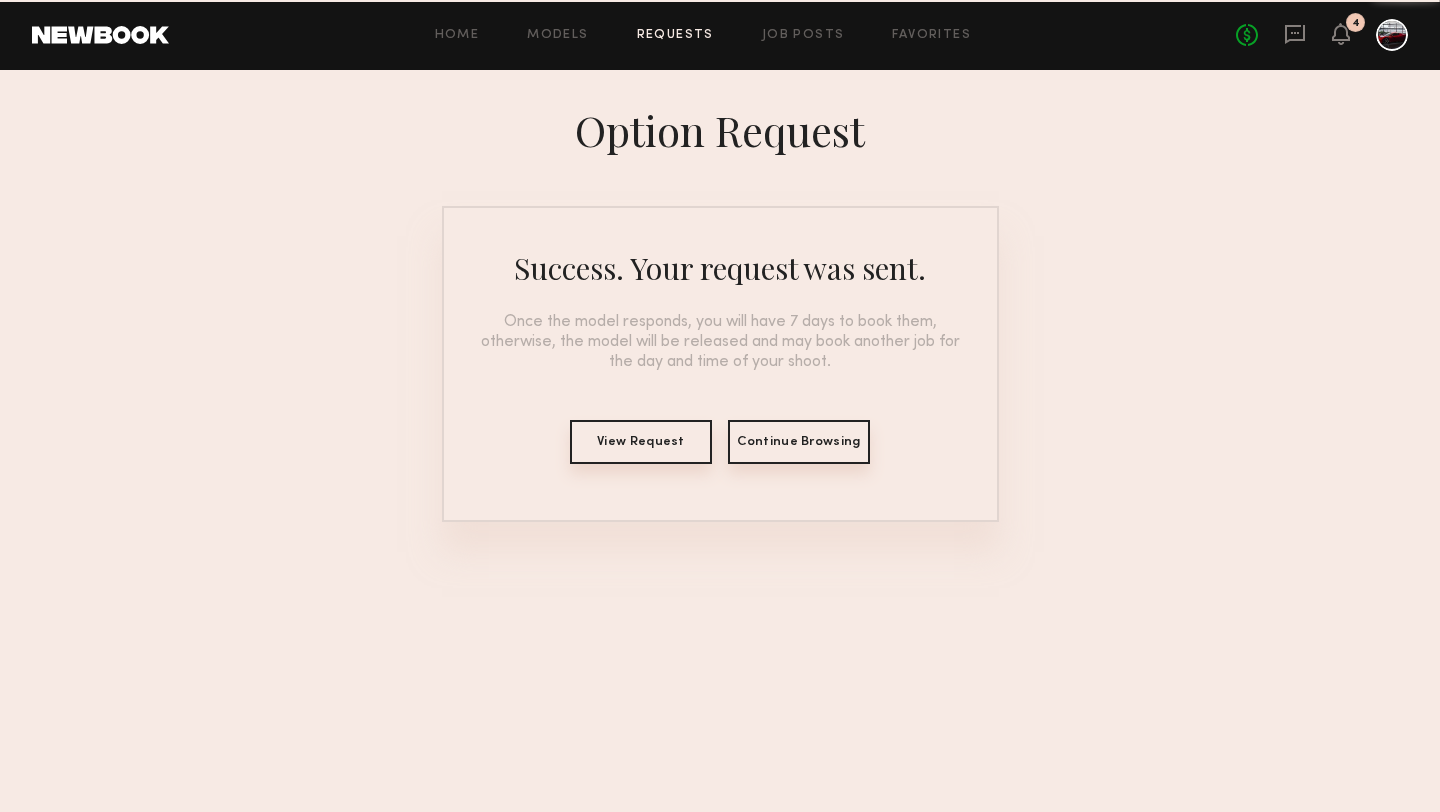 scroll, scrollTop: 0, scrollLeft: 0, axis: both 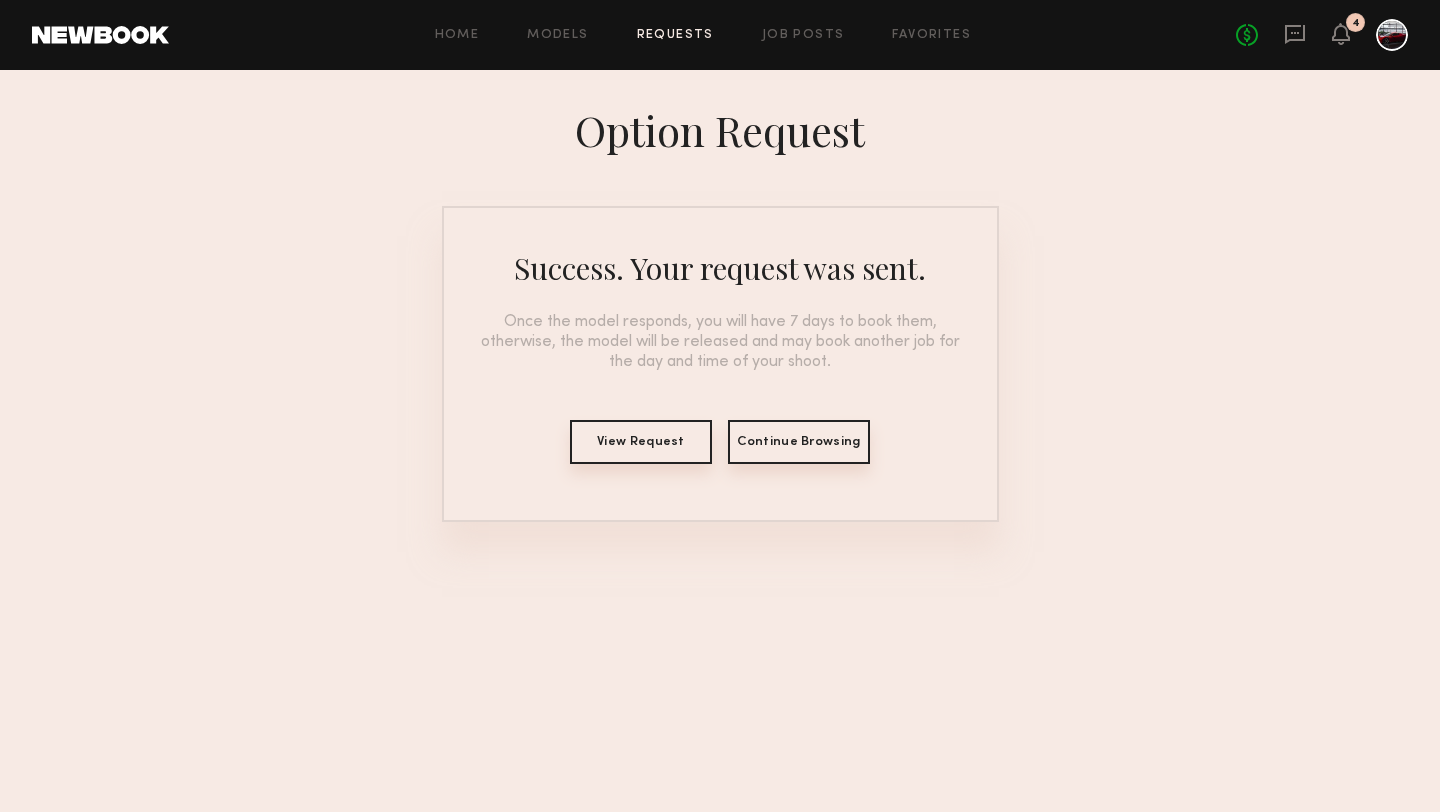click on "Continue Browsing" 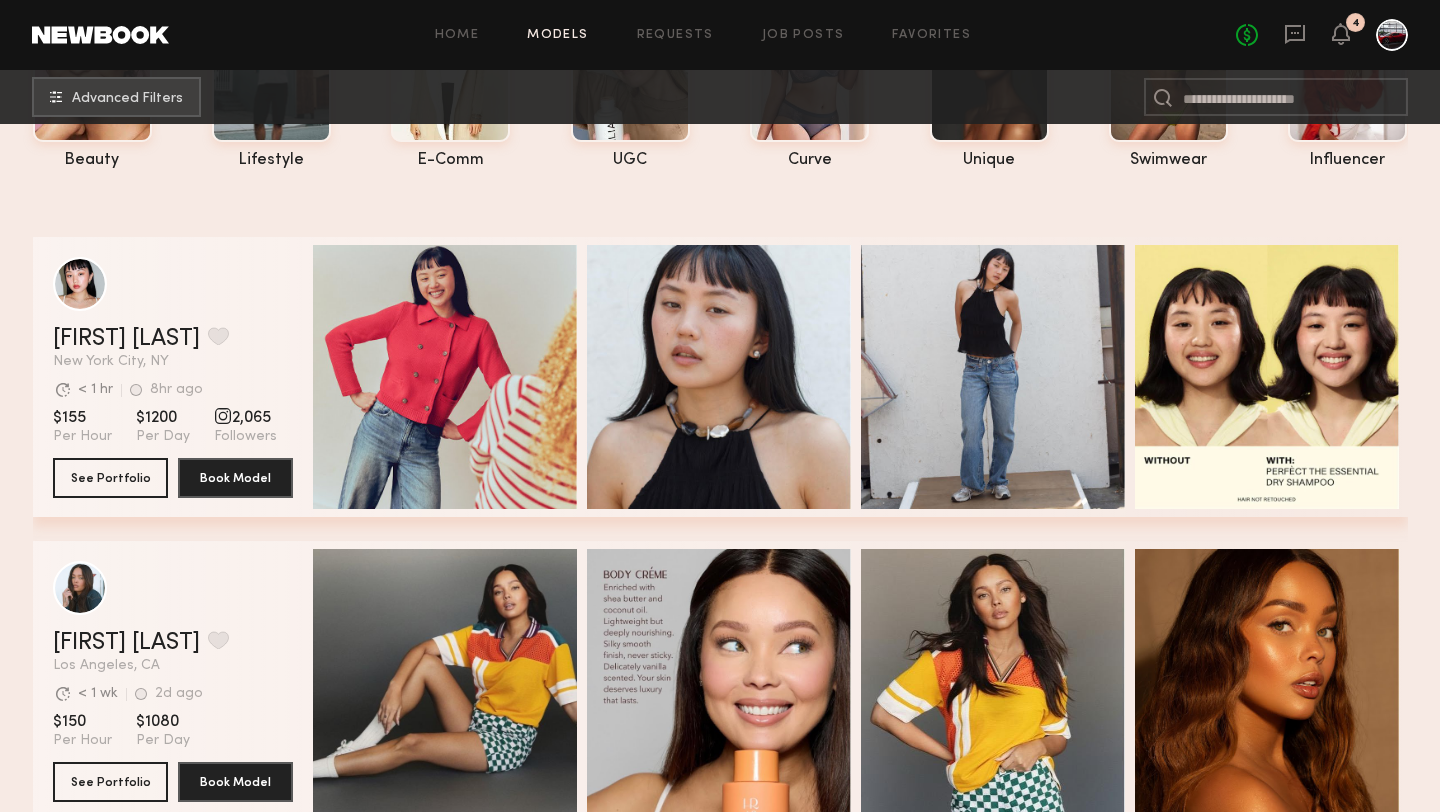 scroll, scrollTop: 0, scrollLeft: 0, axis: both 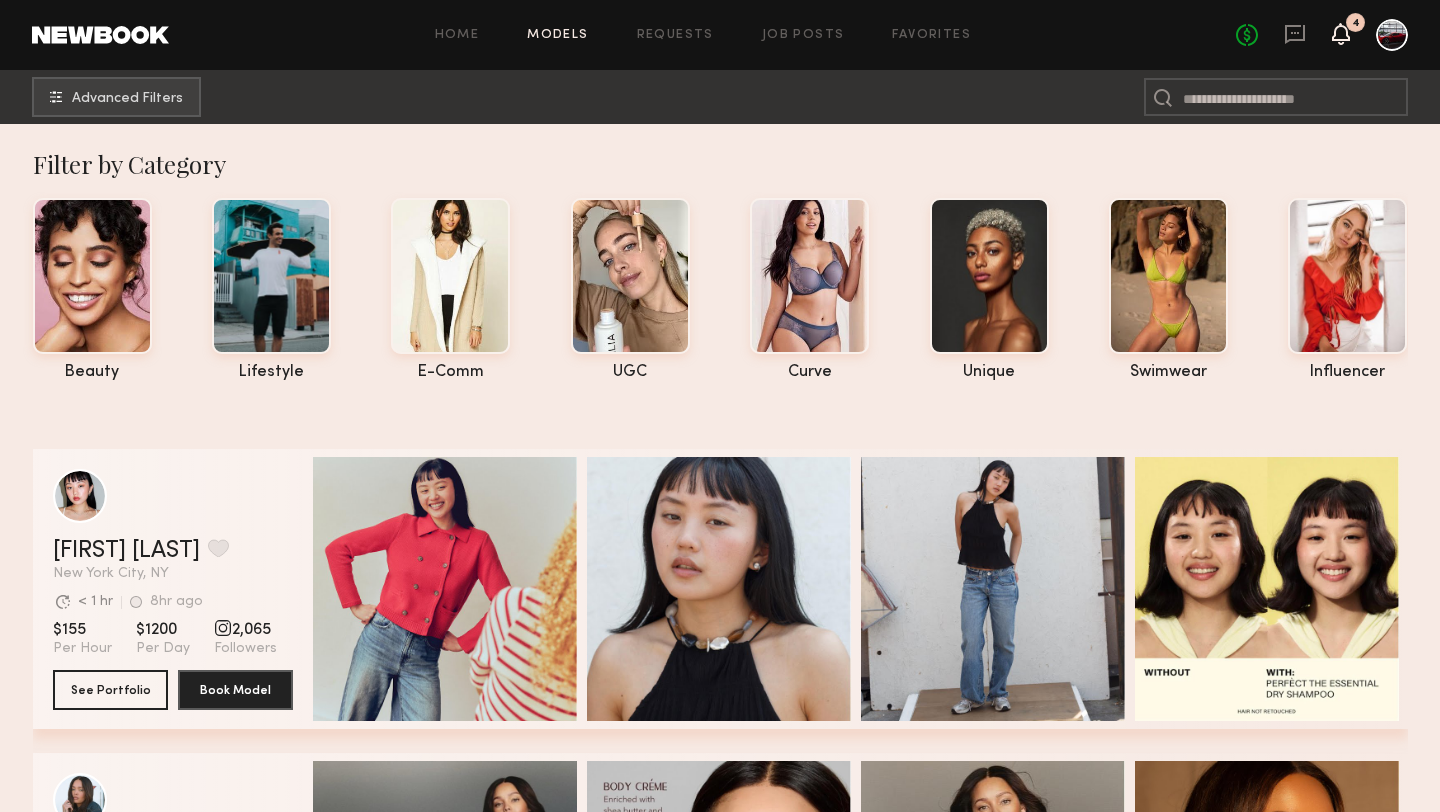 click 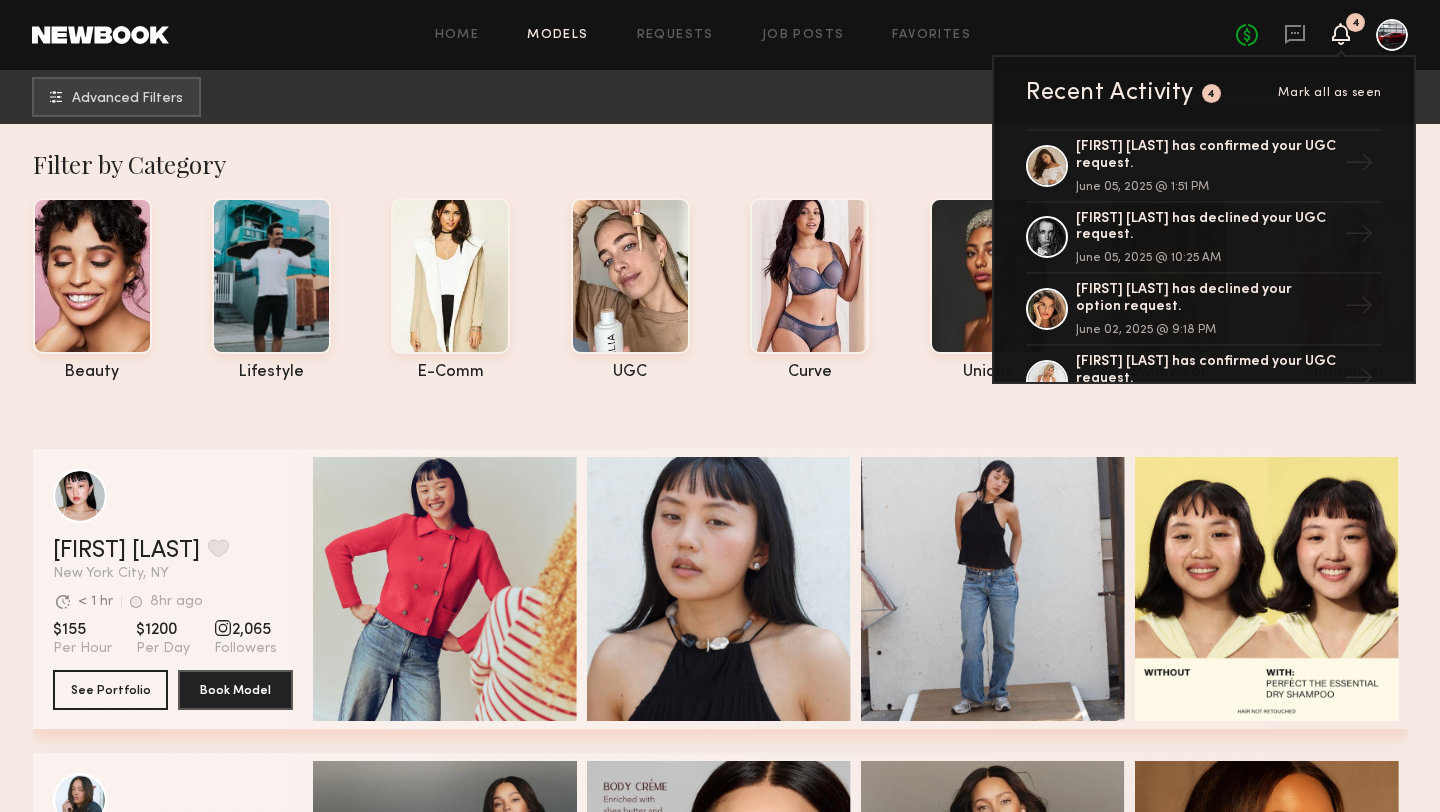 click 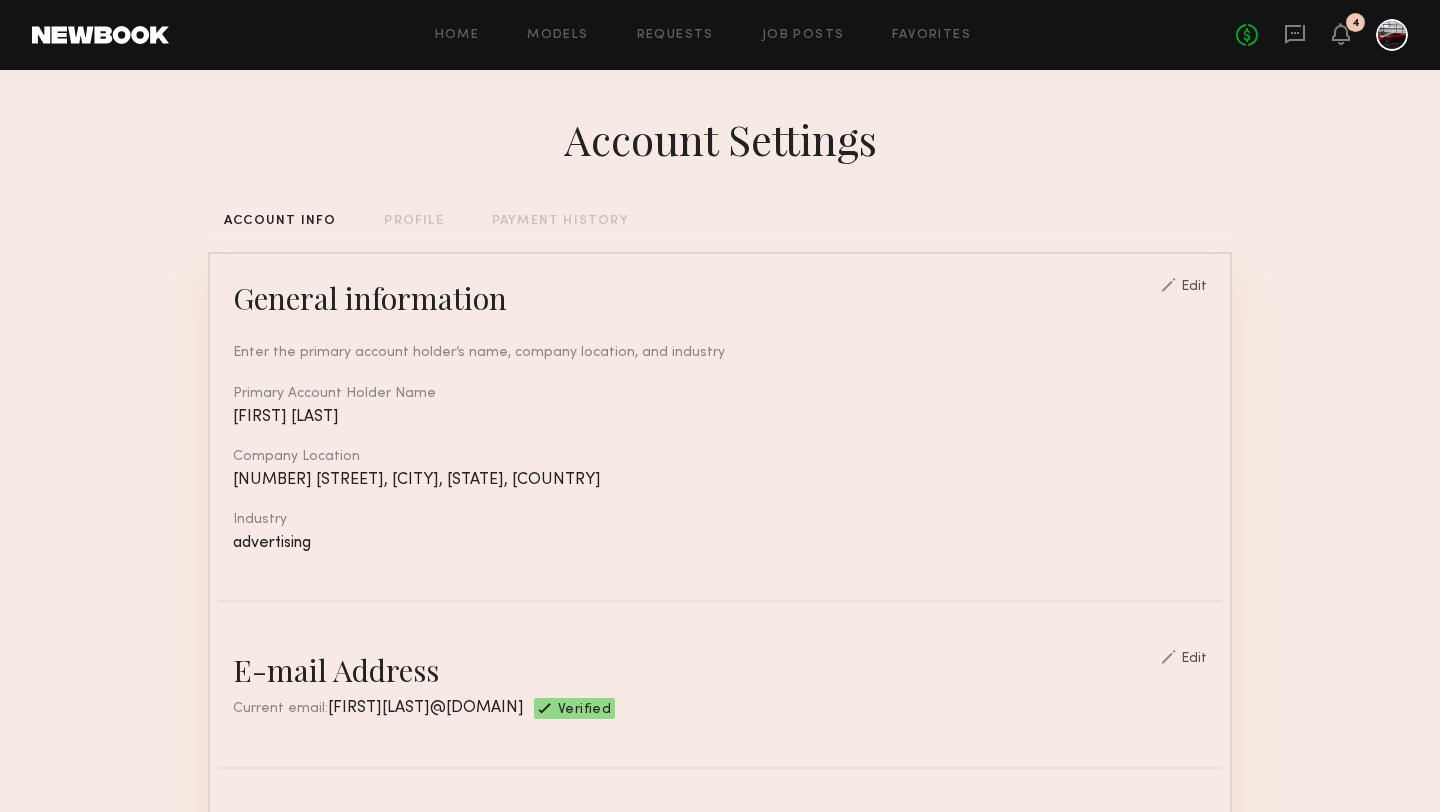 click on "PROFILE" 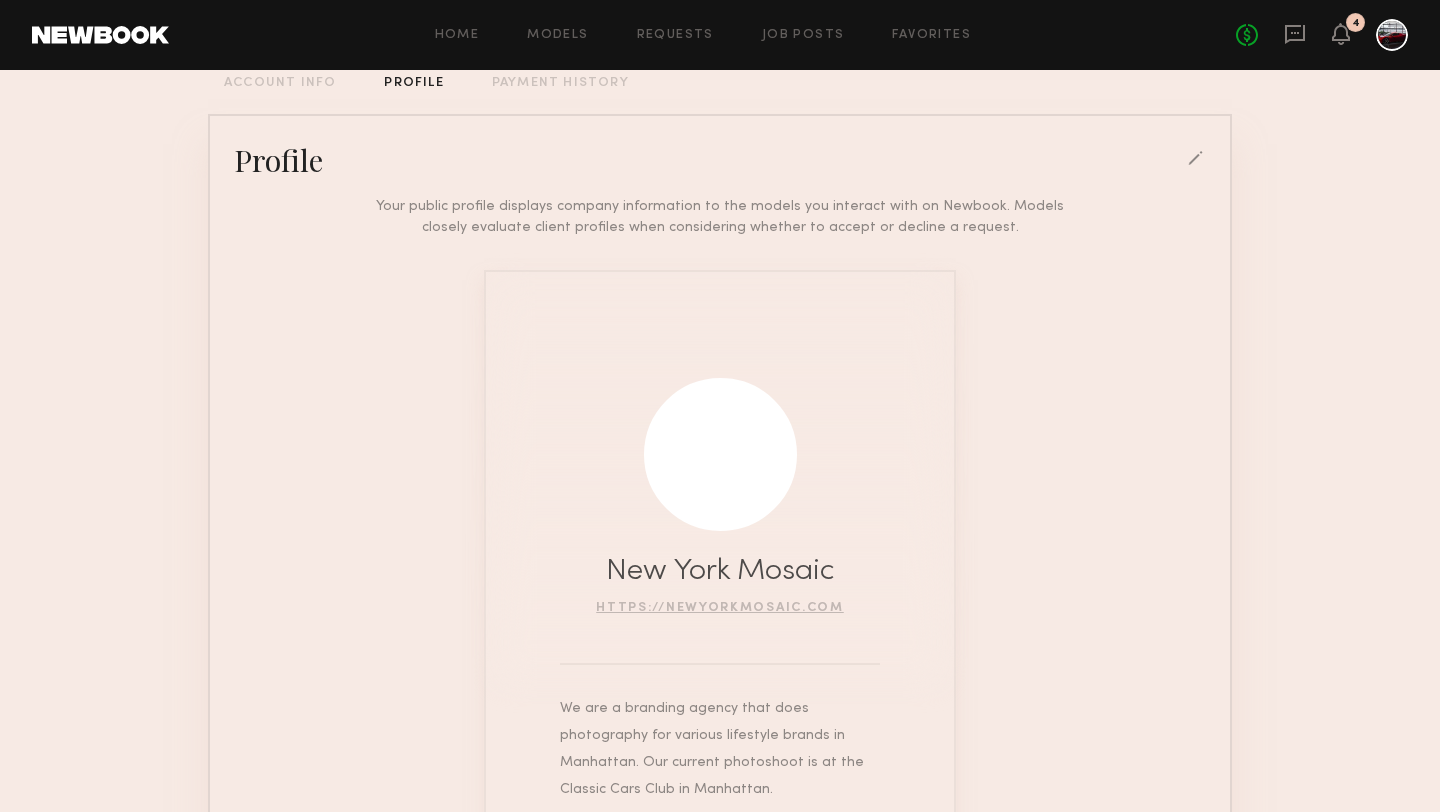 scroll, scrollTop: 0, scrollLeft: 0, axis: both 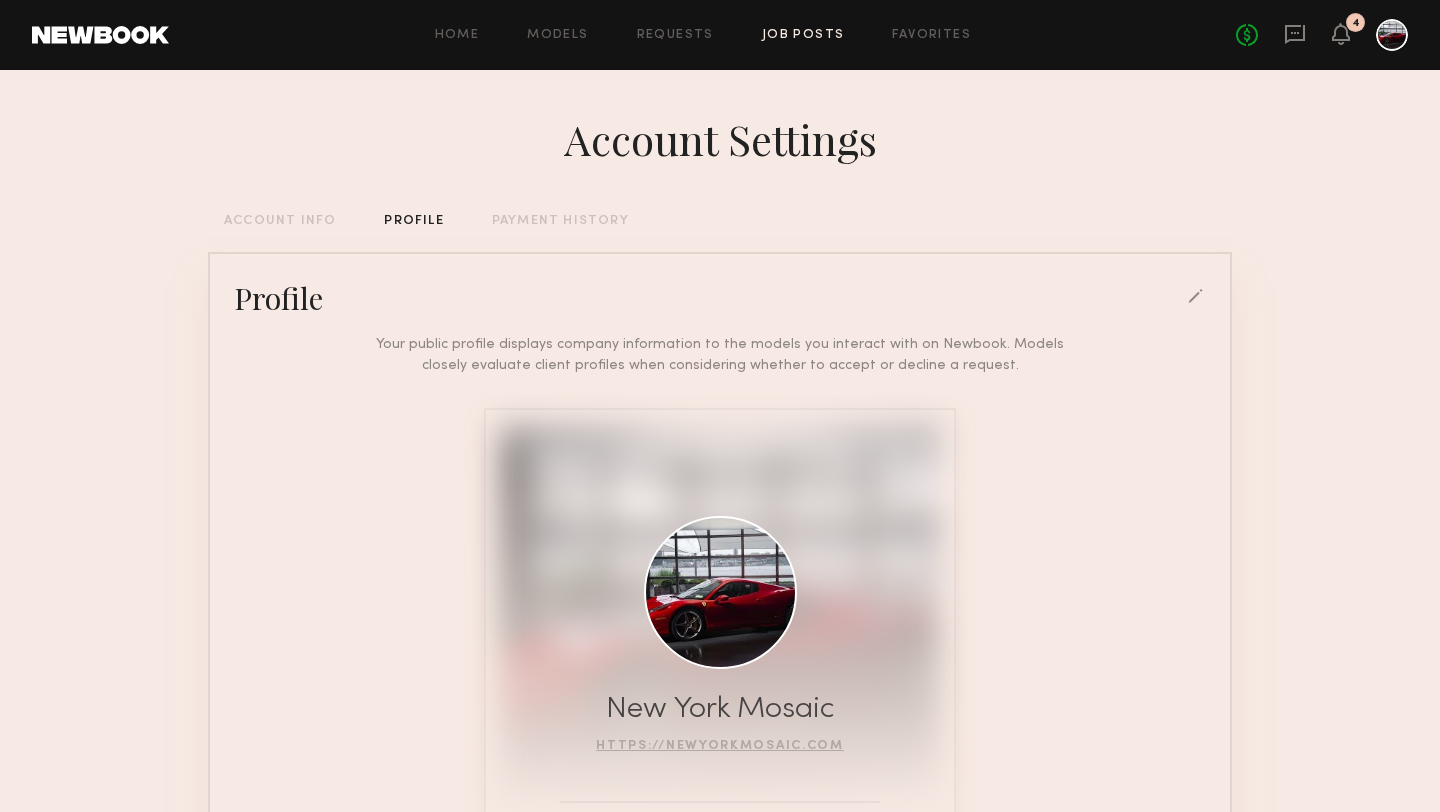 click on "Job Posts" 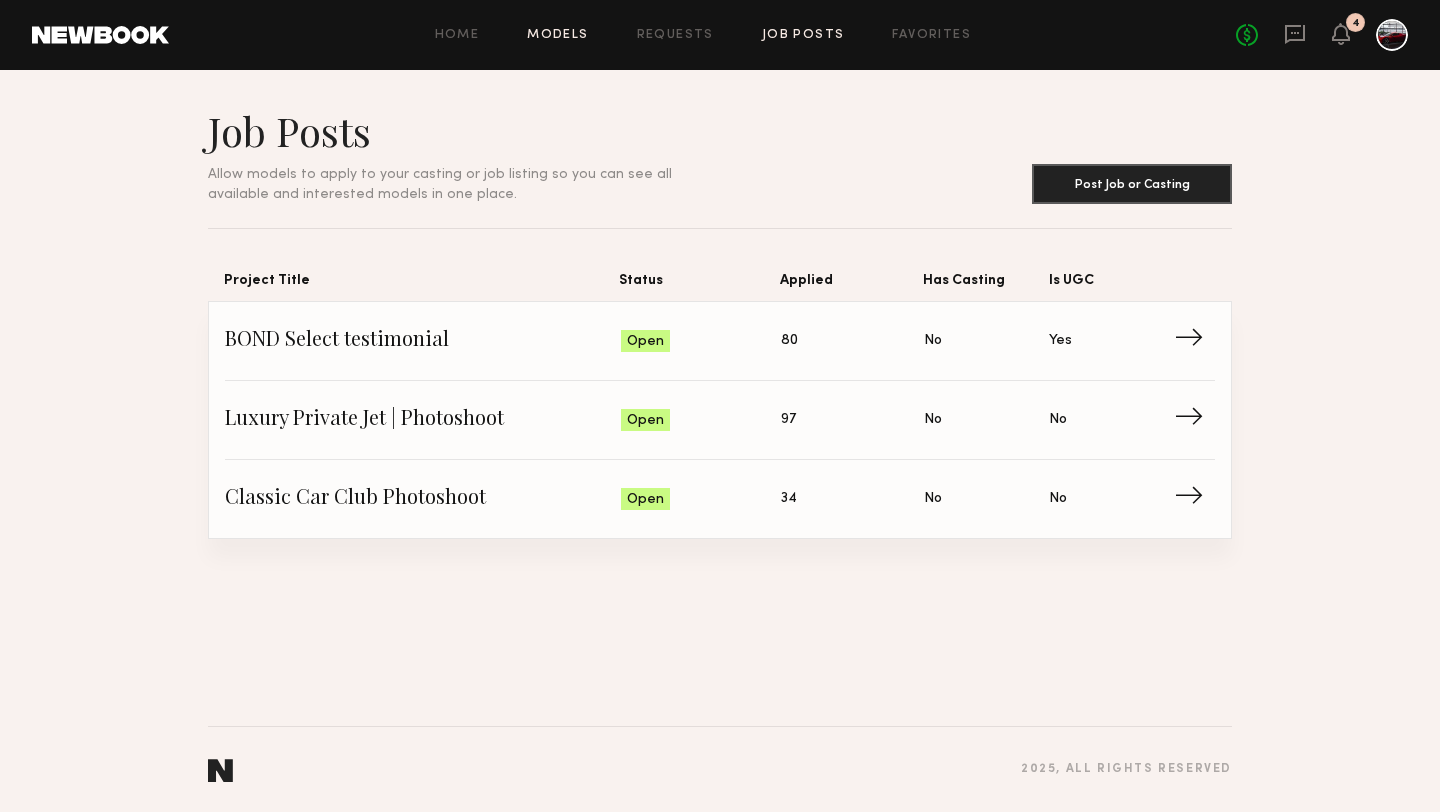 click on "Models" 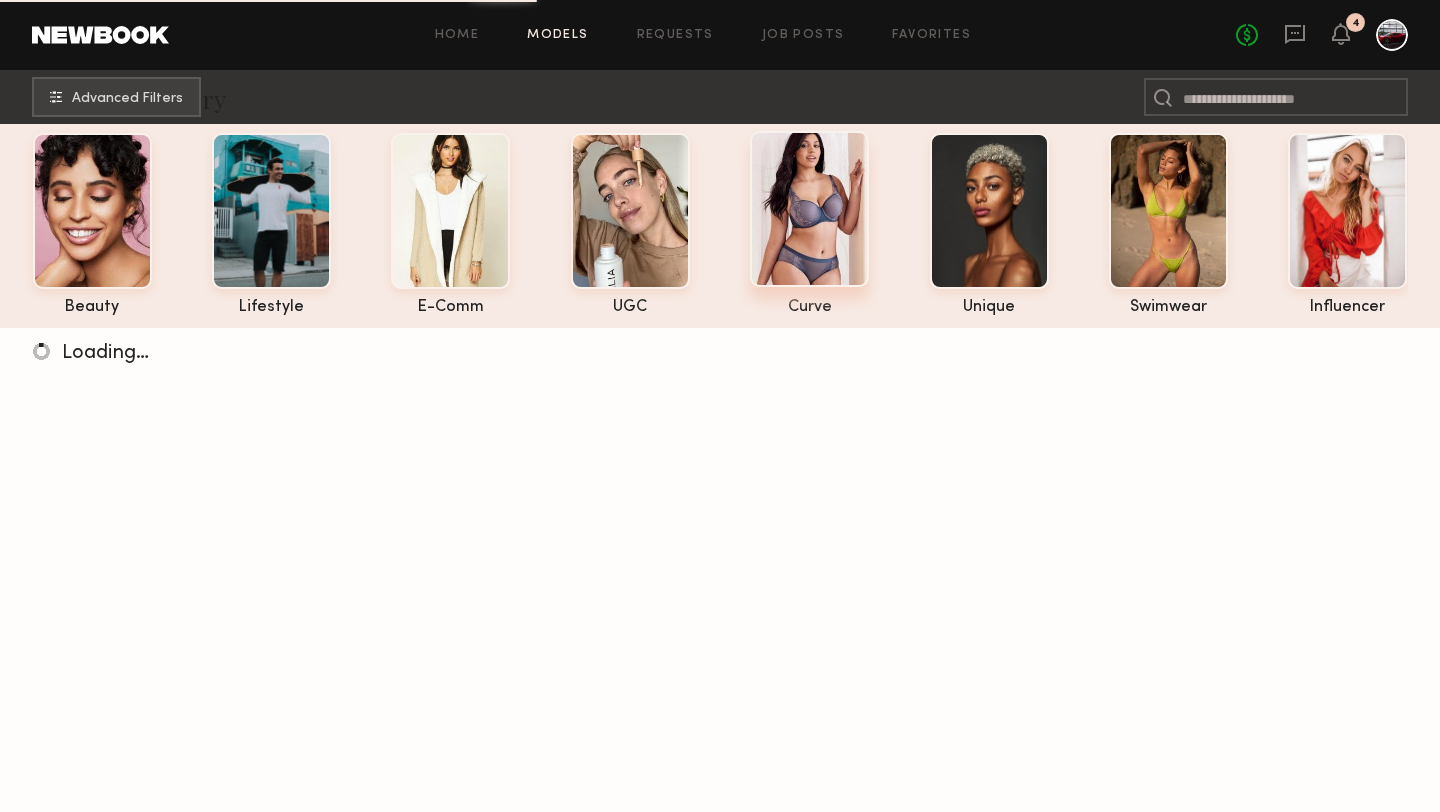scroll, scrollTop: 0, scrollLeft: 0, axis: both 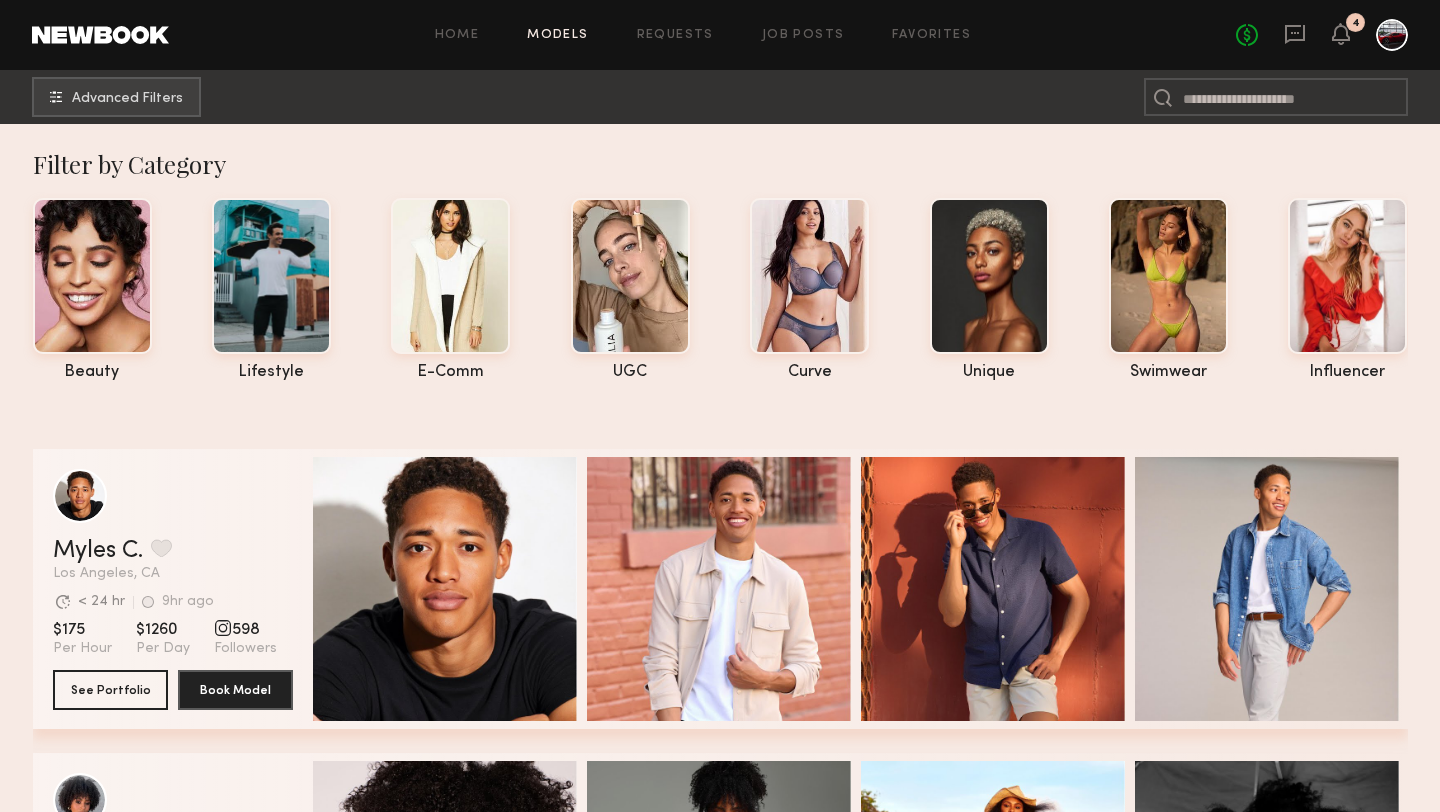 click on "Home Models Requests Job Posts Favorites Sign Out No fees up to $5,000 4" 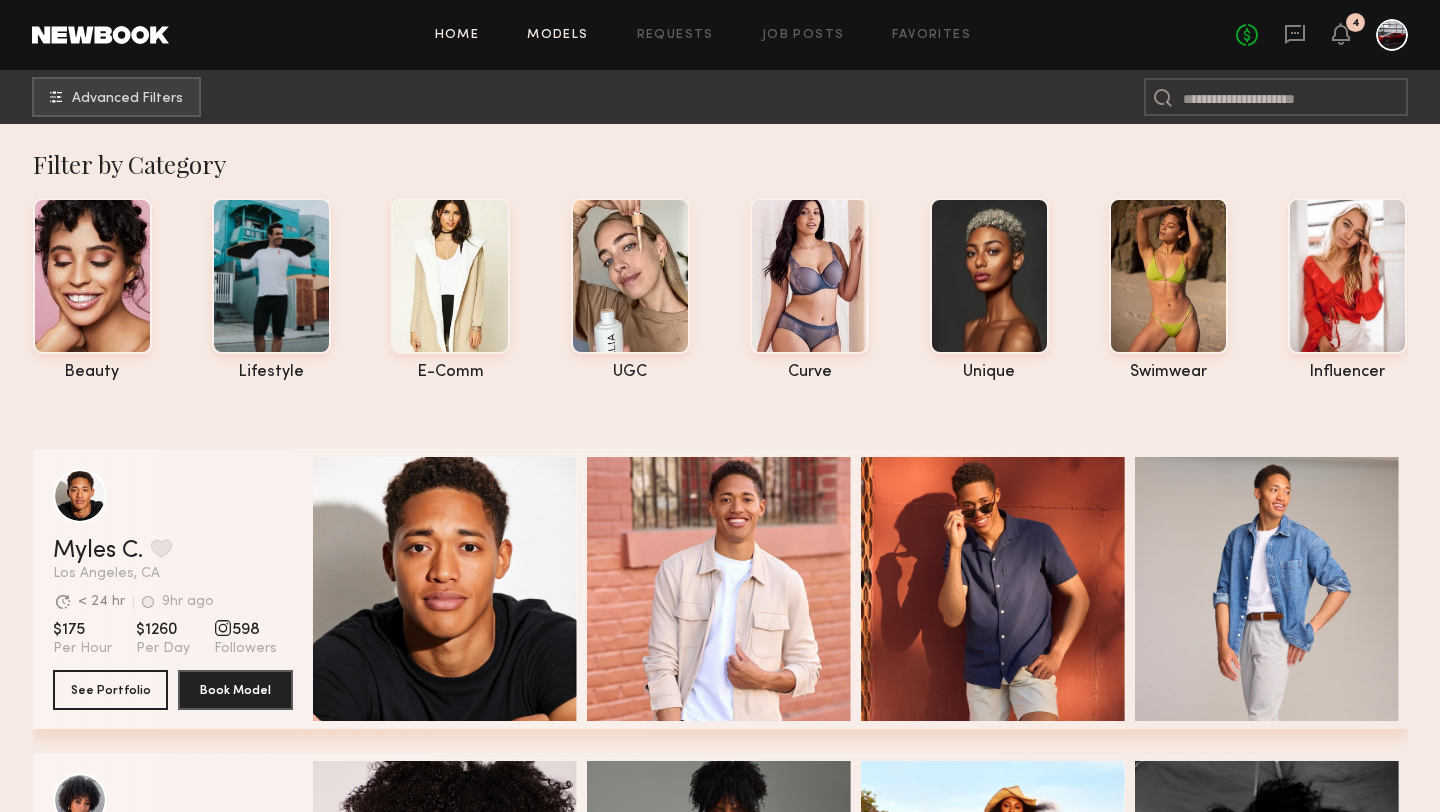 click on "Home" 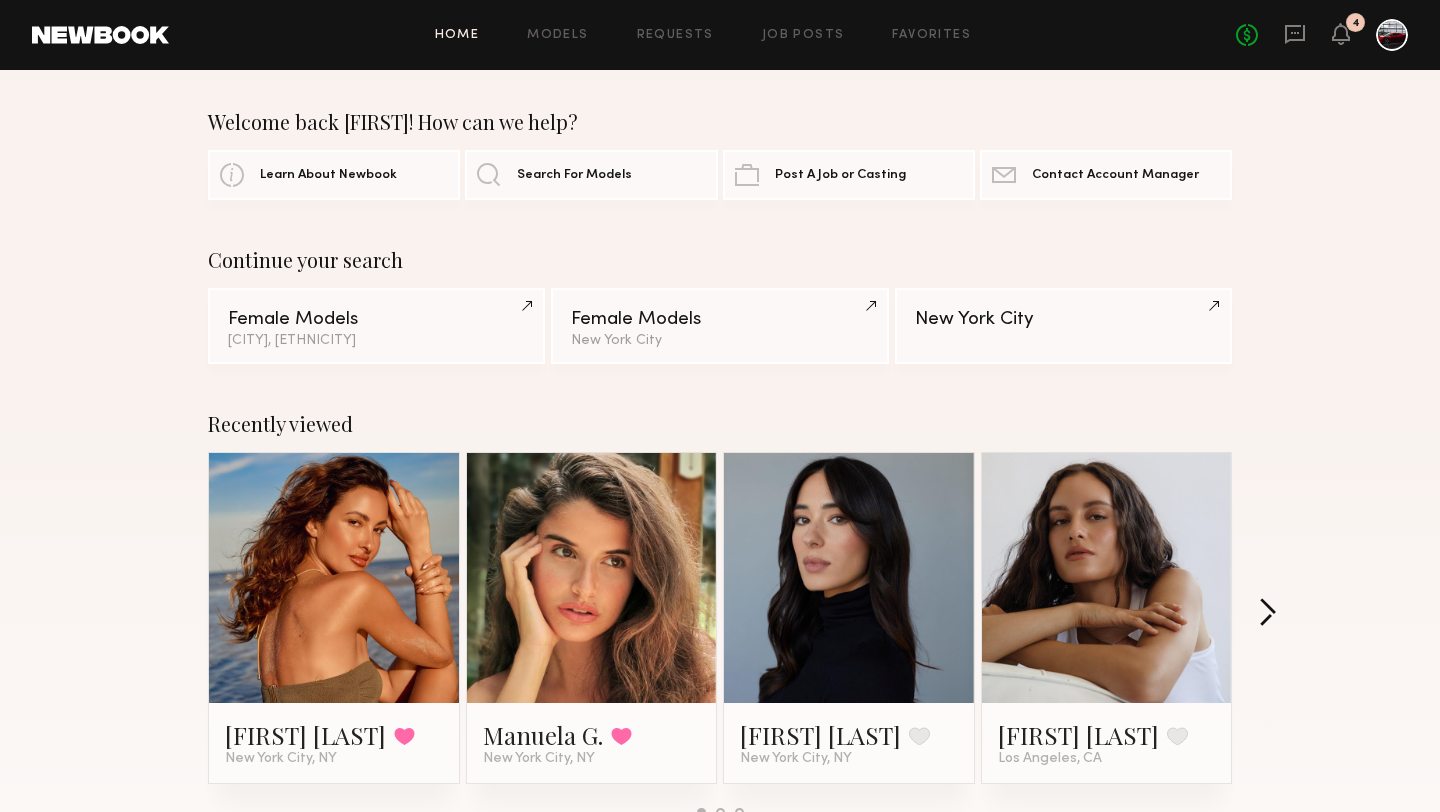 click 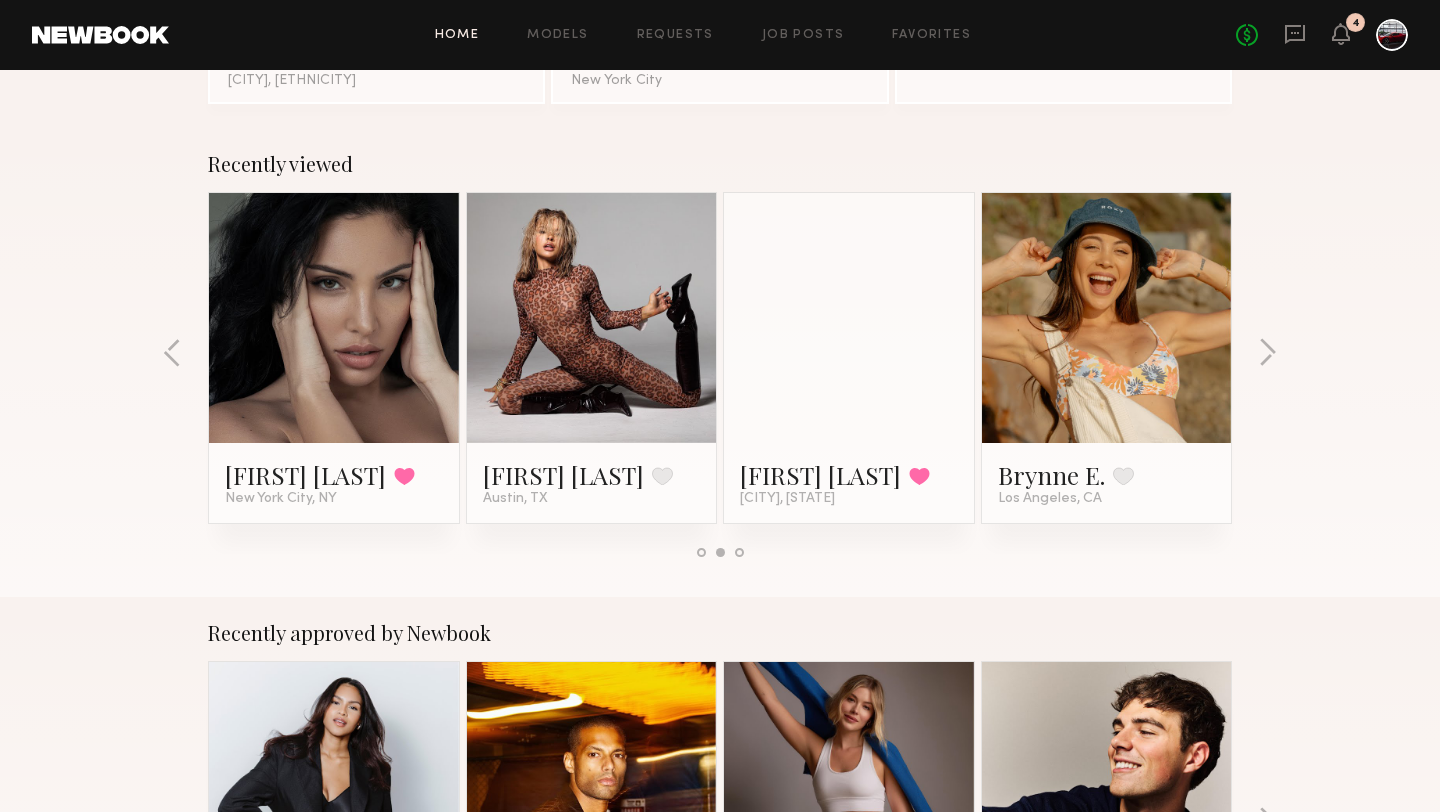scroll, scrollTop: 0, scrollLeft: 0, axis: both 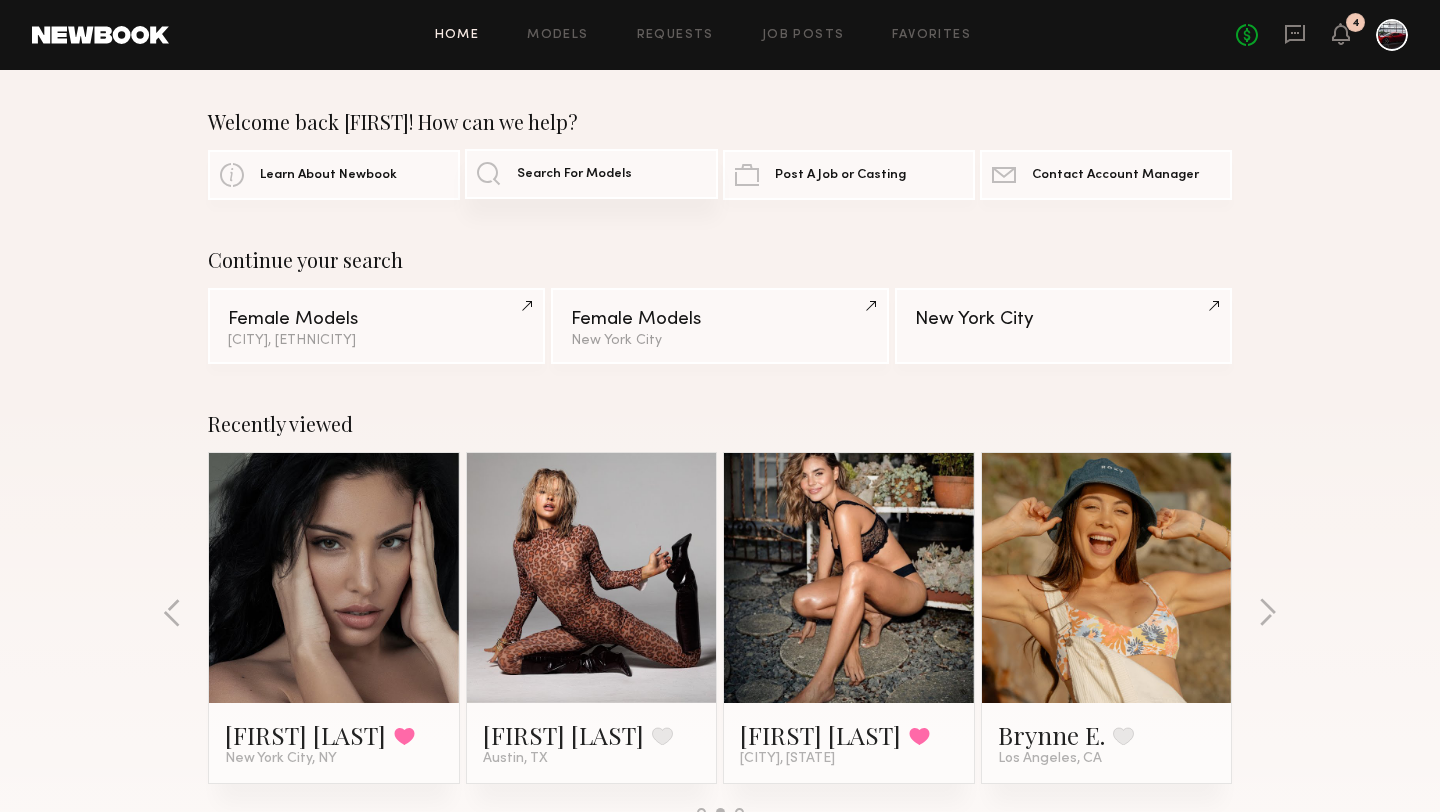 click on "Search For Models" 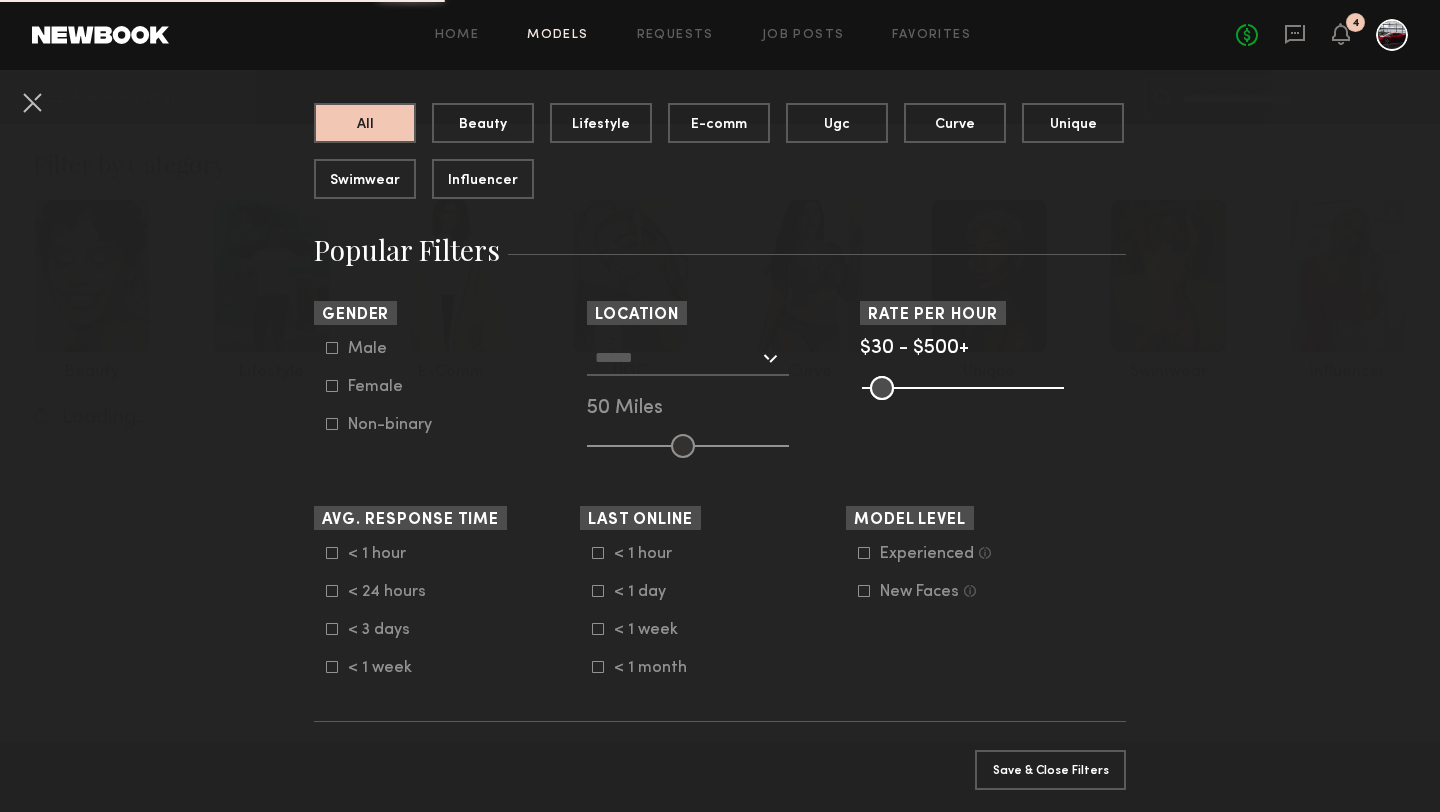 scroll, scrollTop: 203, scrollLeft: 0, axis: vertical 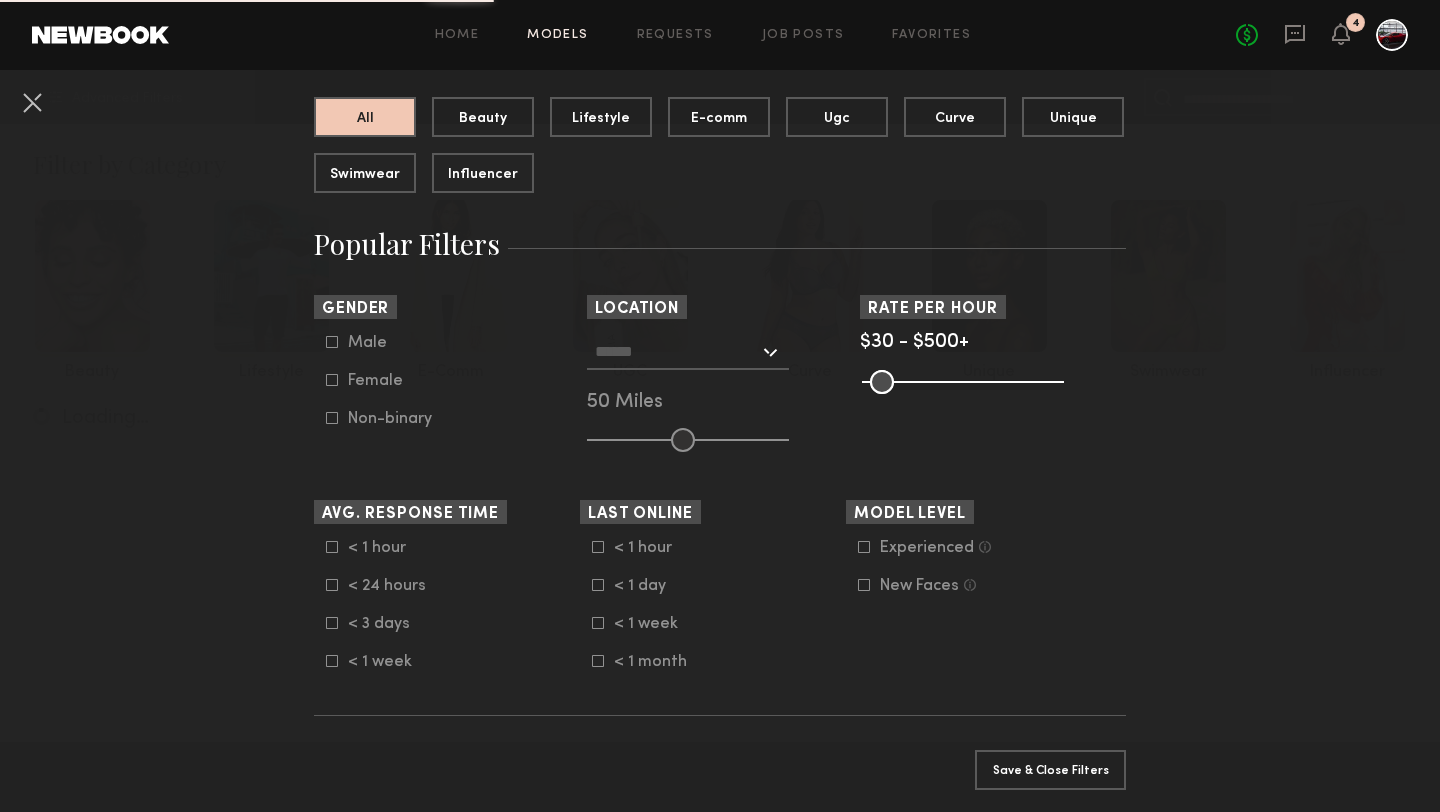 click 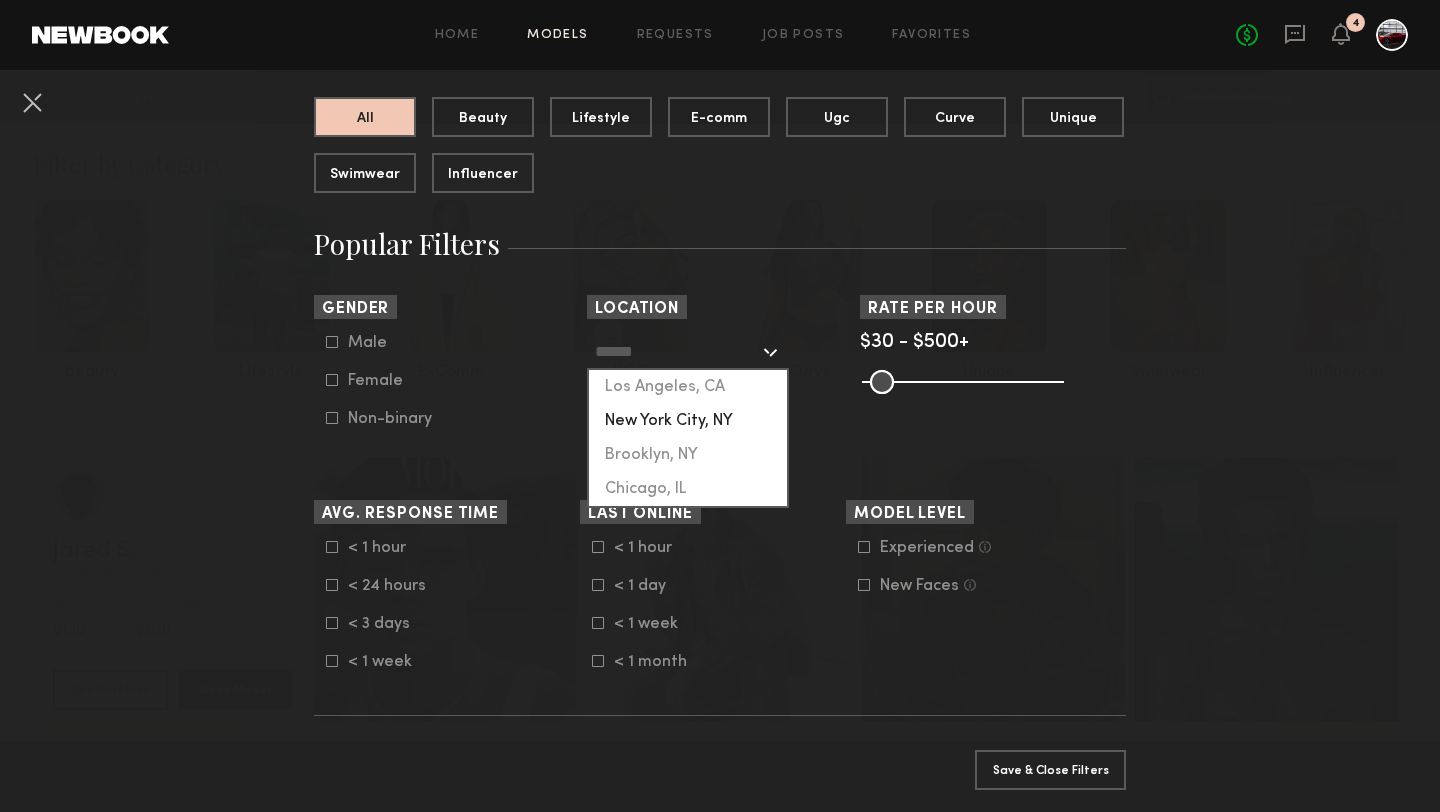 click on "New York City, NY" 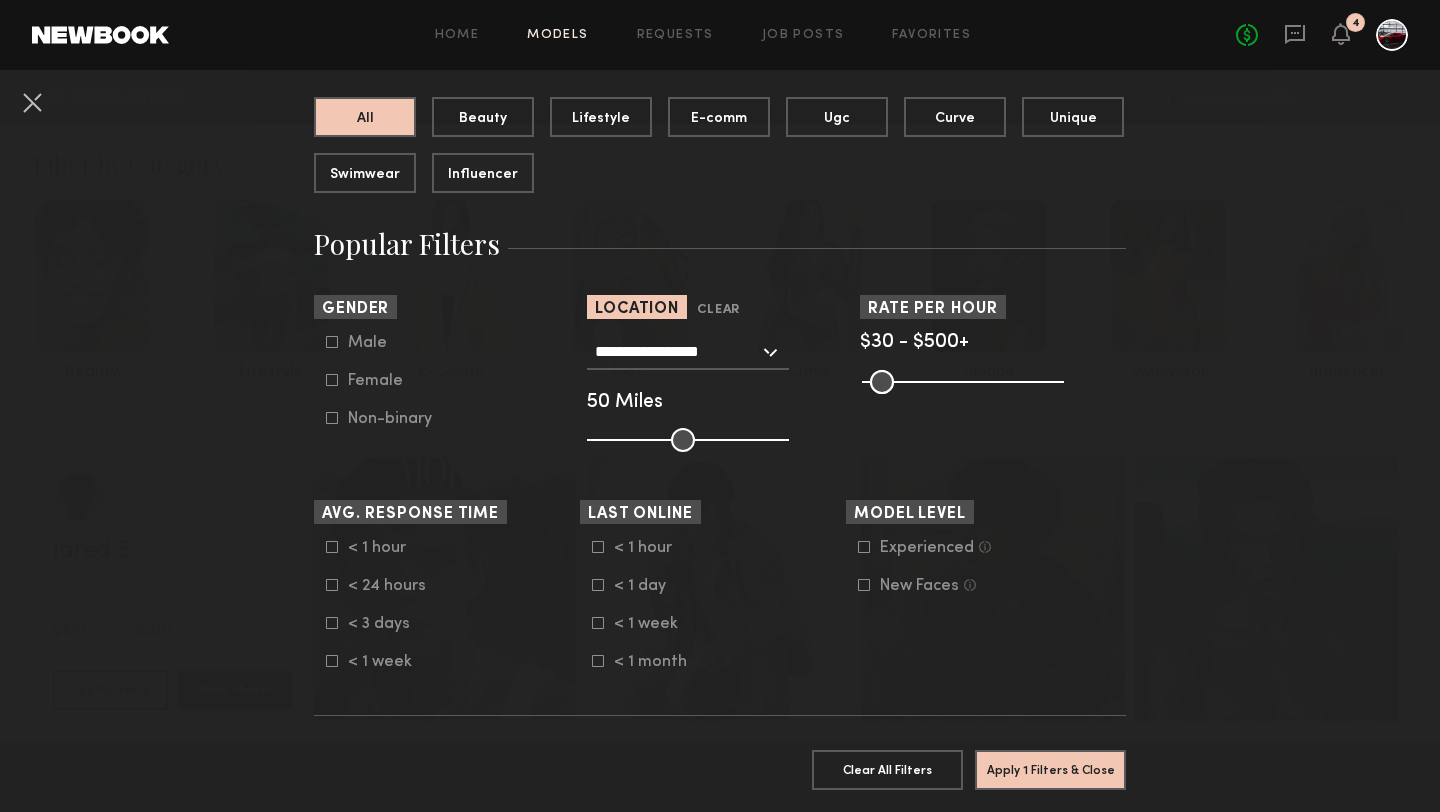 click 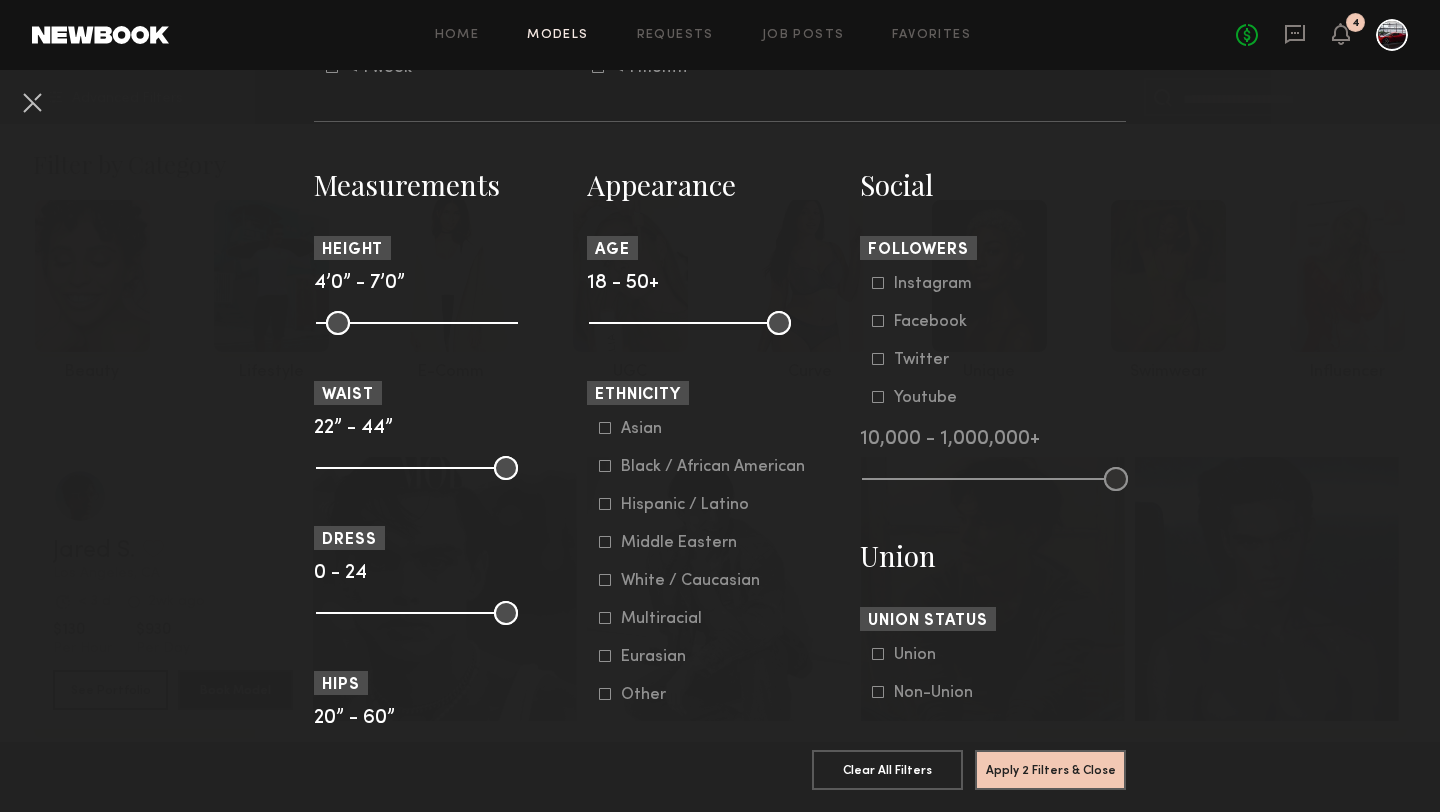 scroll, scrollTop: 807, scrollLeft: 0, axis: vertical 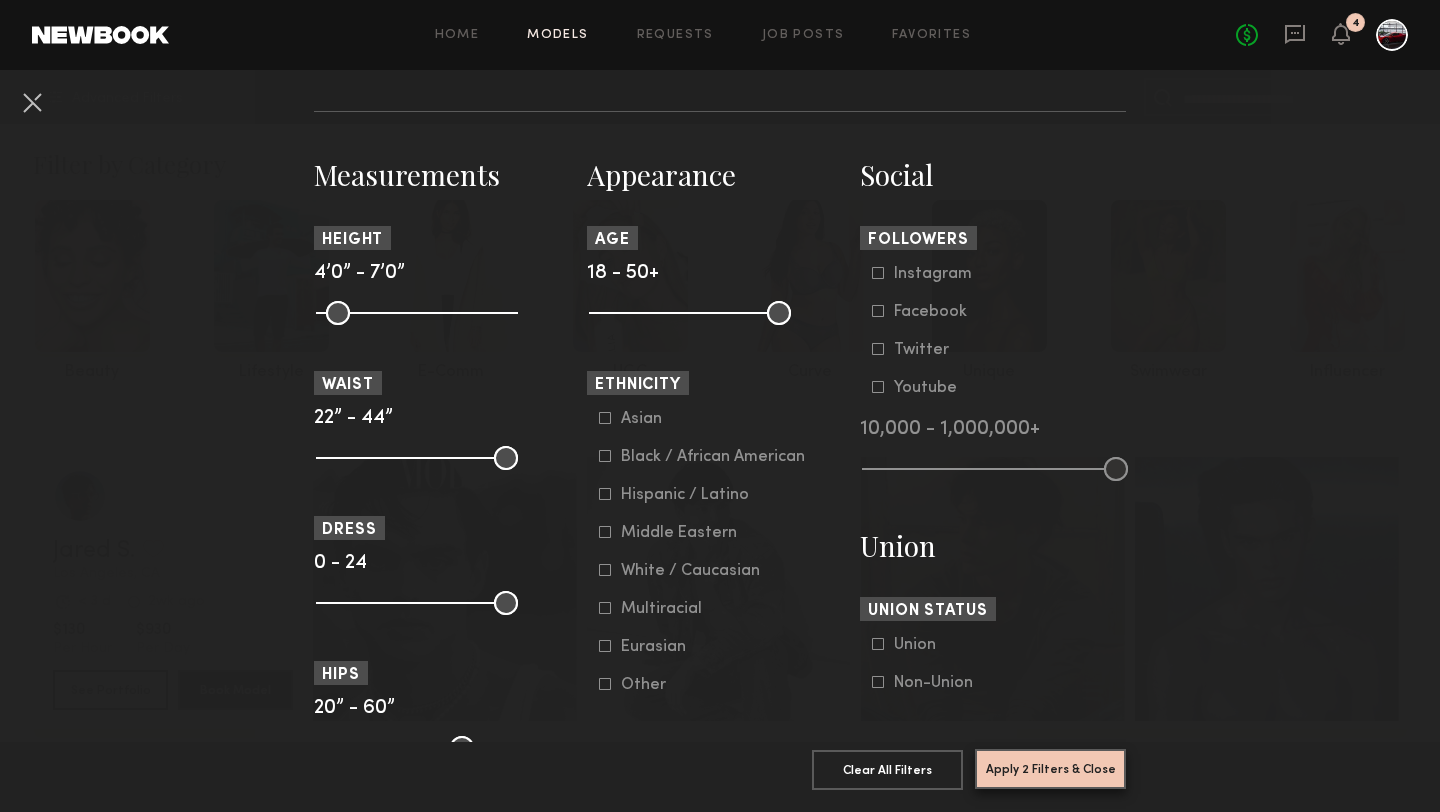 click on "Apply 2 Filters & Close" 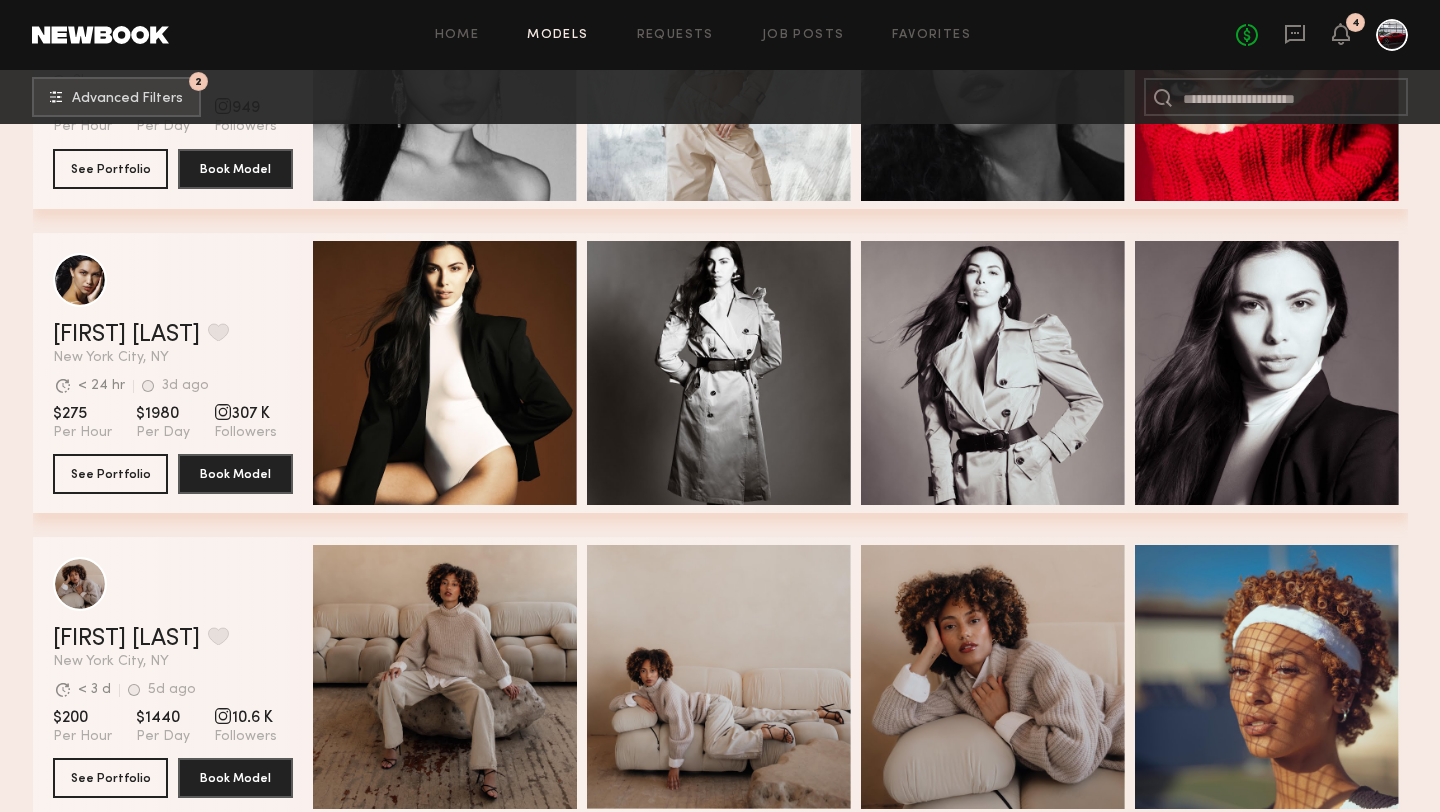 scroll, scrollTop: 4189, scrollLeft: 0, axis: vertical 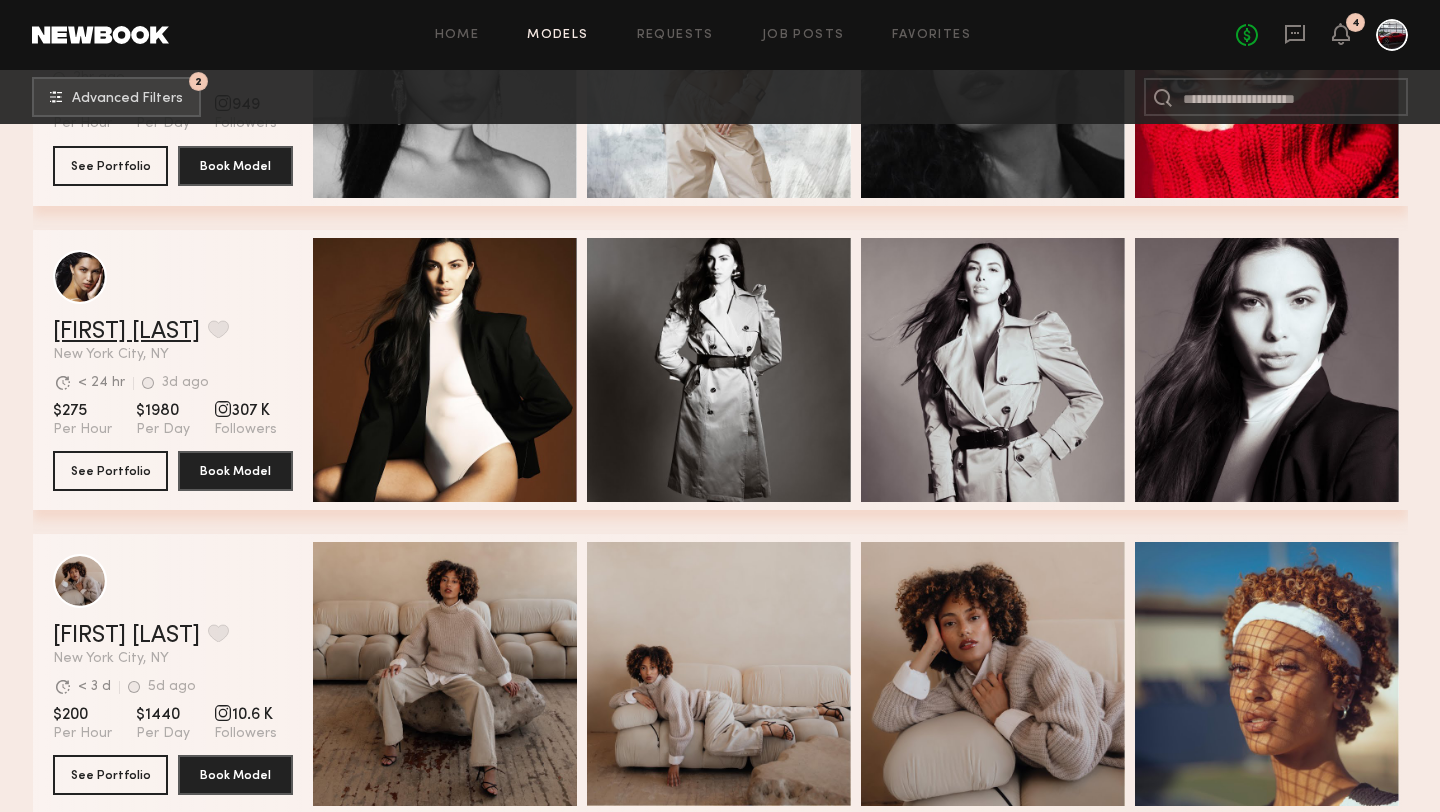 click on "Giselle P." 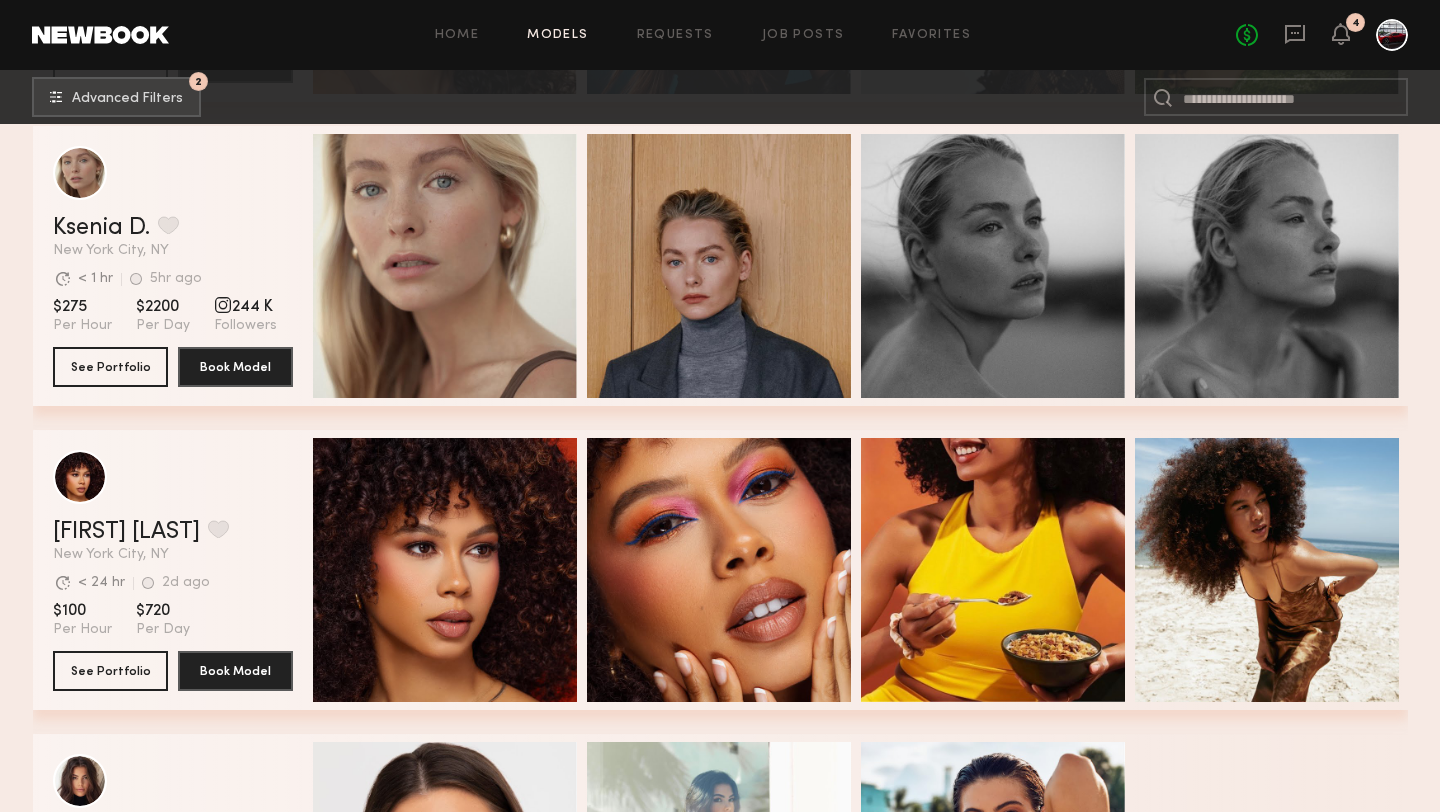 scroll, scrollTop: 7869, scrollLeft: 0, axis: vertical 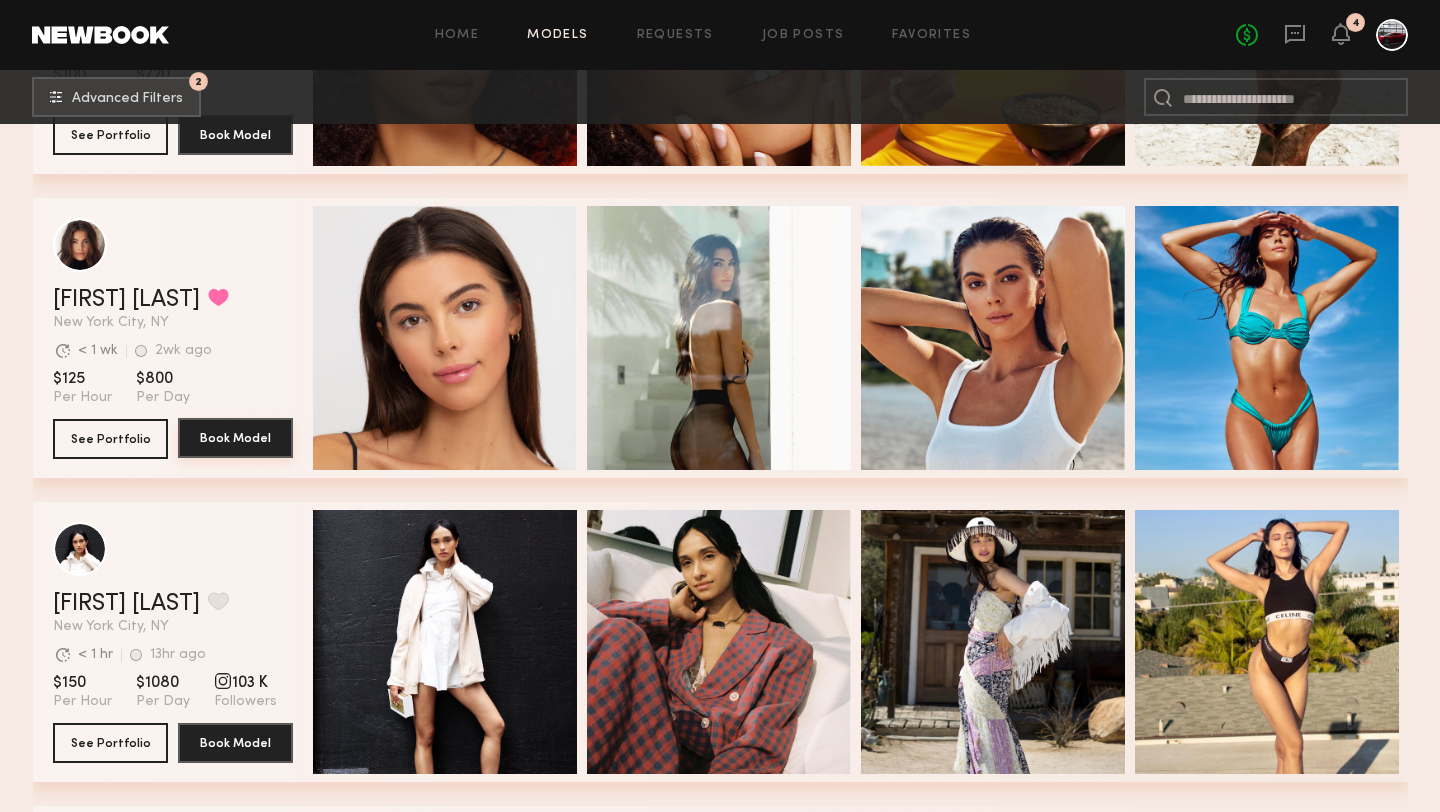 click on "Book Model" 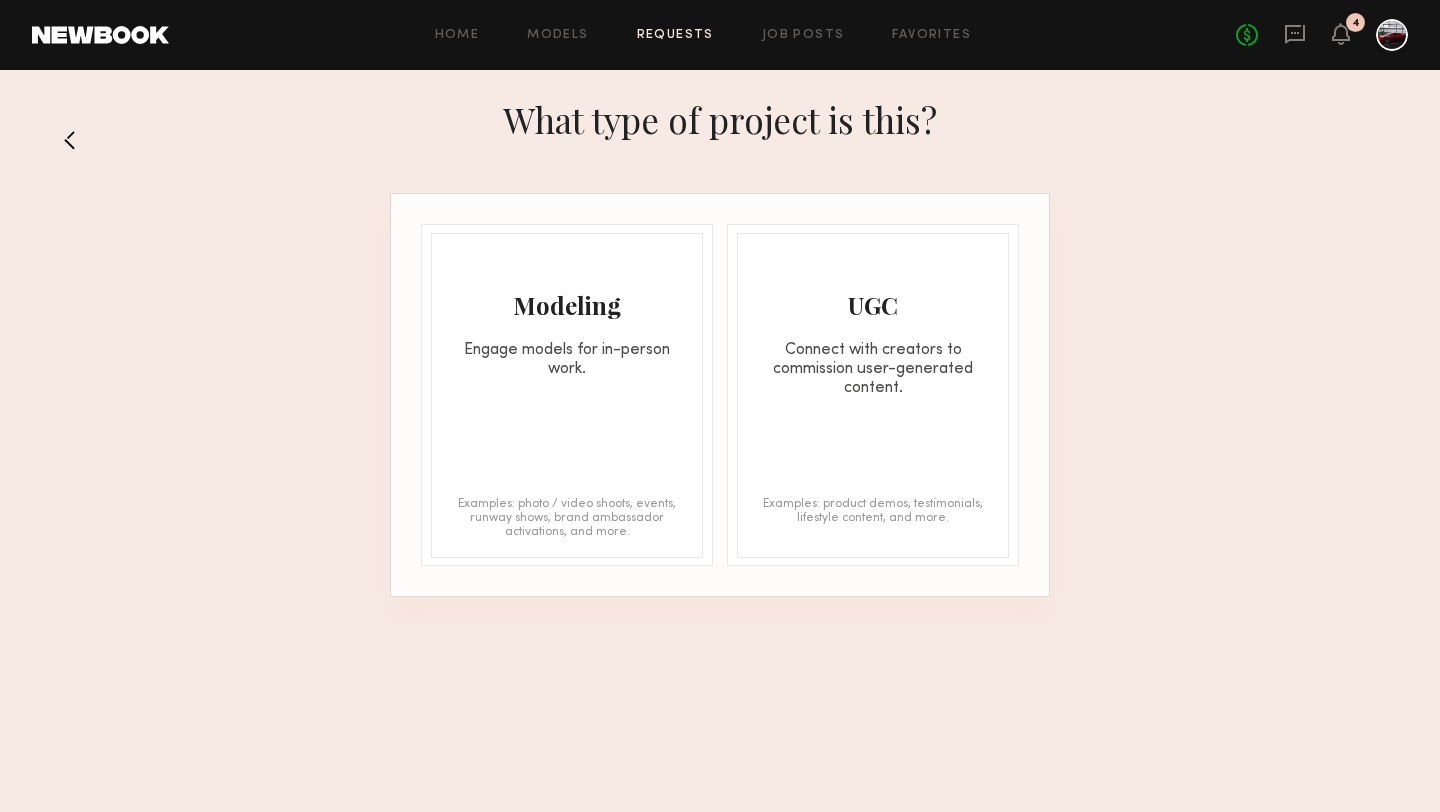 click on "Modeling Engage models for in-person work. Examples: photo / video shoots, events, runway shows, brand ambassador activations, and more." 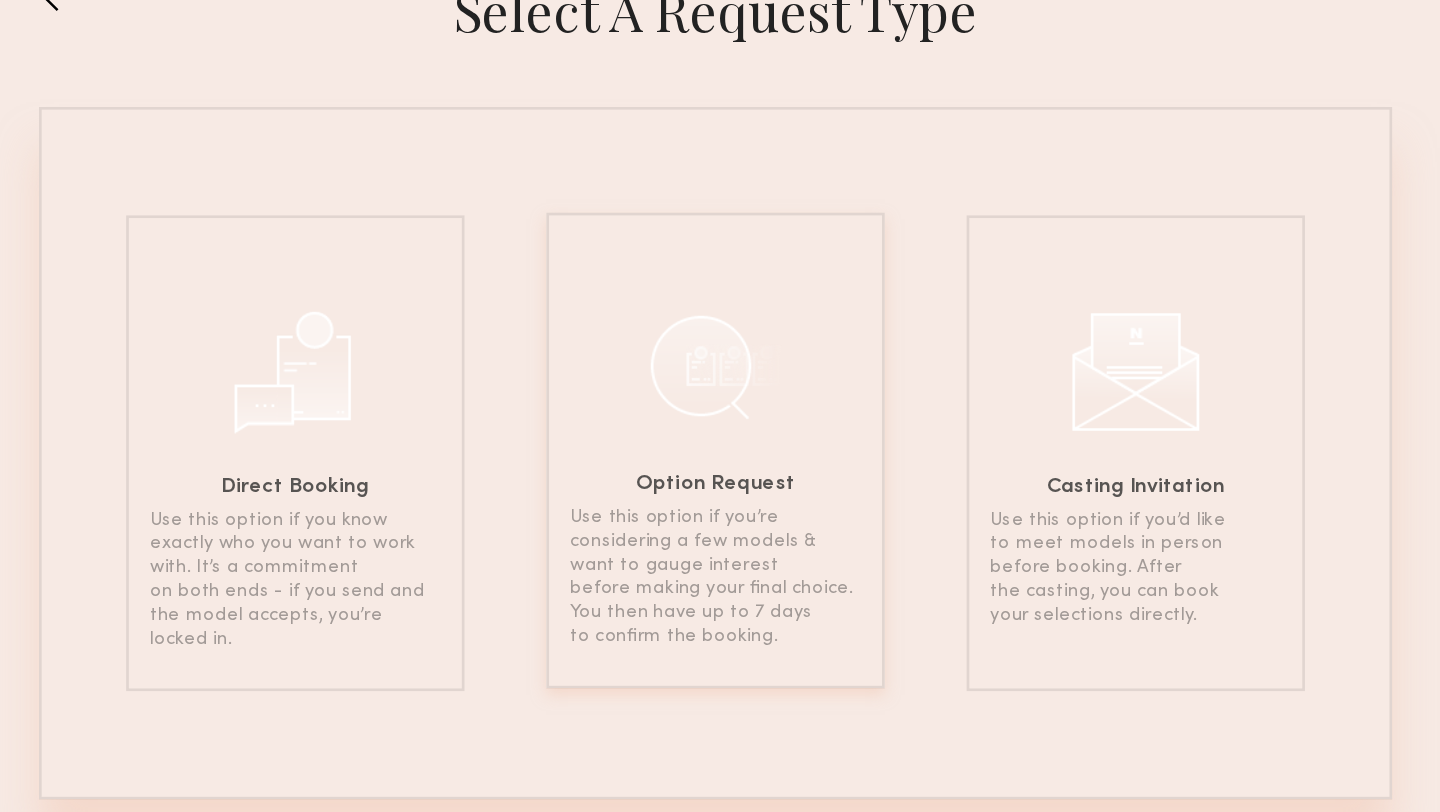 click on "Use this option if you’re considering a few models & want to gauge interest before making your final choice. You then have up to 7 days to confirm the booking." 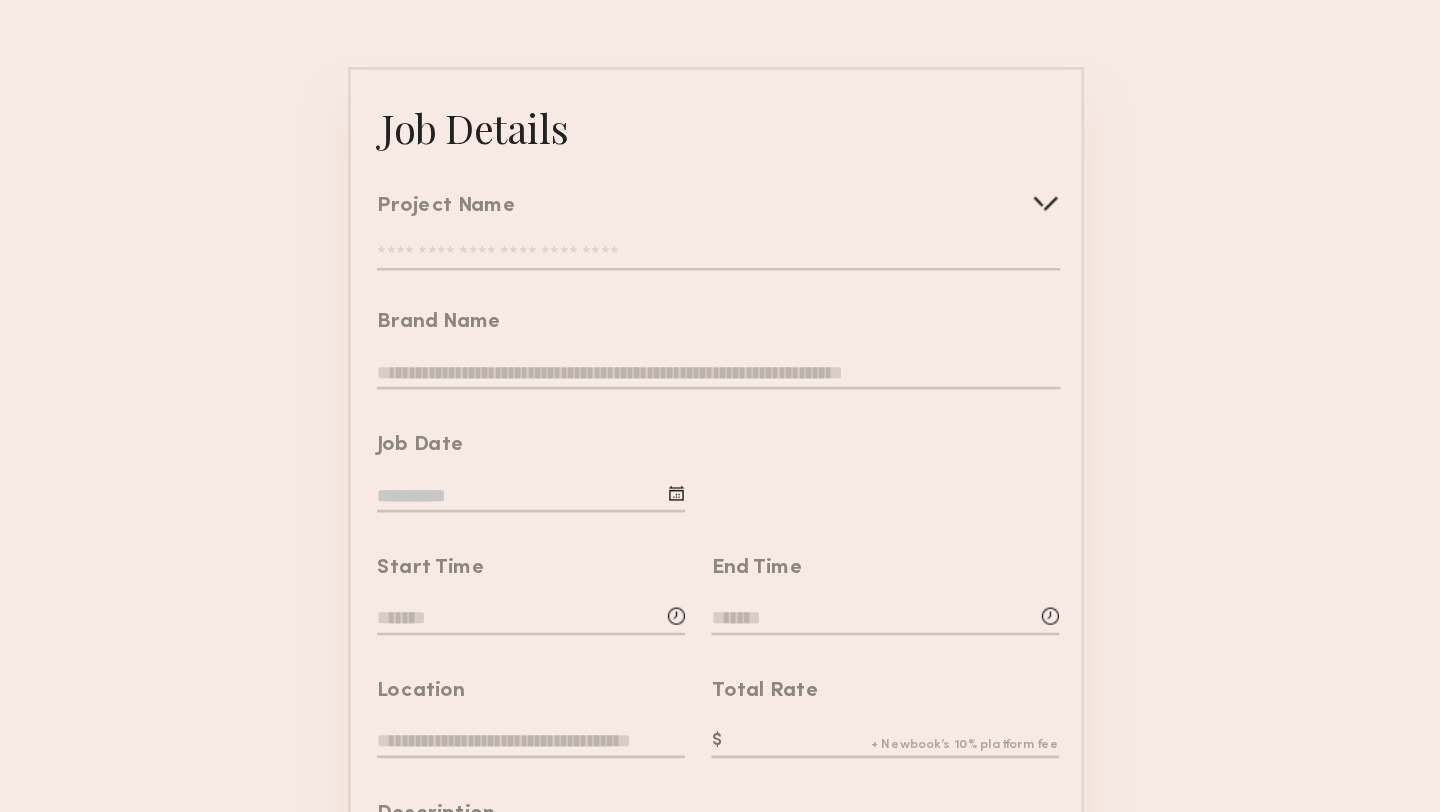click 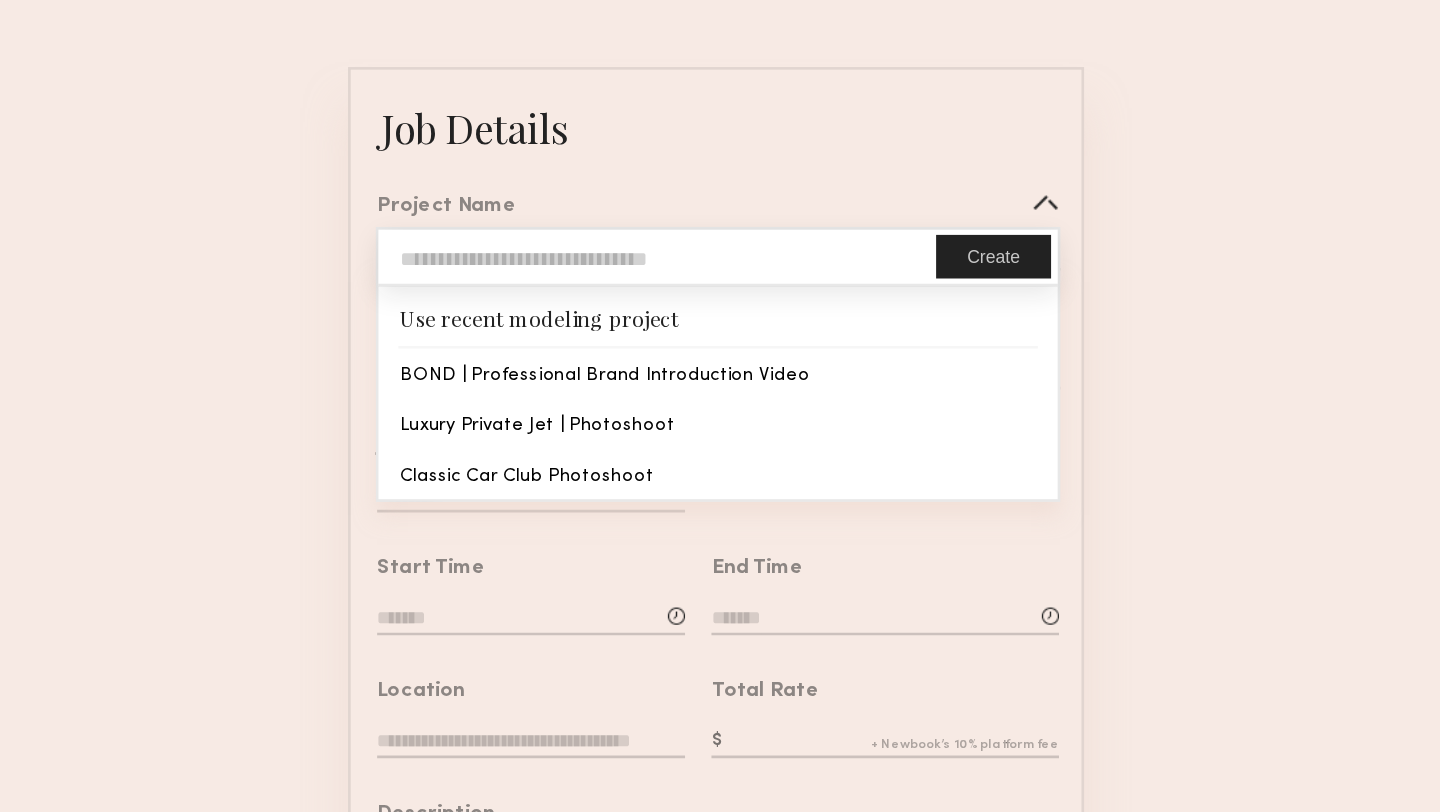 type on "**********" 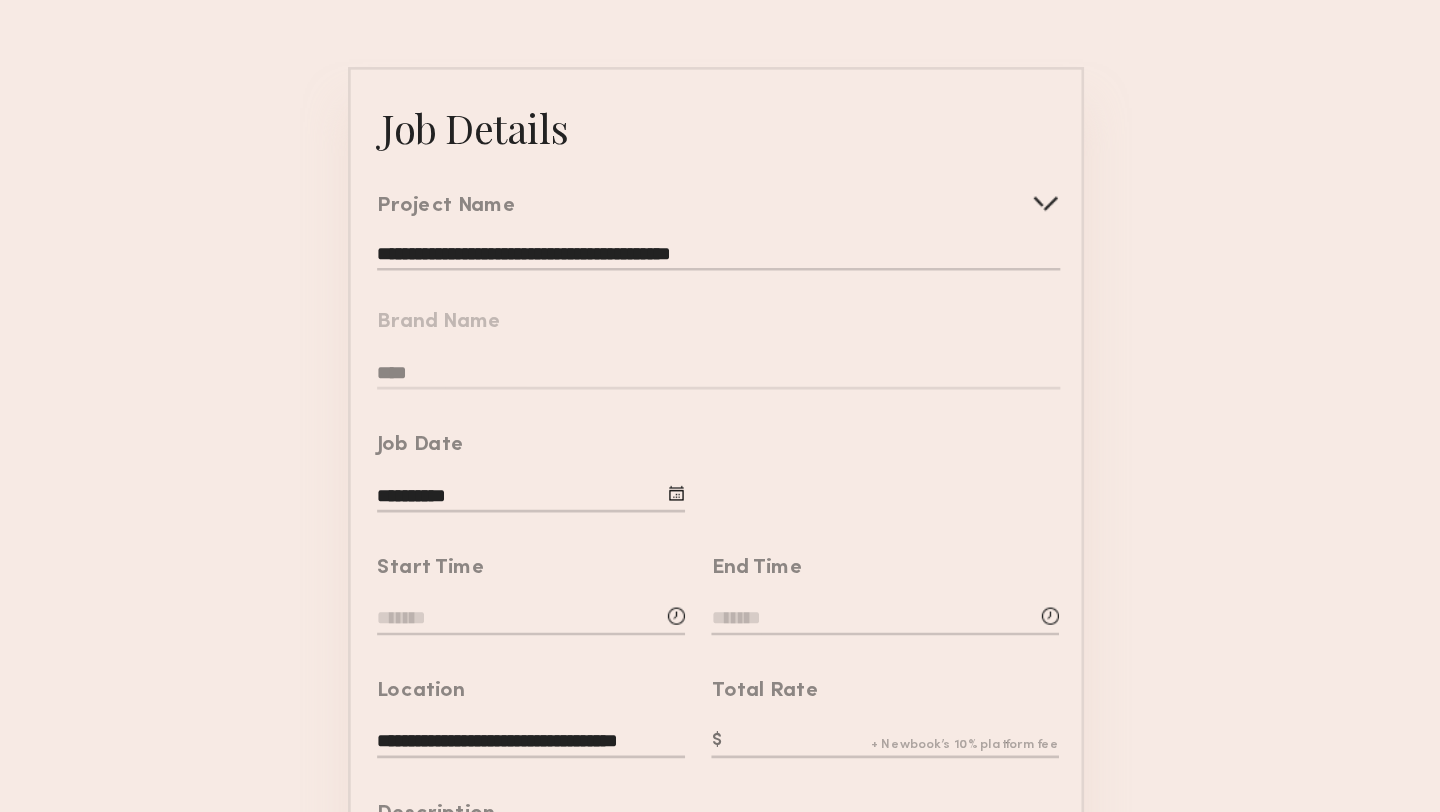 click on "**********" 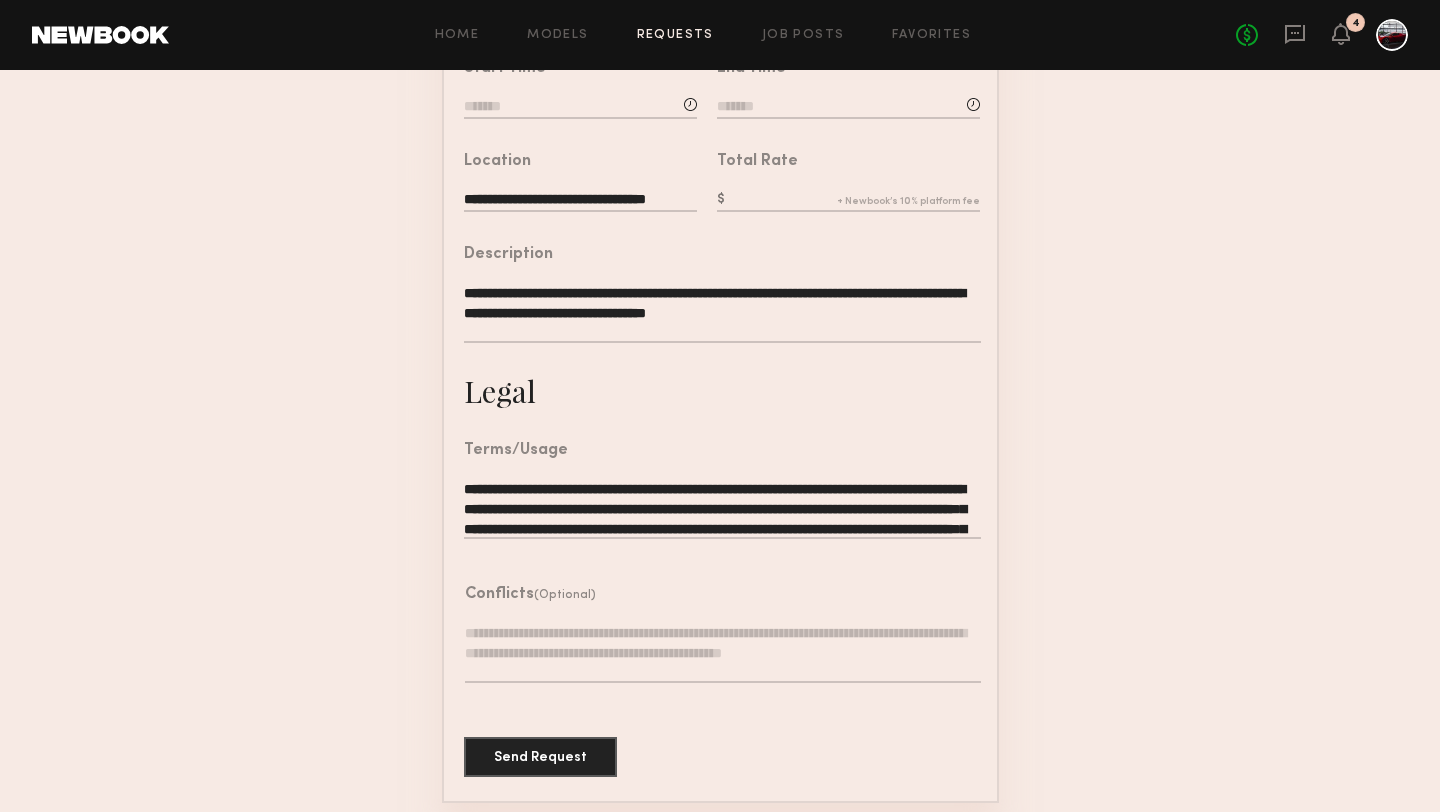 scroll, scrollTop: 504, scrollLeft: 0, axis: vertical 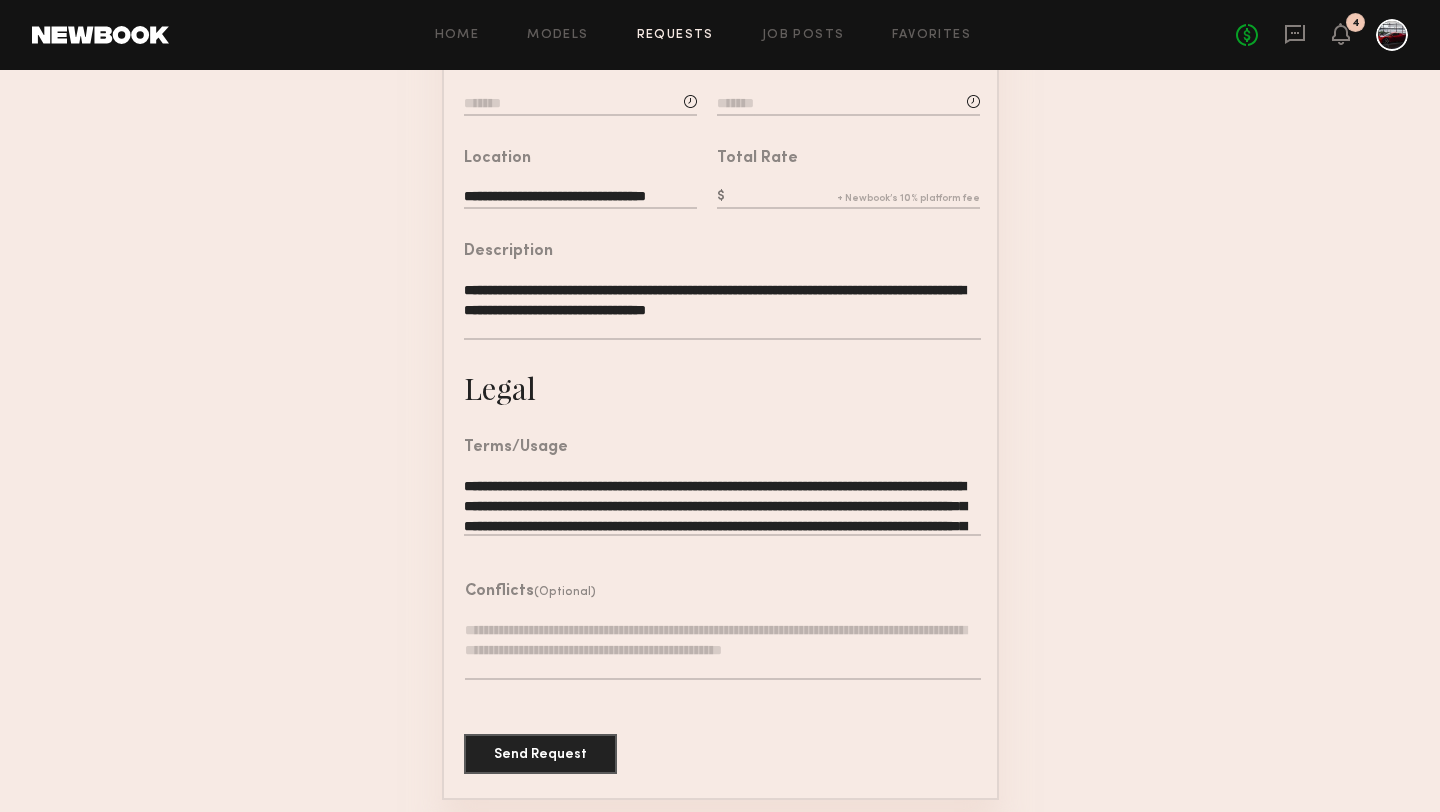 click 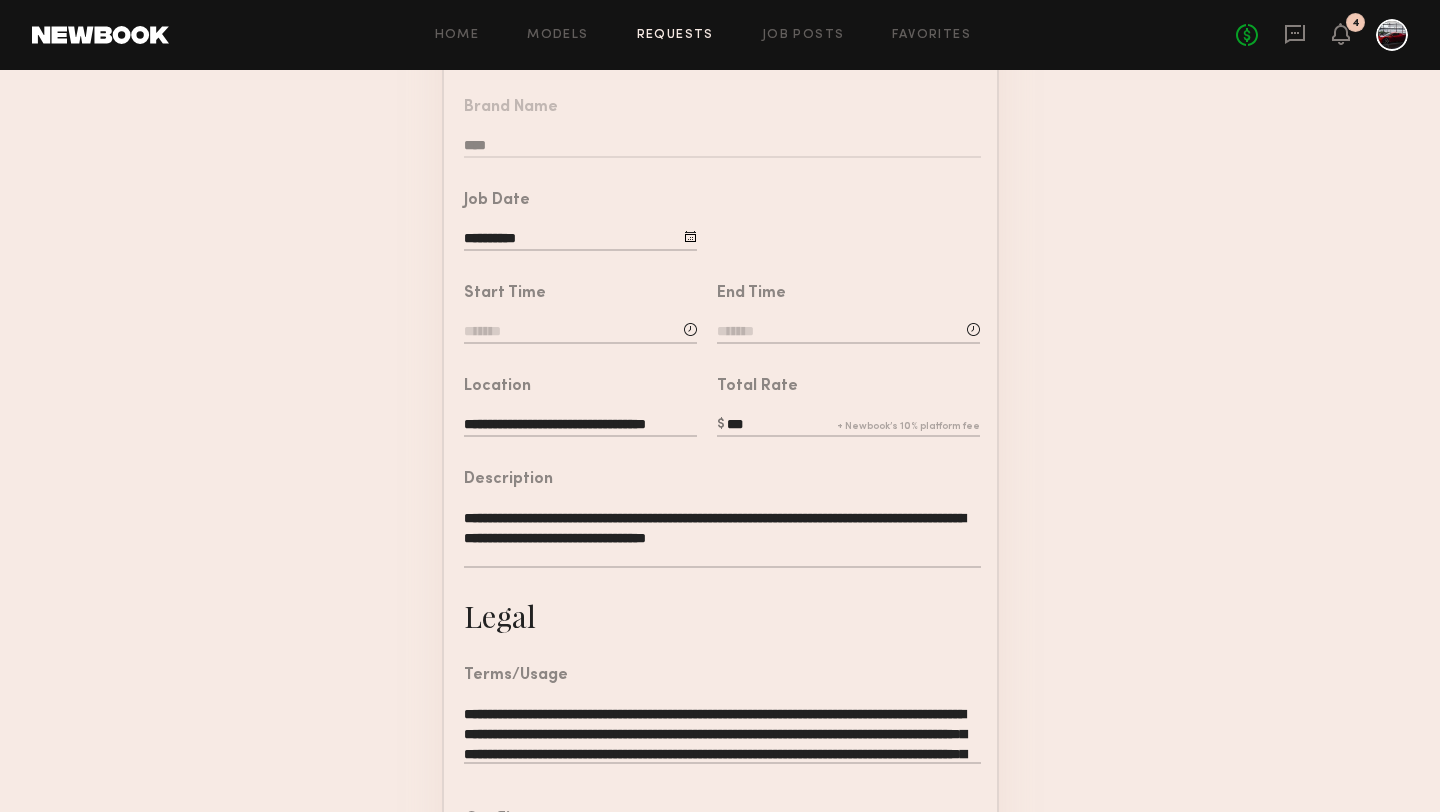 scroll, scrollTop: 231, scrollLeft: 0, axis: vertical 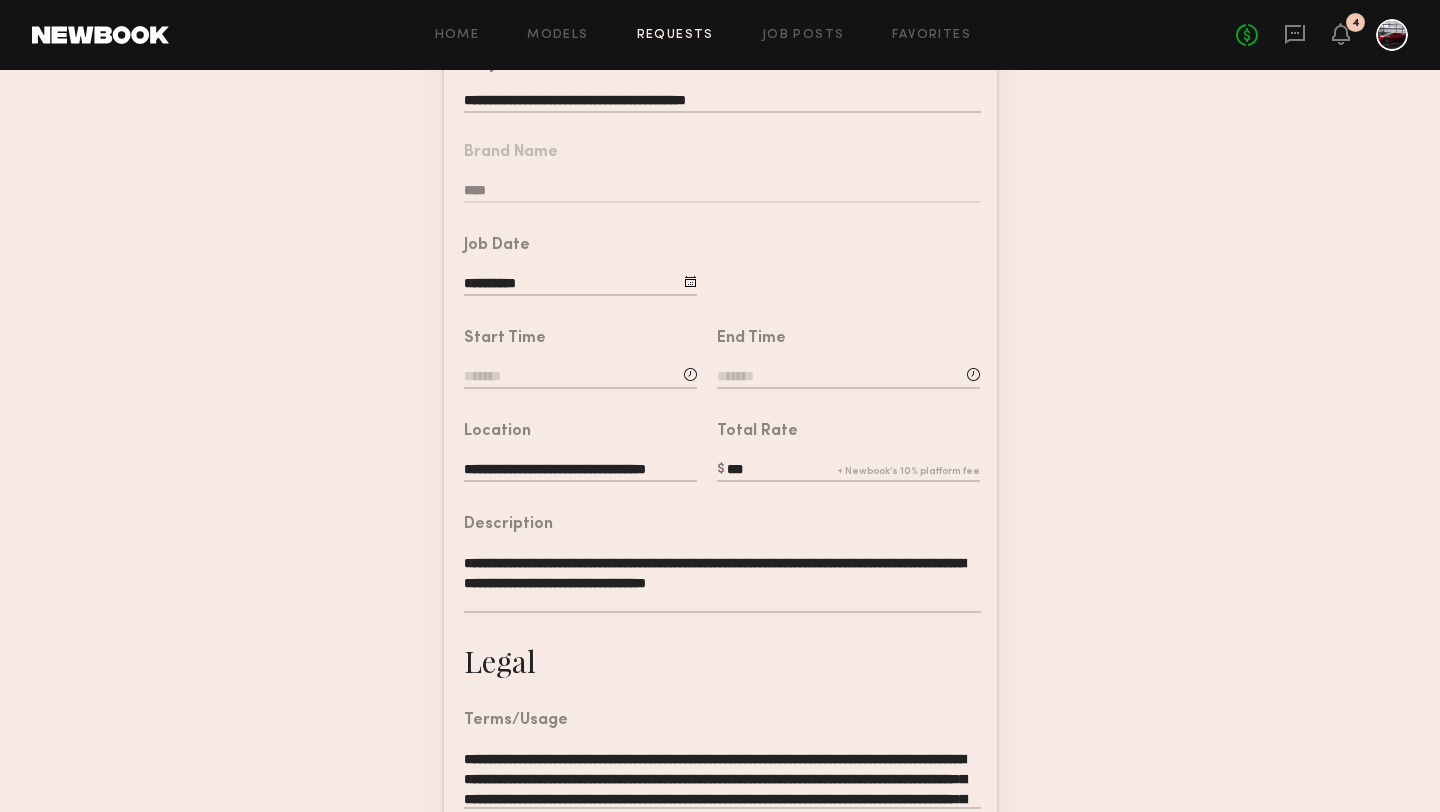 drag, startPoint x: 763, startPoint y: 465, endPoint x: 729, endPoint y: 465, distance: 34 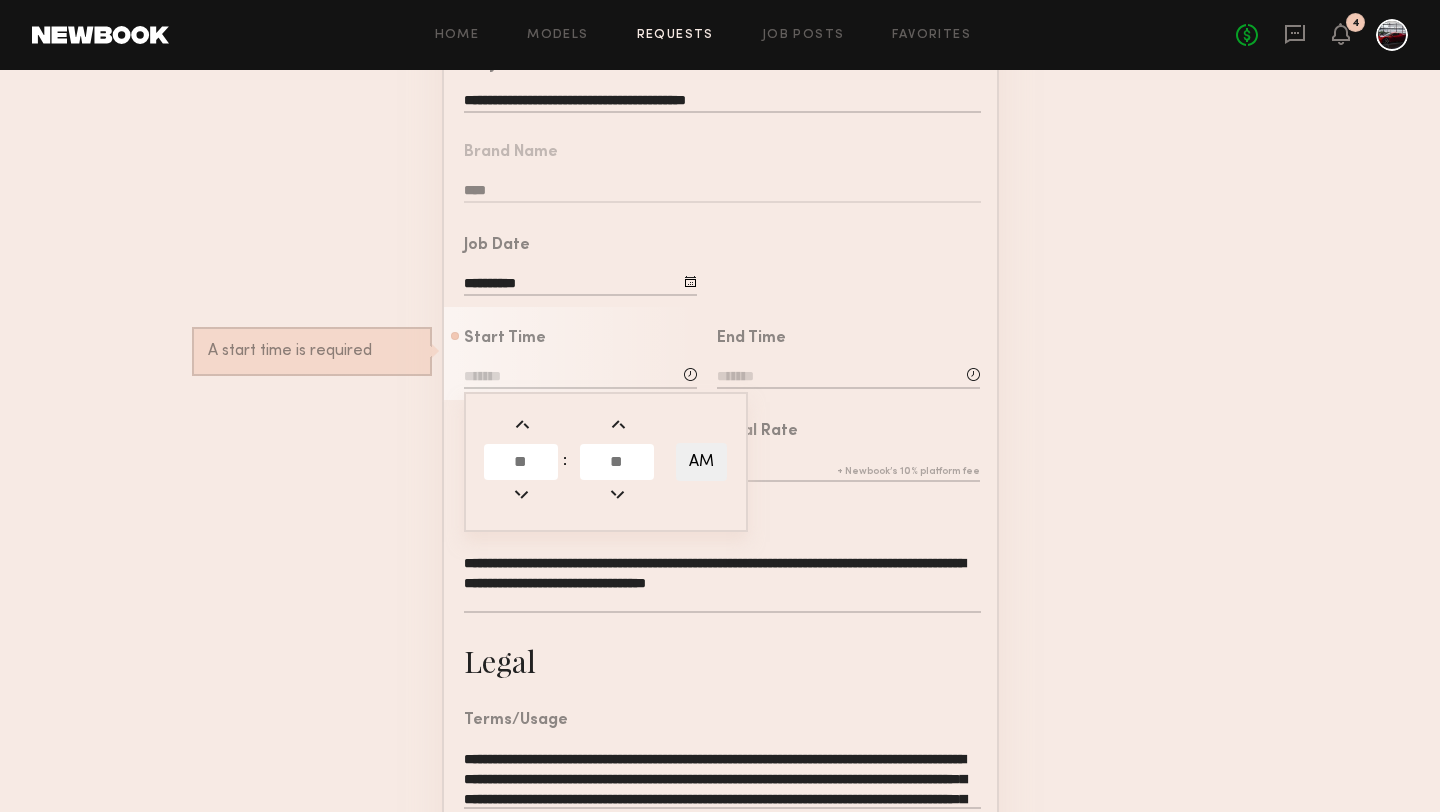 click 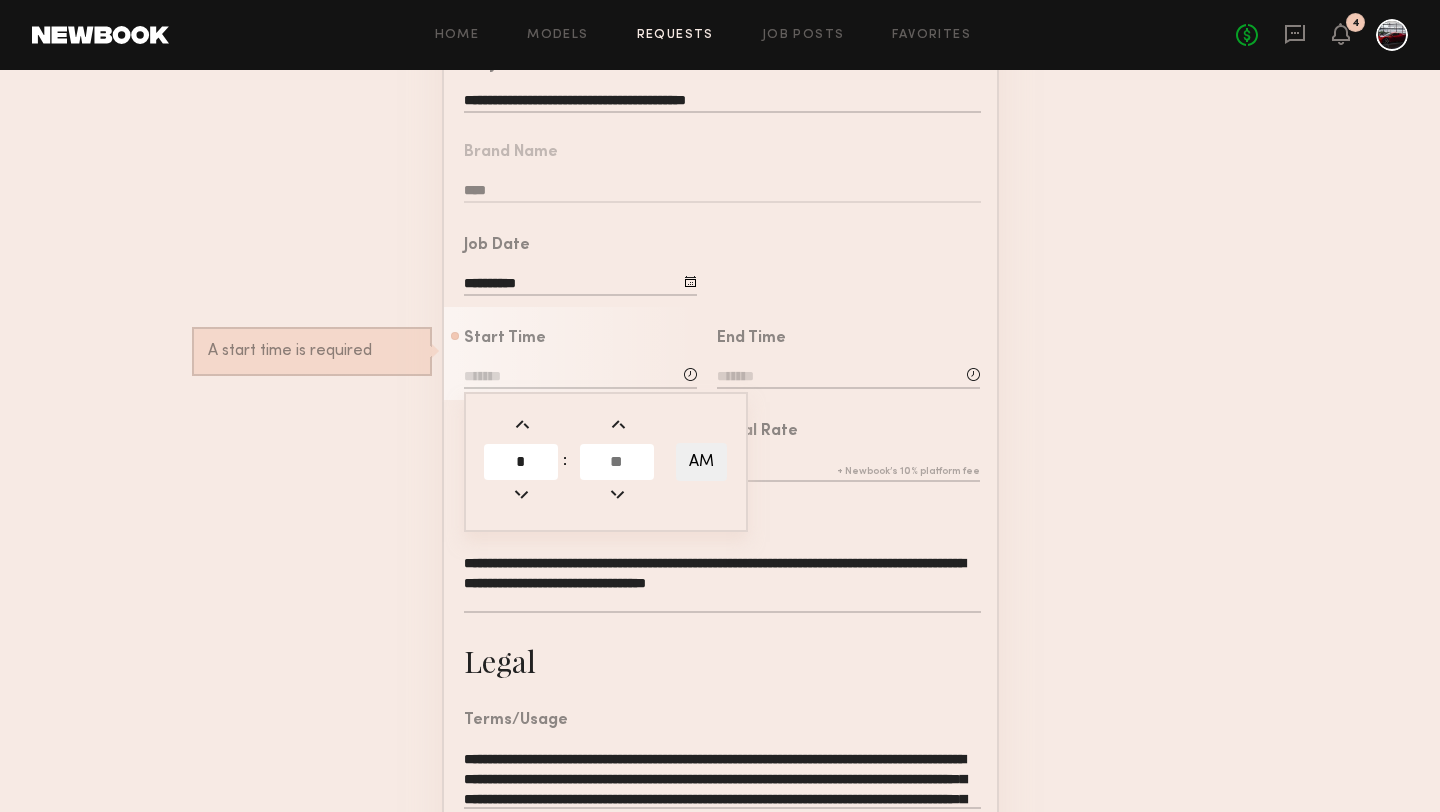 type on "*" 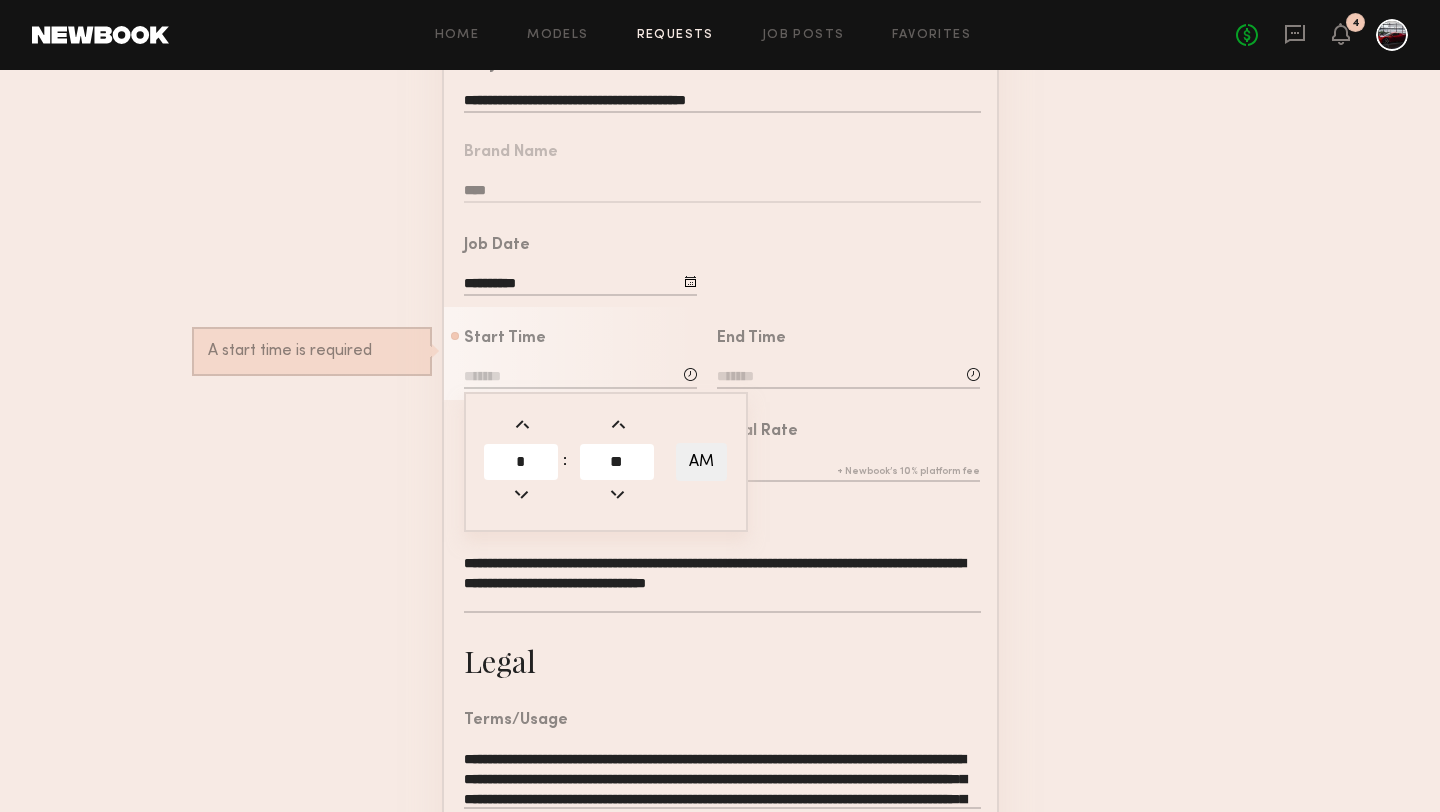 type on "**" 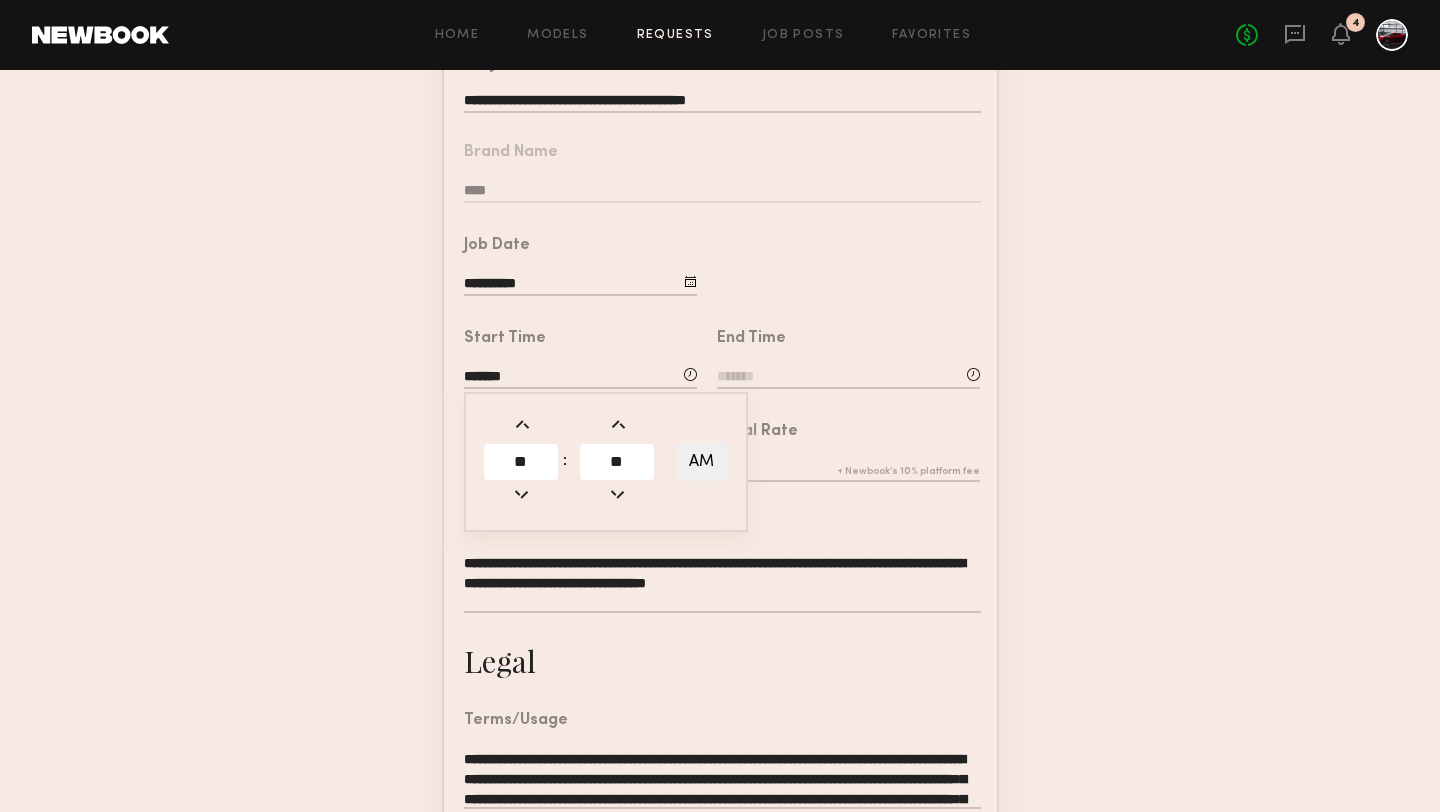 click on "AM" 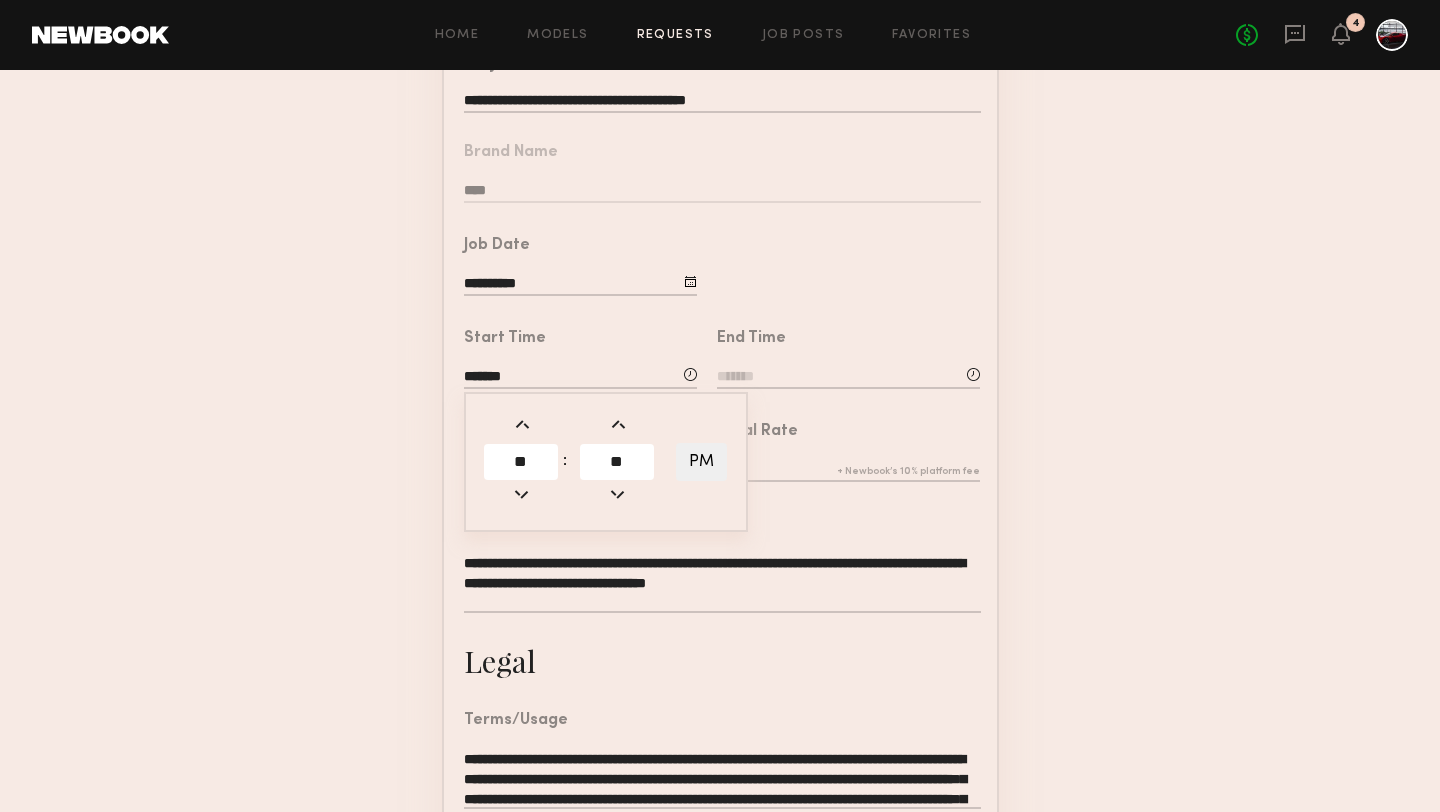 click 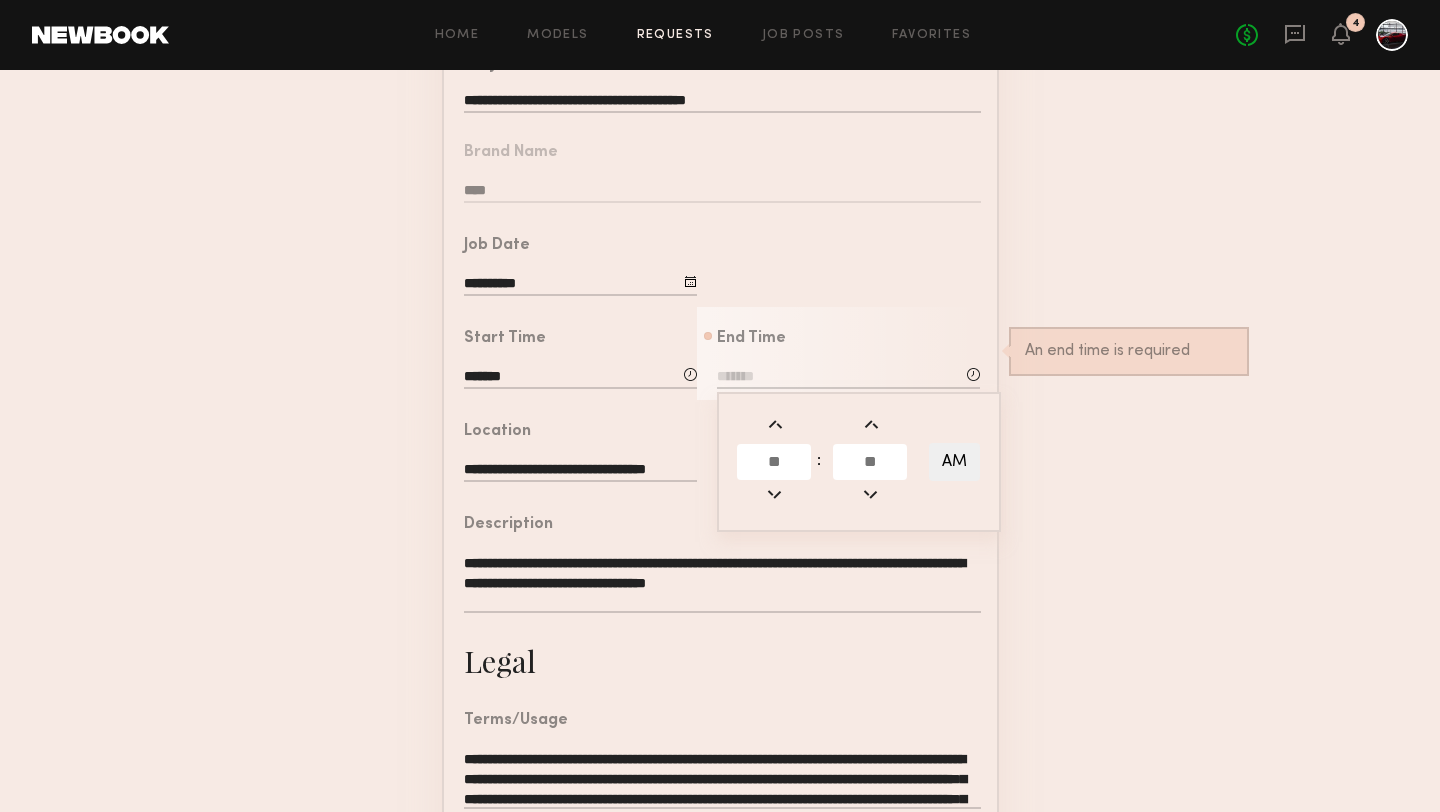 click 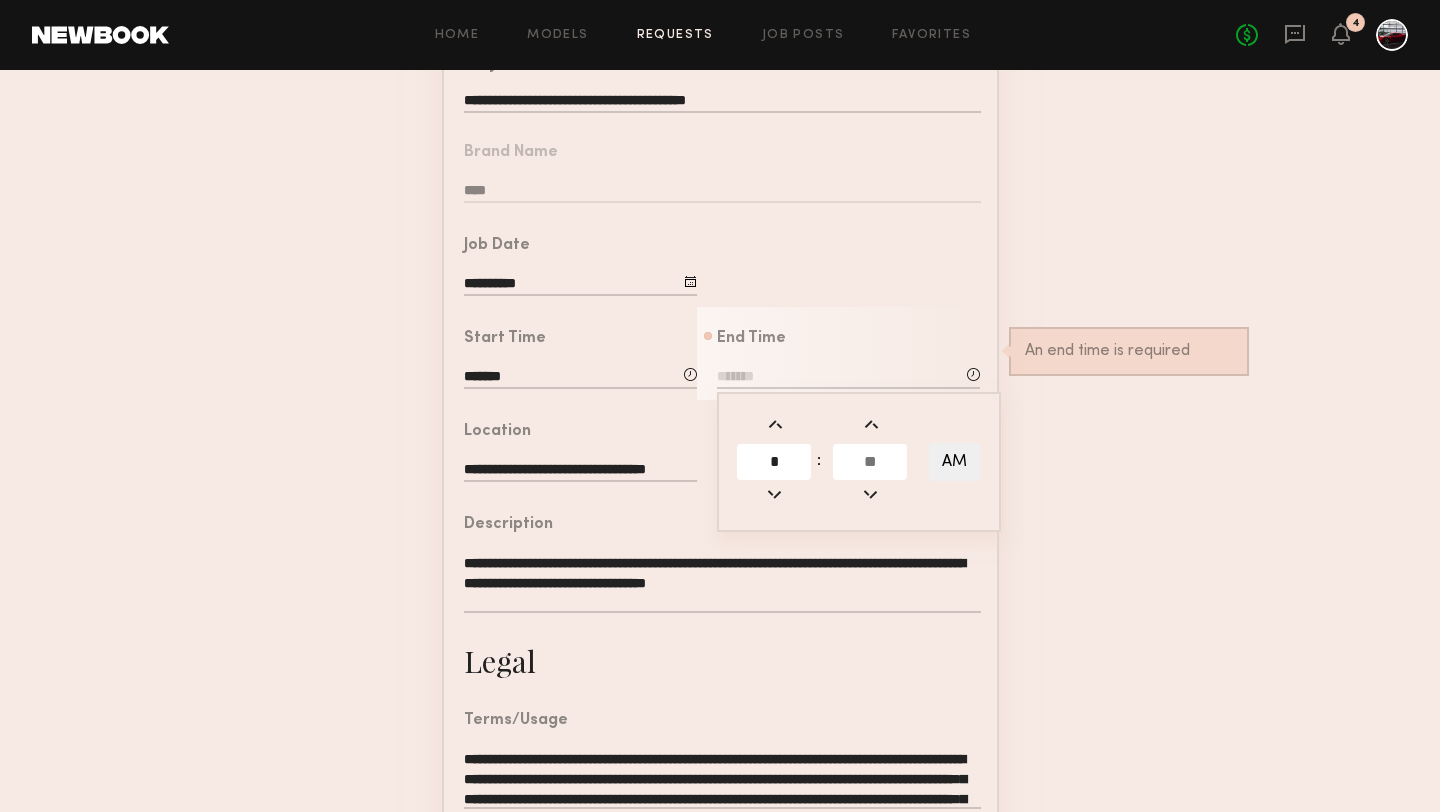 type on "*" 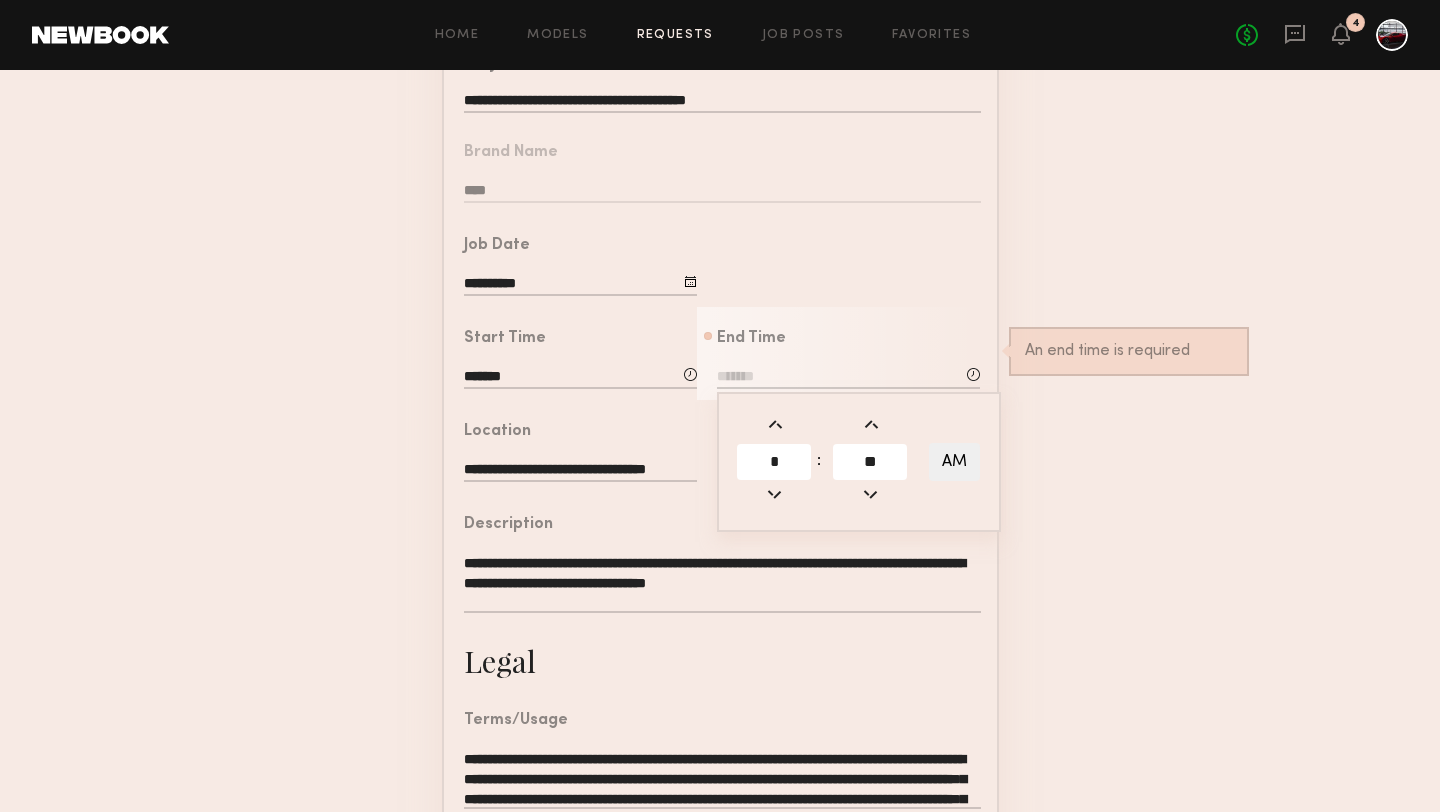 type on "**" 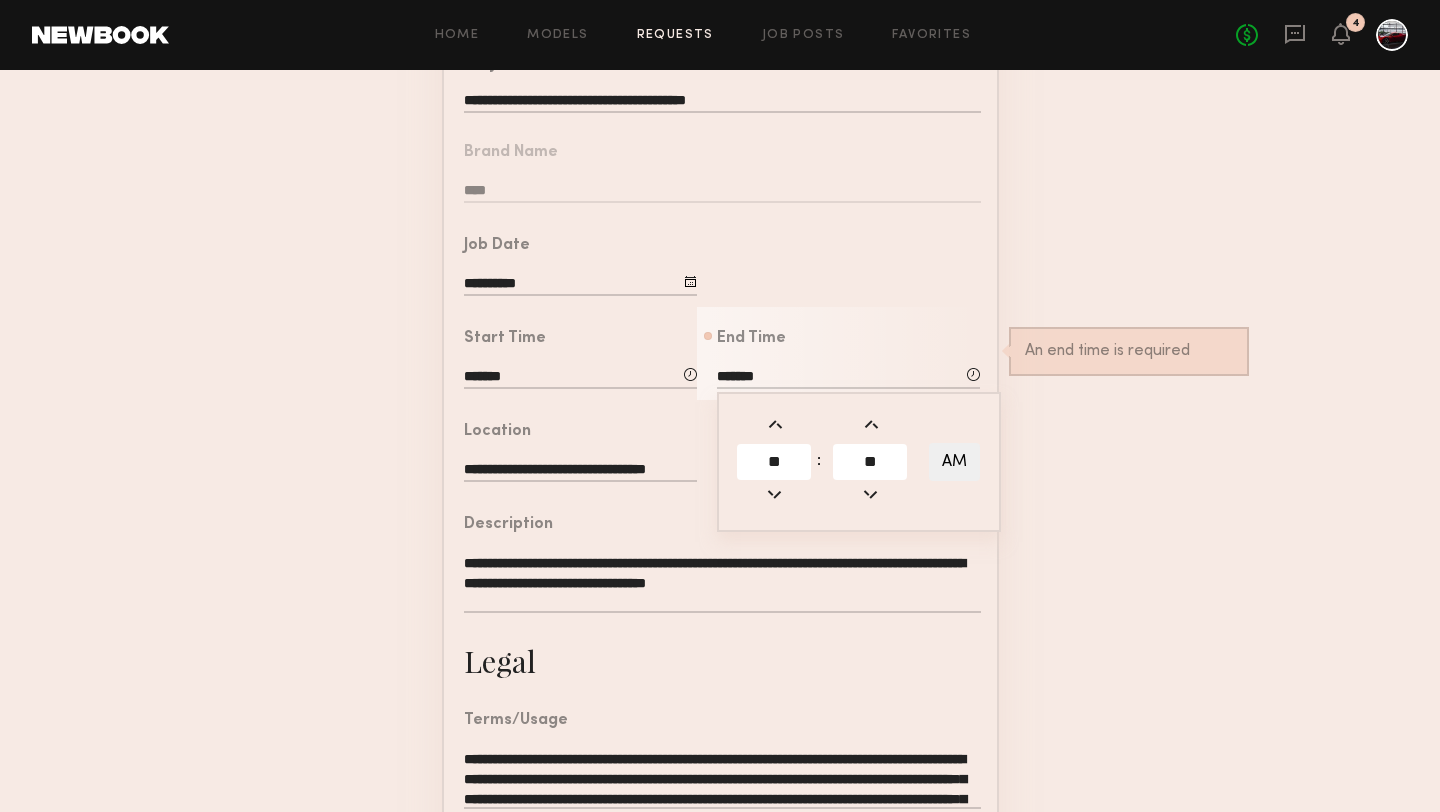 click on "AM" 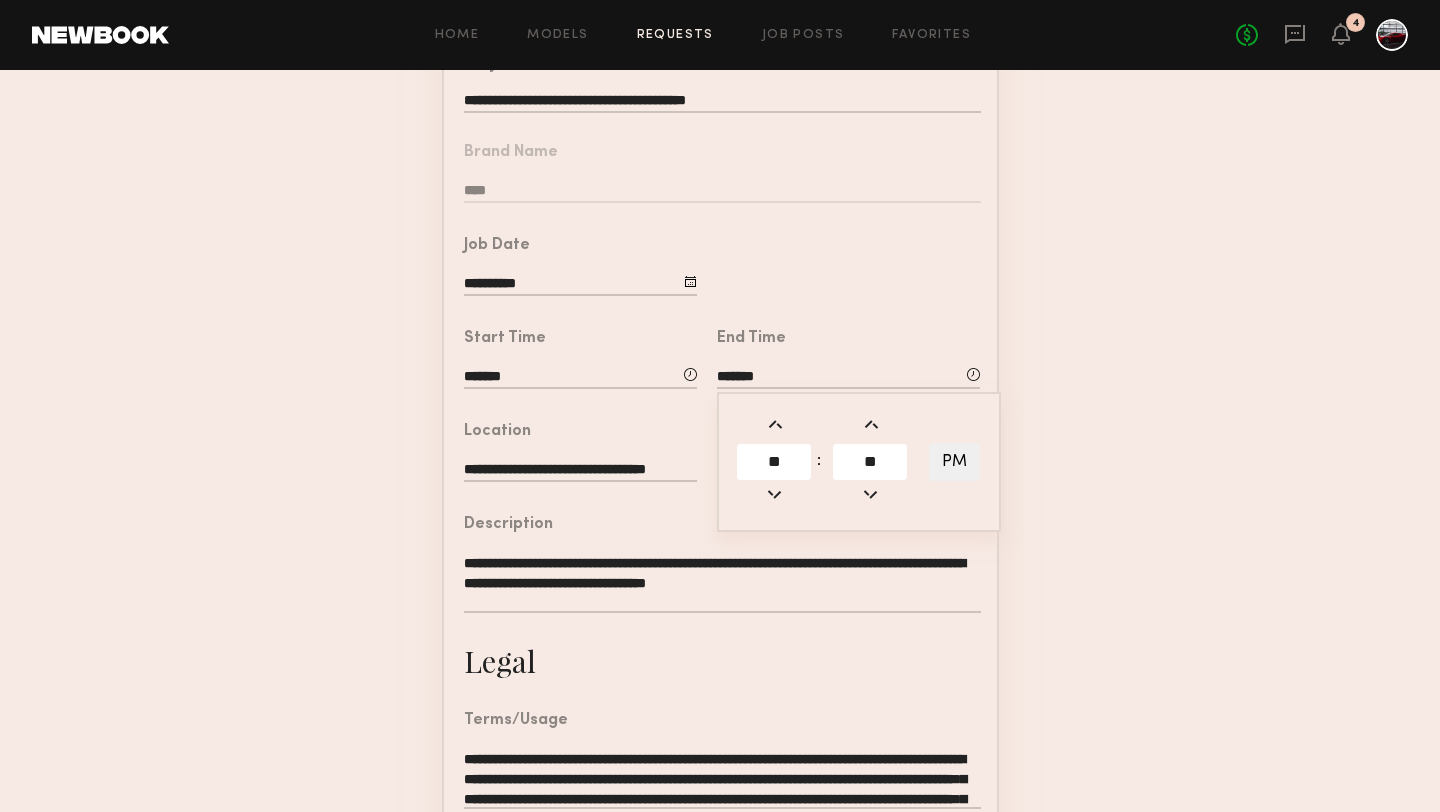 click on "**********" 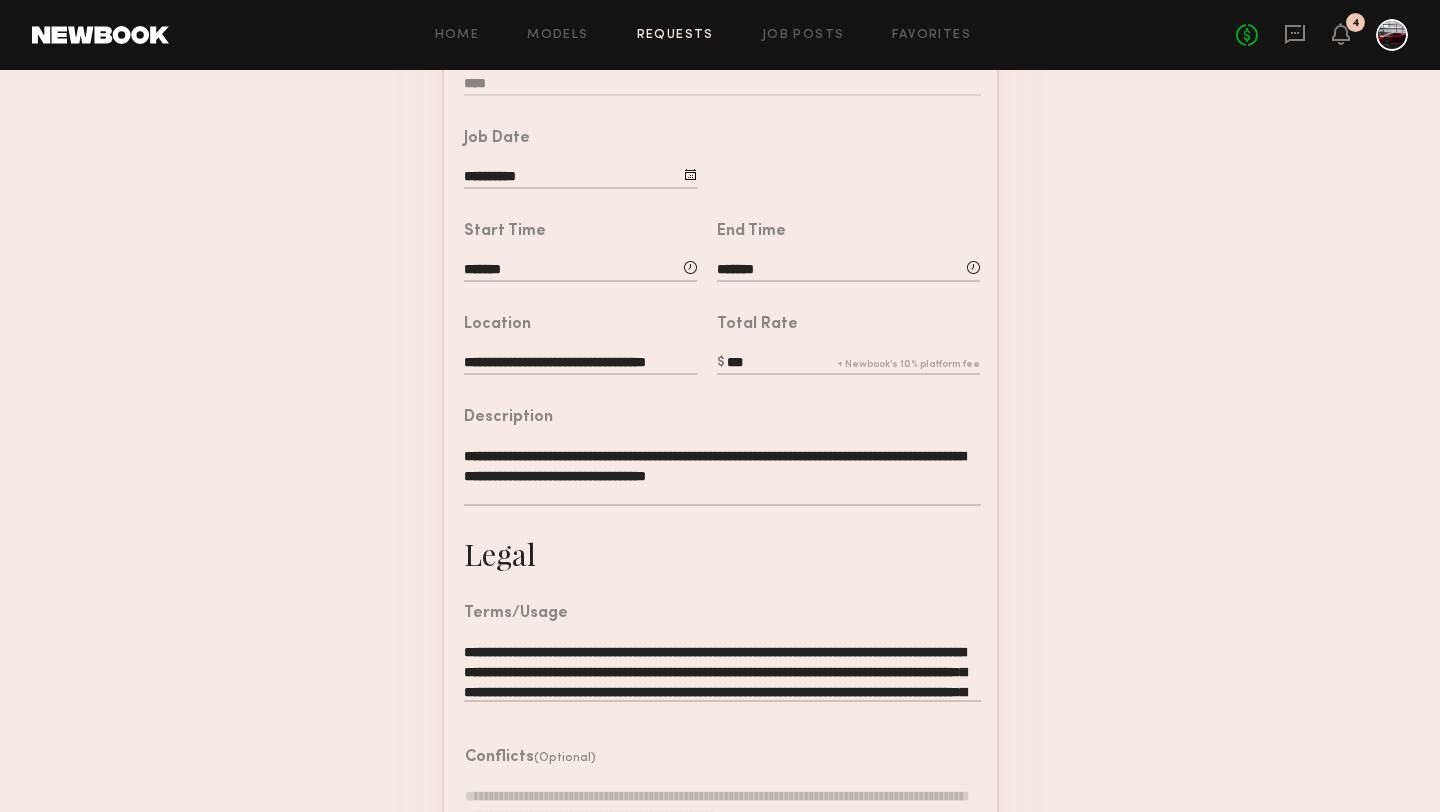 scroll, scrollTop: 504, scrollLeft: 0, axis: vertical 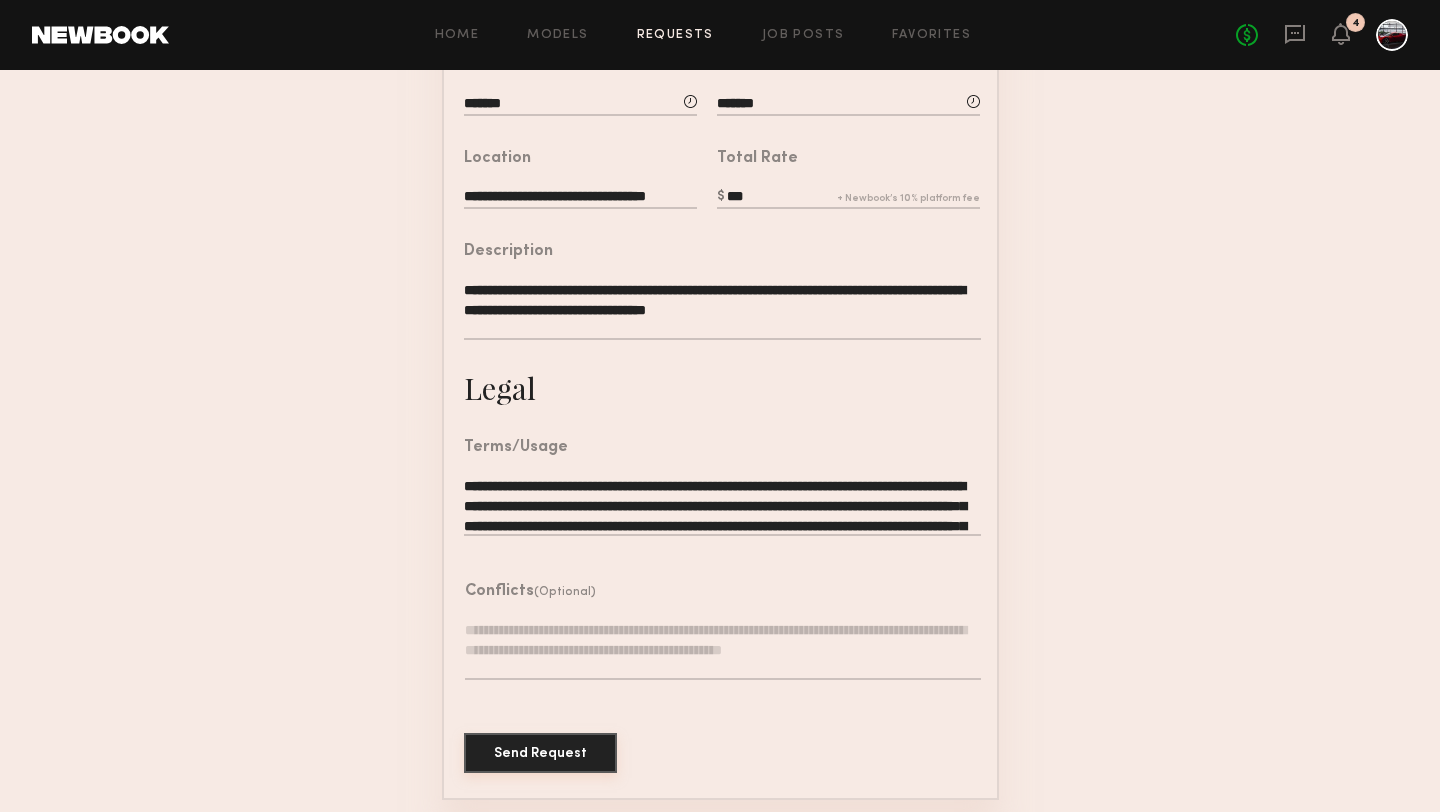 click on "Send Request" 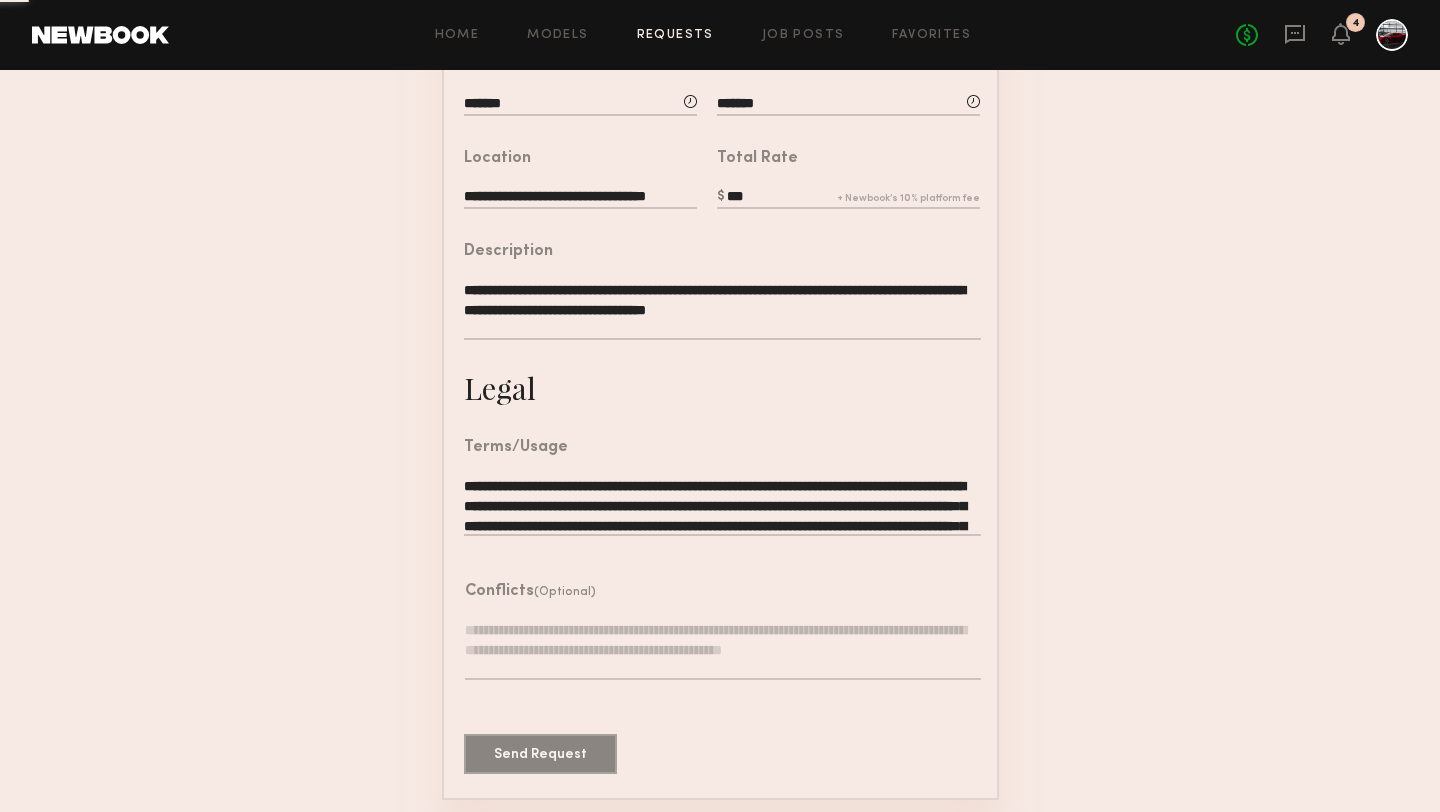 scroll, scrollTop: 0, scrollLeft: 0, axis: both 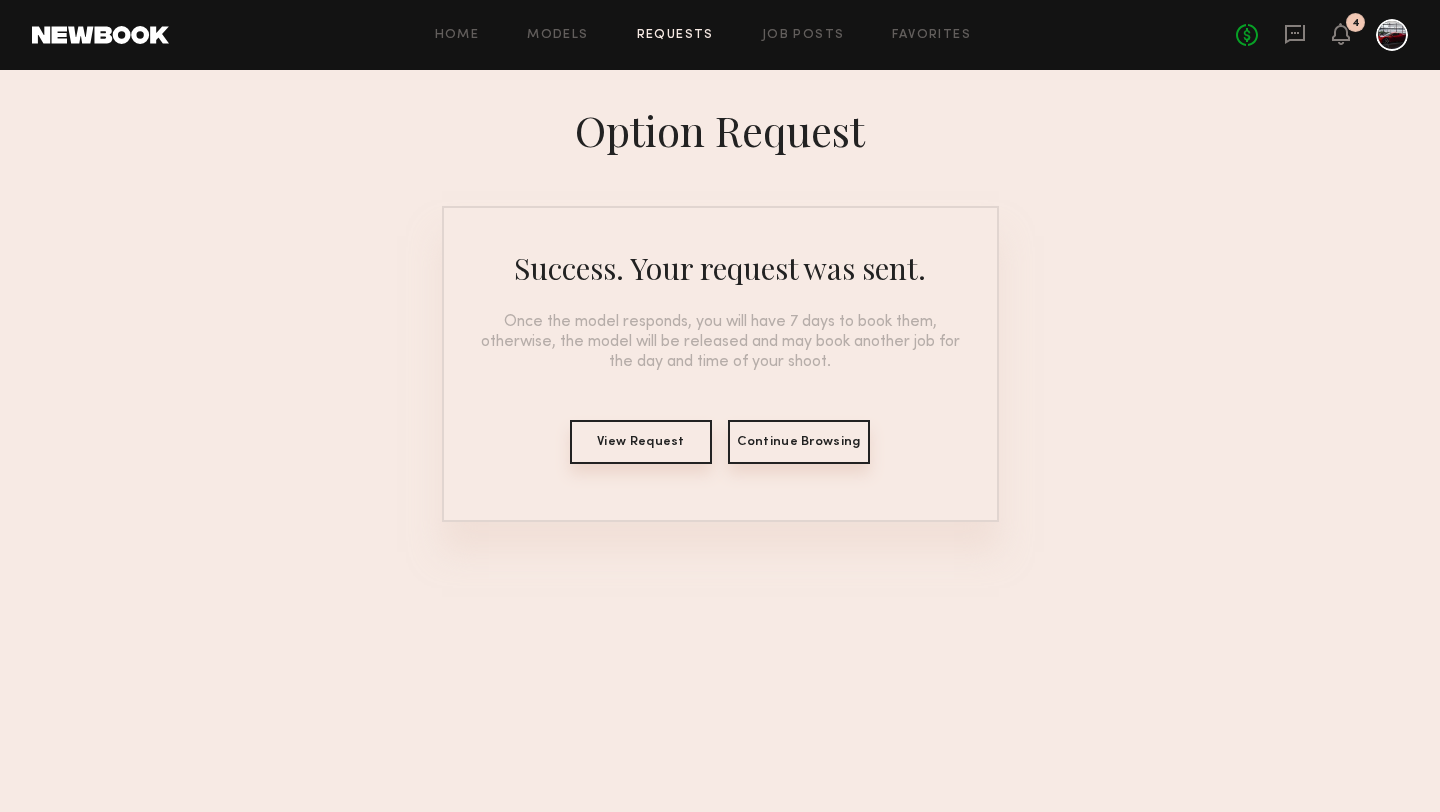 click on "Continue Browsing" 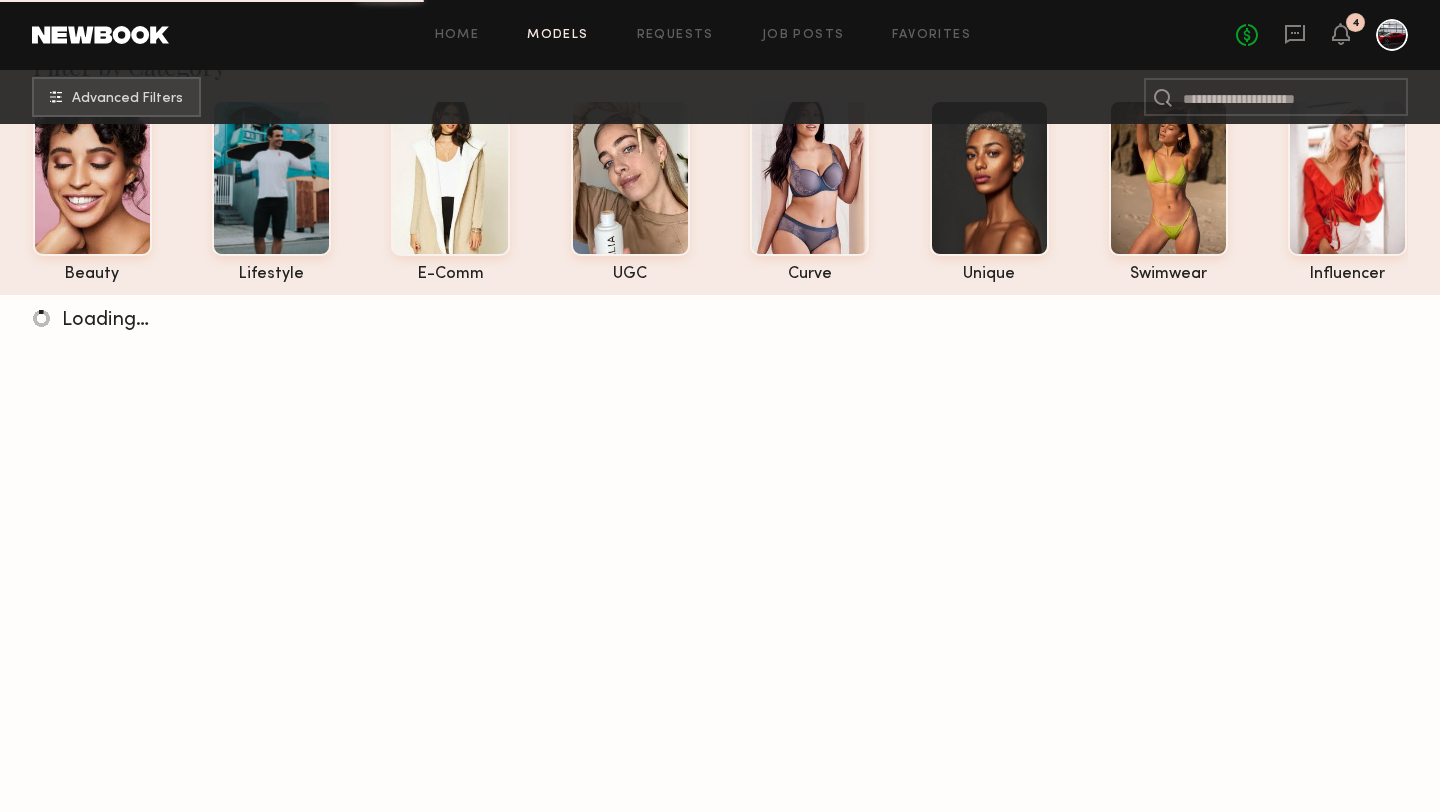 scroll, scrollTop: 93, scrollLeft: 0, axis: vertical 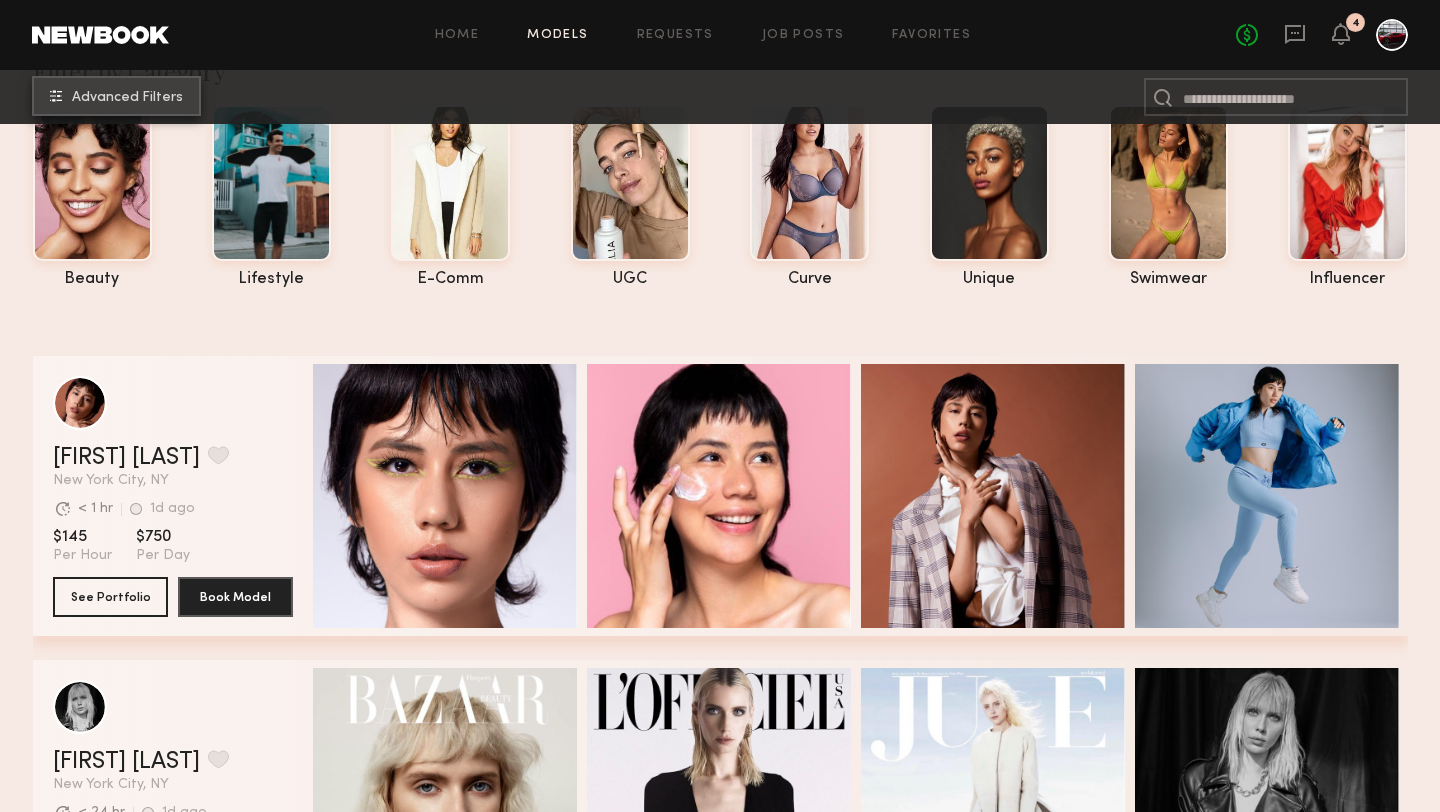 click on "Advanced Filters" 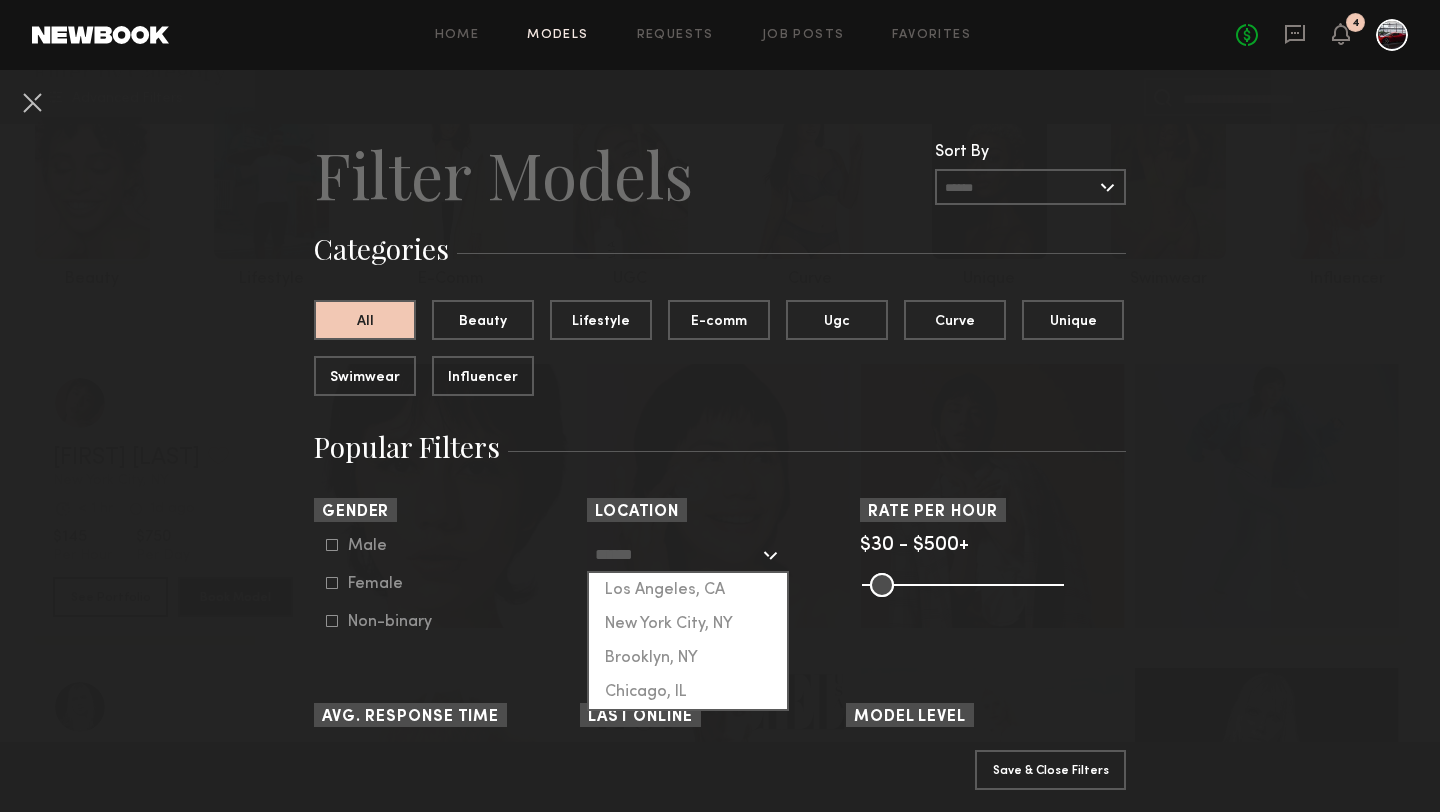 click 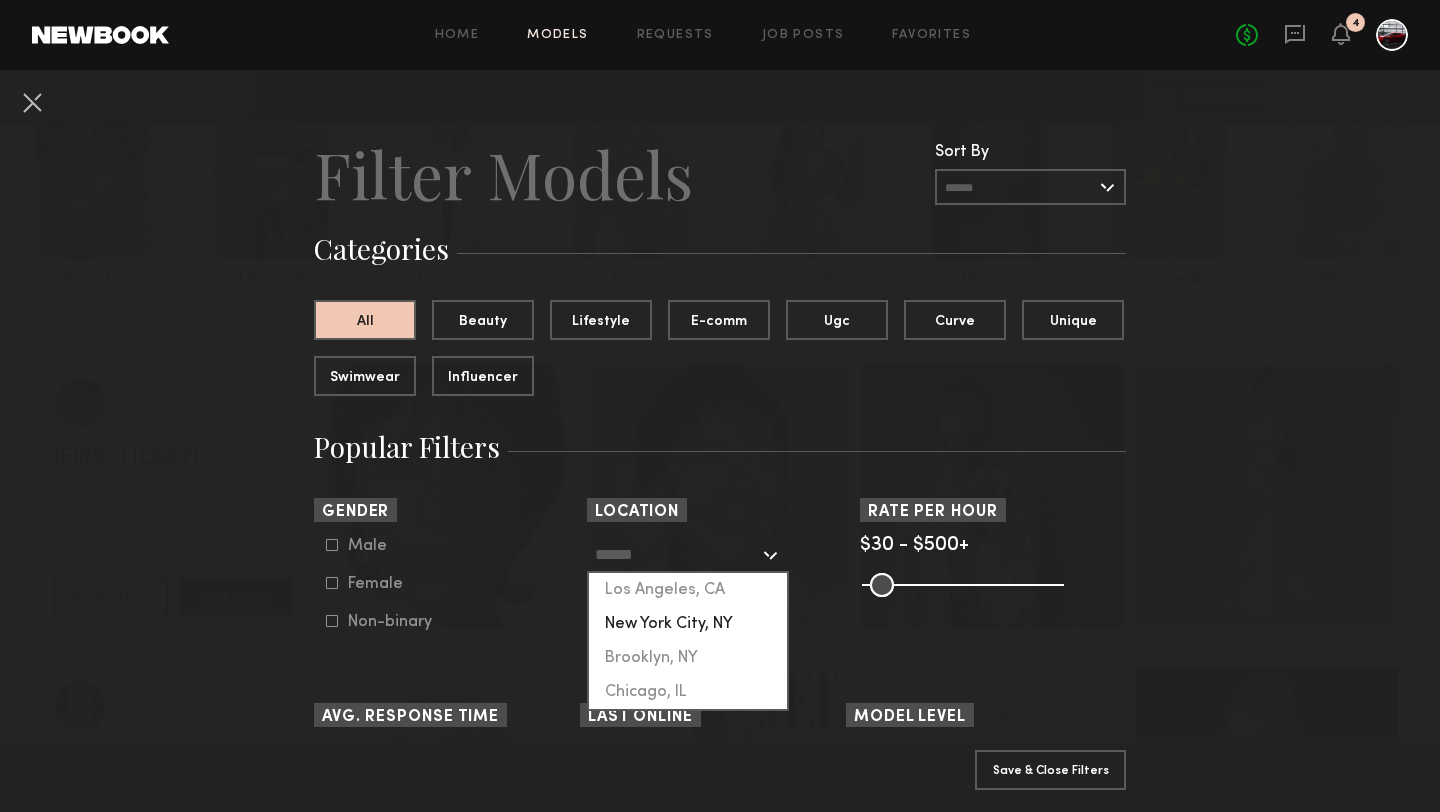 click on "New York City, NY" 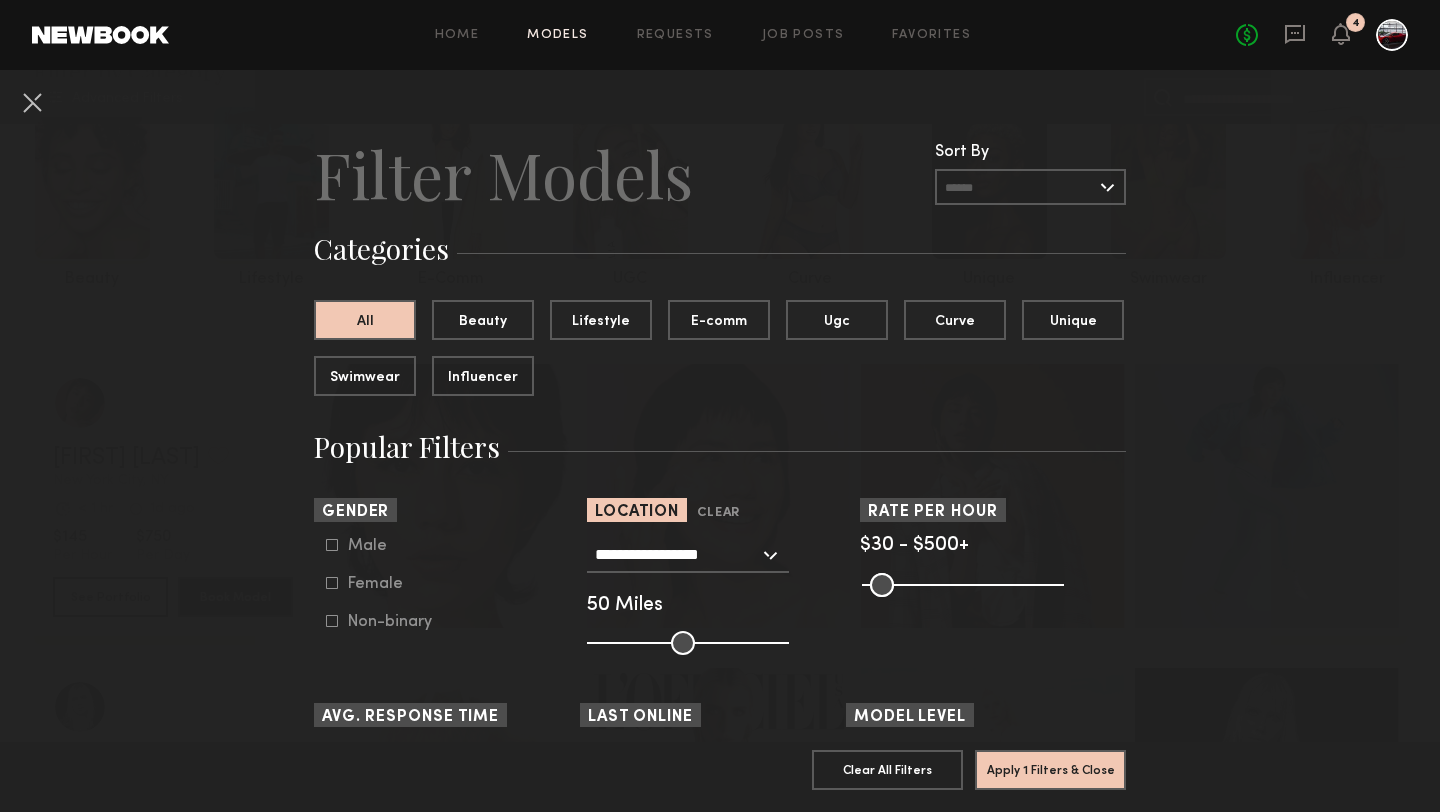 click 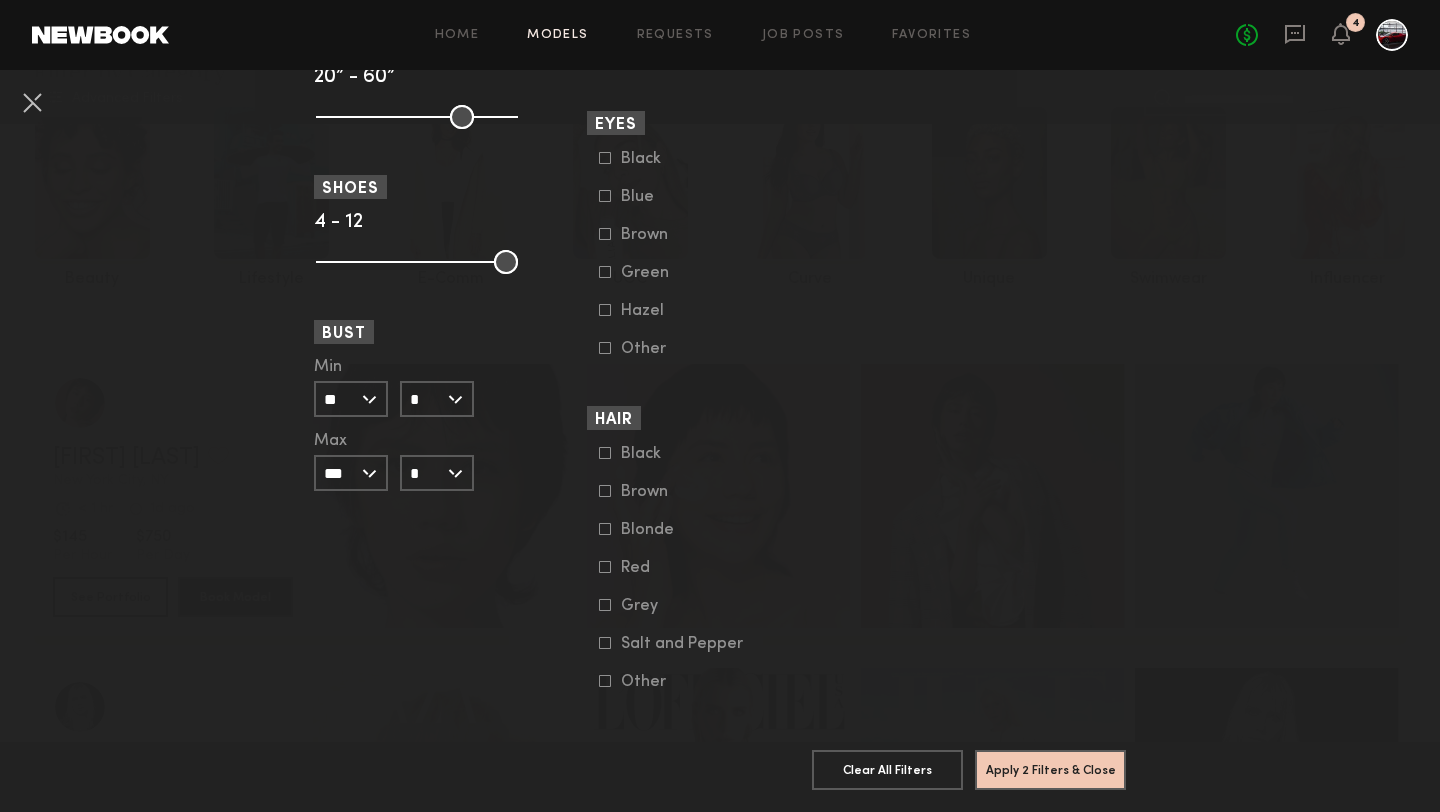 scroll, scrollTop: 1463, scrollLeft: 0, axis: vertical 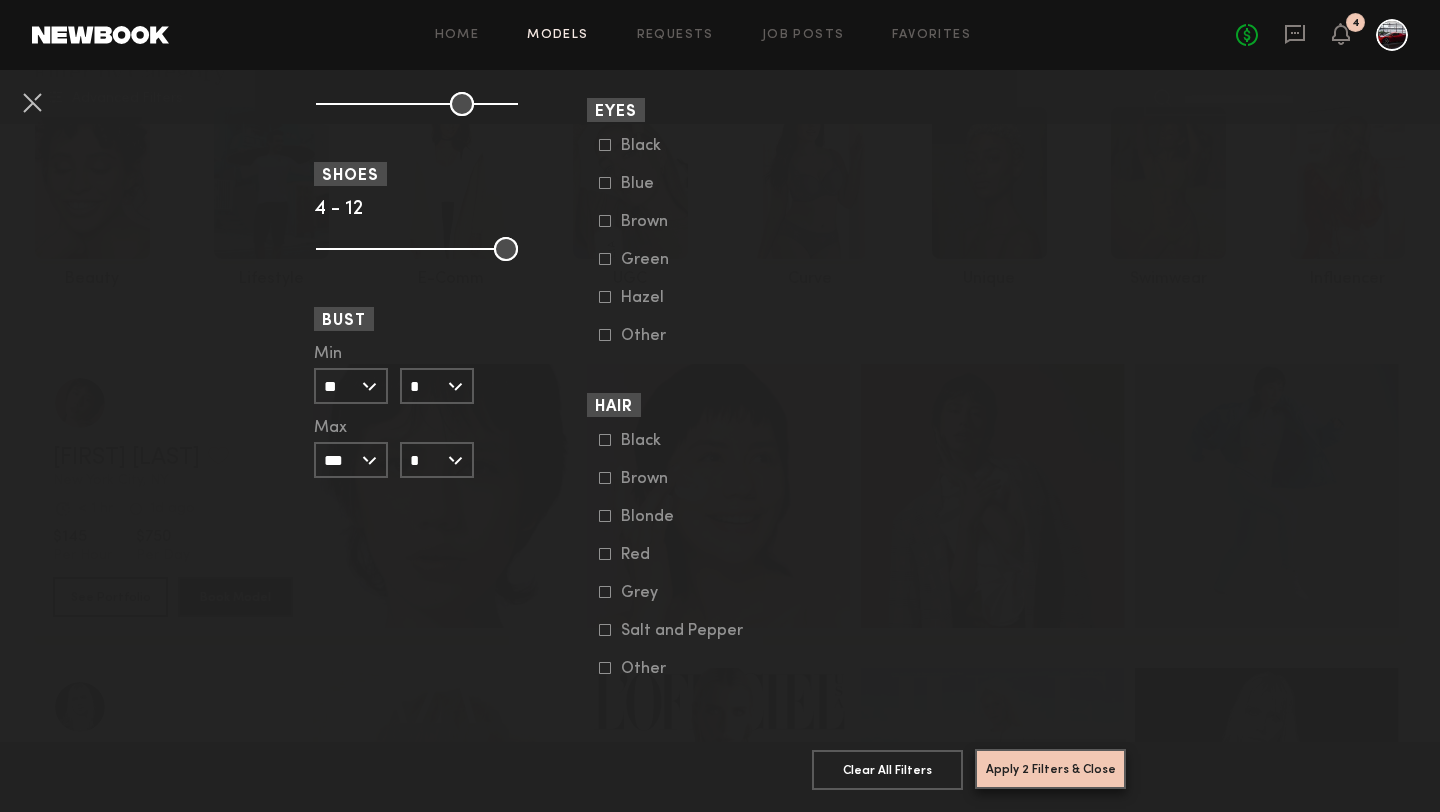 click on "Apply 2 Filters & Close" 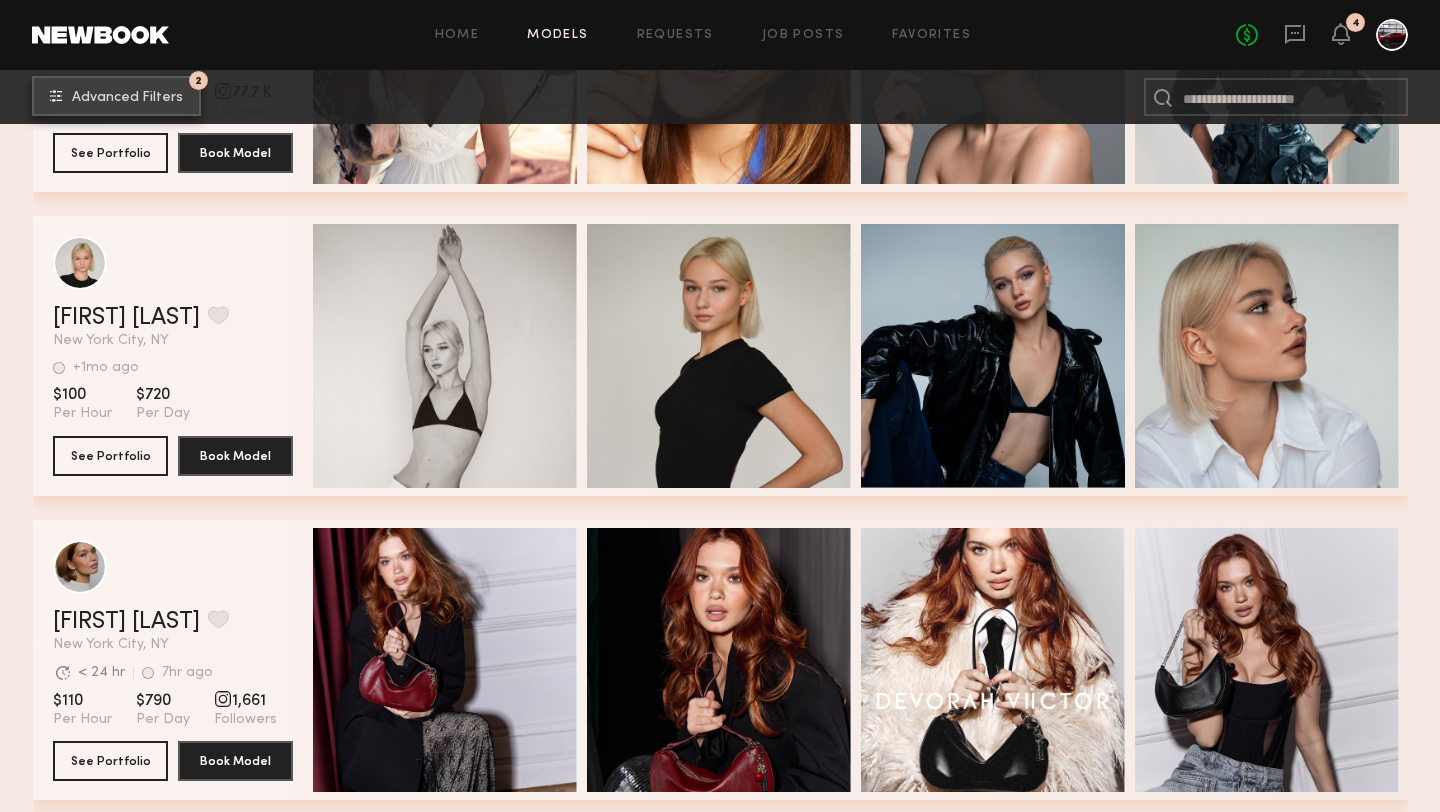 scroll, scrollTop: 17311, scrollLeft: 0, axis: vertical 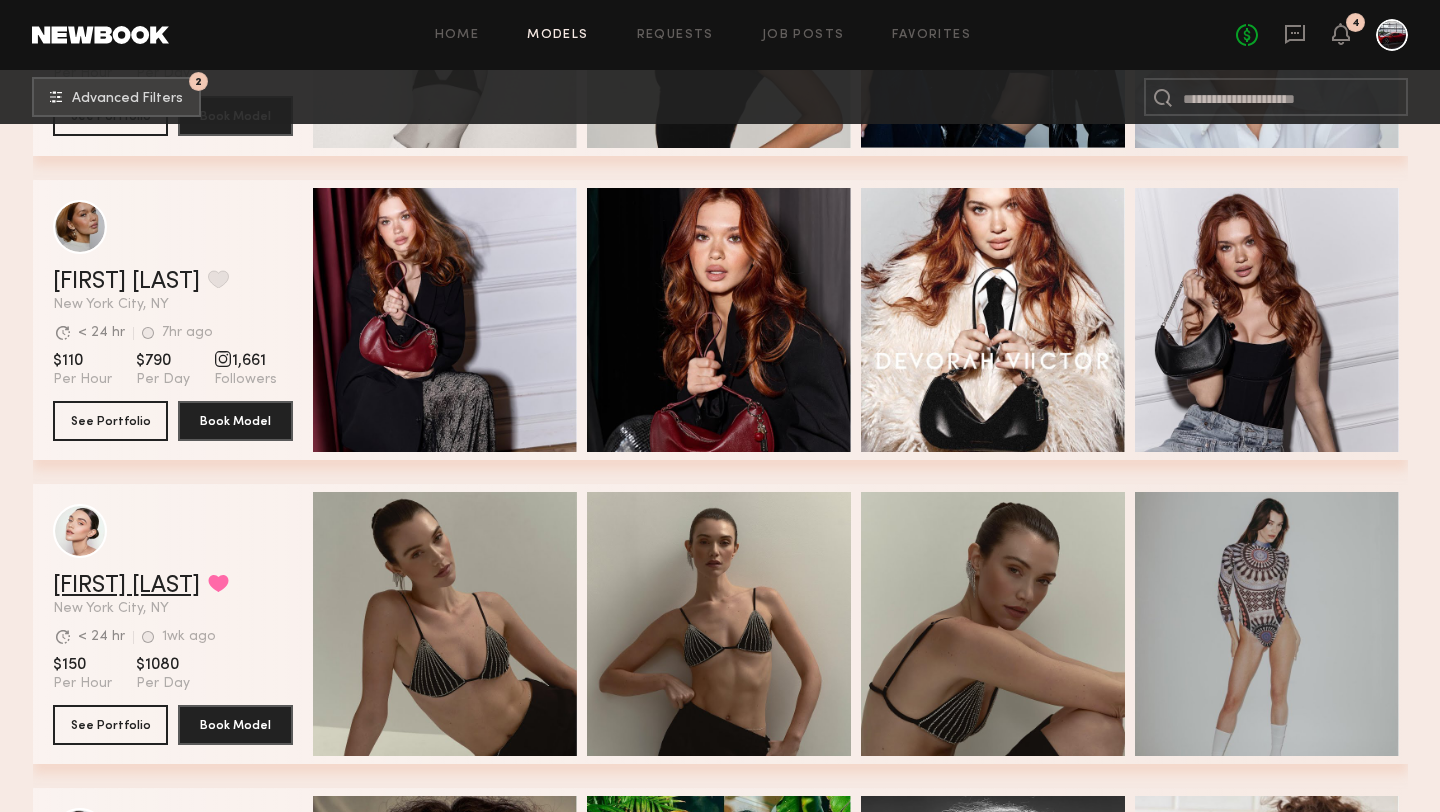 click on "Sierra W." 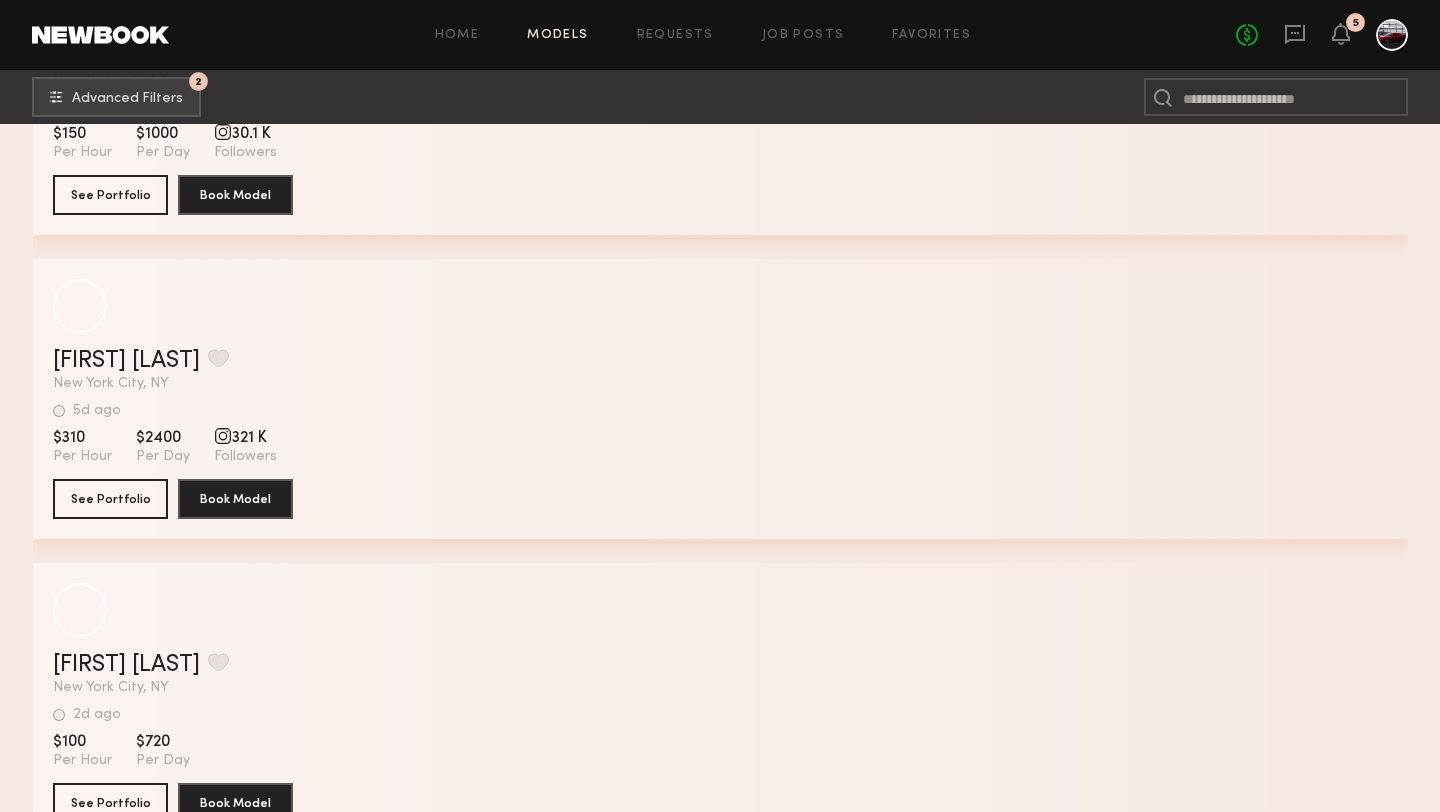 scroll, scrollTop: 57970, scrollLeft: 0, axis: vertical 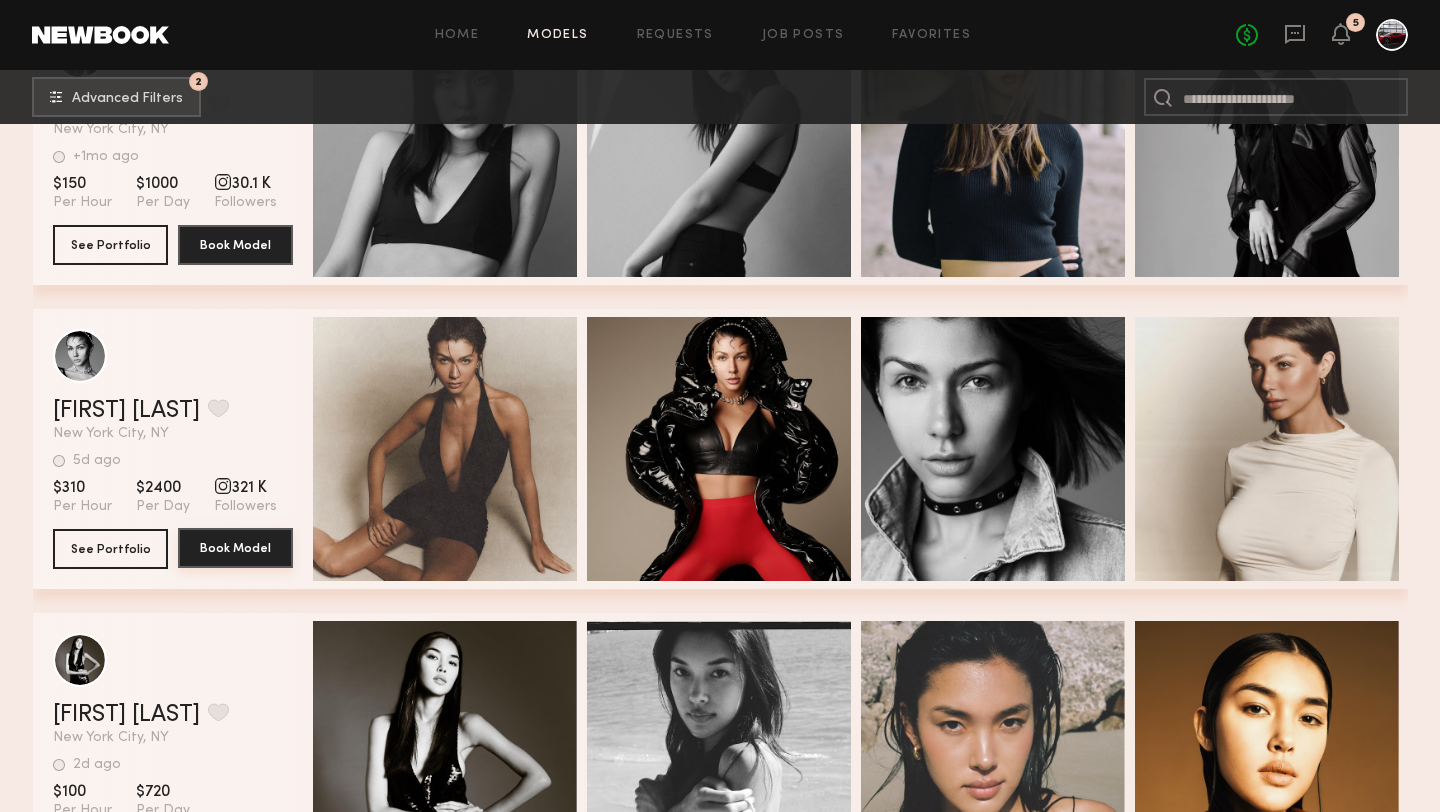 click on "Book Model" 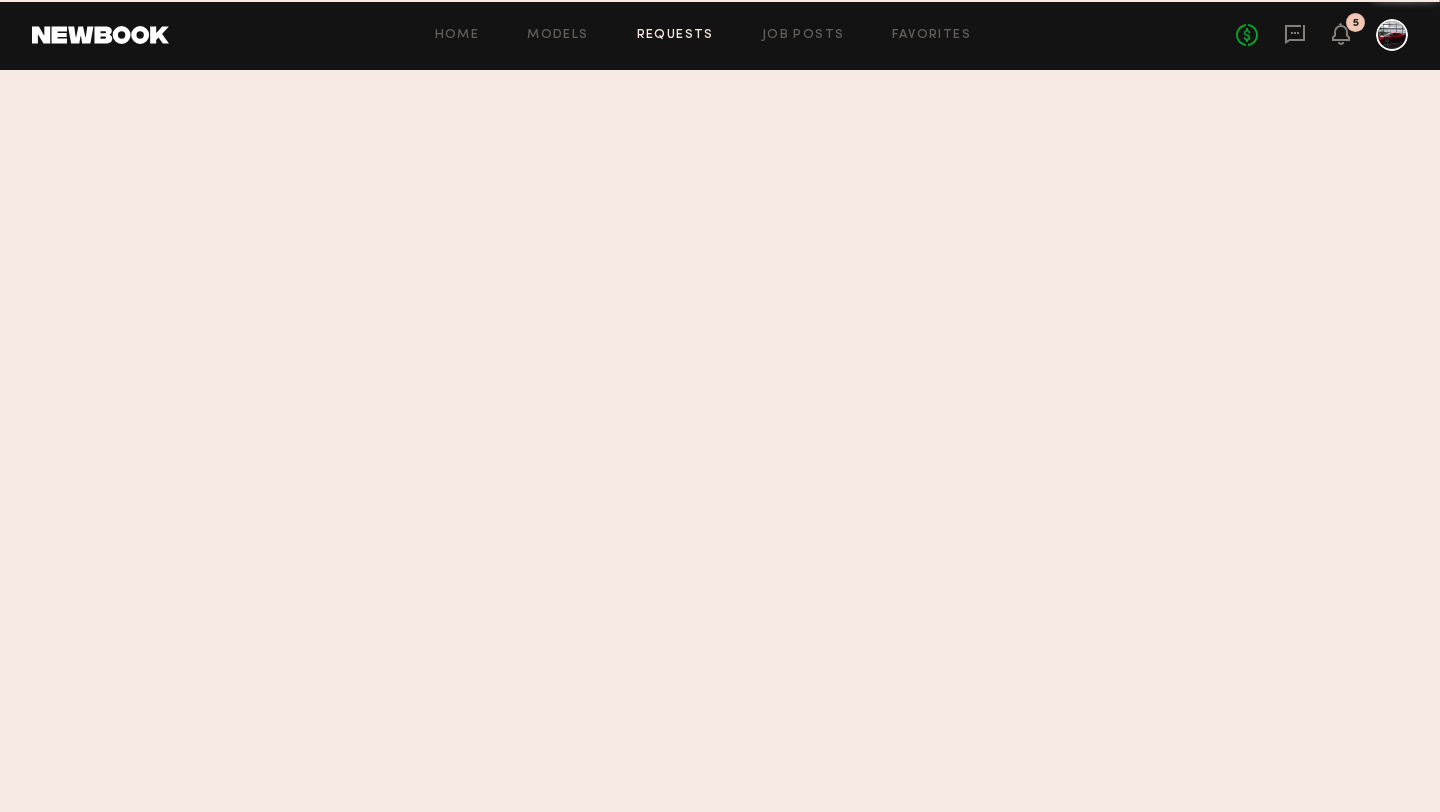scroll, scrollTop: 0, scrollLeft: 0, axis: both 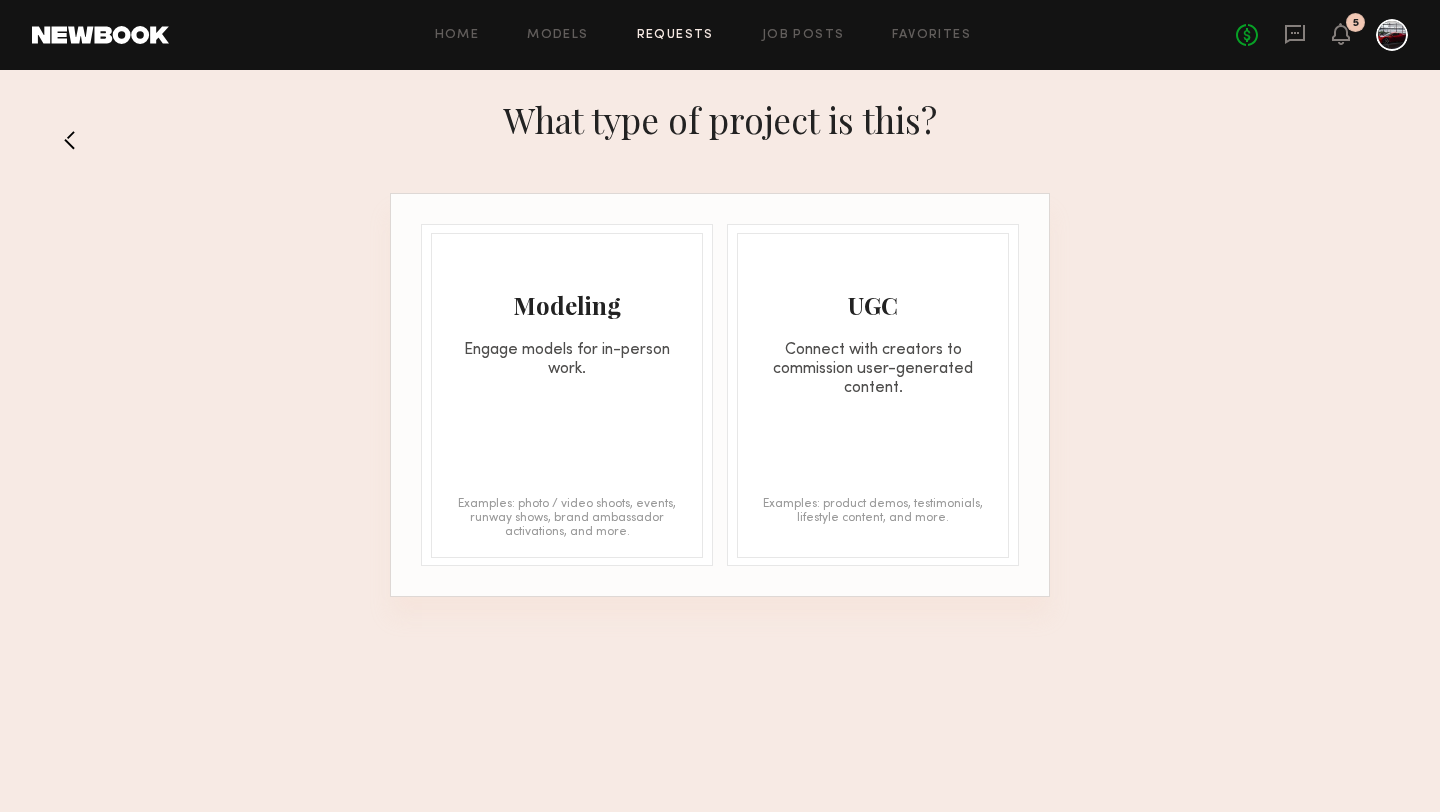 click on "Engage models for in-person work." 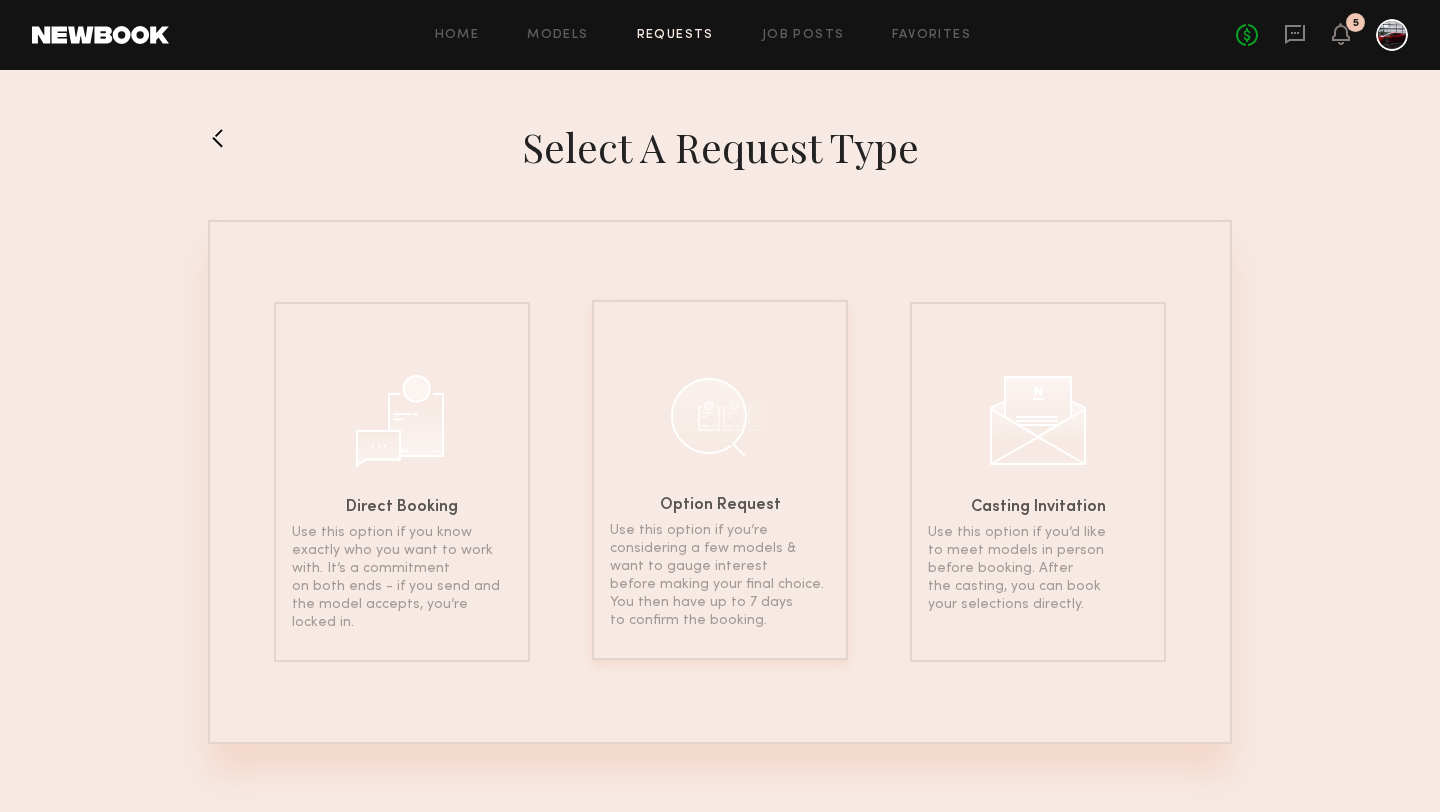 click 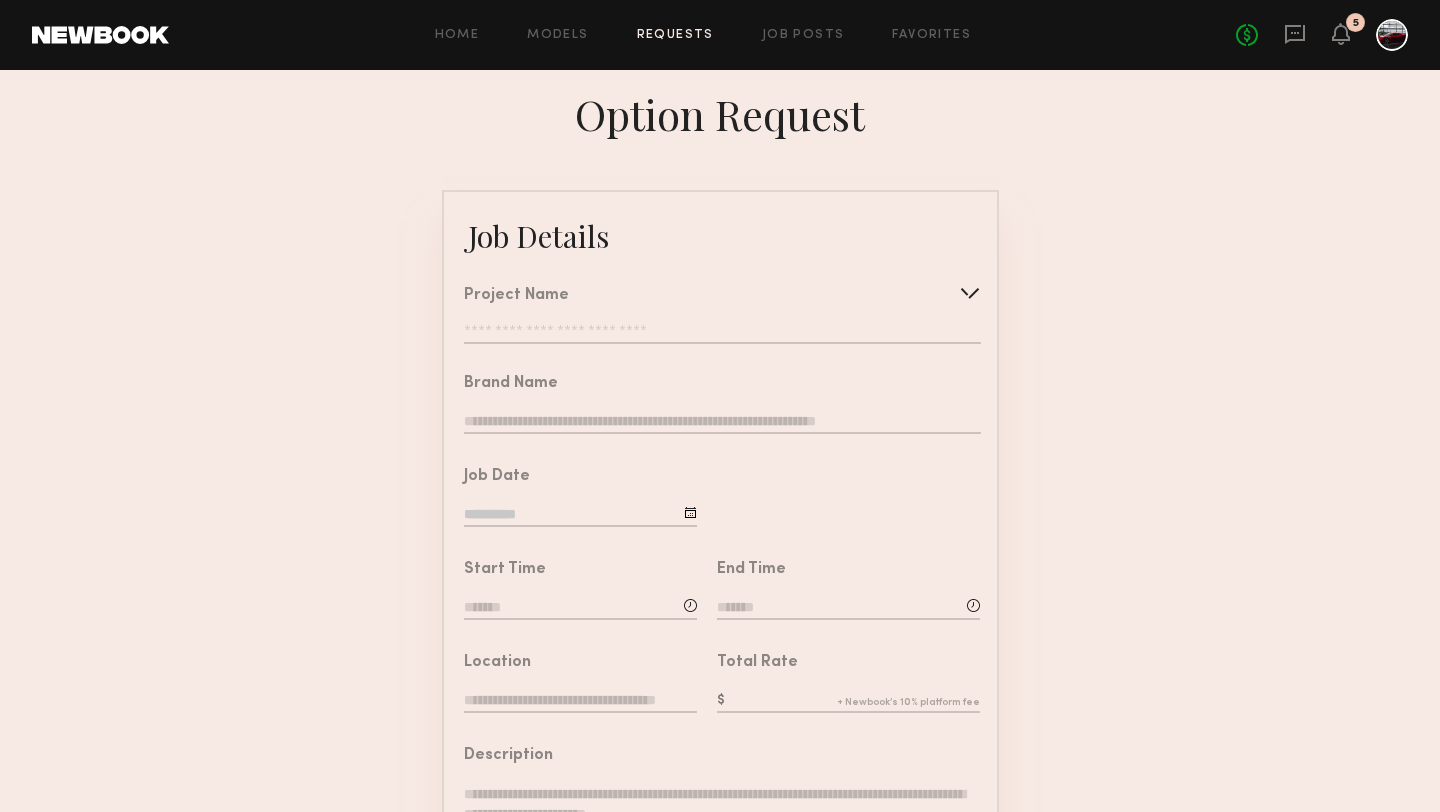 click on "Project Name   Create   Use recent modeling project  BOND | Professional Brand Introduction Video  Luxury Private Jet | Photoshoot  Classic Car Club Photoshoot" 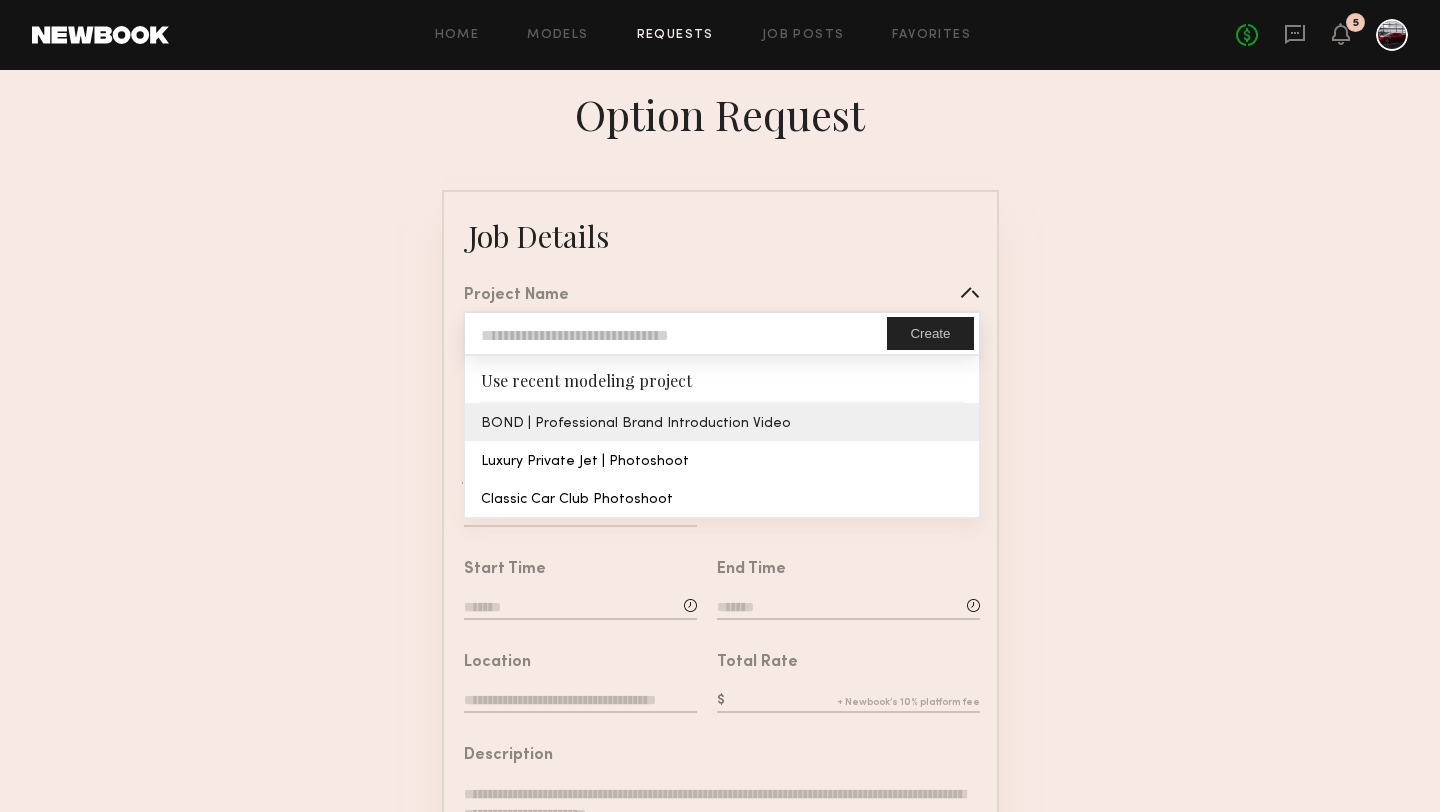 type on "**********" 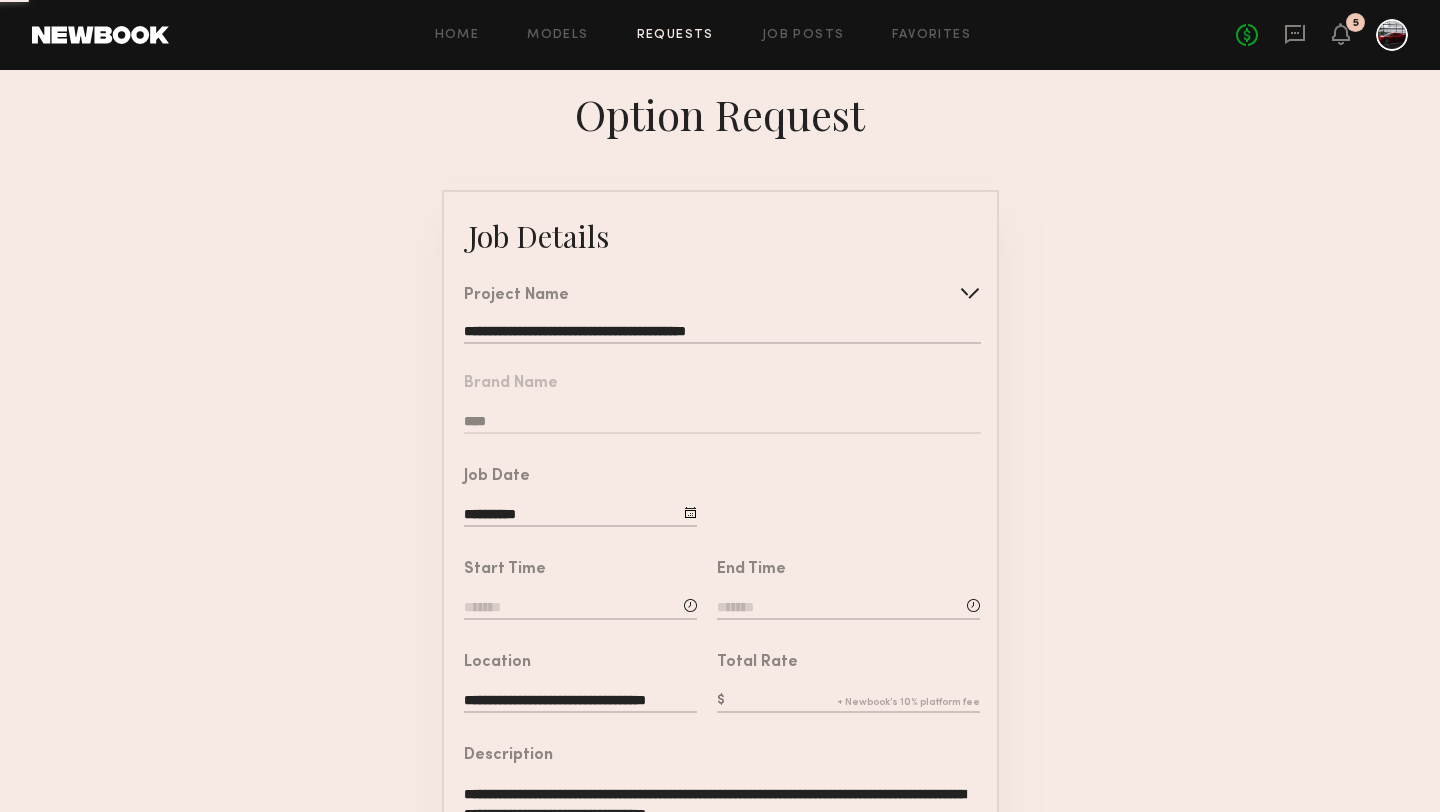 click on "**********" 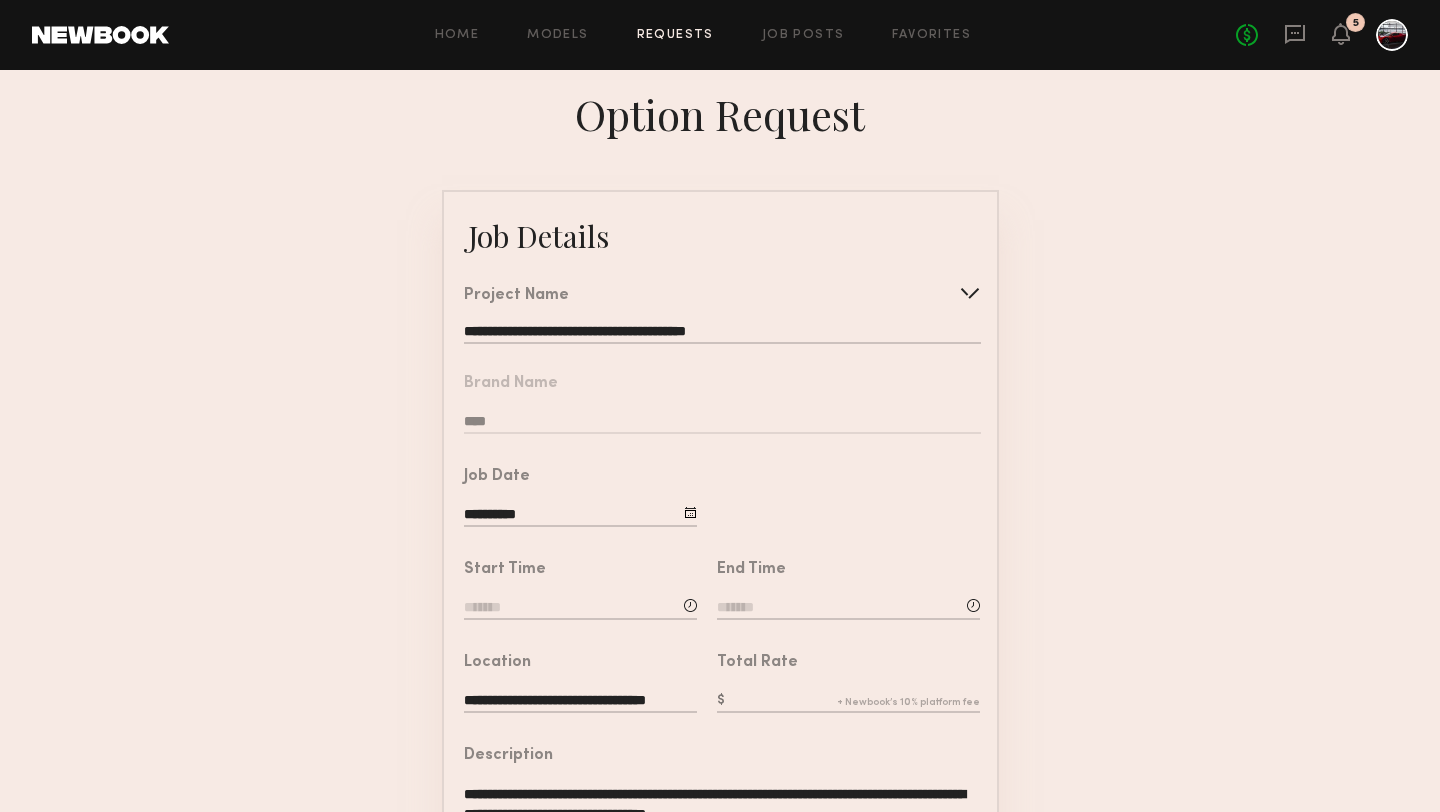 click 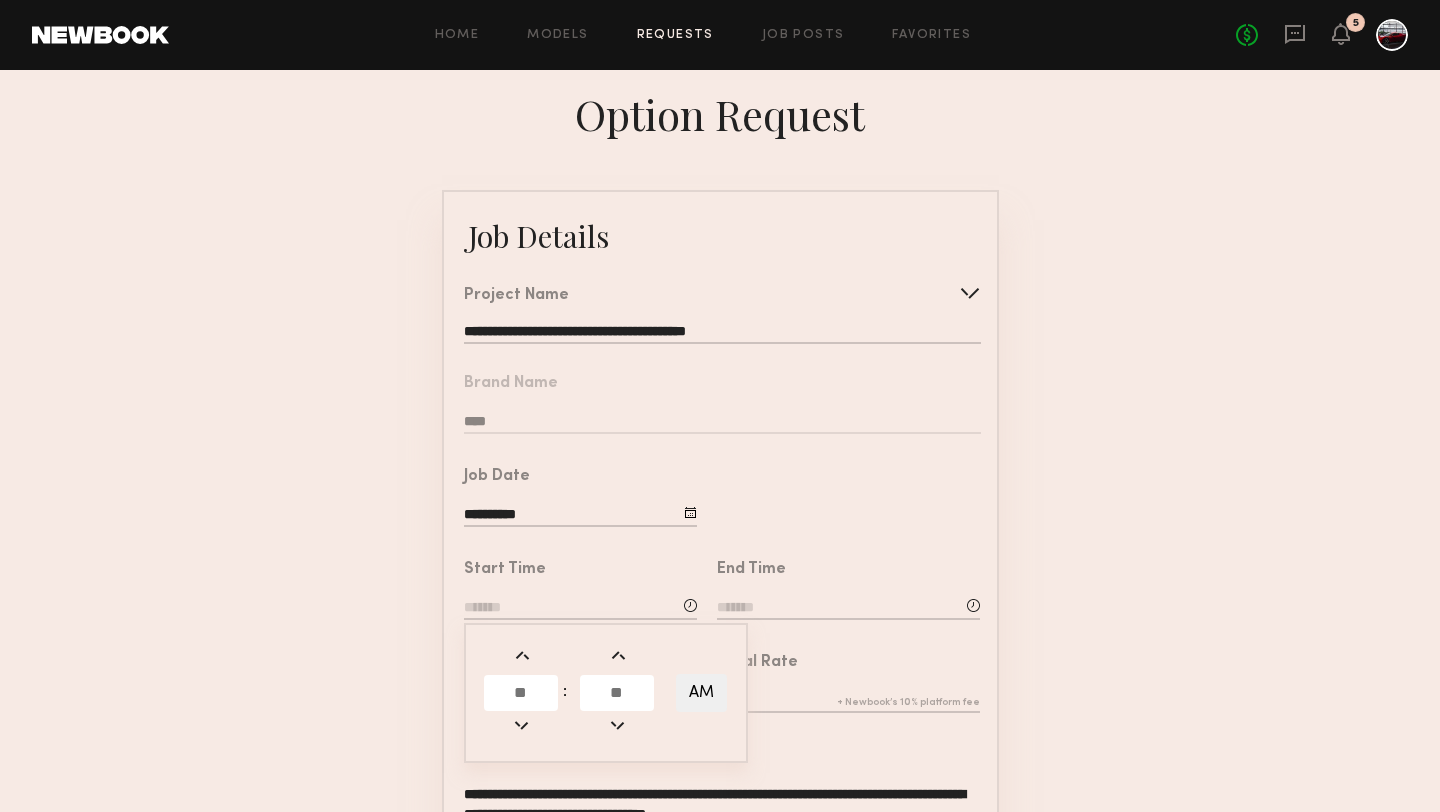 click 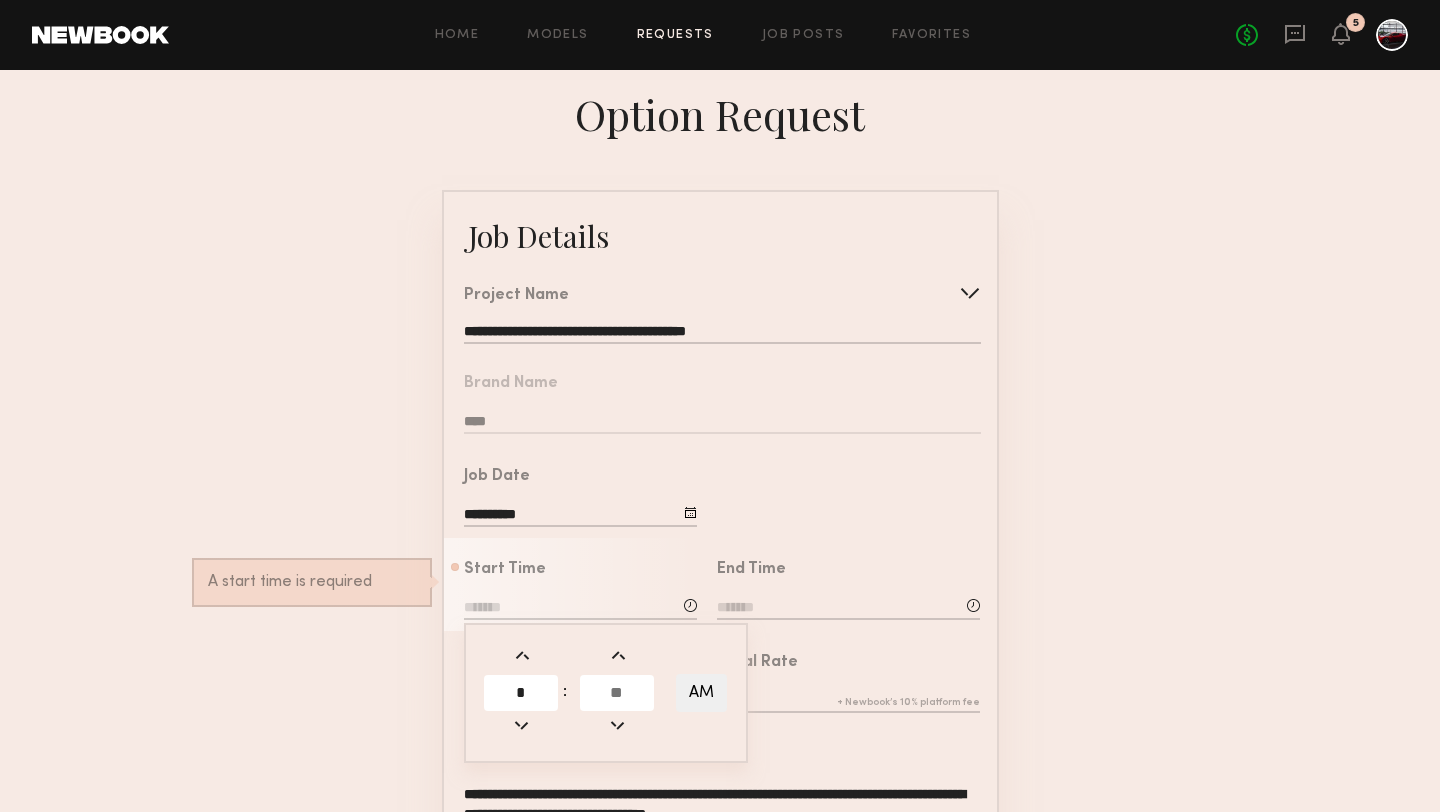 type on "*" 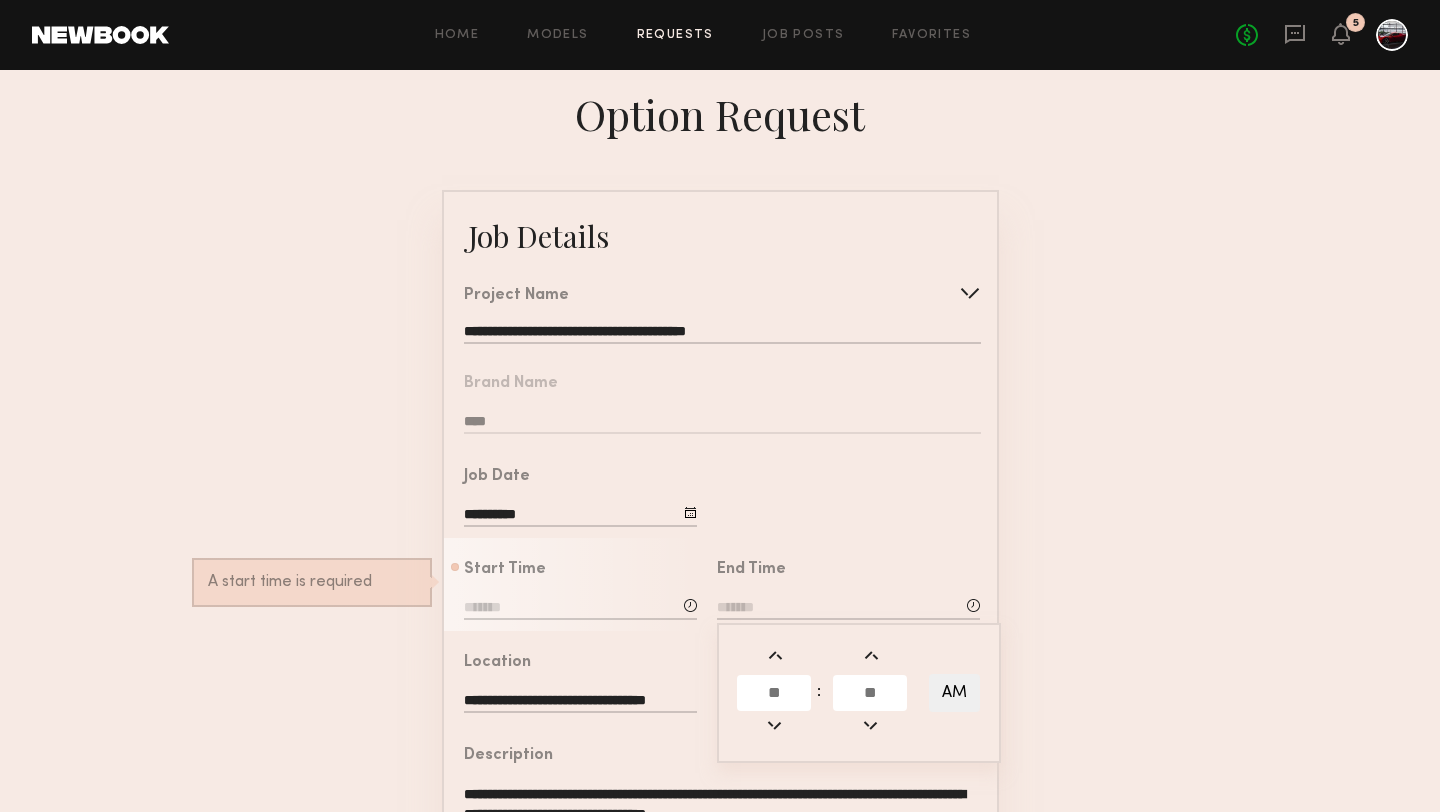 click 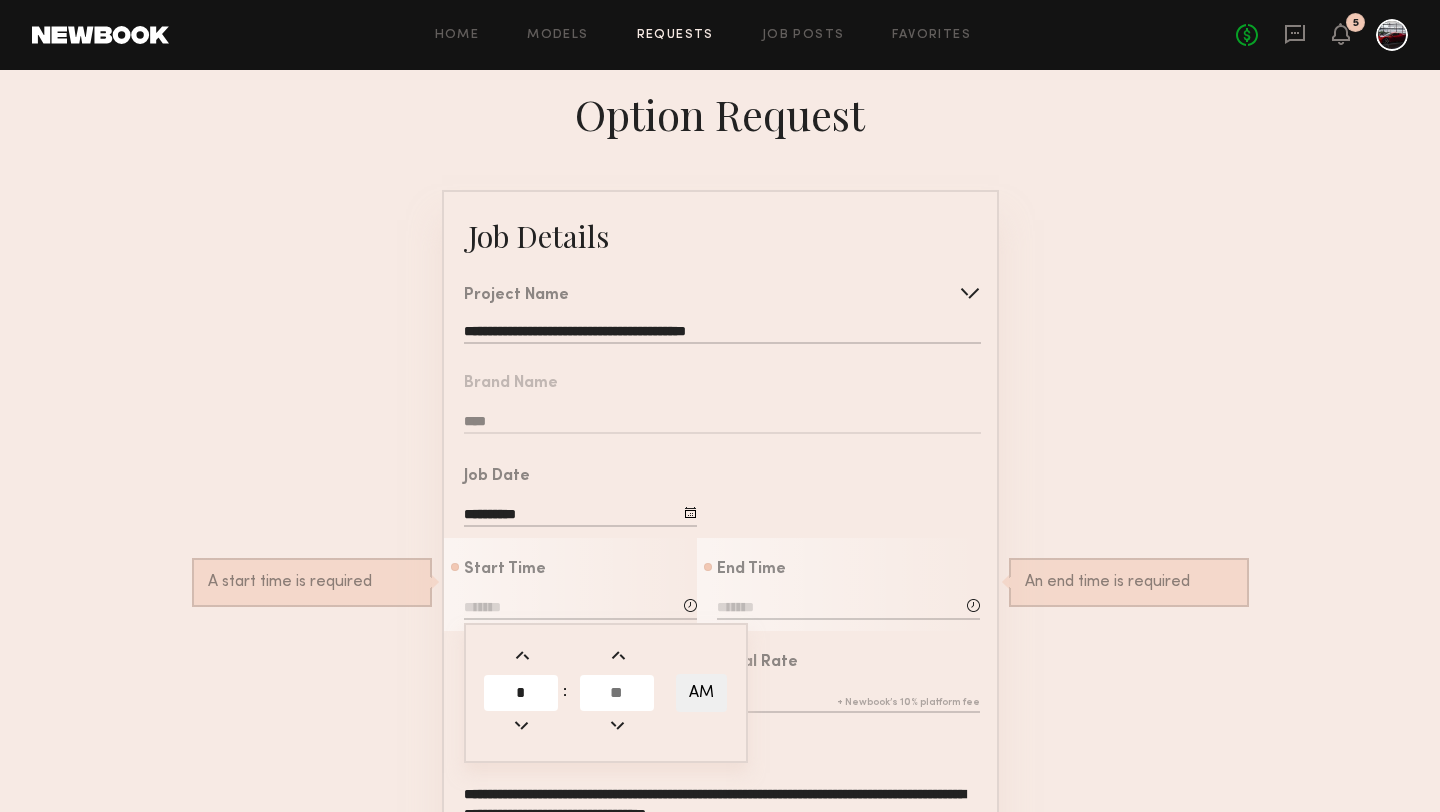 click 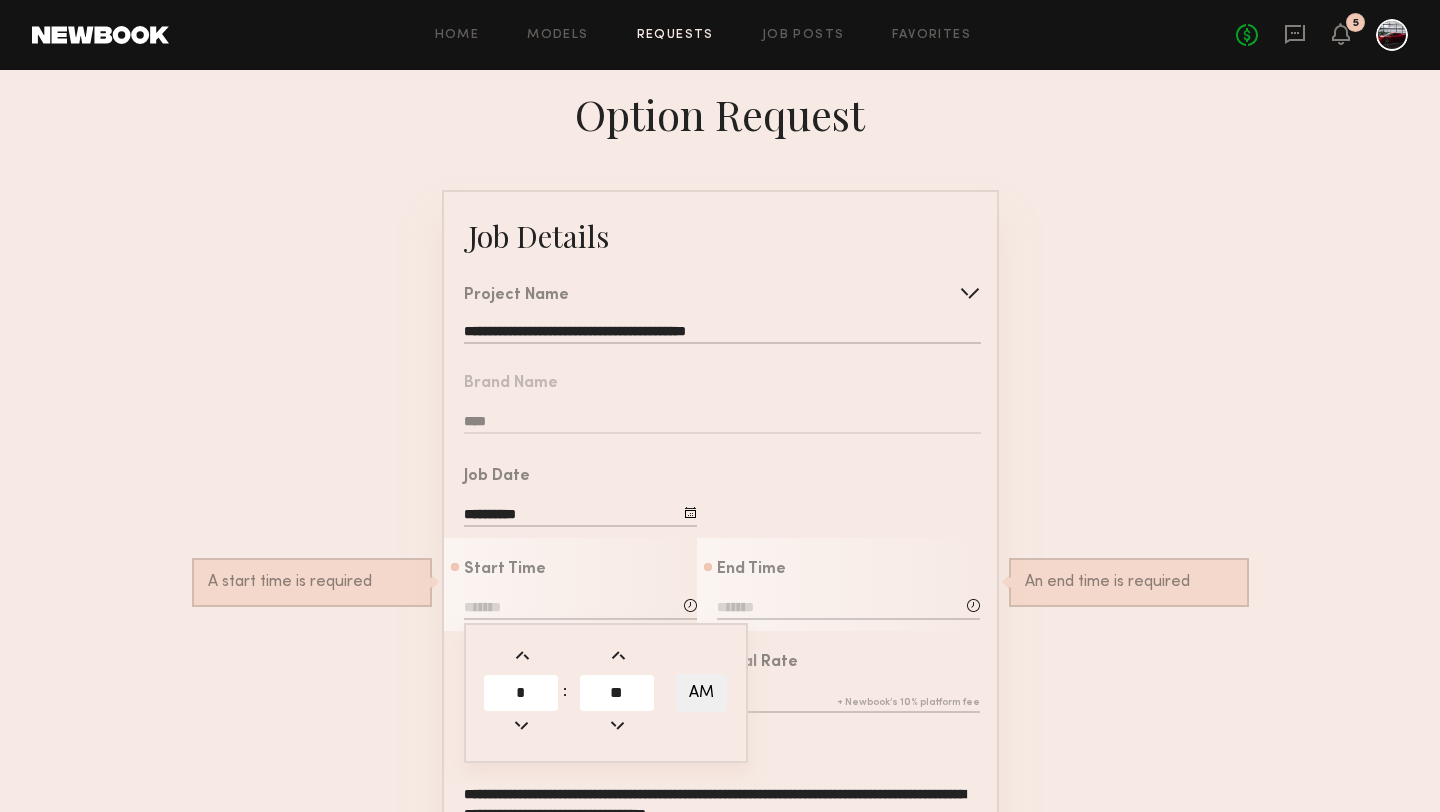 type on "**" 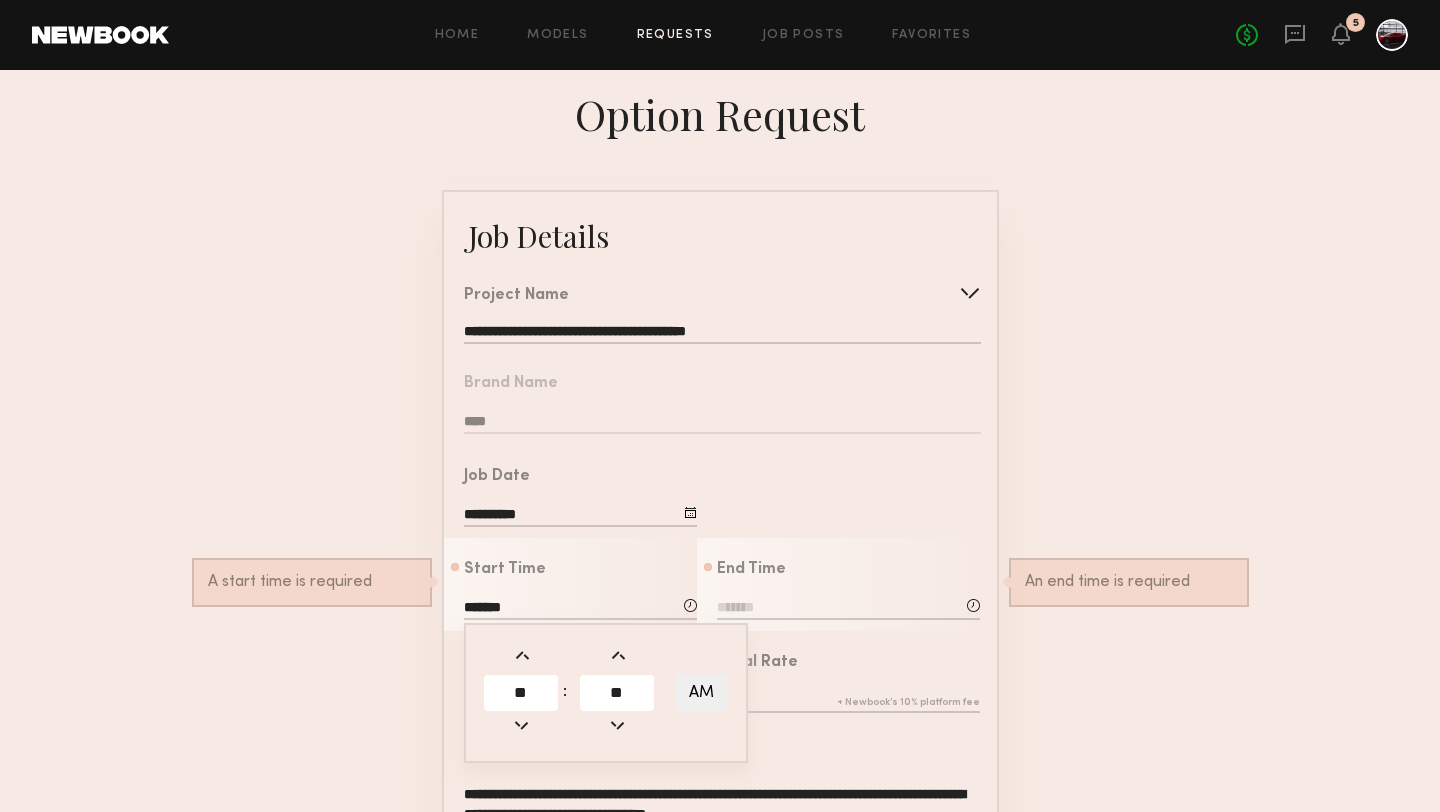 click on "AM" 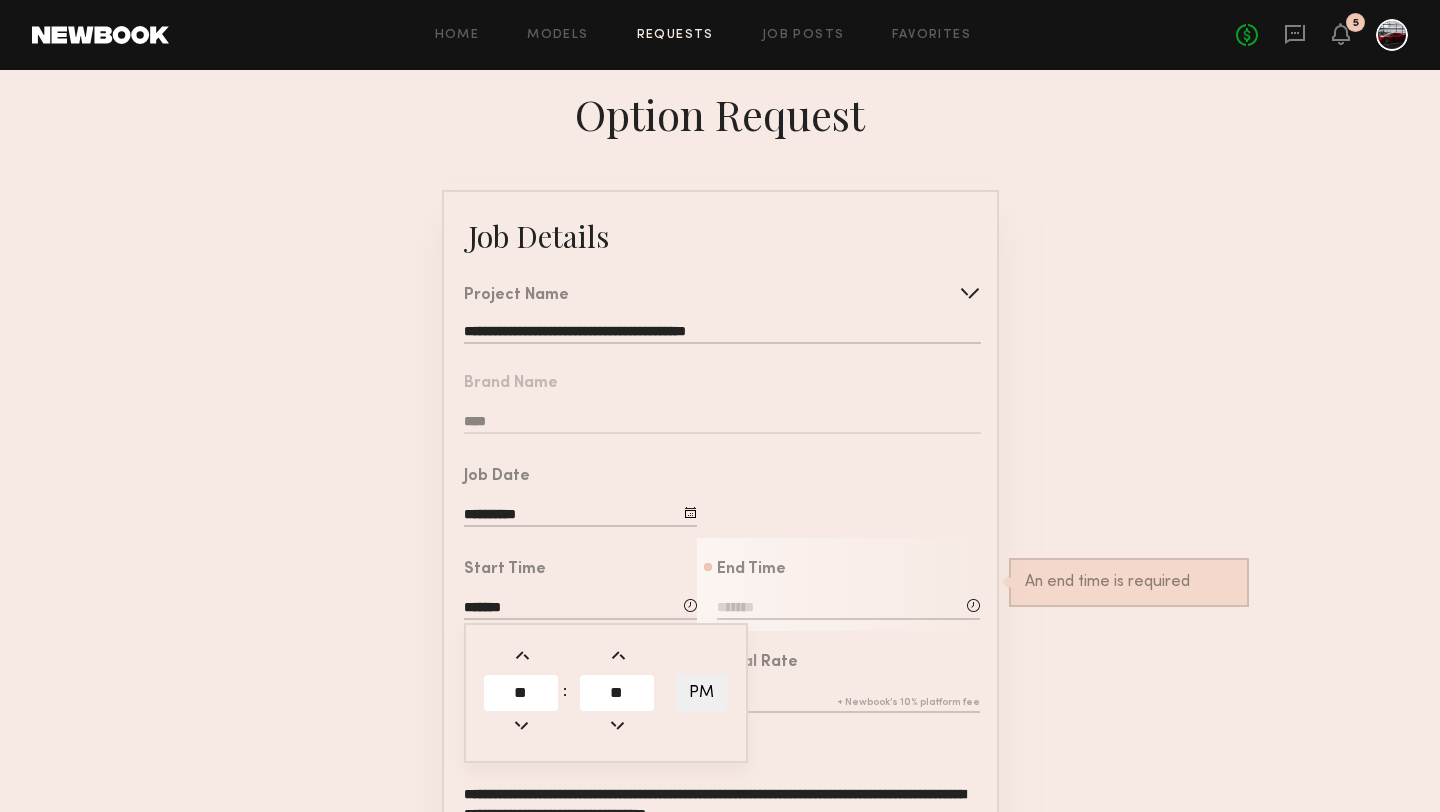 click on "End Time           :      AM           An end time is required" 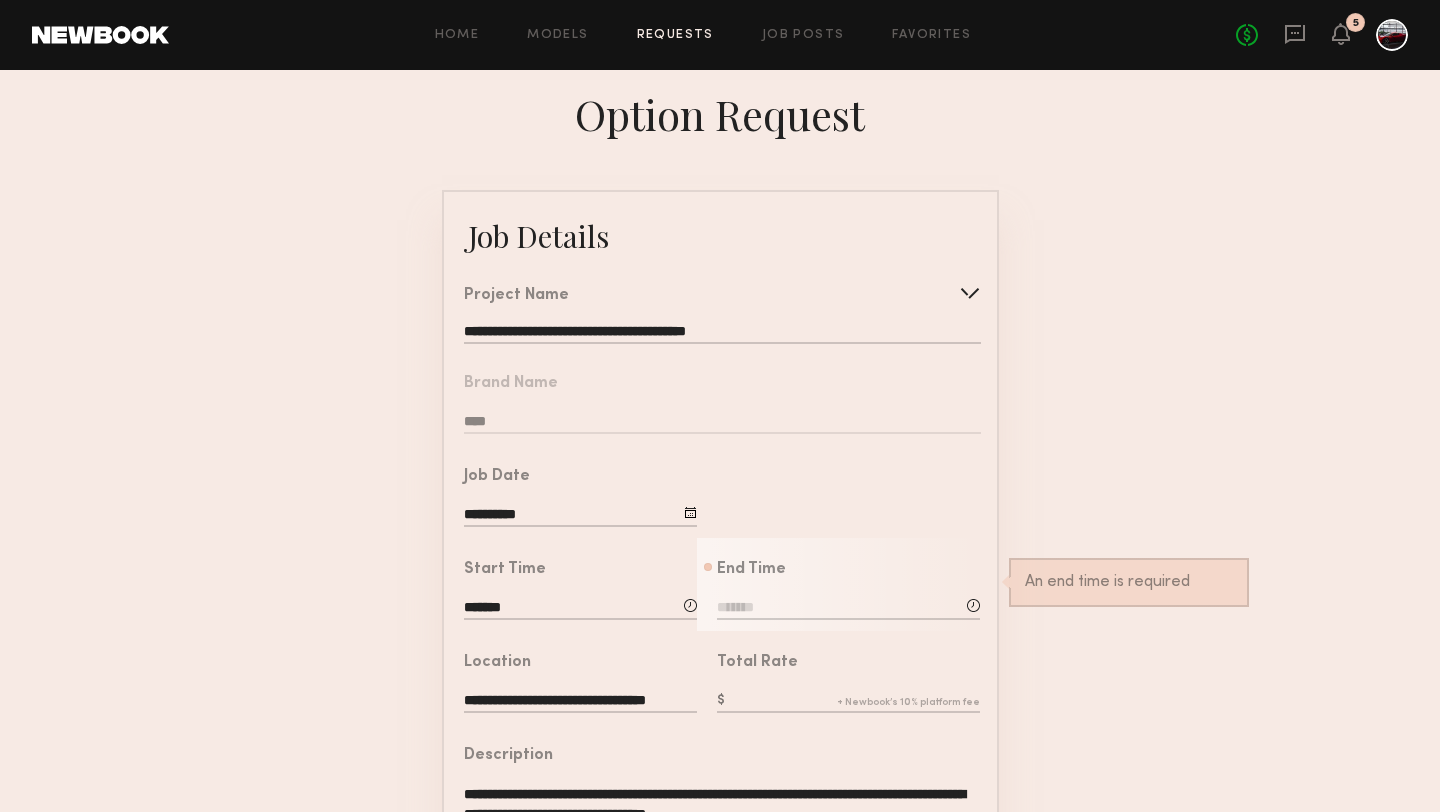 click 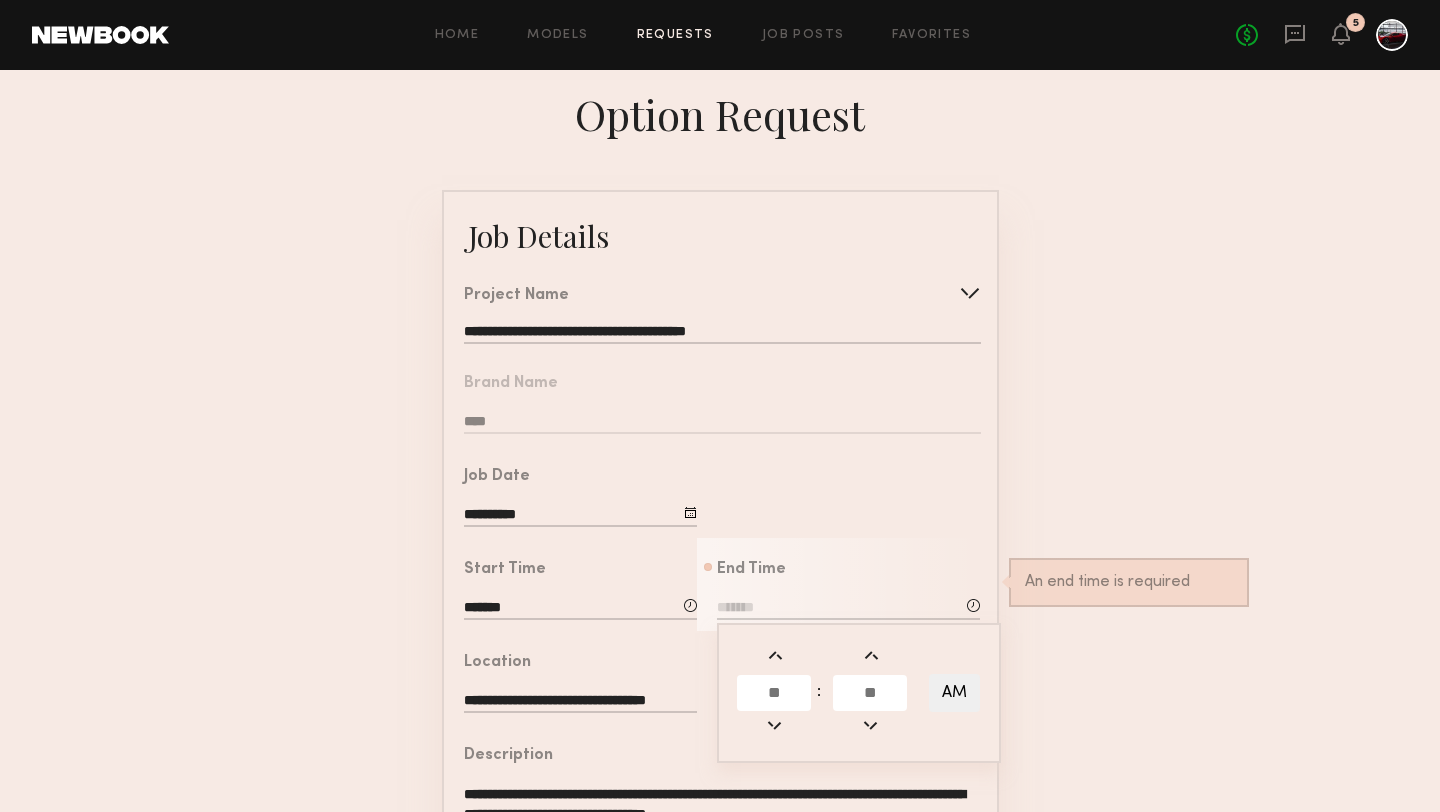 click 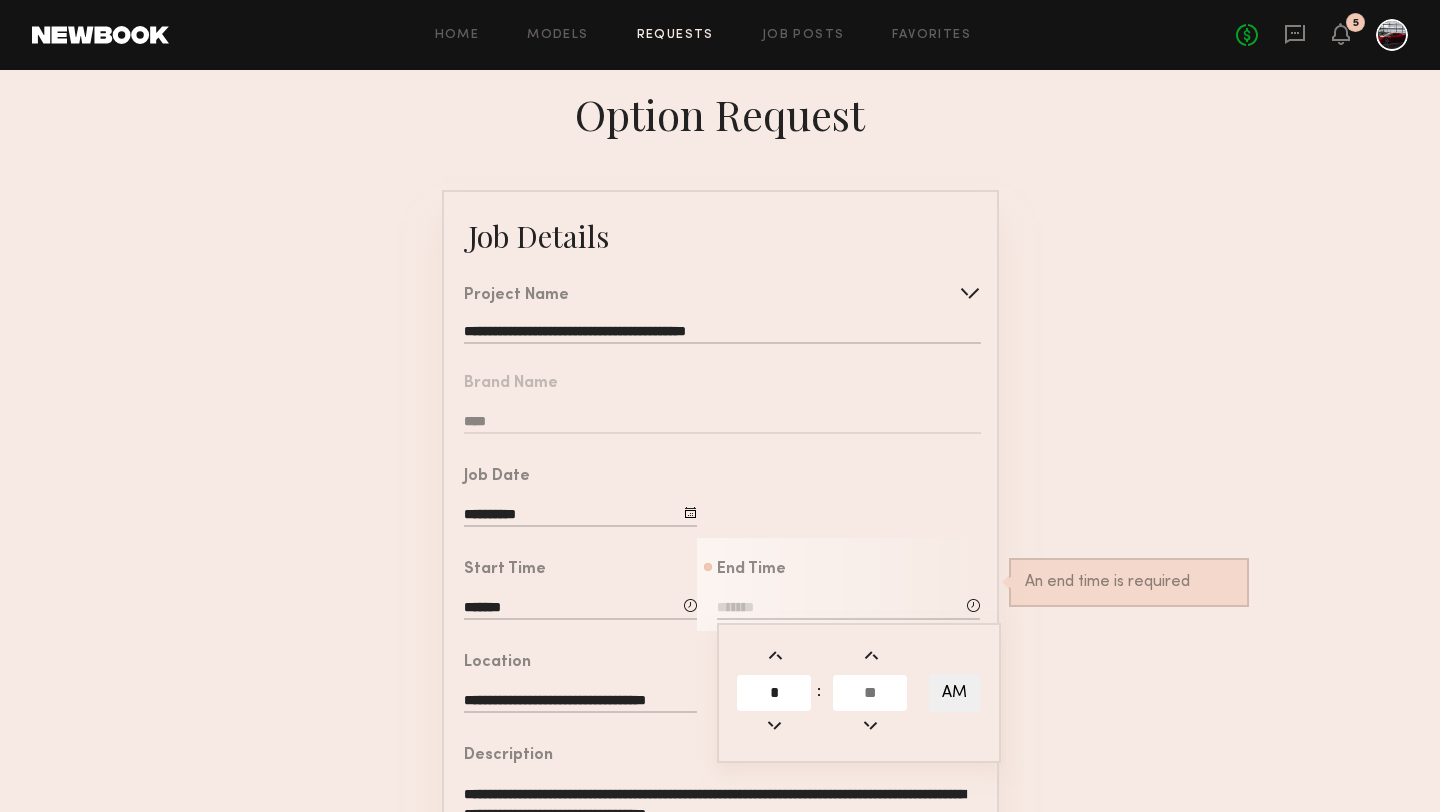 type on "*" 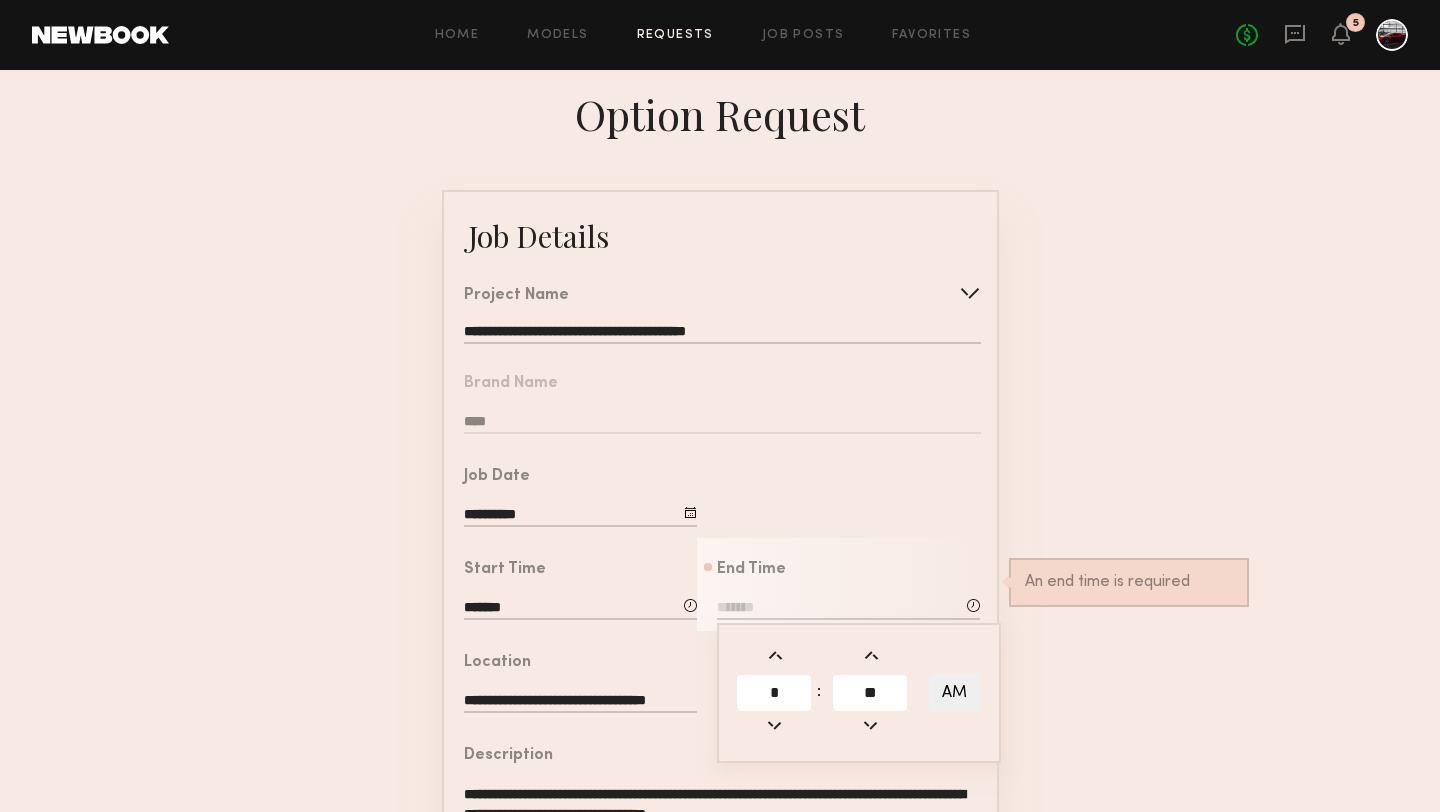 type on "**" 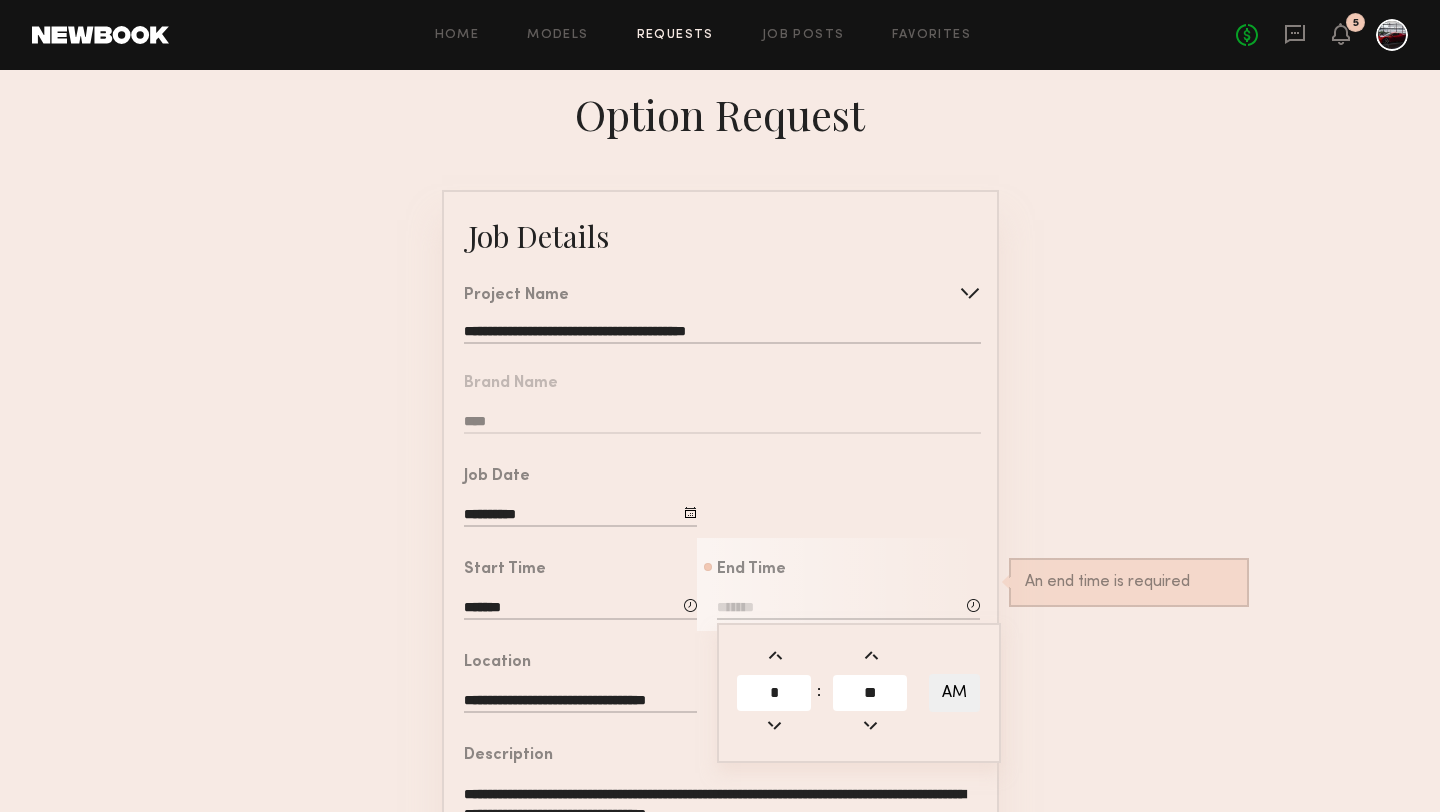 type on "*******" 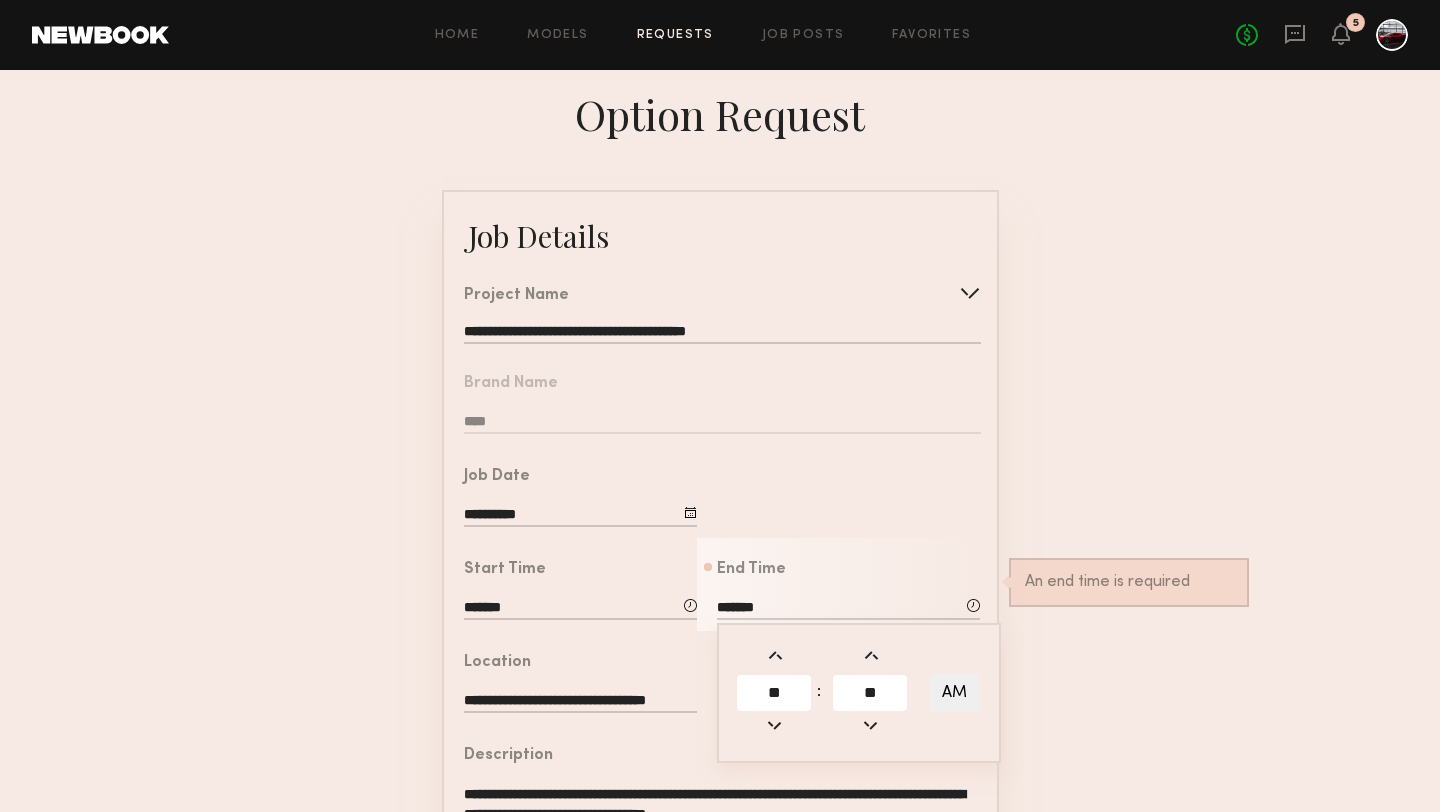 click on "AM" 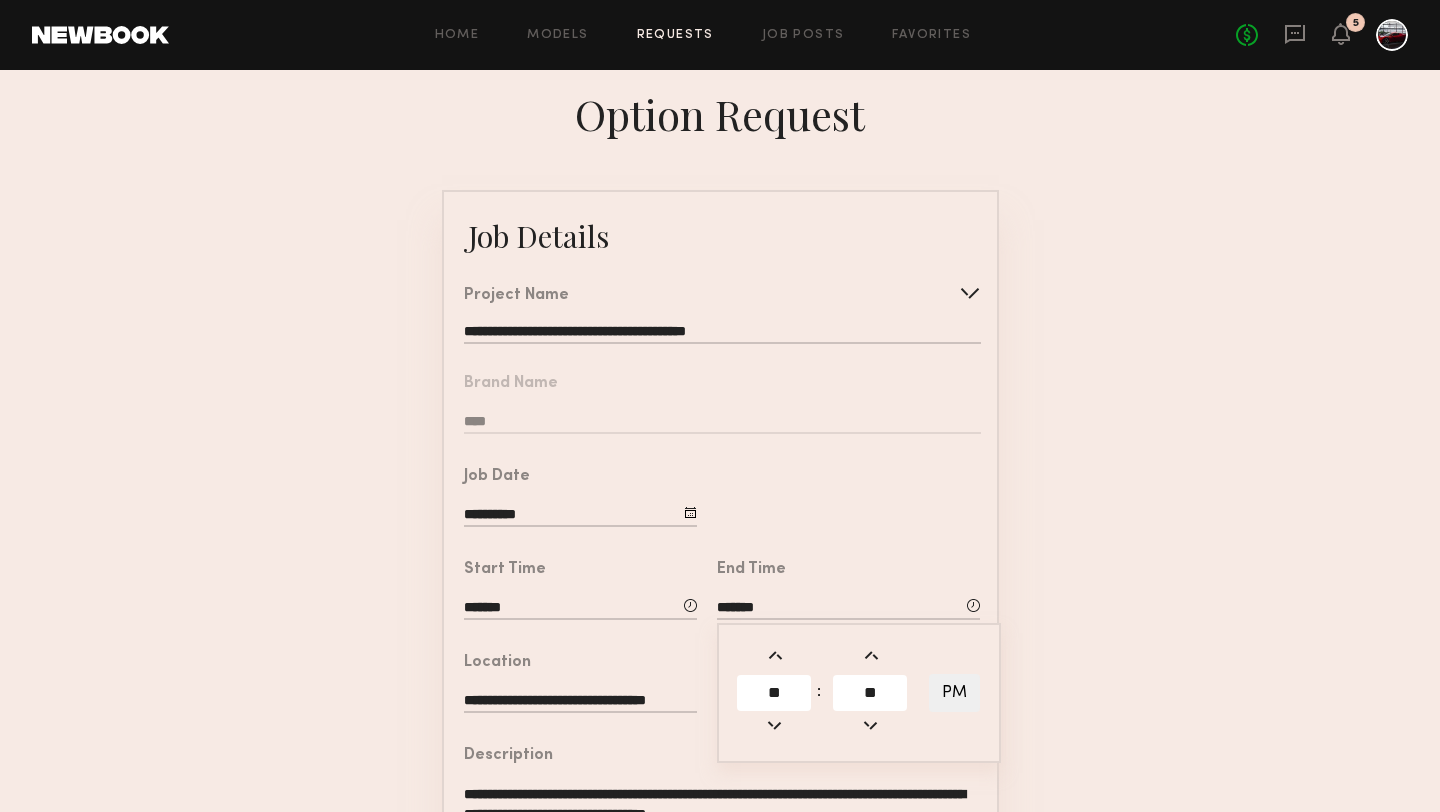 click on "**********" 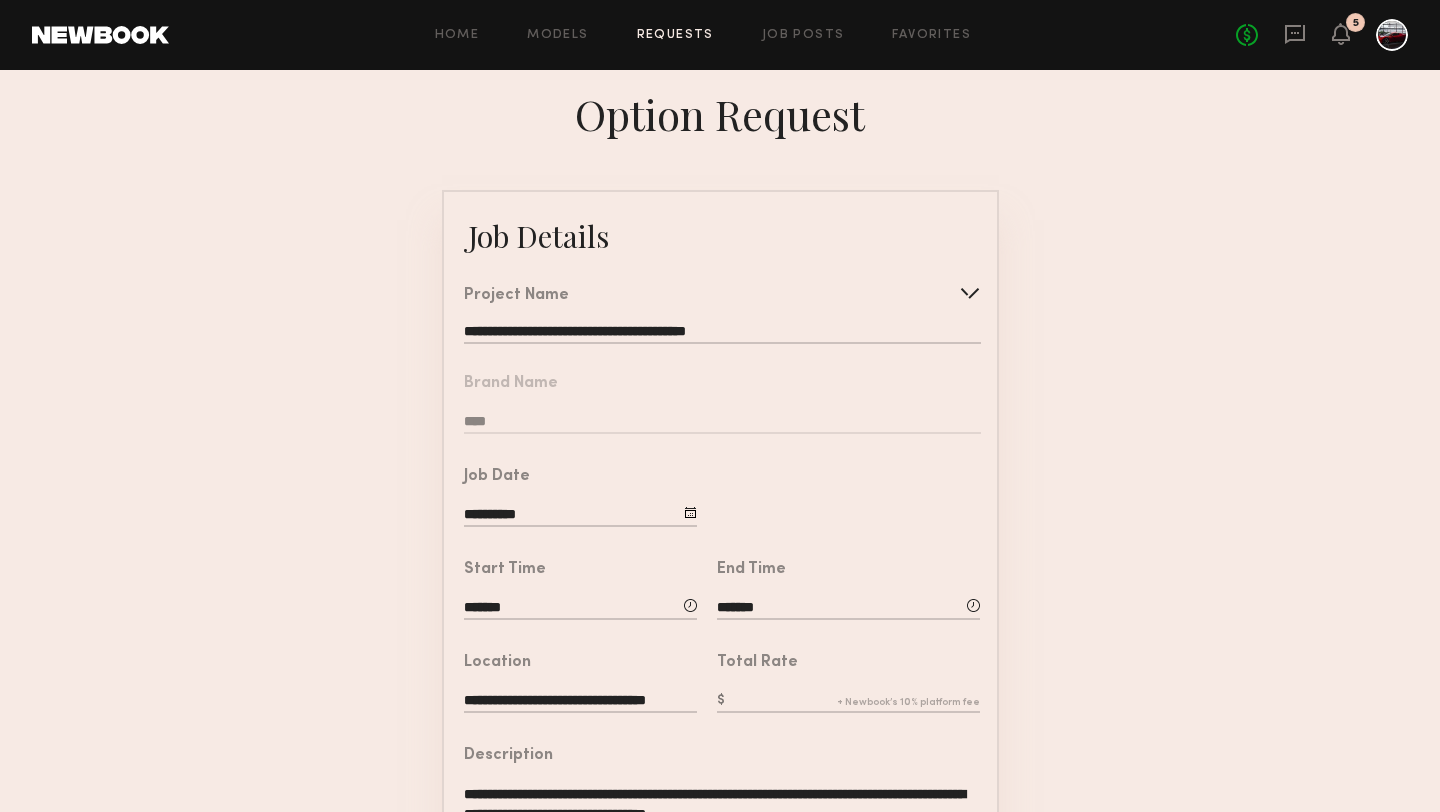click 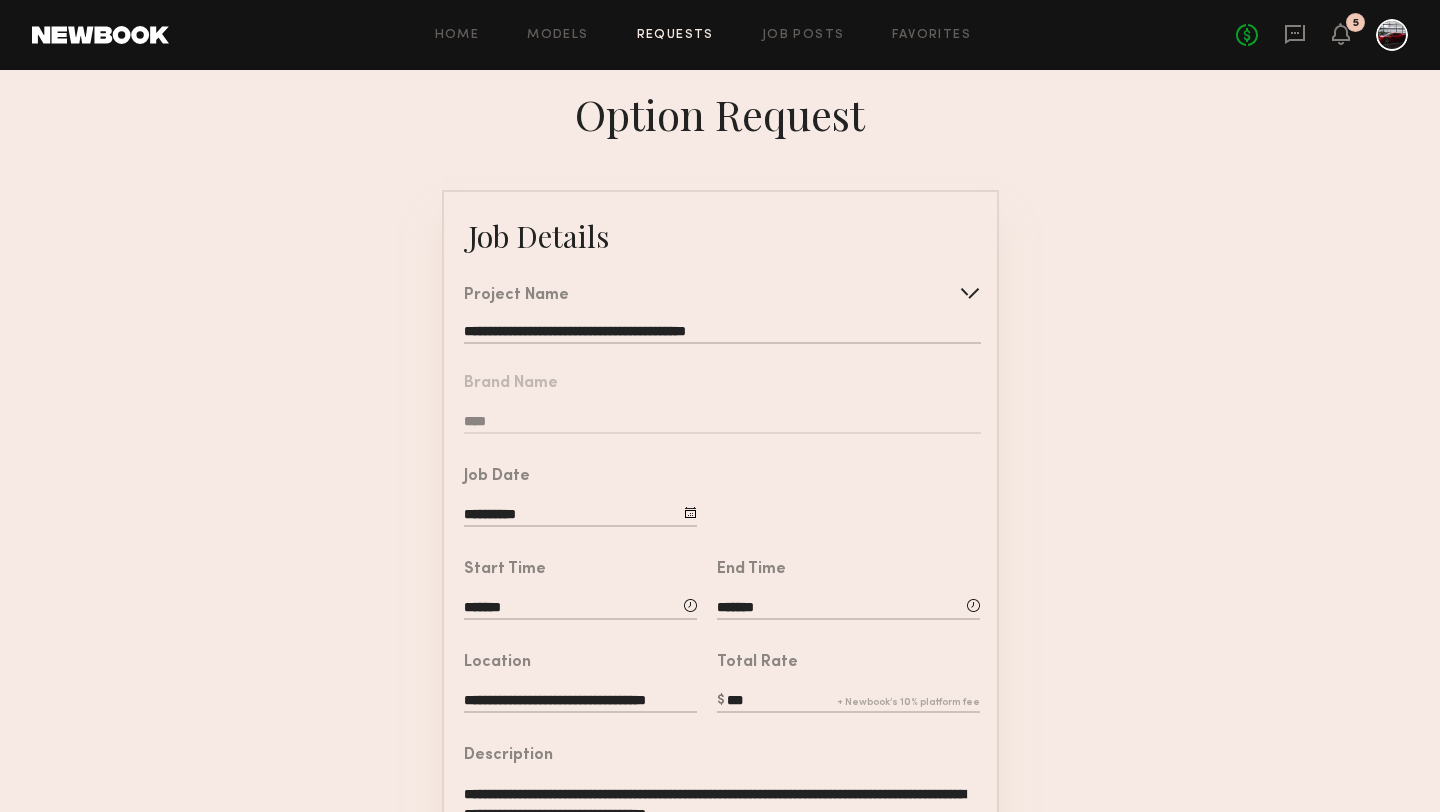 scroll, scrollTop: 504, scrollLeft: 0, axis: vertical 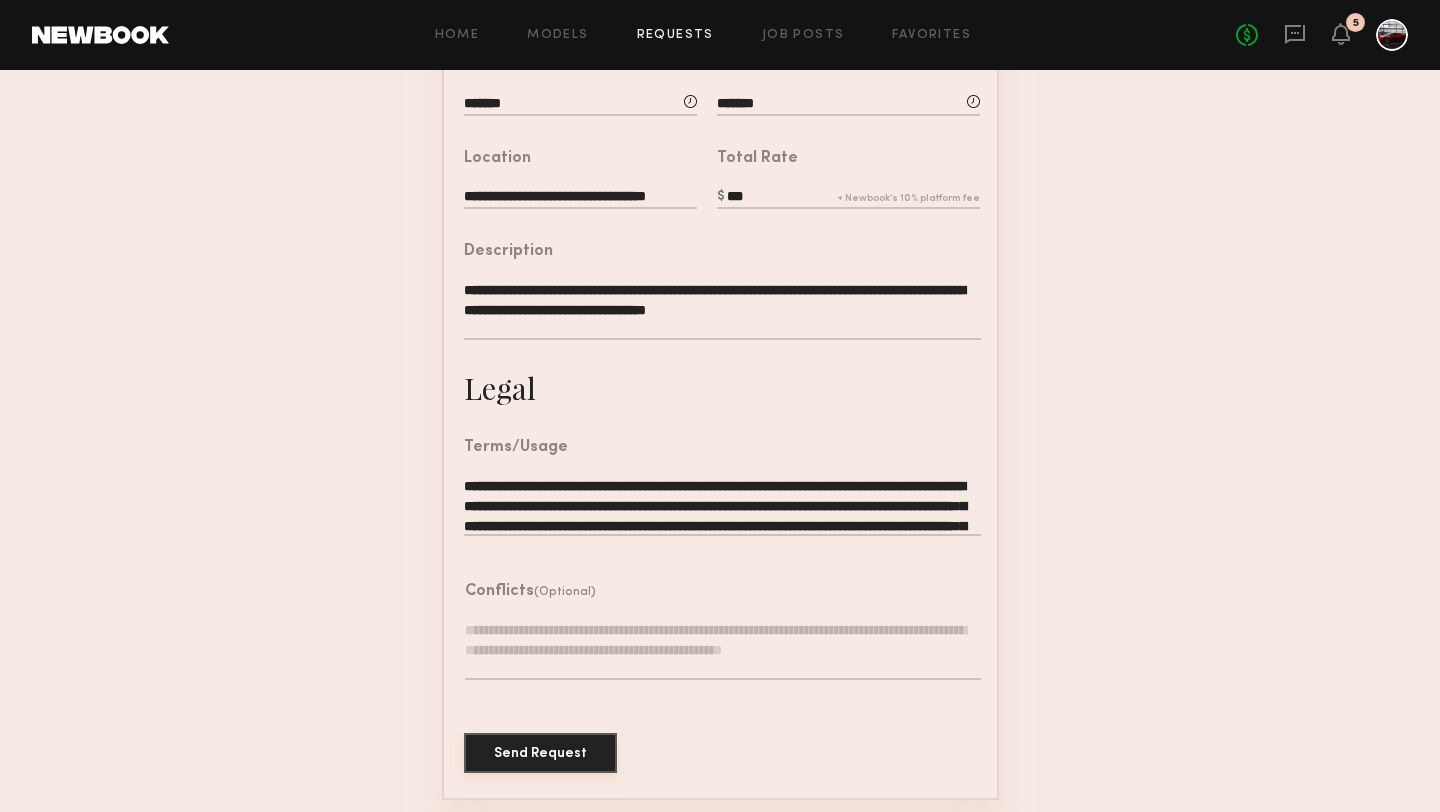 type on "***" 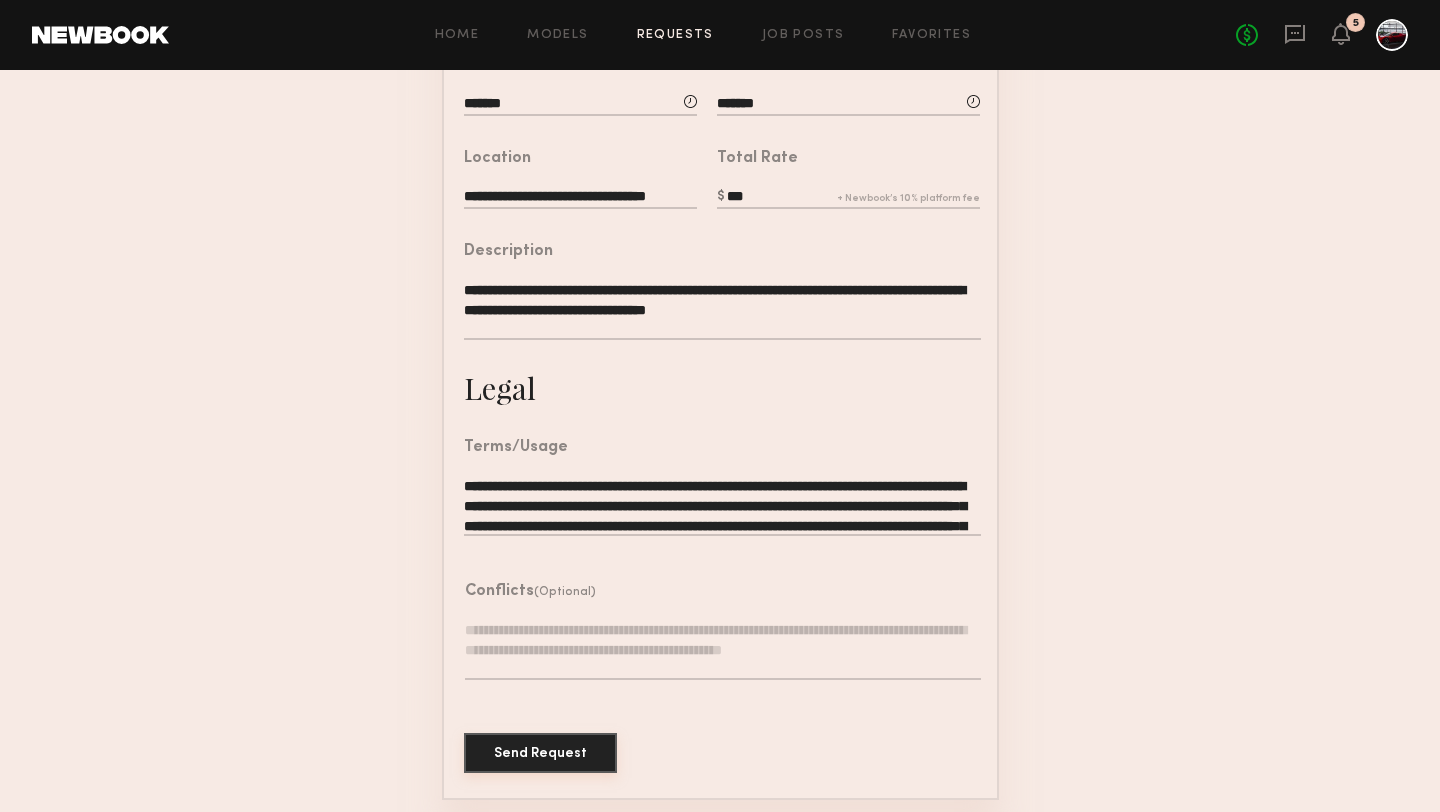 click on "Send Request" 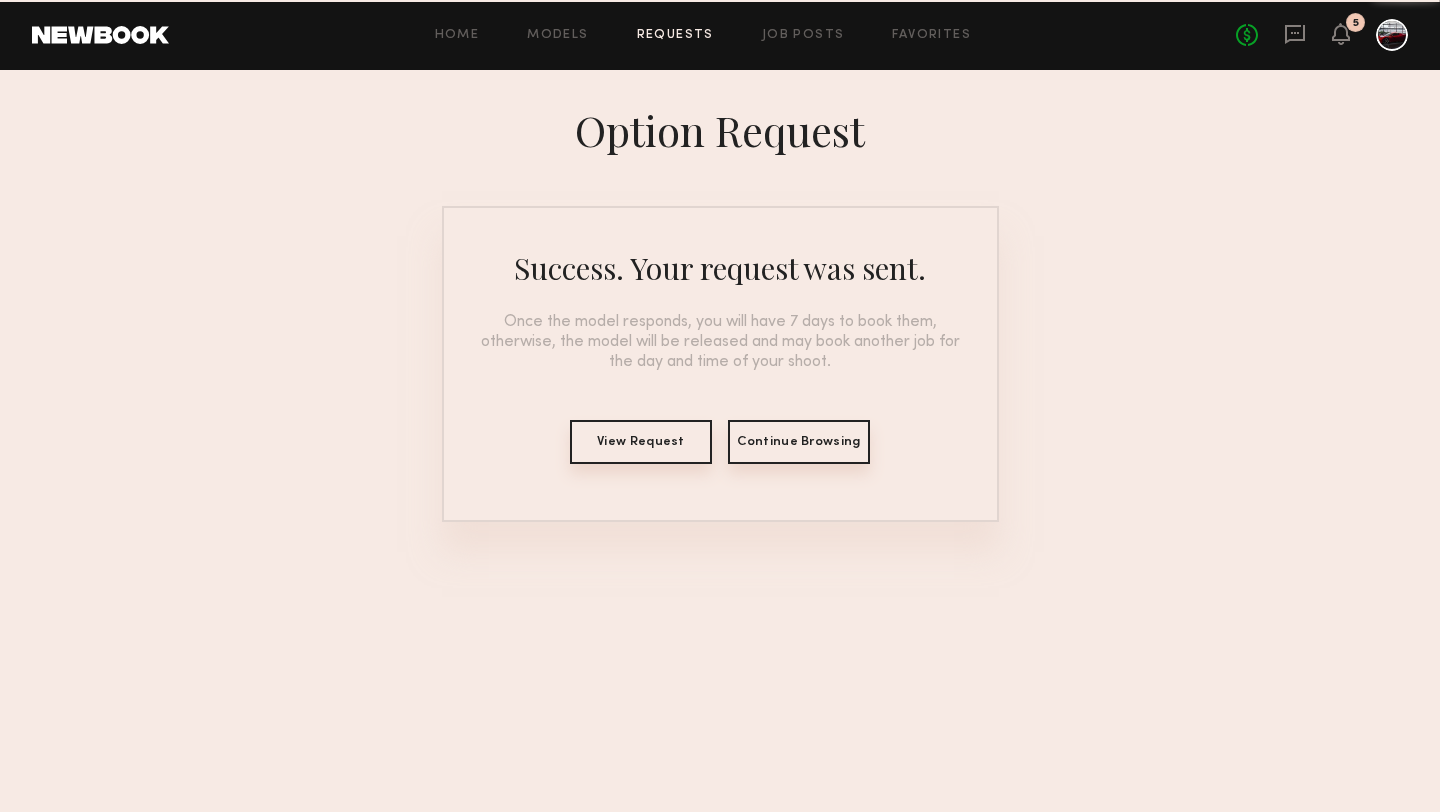 scroll, scrollTop: 0, scrollLeft: 0, axis: both 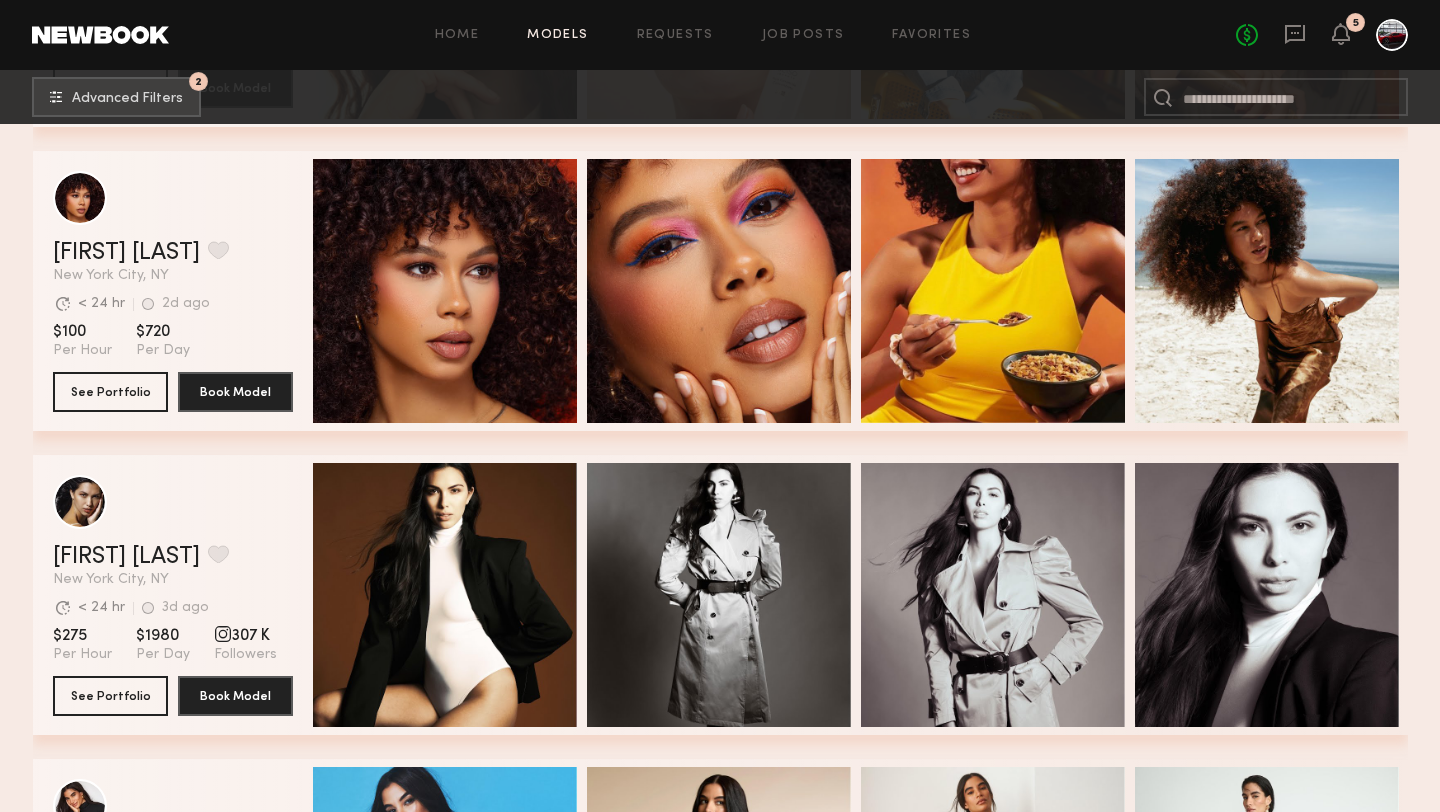 click on "No fees up to $5,000 5" 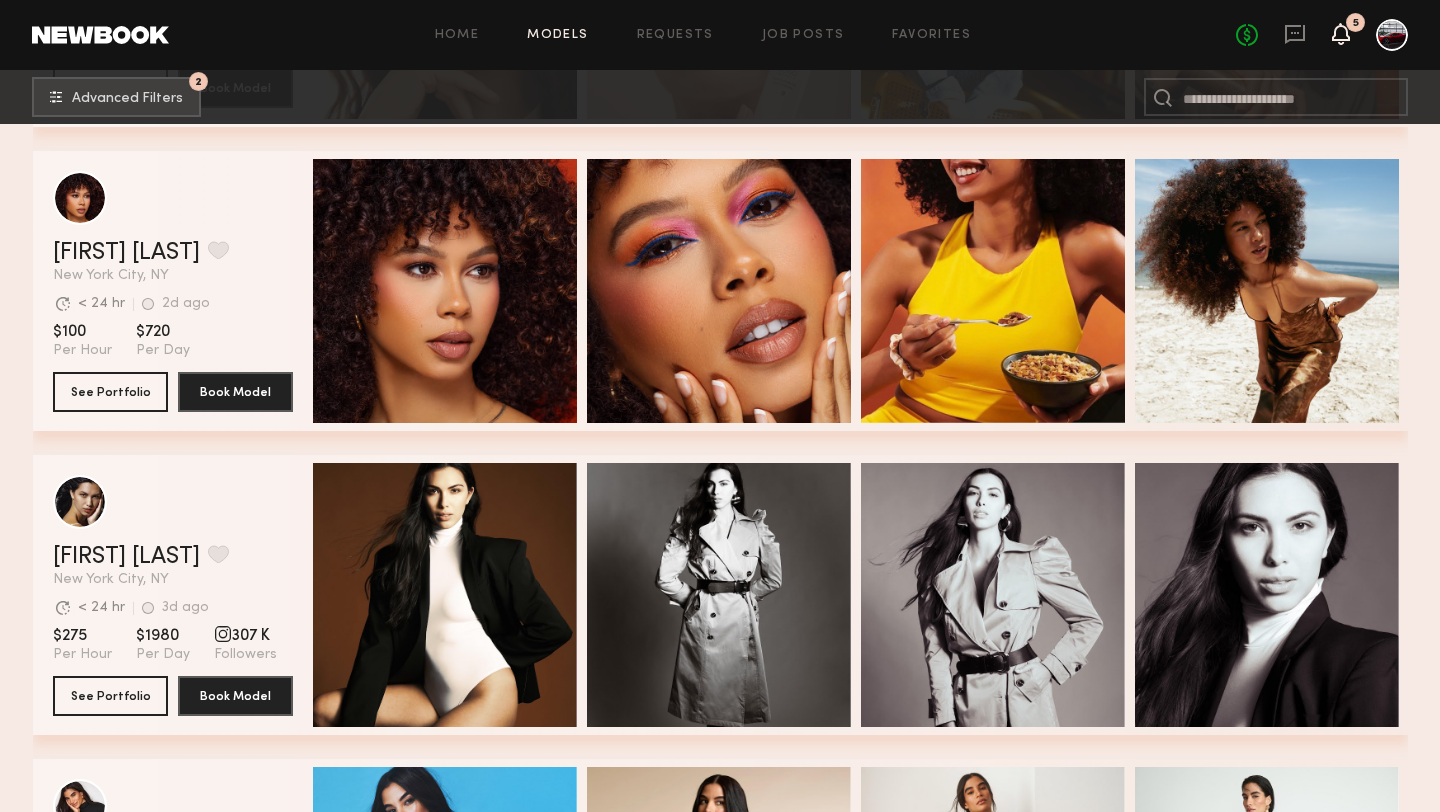 click 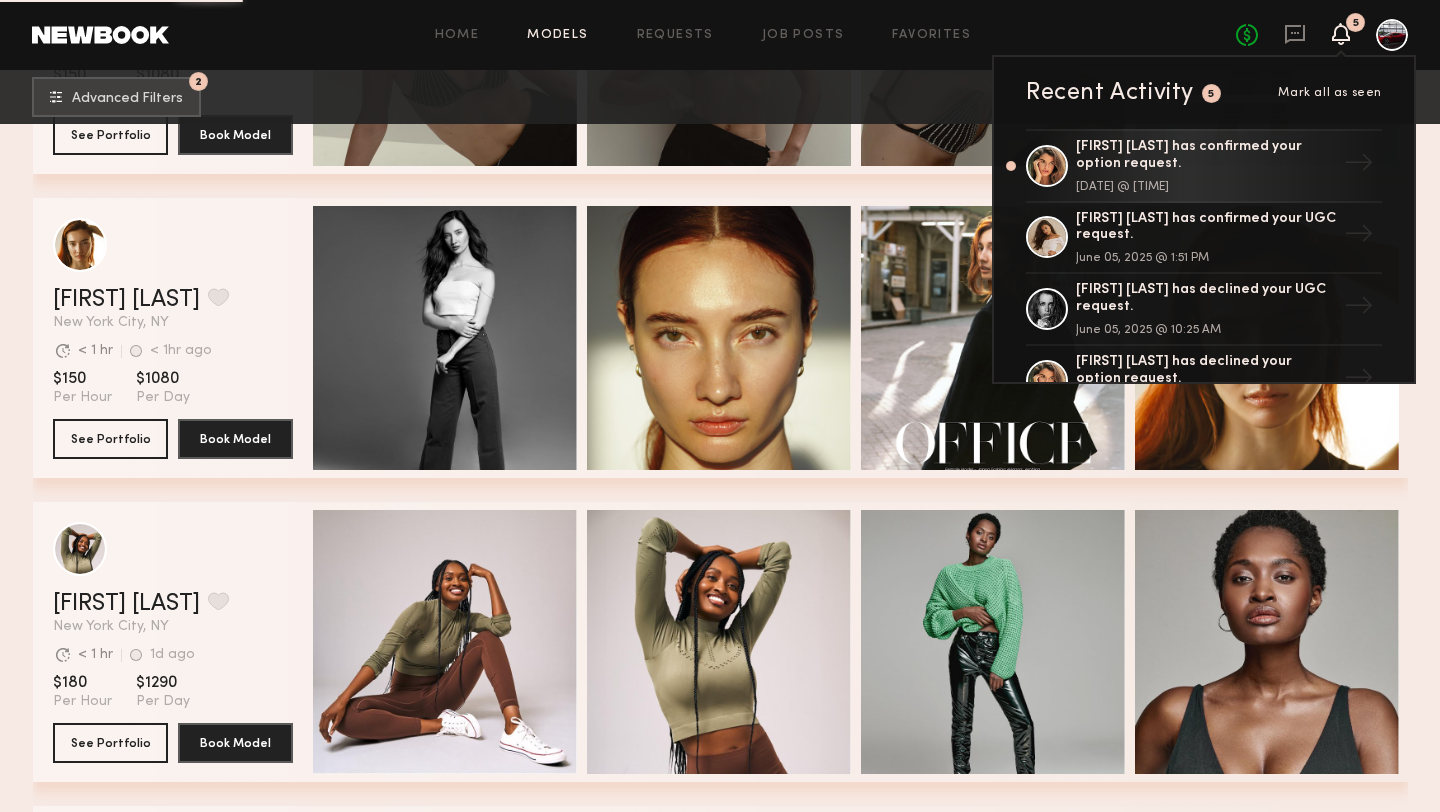 scroll, scrollTop: 21594, scrollLeft: 0, axis: vertical 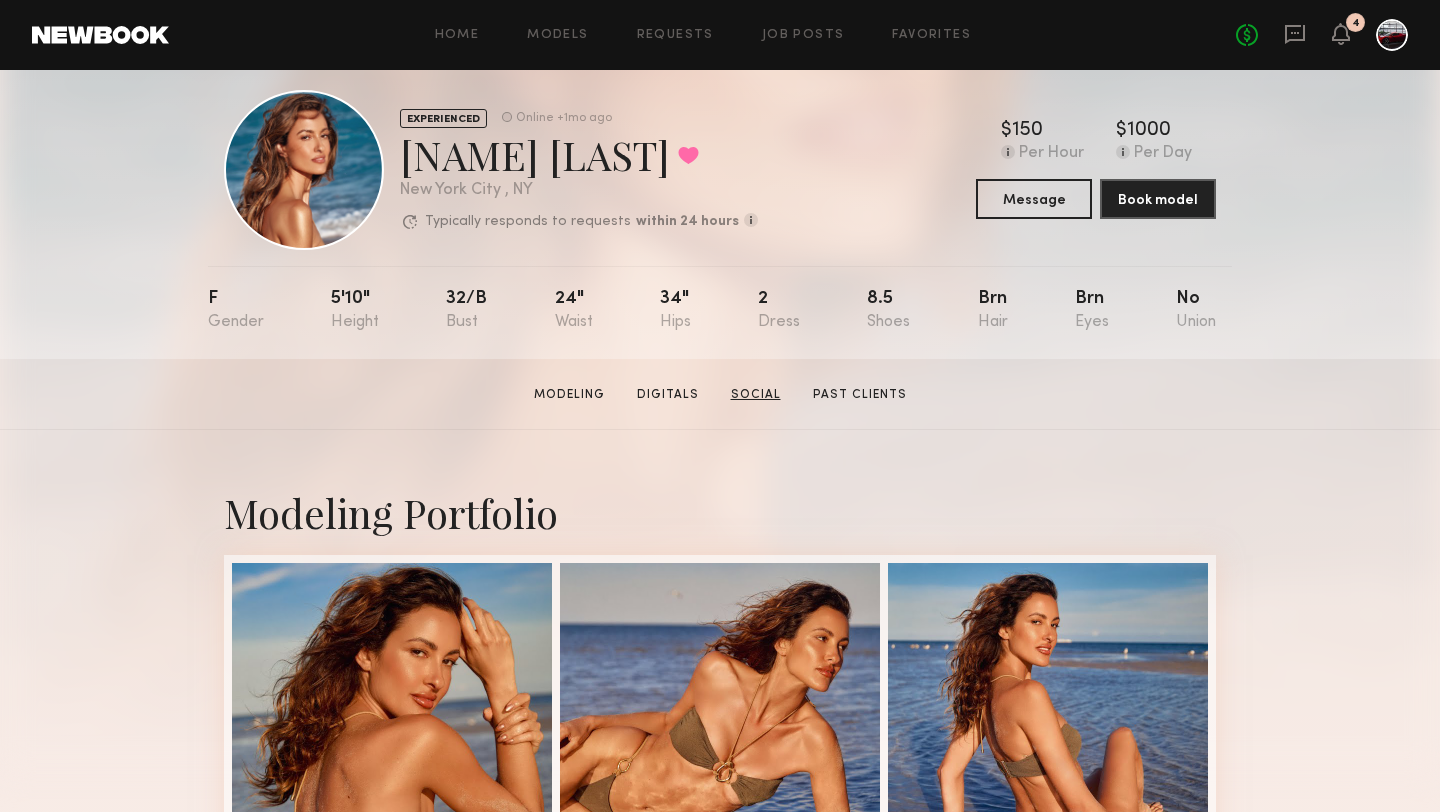 click on "Social" 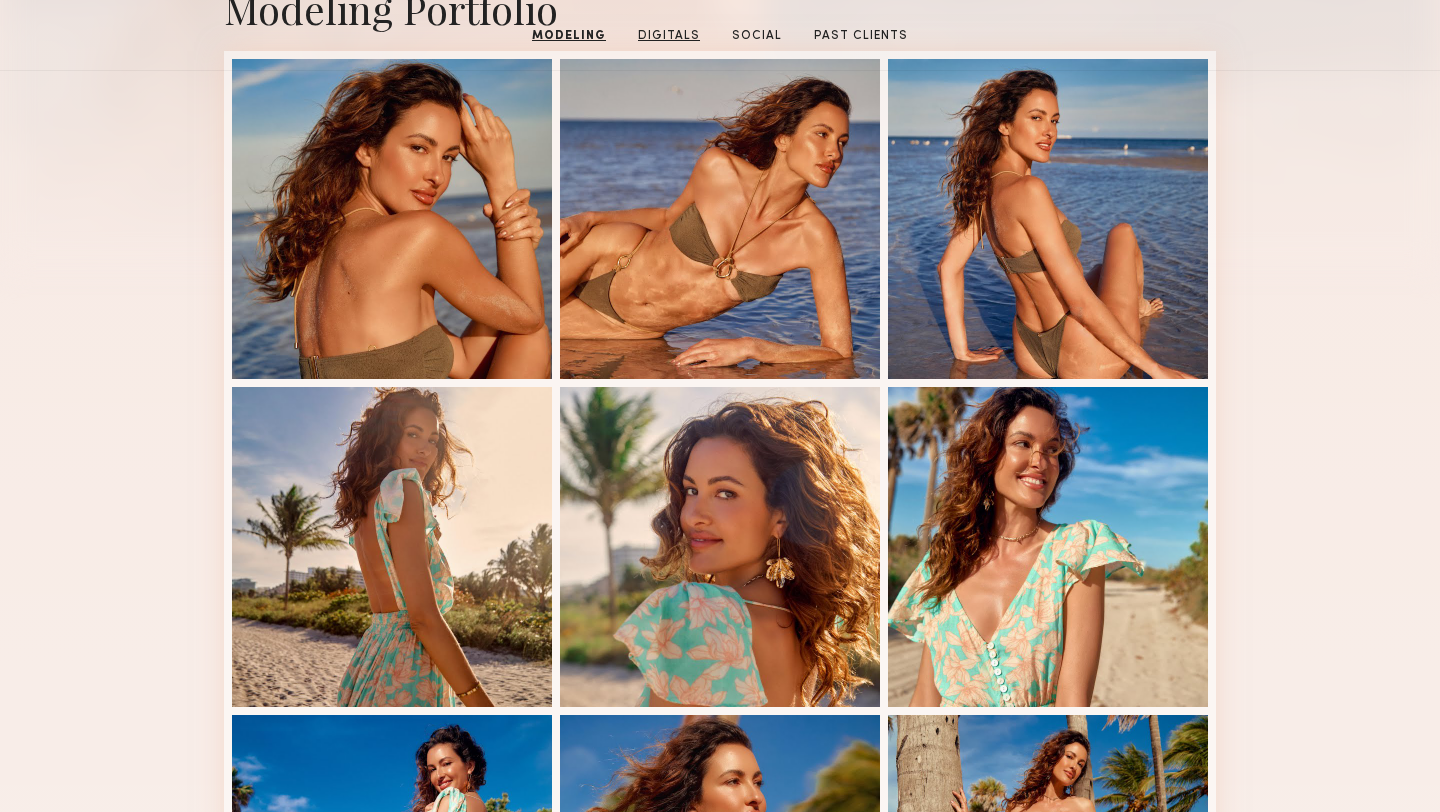 scroll, scrollTop: 0, scrollLeft: 0, axis: both 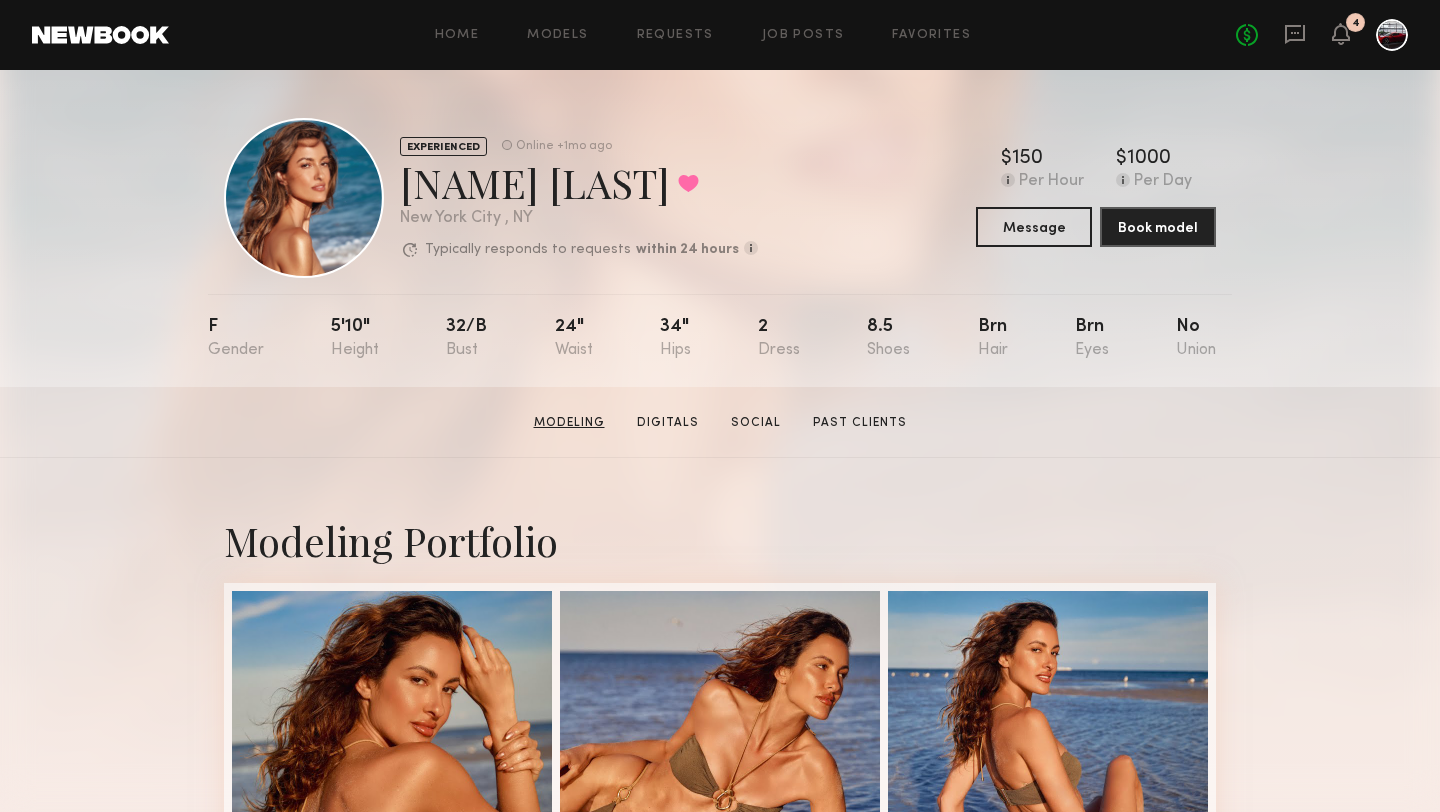 click on "Modeling" 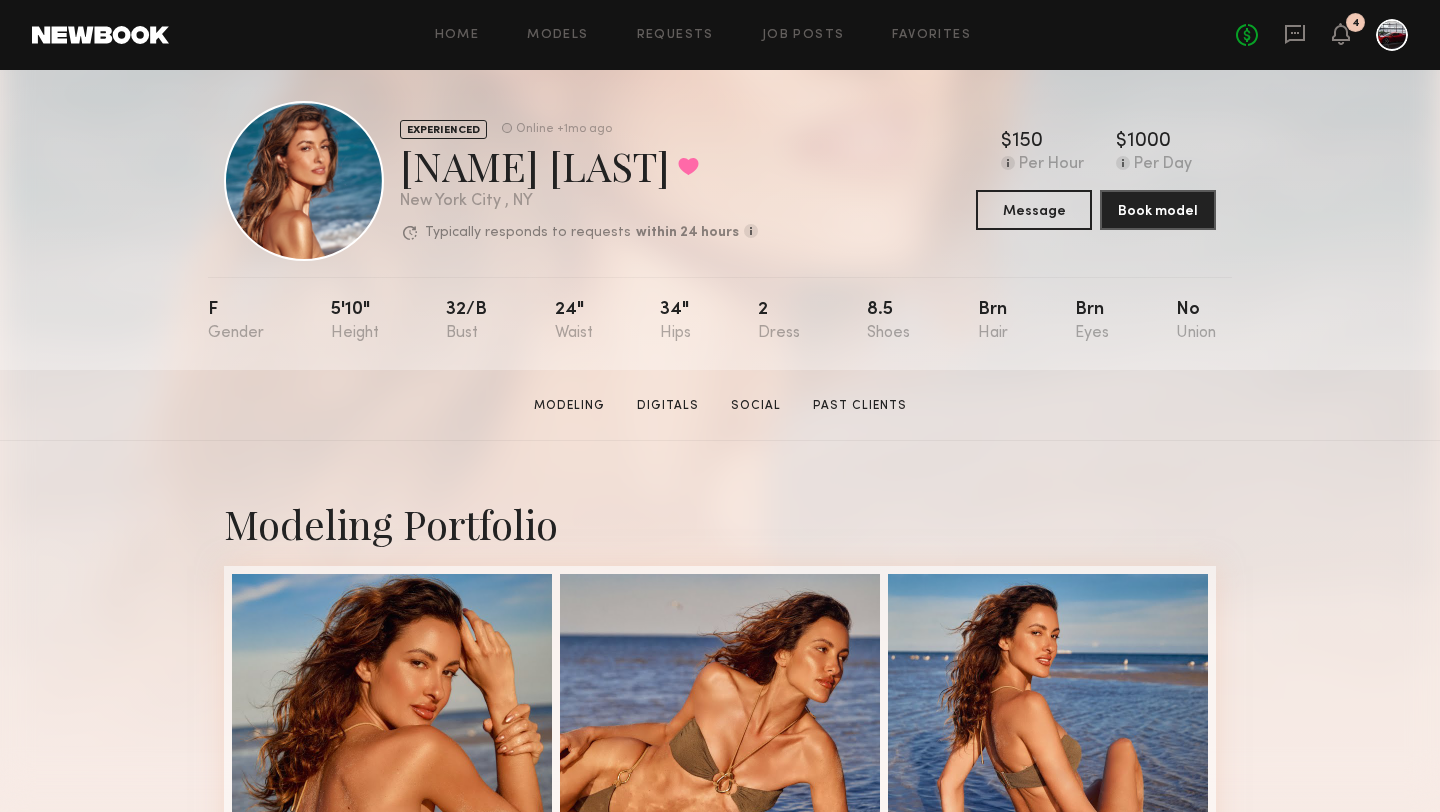 scroll, scrollTop: 0, scrollLeft: 0, axis: both 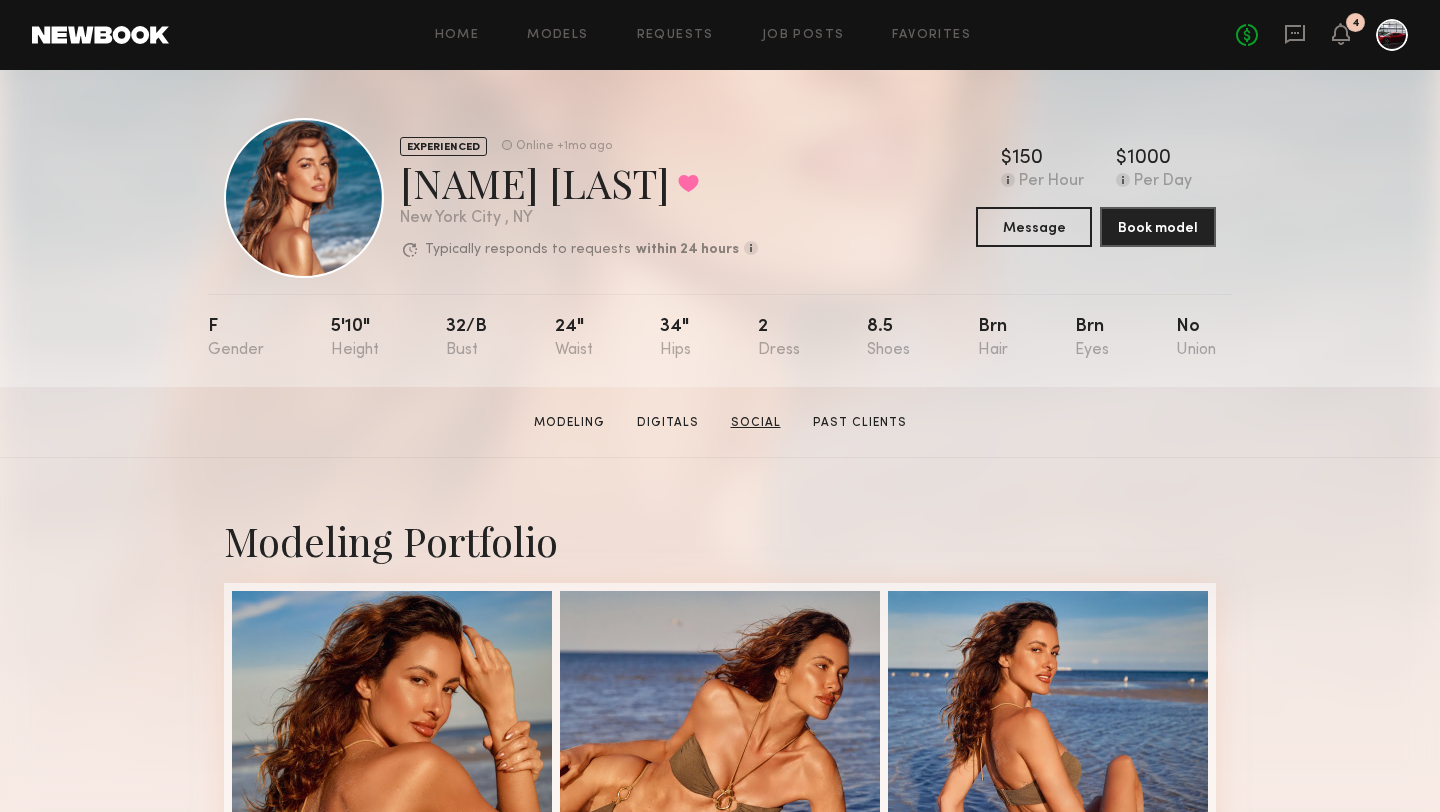 click on "Social" 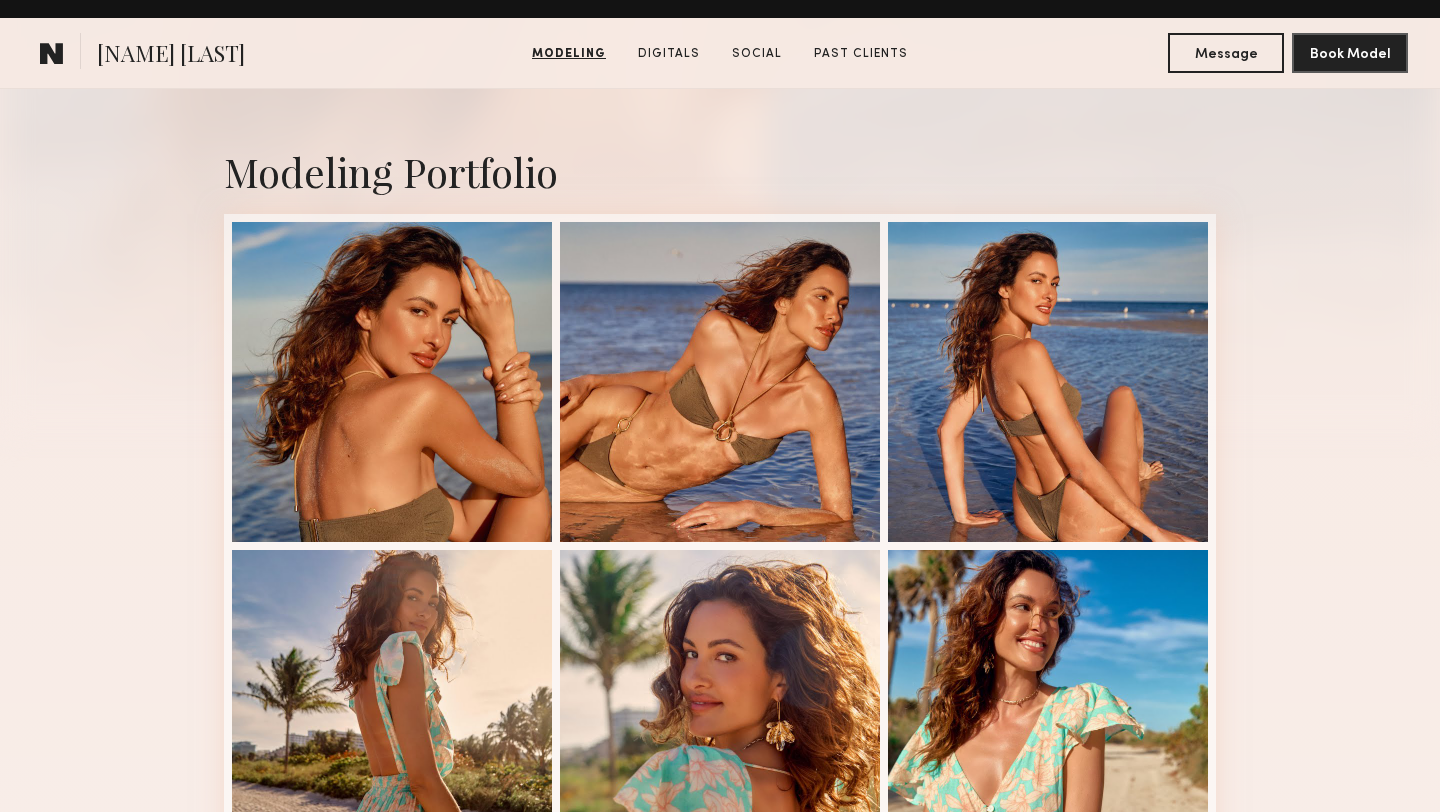 scroll, scrollTop: 0, scrollLeft: 0, axis: both 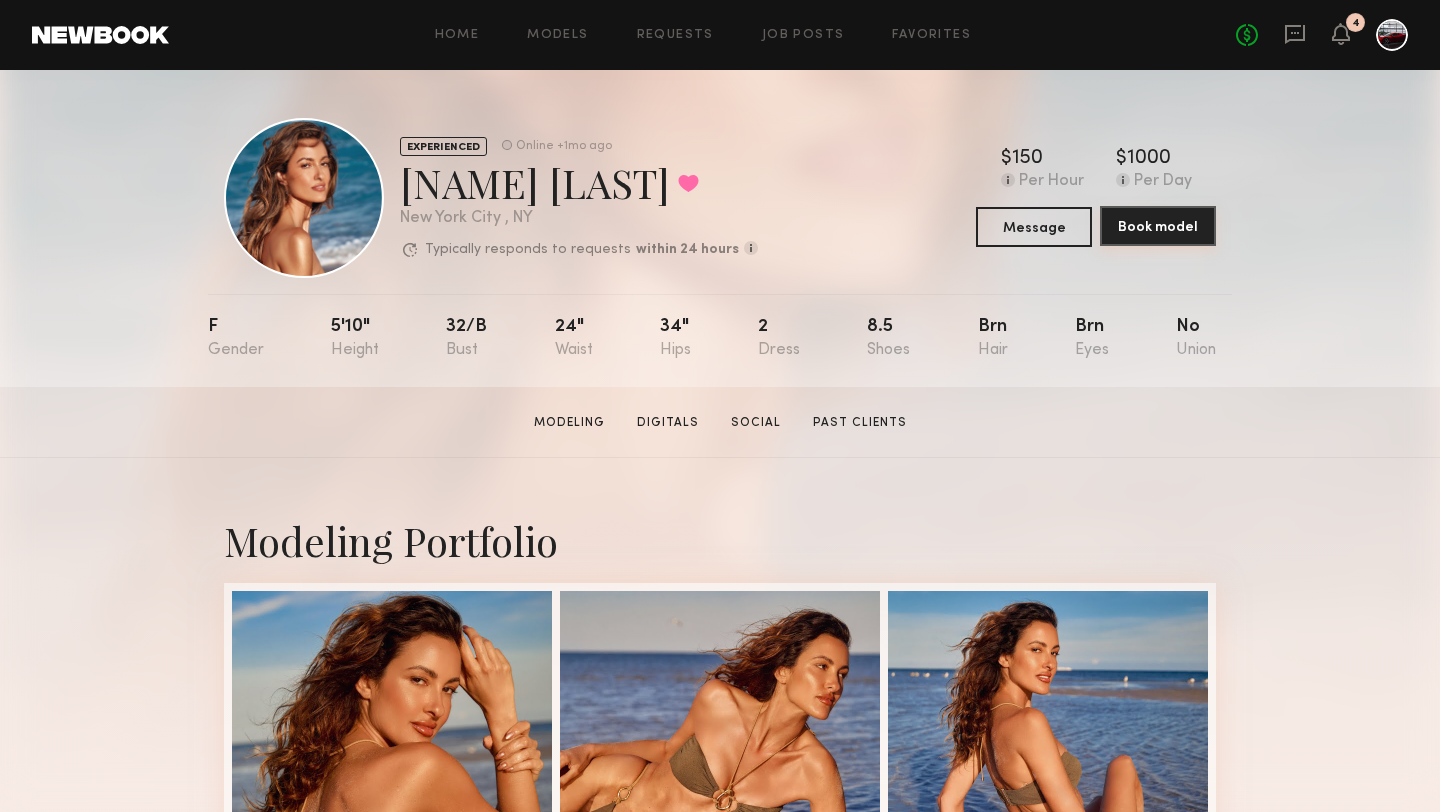 click on "Book model" 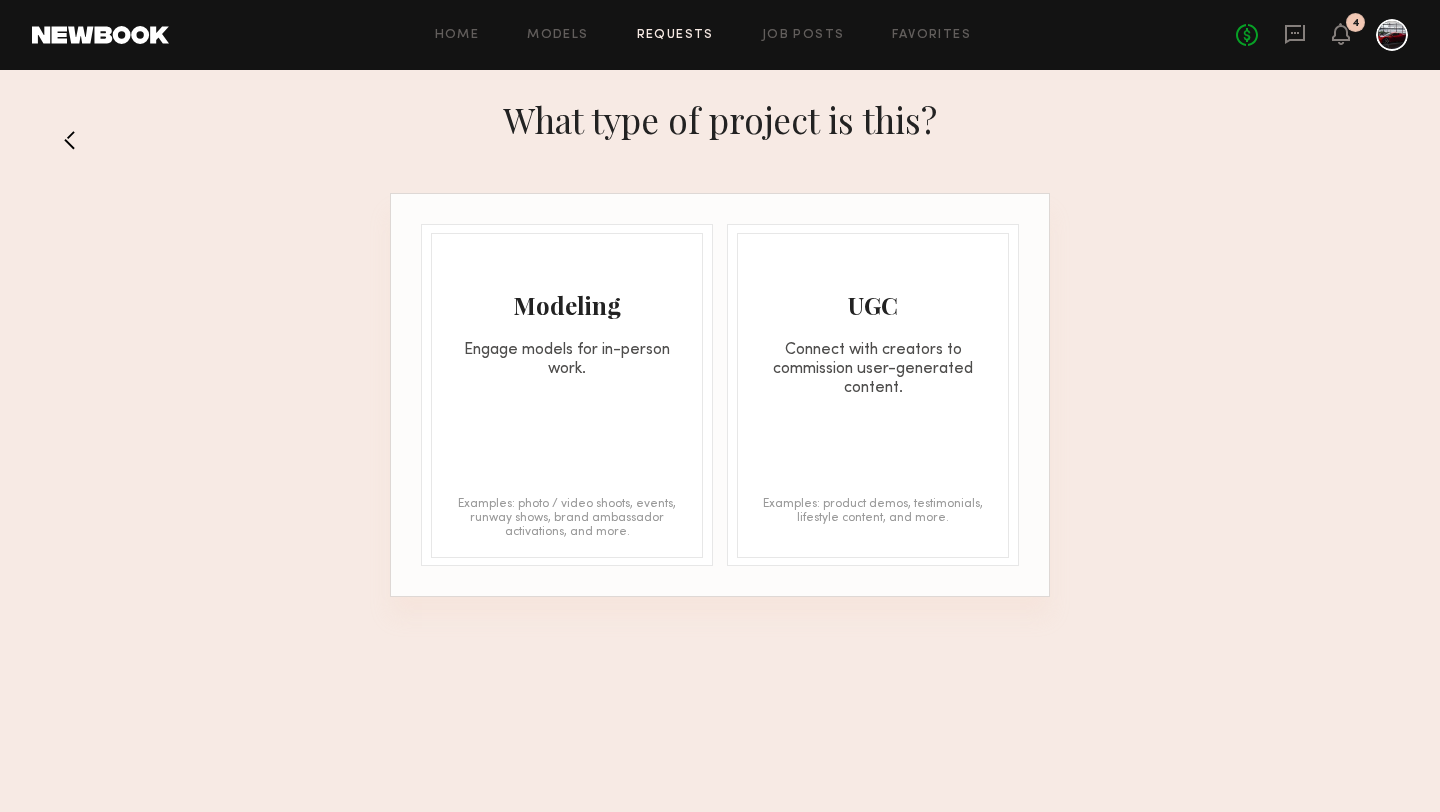 click on "Modeling Engage models for in-person work." 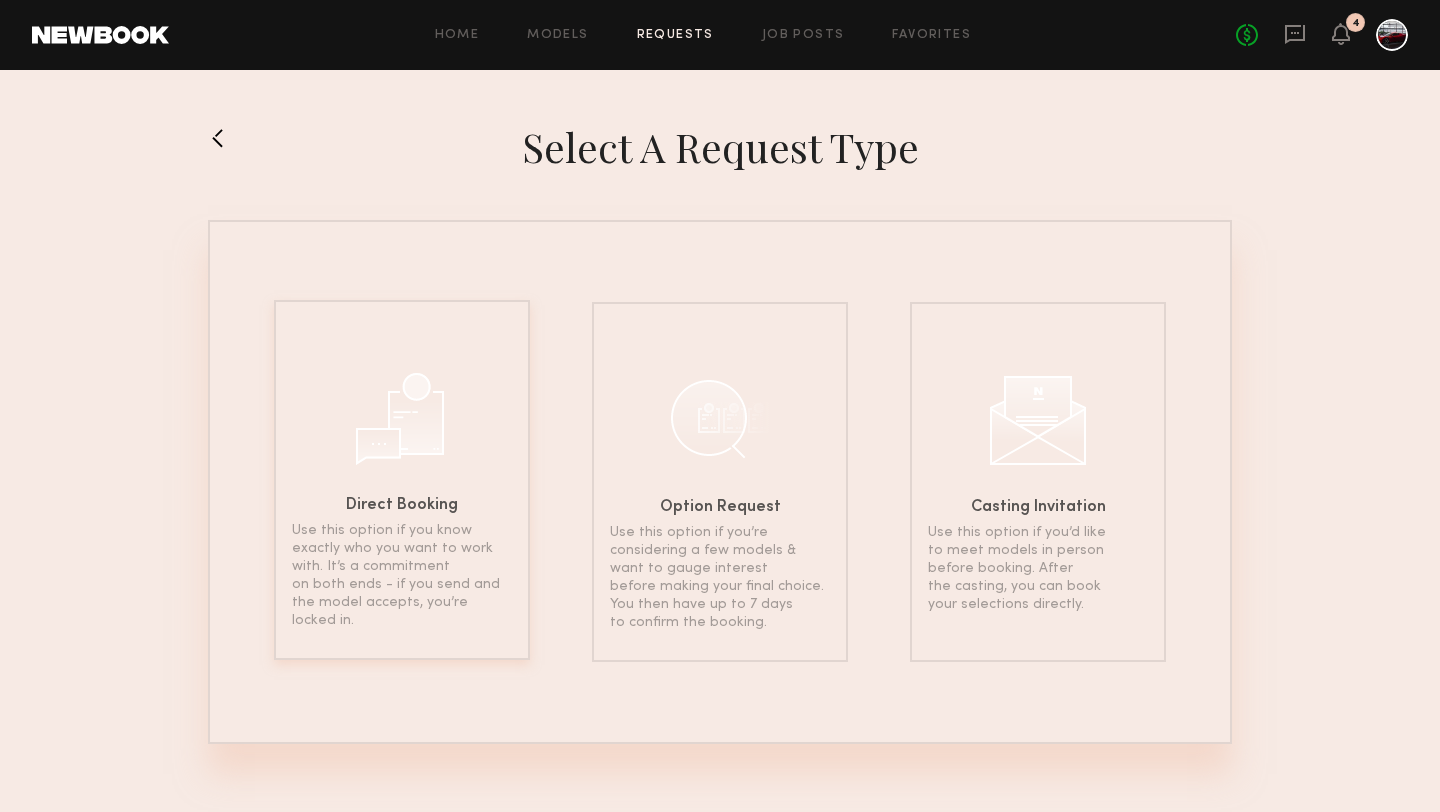 click 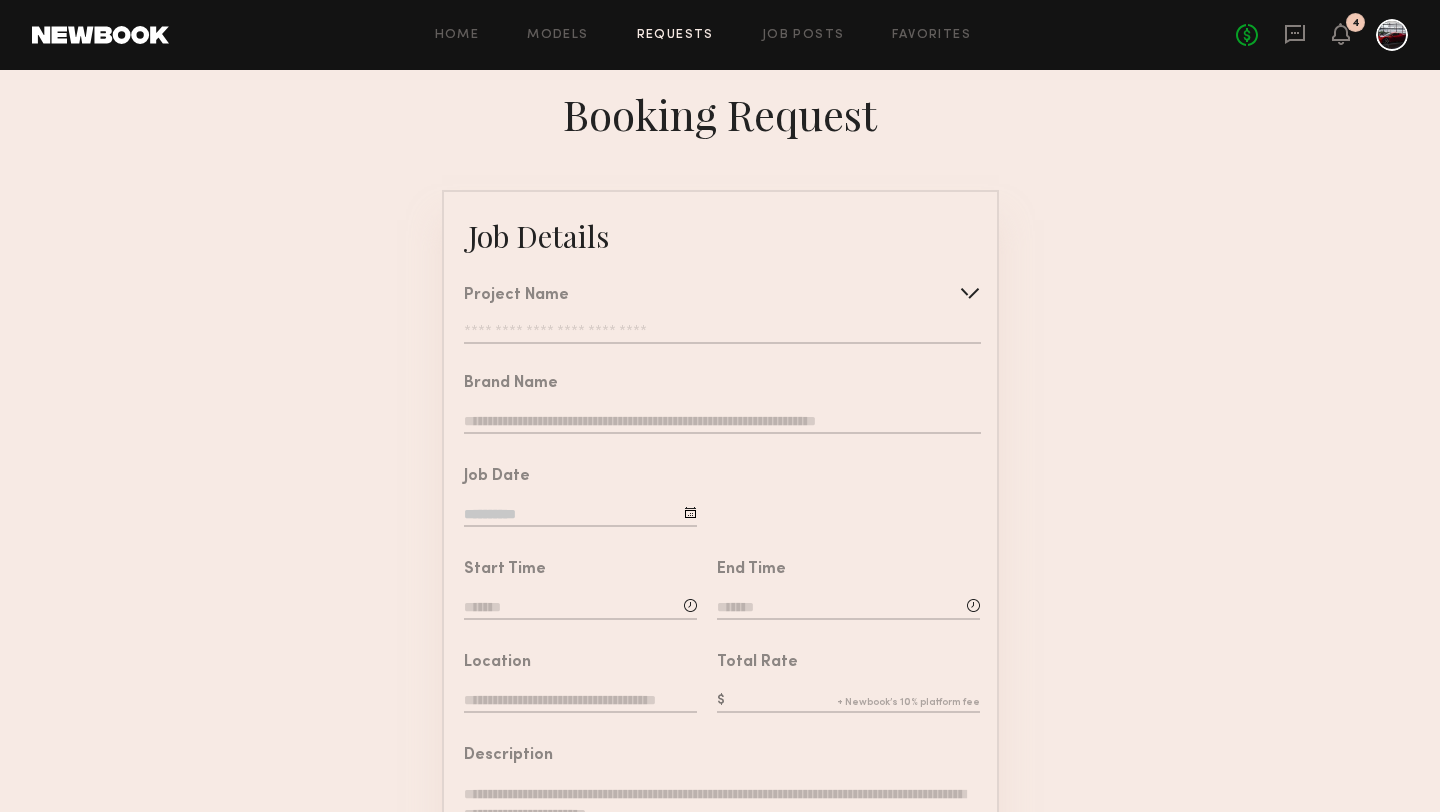 click on "Project Name   Create   Use recent modeling project  Luxury Private Jet | Photoshoot  Classic Car Club Photoshoot" 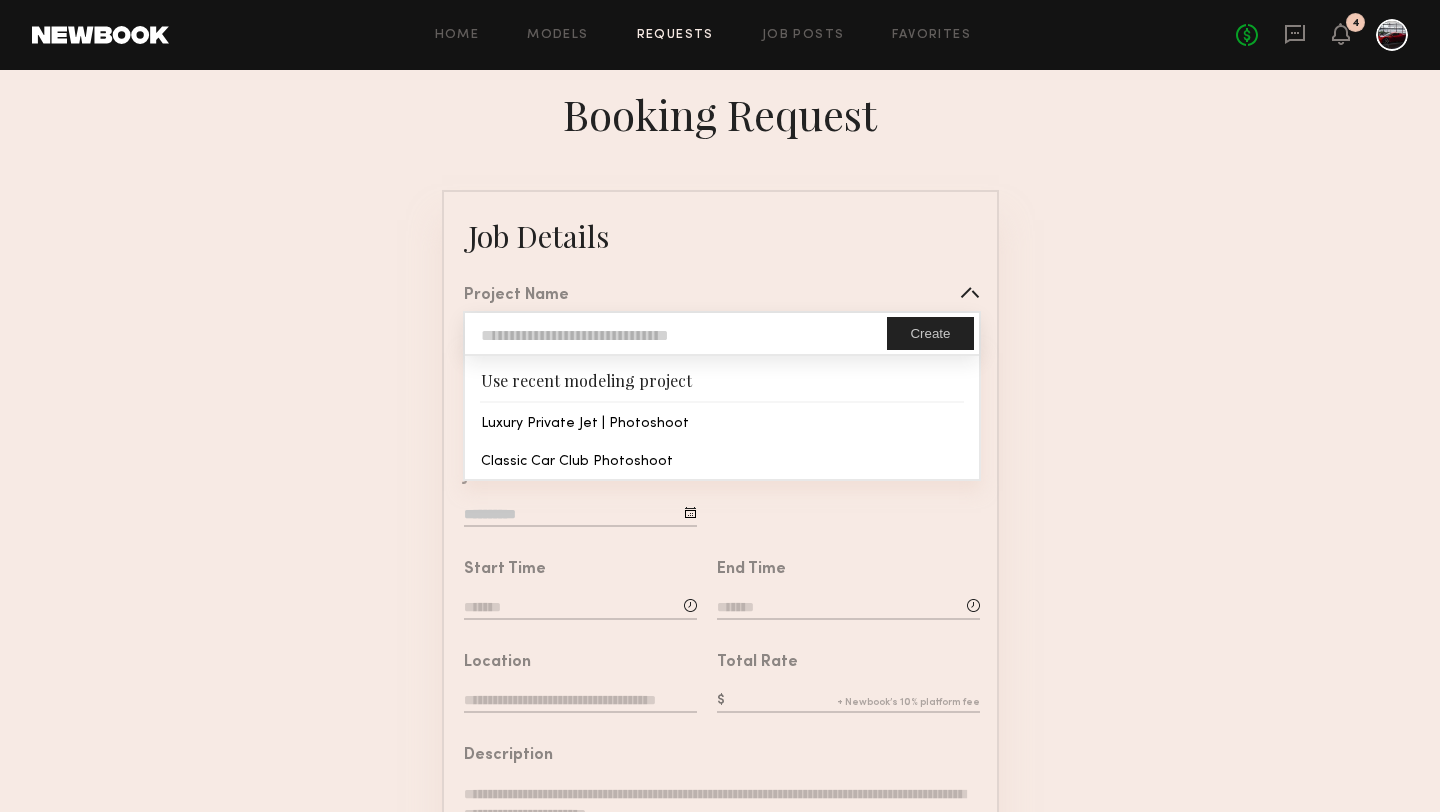 click 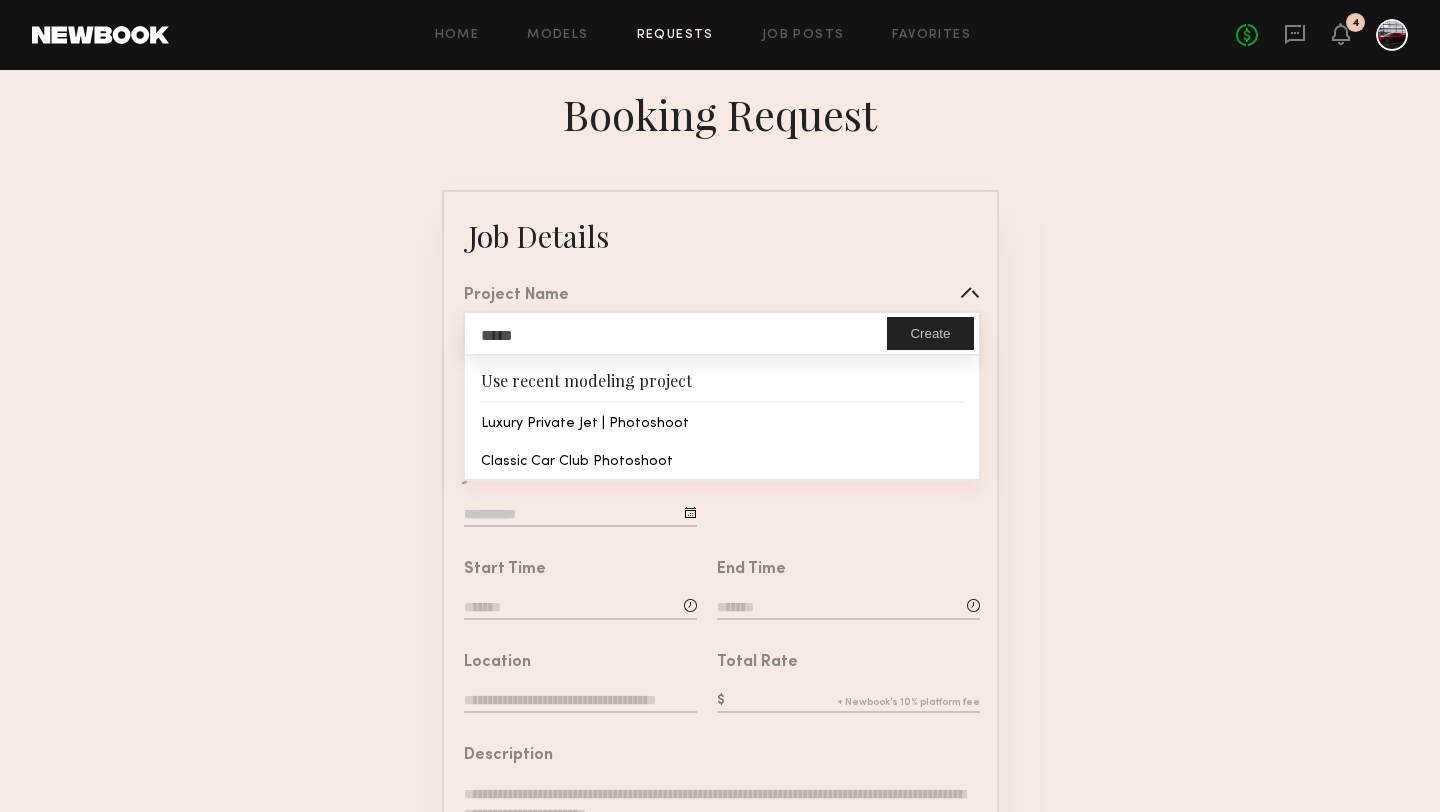 click on "Job Details   Project Name  ****  Create   Use recent modeling project  Luxury Private Jet | Photoshoot  Classic Car Club Photoshoot   Brand Name   Job Date   Start Time   End Time   Location   Total Rate   Description   Legal   Terms/Usage  Conflicts  (Optional)  Send Request" 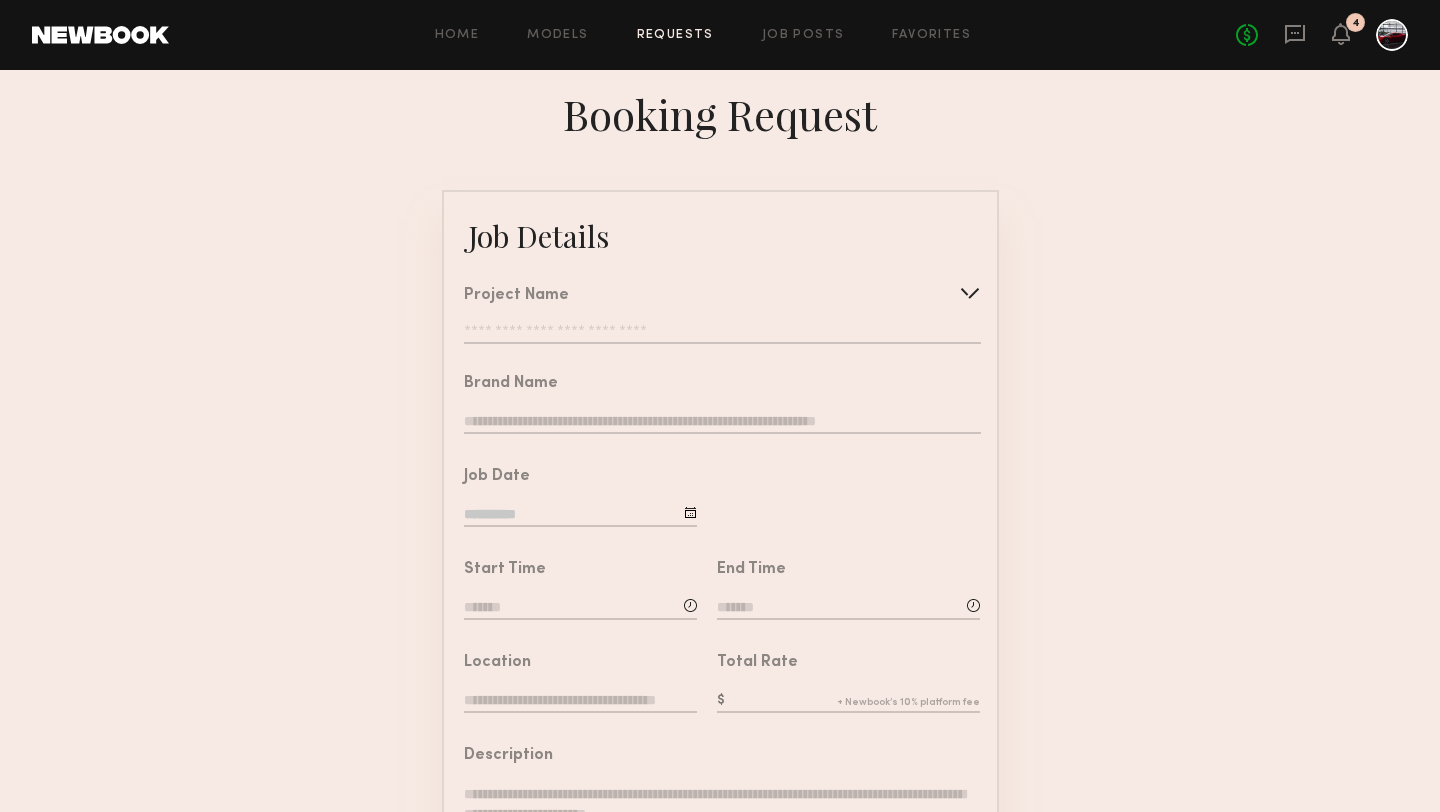 click 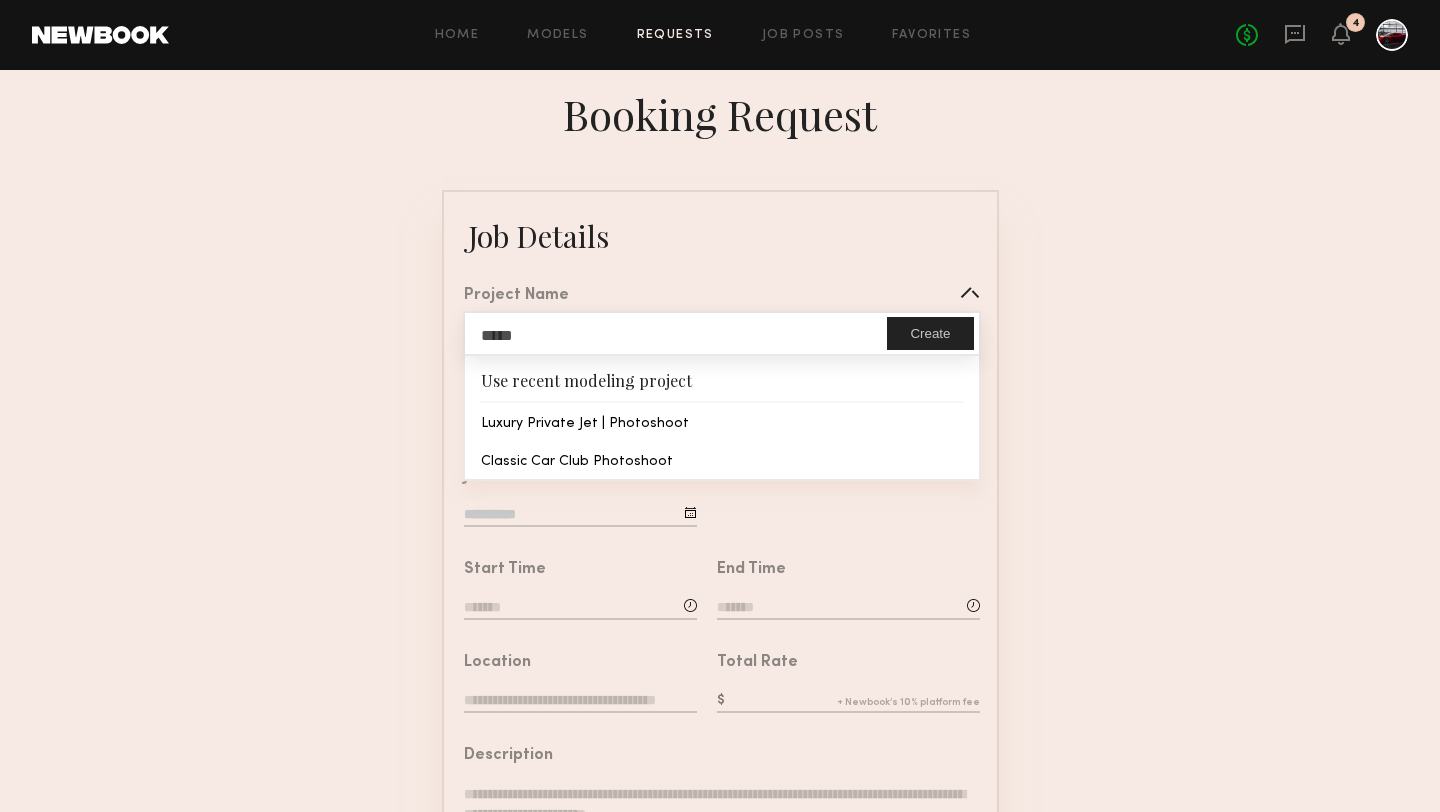 click on "****" 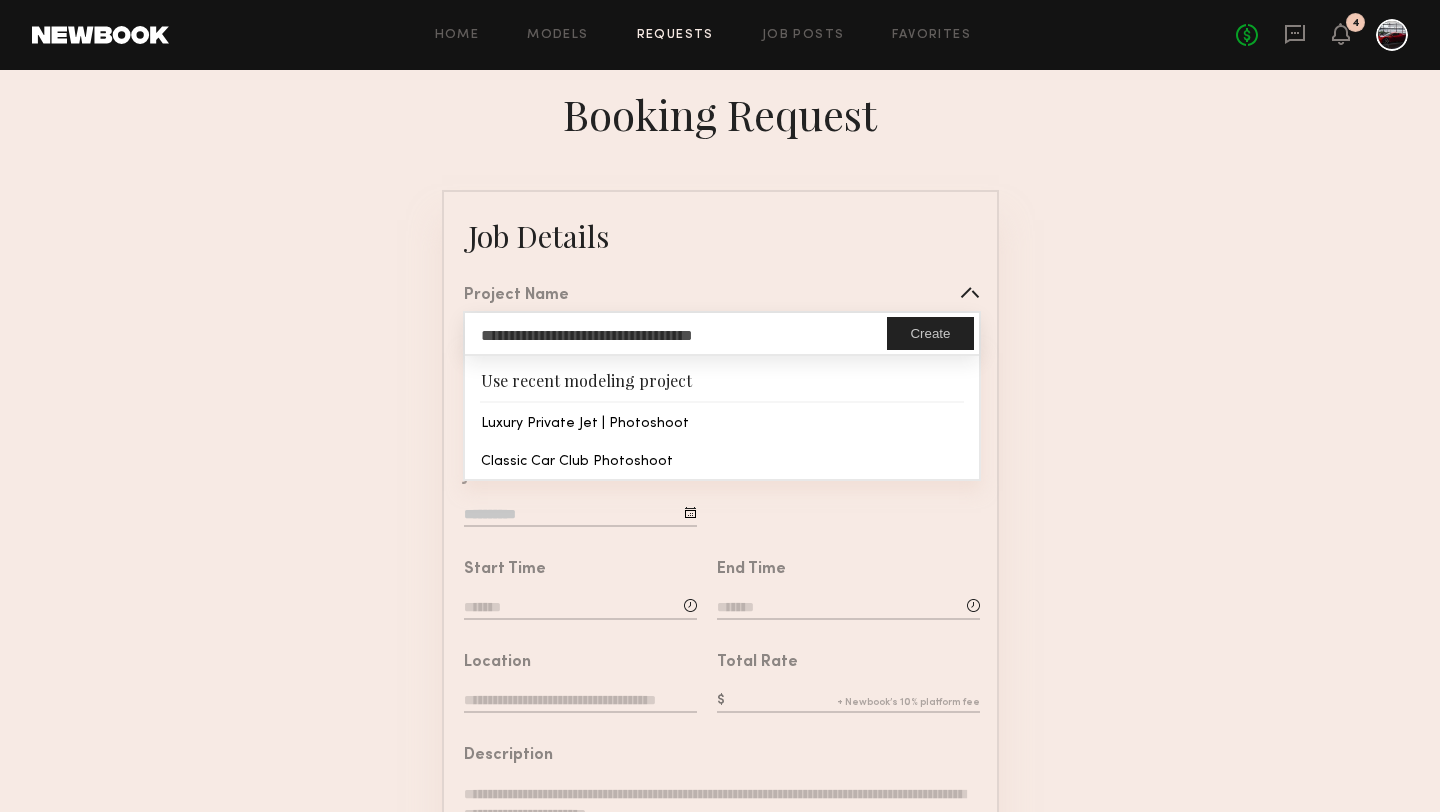 click on "**********" 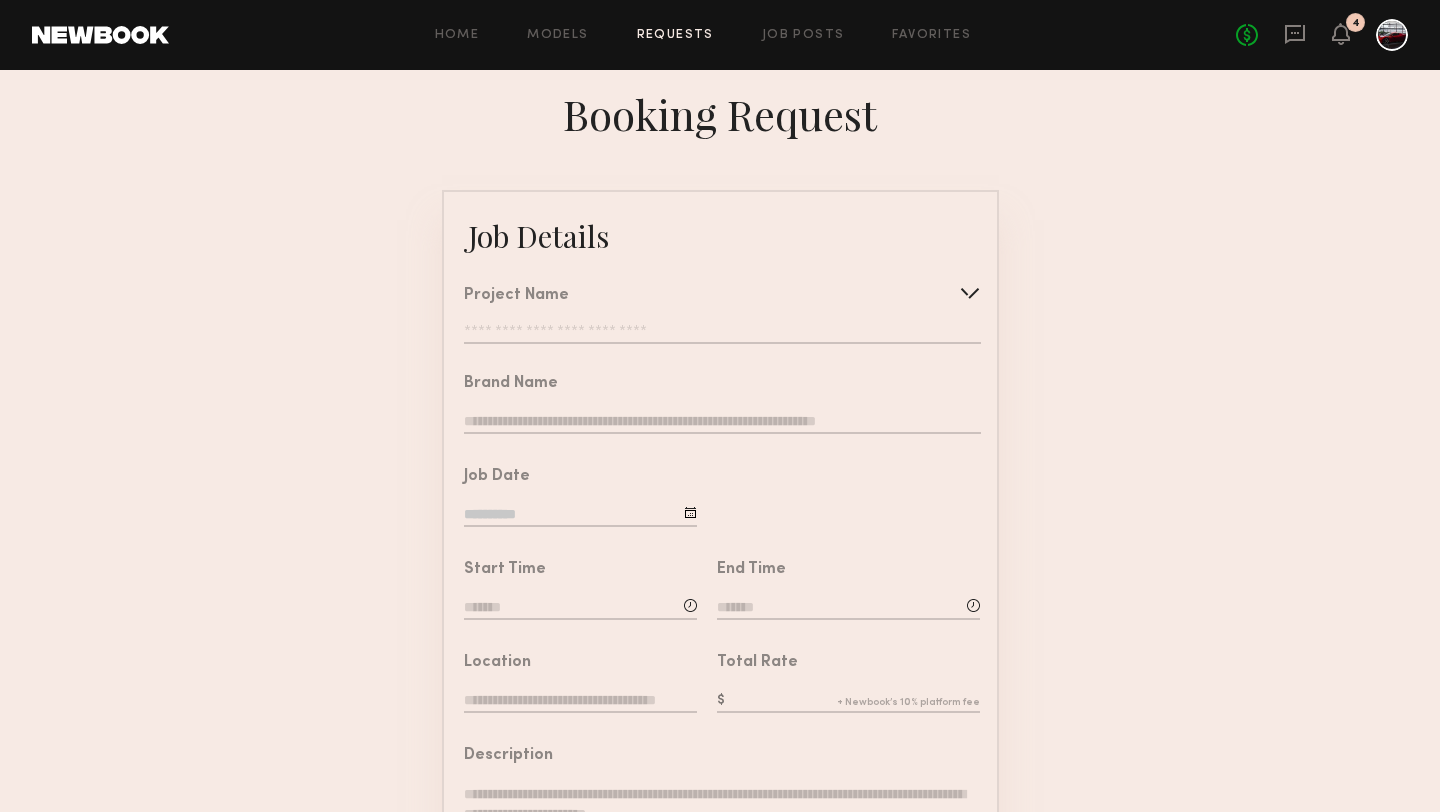 click on "**********" 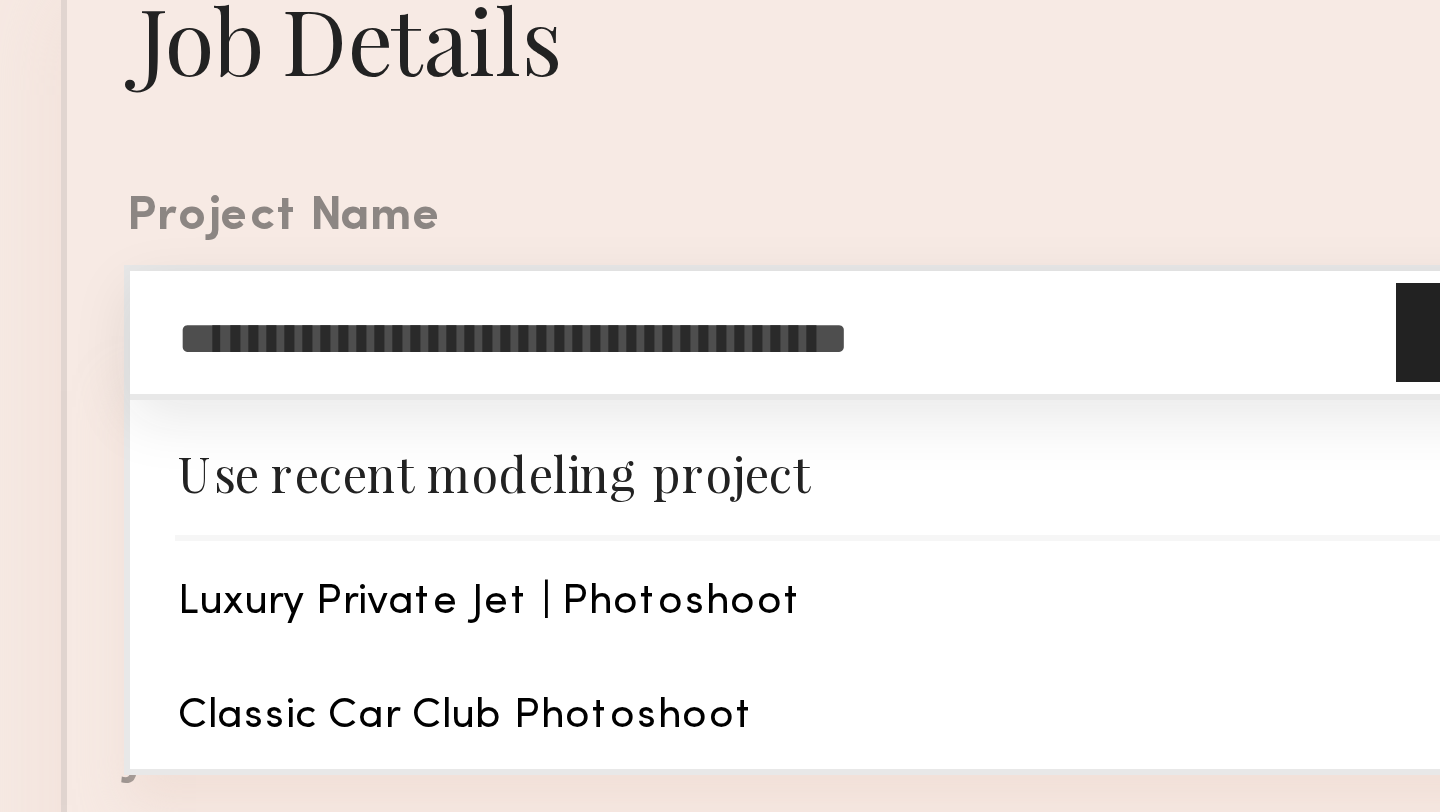 click on "**********" 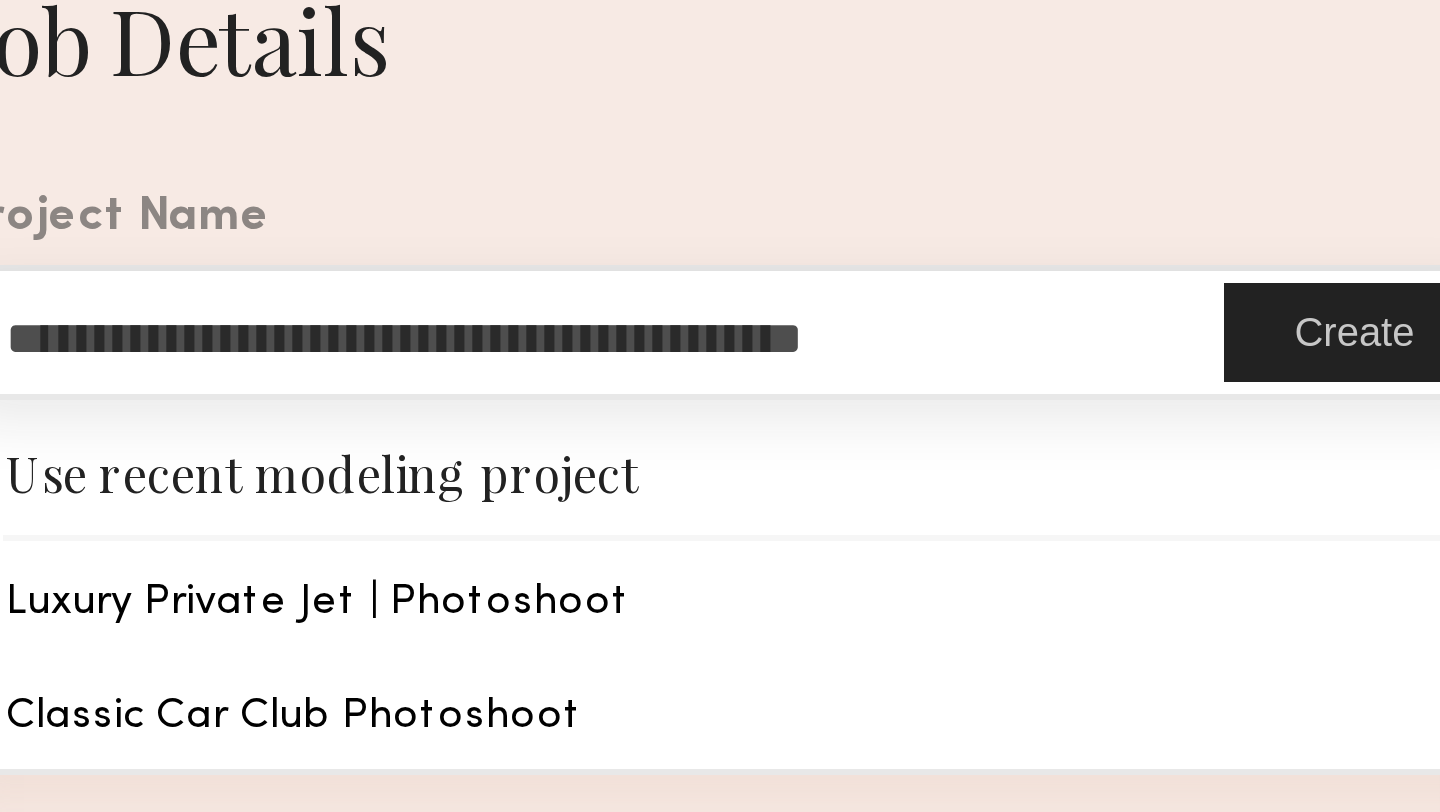 type on "**********" 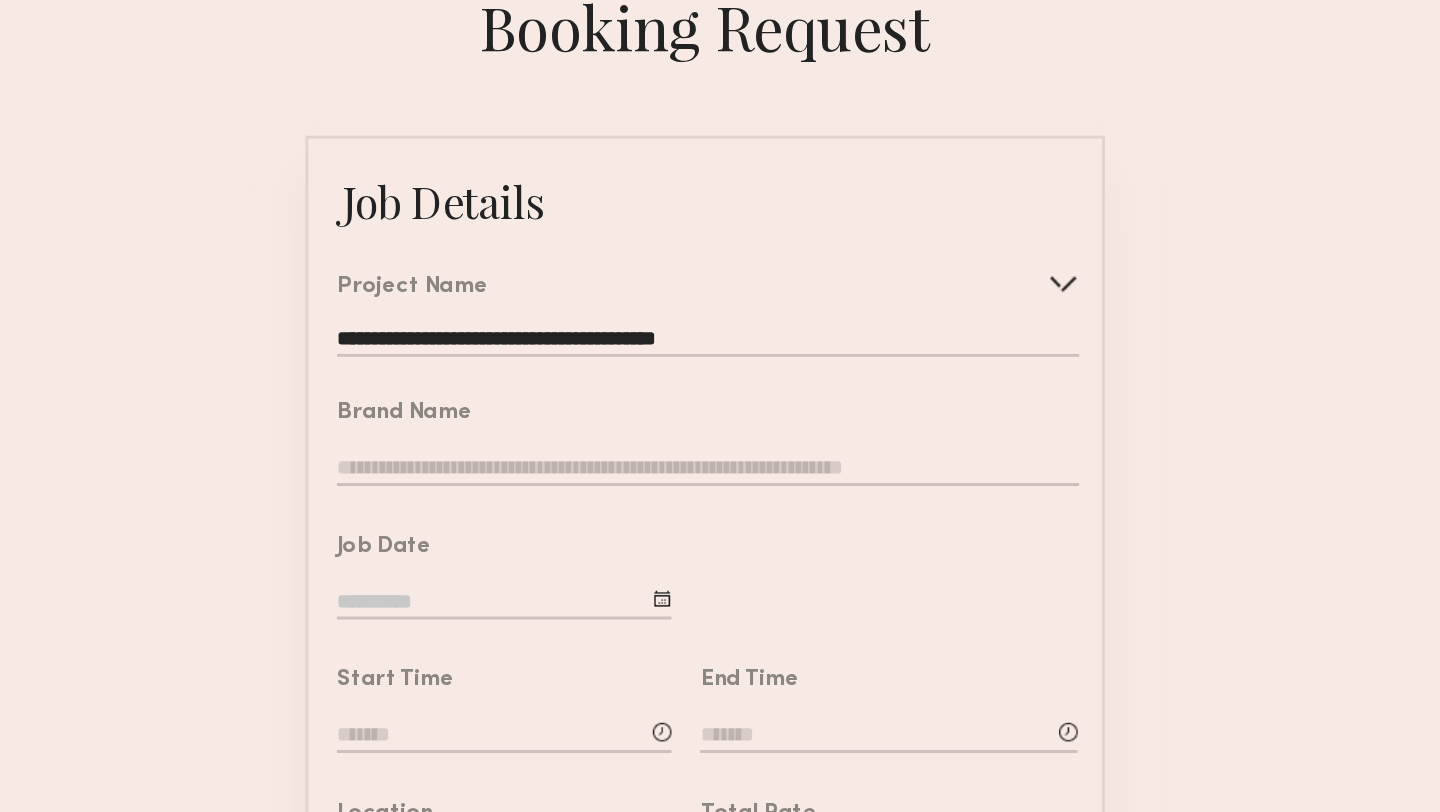click on "**********" 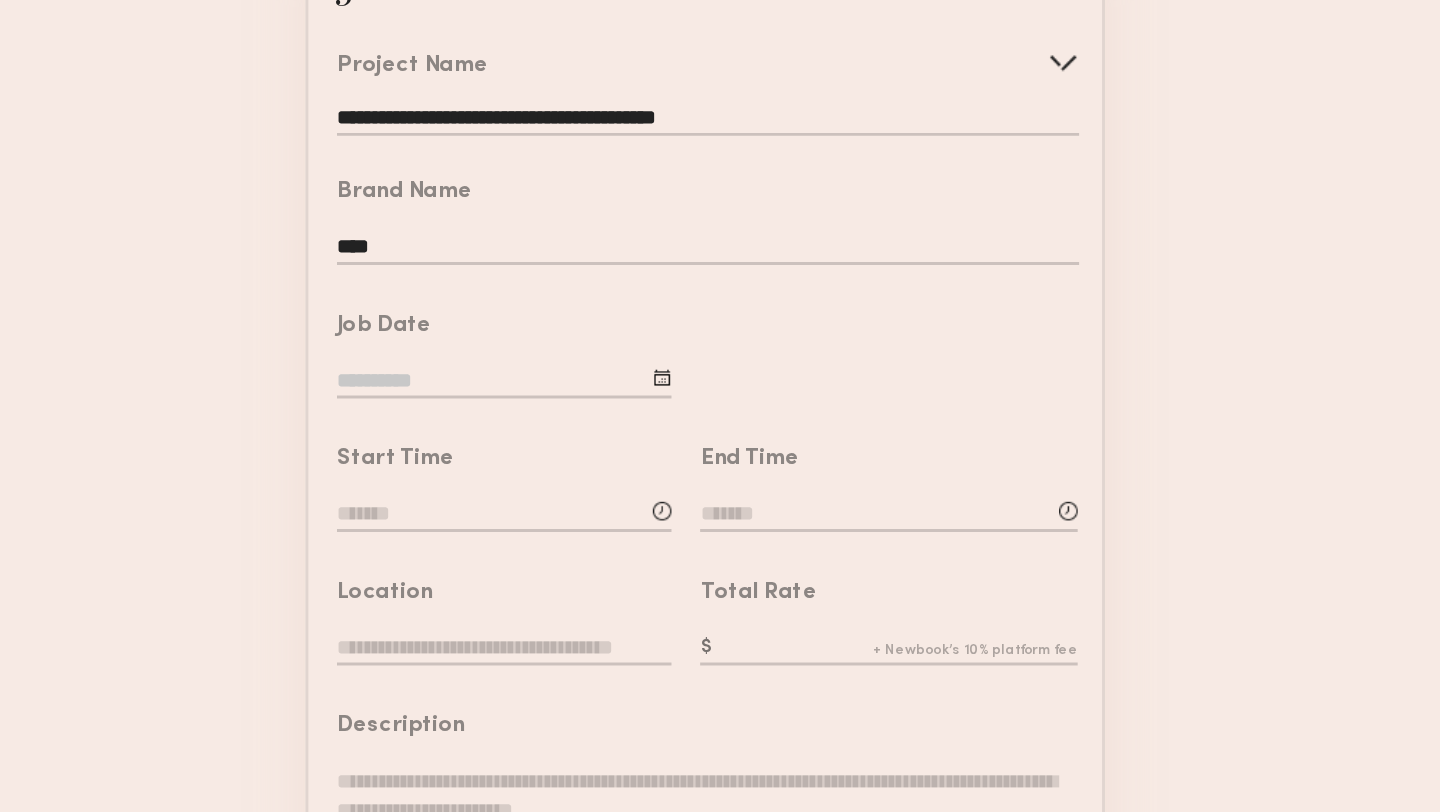 scroll, scrollTop: 75, scrollLeft: 0, axis: vertical 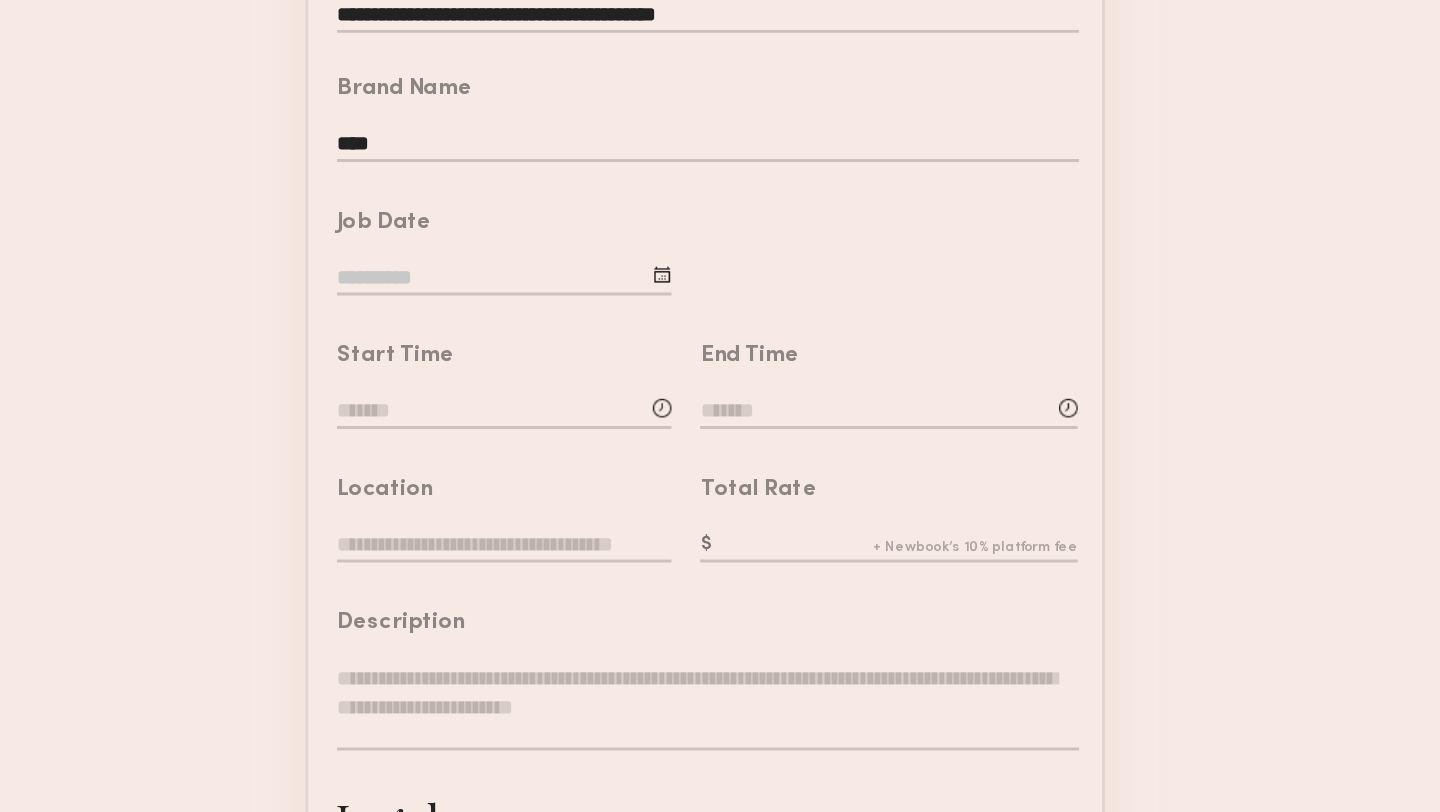 type on "****" 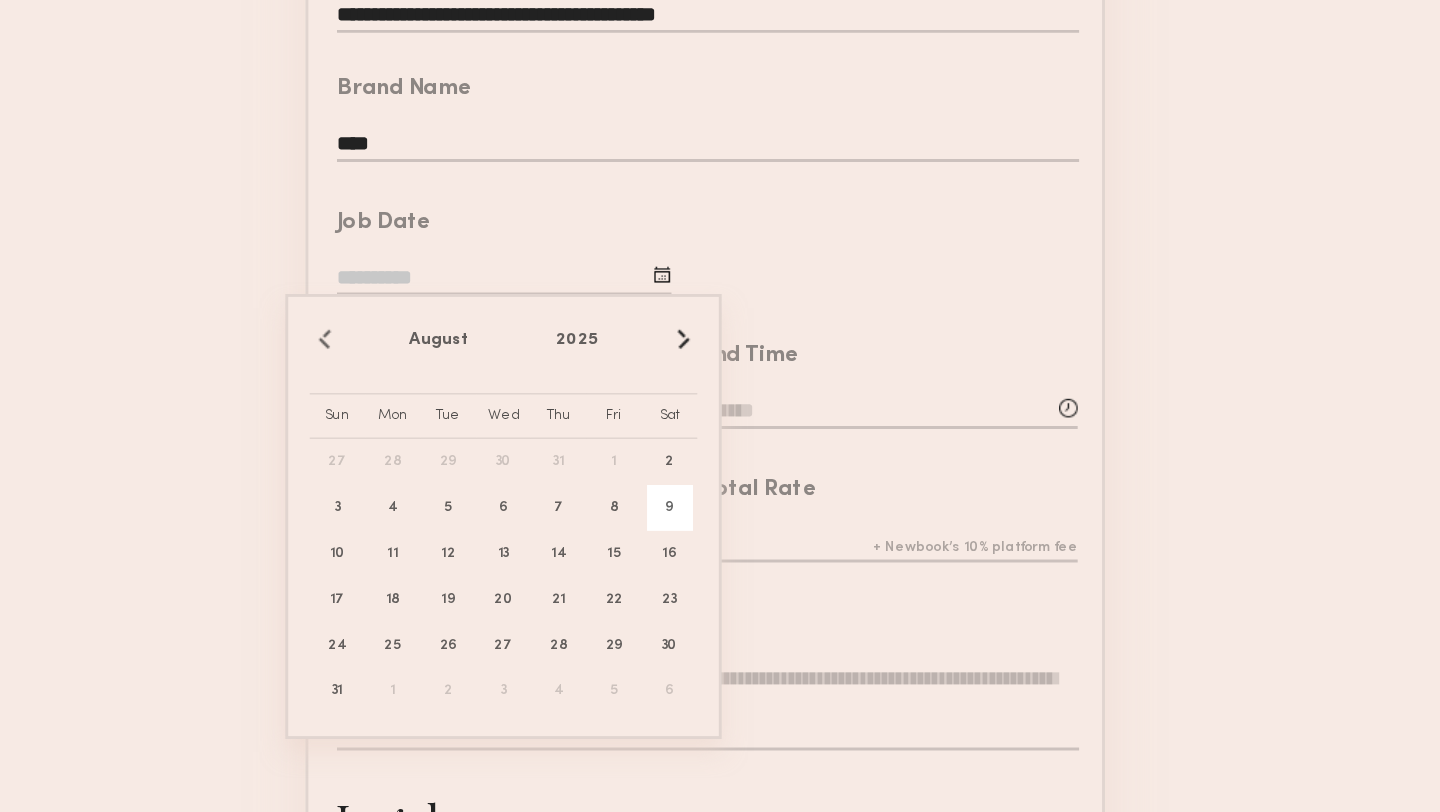 click on "9" 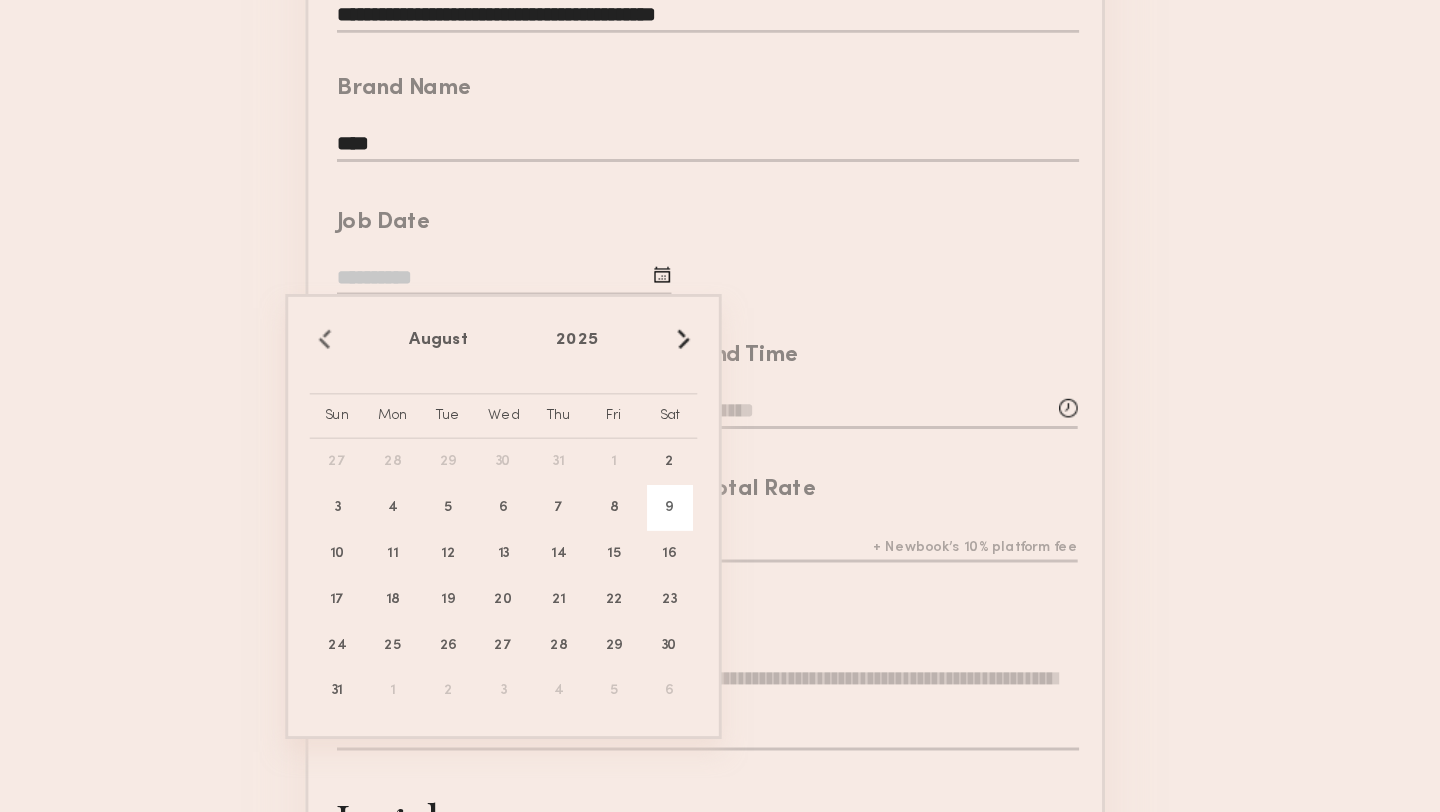 type on "**********" 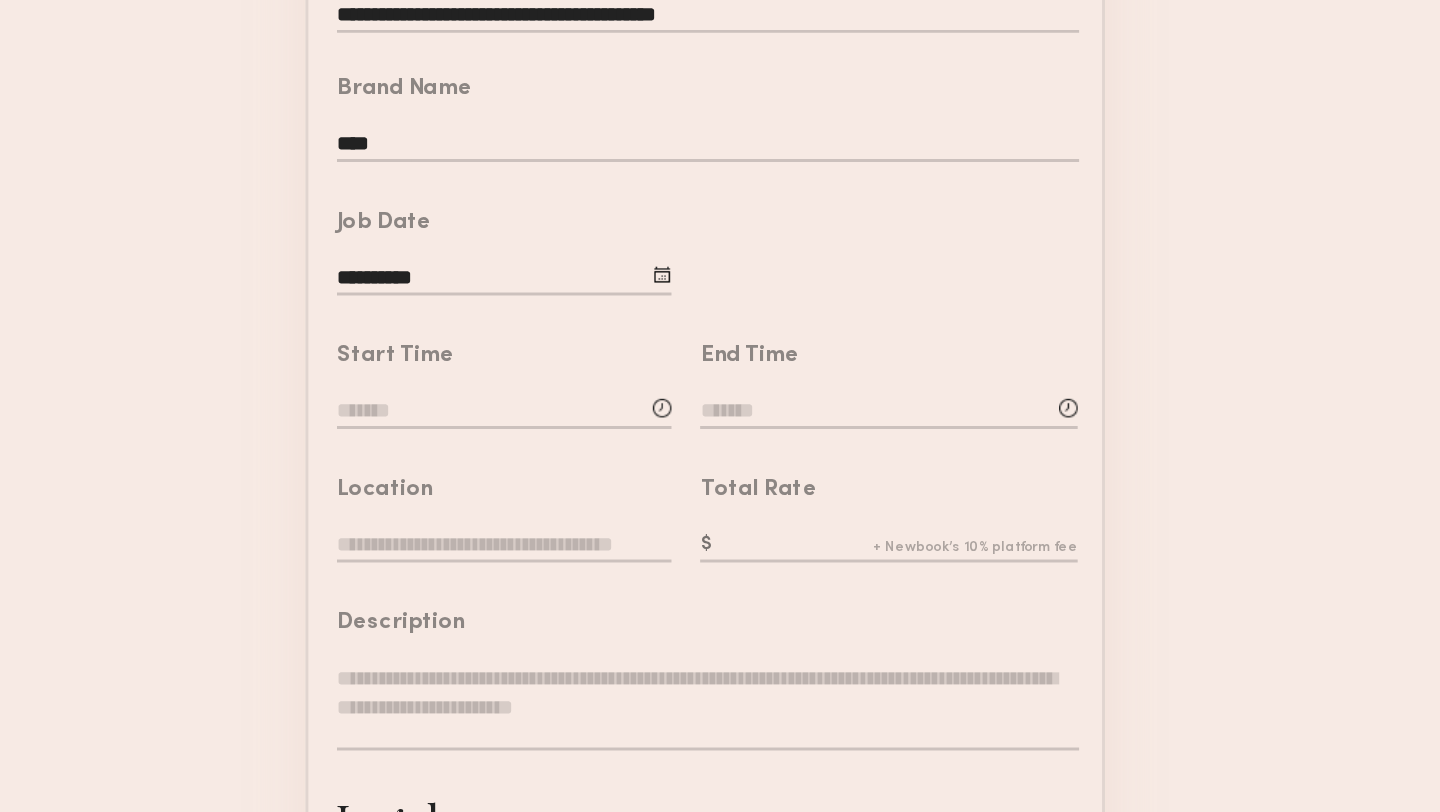 click 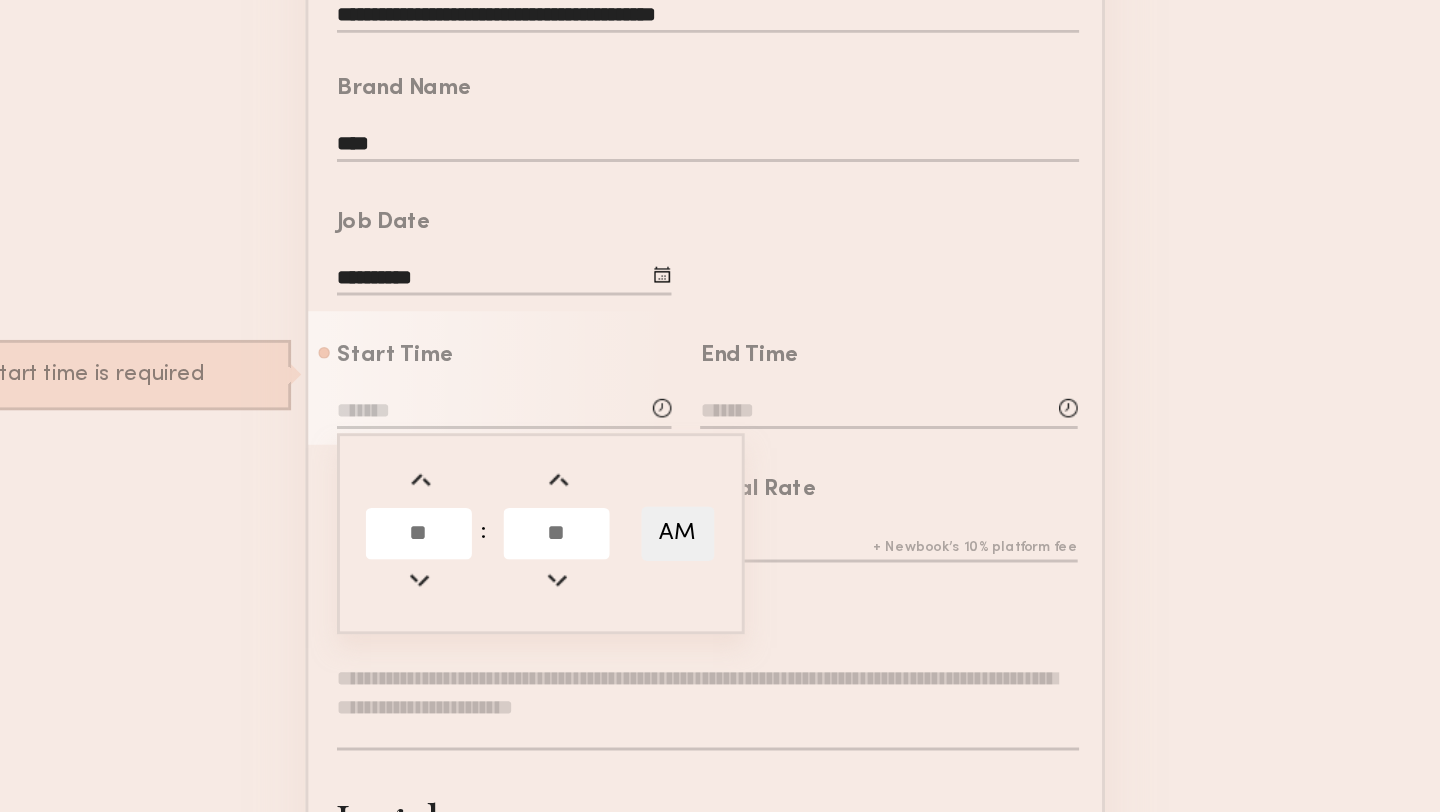 click 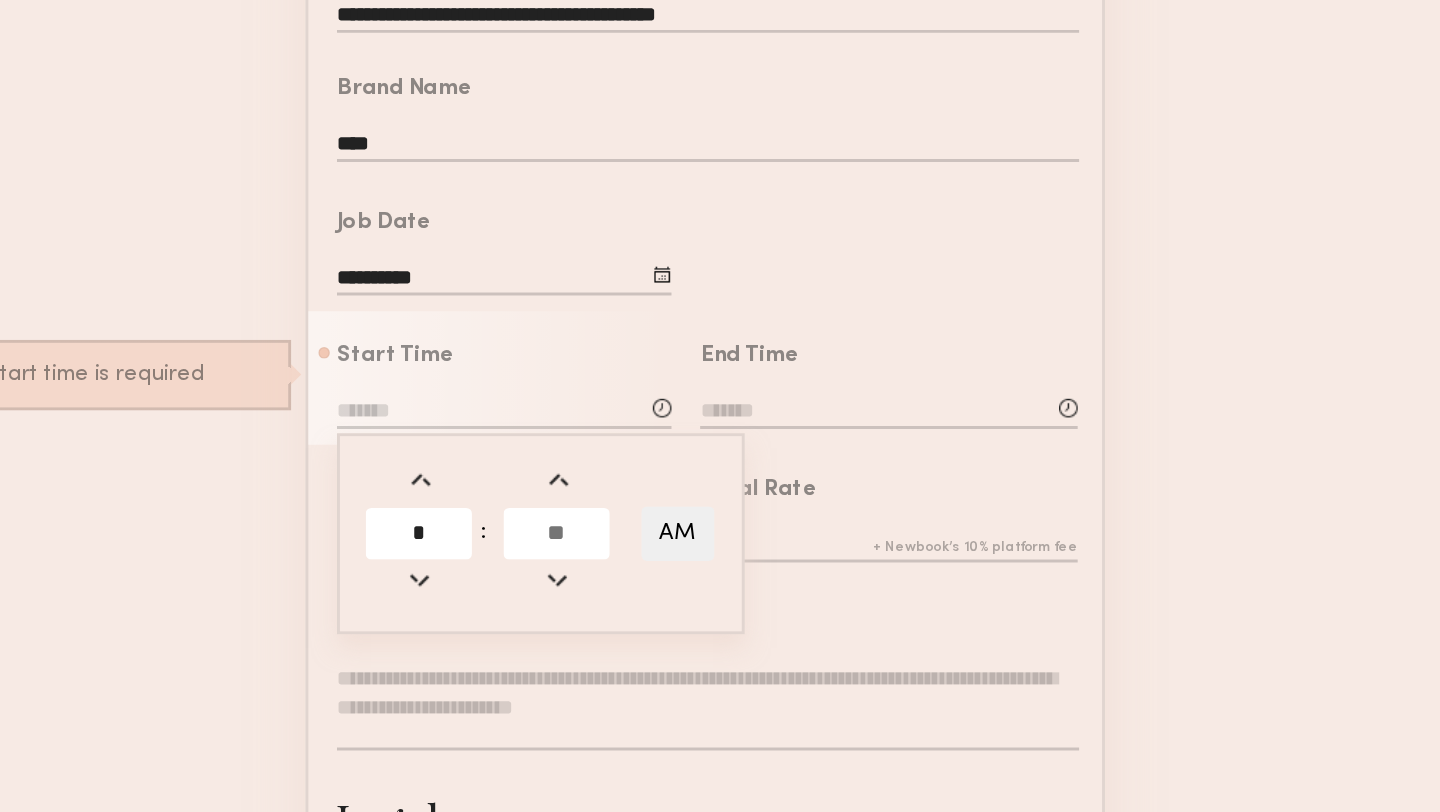 type on "*" 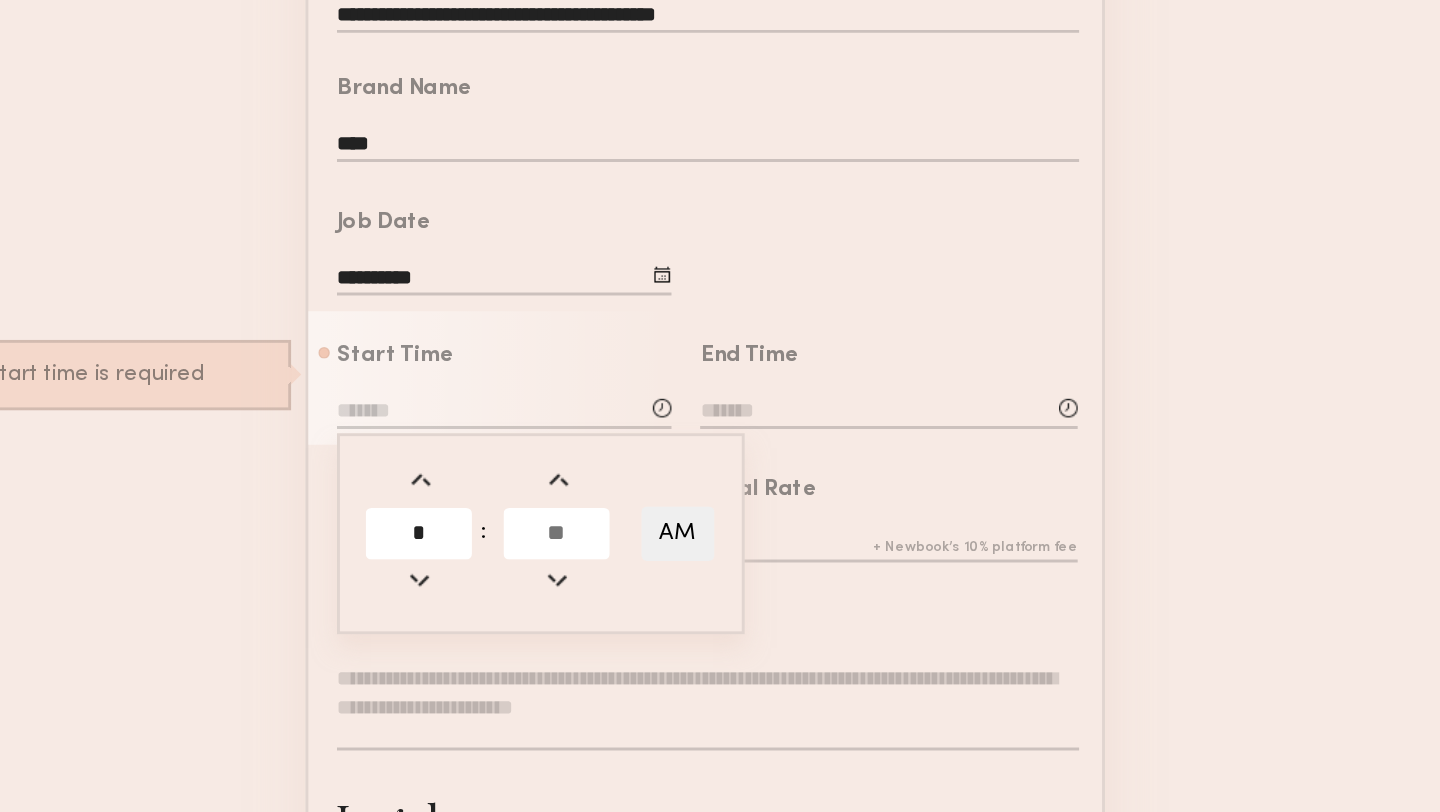 click on "AM" 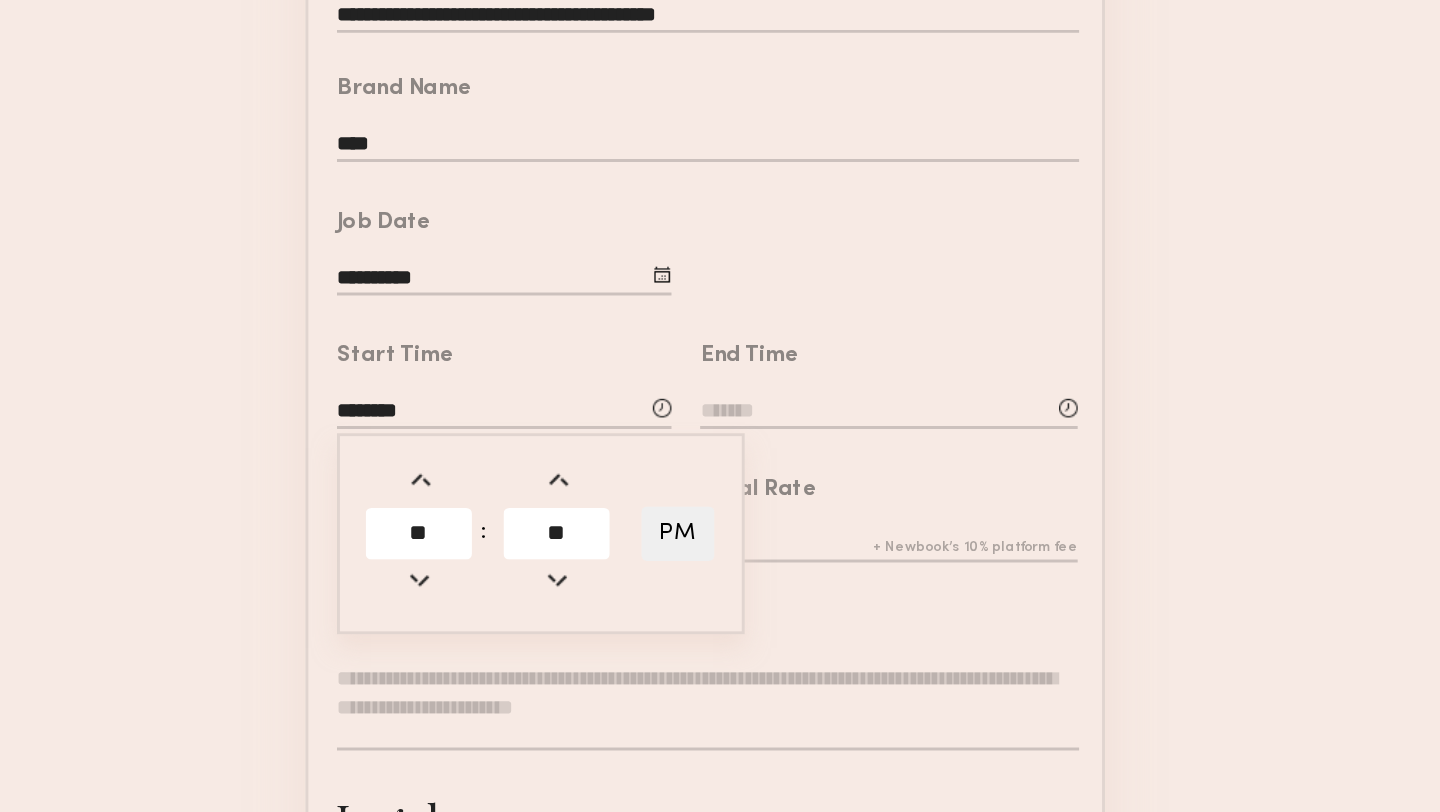 click 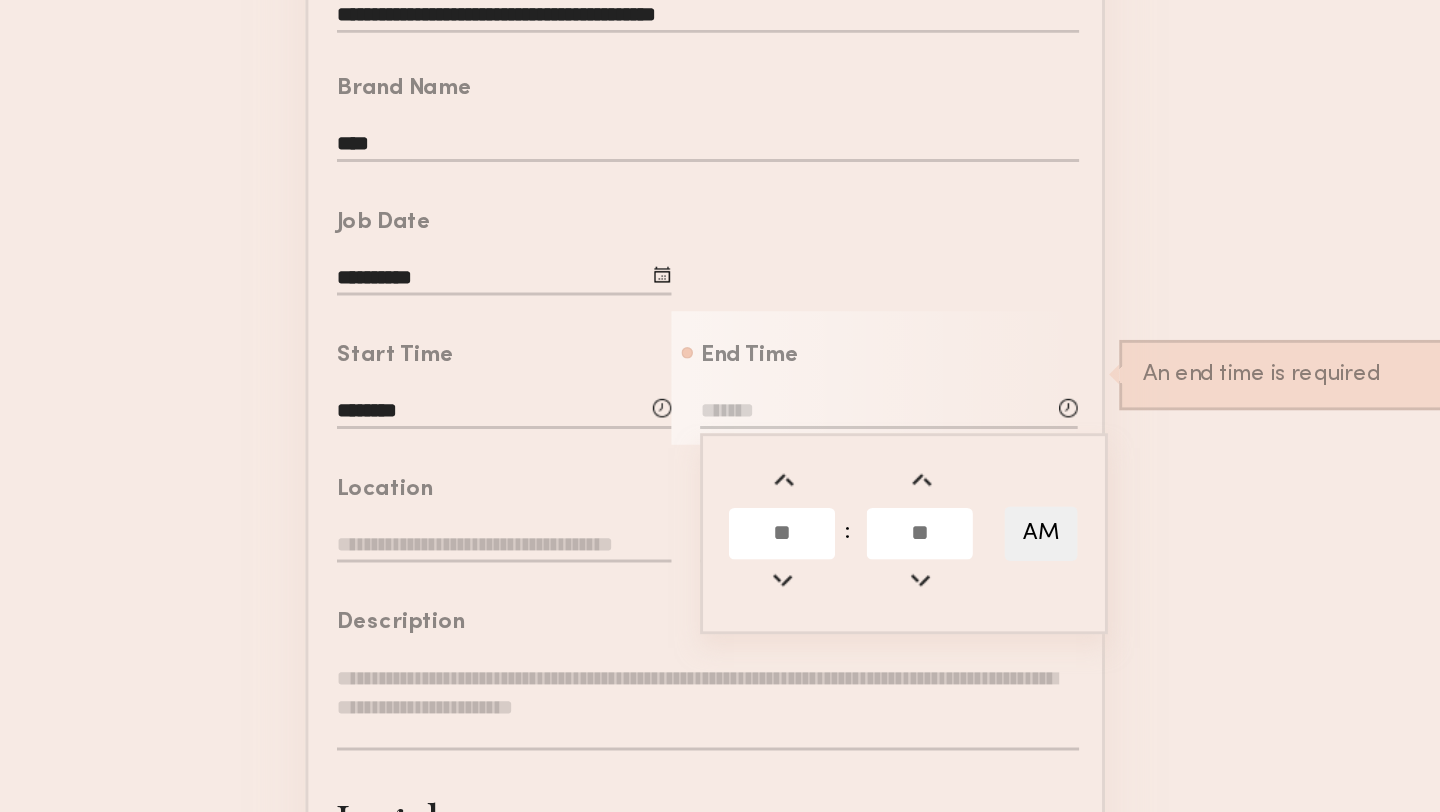 click 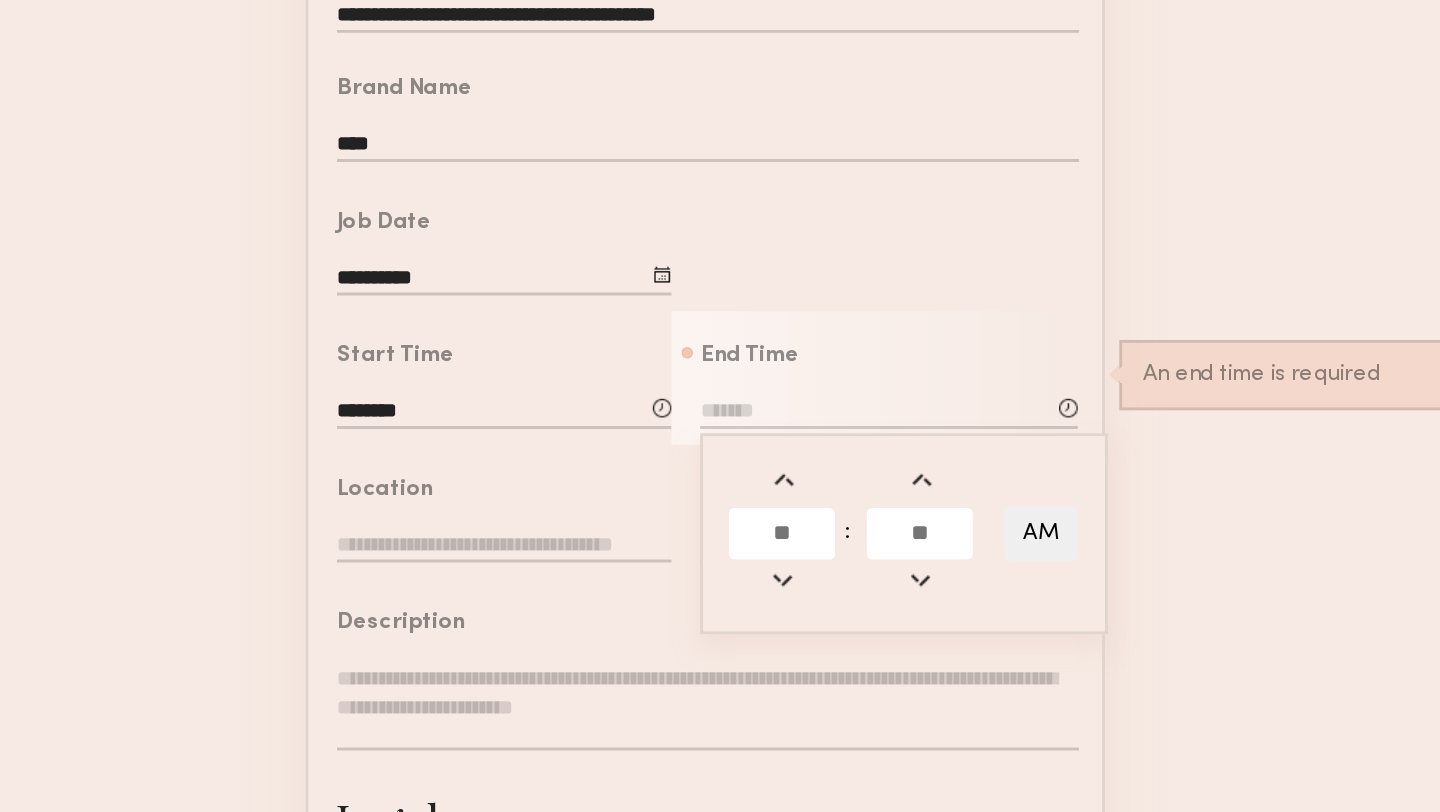 click on "********" 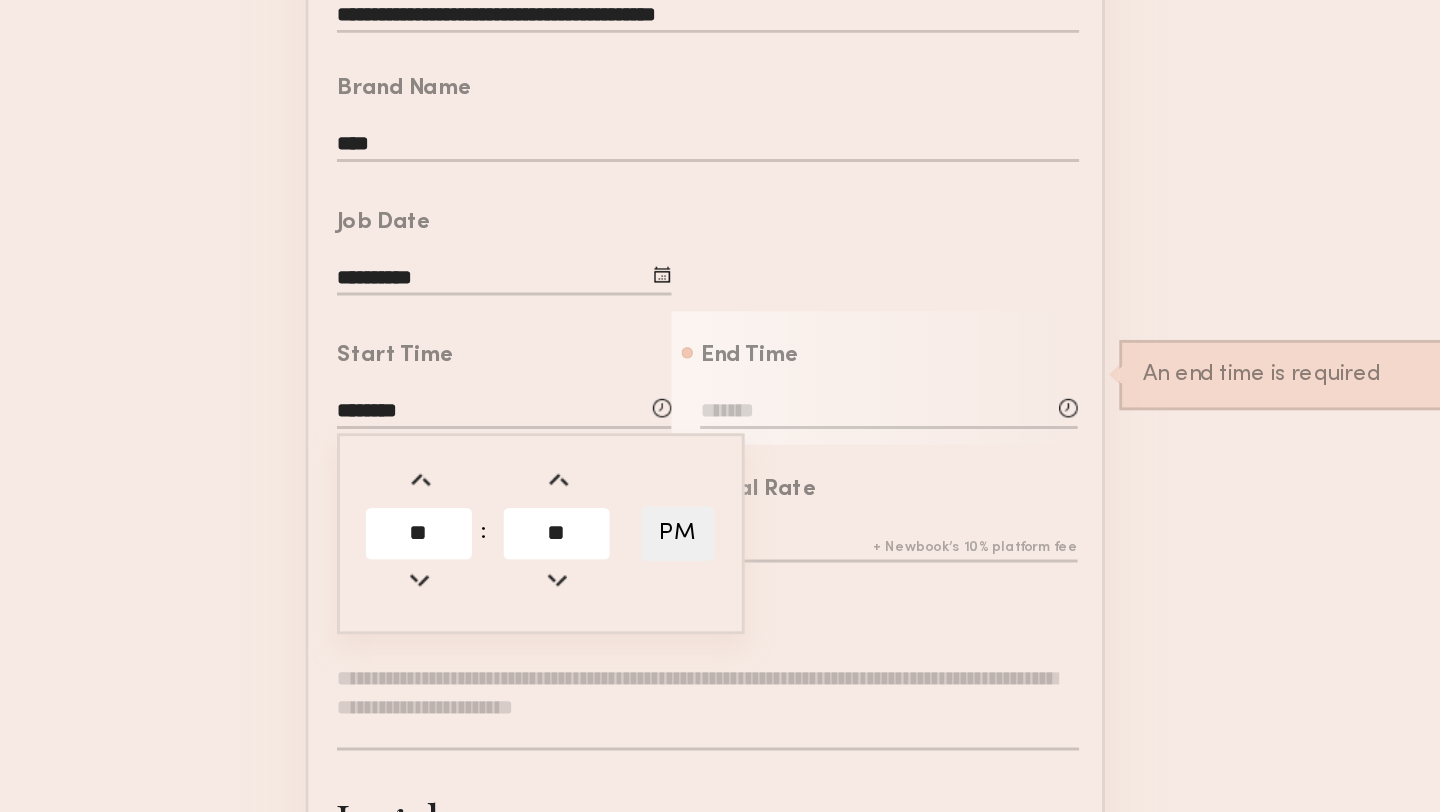 click on "**" 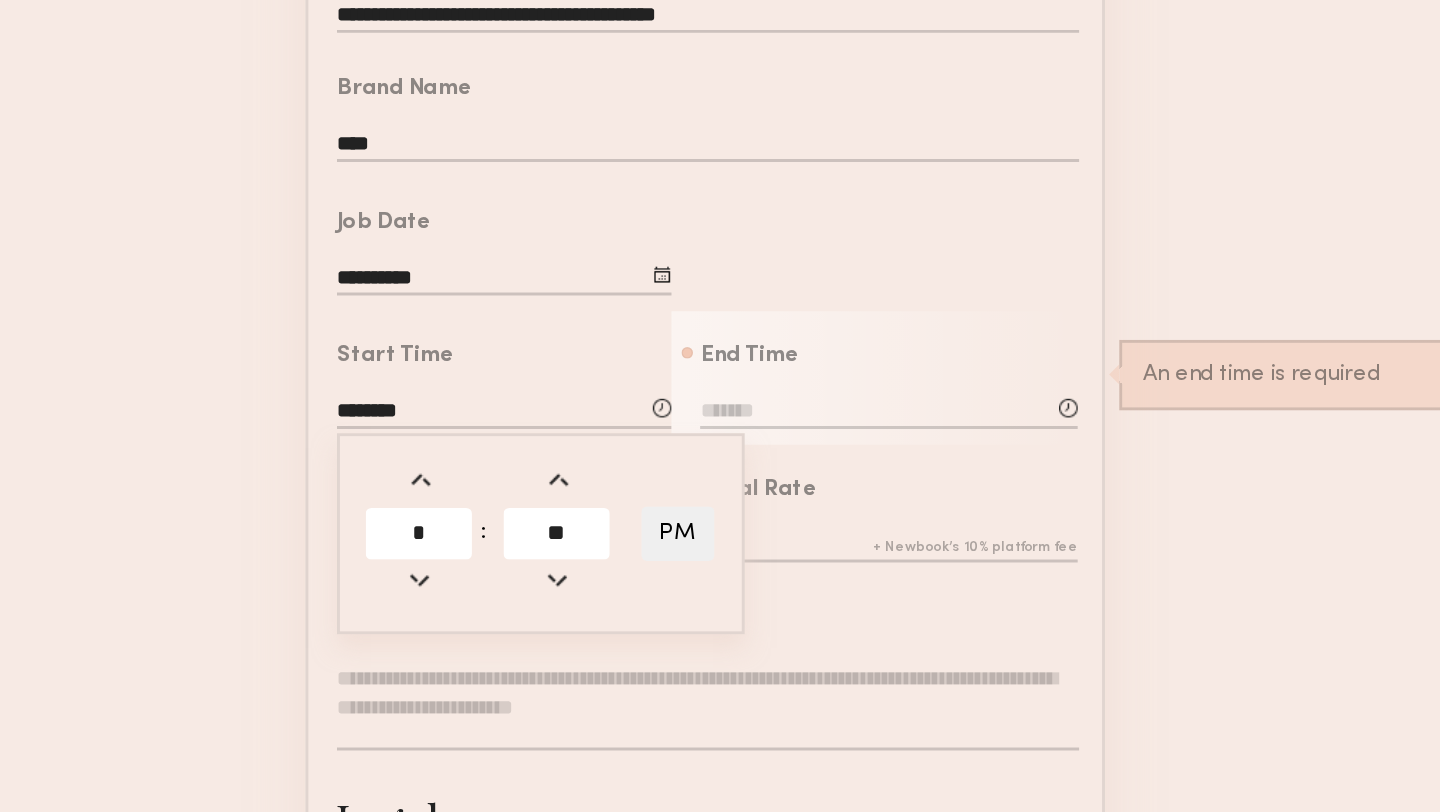 type on "*" 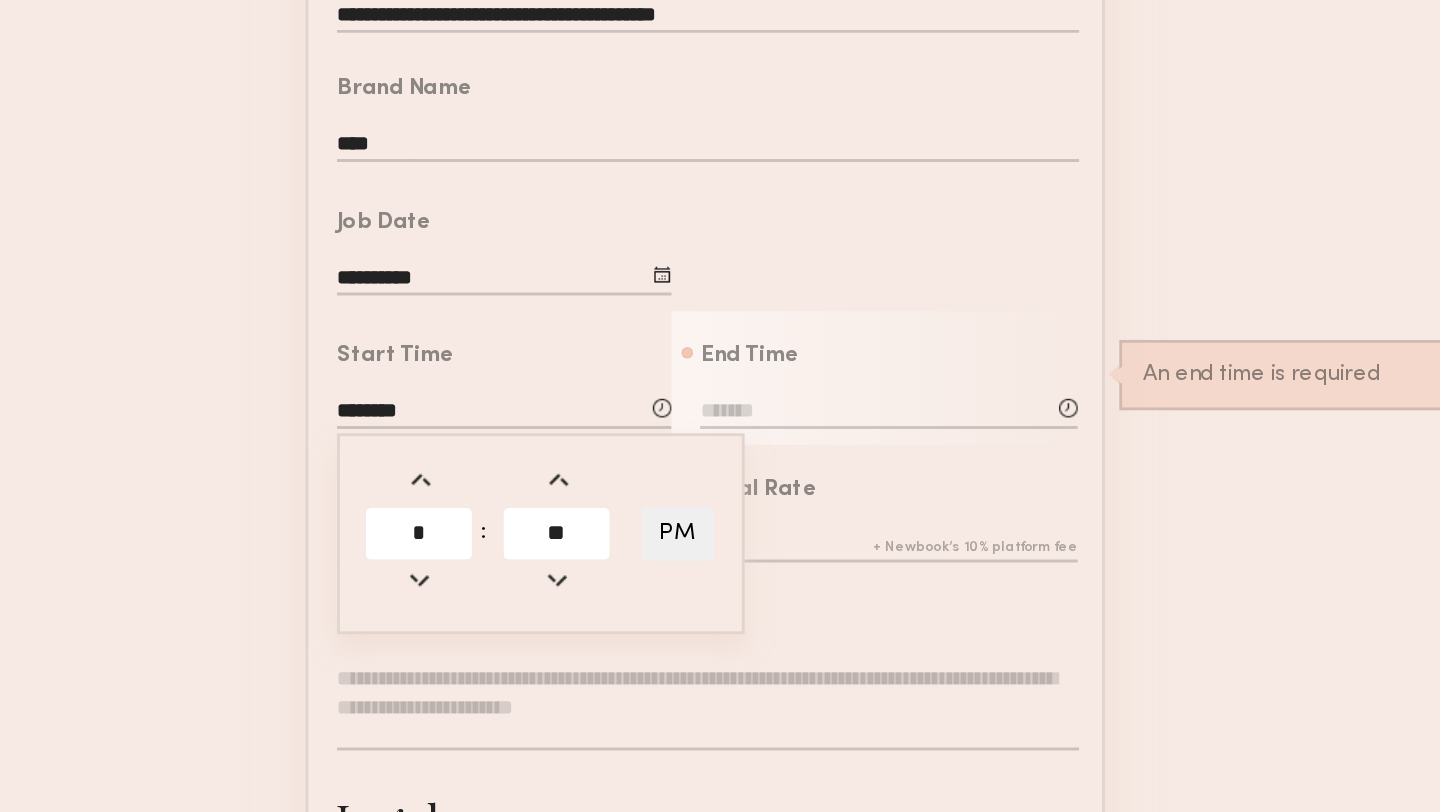 type on "*******" 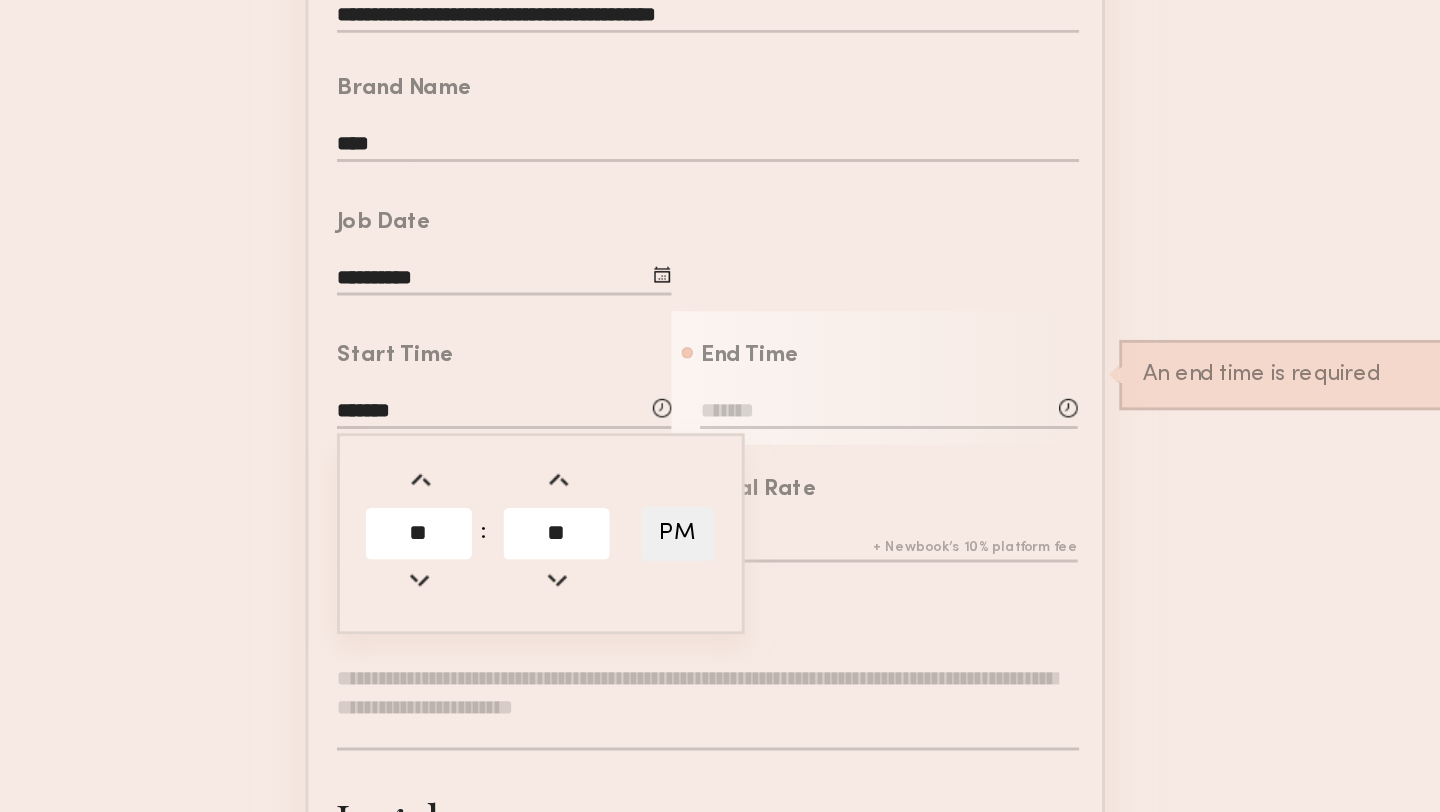 click on "End Time           :      AM           An end time is required" 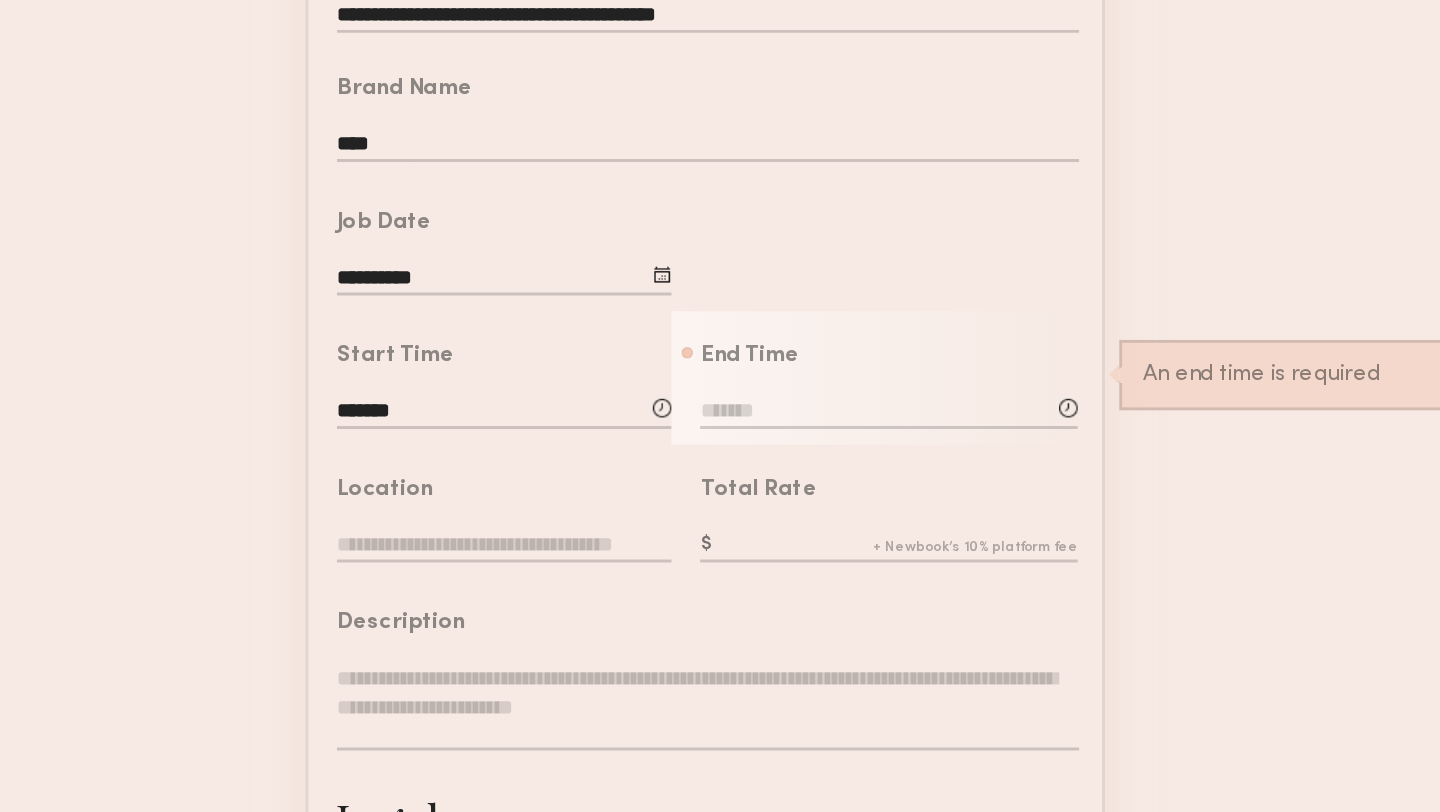 click 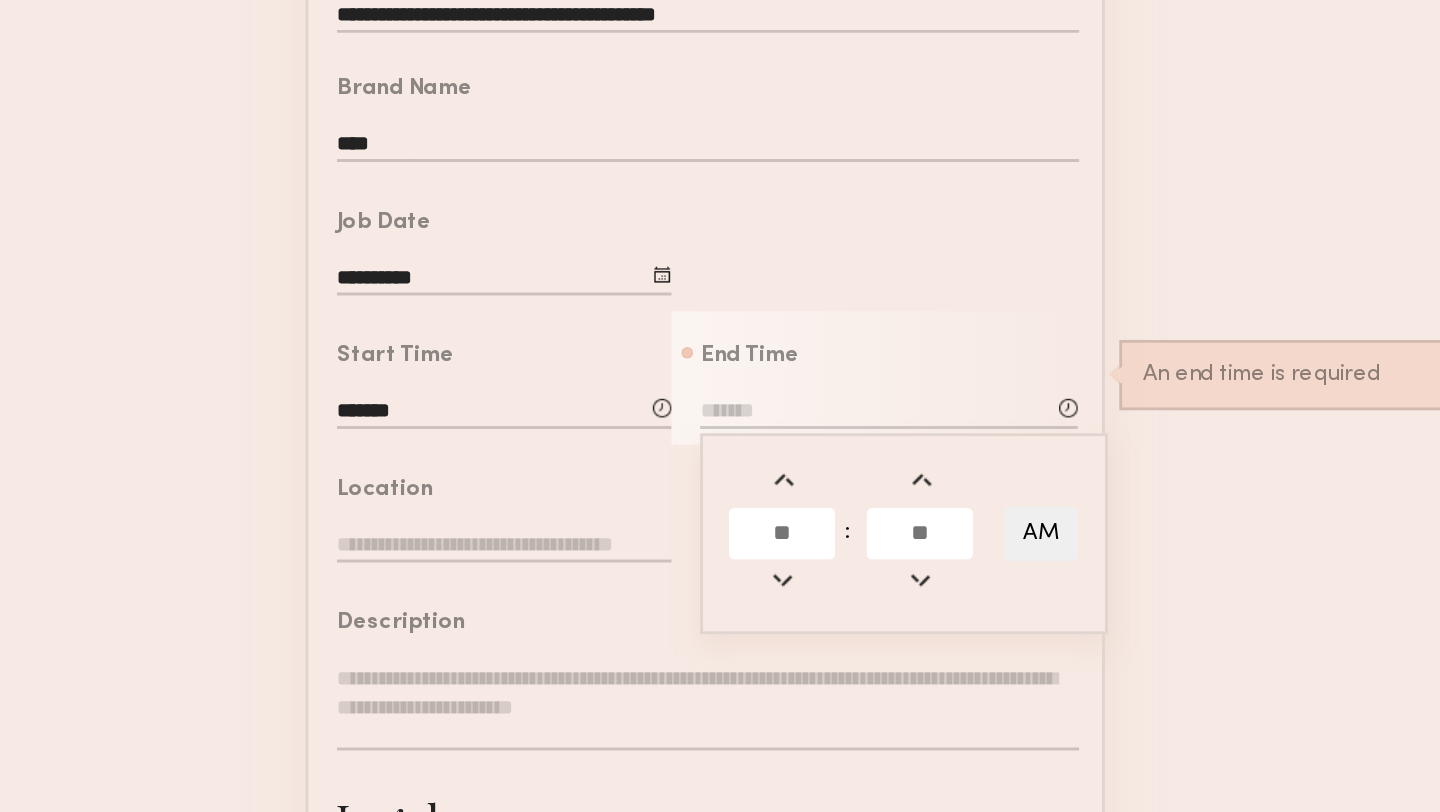 click 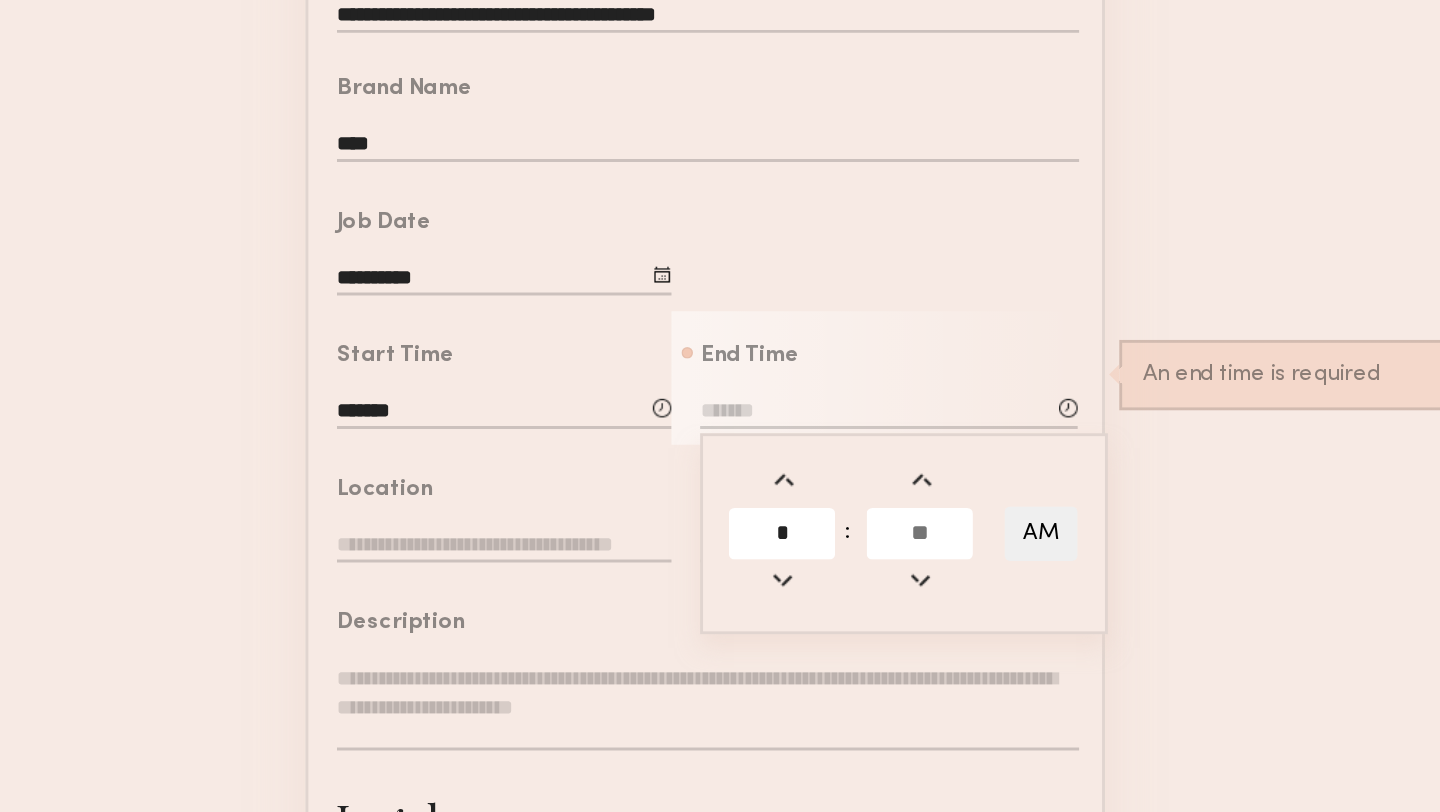 type on "*" 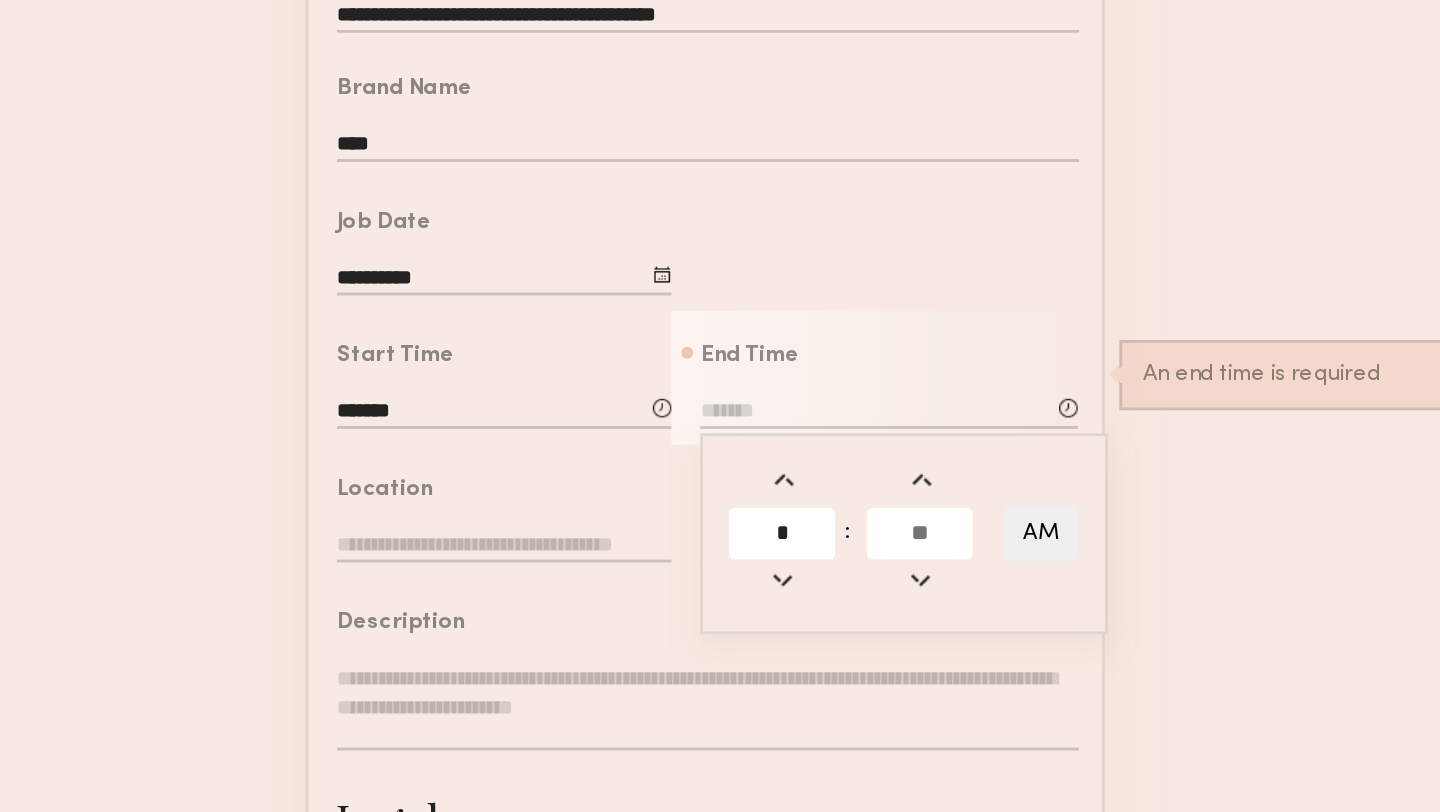 click 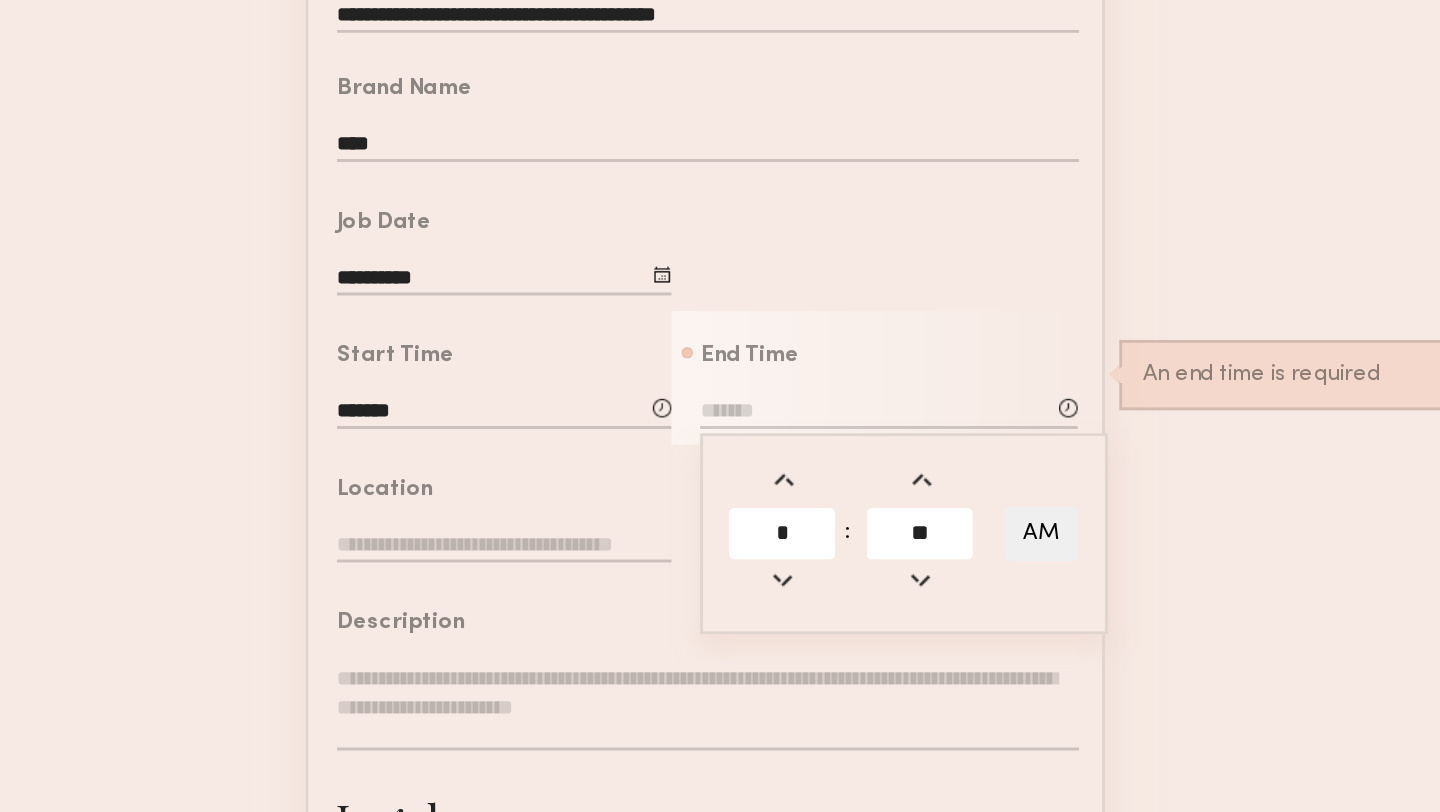 type on "**" 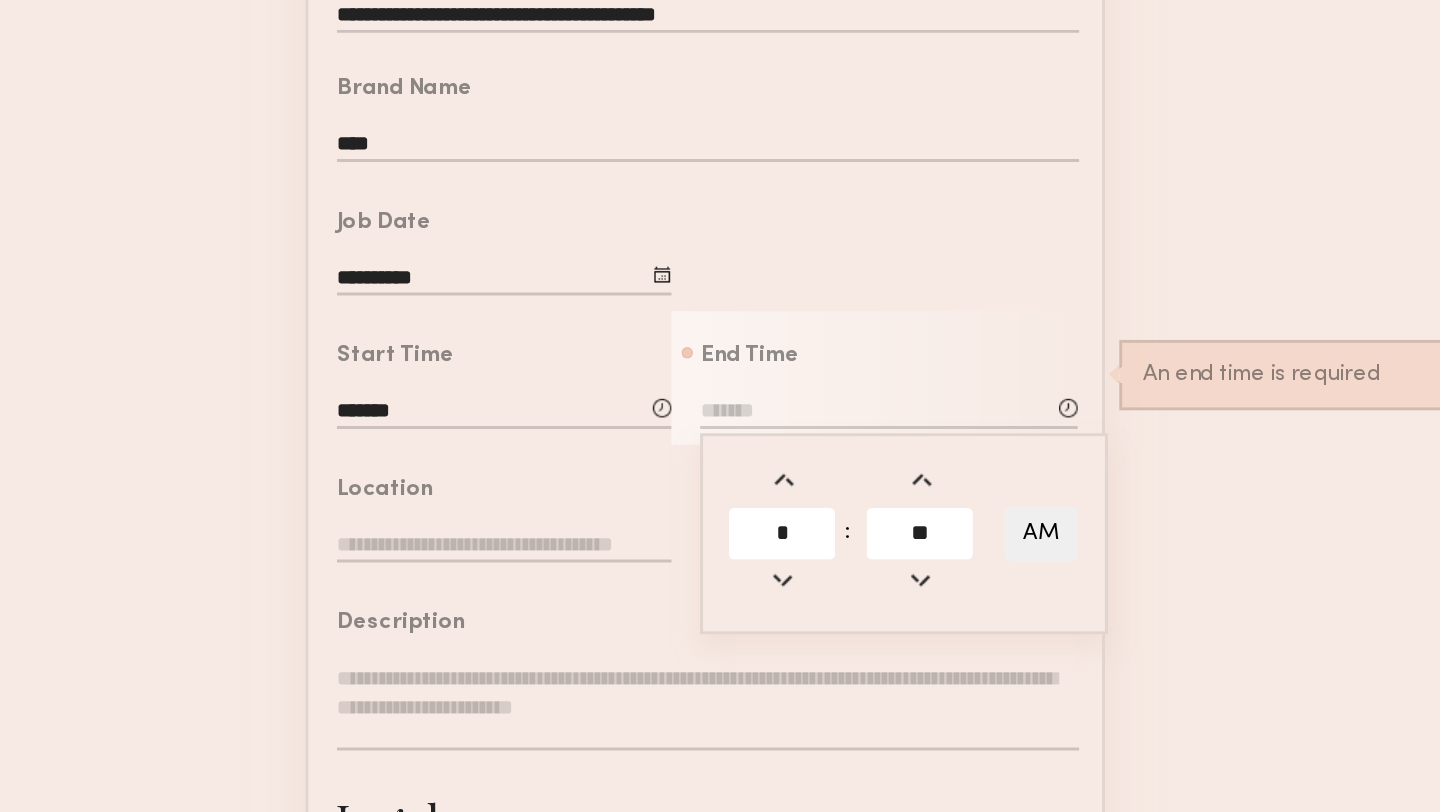 type on "*******" 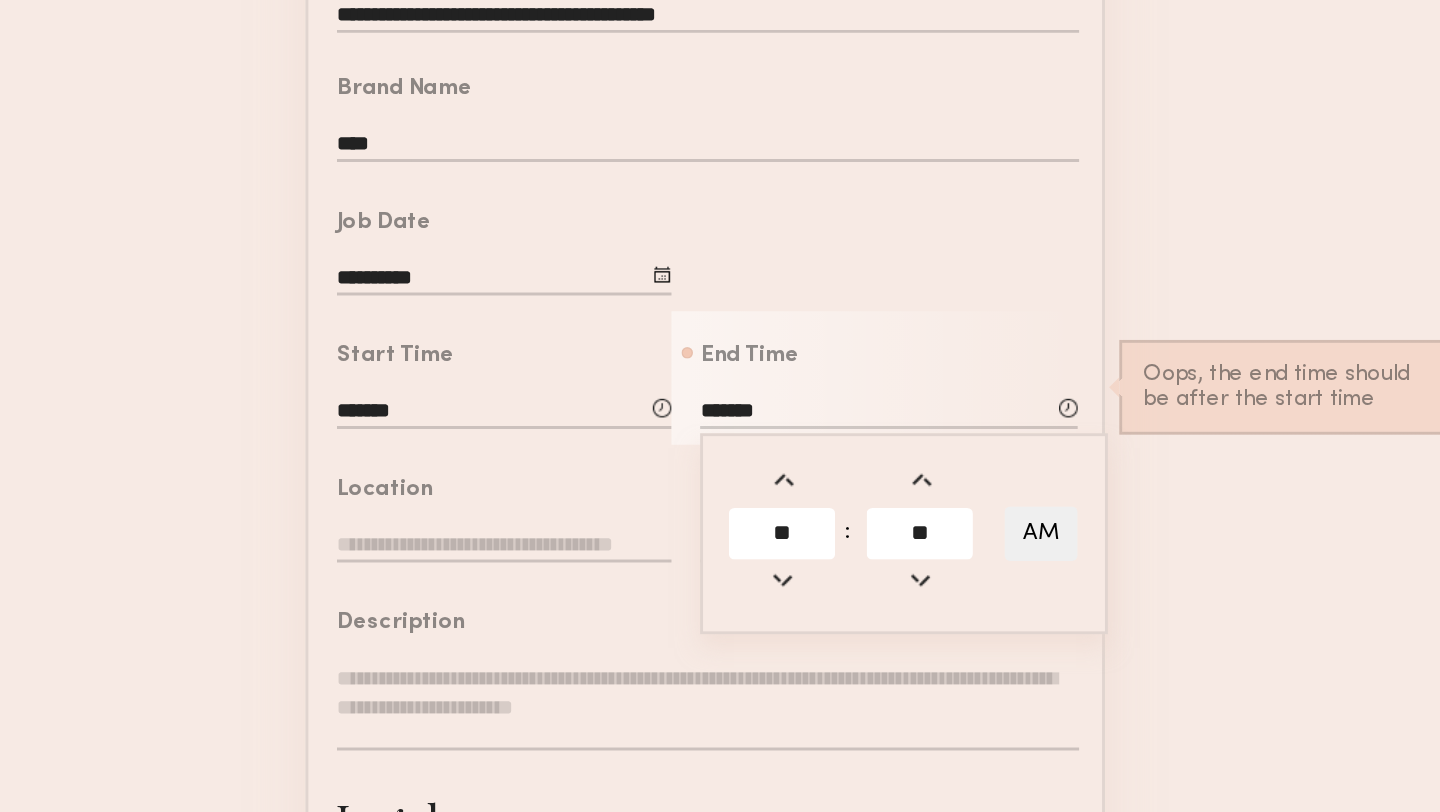 click on "AM" 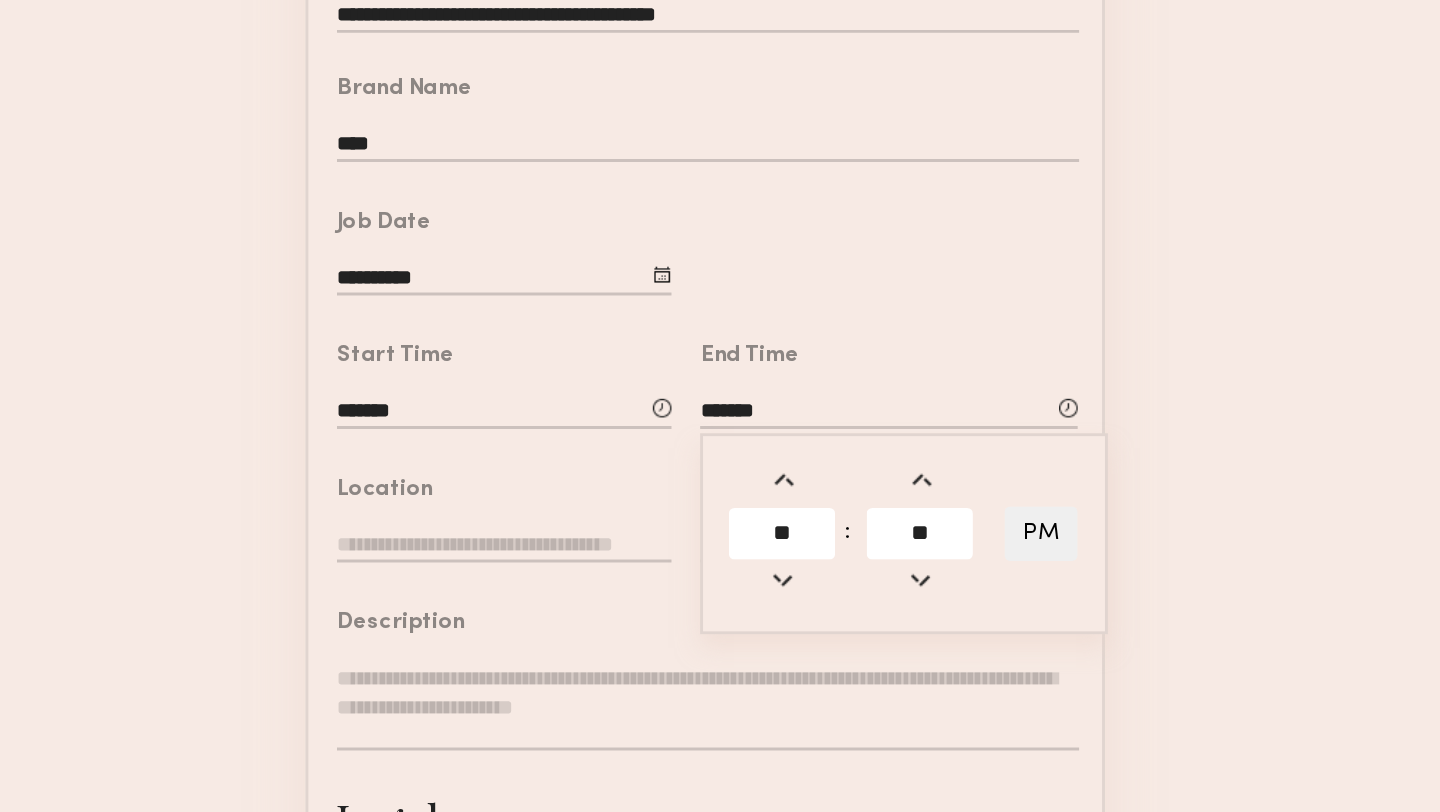 click 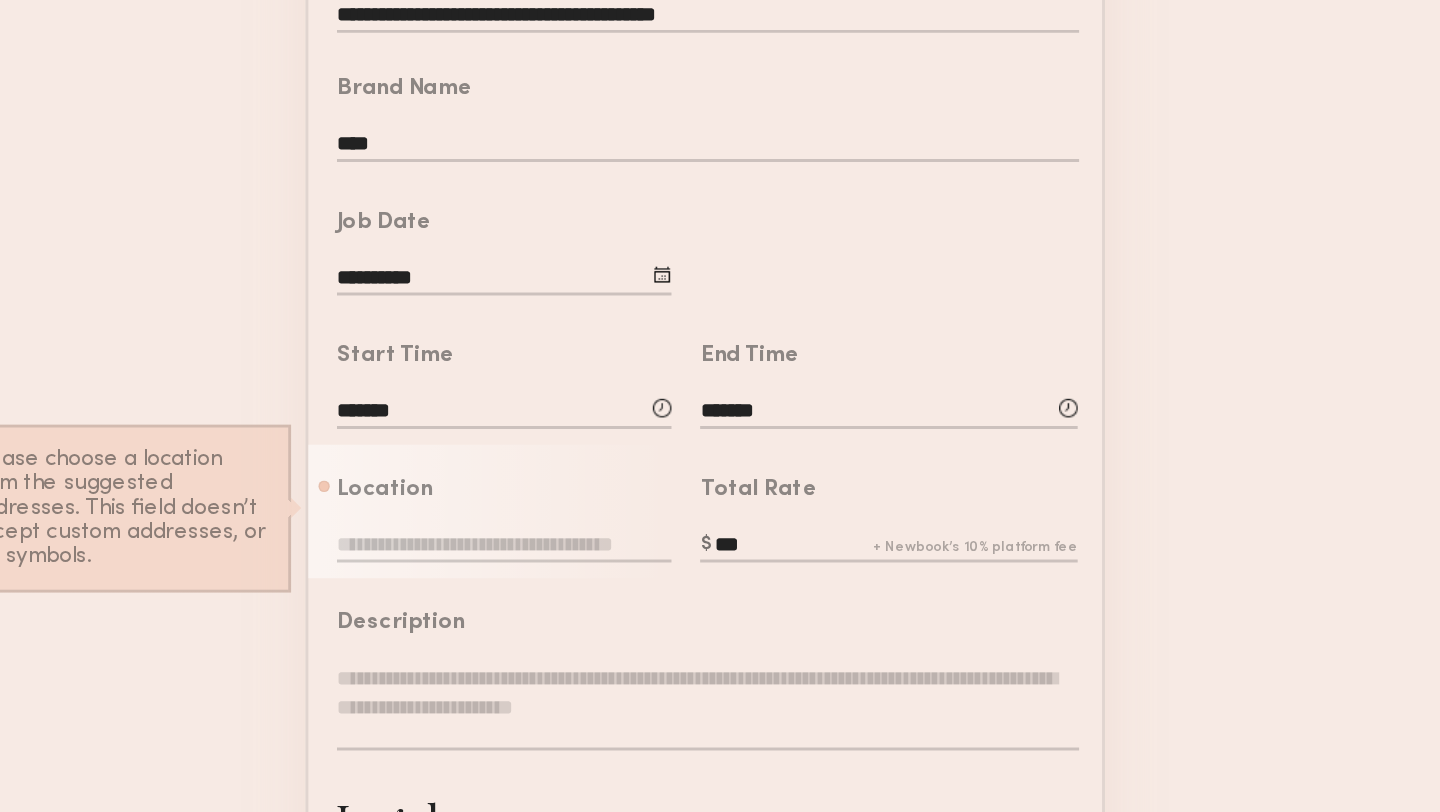 drag, startPoint x: 764, startPoint y: 626, endPoint x: 685, endPoint y: 615, distance: 79.762146 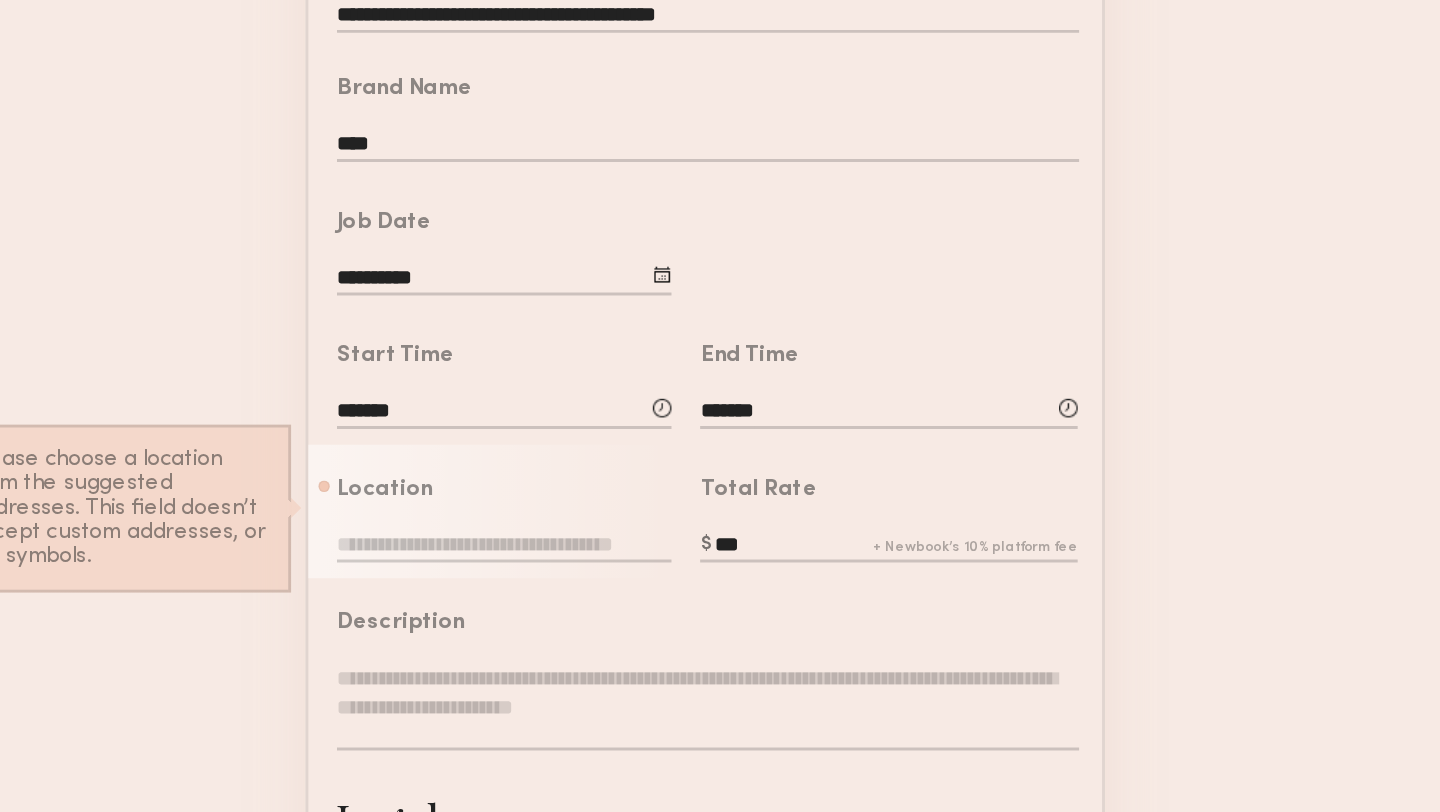 click on "**********" 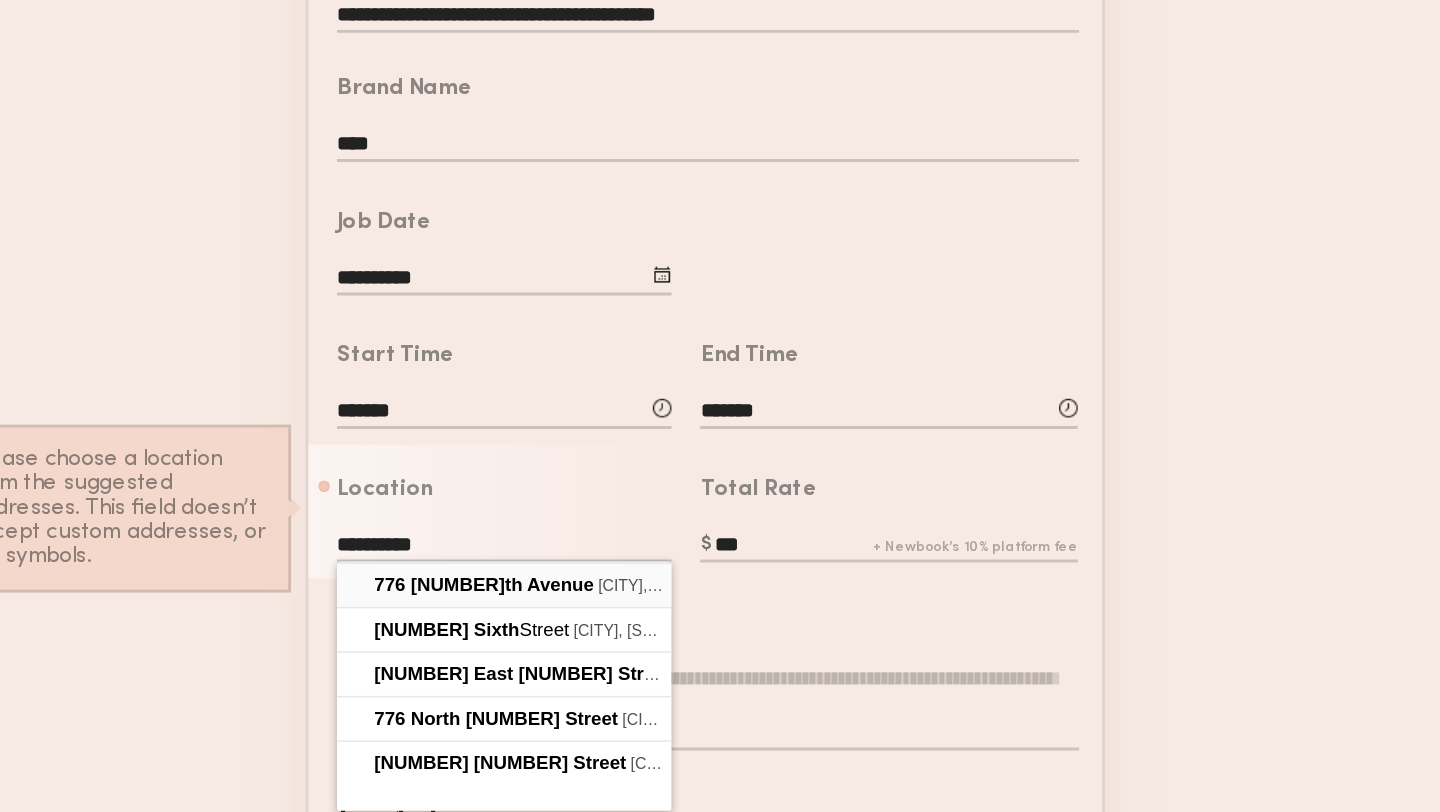 type on "**********" 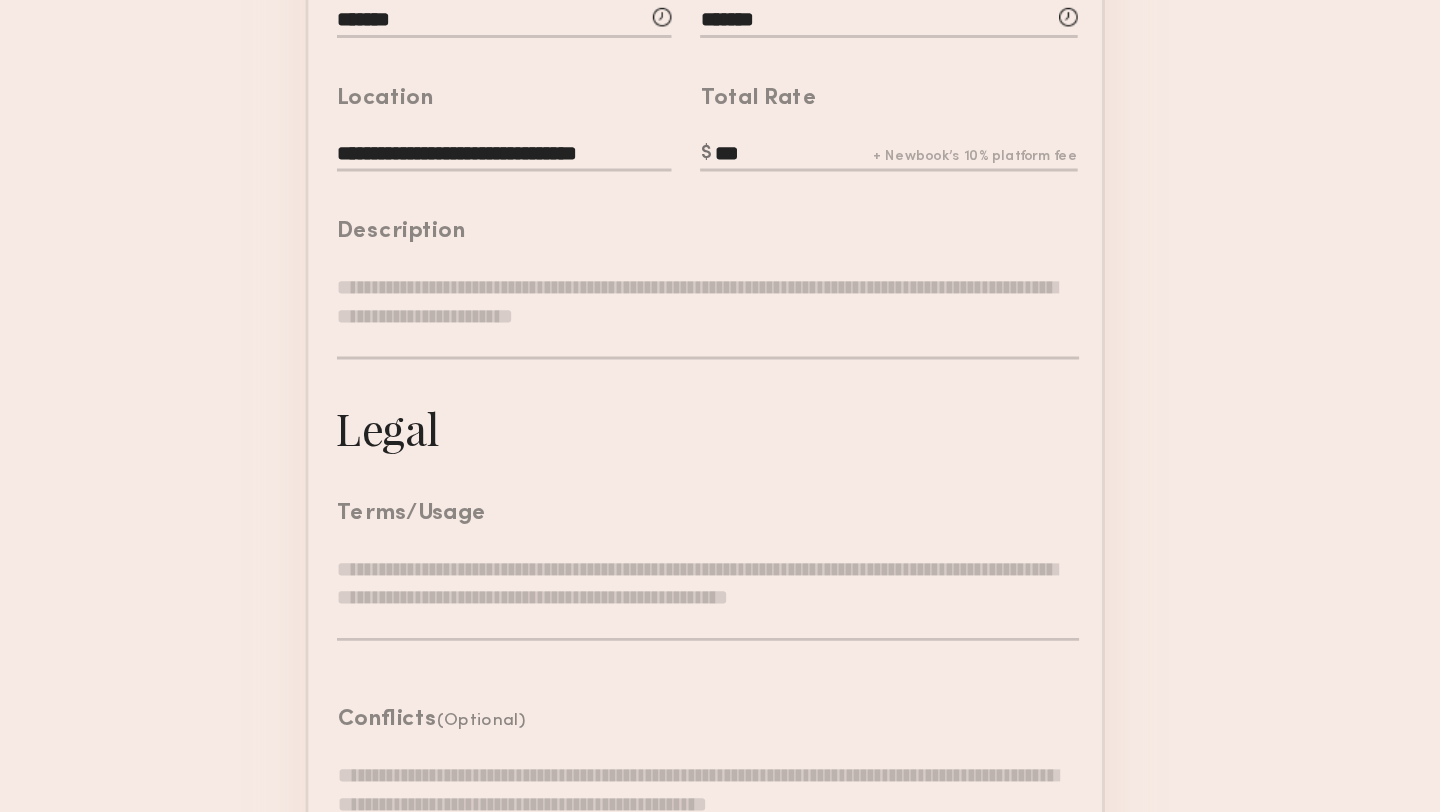 scroll, scrollTop: 366, scrollLeft: 0, axis: vertical 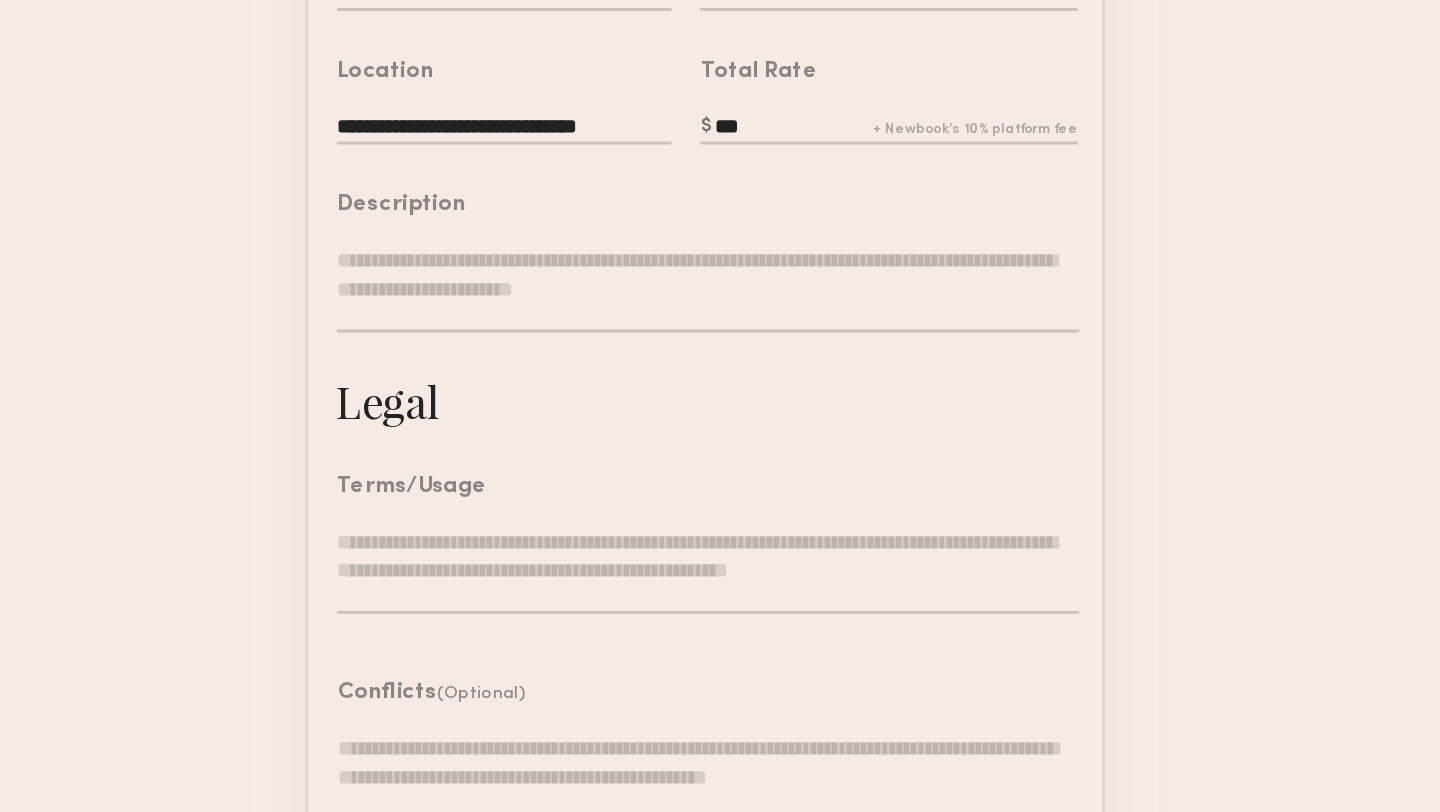 click 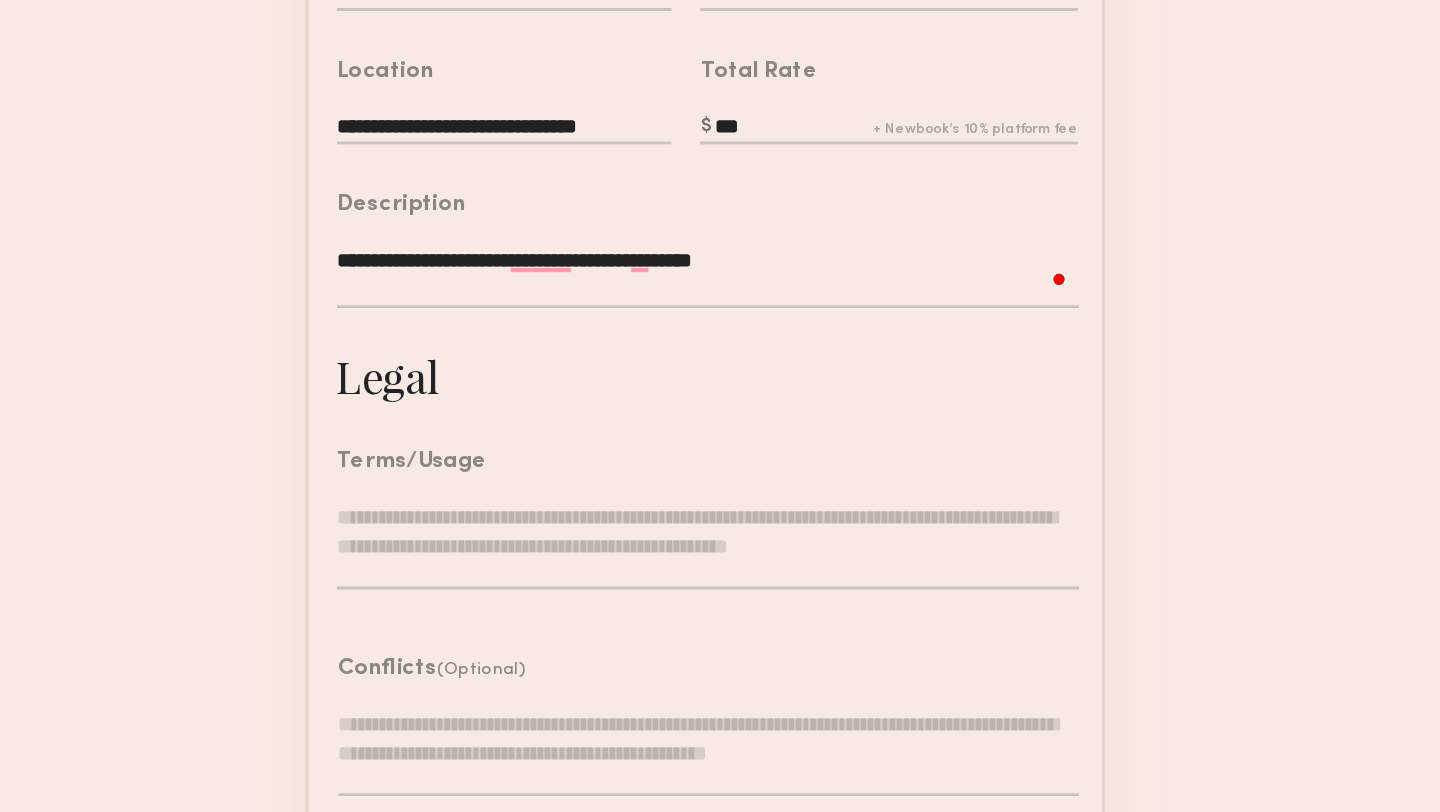 scroll, scrollTop: 16, scrollLeft: 0, axis: vertical 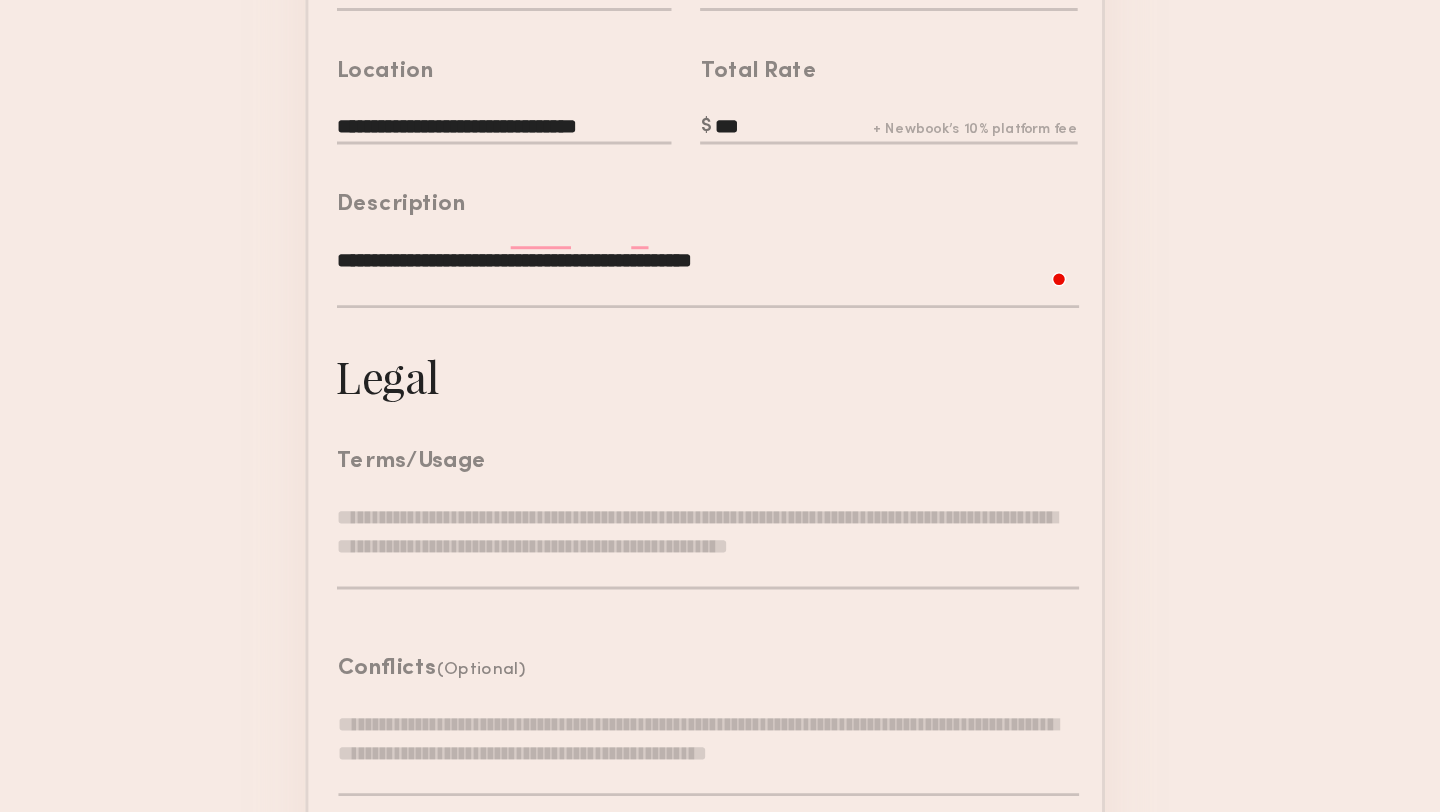 paste on "**********" 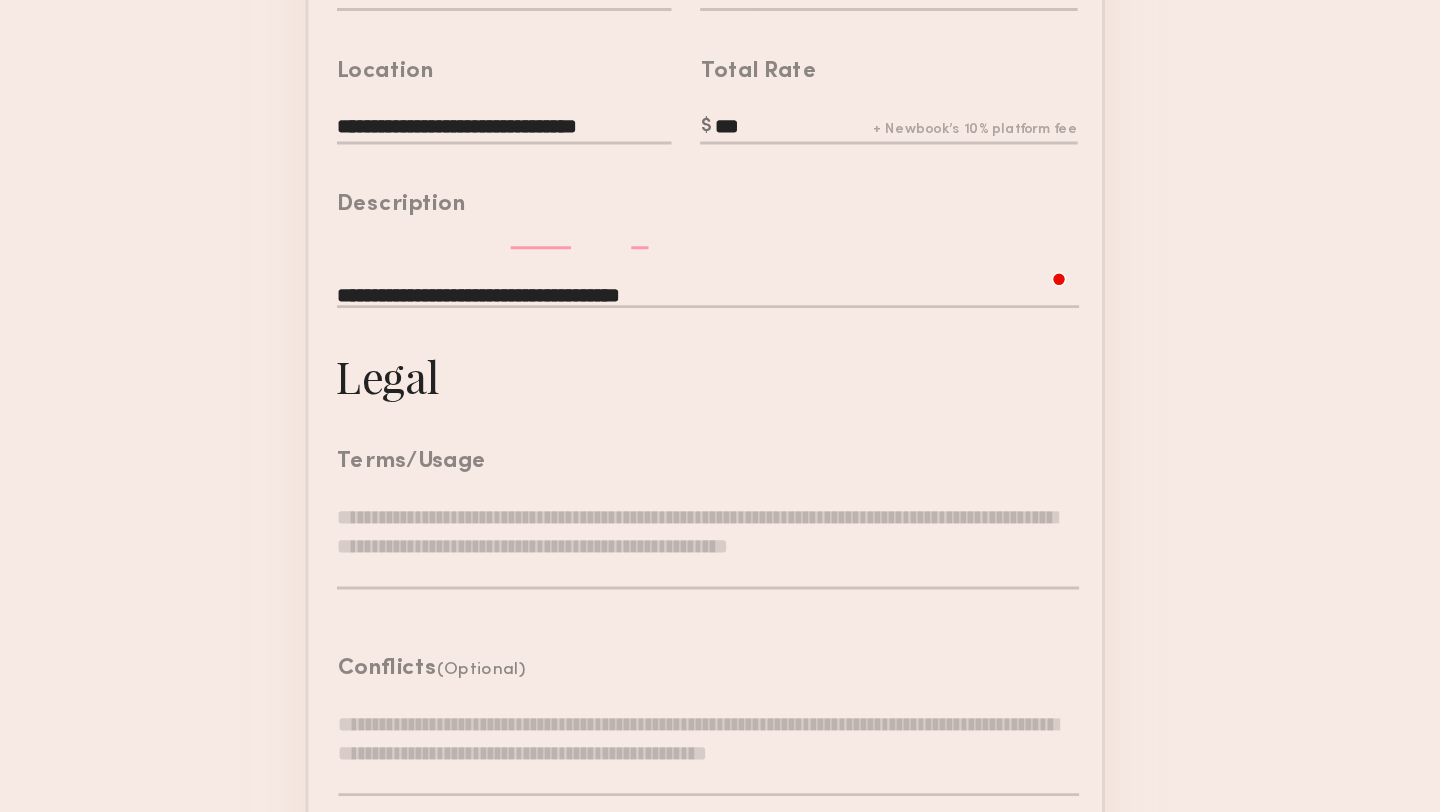 scroll, scrollTop: 4, scrollLeft: 0, axis: vertical 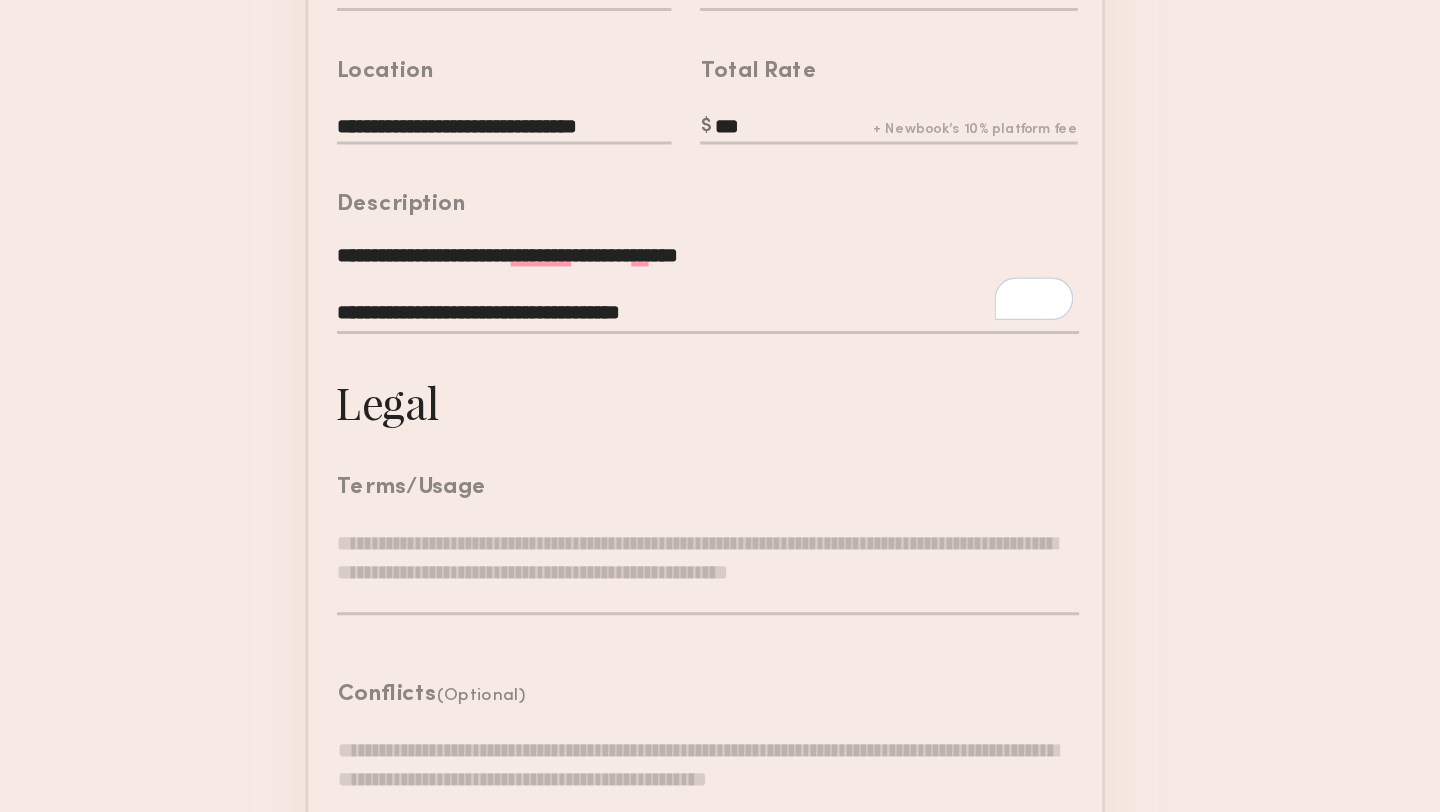 click on "**********" 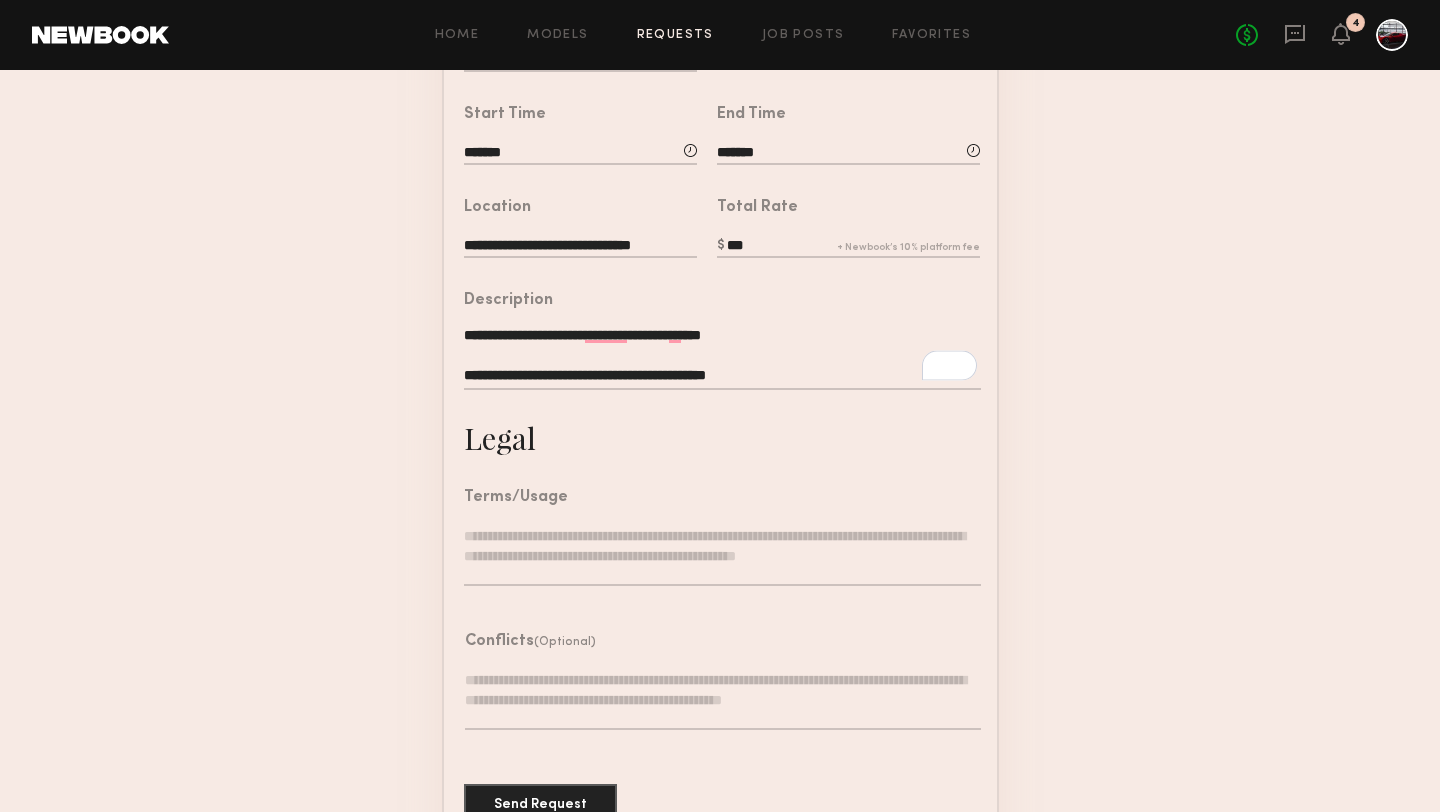 scroll, scrollTop: 450, scrollLeft: 0, axis: vertical 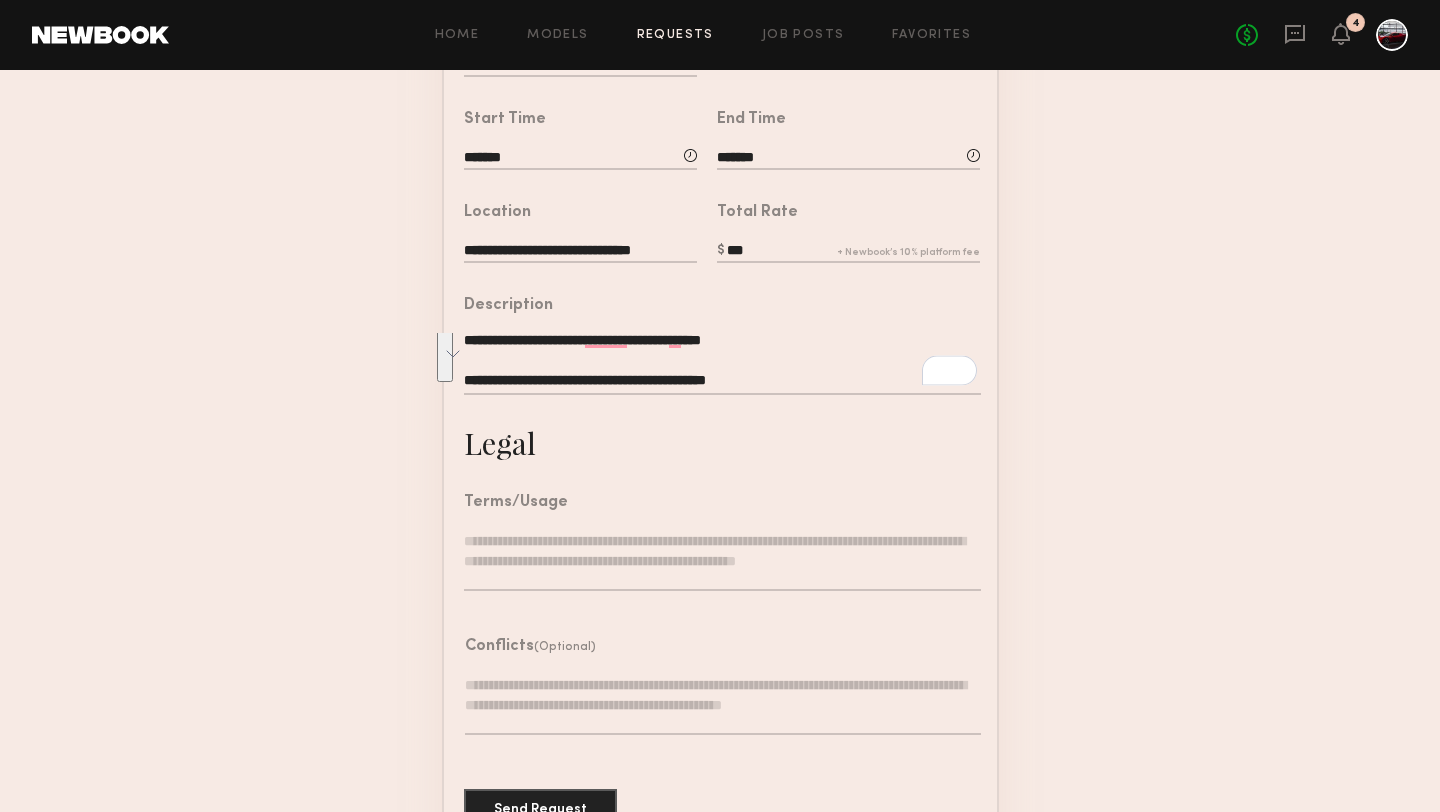 drag, startPoint x: 827, startPoint y: 379, endPoint x: 415, endPoint y: 279, distance: 423.96225 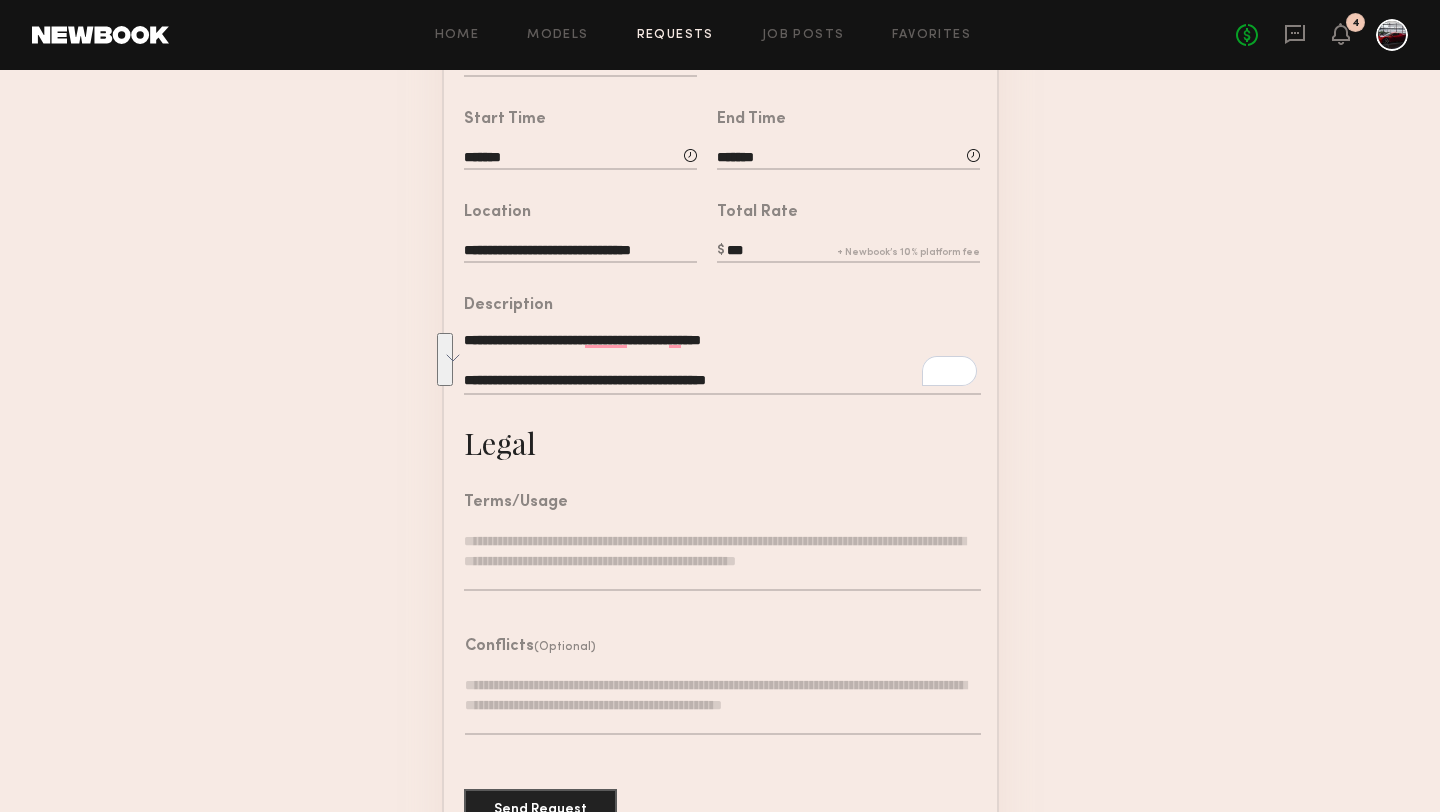 scroll, scrollTop: 4, scrollLeft: 0, axis: vertical 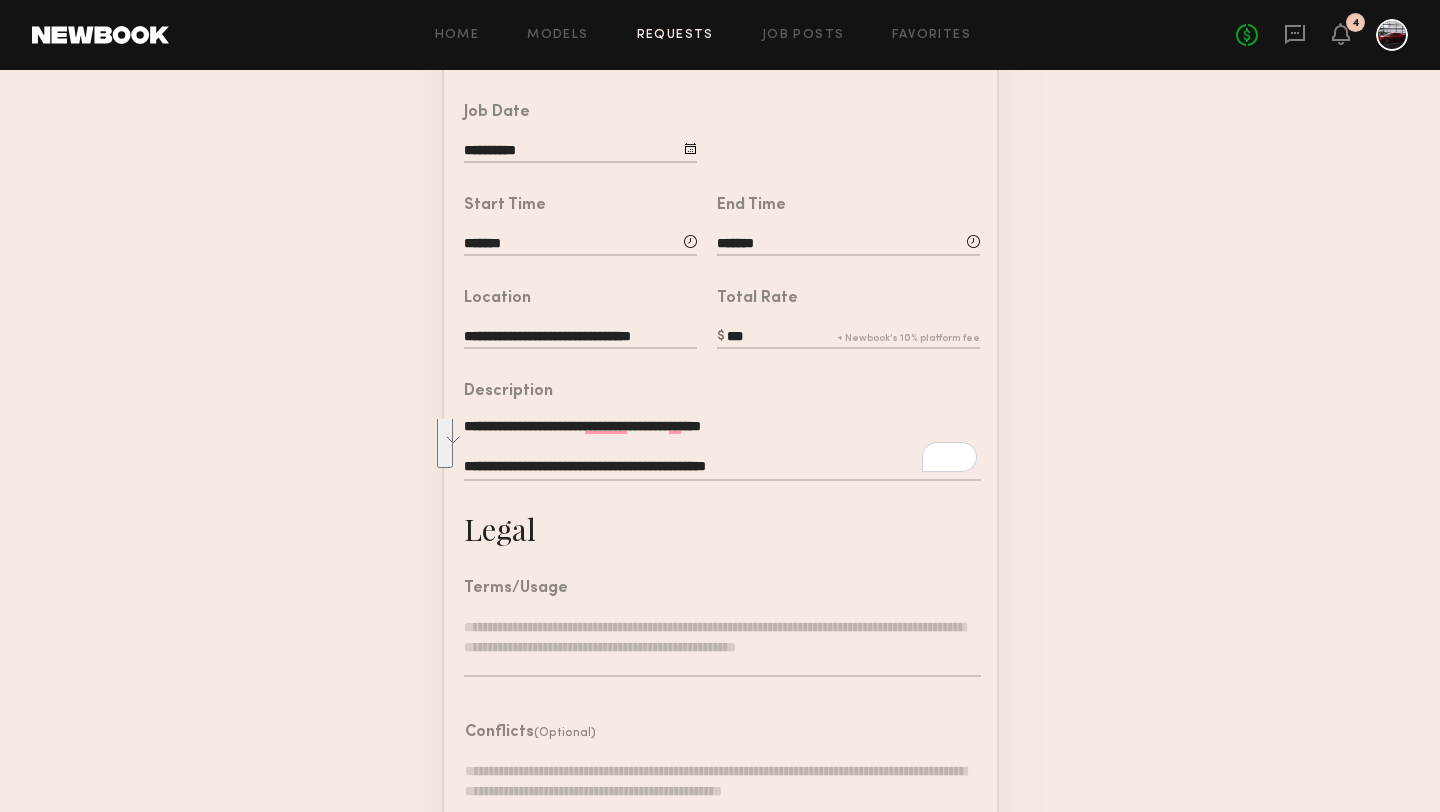 paste on "**********" 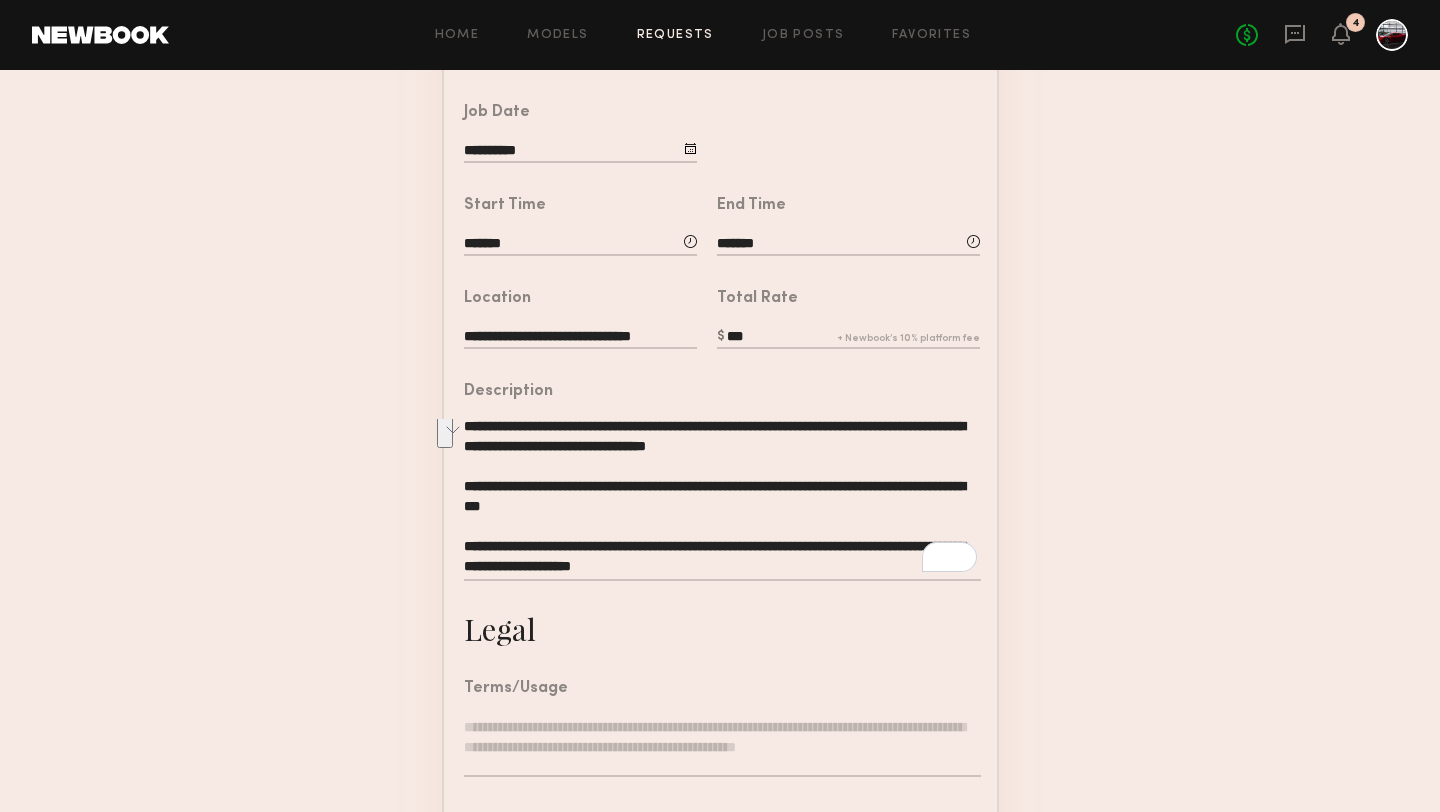 scroll, scrollTop: 38, scrollLeft: 0, axis: vertical 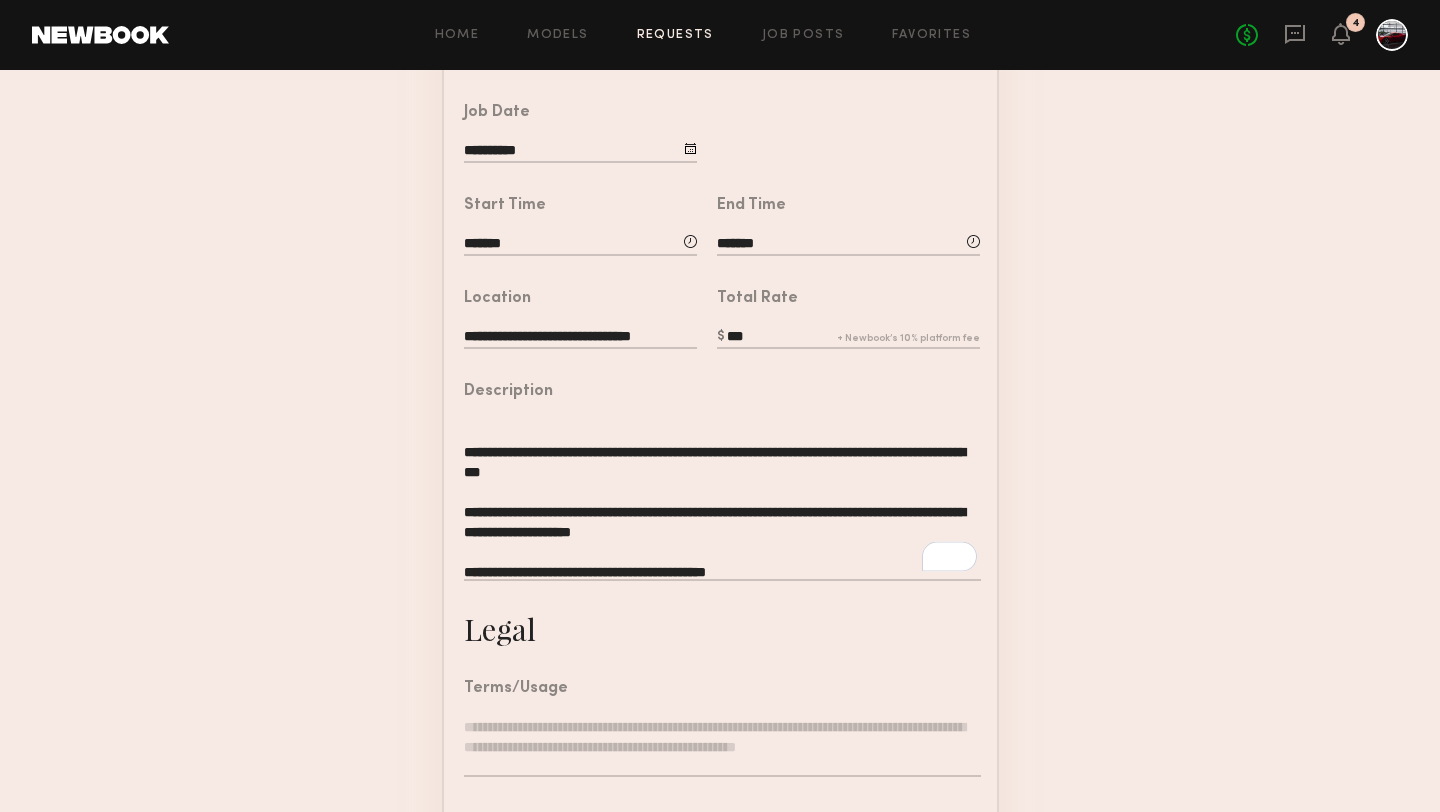 click on "**********" 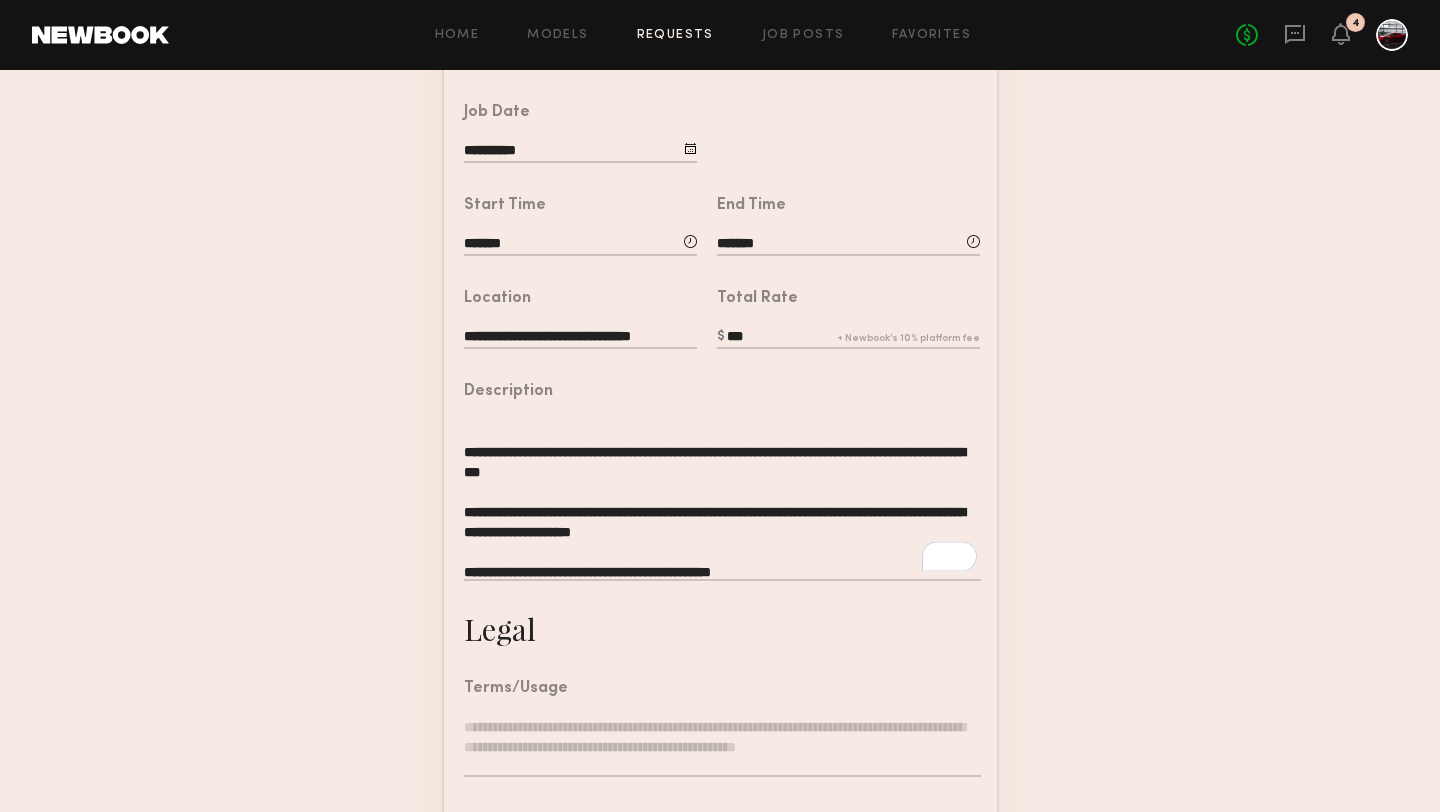 click on "**********" 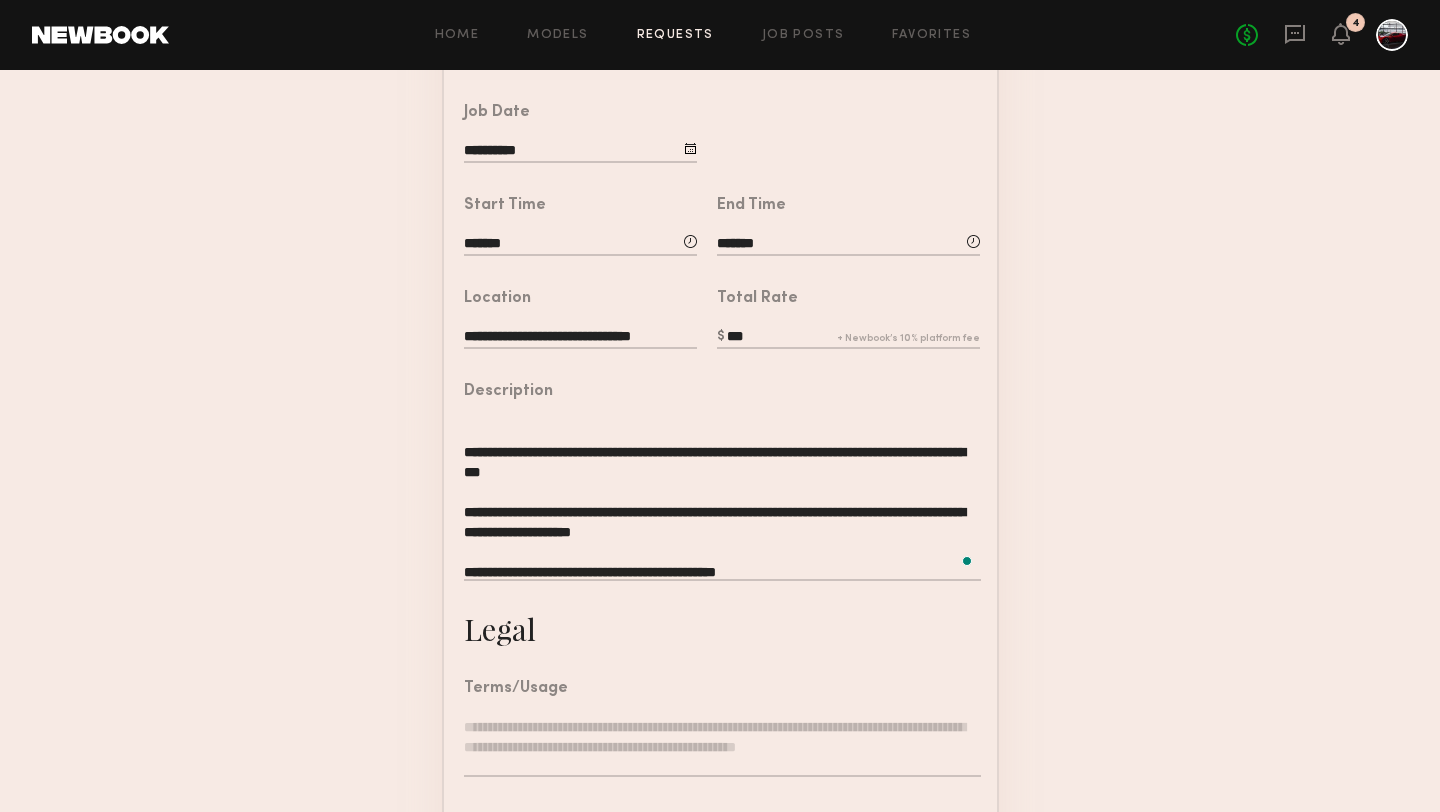 click on "**********" 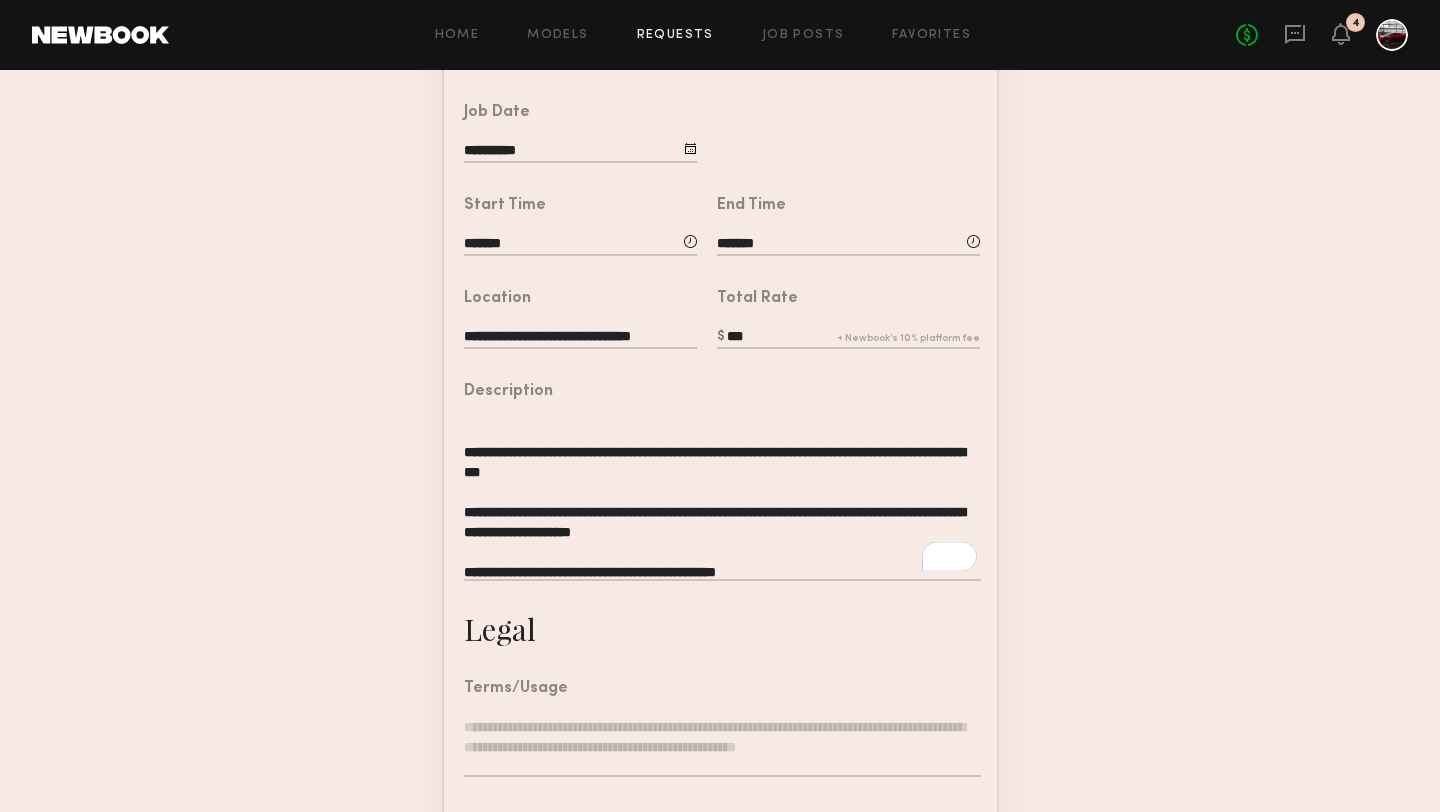 click on "**********" 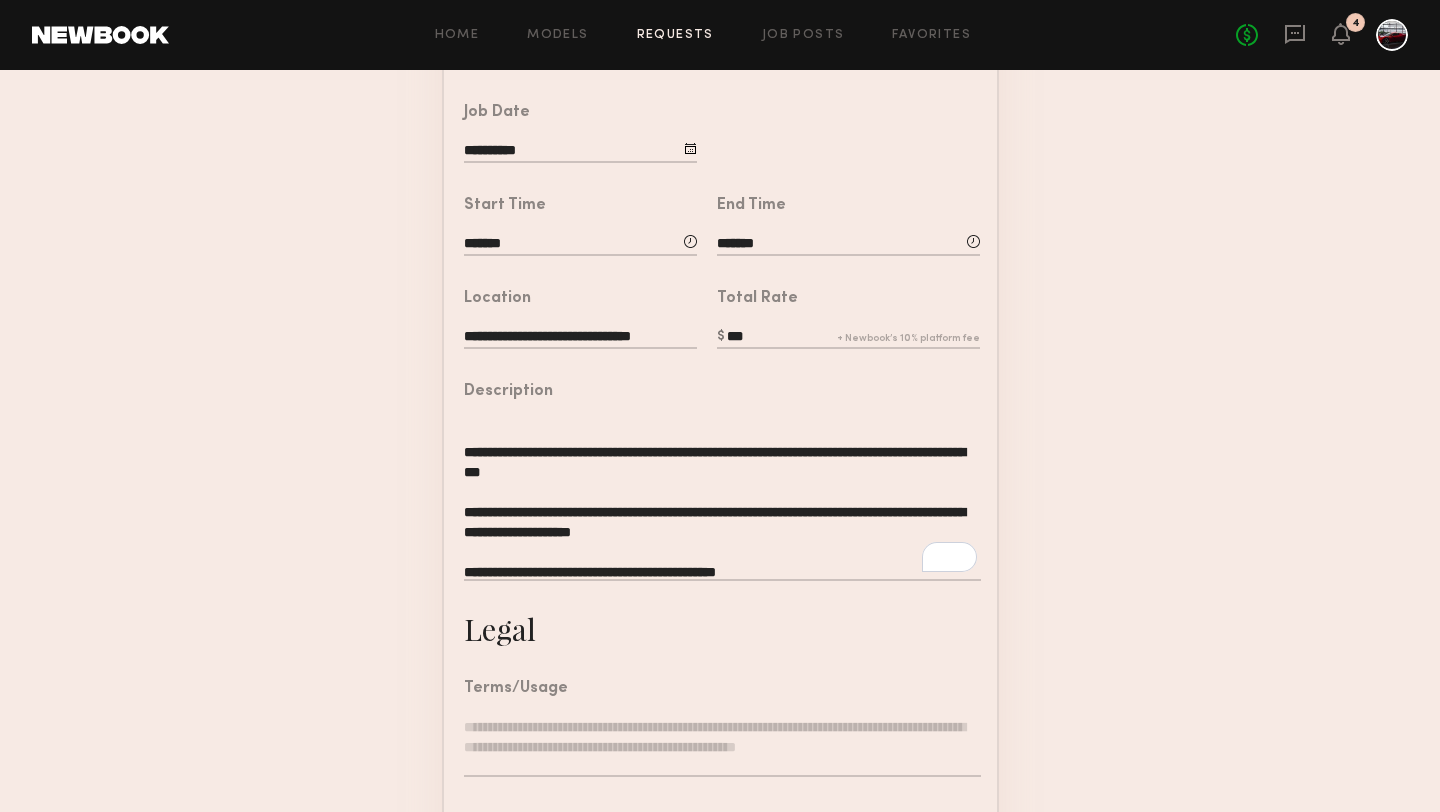 paste on "**********" 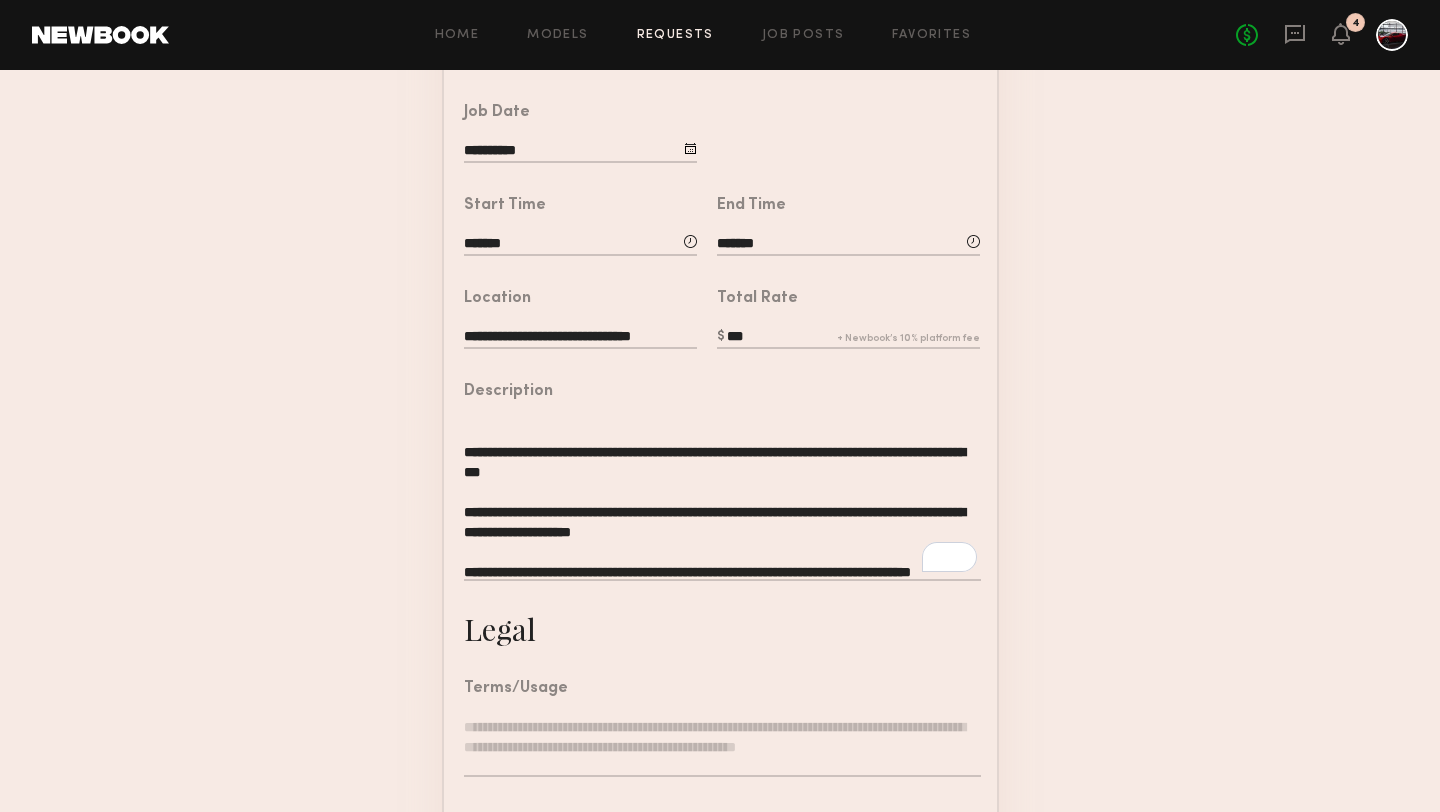 scroll, scrollTop: 24, scrollLeft: 0, axis: vertical 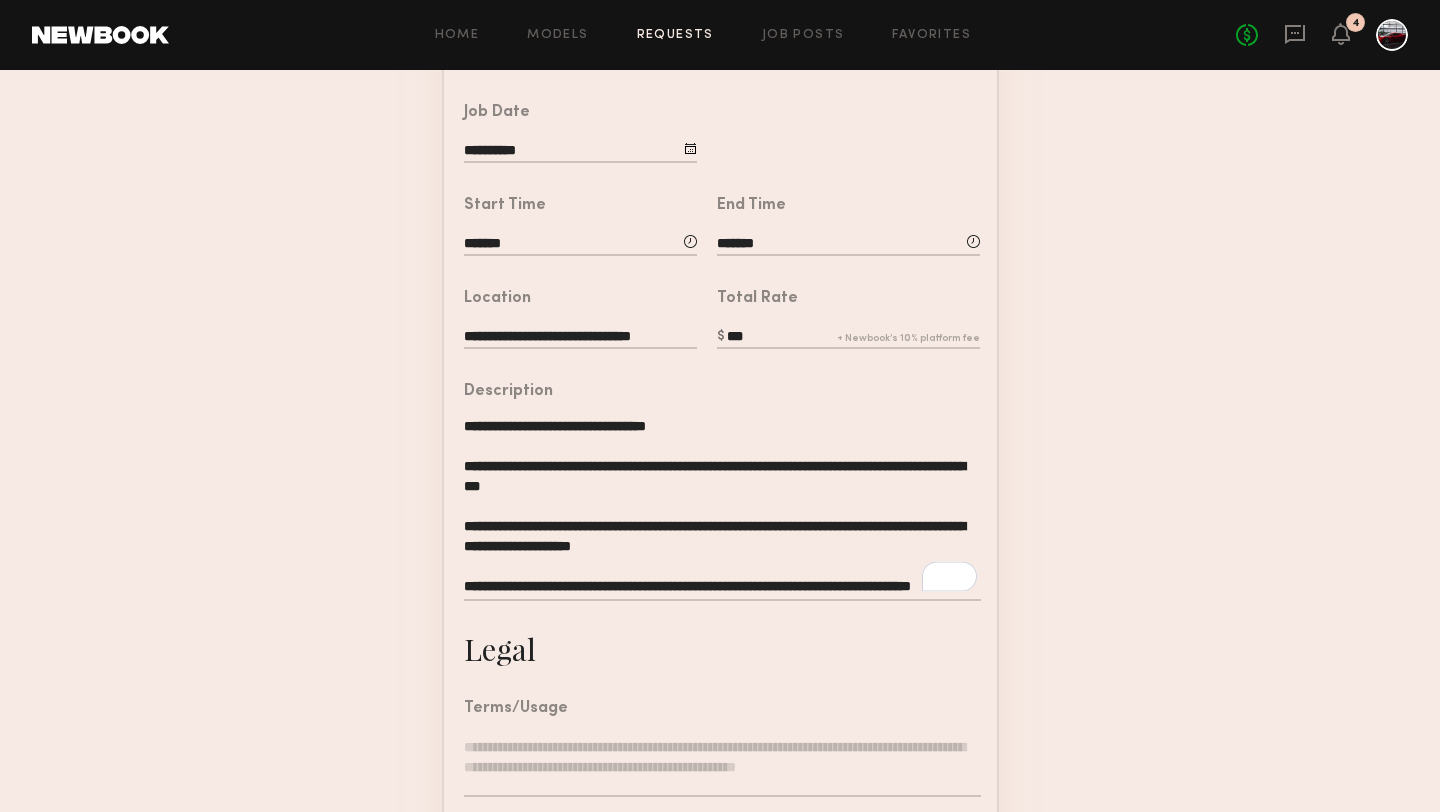 click on "**********" 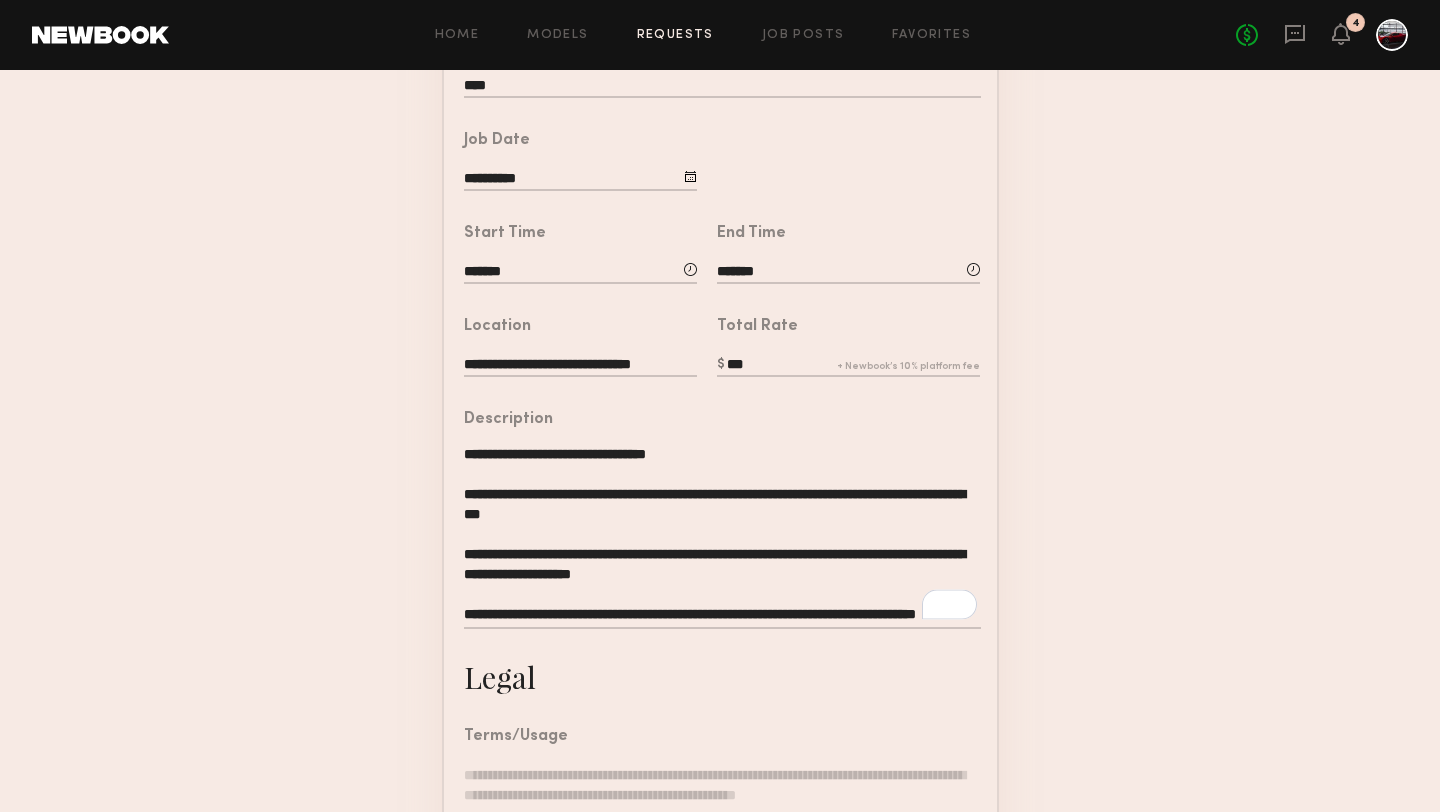 scroll, scrollTop: 454, scrollLeft: 0, axis: vertical 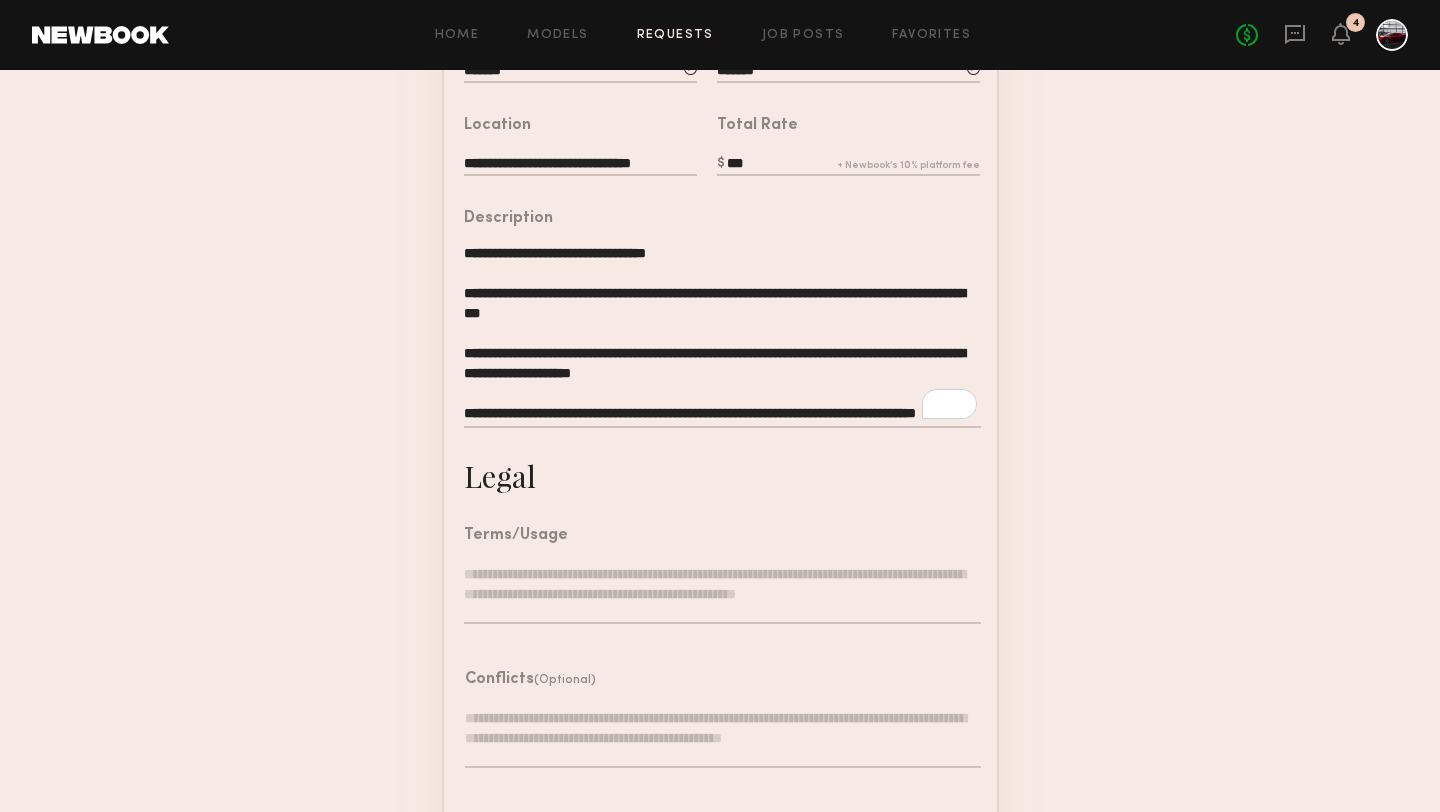 click on "**********" 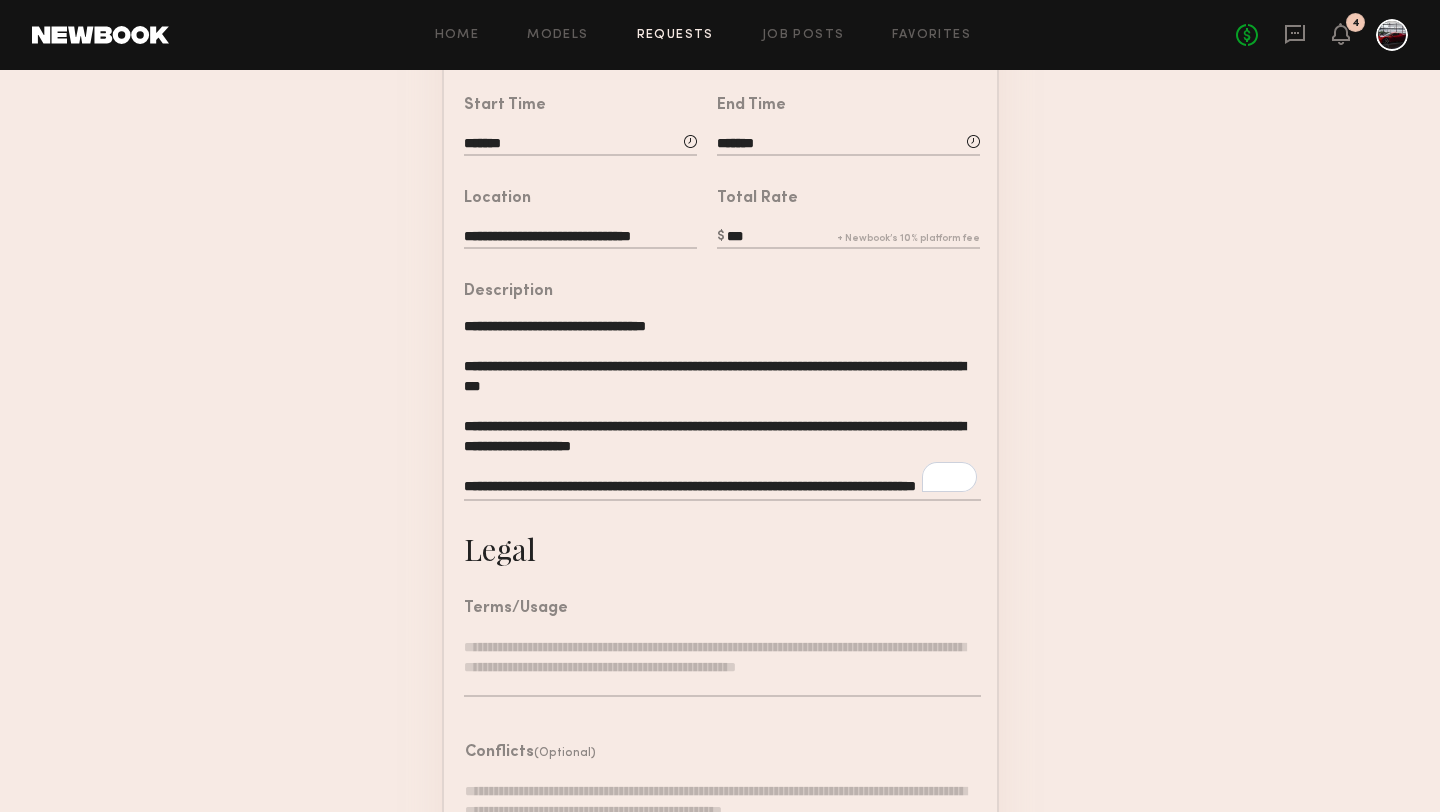 scroll, scrollTop: 463, scrollLeft: 0, axis: vertical 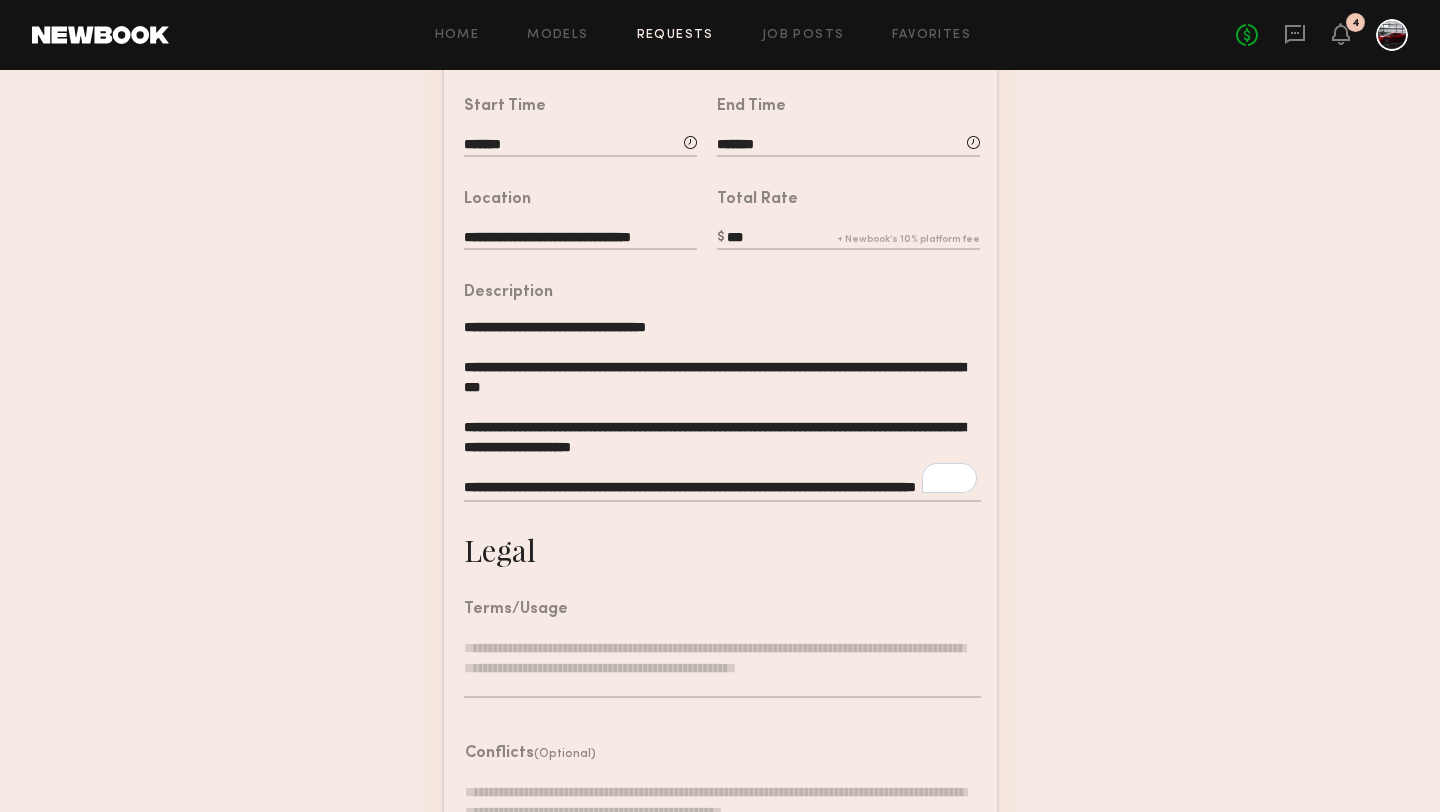 click on "**********" 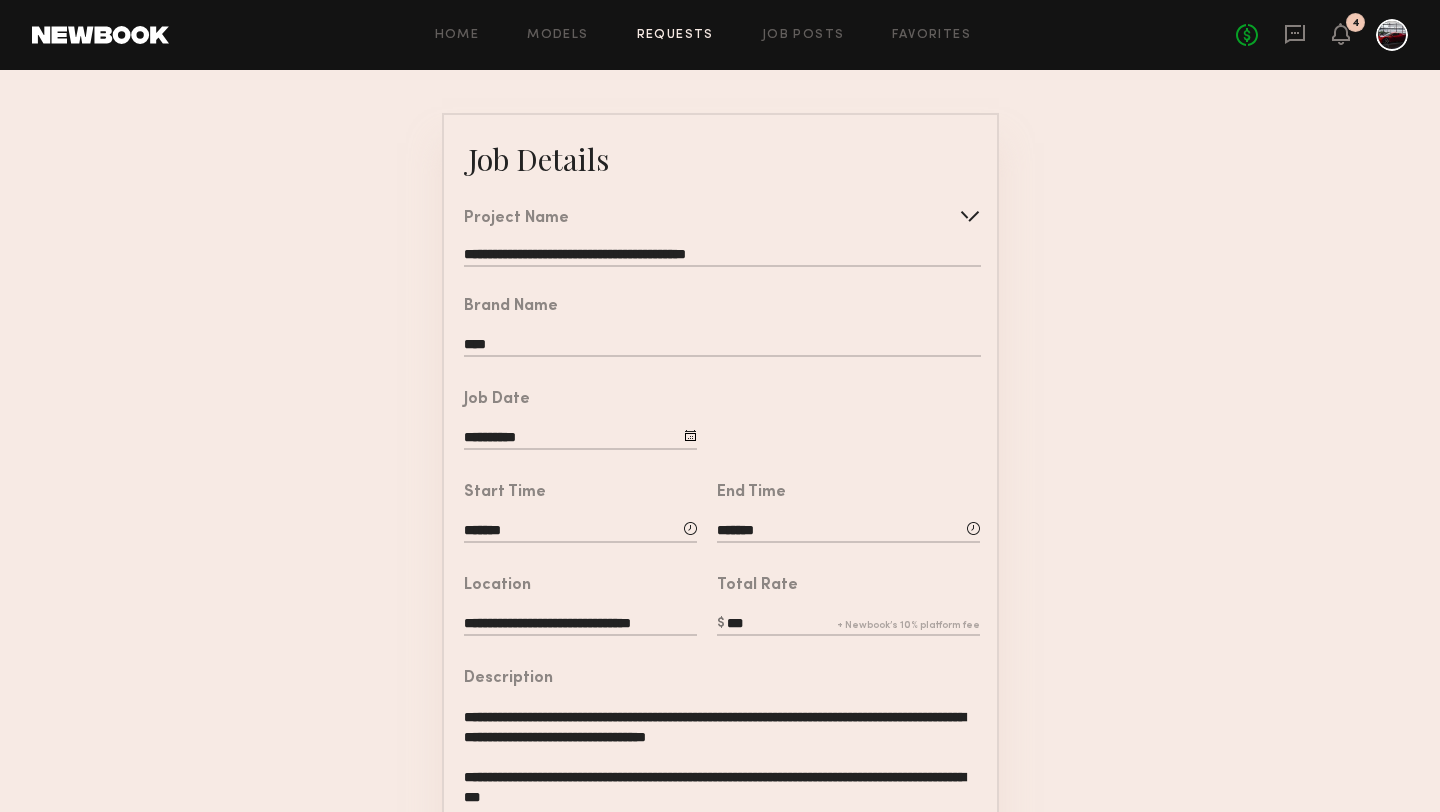 scroll, scrollTop: 0, scrollLeft: 0, axis: both 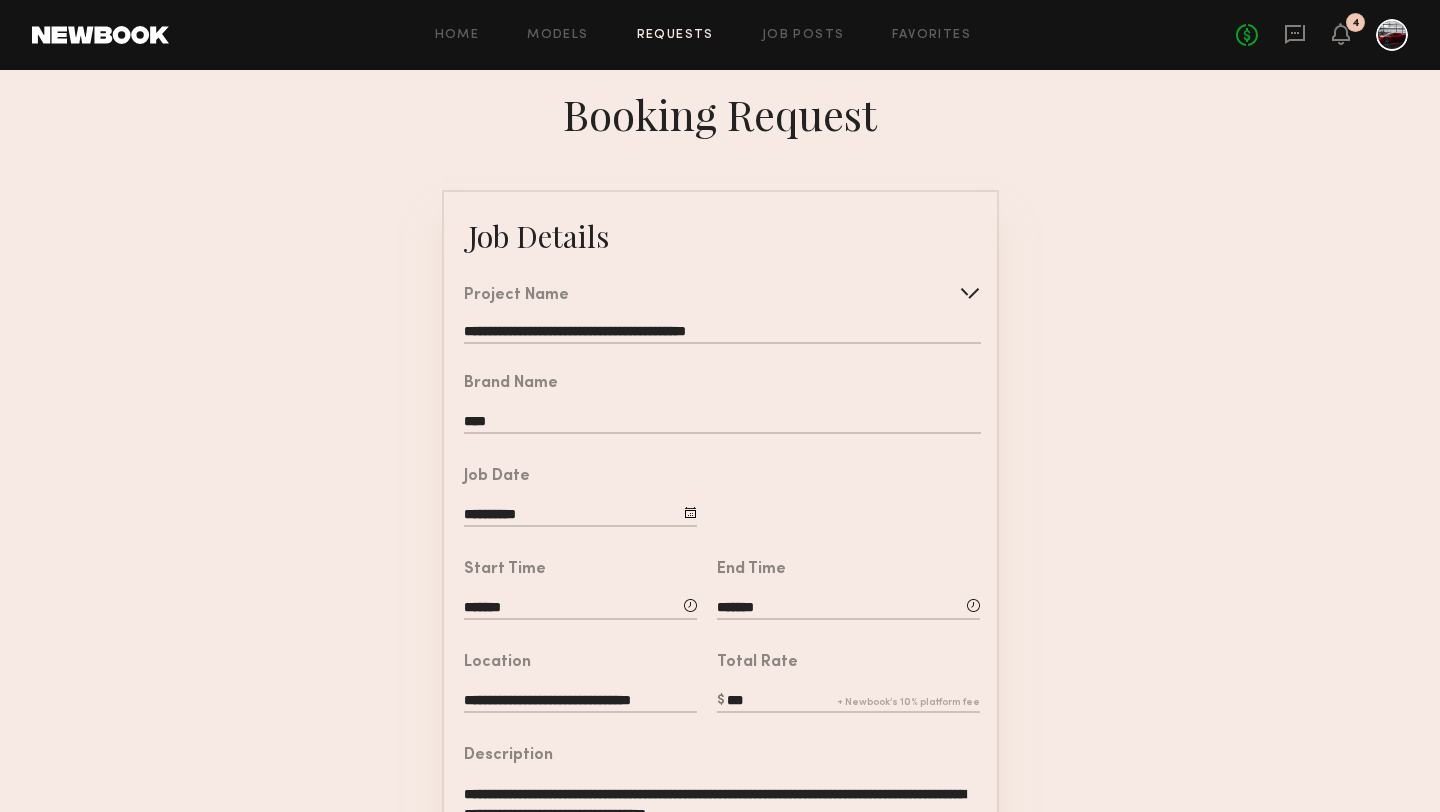 type on "**********" 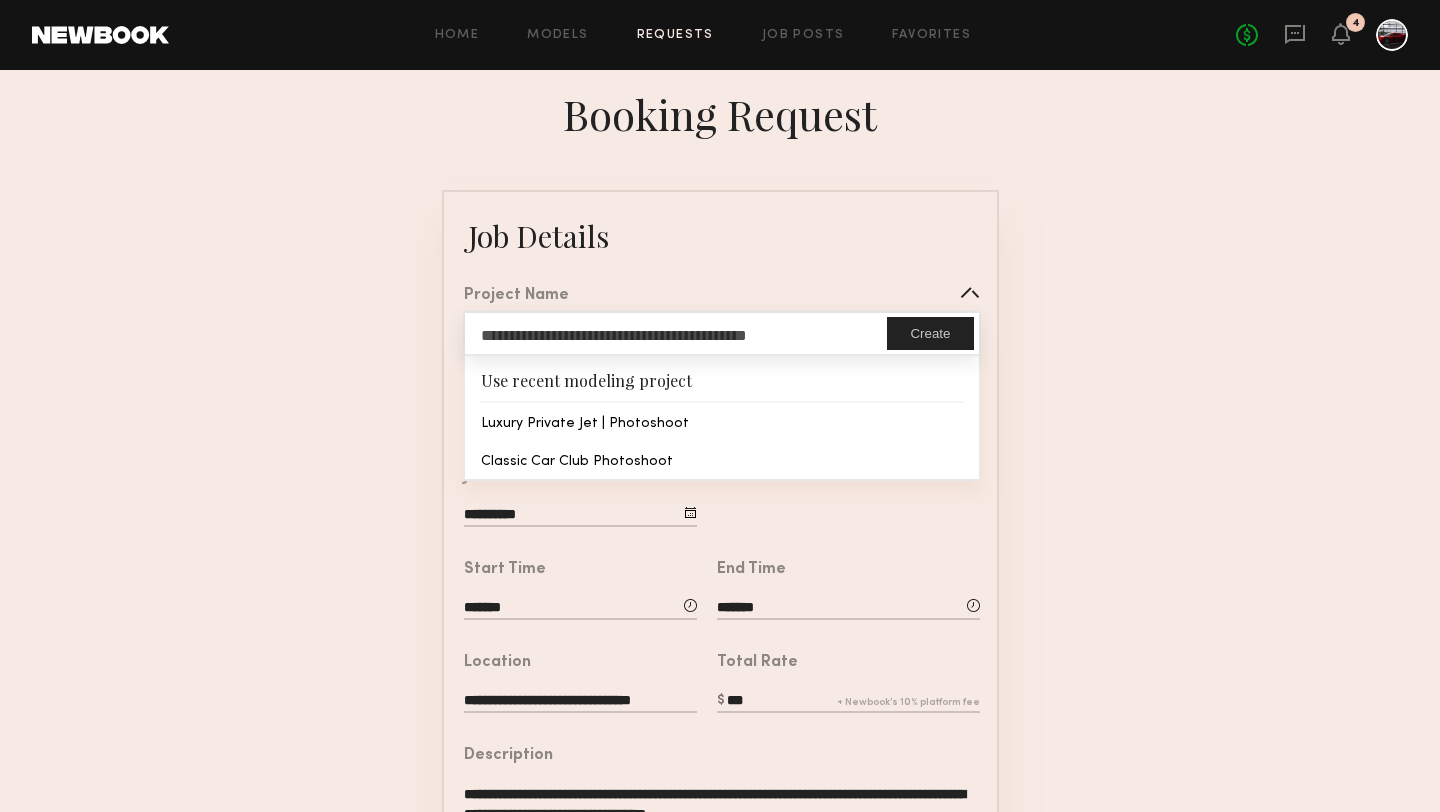 drag, startPoint x: 627, startPoint y: 335, endPoint x: 541, endPoint y: 334, distance: 86.00581 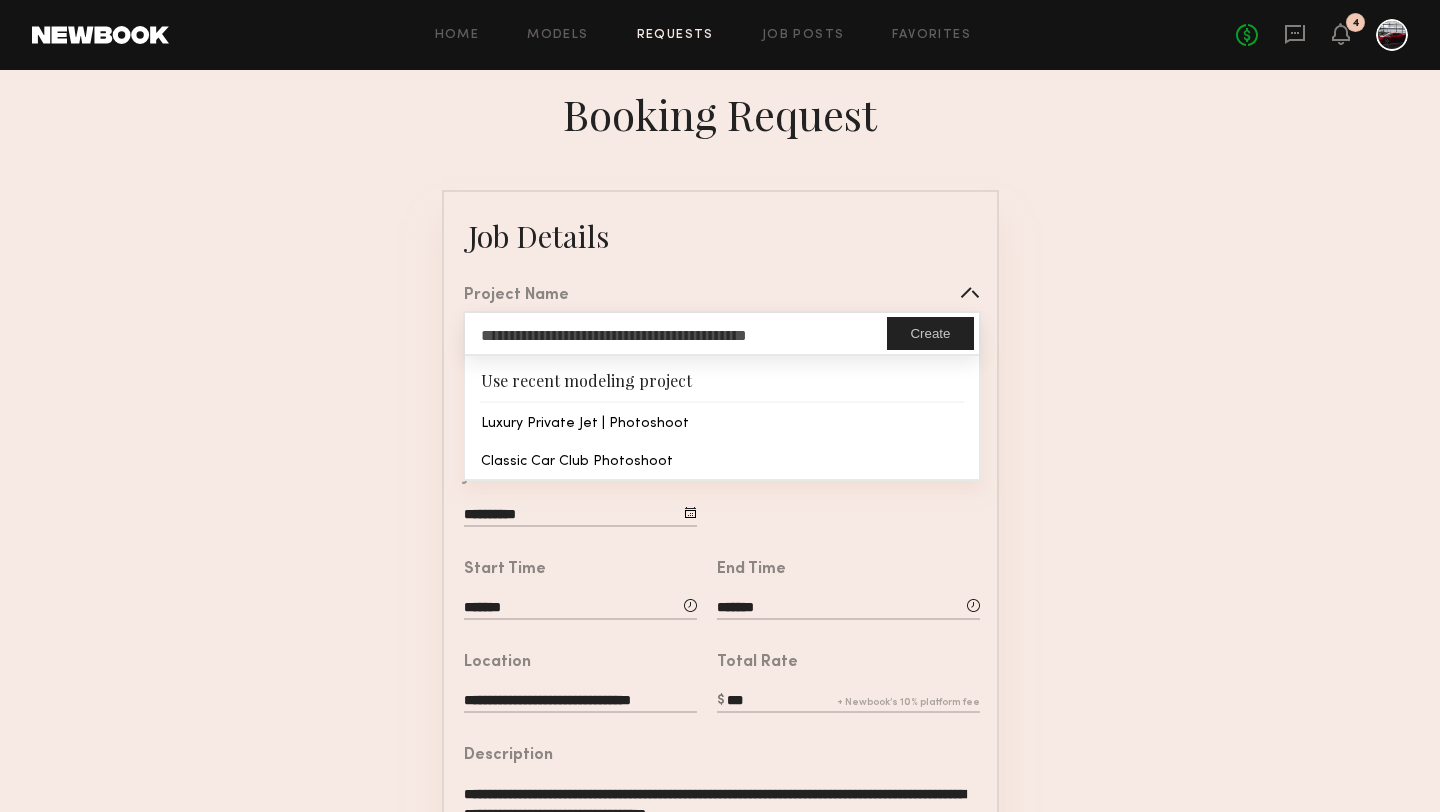 click on "**********" 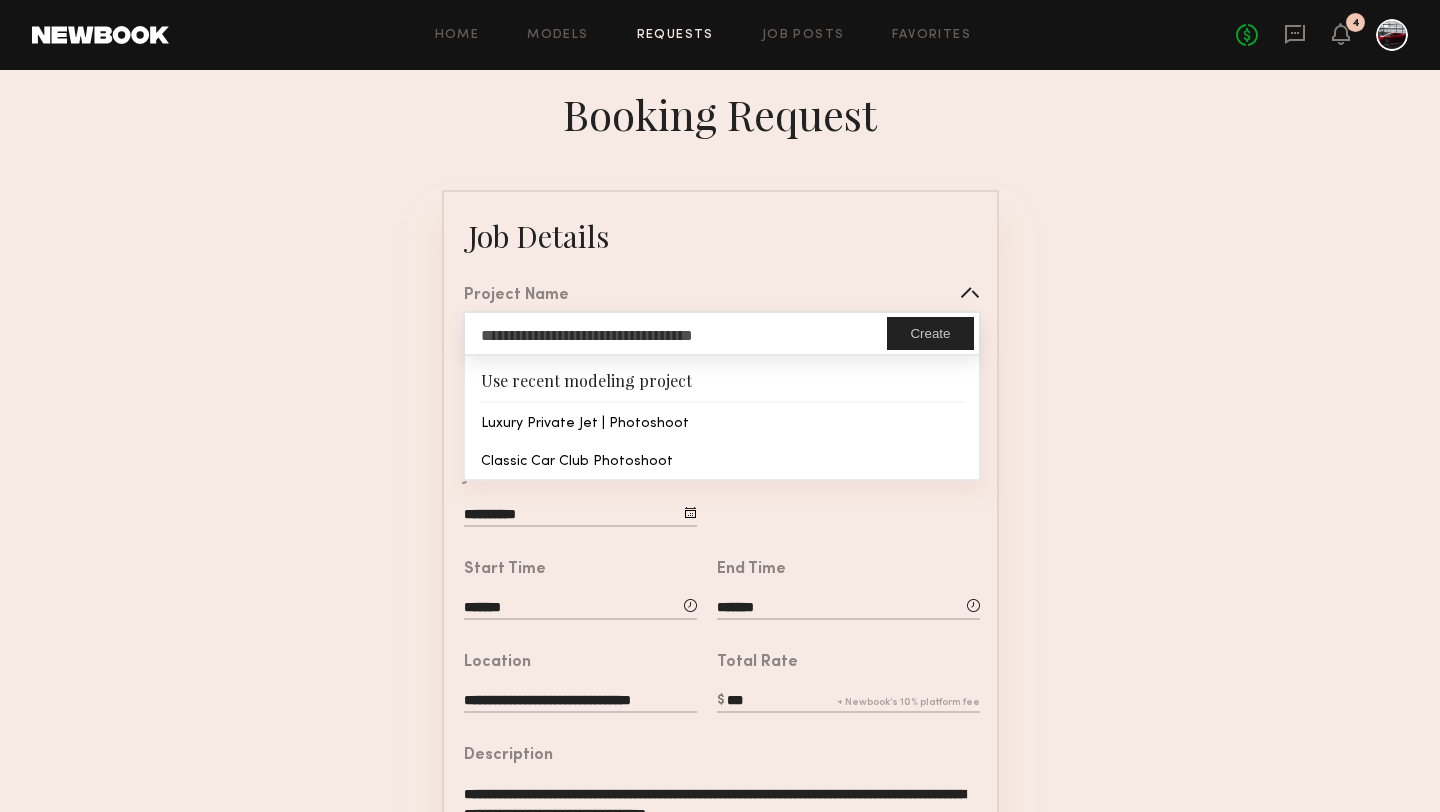 type on "**********" 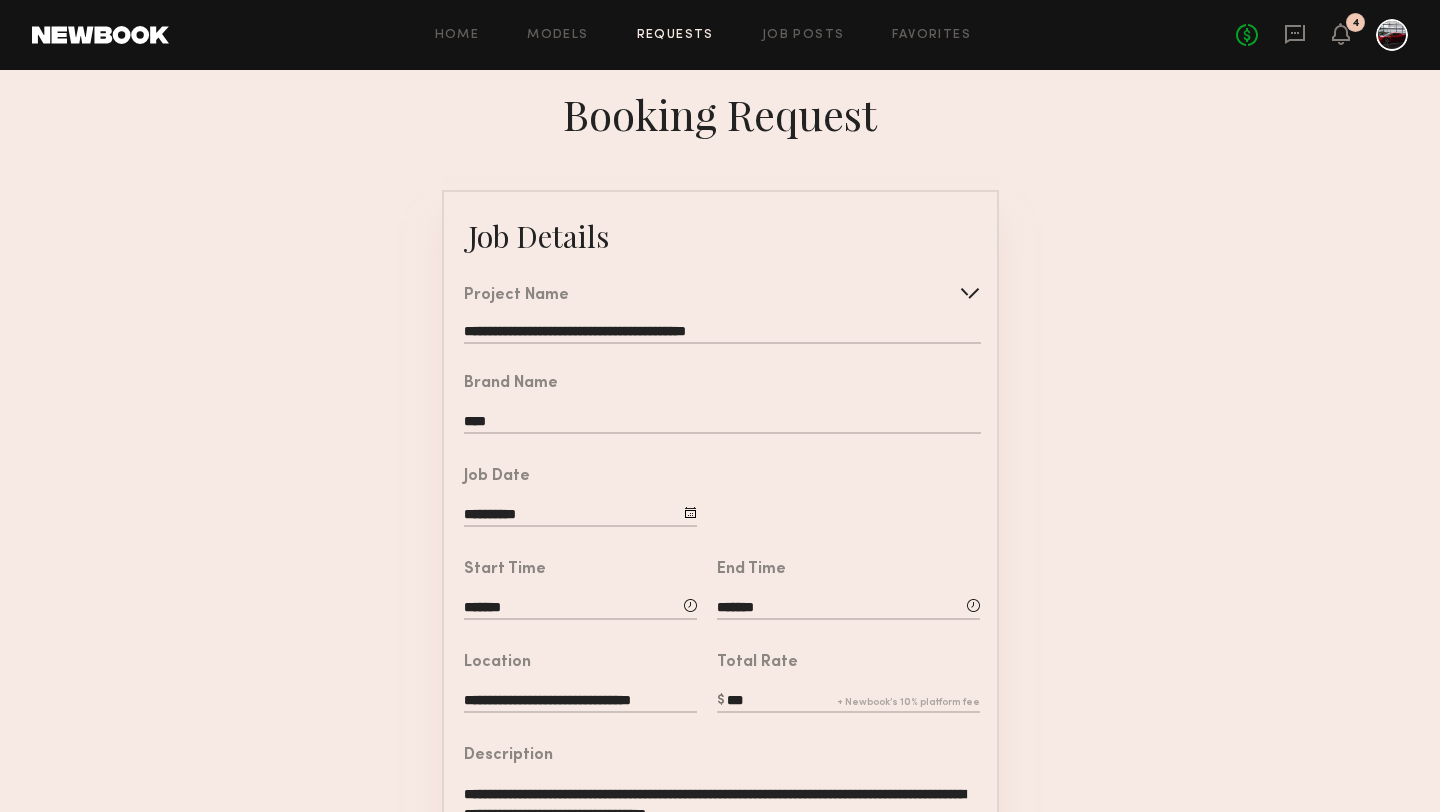 click on "**********" 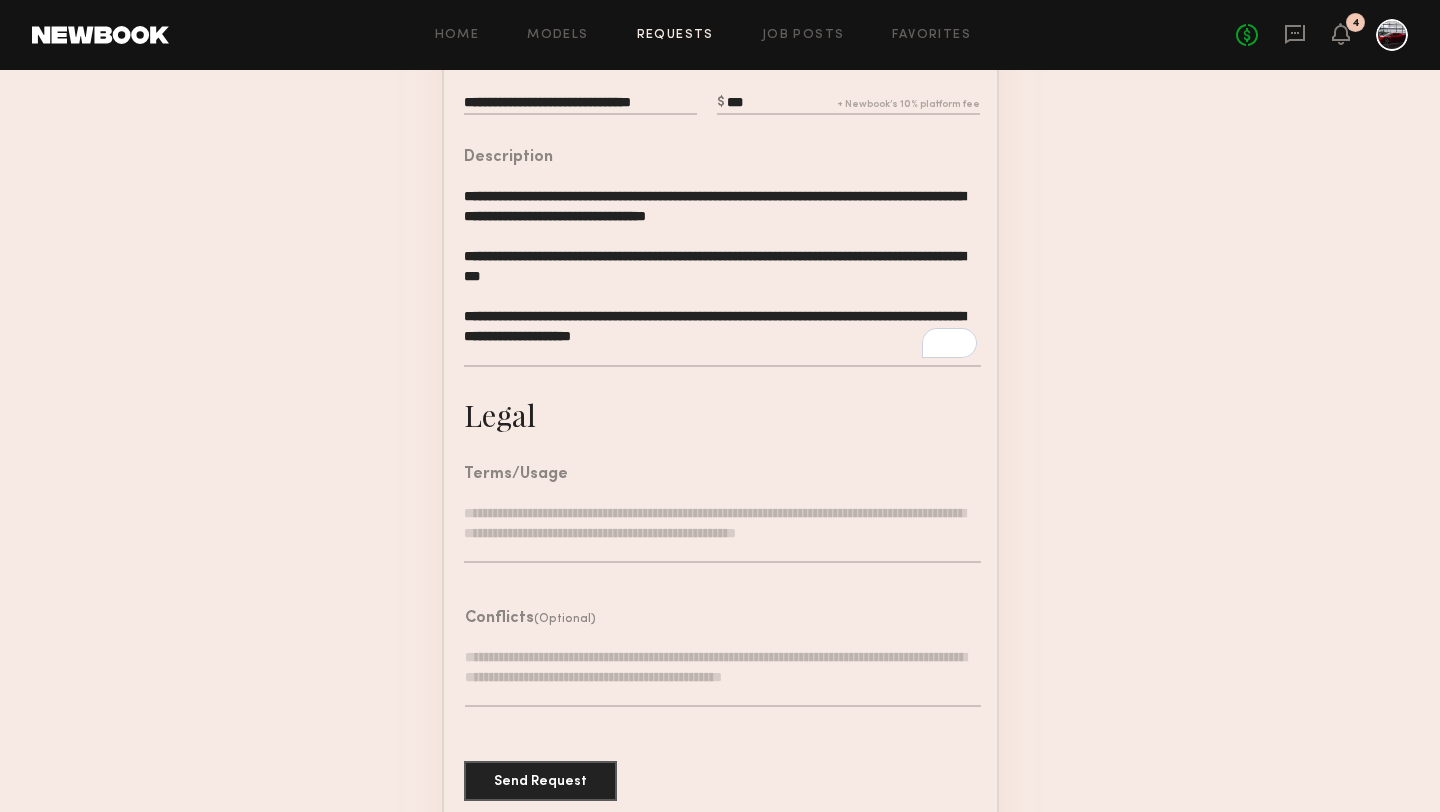 scroll, scrollTop: 597, scrollLeft: 0, axis: vertical 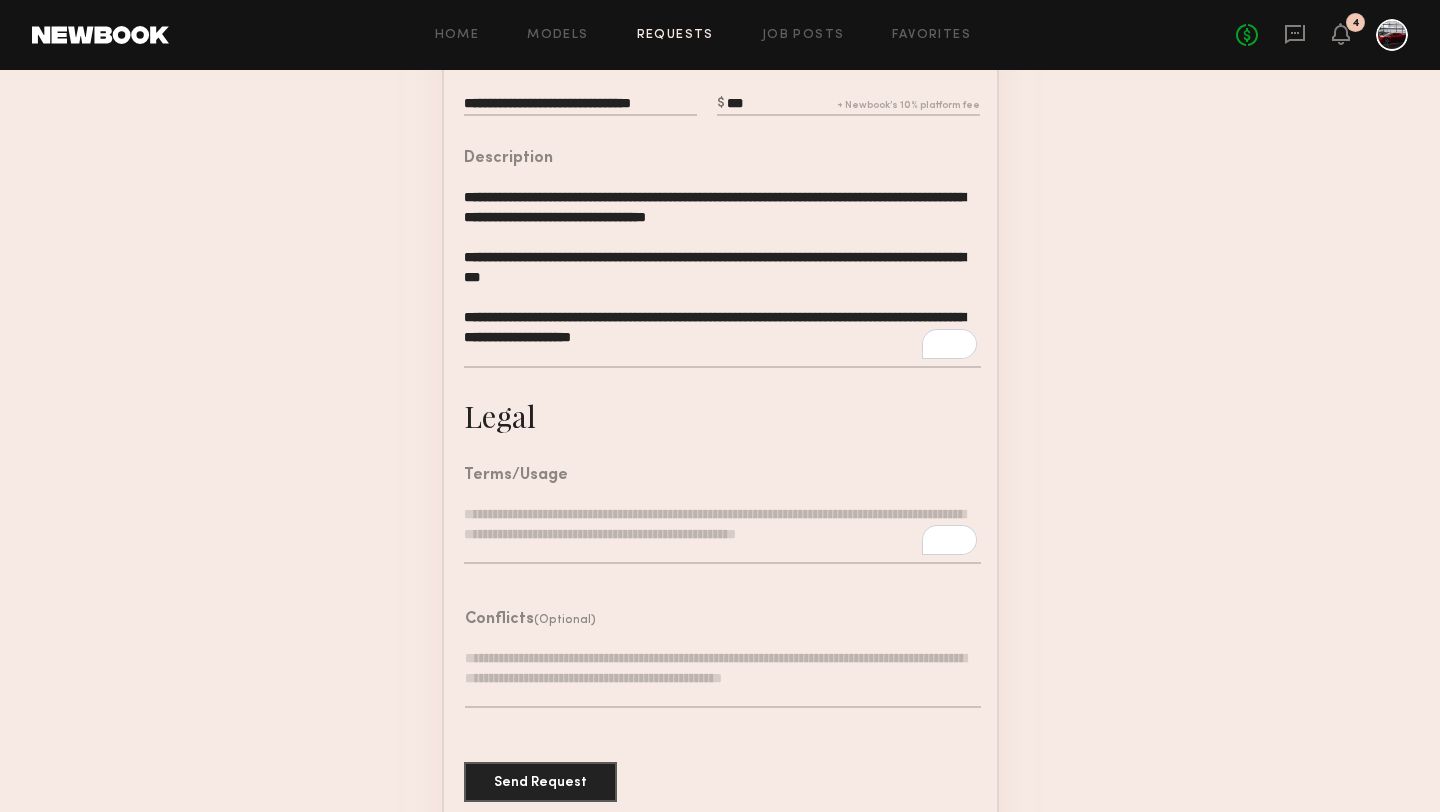 drag, startPoint x: 450, startPoint y: 402, endPoint x: 805, endPoint y: 537, distance: 379.80258 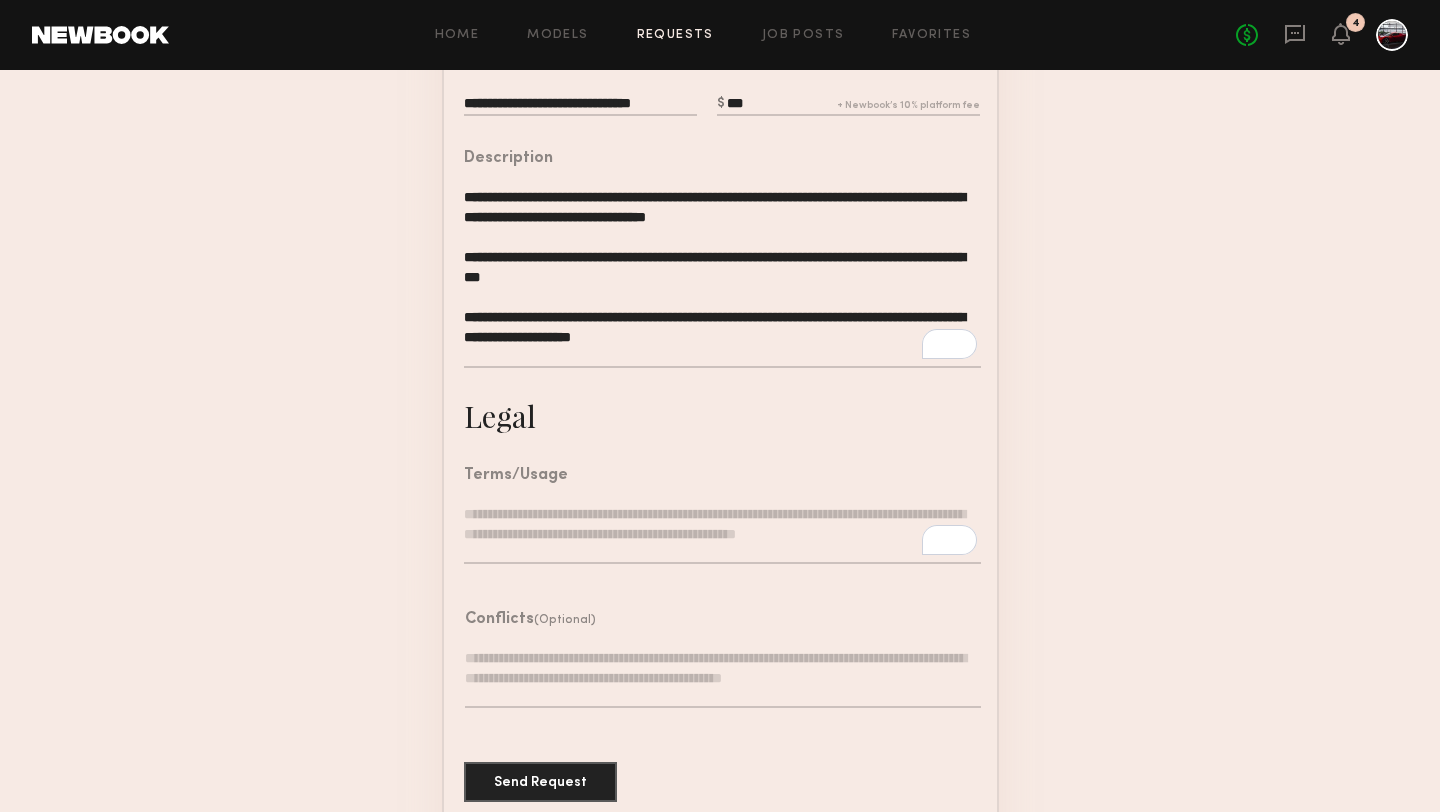 click on "**********" 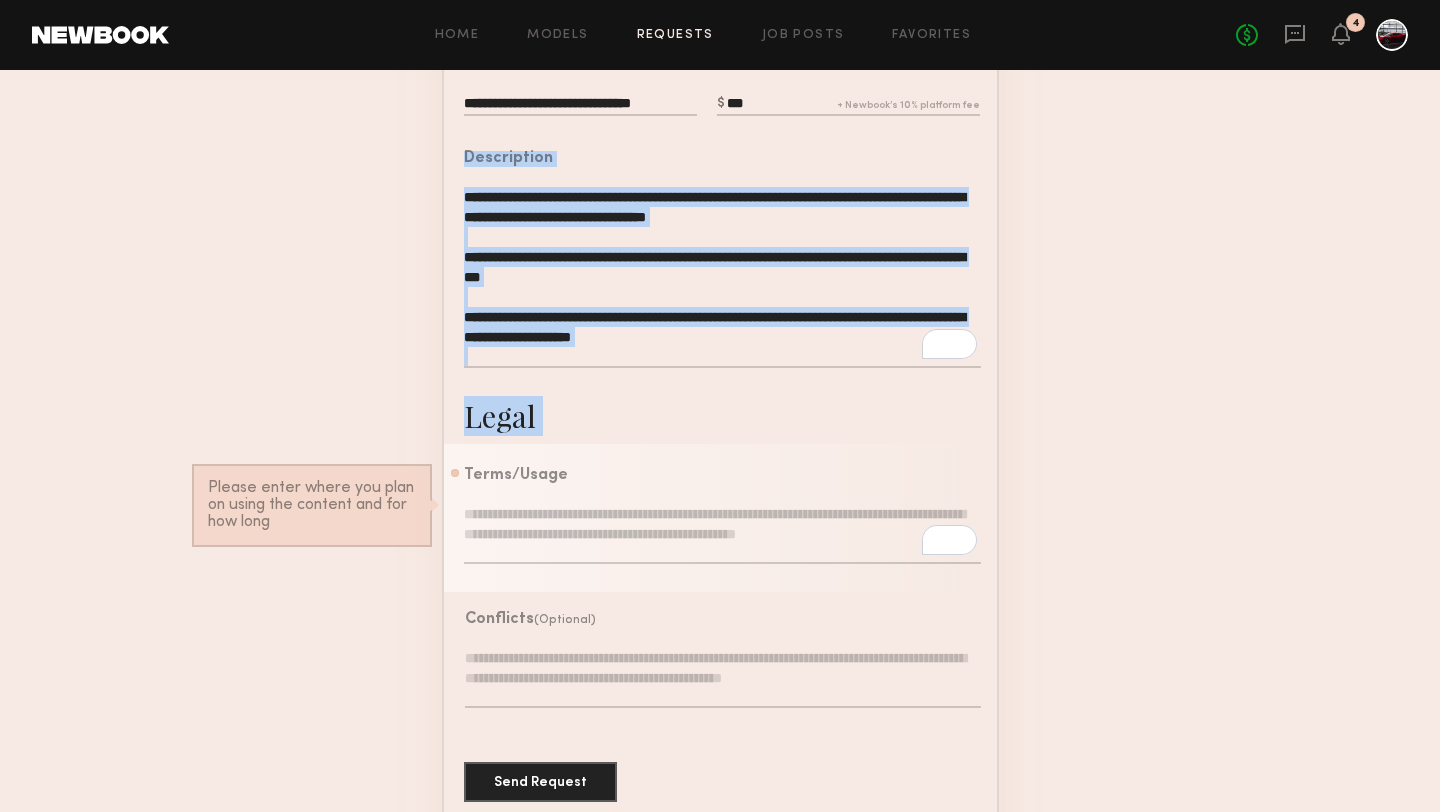 drag, startPoint x: 579, startPoint y: 463, endPoint x: 449, endPoint y: 401, distance: 144.02777 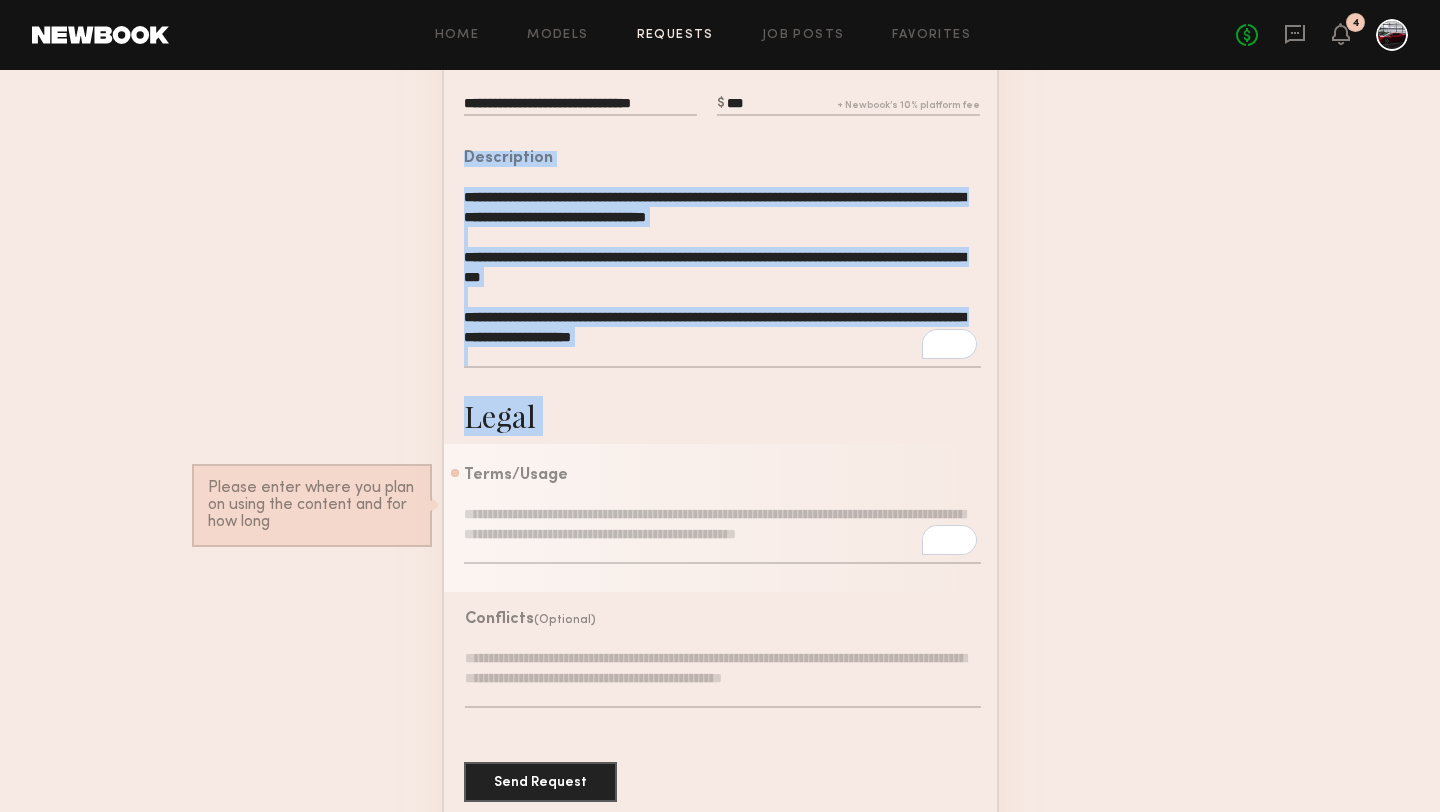 click on "**********" 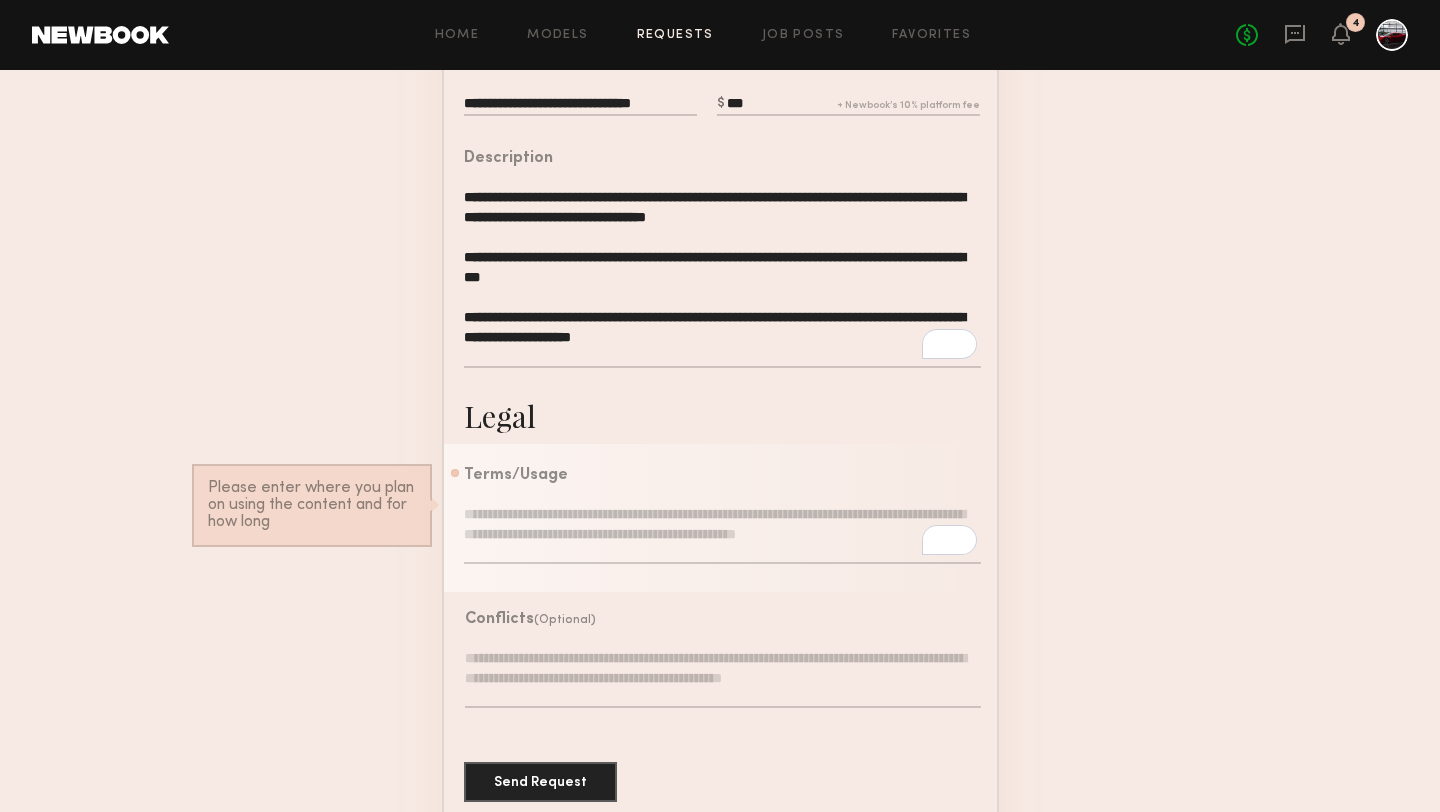 click on "Legal" 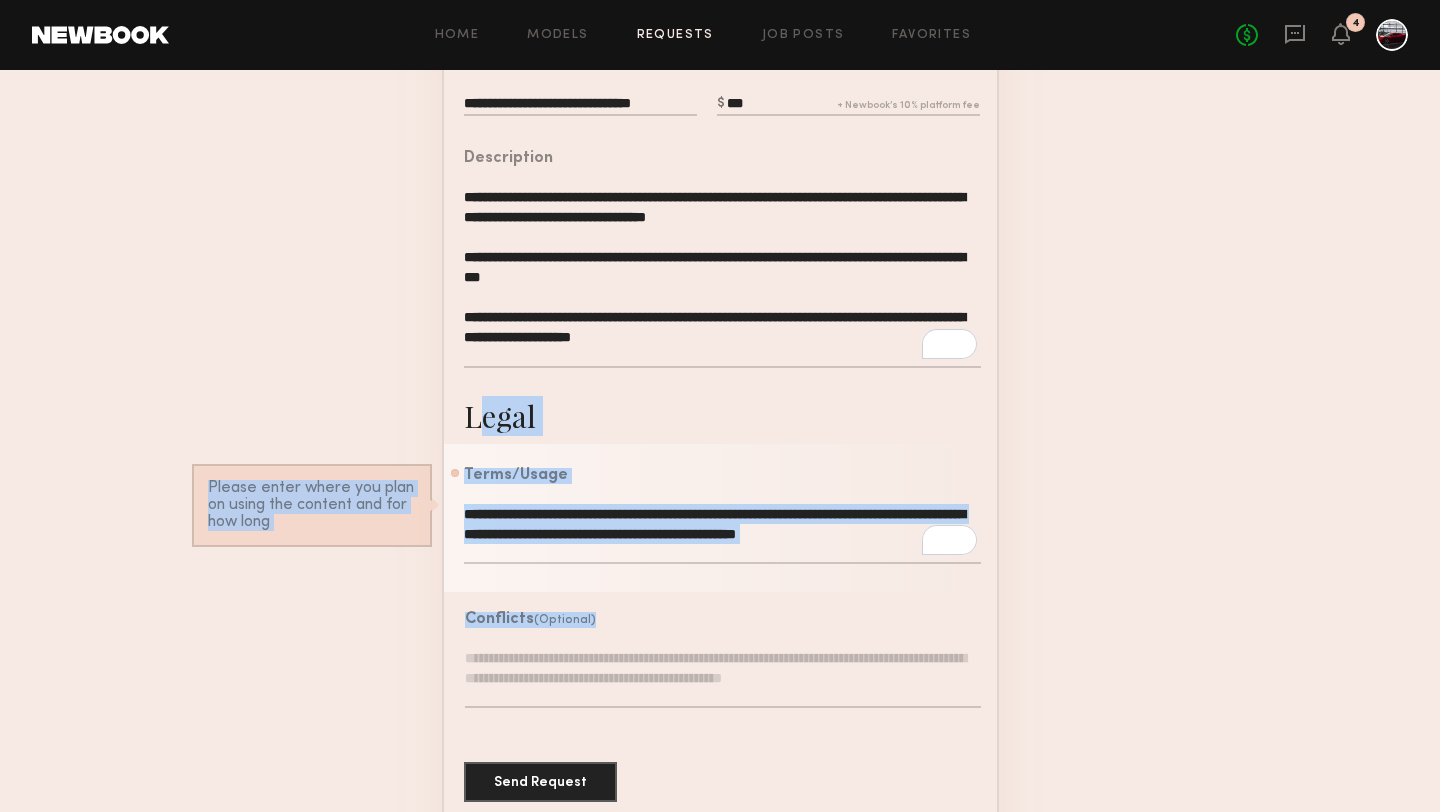 drag, startPoint x: 468, startPoint y: 413, endPoint x: 951, endPoint y: 730, distance: 577.7352 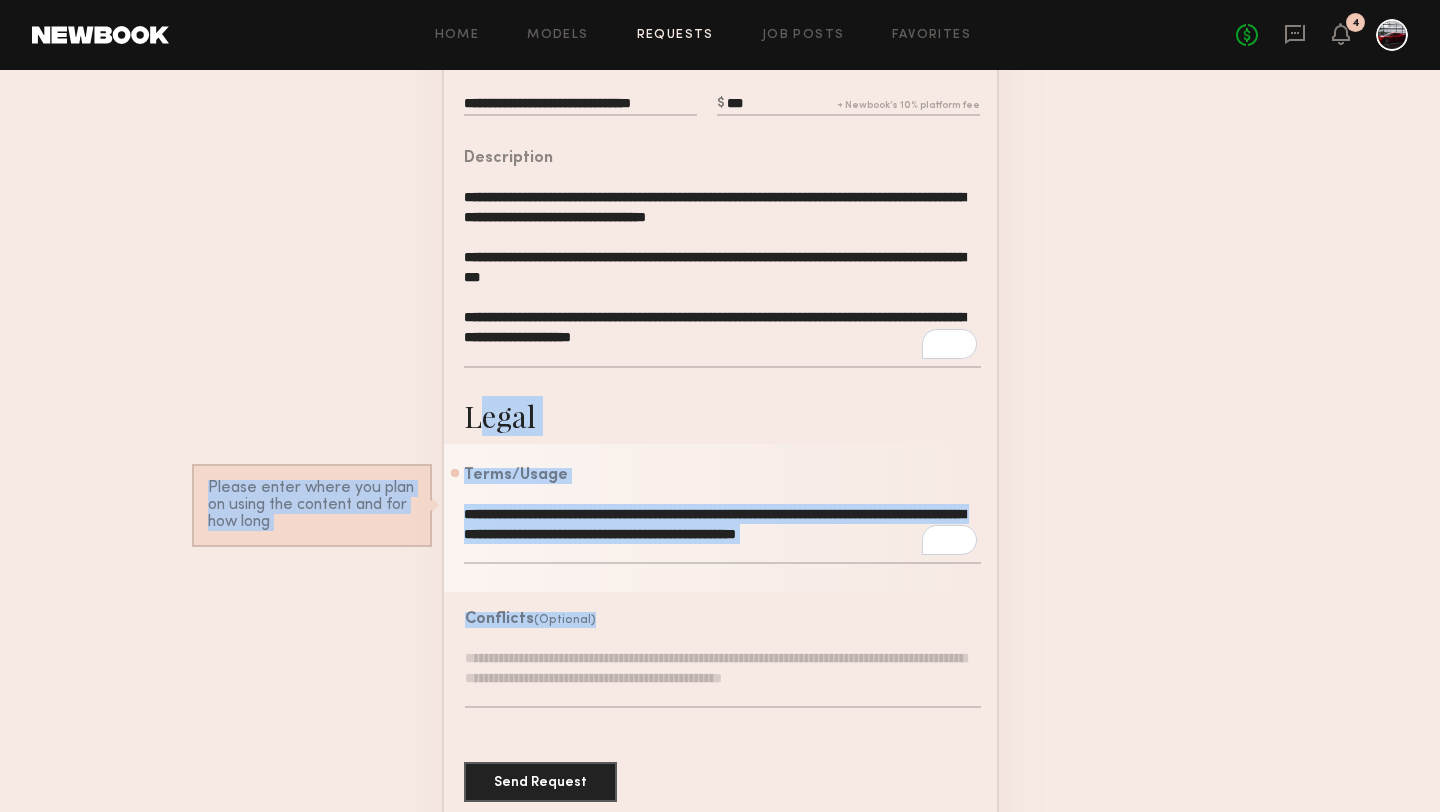 click on "**********" 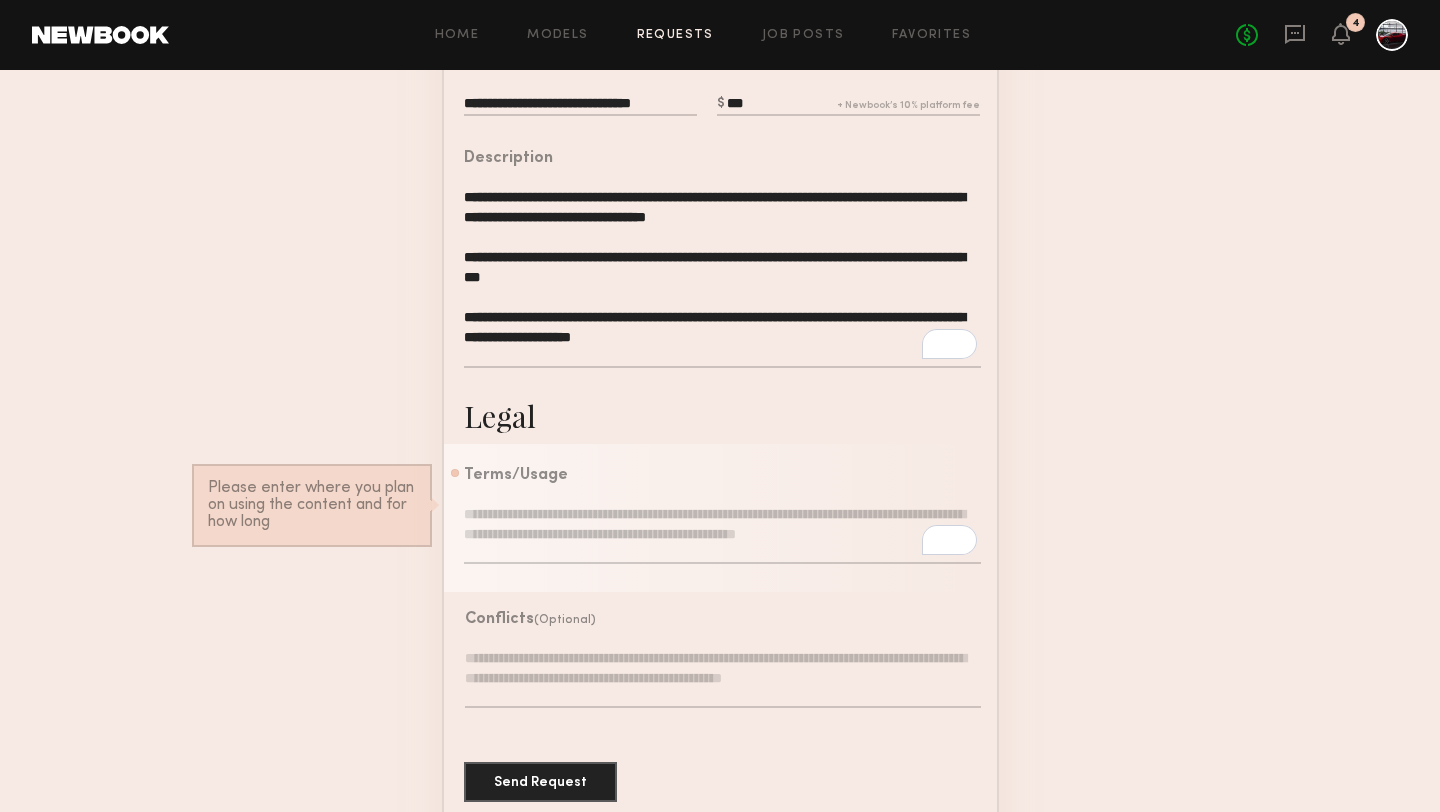 click 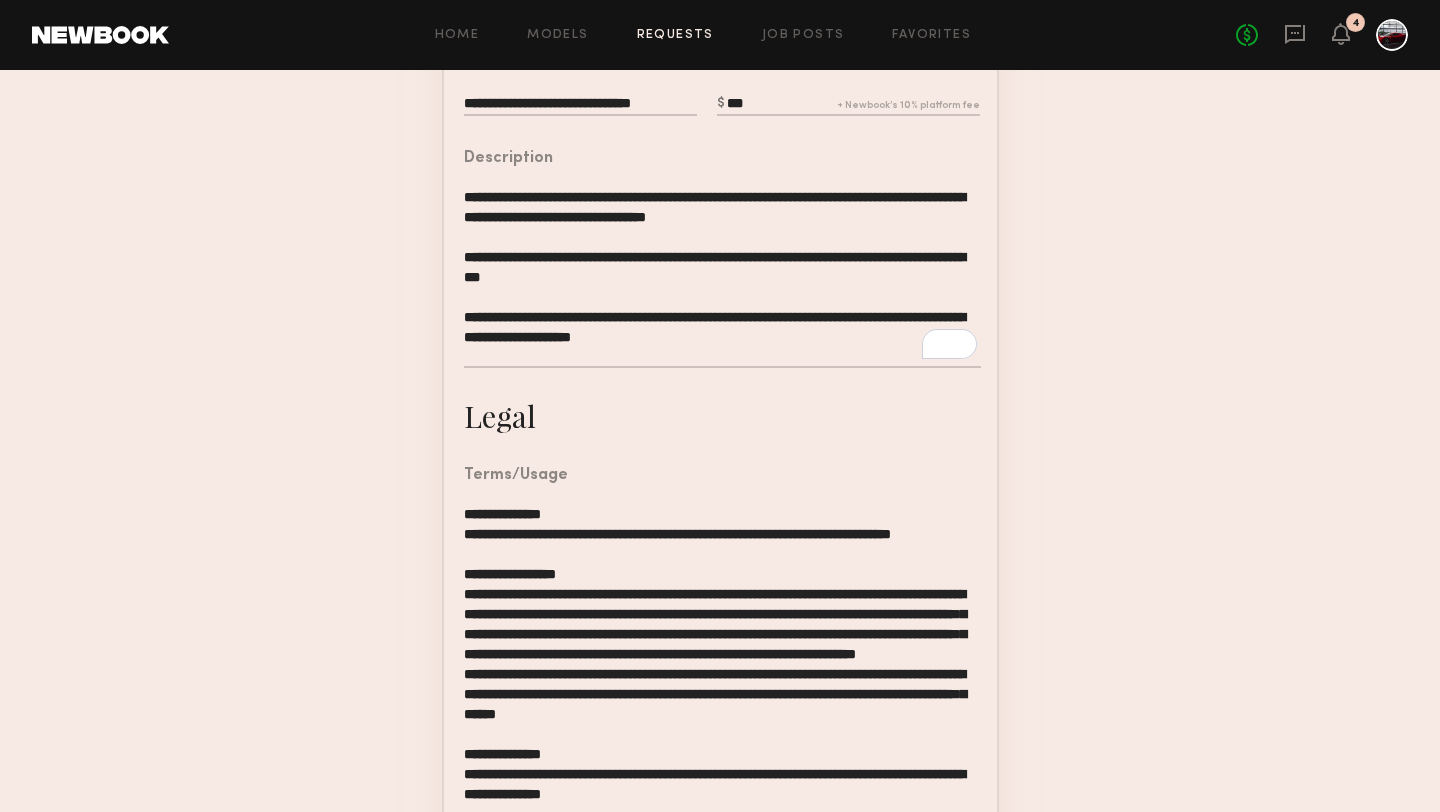 scroll, scrollTop: 338, scrollLeft: 0, axis: vertical 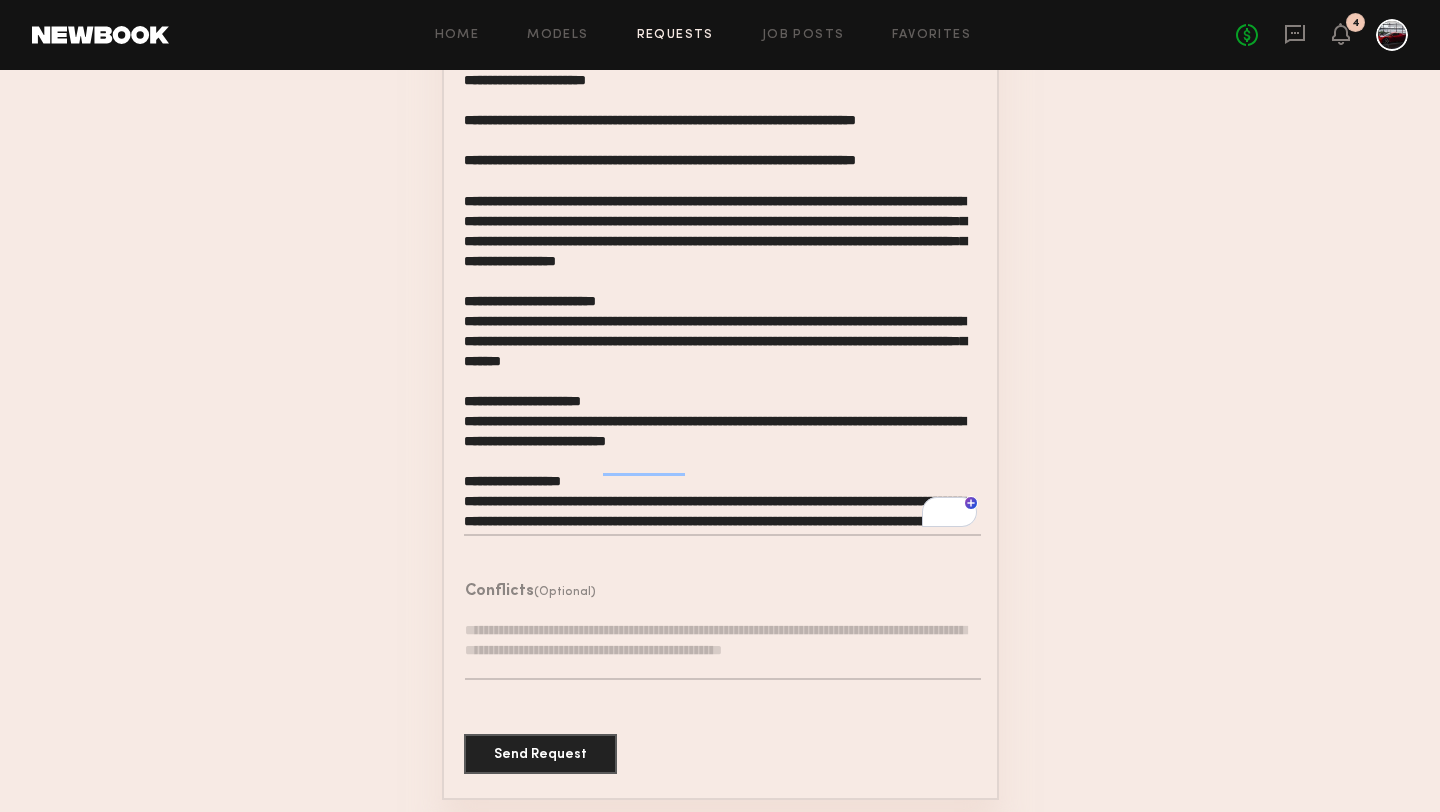 type on "**********" 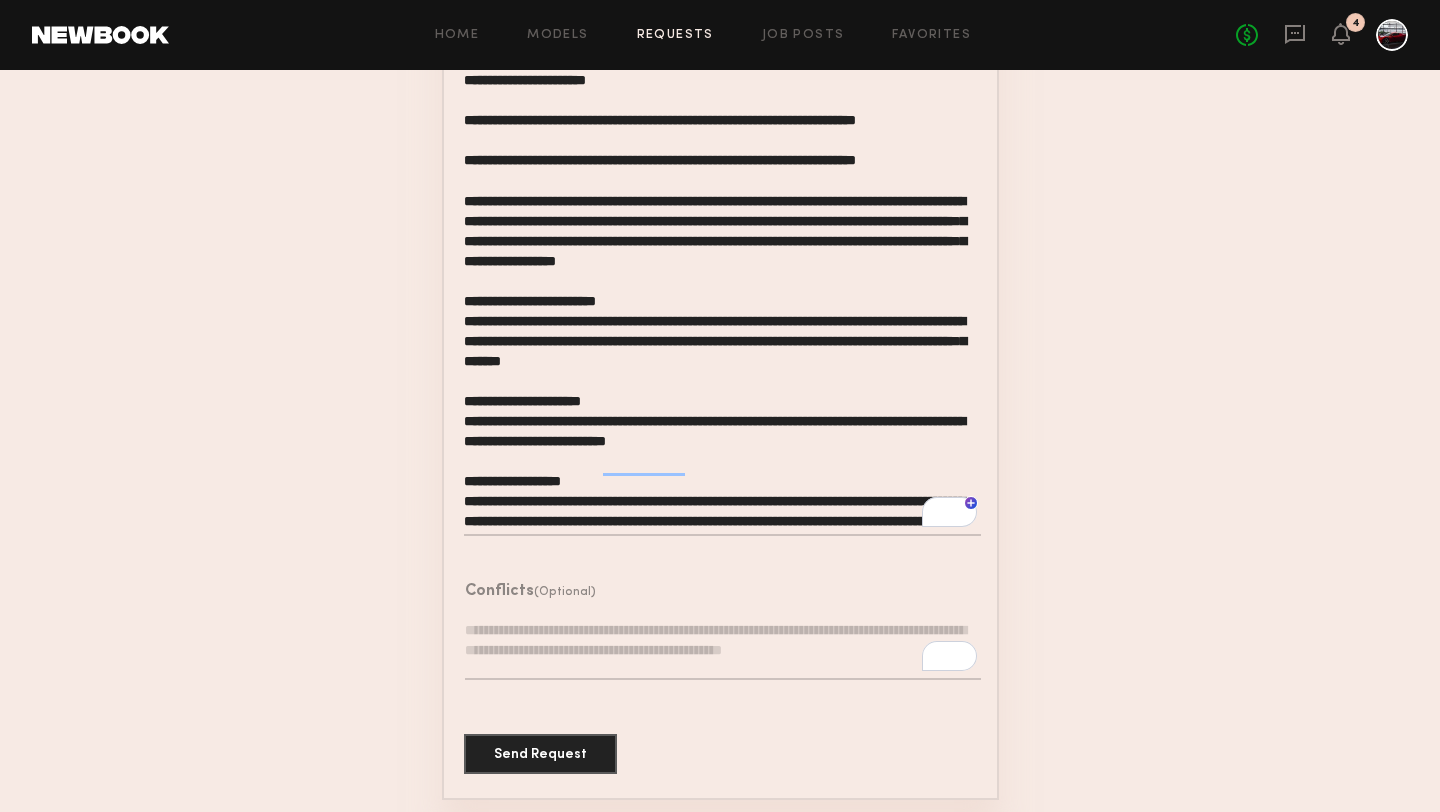 scroll, scrollTop: 338, scrollLeft: 0, axis: vertical 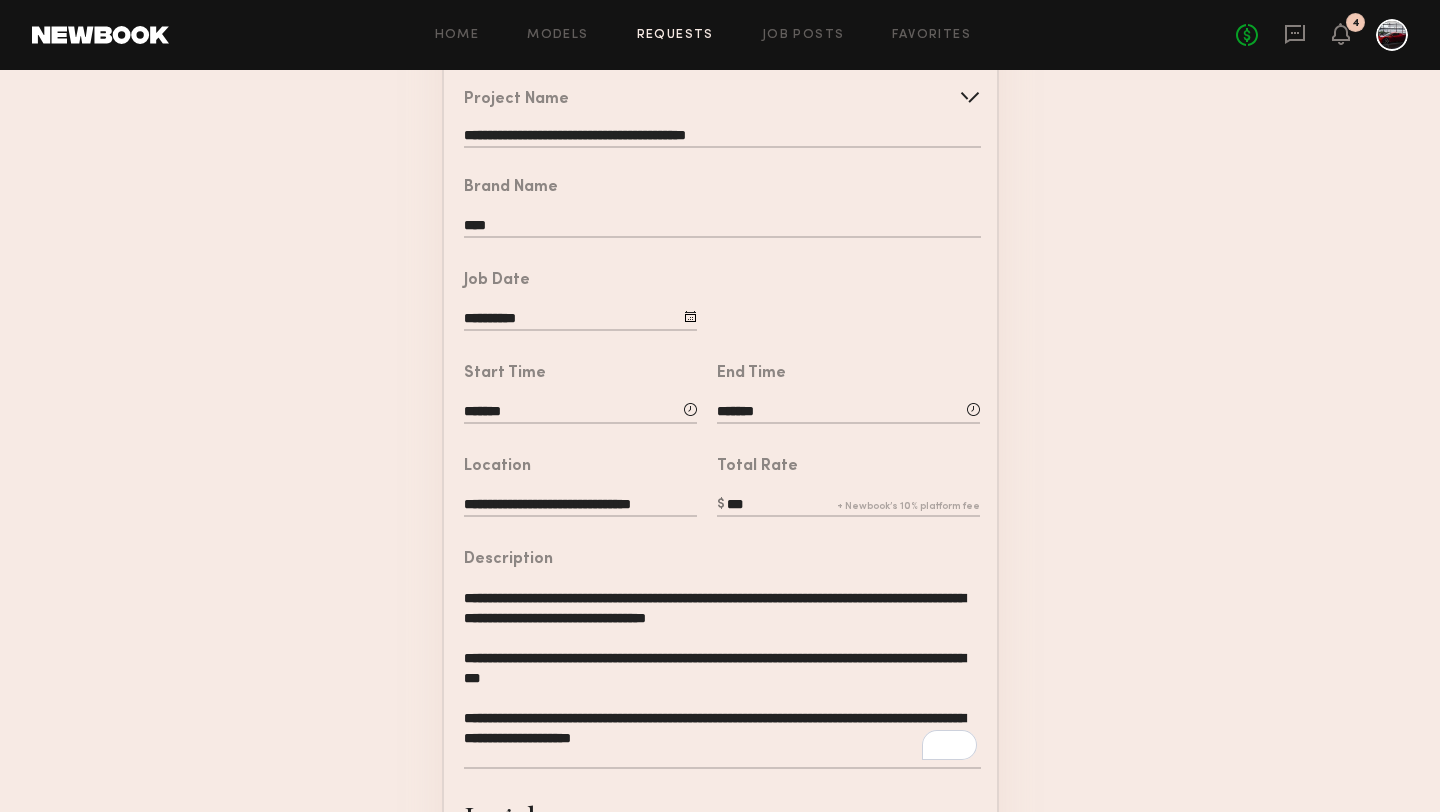 drag, startPoint x: 757, startPoint y: 507, endPoint x: 728, endPoint y: 505, distance: 29.068884 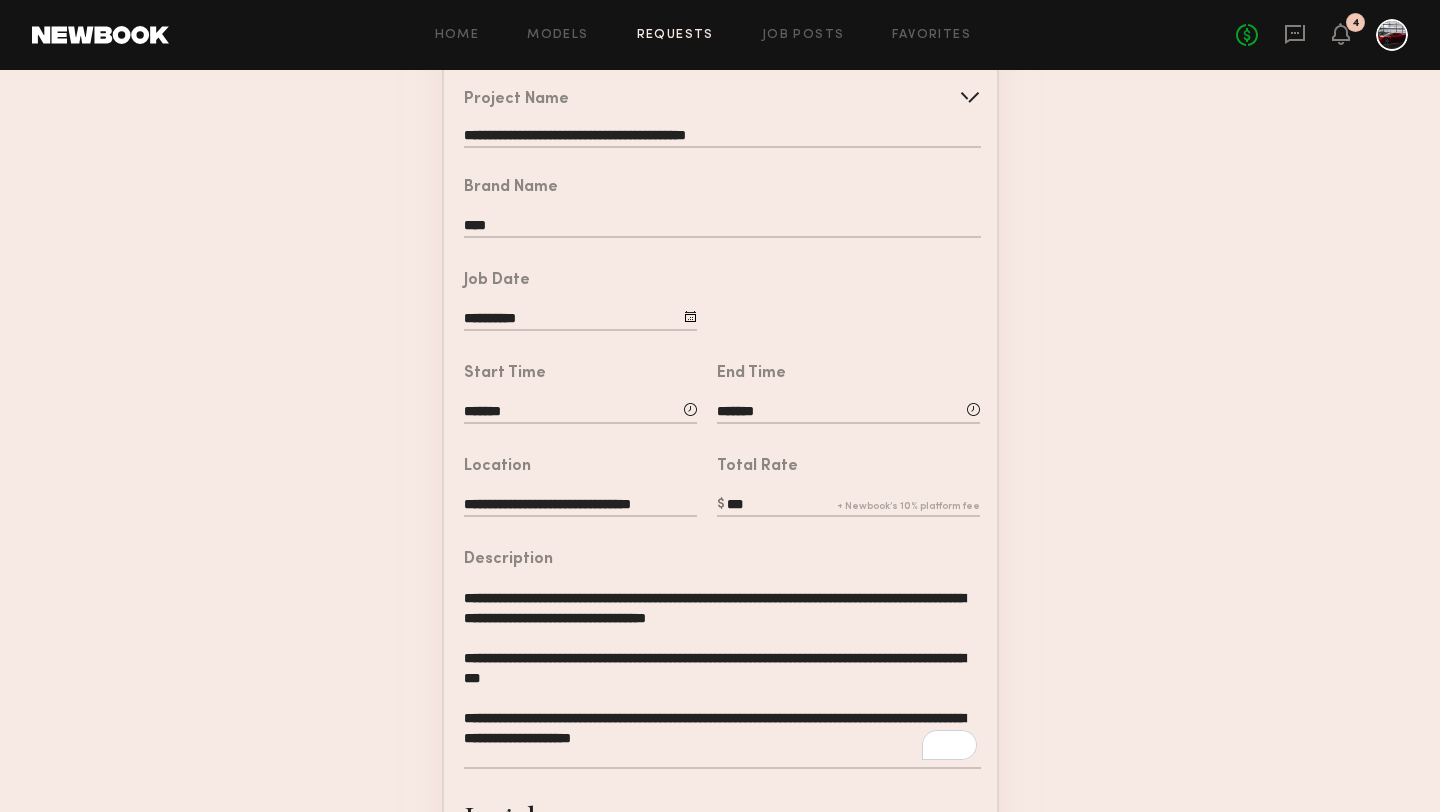 click on "***" 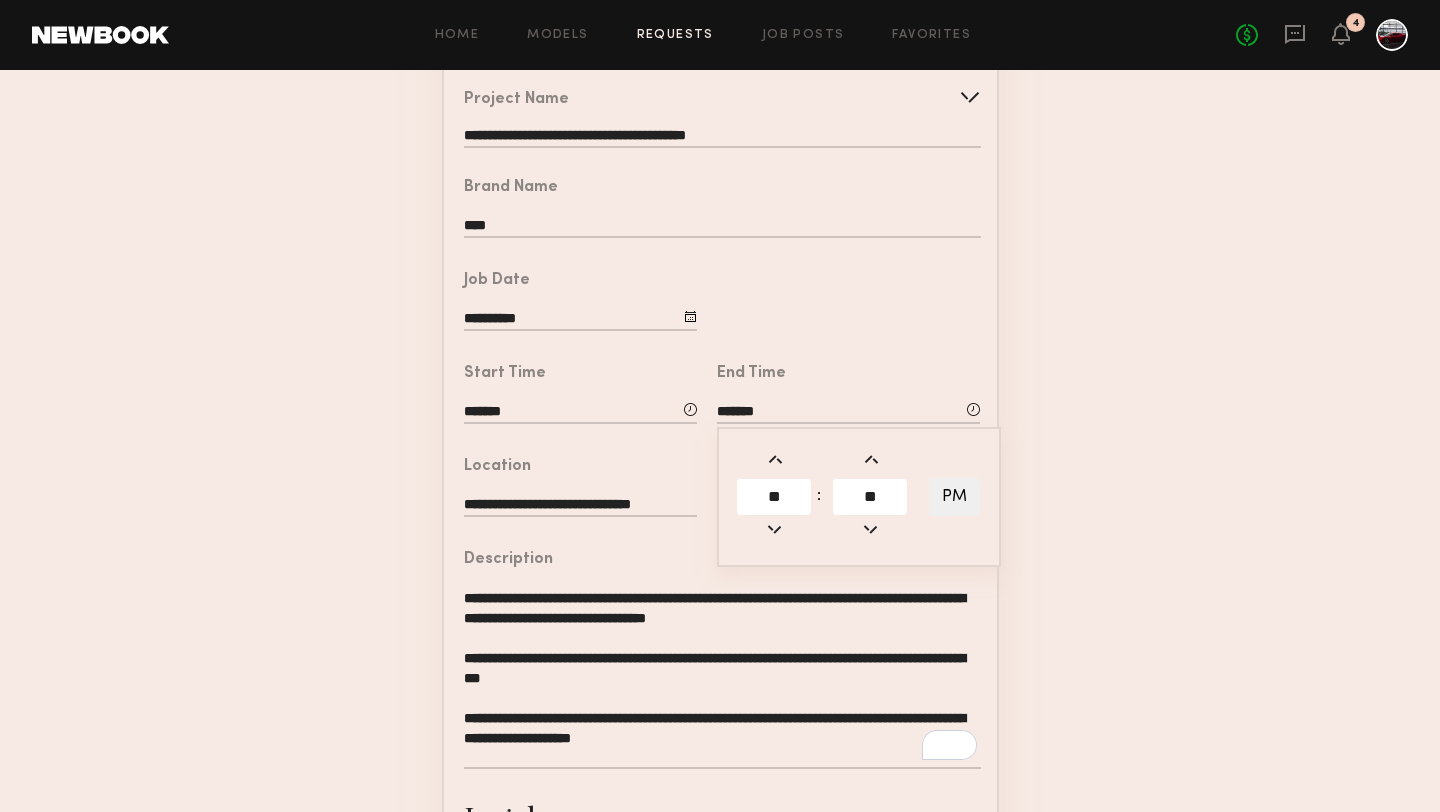 click on "**" 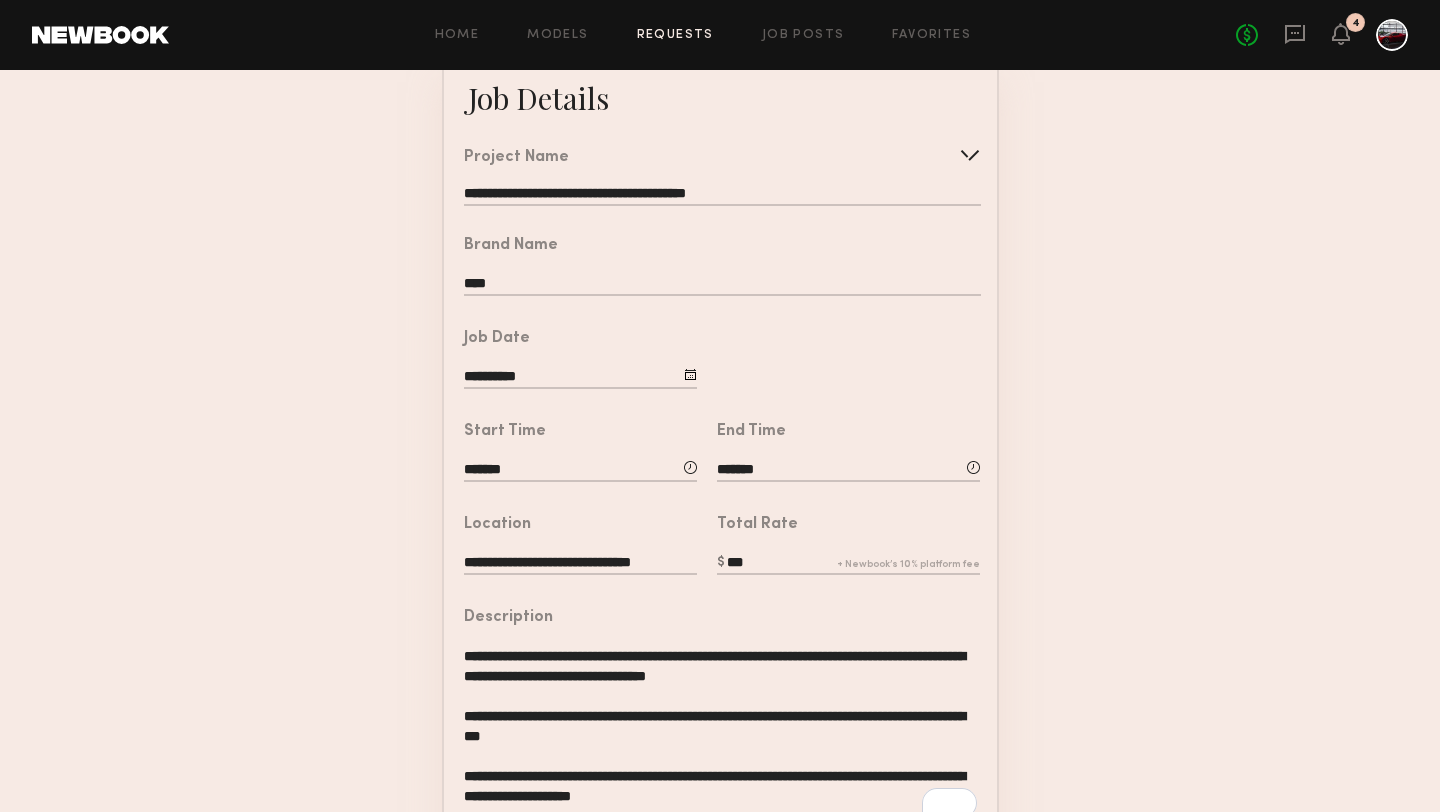 scroll, scrollTop: 150, scrollLeft: 0, axis: vertical 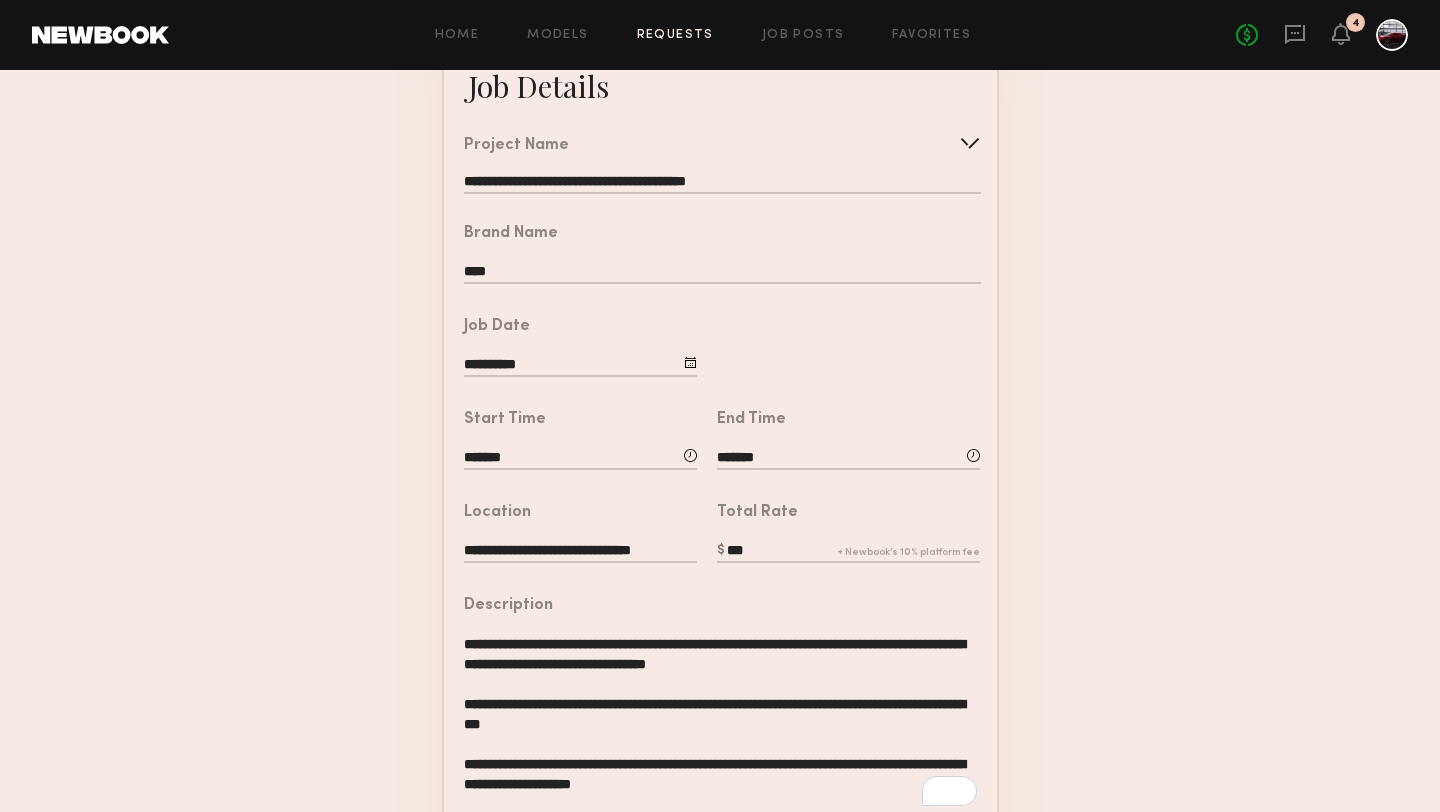 click on "**********" 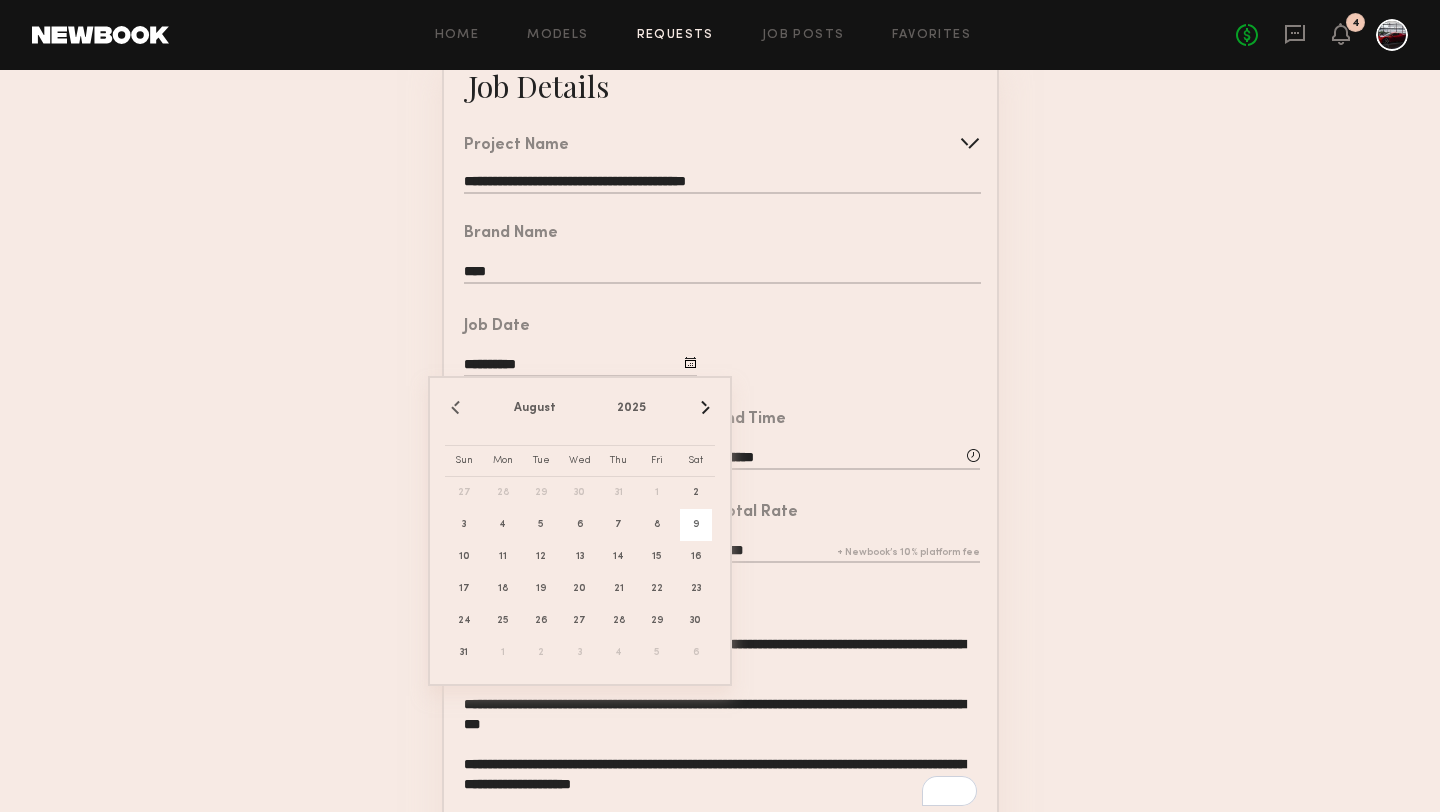 click on "**********" 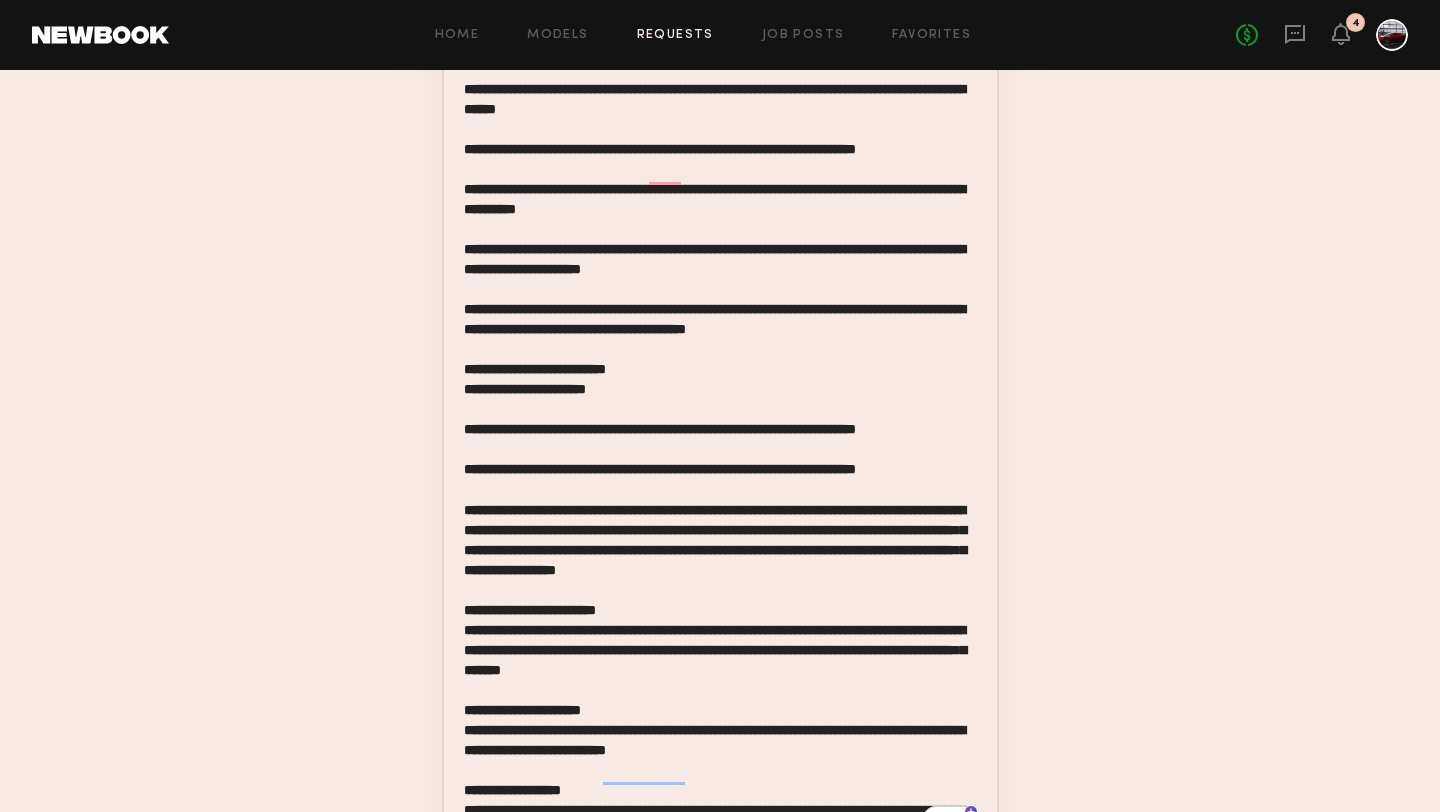 scroll, scrollTop: 1446, scrollLeft: 0, axis: vertical 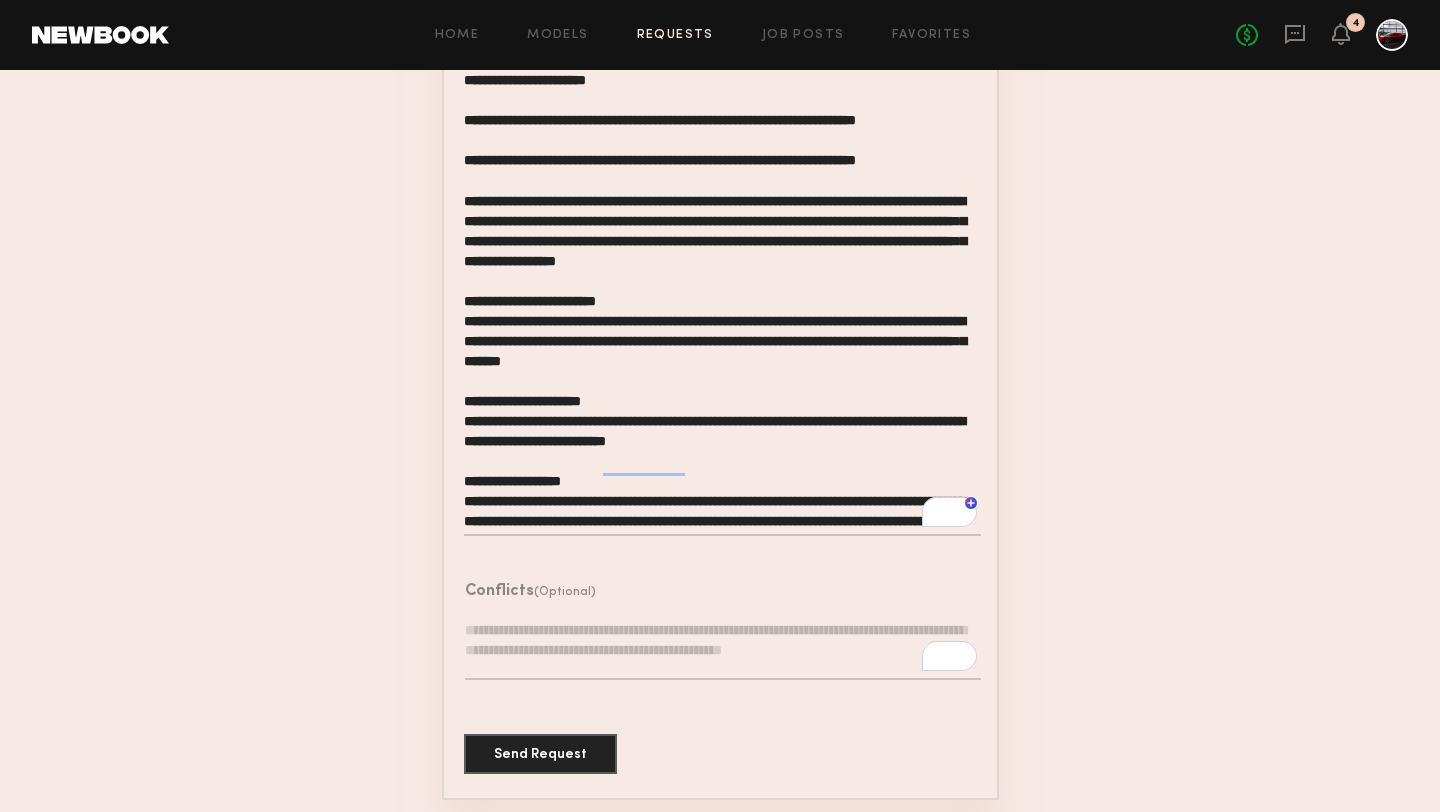 drag, startPoint x: 721, startPoint y: 486, endPoint x: 620, endPoint y: 436, distance: 112.698715 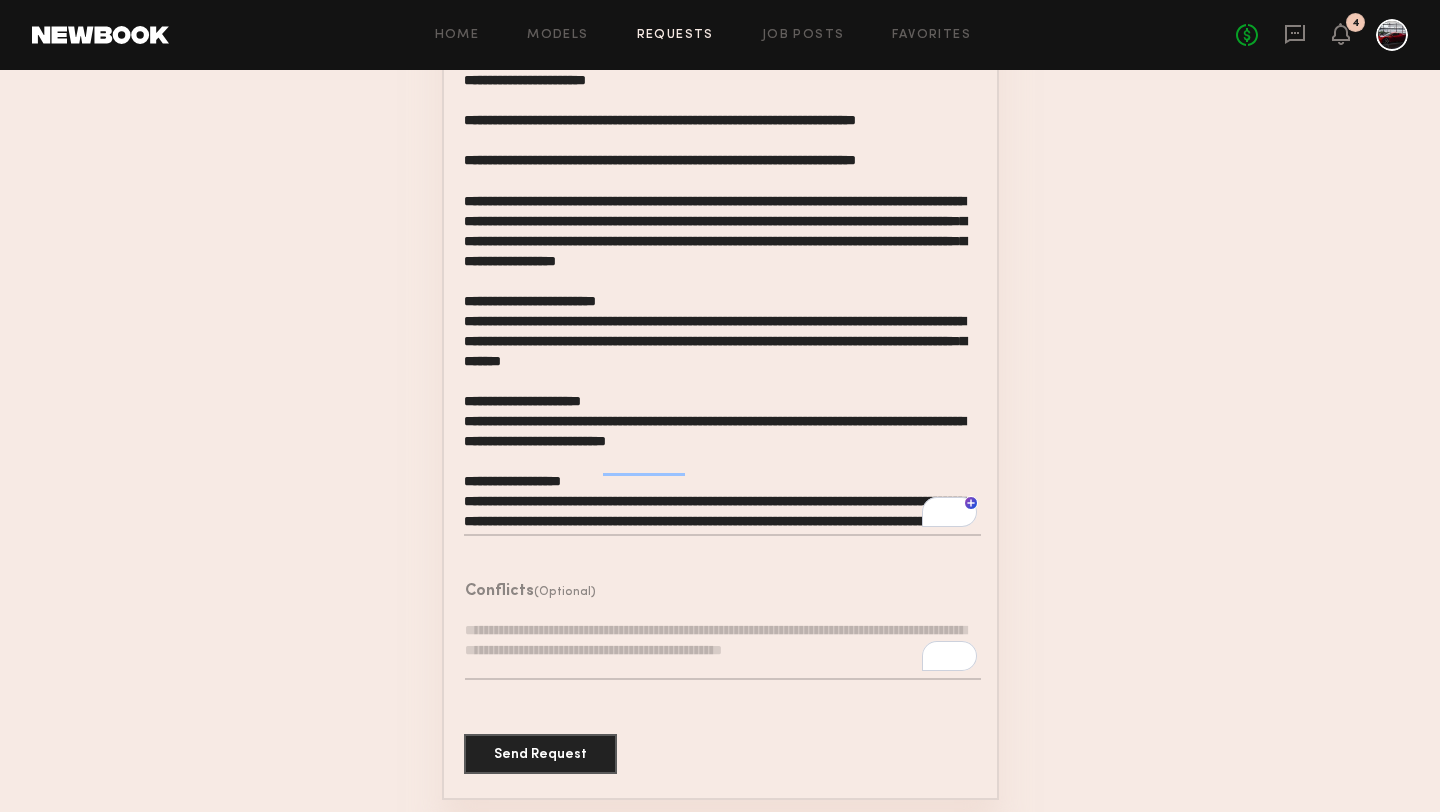 click 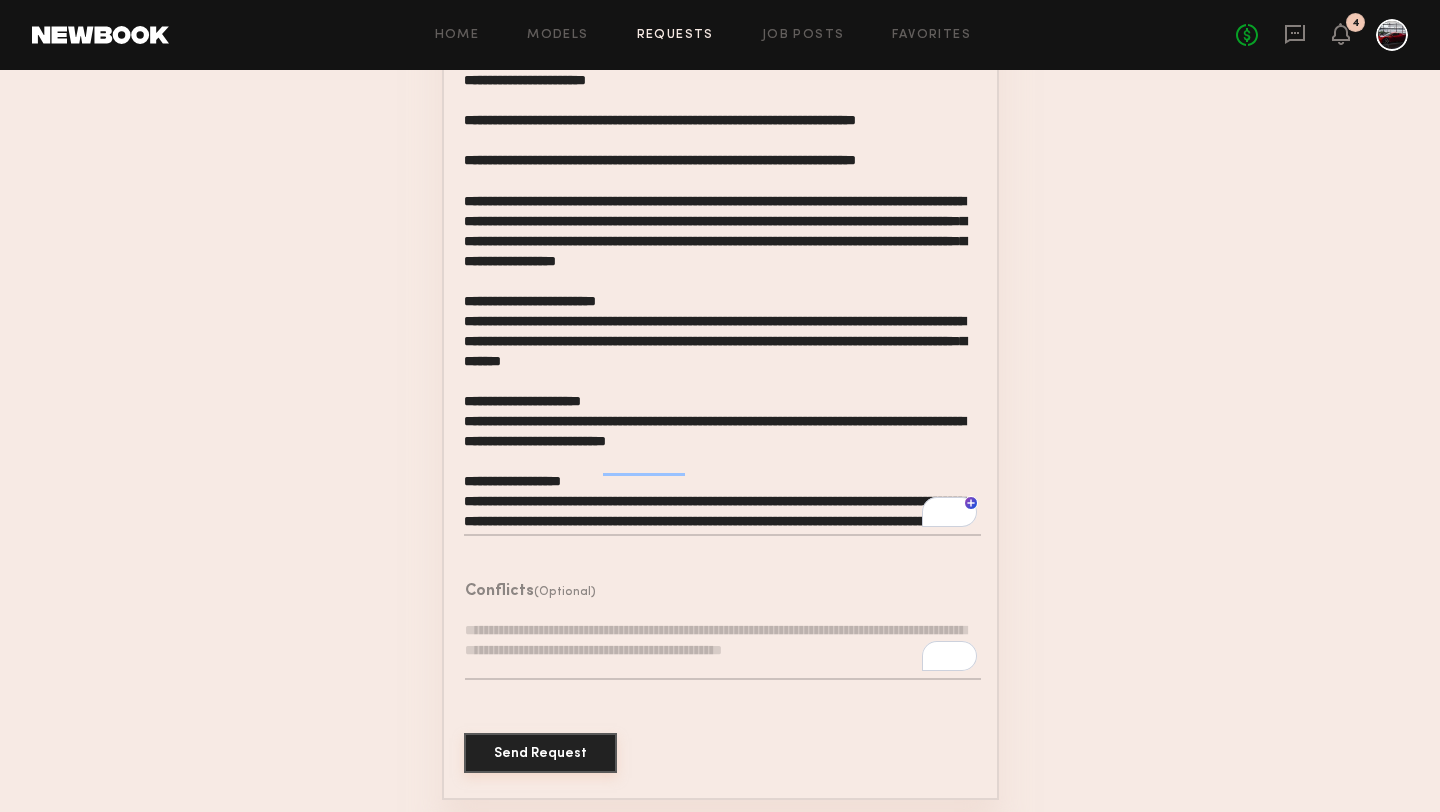 click on "Send Request" 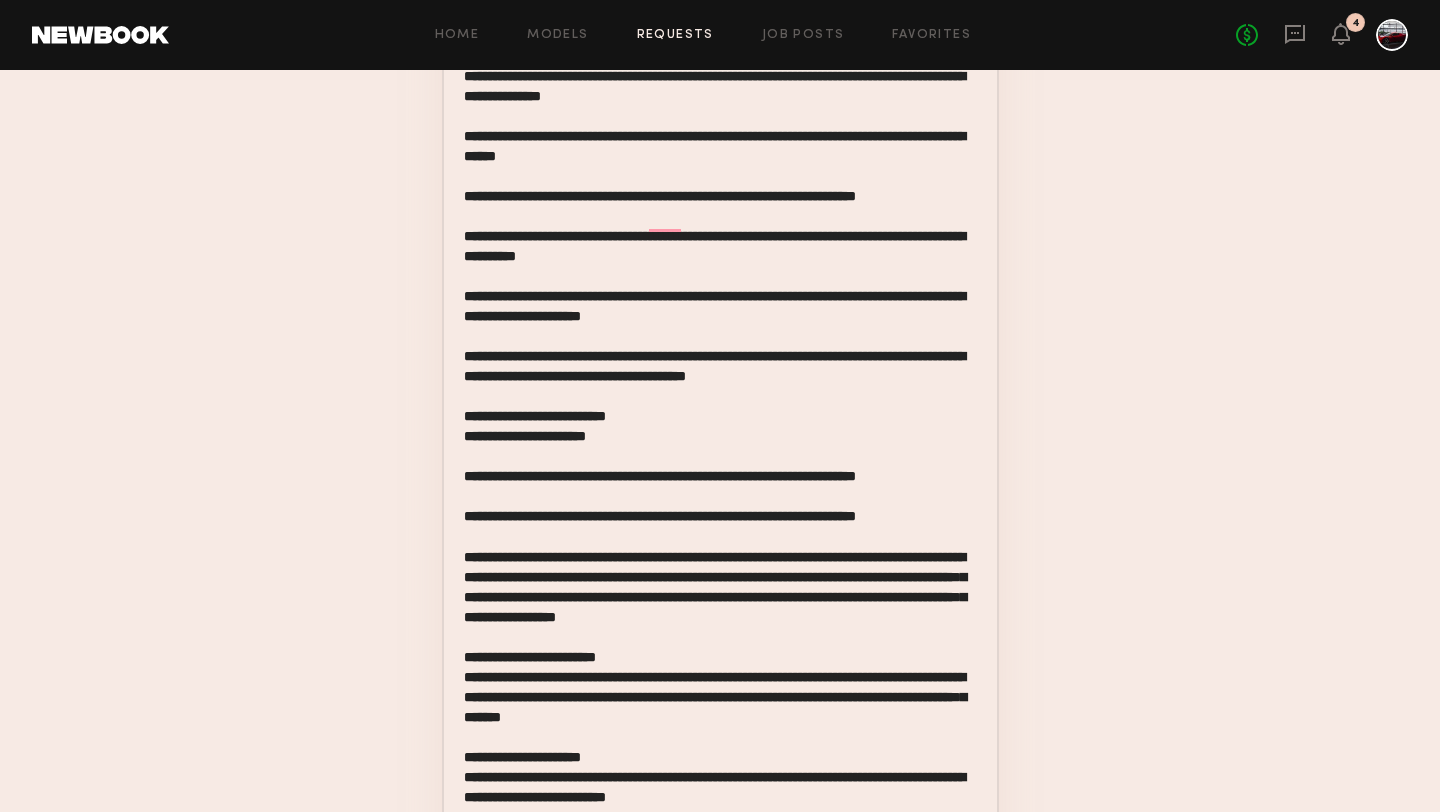 scroll, scrollTop: 1446, scrollLeft: 0, axis: vertical 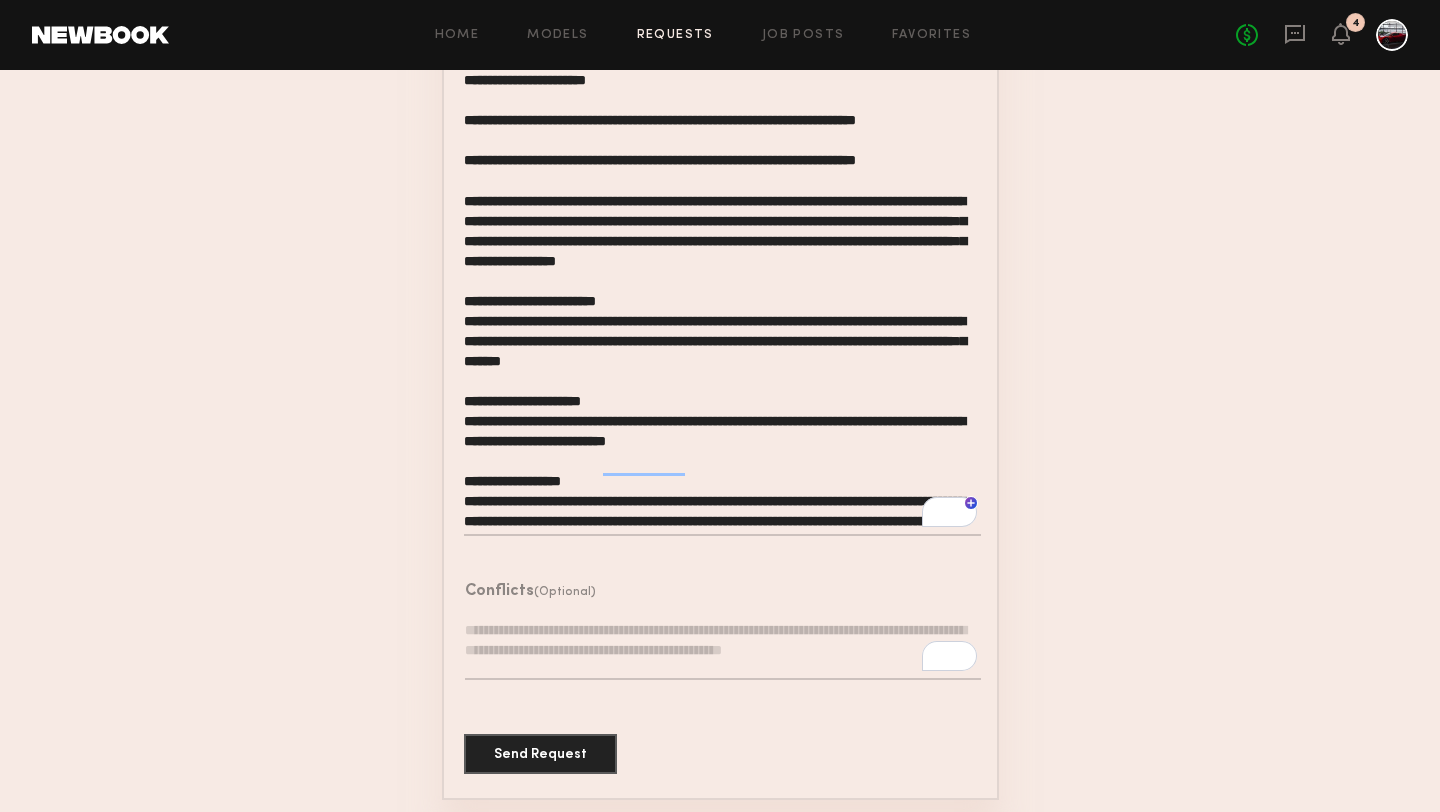 click 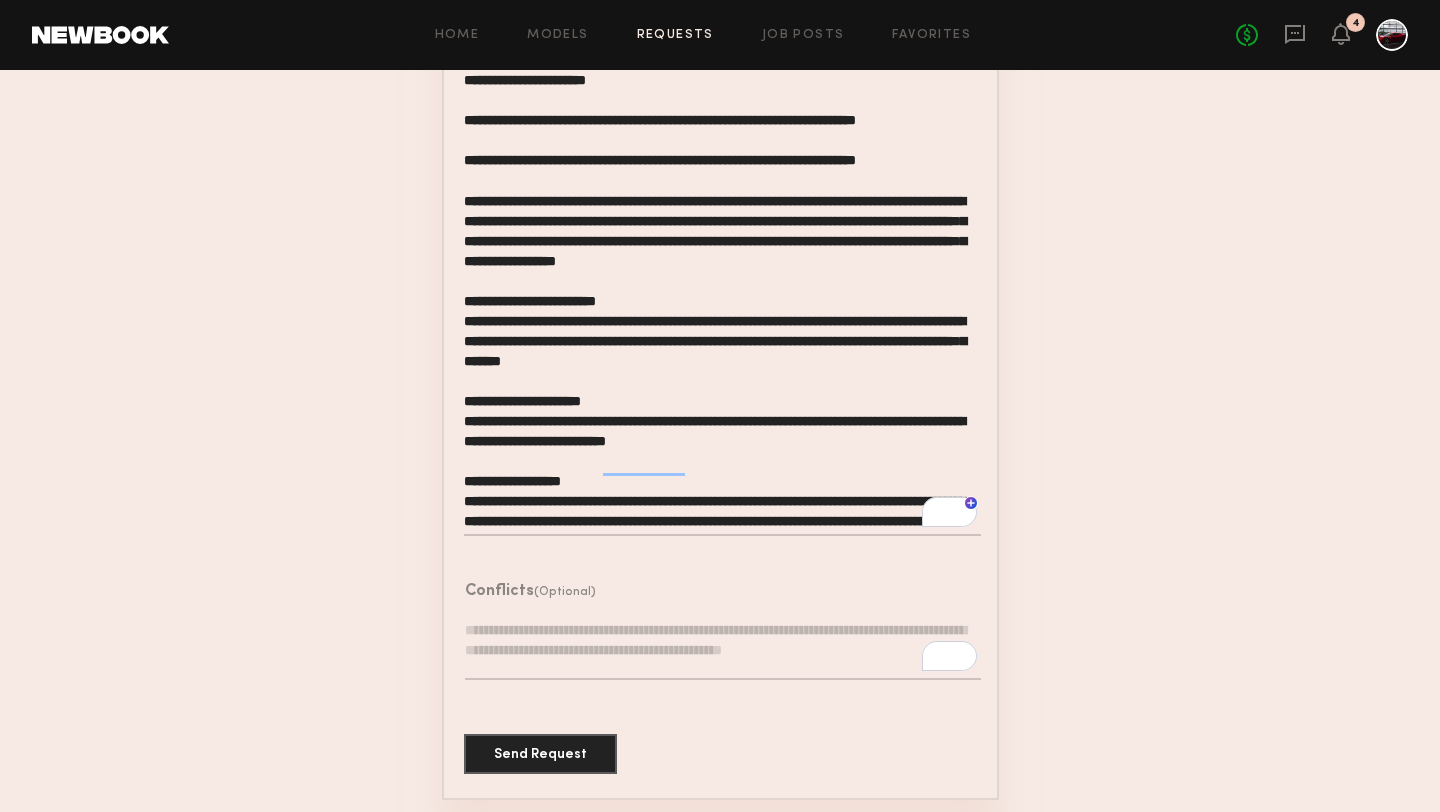 scroll, scrollTop: 325, scrollLeft: 0, axis: vertical 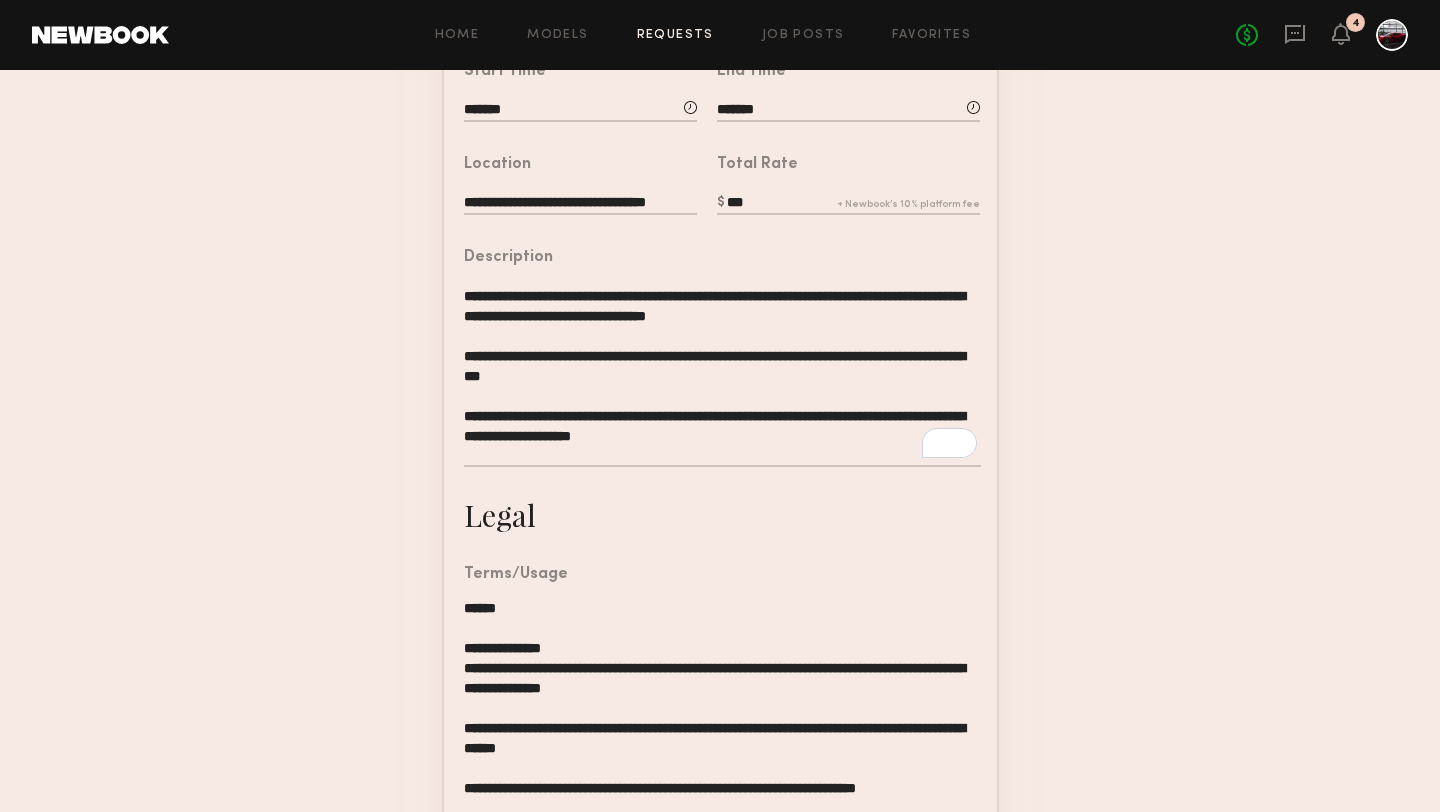 click on "Terms/Usage" 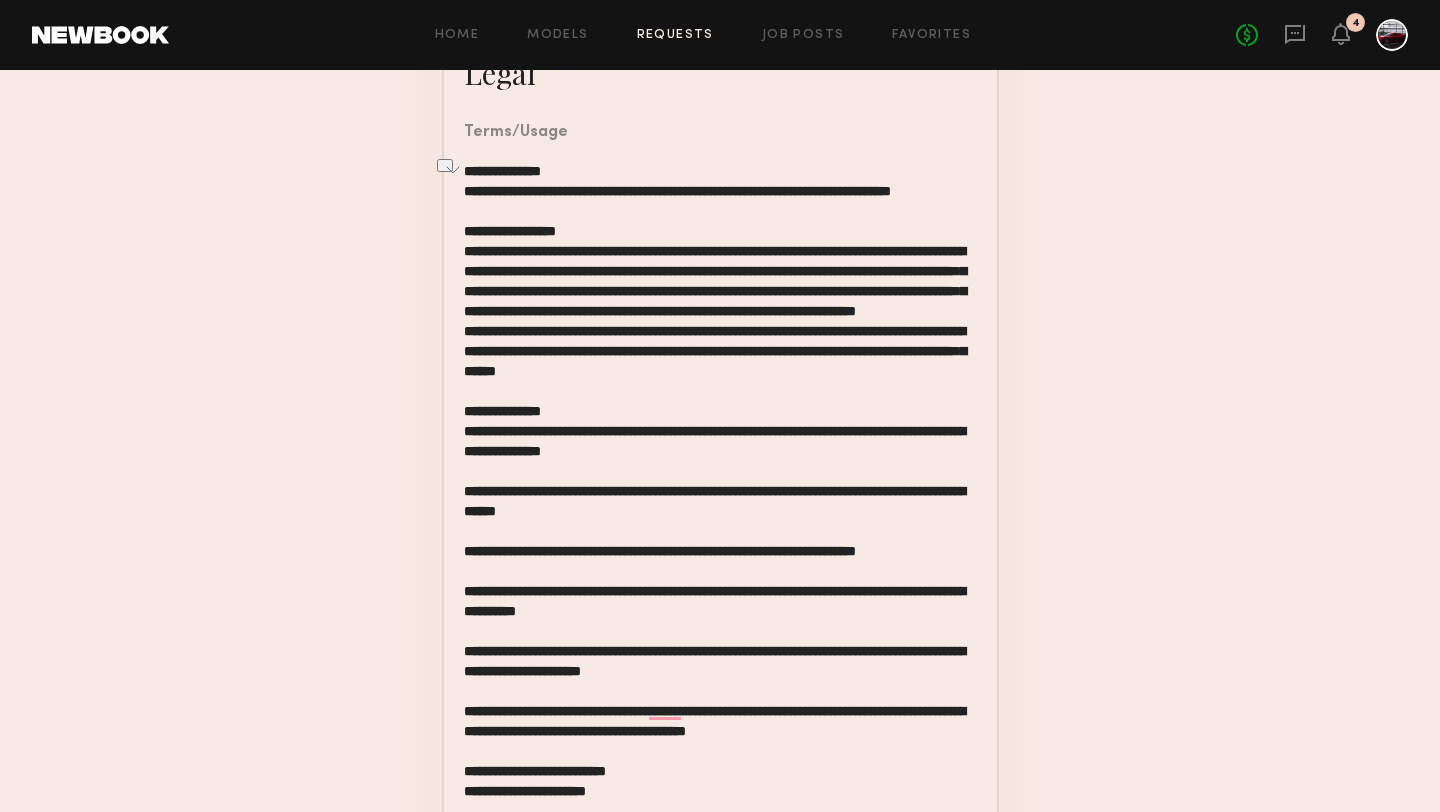 drag, startPoint x: 586, startPoint y: 168, endPoint x: 448, endPoint y: 157, distance: 138.43771 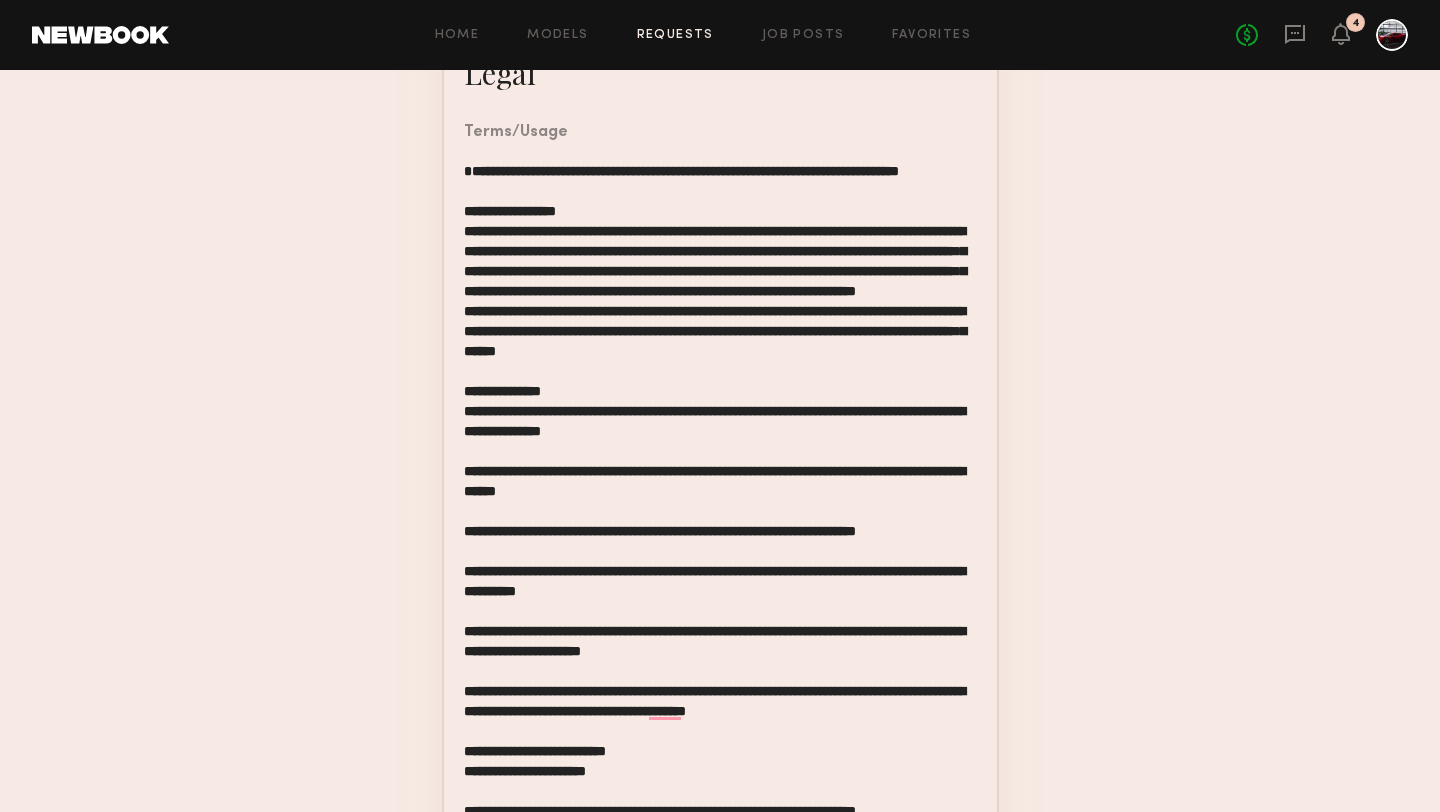 click 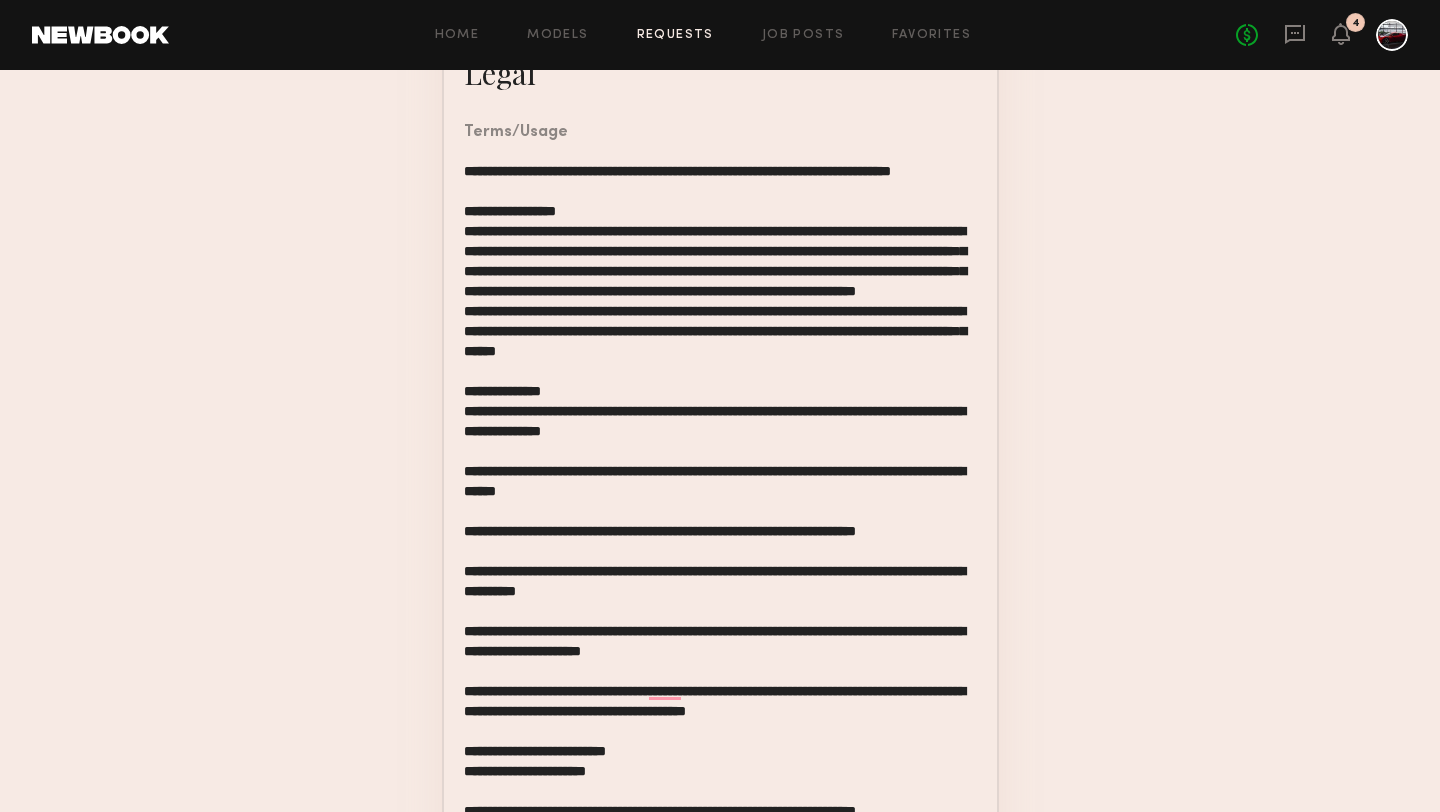 scroll, scrollTop: 1426, scrollLeft: 0, axis: vertical 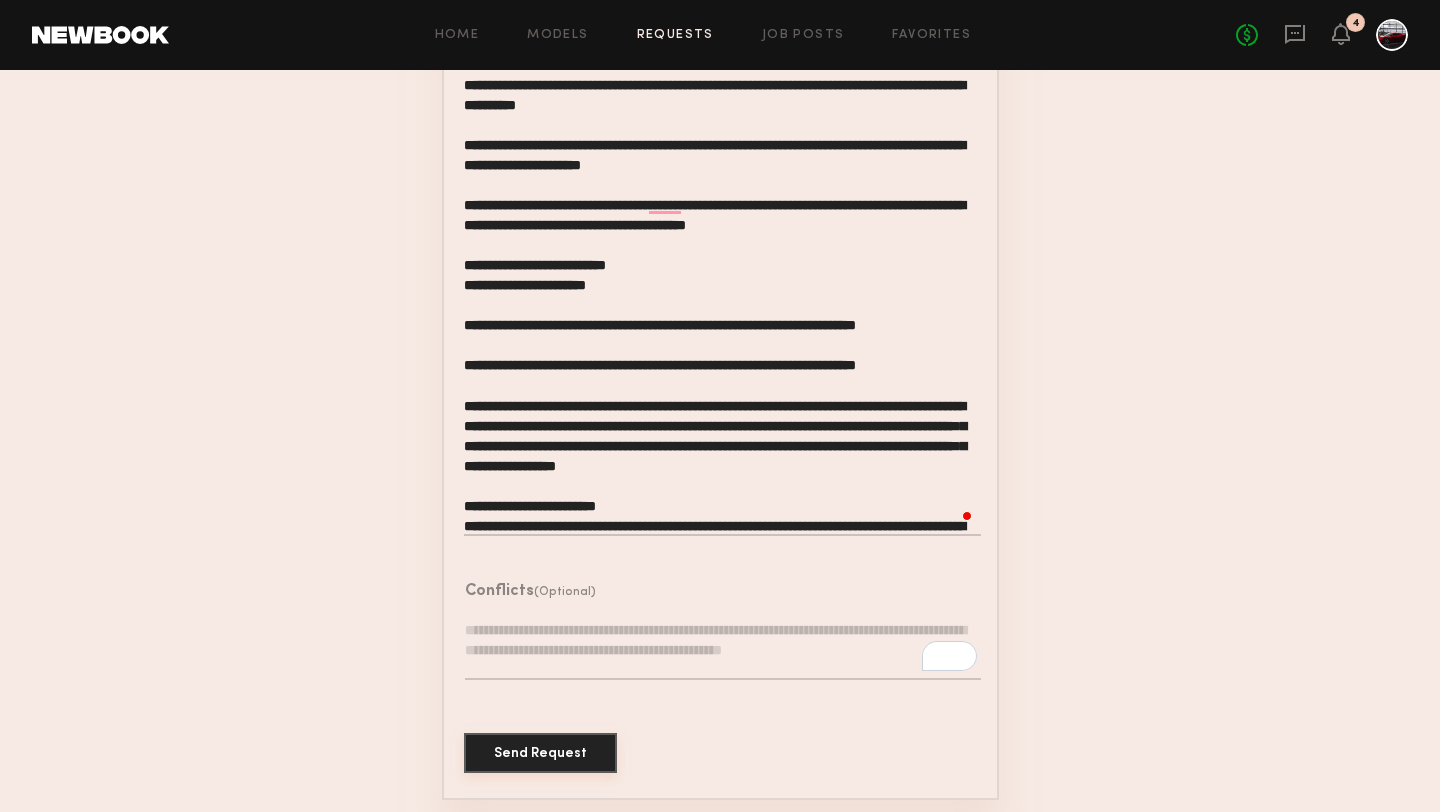 click on "Send Request" 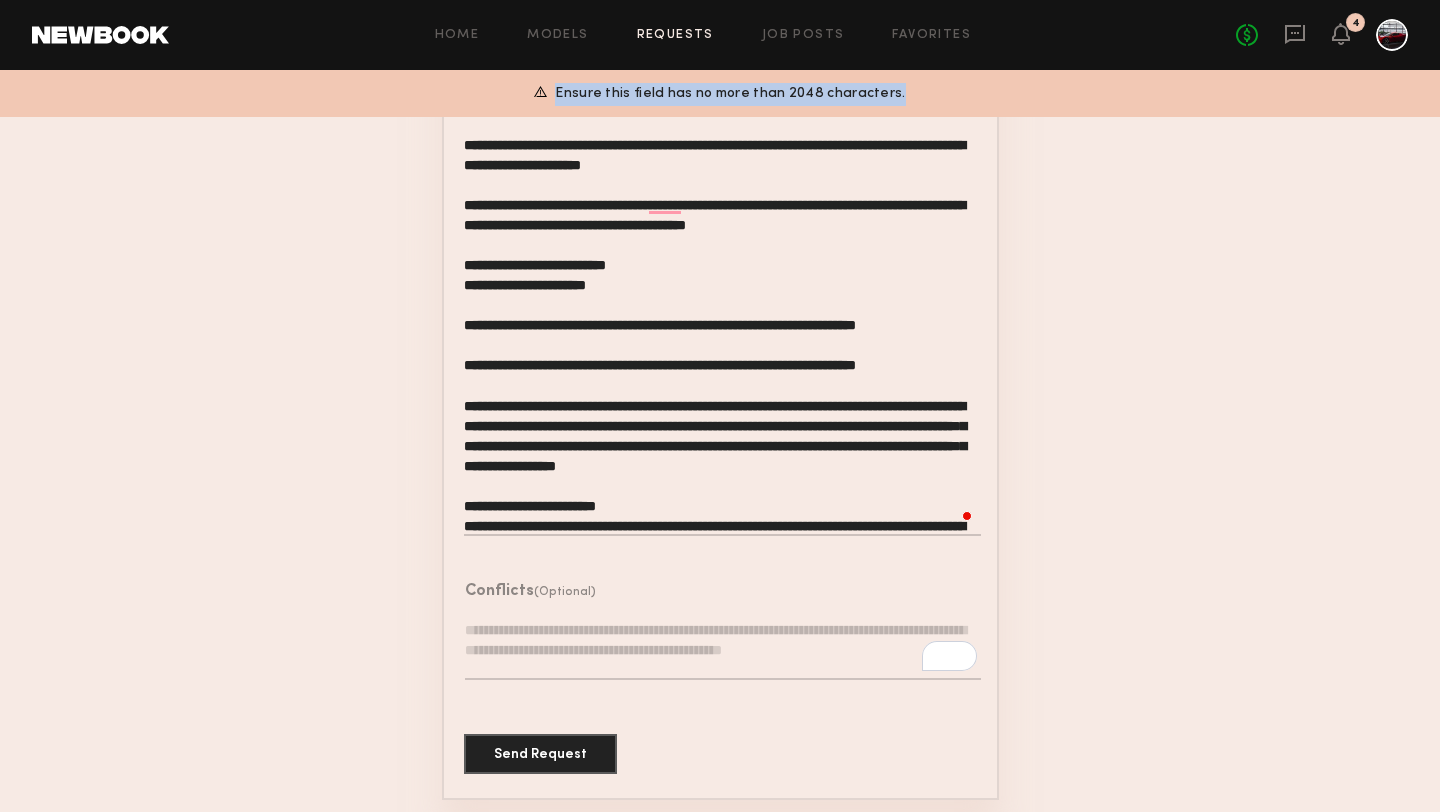 drag, startPoint x: 920, startPoint y: 93, endPoint x: 552, endPoint y: 85, distance: 368.08694 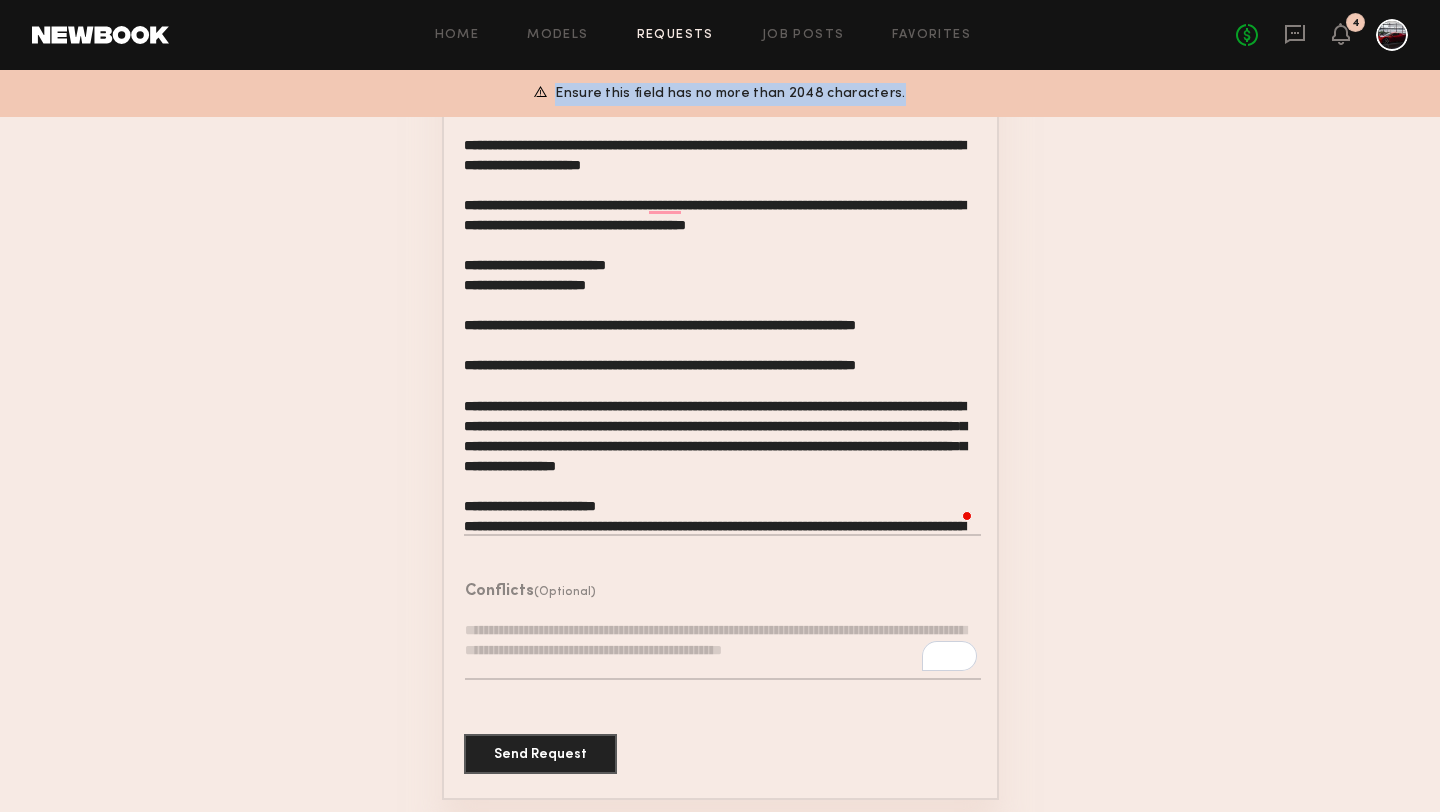 click on "Ensure this field has no more than 2048 characters." 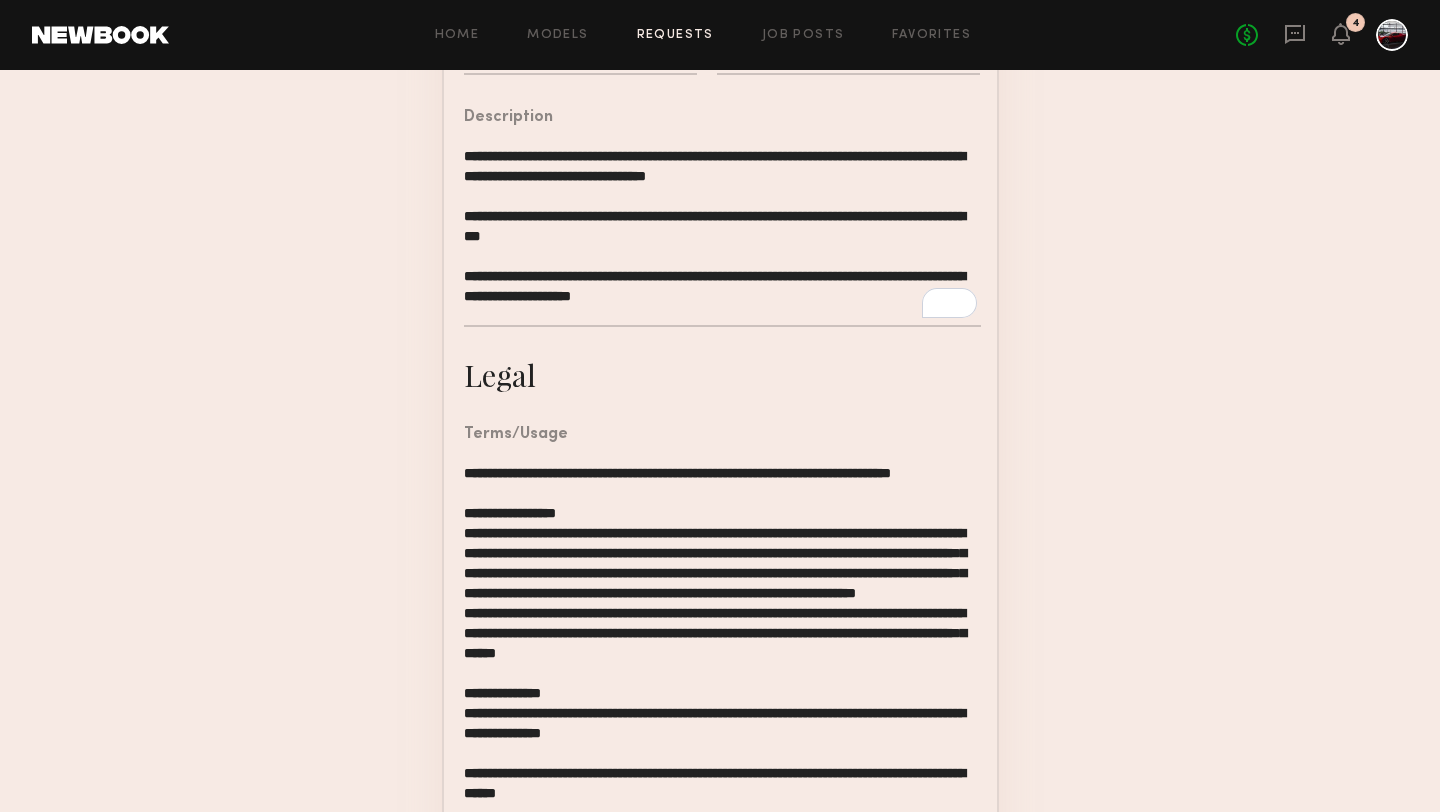 scroll, scrollTop: 809, scrollLeft: 0, axis: vertical 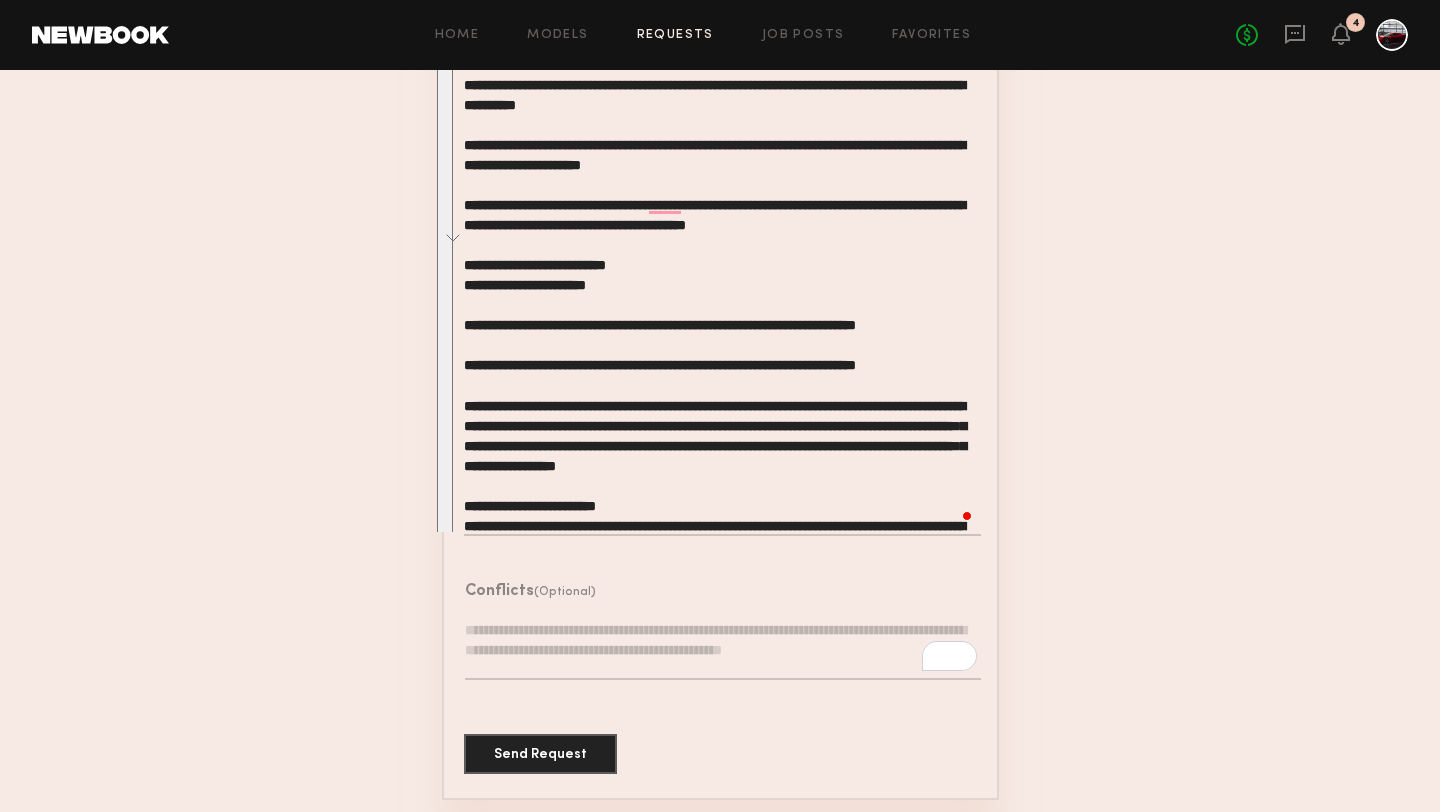 drag, startPoint x: 465, startPoint y: 300, endPoint x: 1116, endPoint y: 811, distance: 827.60016 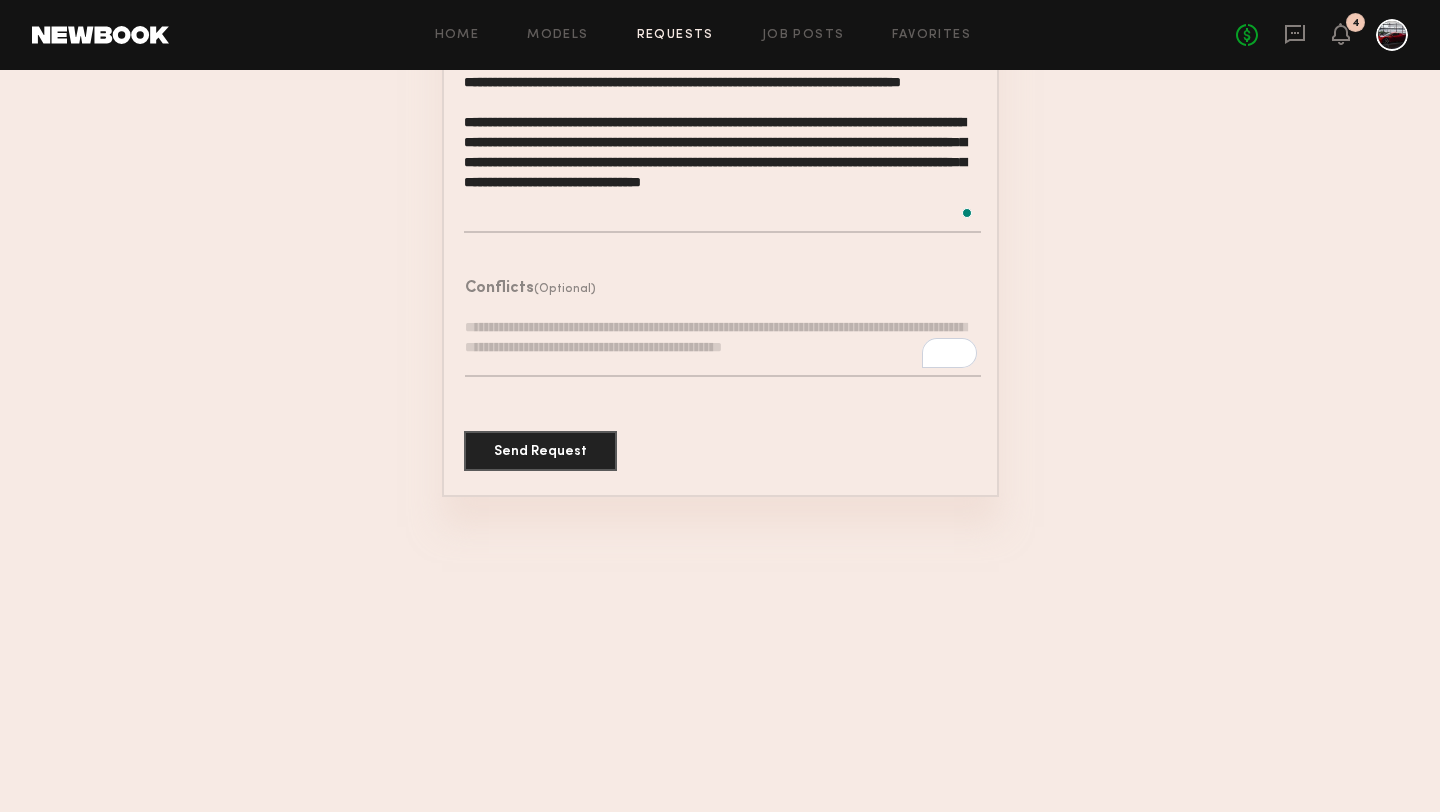 scroll, scrollTop: 18, scrollLeft: 0, axis: vertical 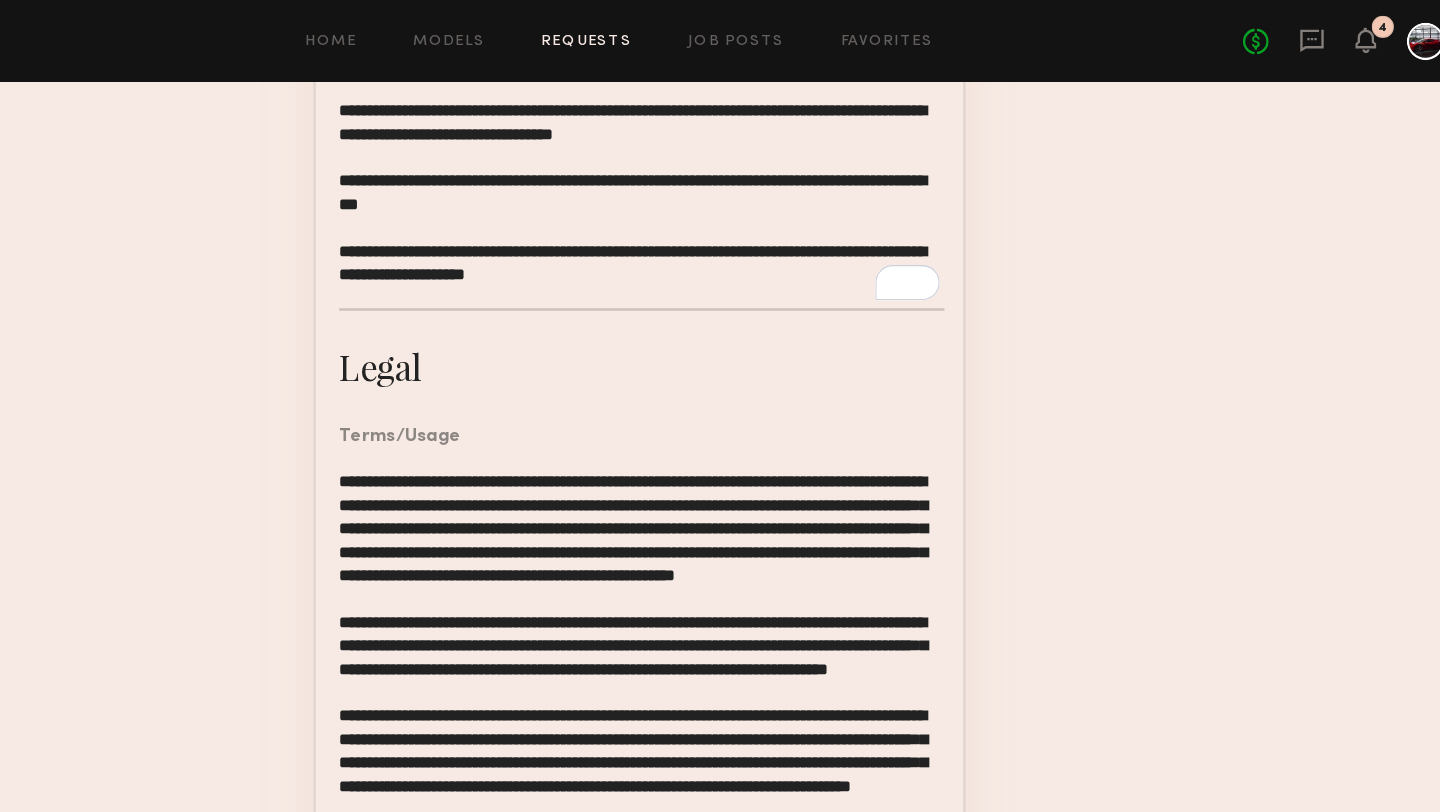 click 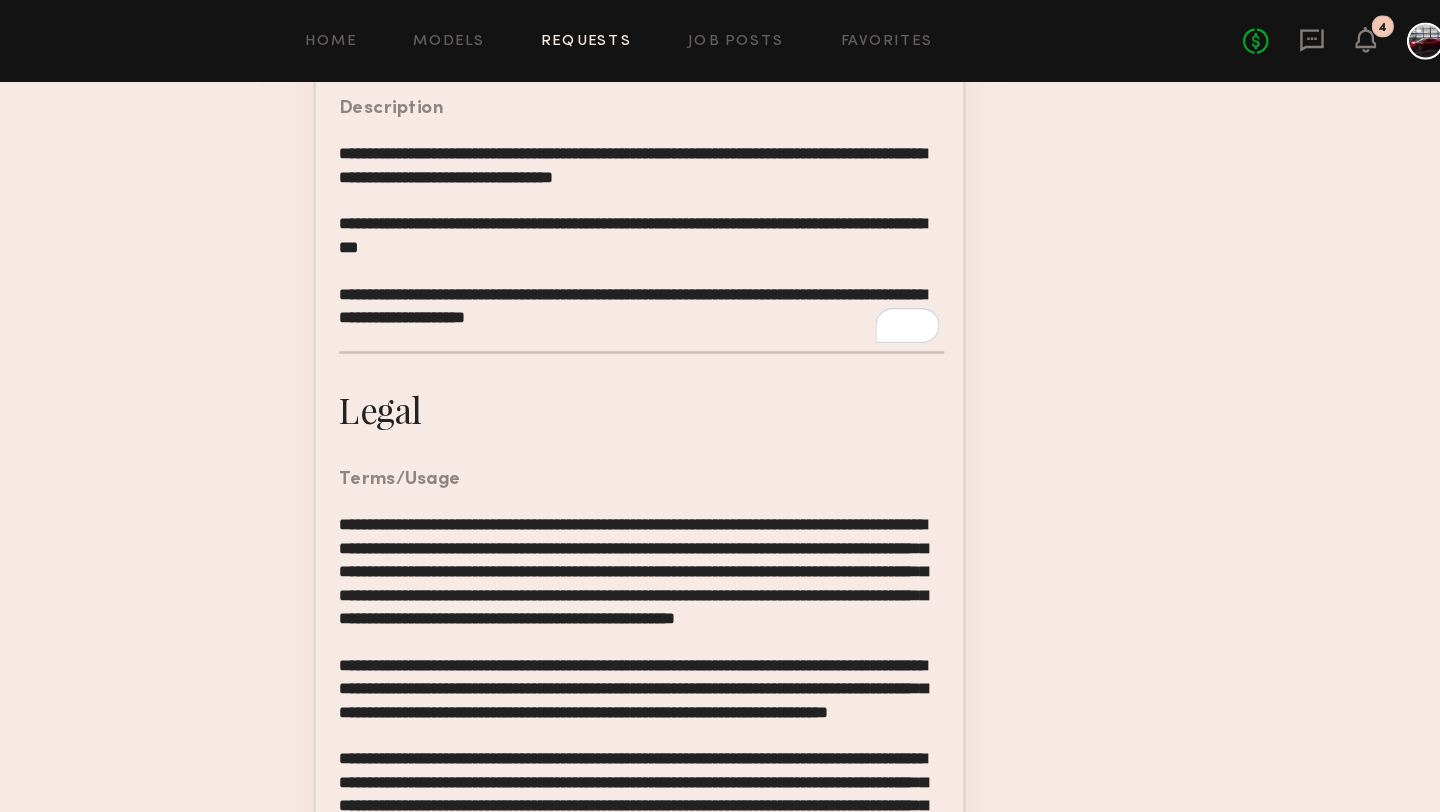 scroll, scrollTop: 662, scrollLeft: 0, axis: vertical 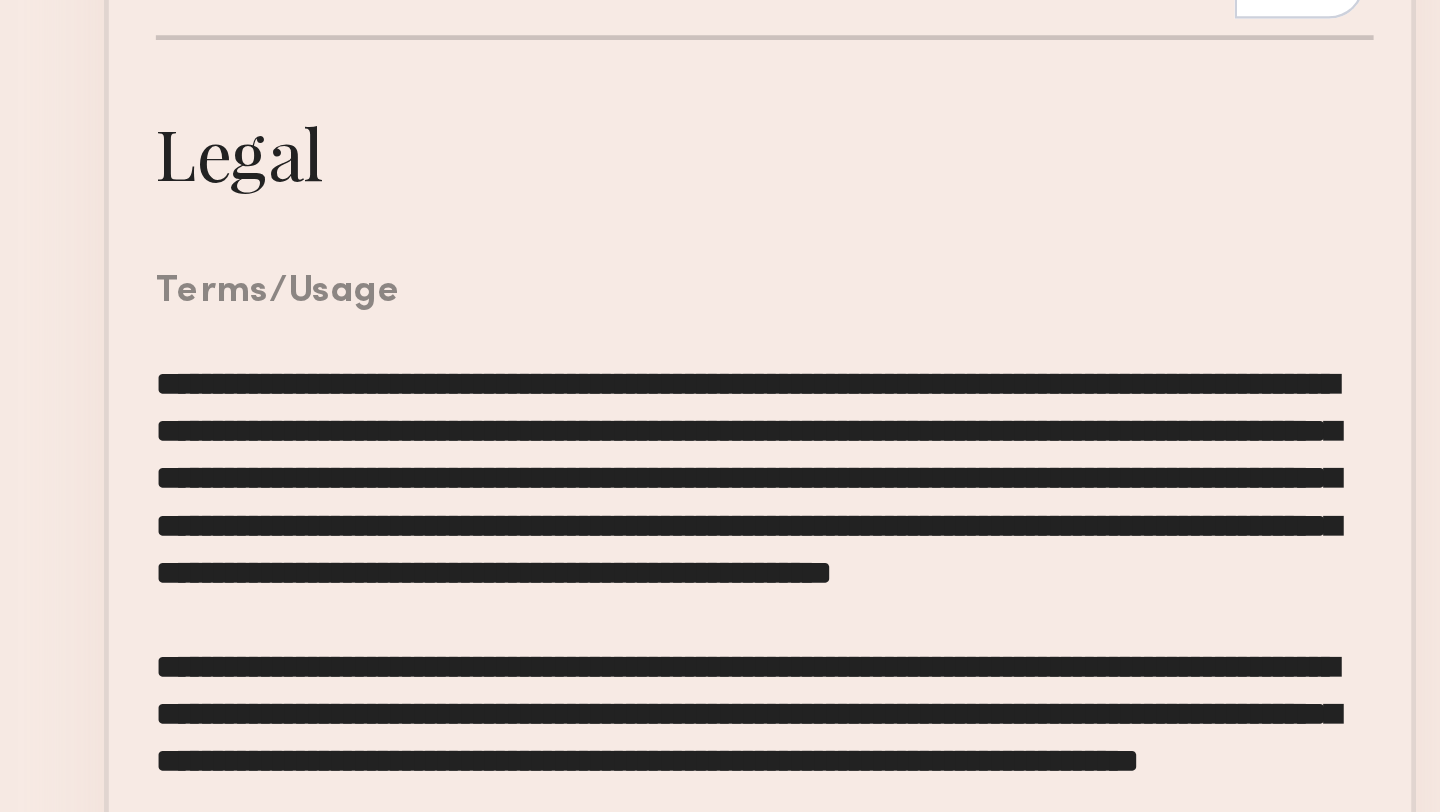 click 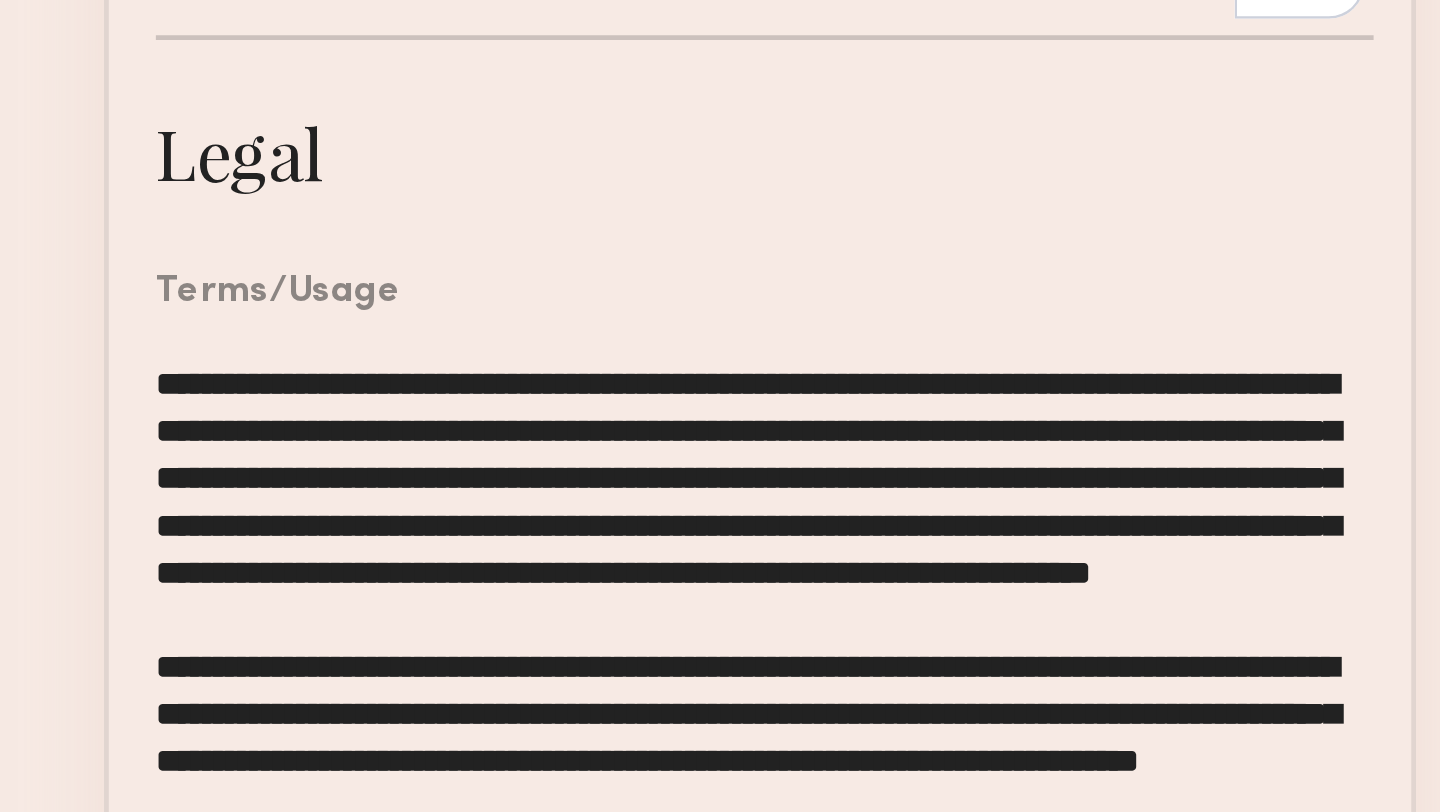click 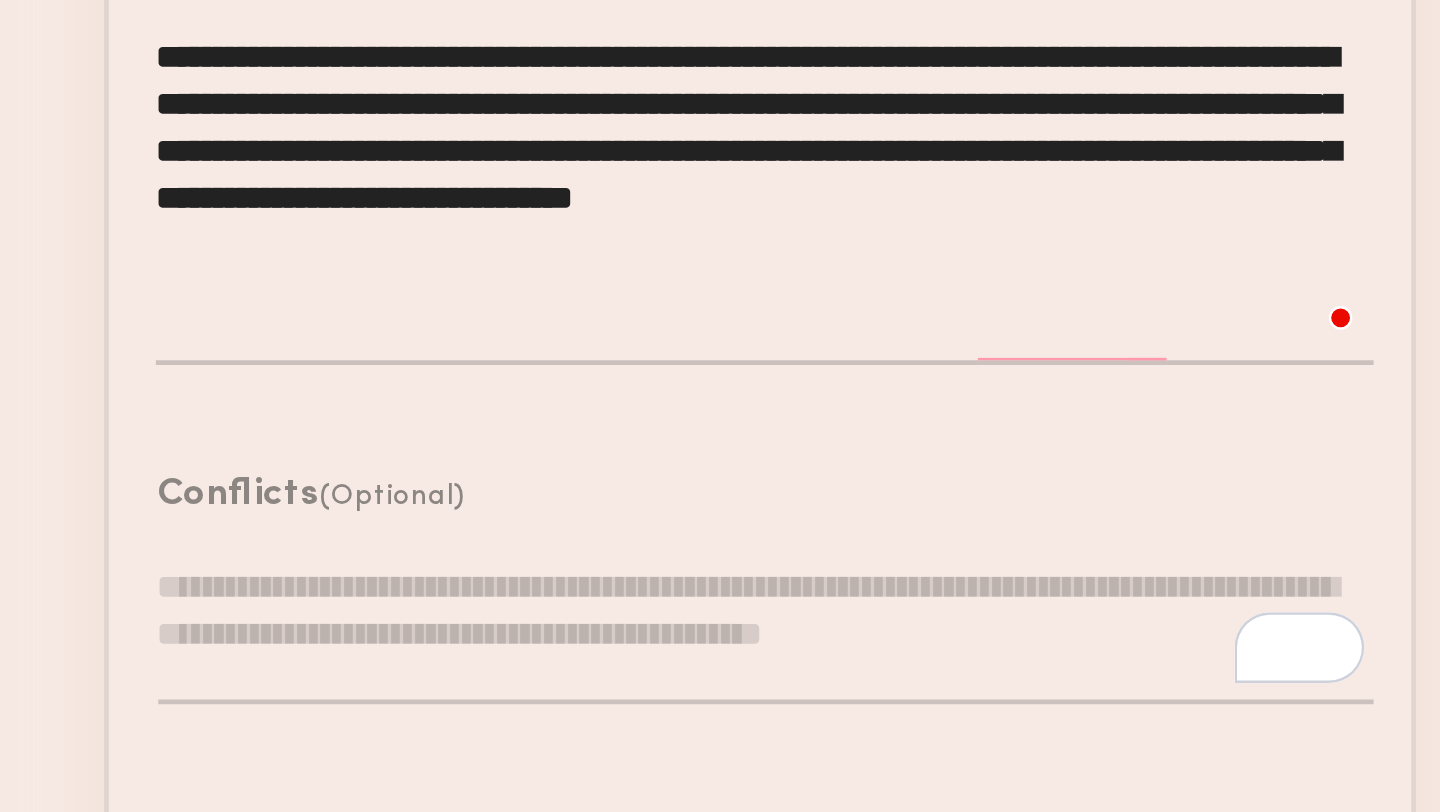 scroll, scrollTop: 920, scrollLeft: 0, axis: vertical 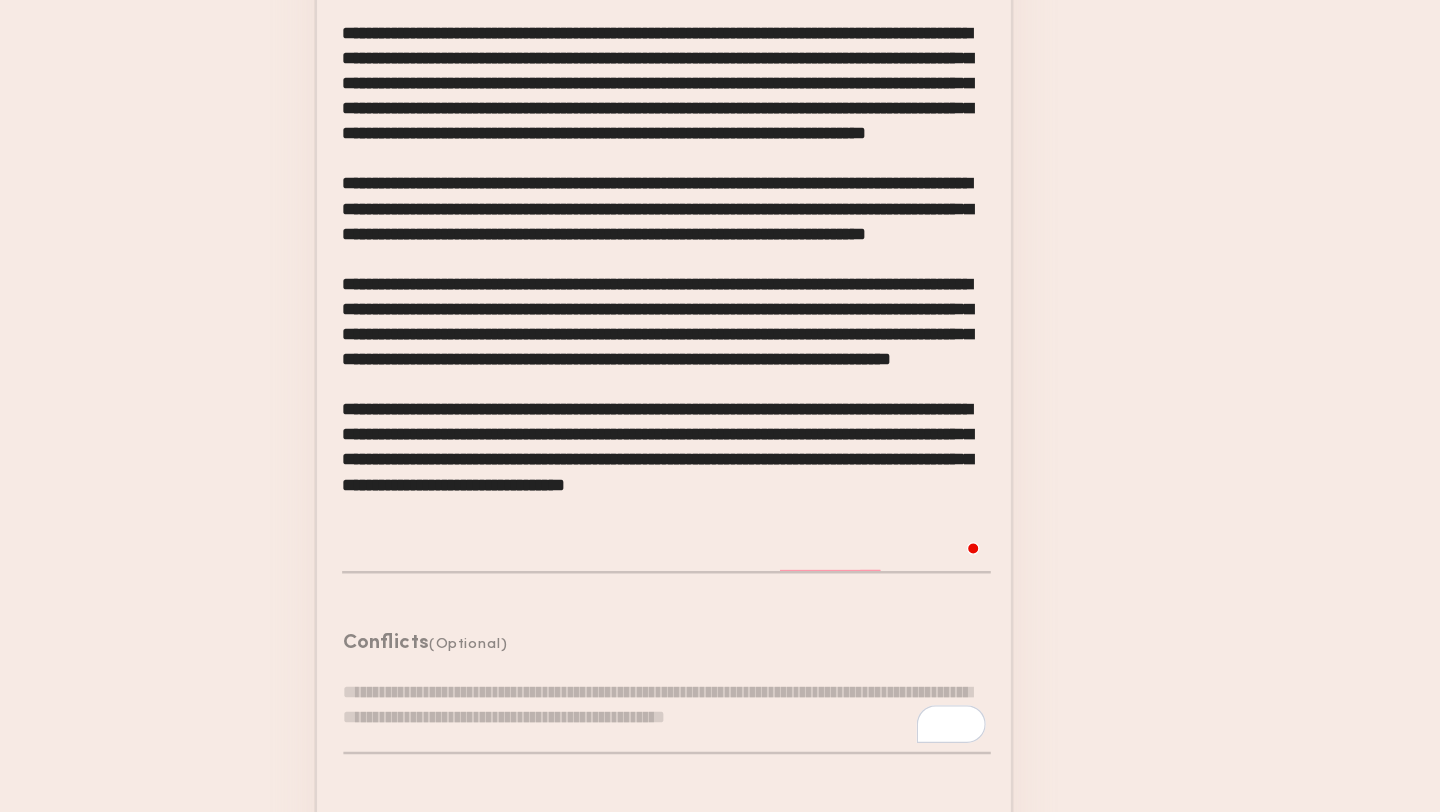 type on "**********" 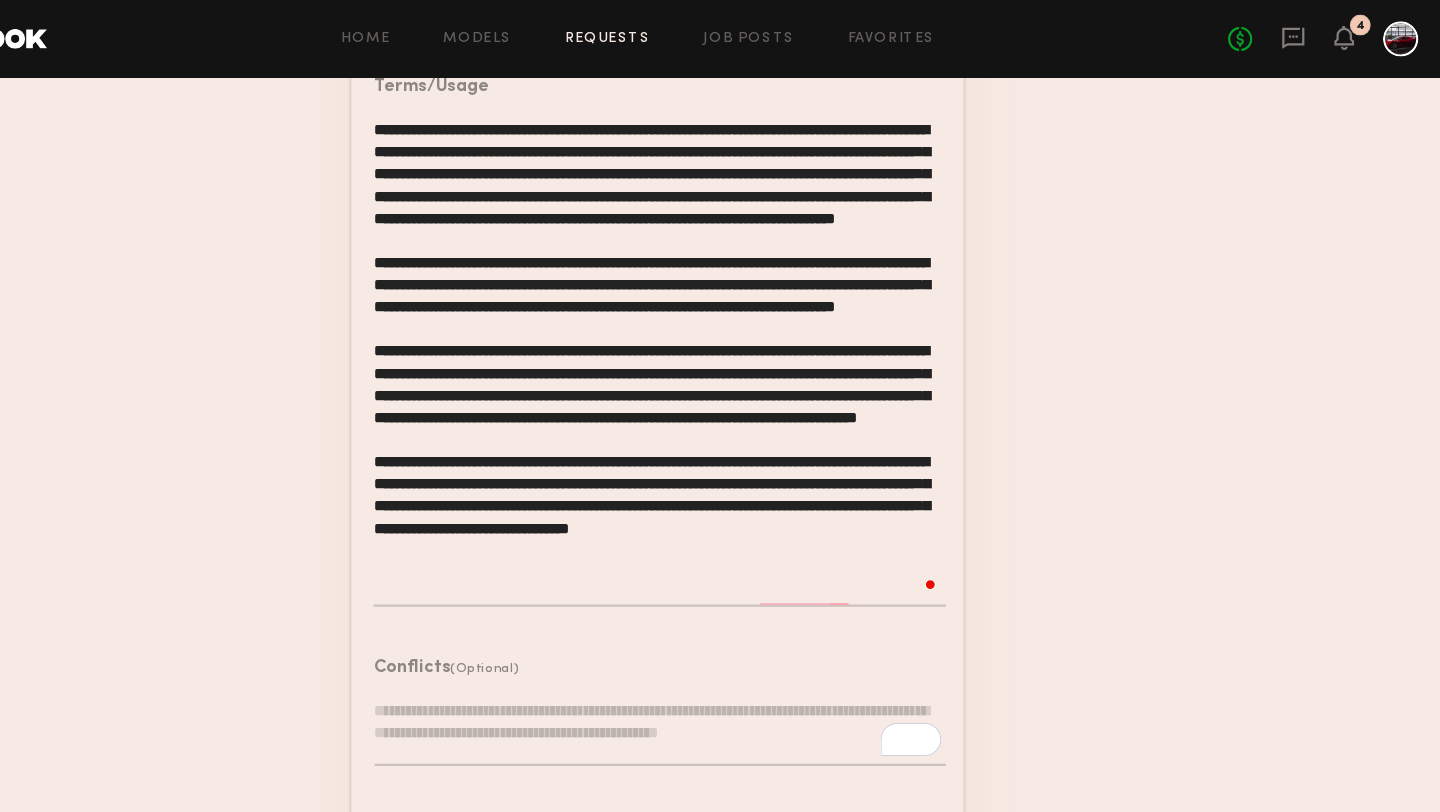 scroll, scrollTop: 993, scrollLeft: 0, axis: vertical 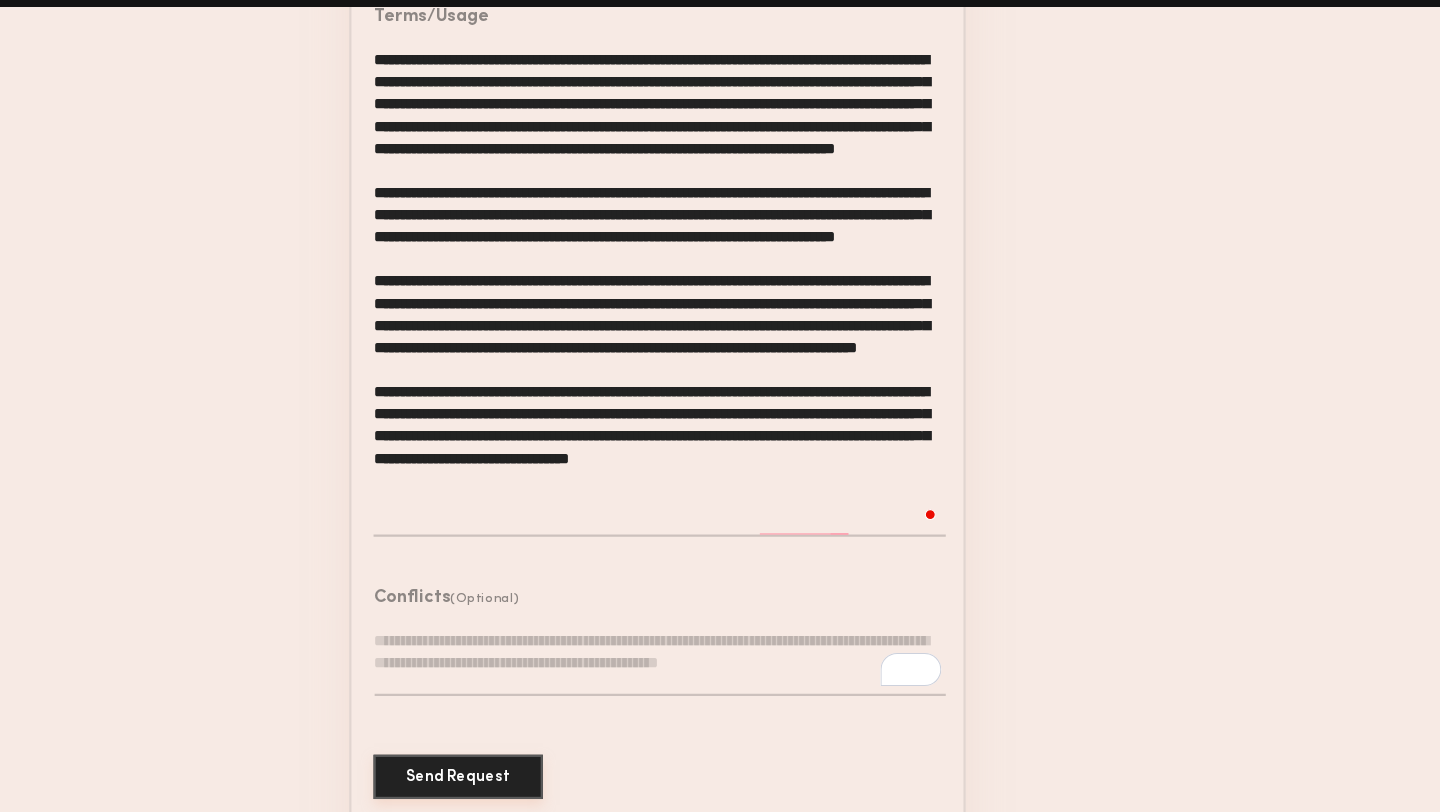 click on "Send Request" 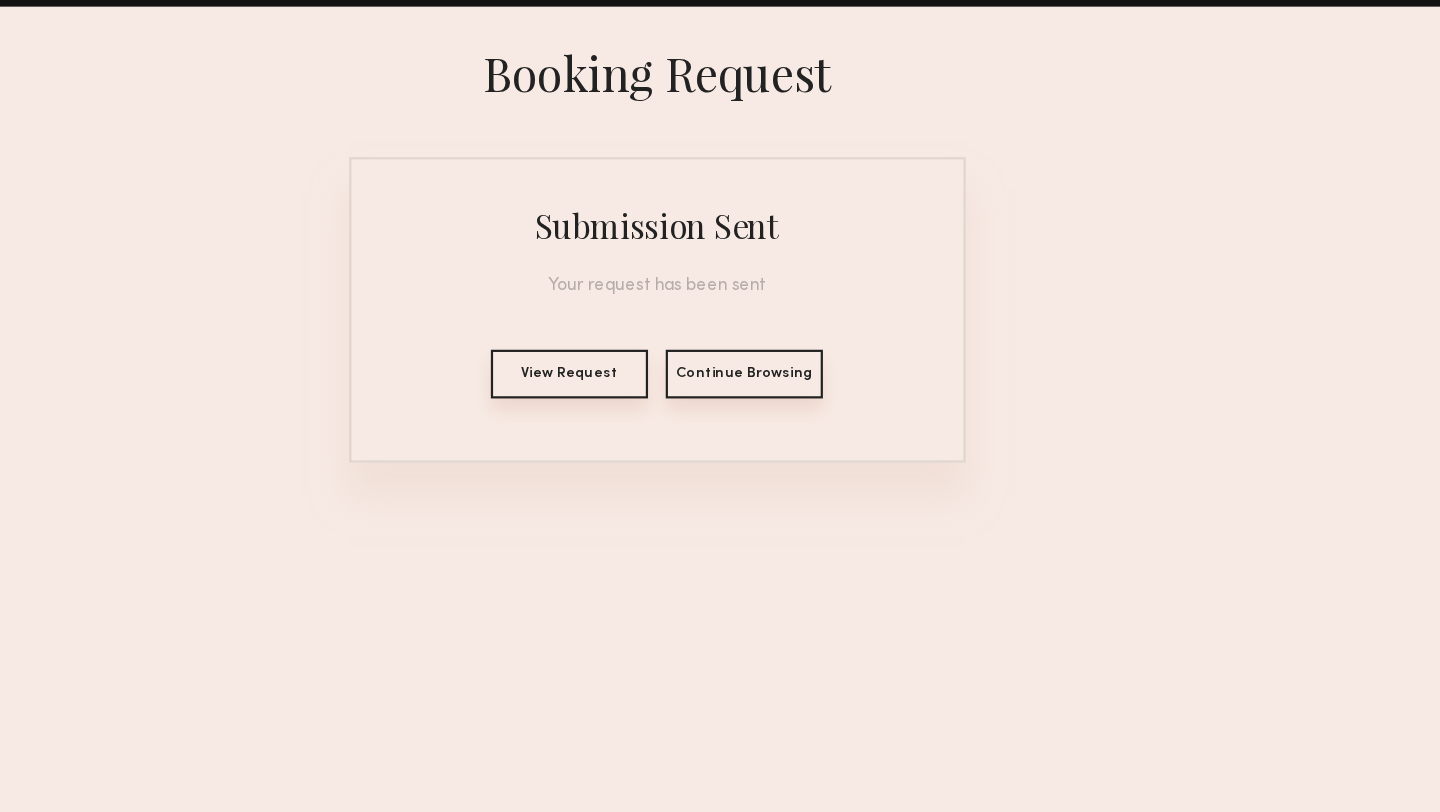 scroll, scrollTop: 0, scrollLeft: 0, axis: both 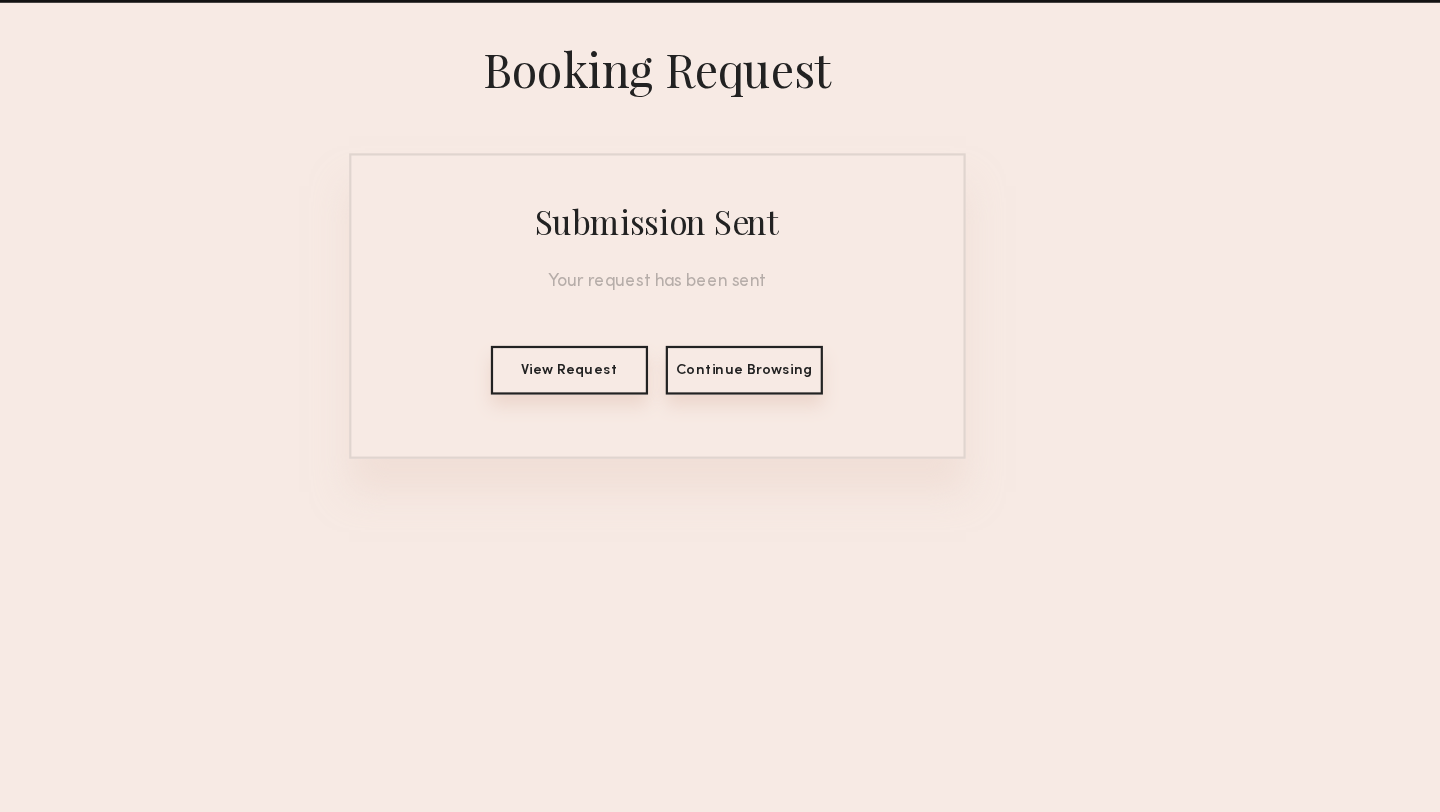 click on "View Request" 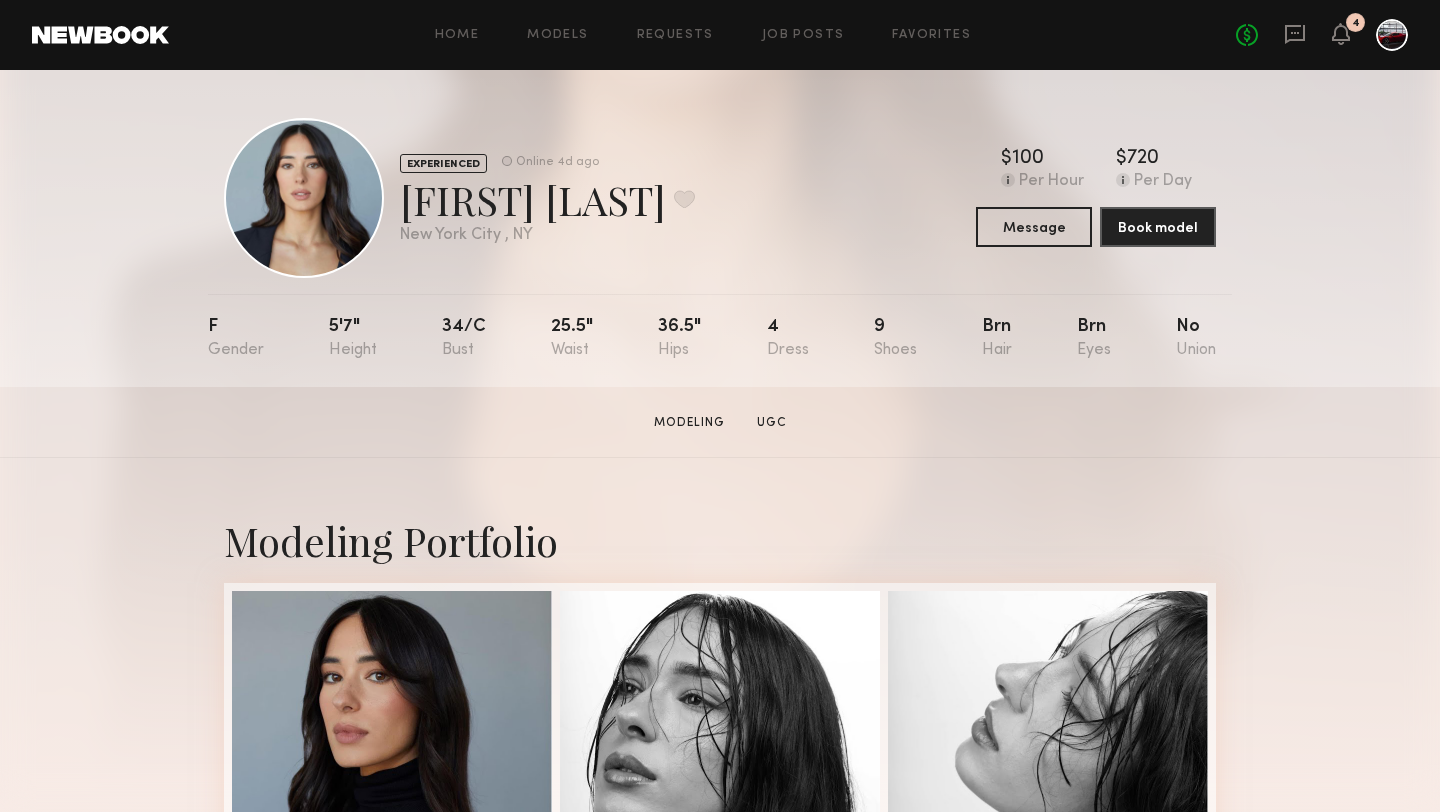 scroll, scrollTop: 0, scrollLeft: 0, axis: both 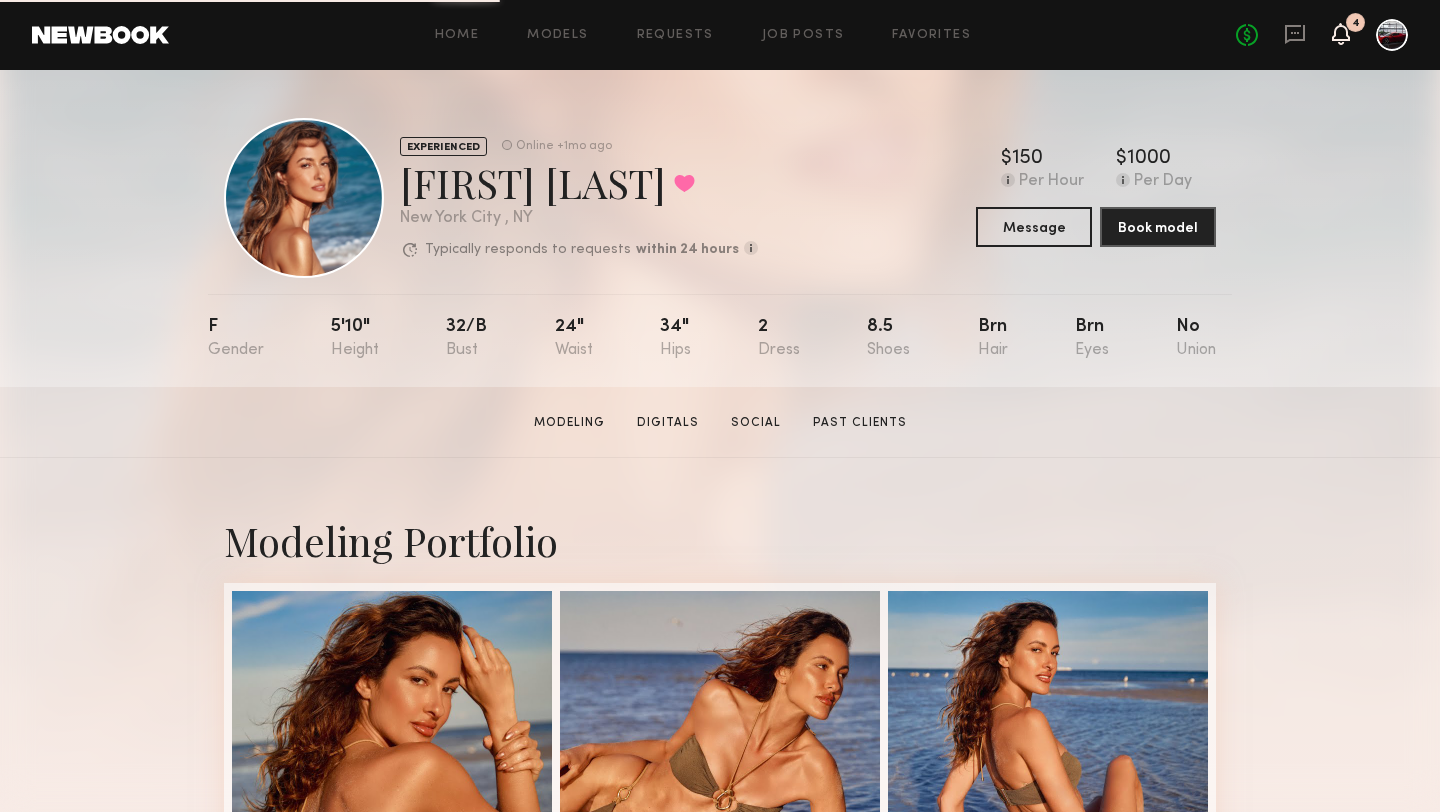 click 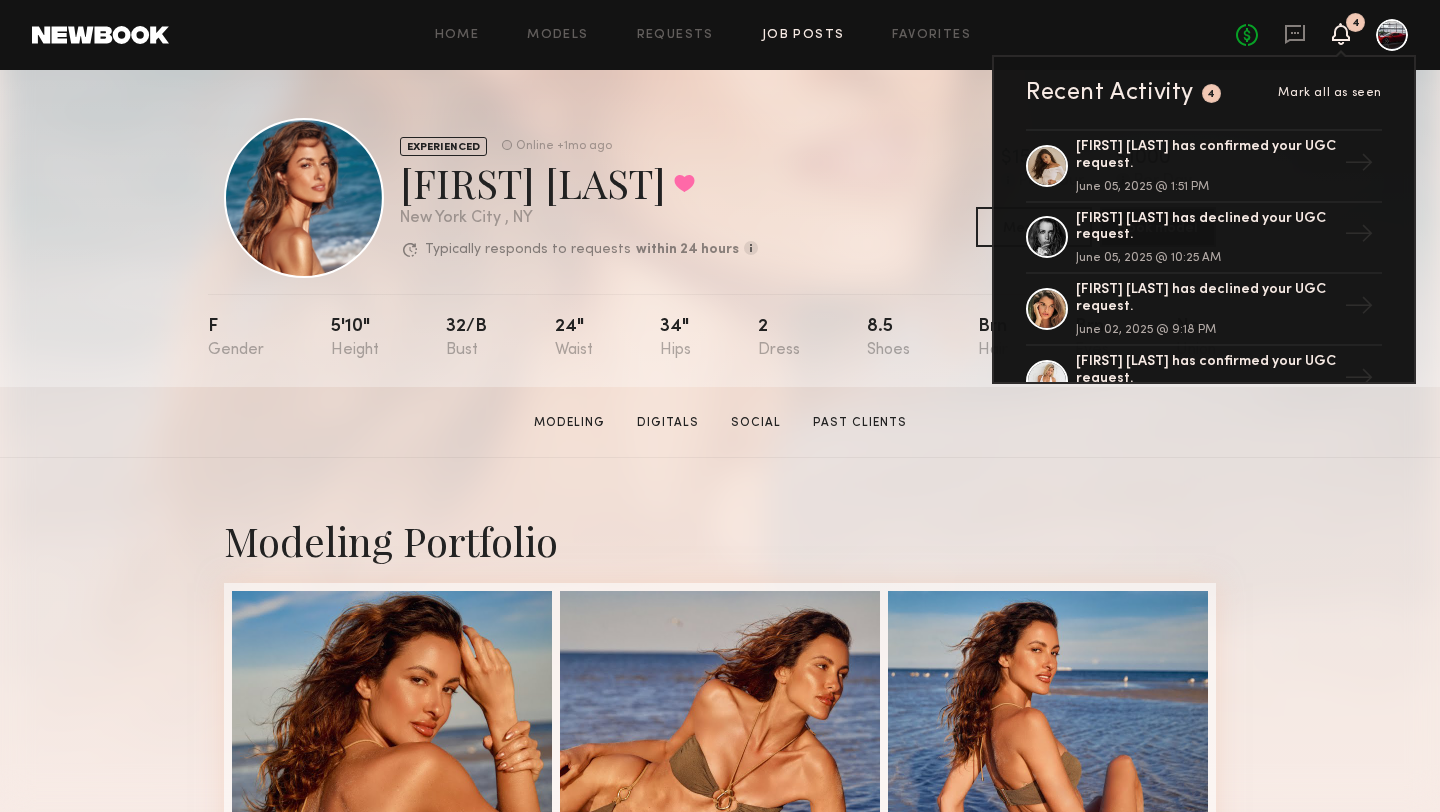 click on "Job Posts" 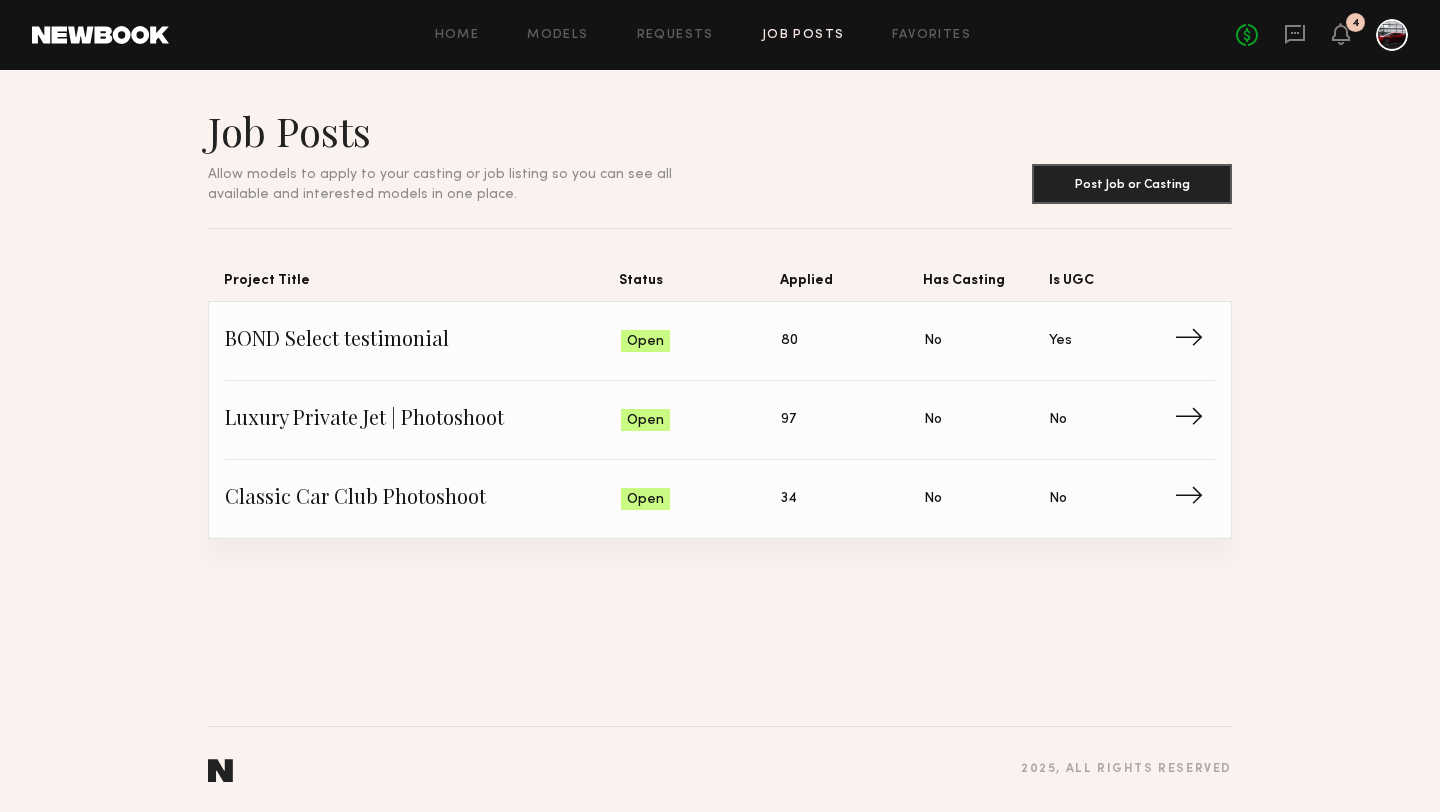 click on "Home Models Requests Job Posts Favorites Sign Out No fees up to $5,000 4" 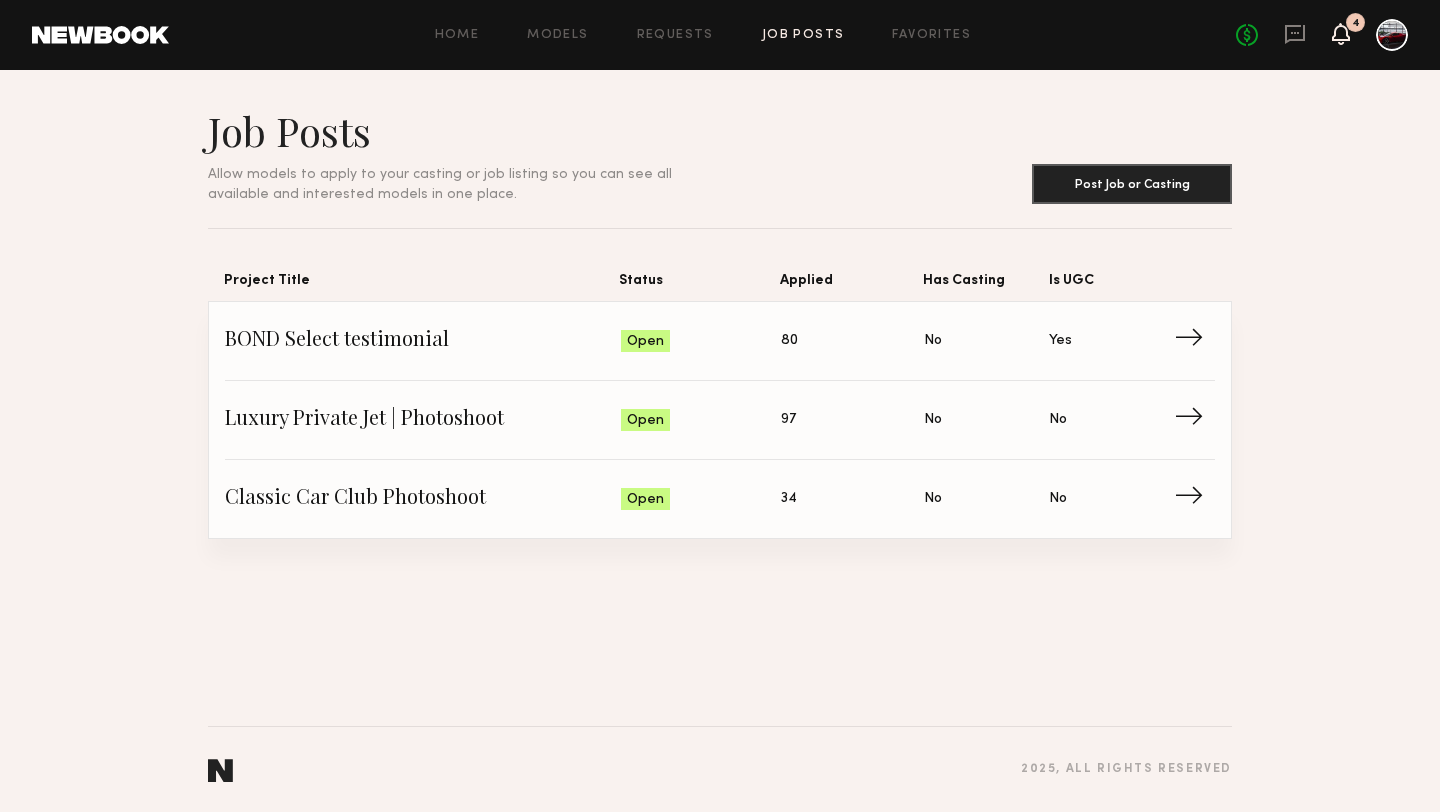 click 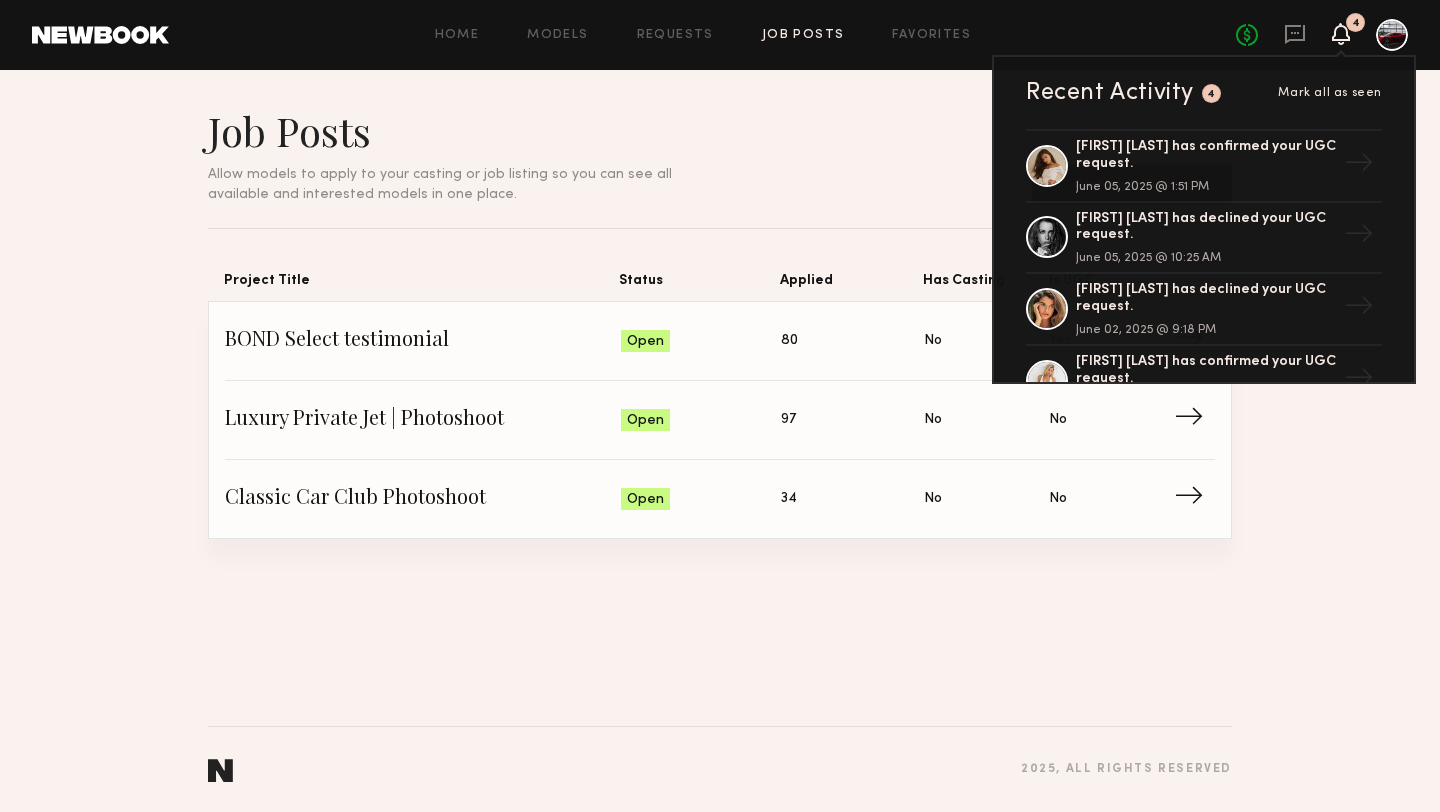 click 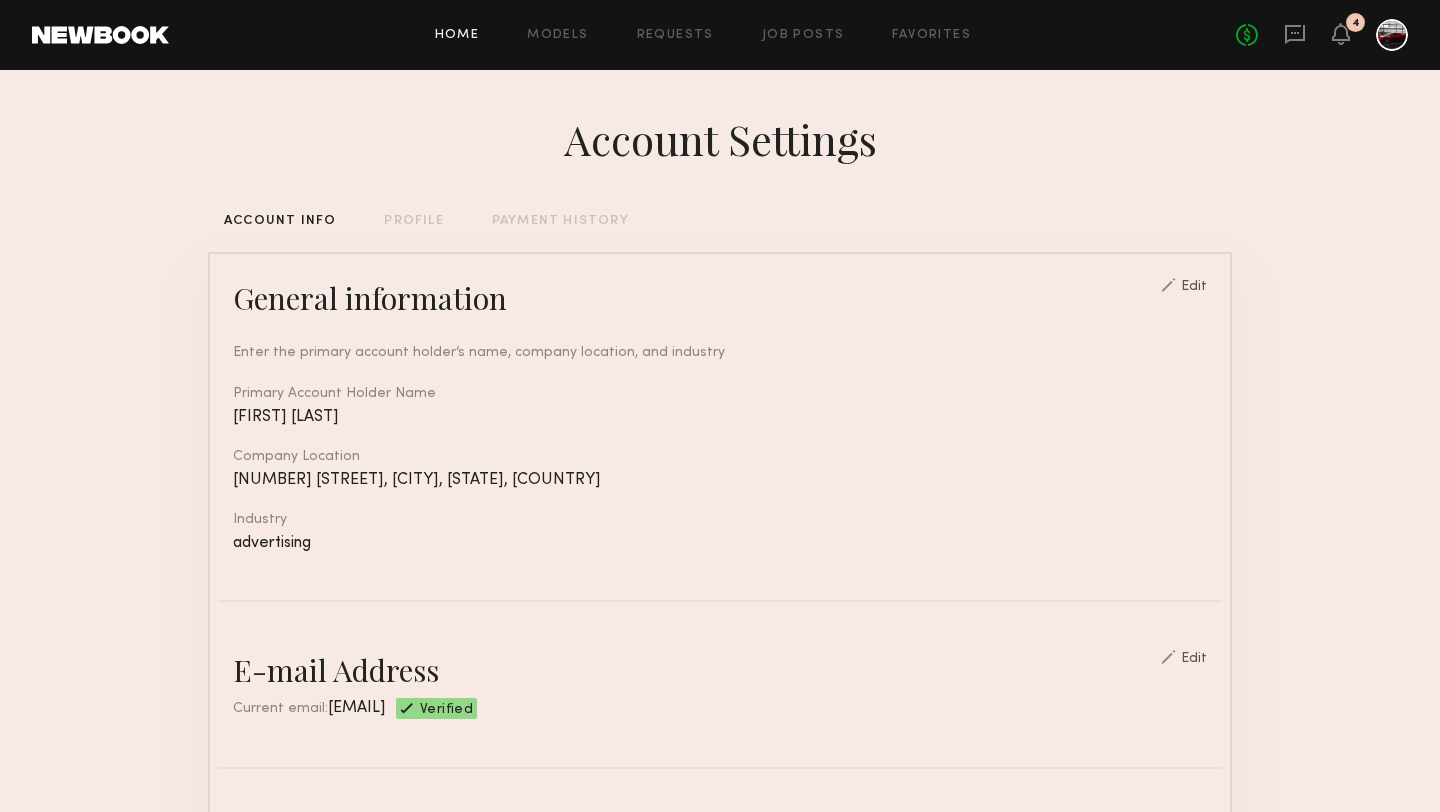 click on "Home" 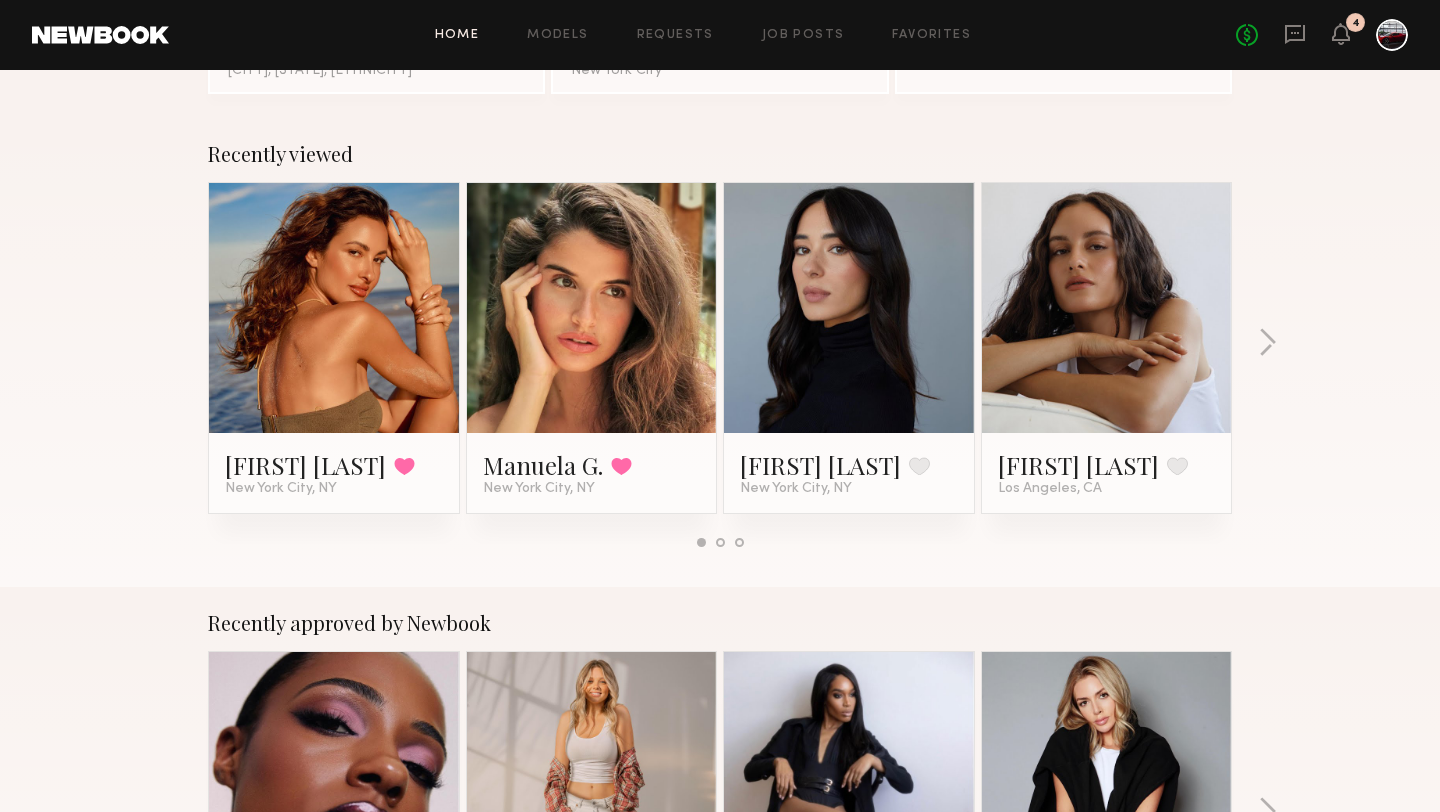 scroll, scrollTop: 268, scrollLeft: 0, axis: vertical 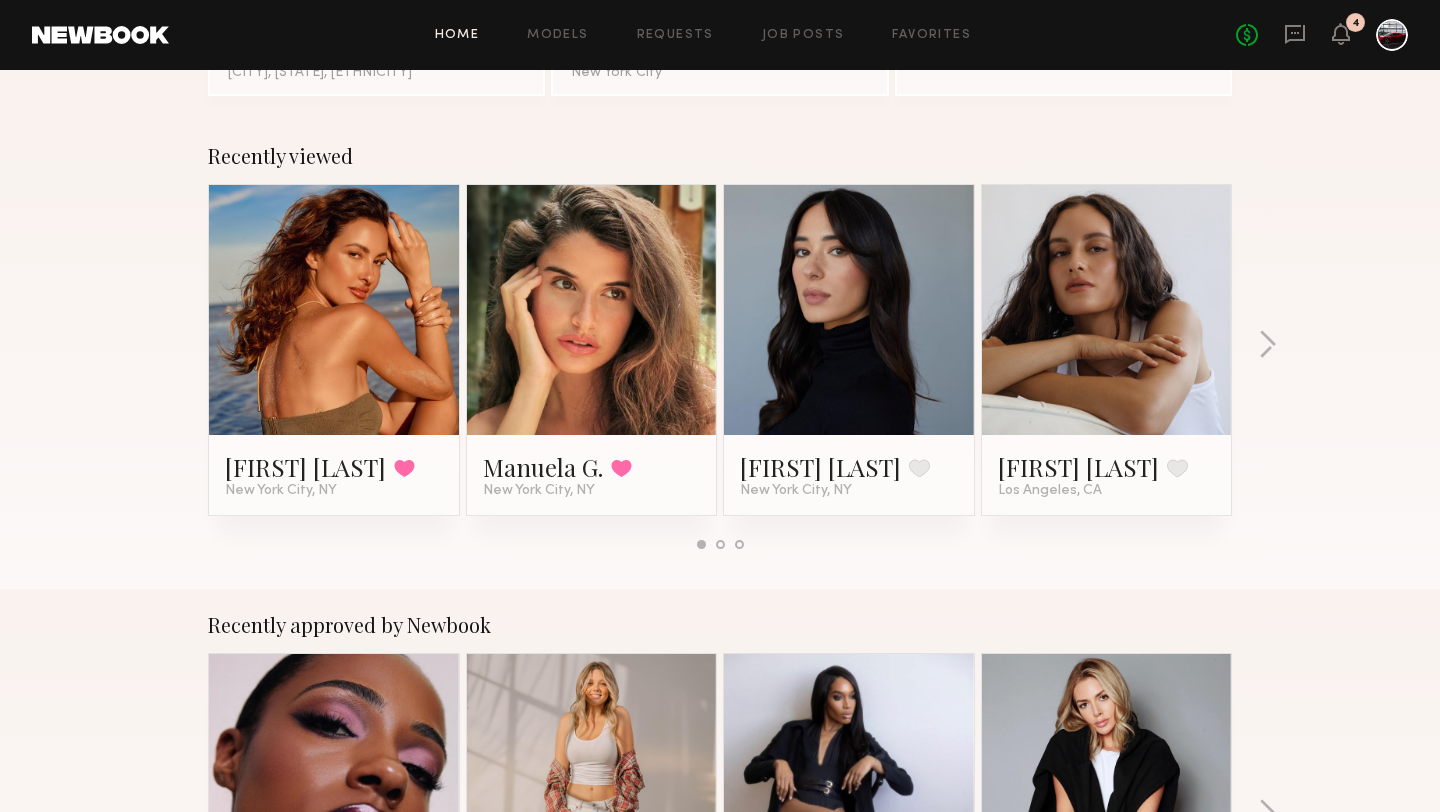 click 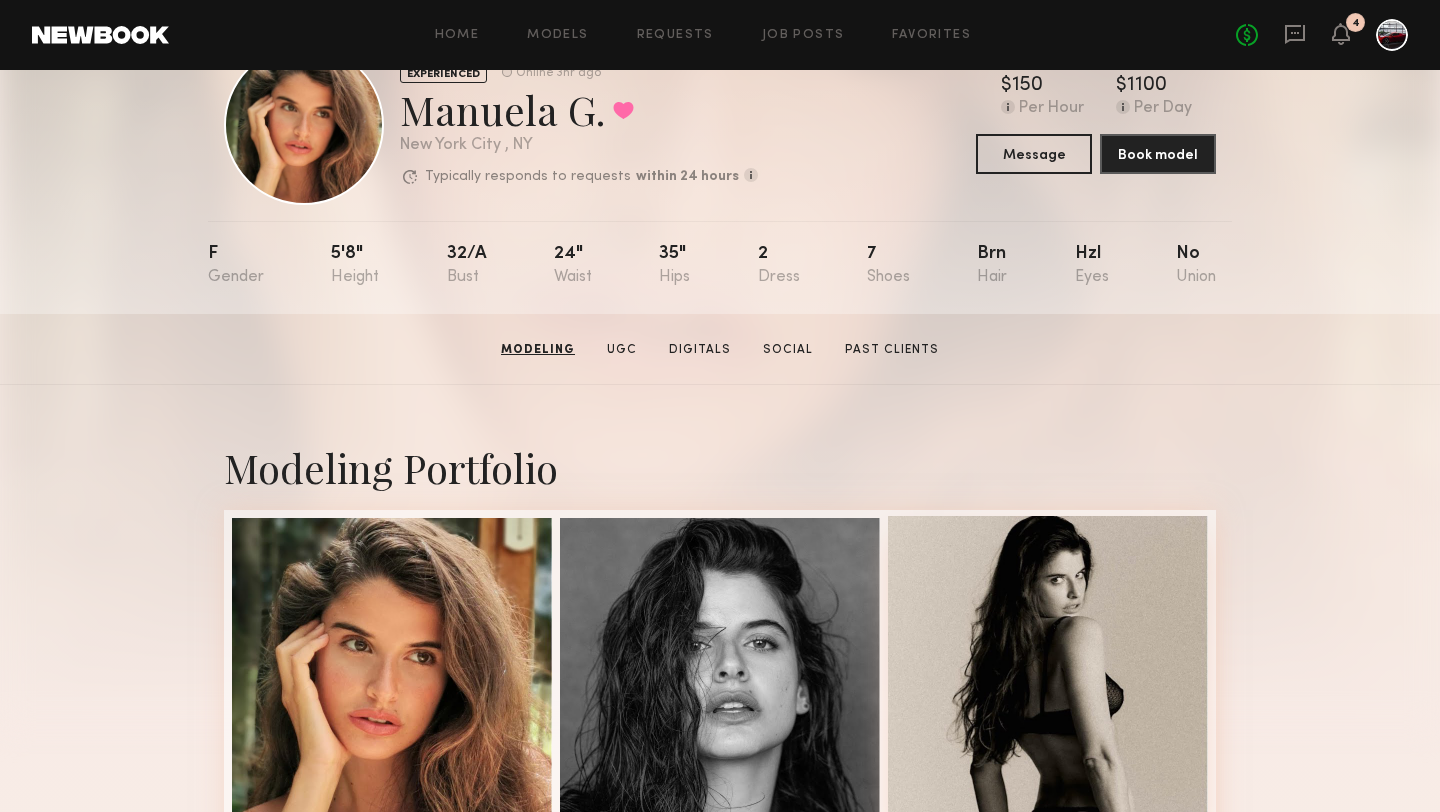 scroll, scrollTop: 0, scrollLeft: 0, axis: both 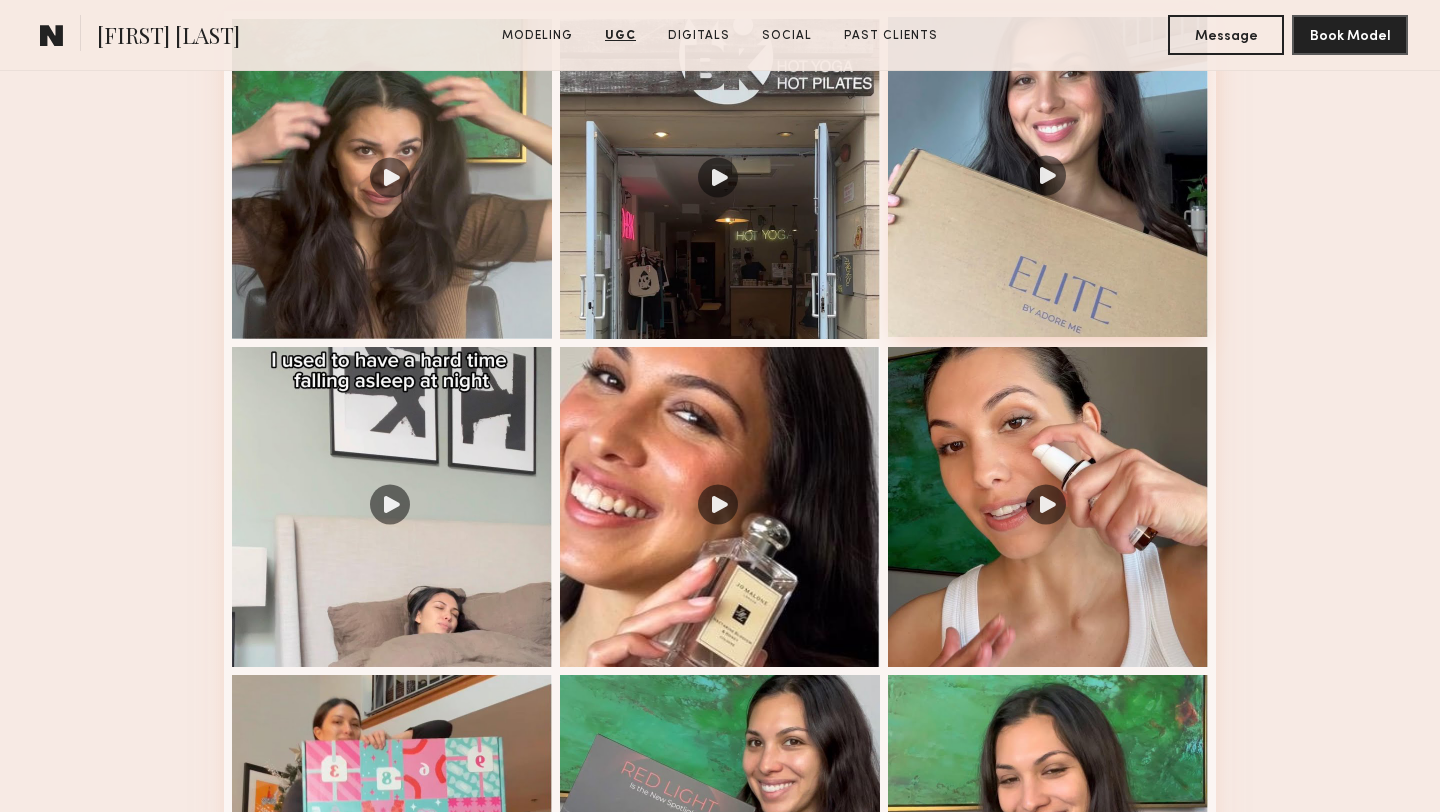 click at bounding box center [1048, 177] 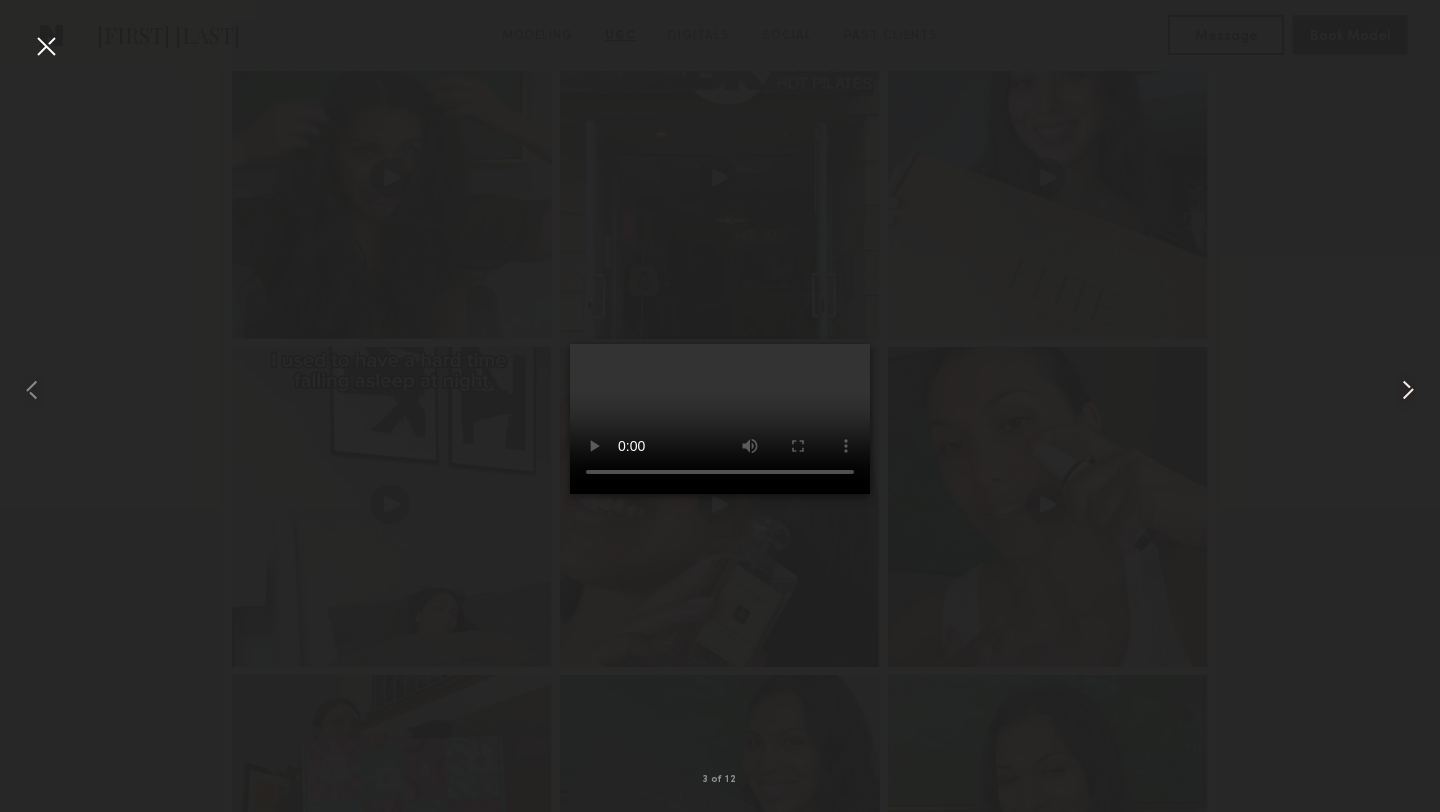 click at bounding box center (1408, 390) 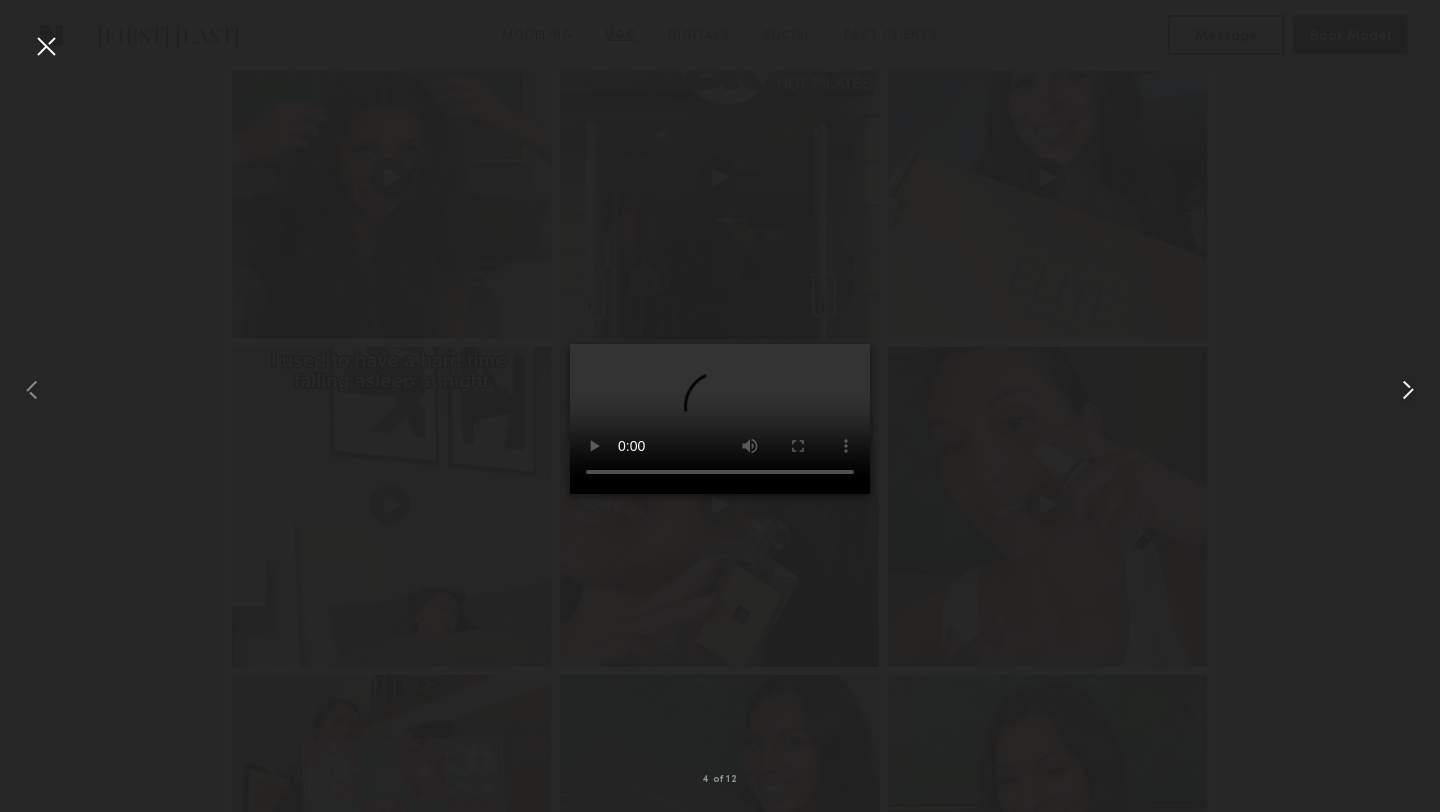 click at bounding box center [1408, 390] 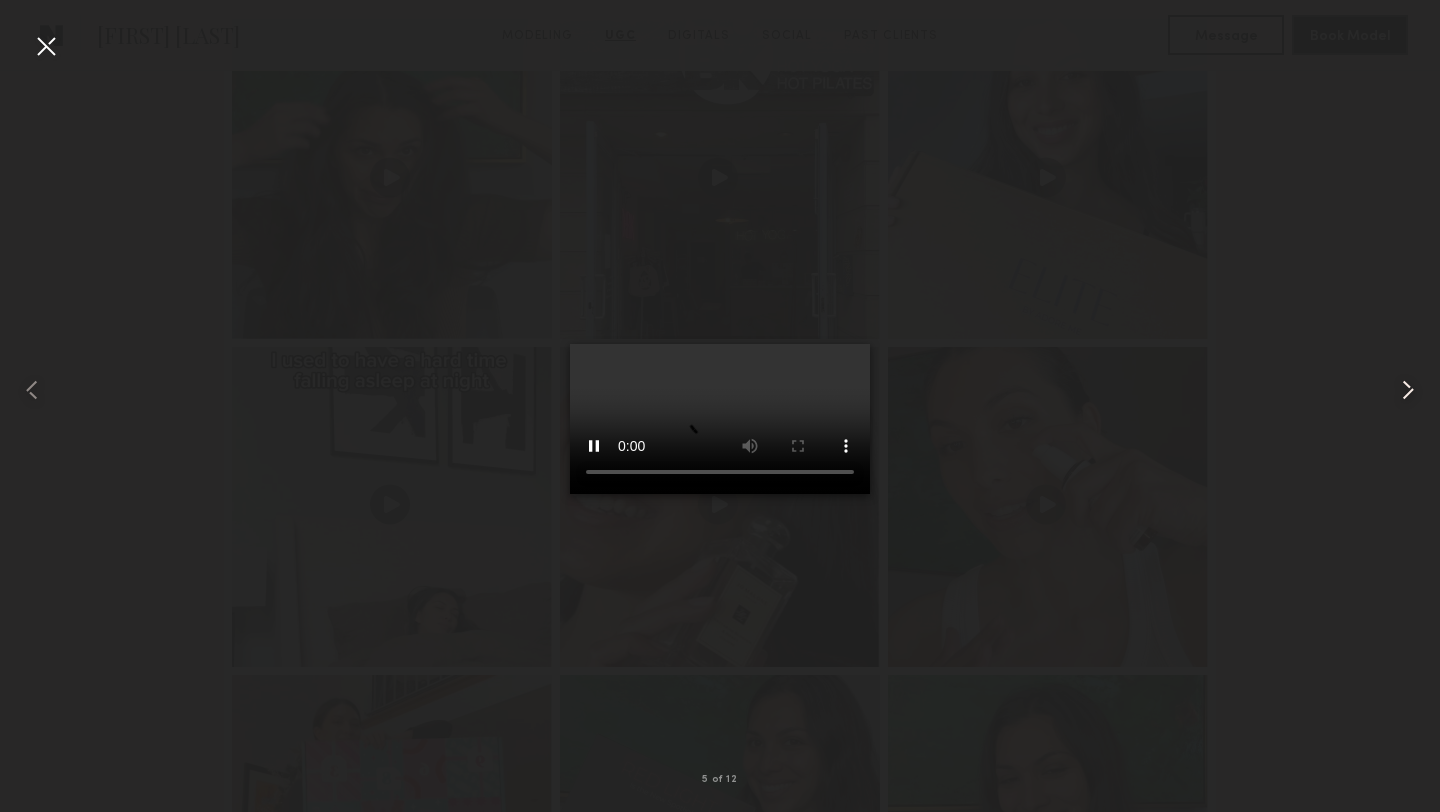 click at bounding box center [1408, 390] 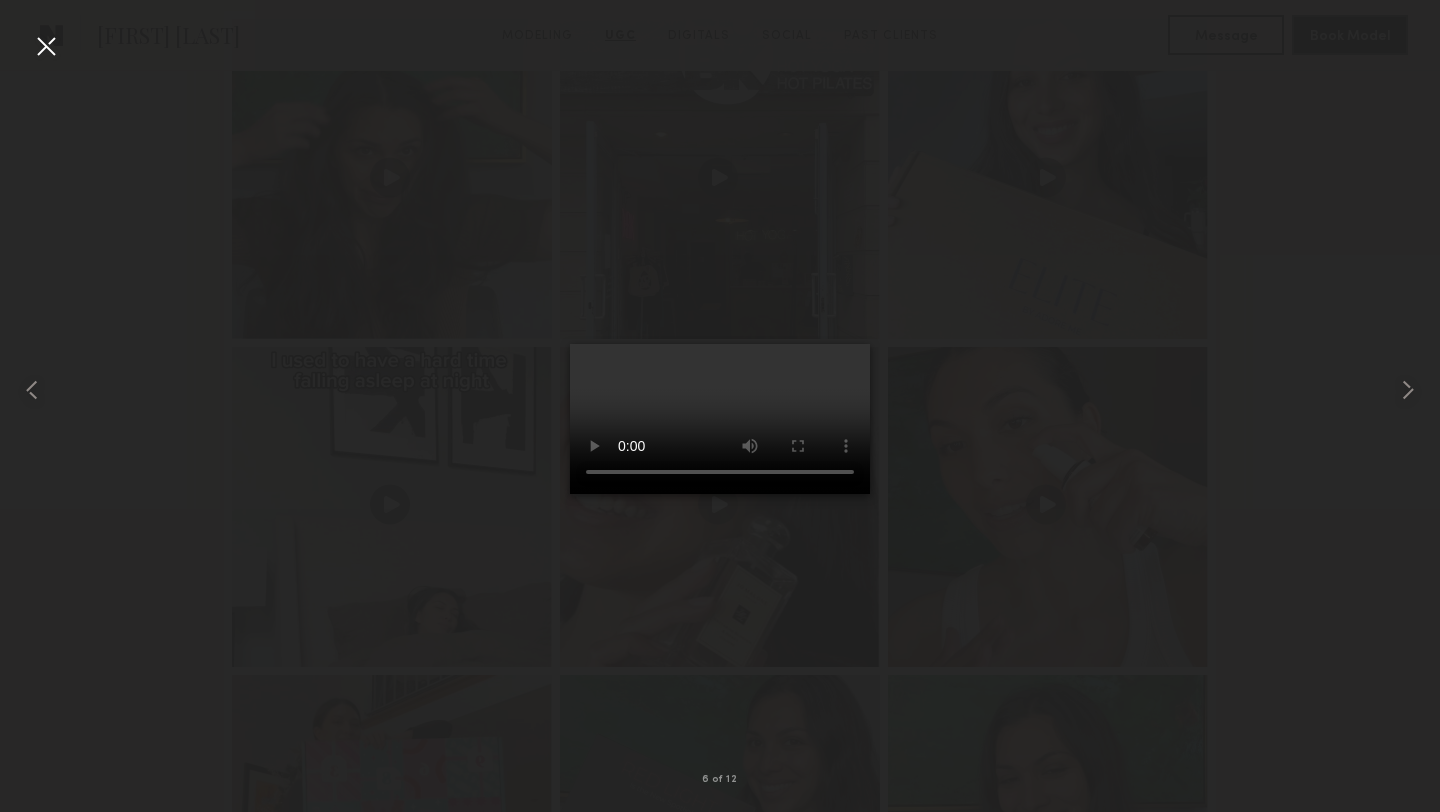 click at bounding box center [720, 390] 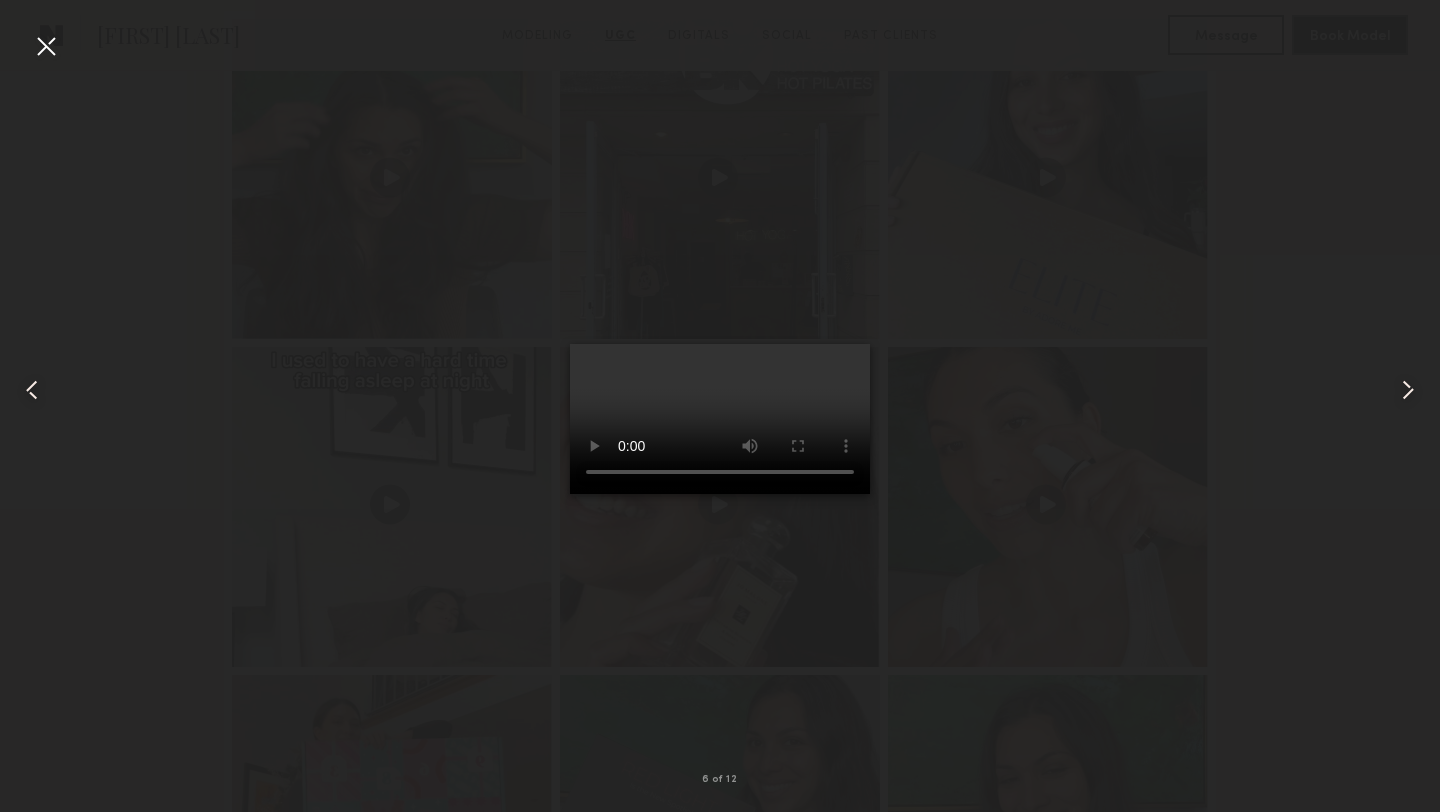 click at bounding box center (46, 46) 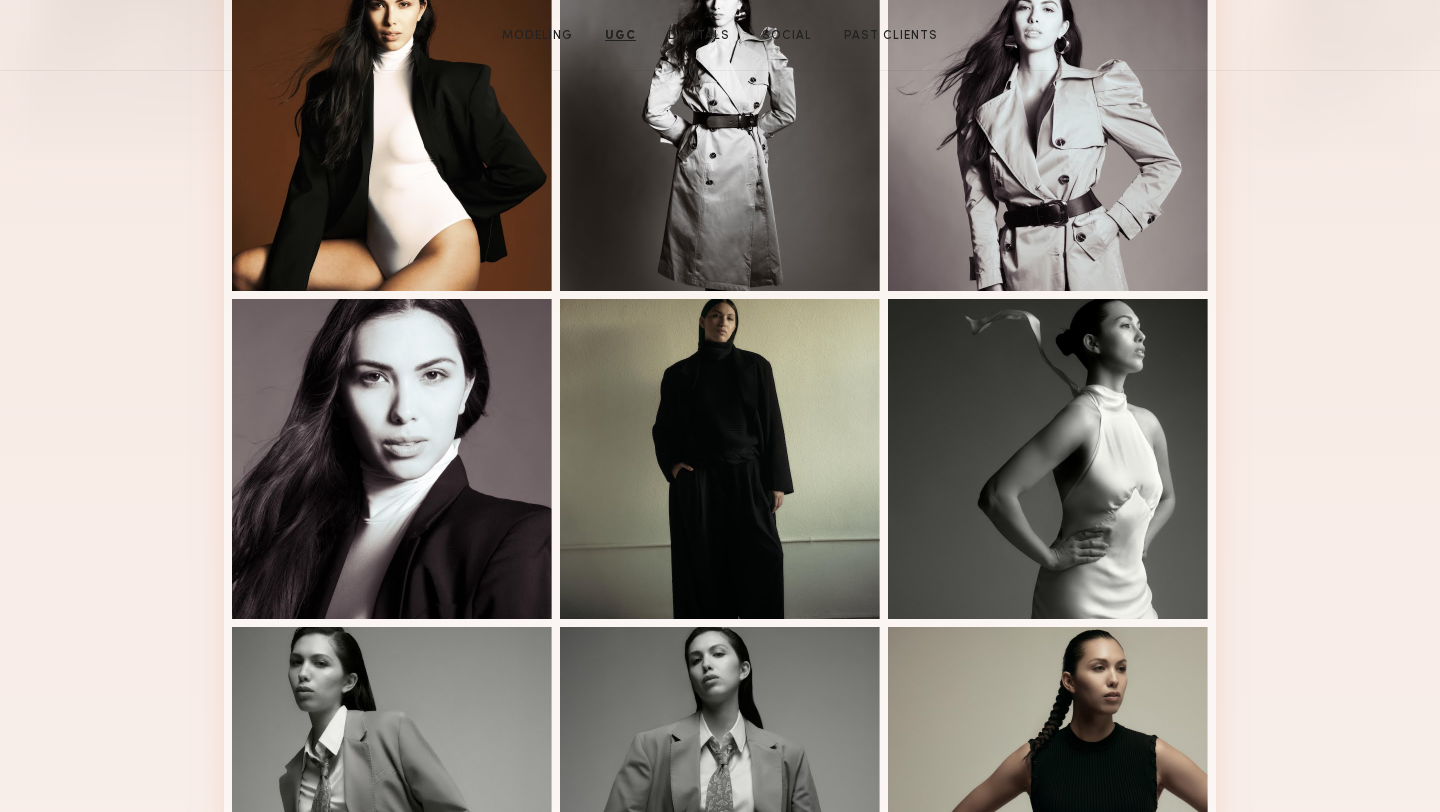 scroll, scrollTop: 0, scrollLeft: 0, axis: both 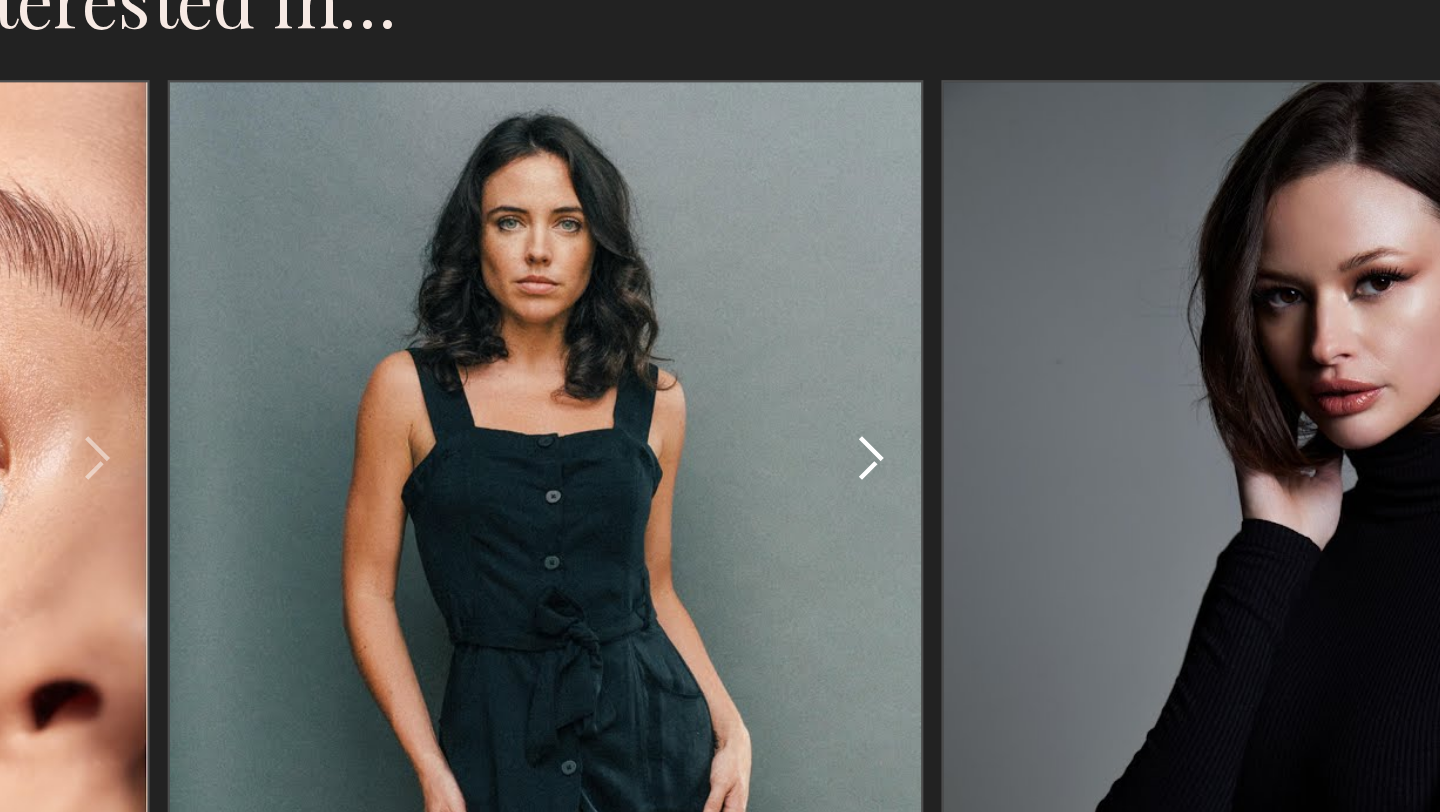 click 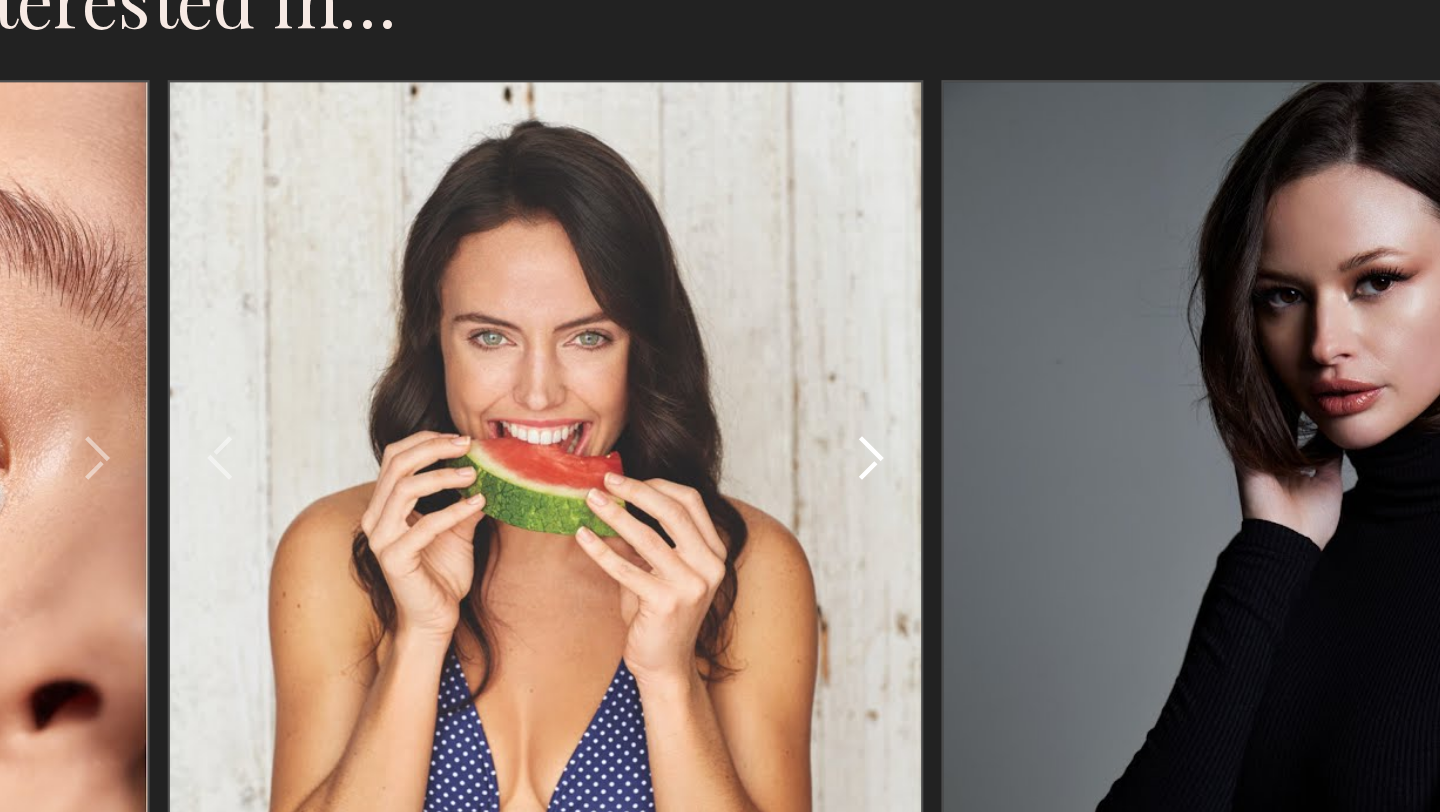 click 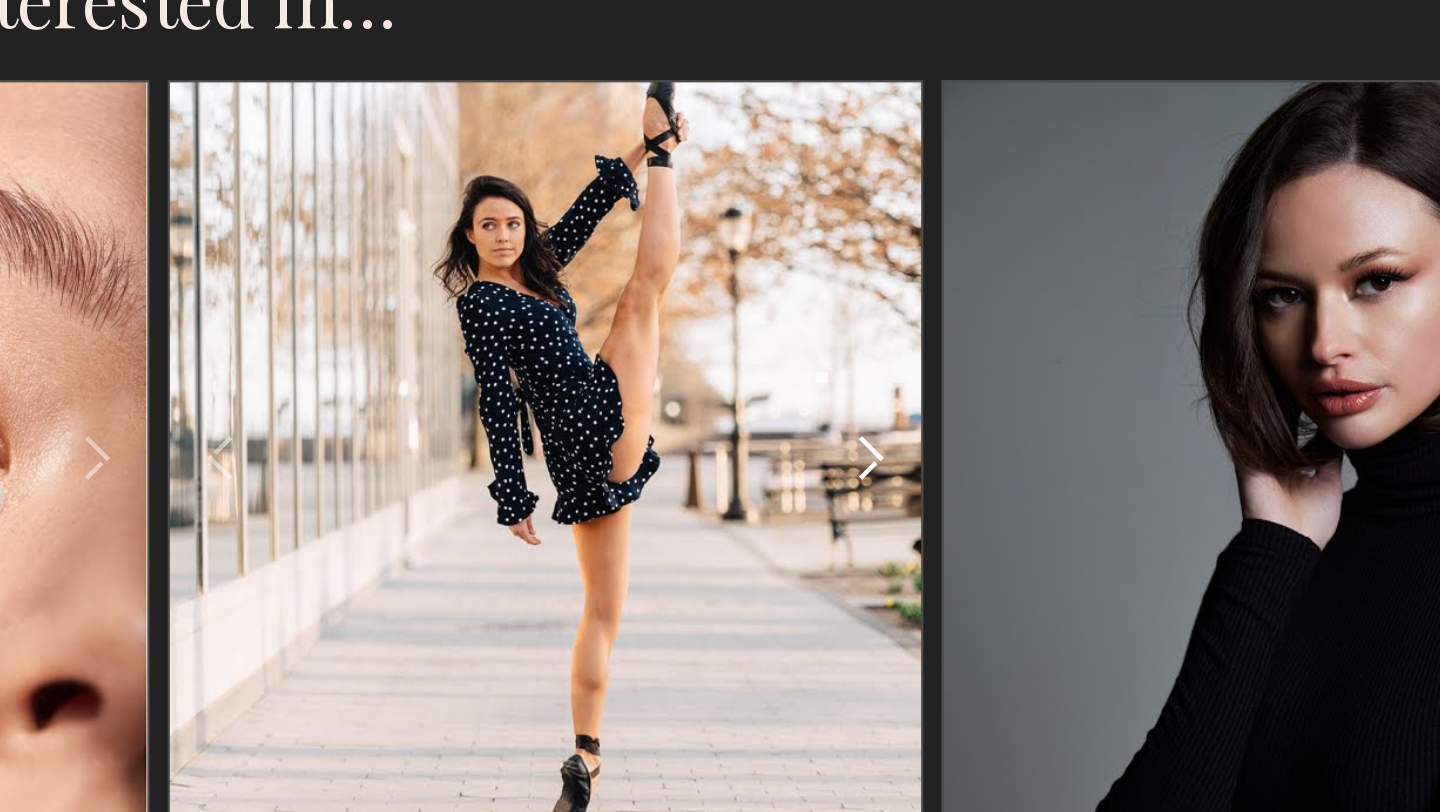click 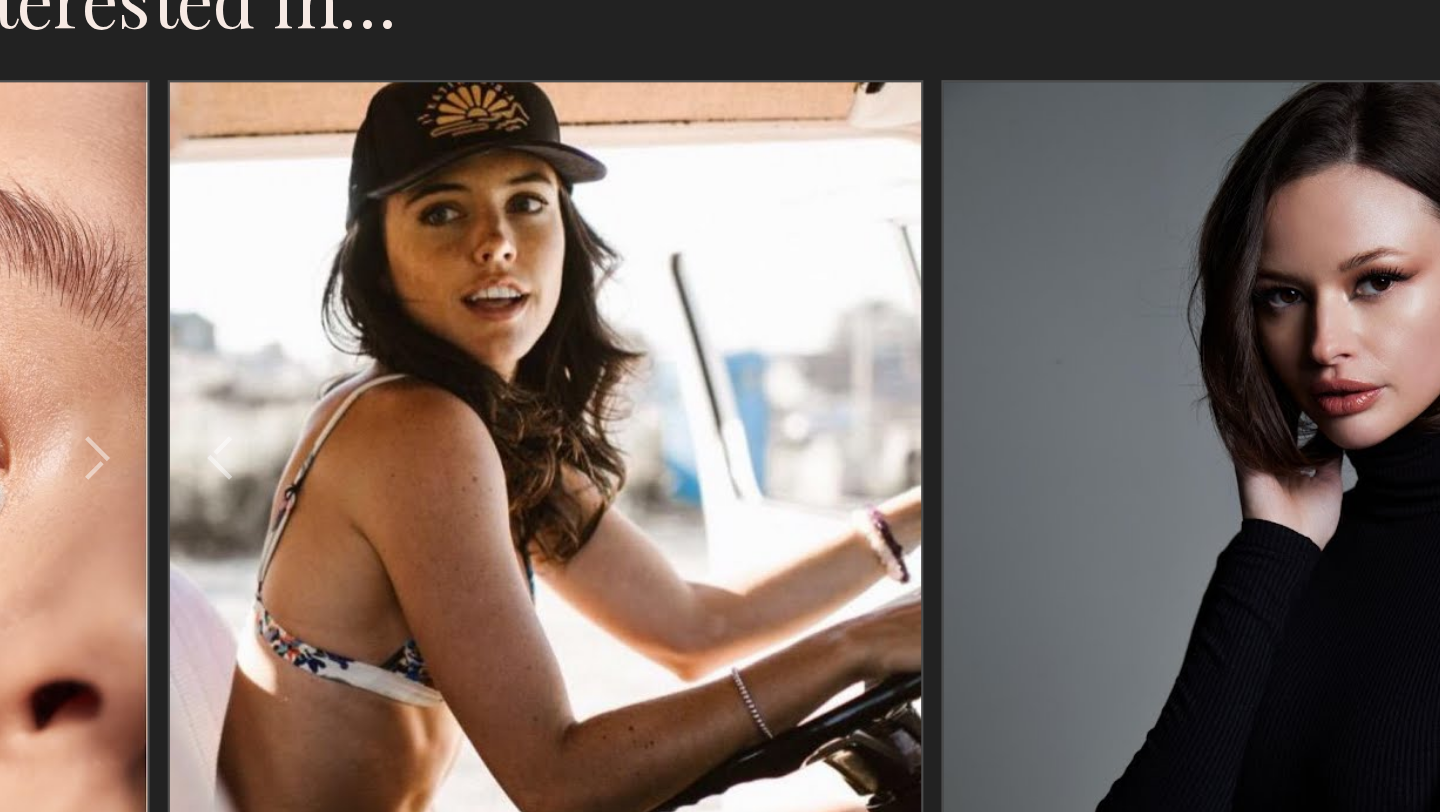 click 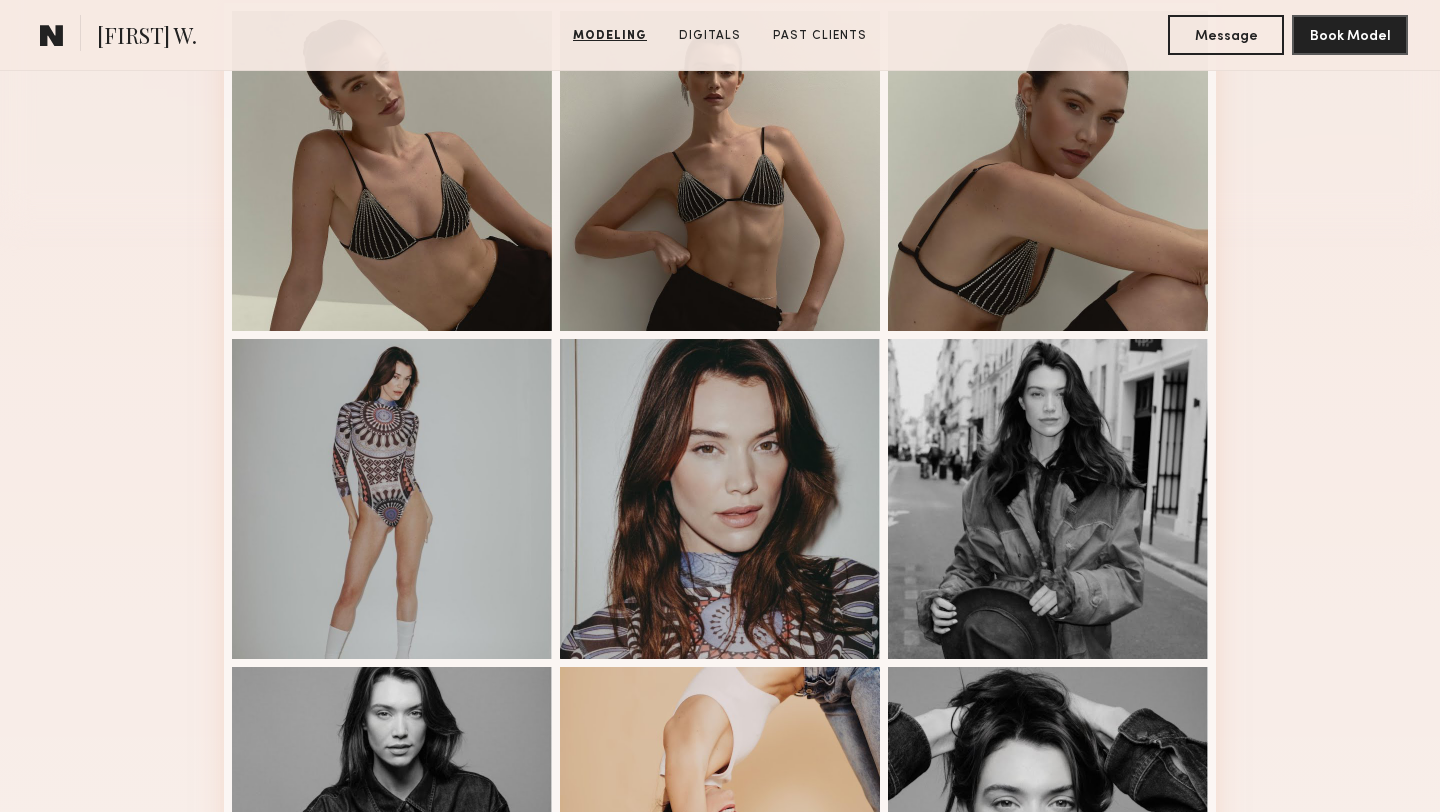 scroll, scrollTop: 0, scrollLeft: 0, axis: both 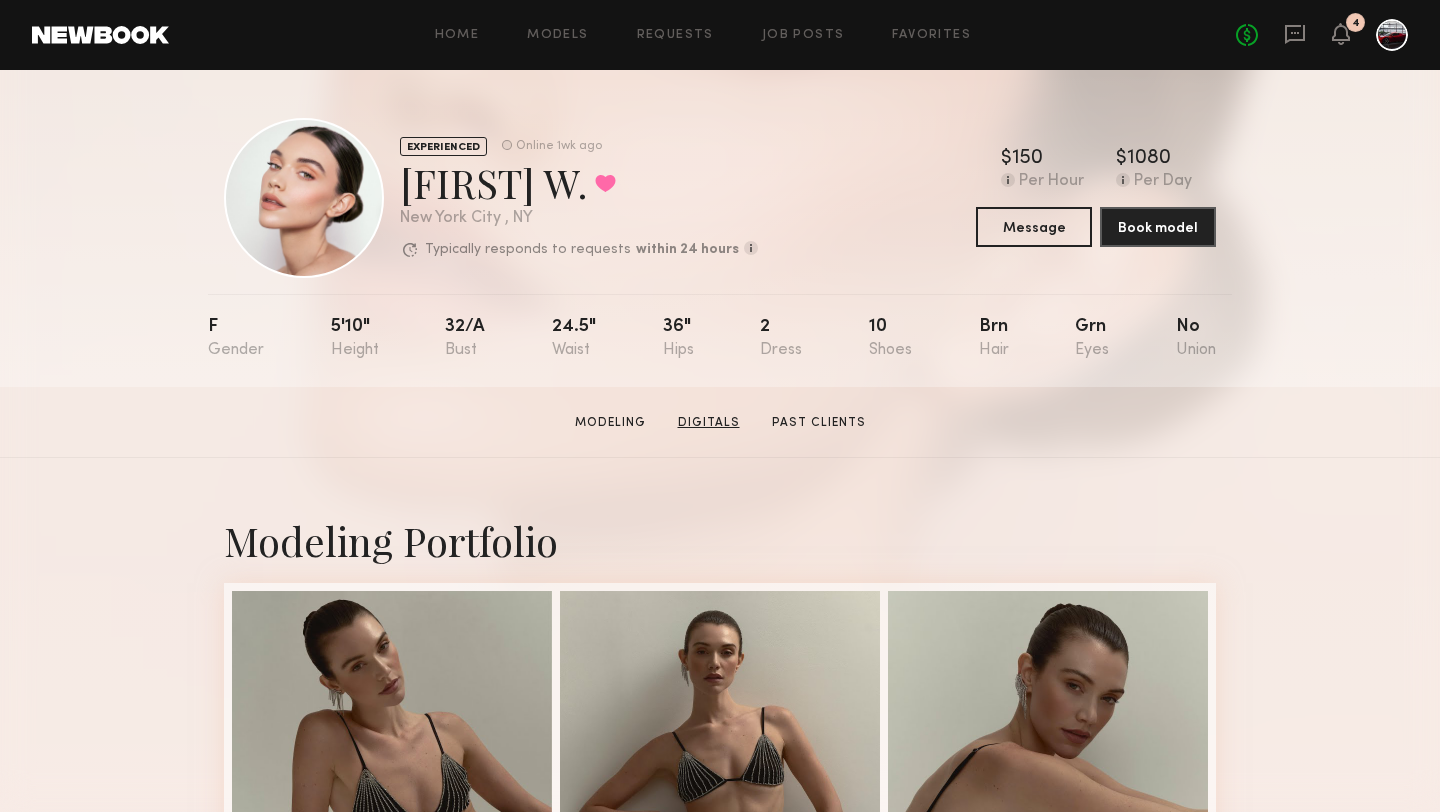 click on "Digitals" 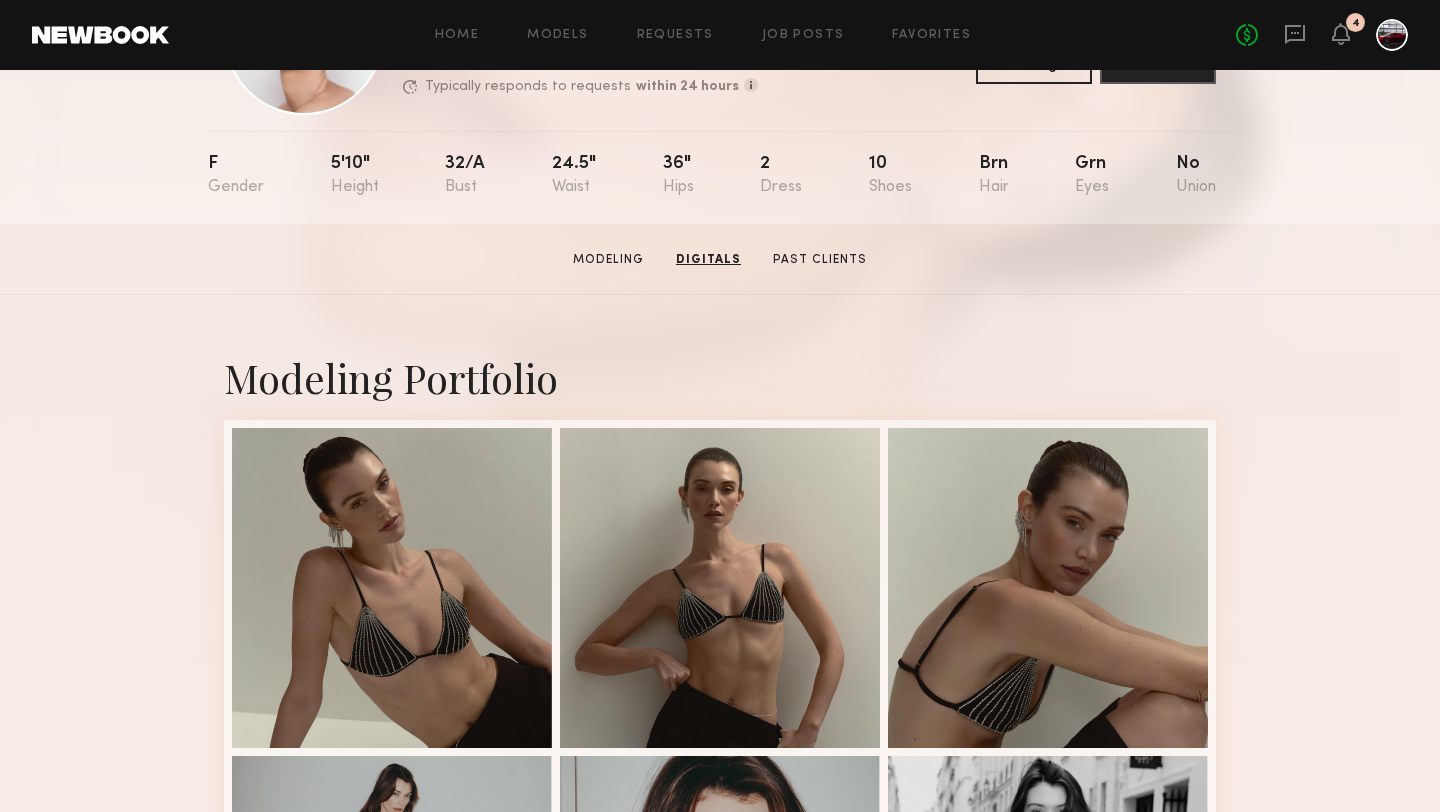 scroll, scrollTop: 0, scrollLeft: 0, axis: both 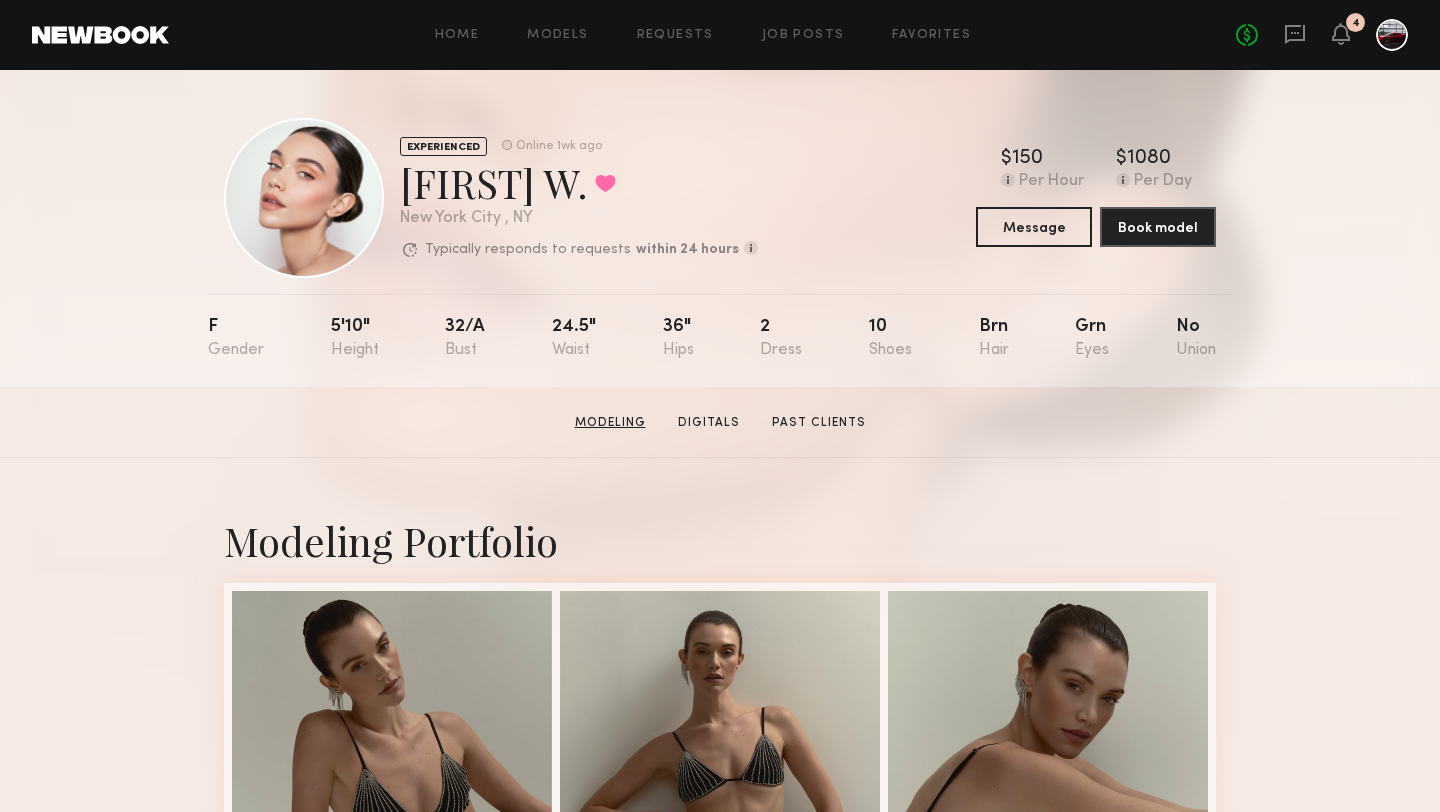 click on "Modeling" 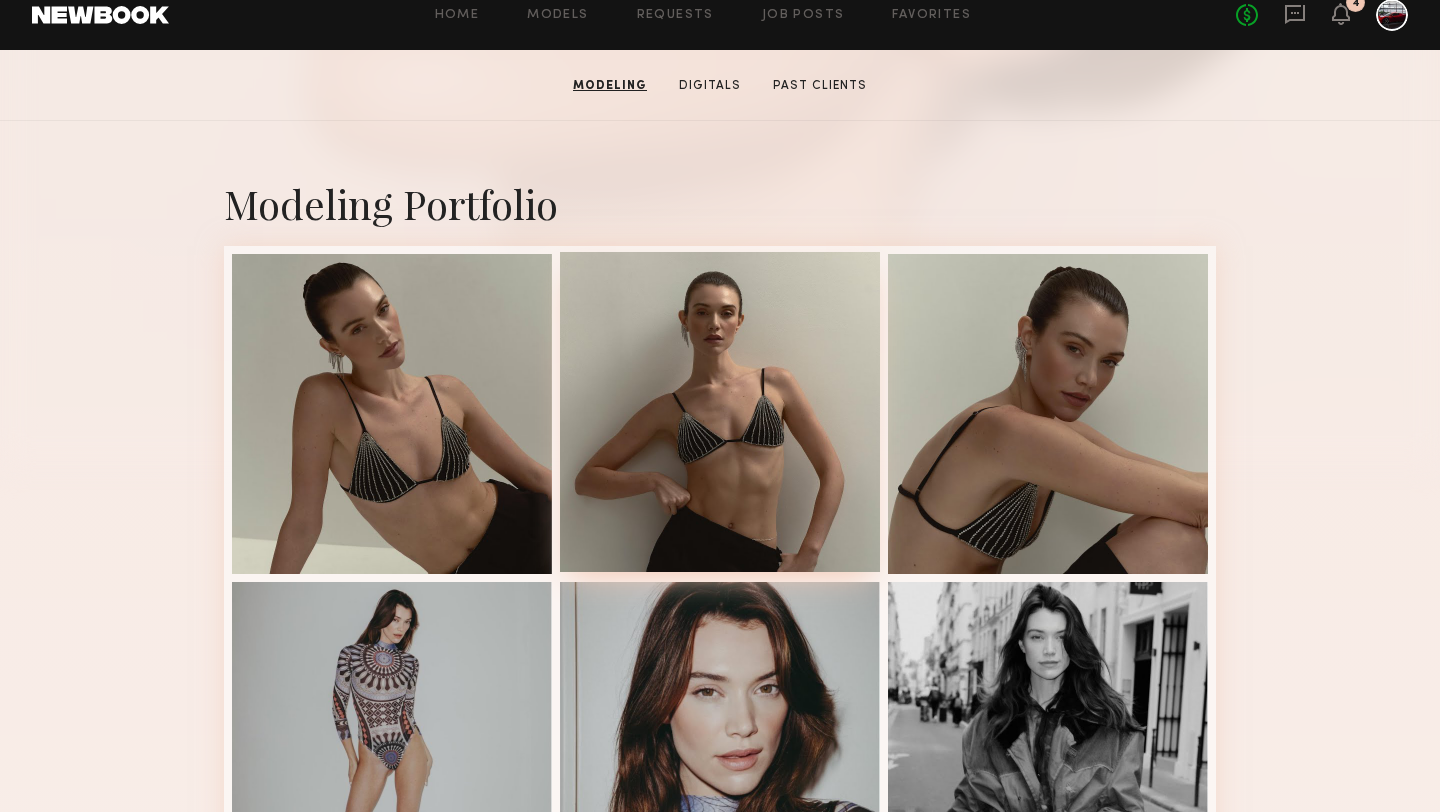 scroll, scrollTop: 0, scrollLeft: 0, axis: both 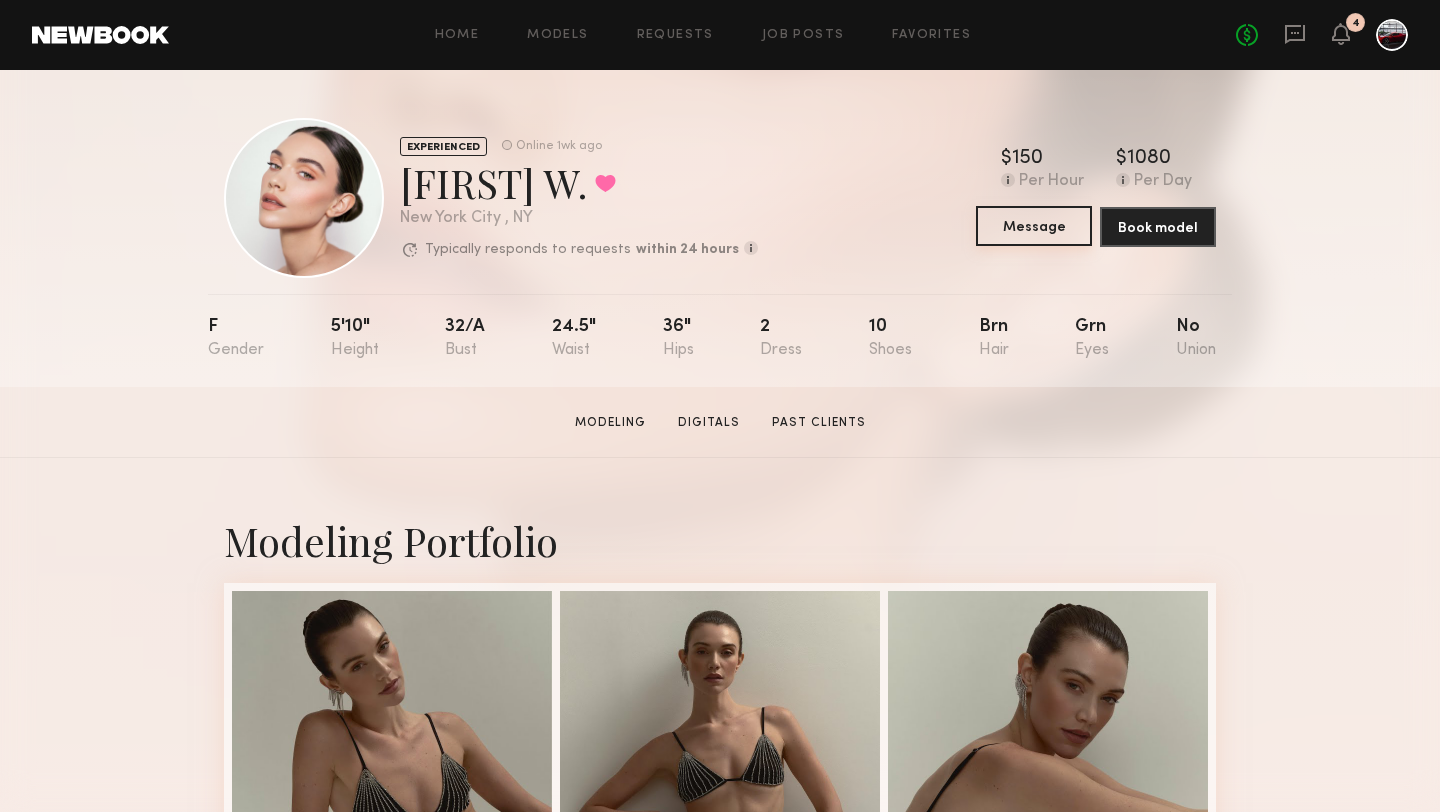 click on "Message" 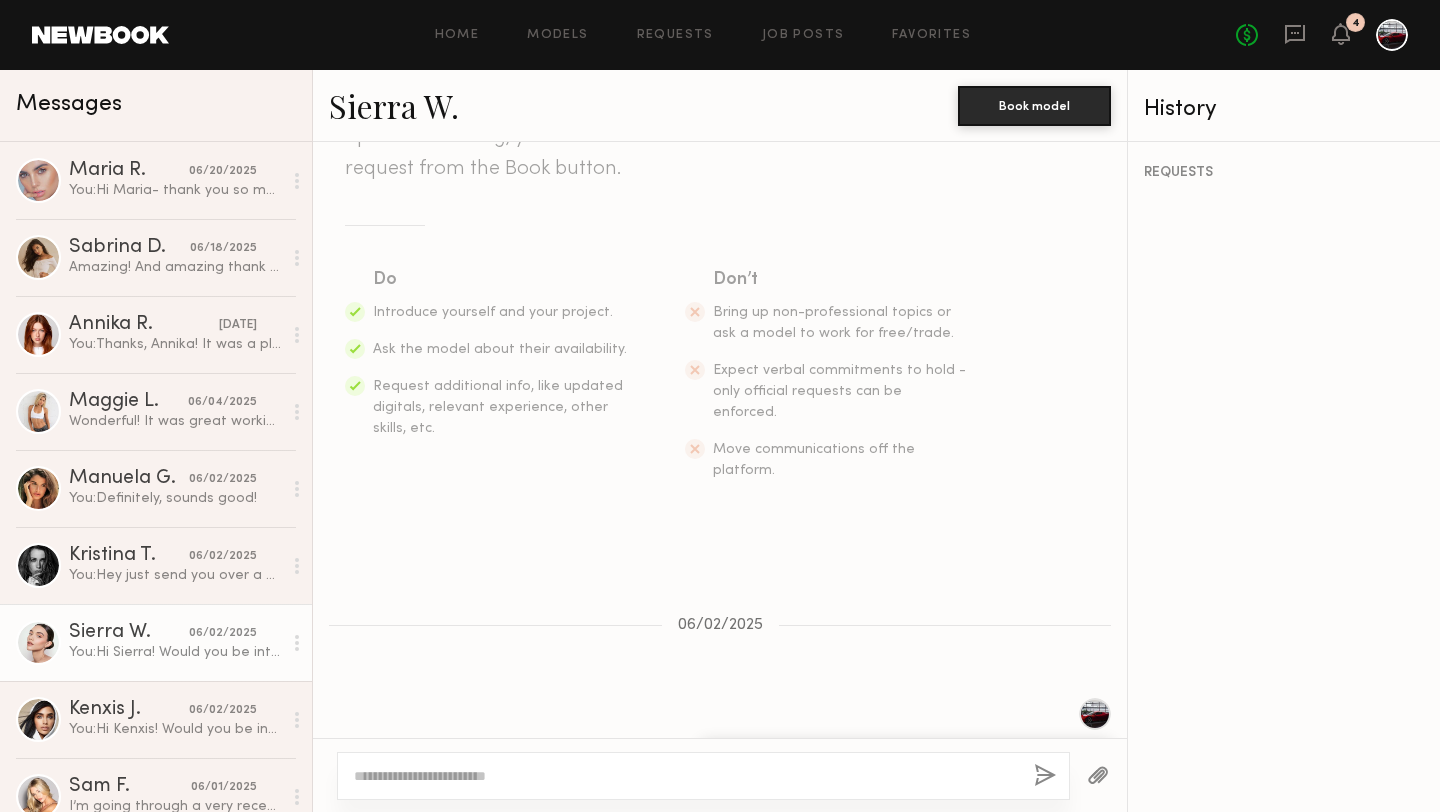 scroll, scrollTop: 0, scrollLeft: 0, axis: both 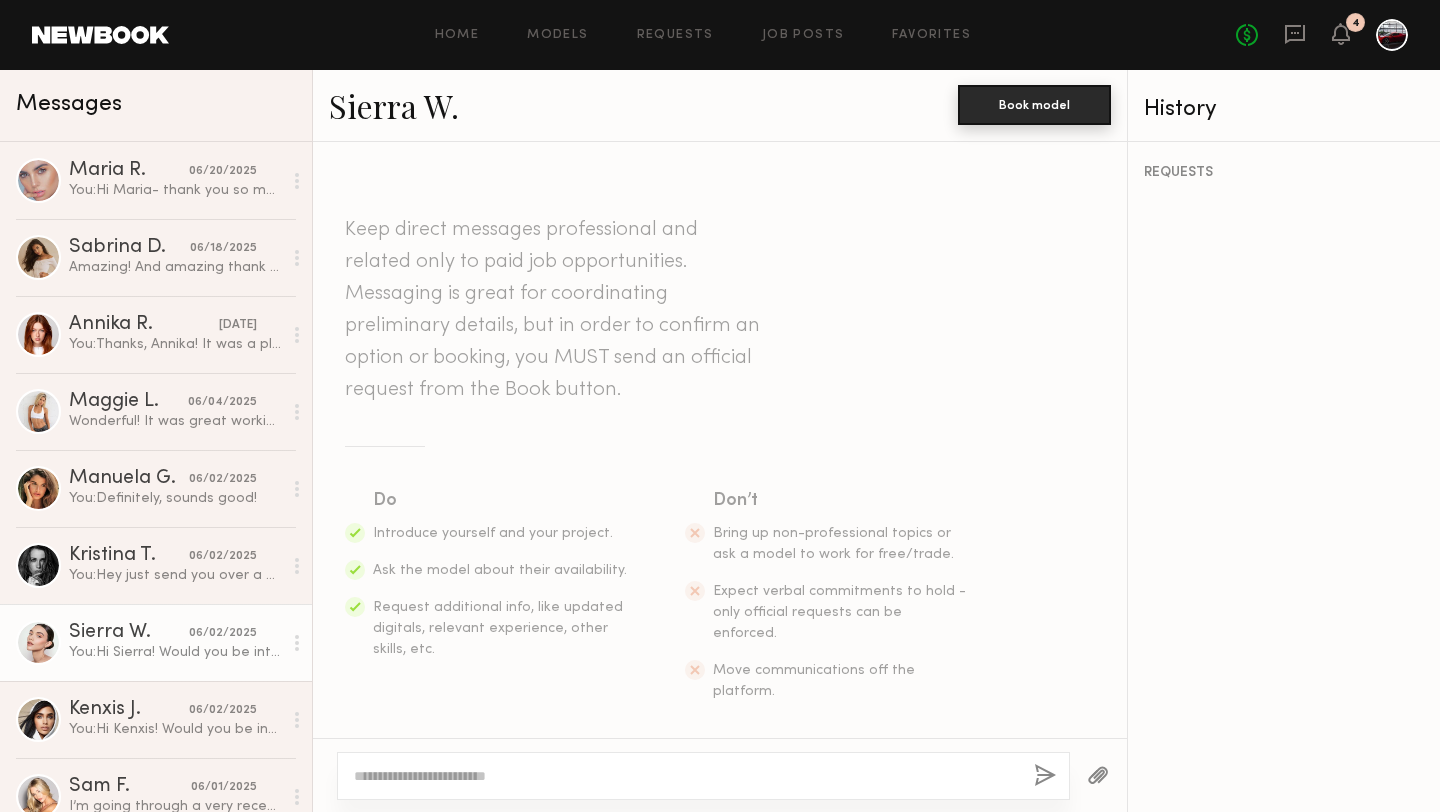 click on "Book model" 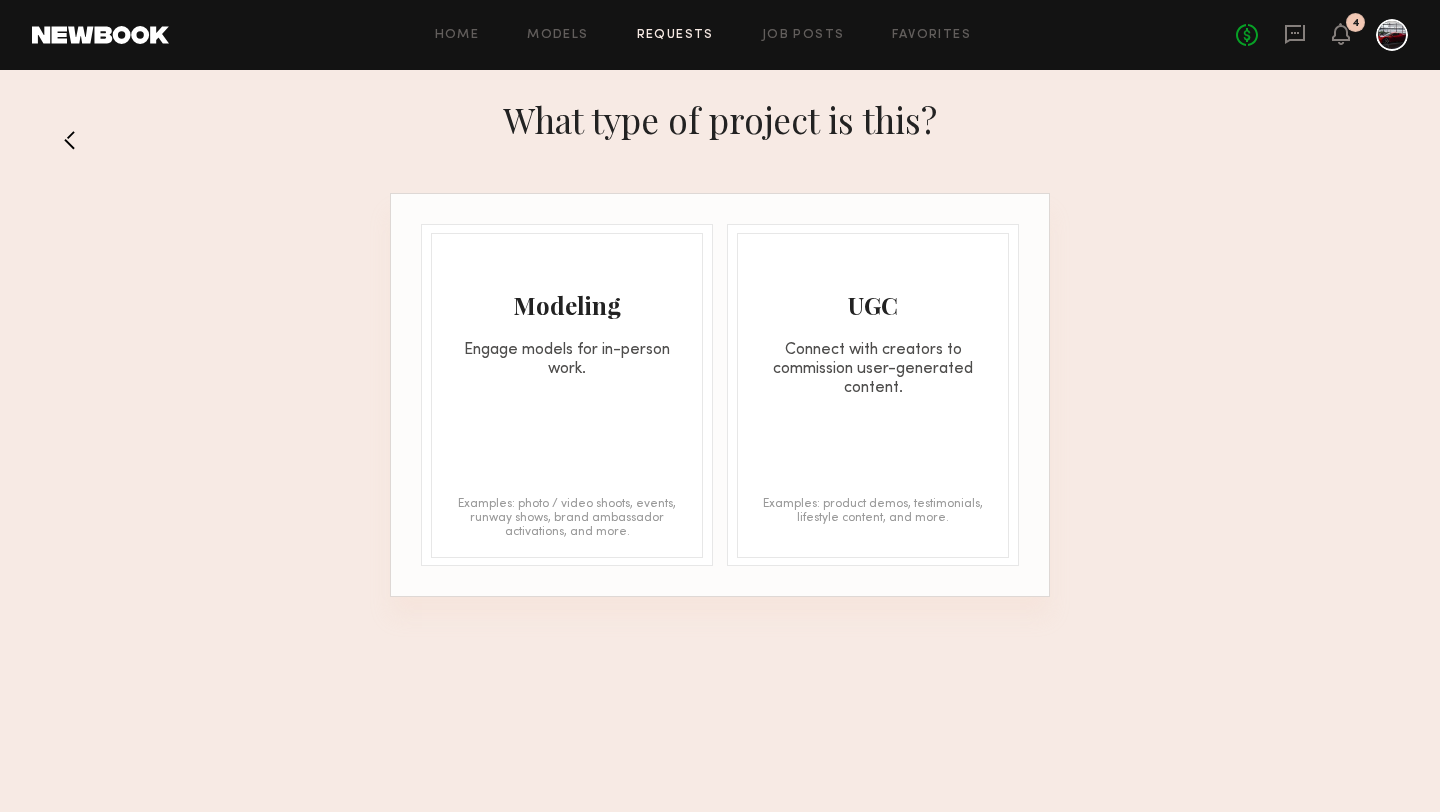 click on "Modeling Engage models for in-person work." 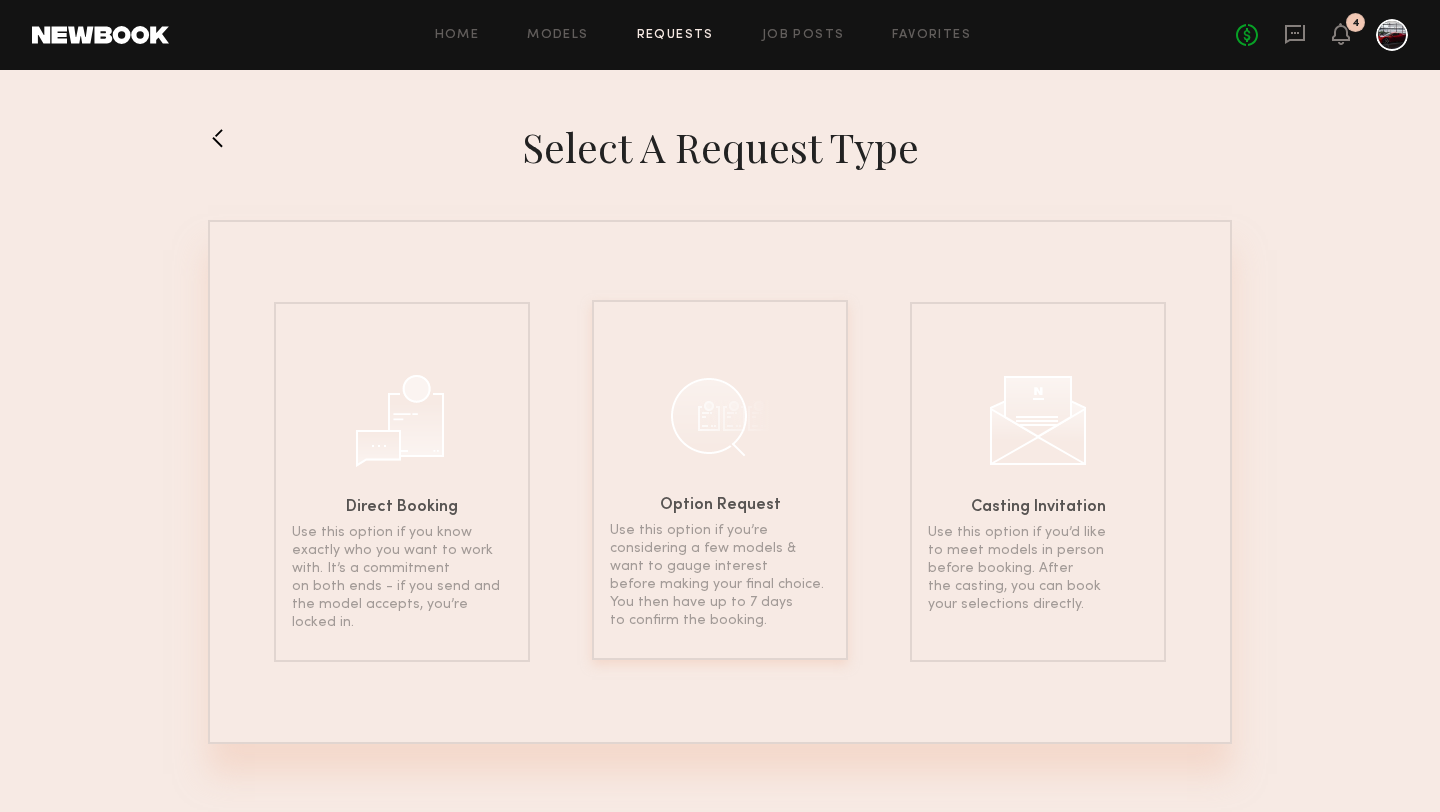 click on "Option Request Use this option if you’re considering a few models & want to gauge interest before making your final choice. You then have up to 7 days to confirm the booking." 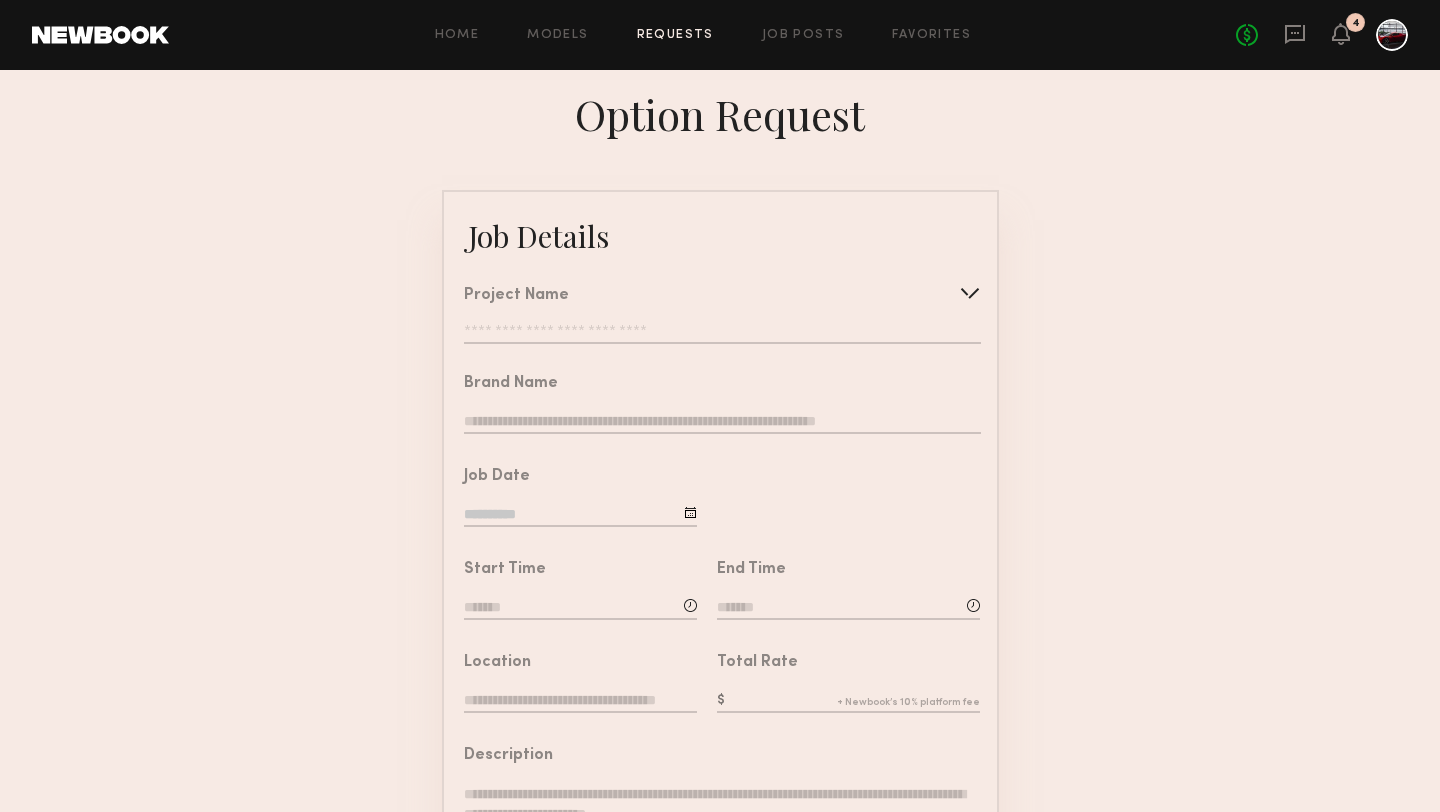 click 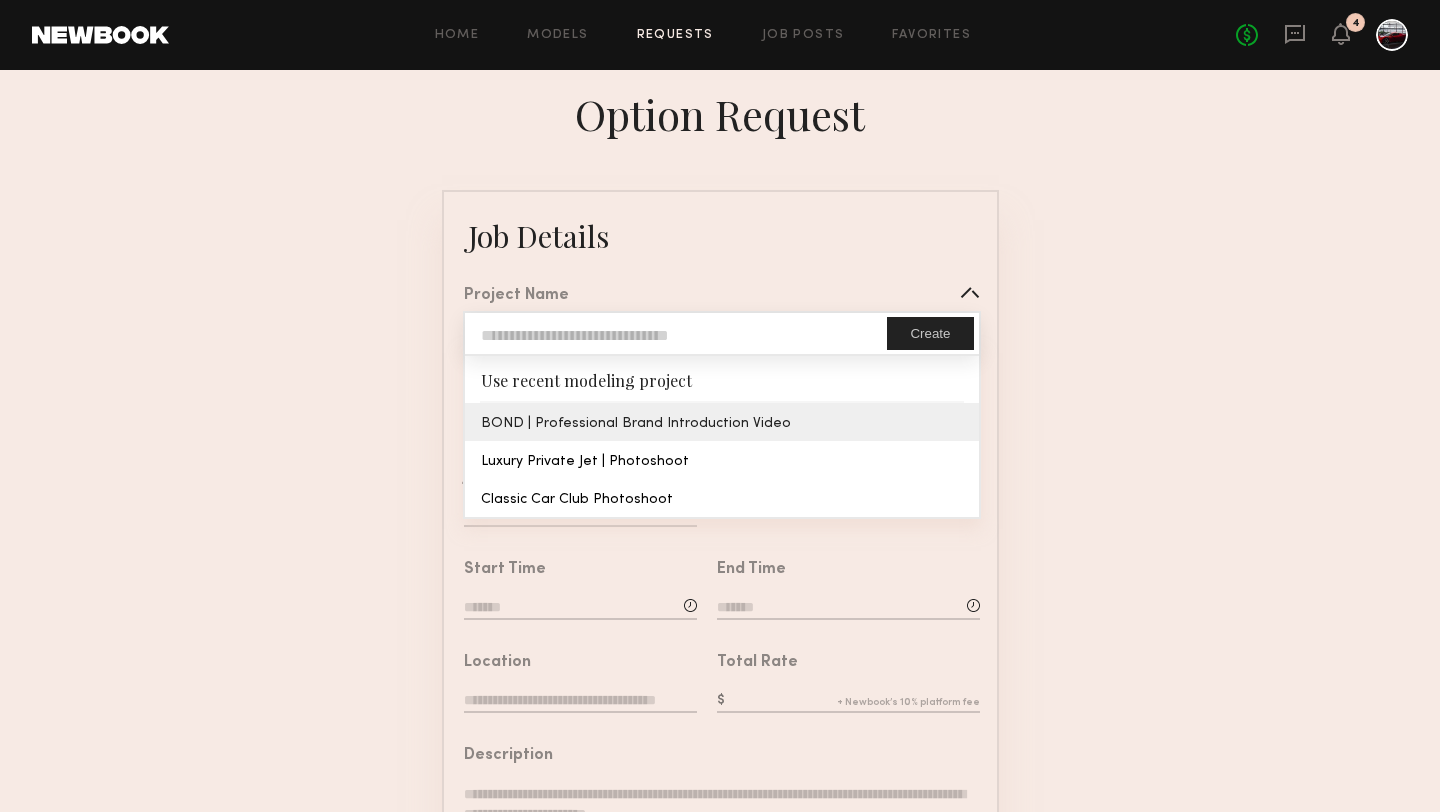 type on "**********" 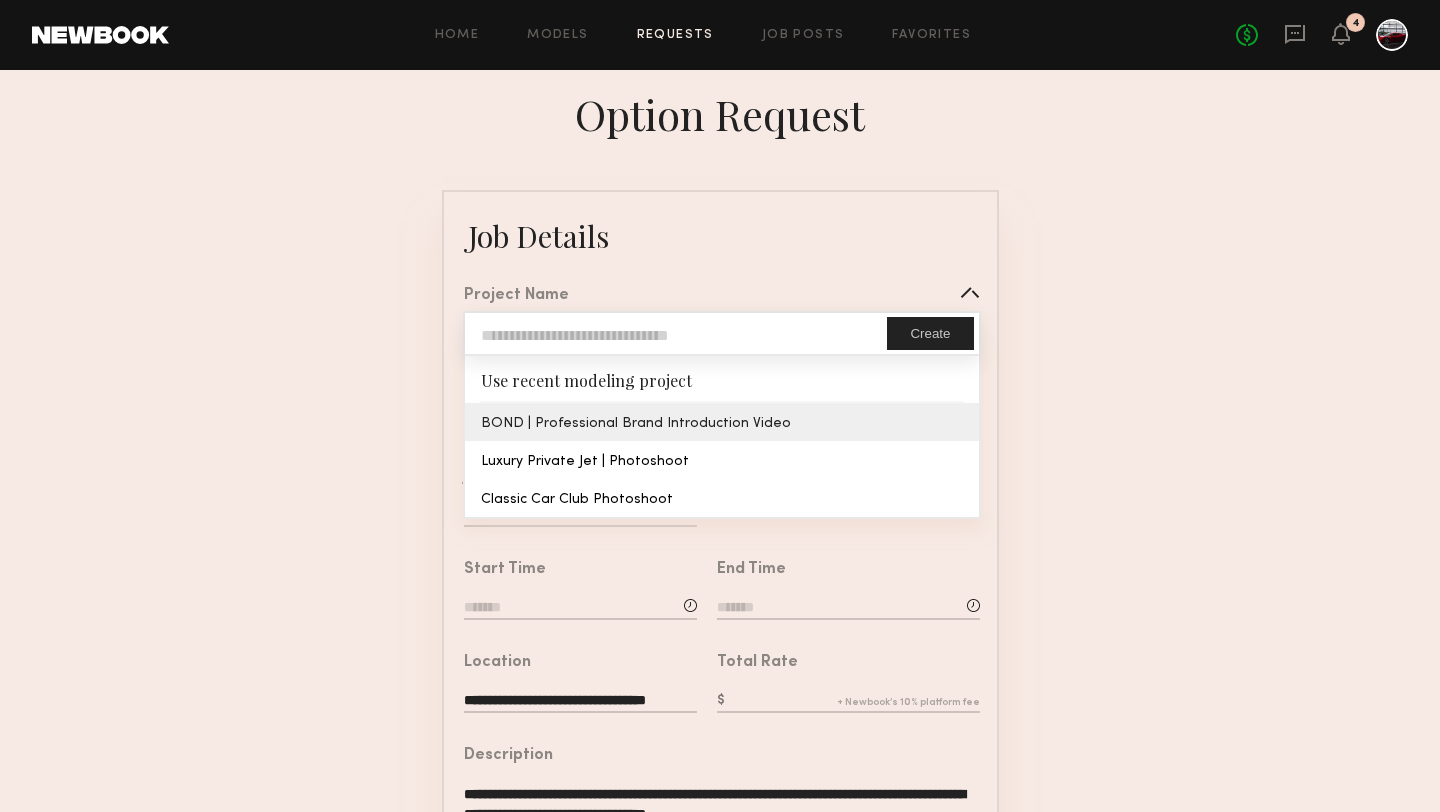 click on "**********" 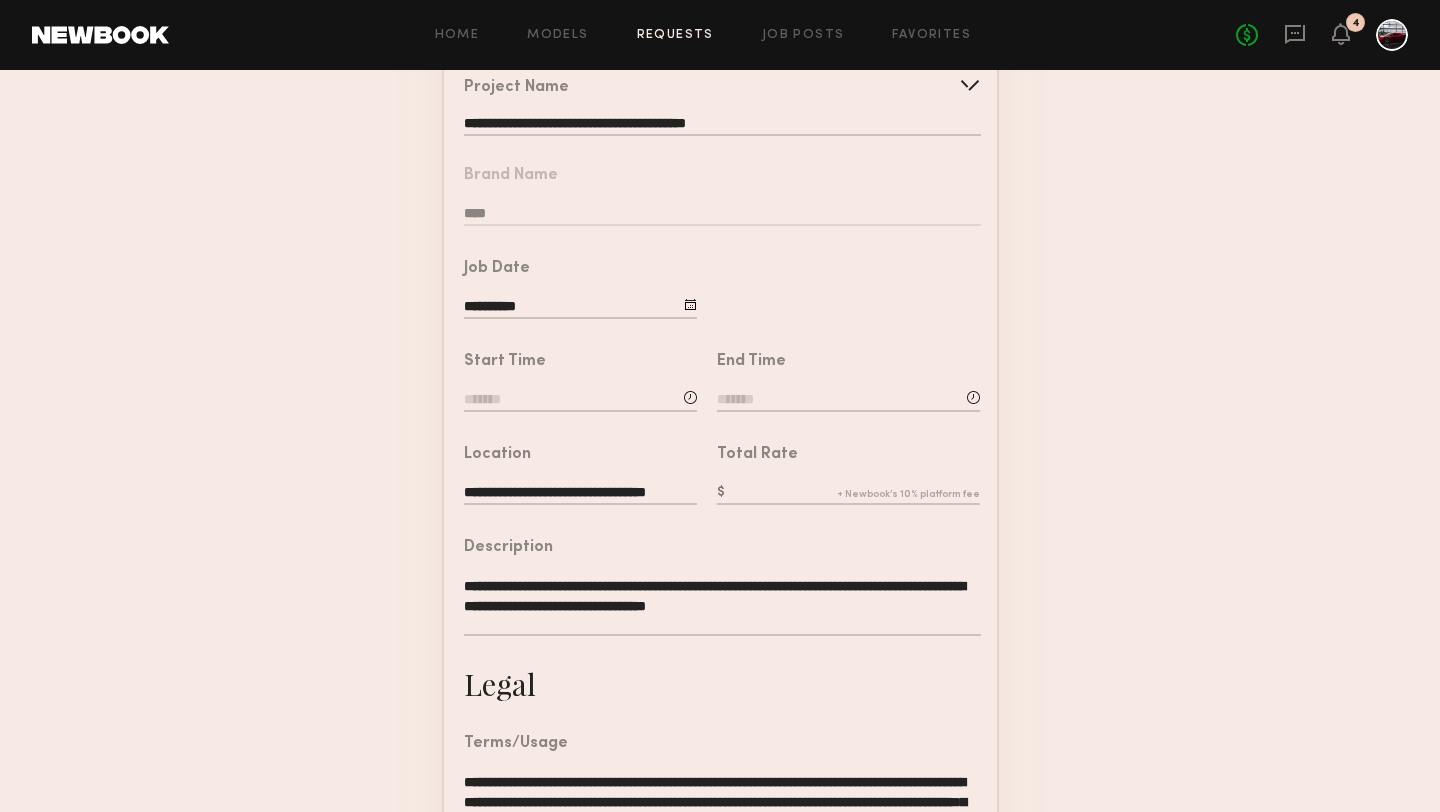scroll, scrollTop: 273, scrollLeft: 0, axis: vertical 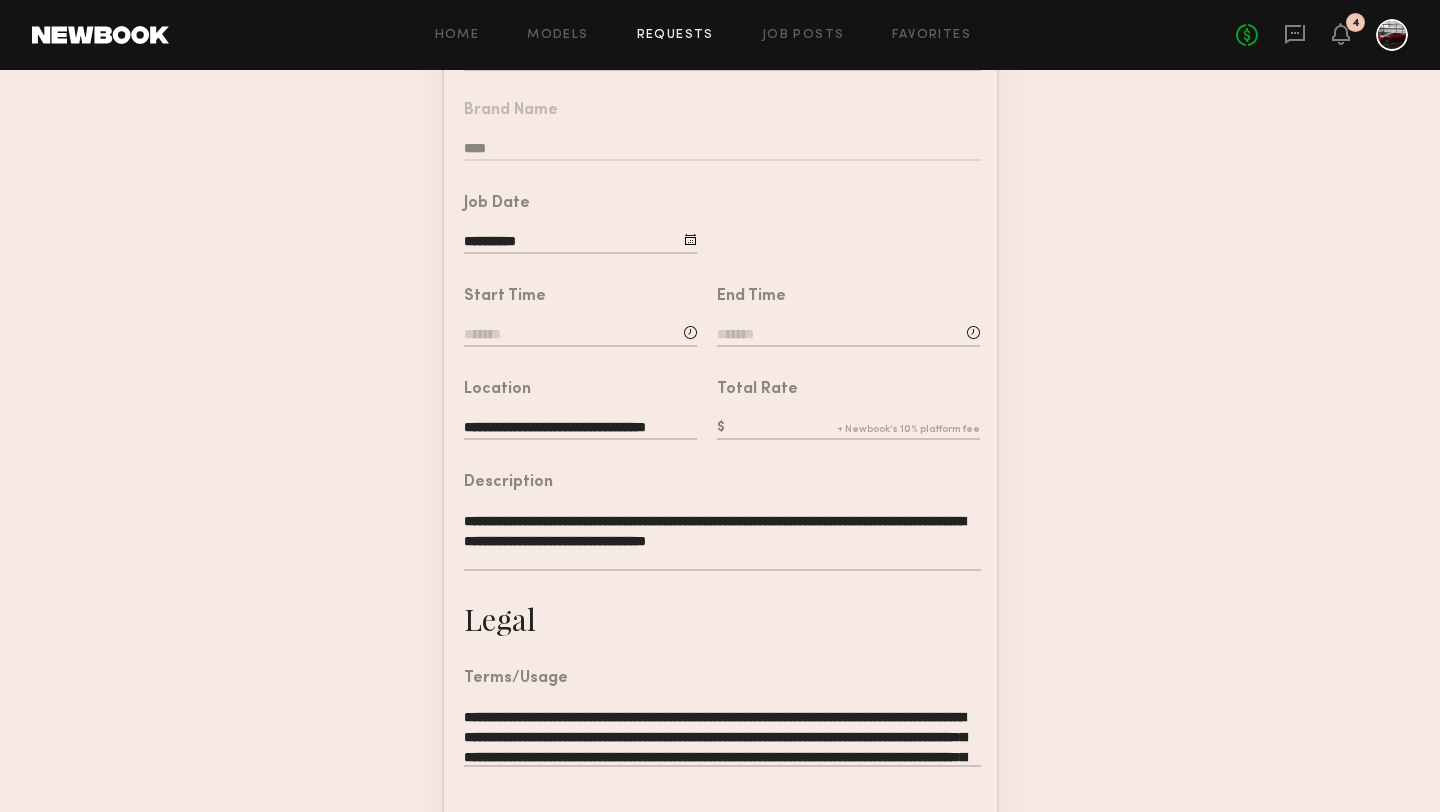 click 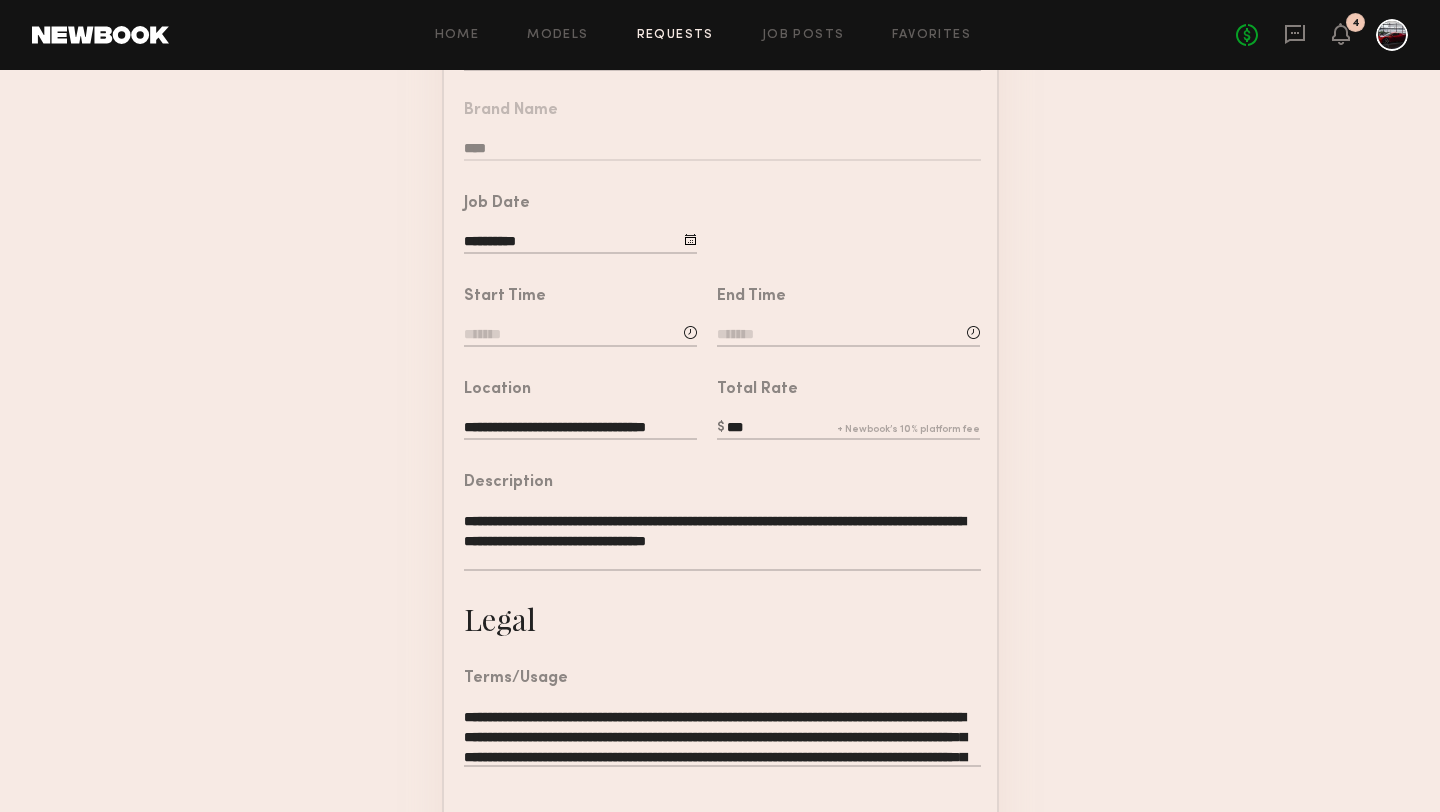 type on "***" 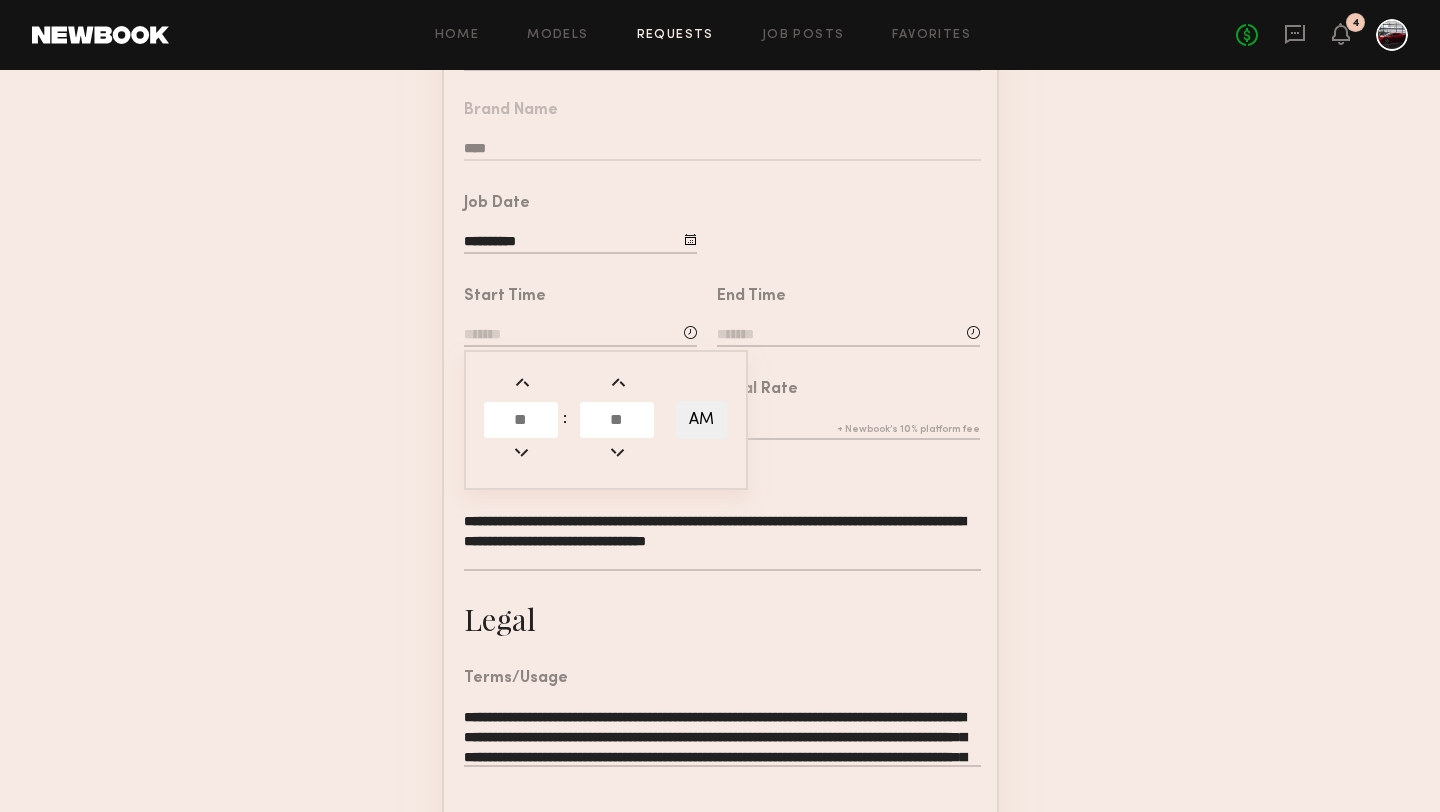click 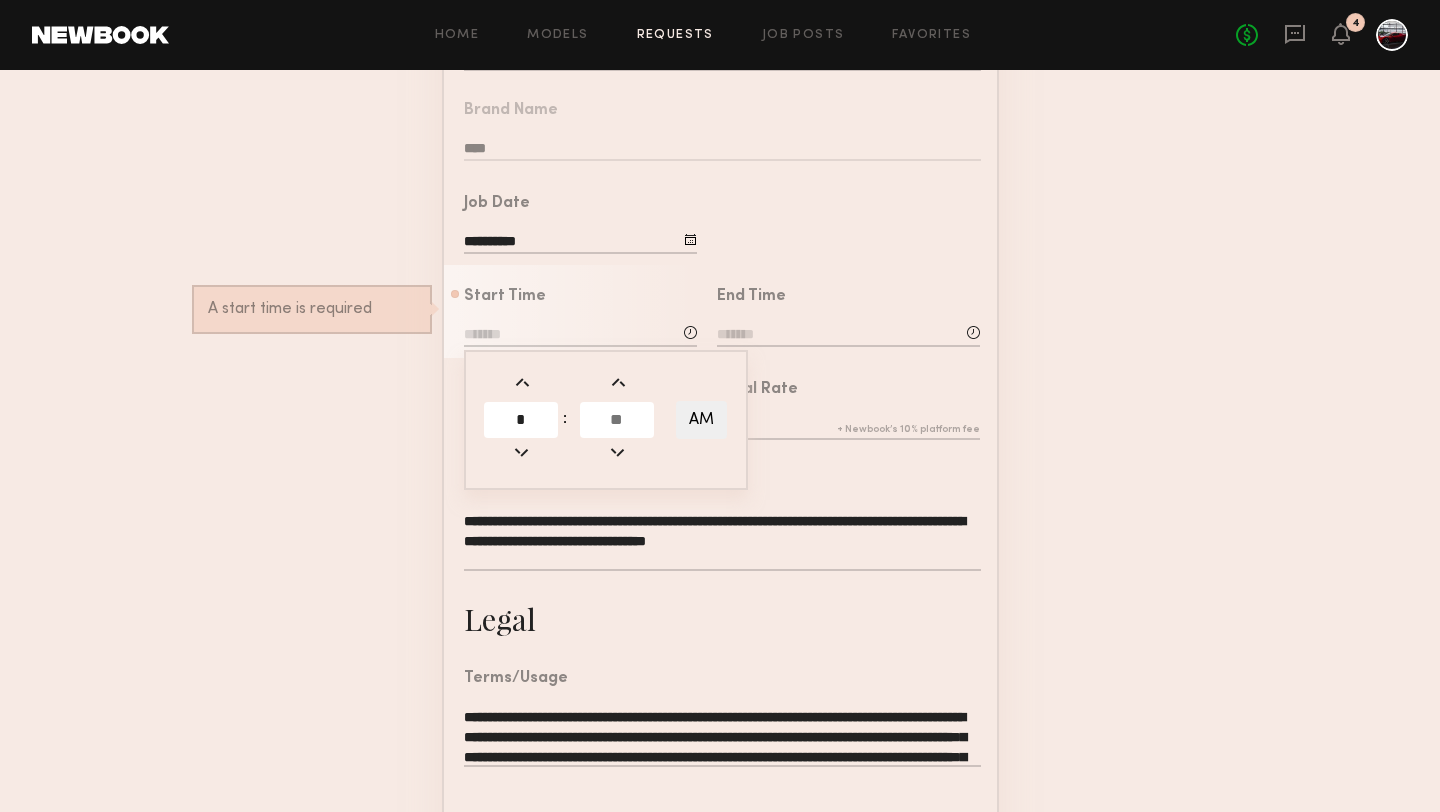 type on "*" 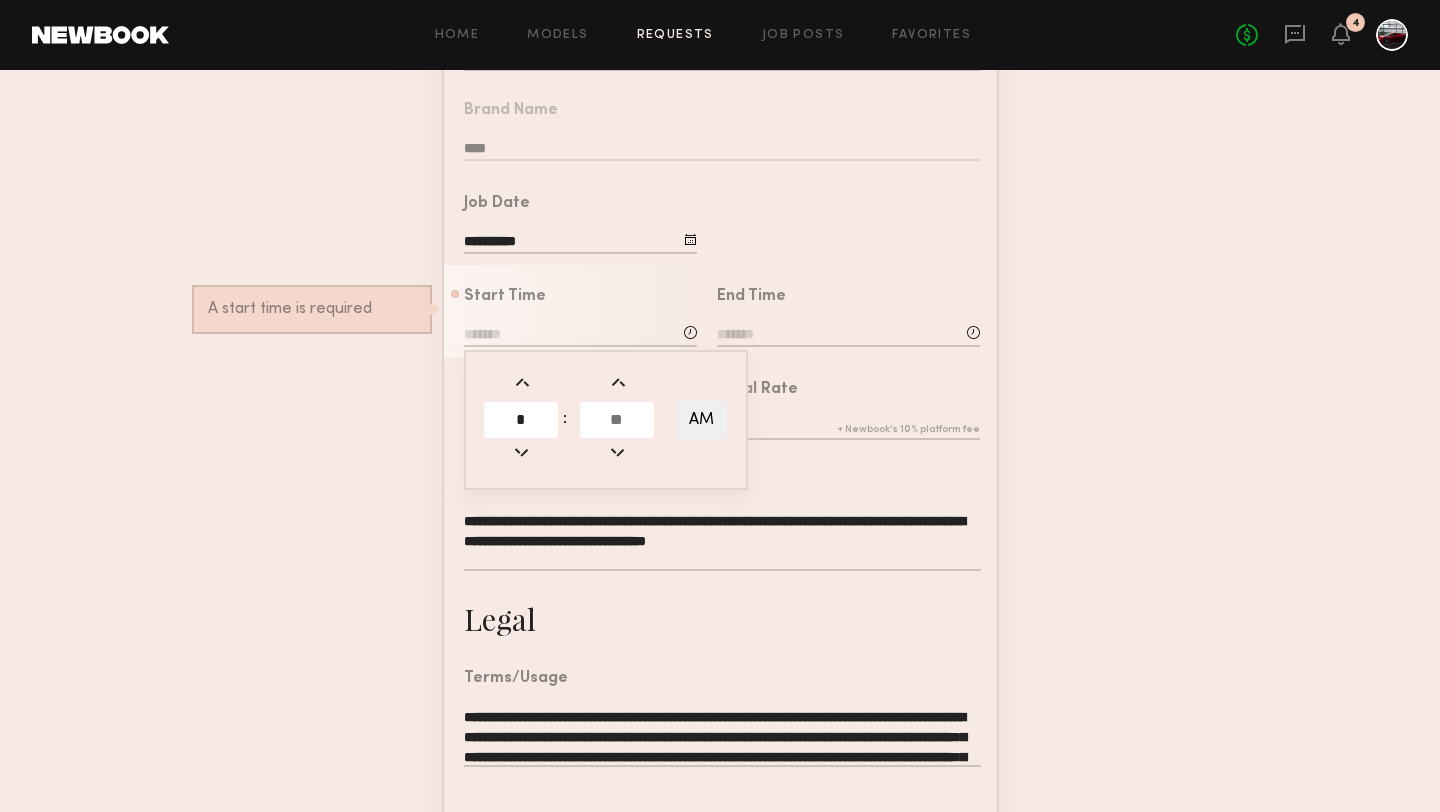 click on "AM" 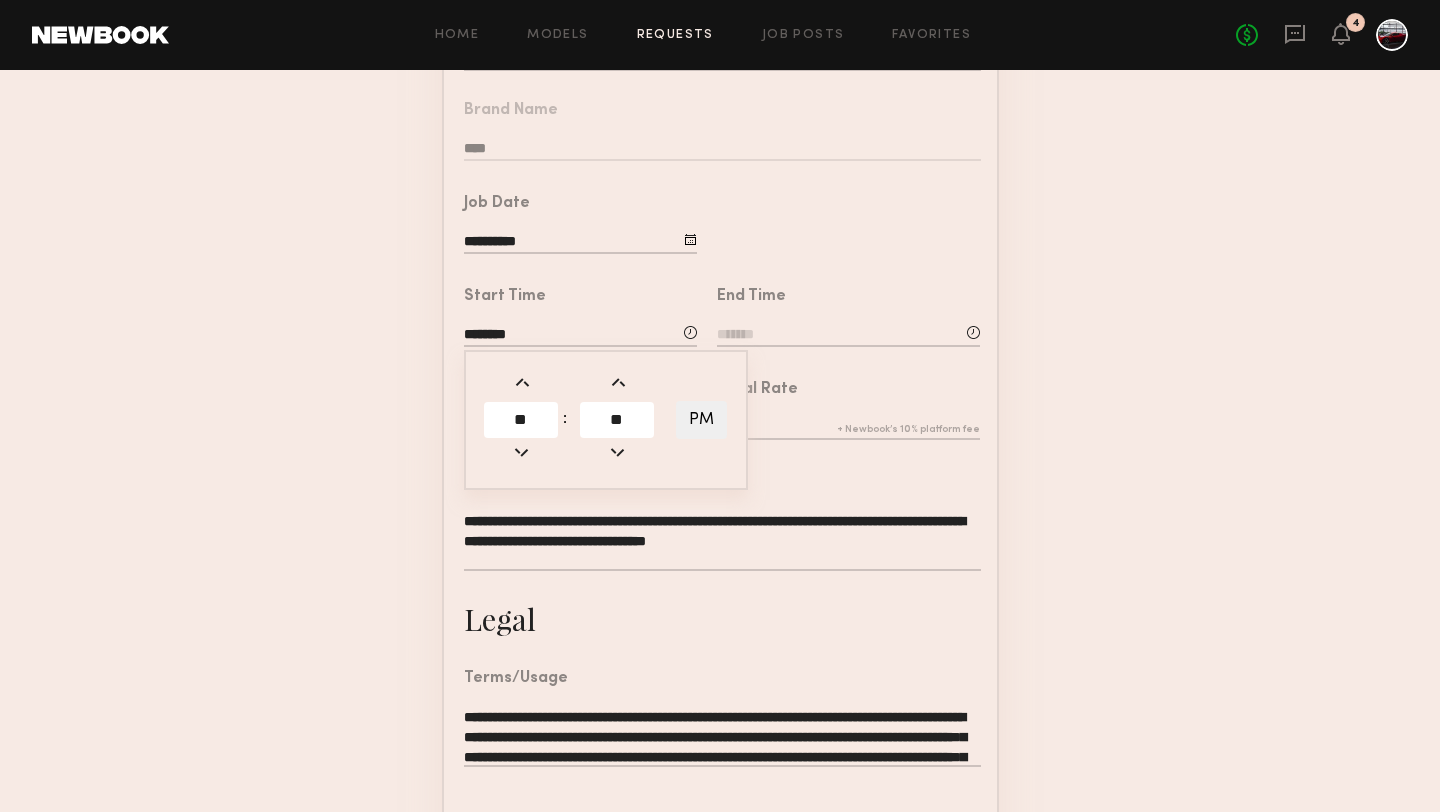 click on "**" 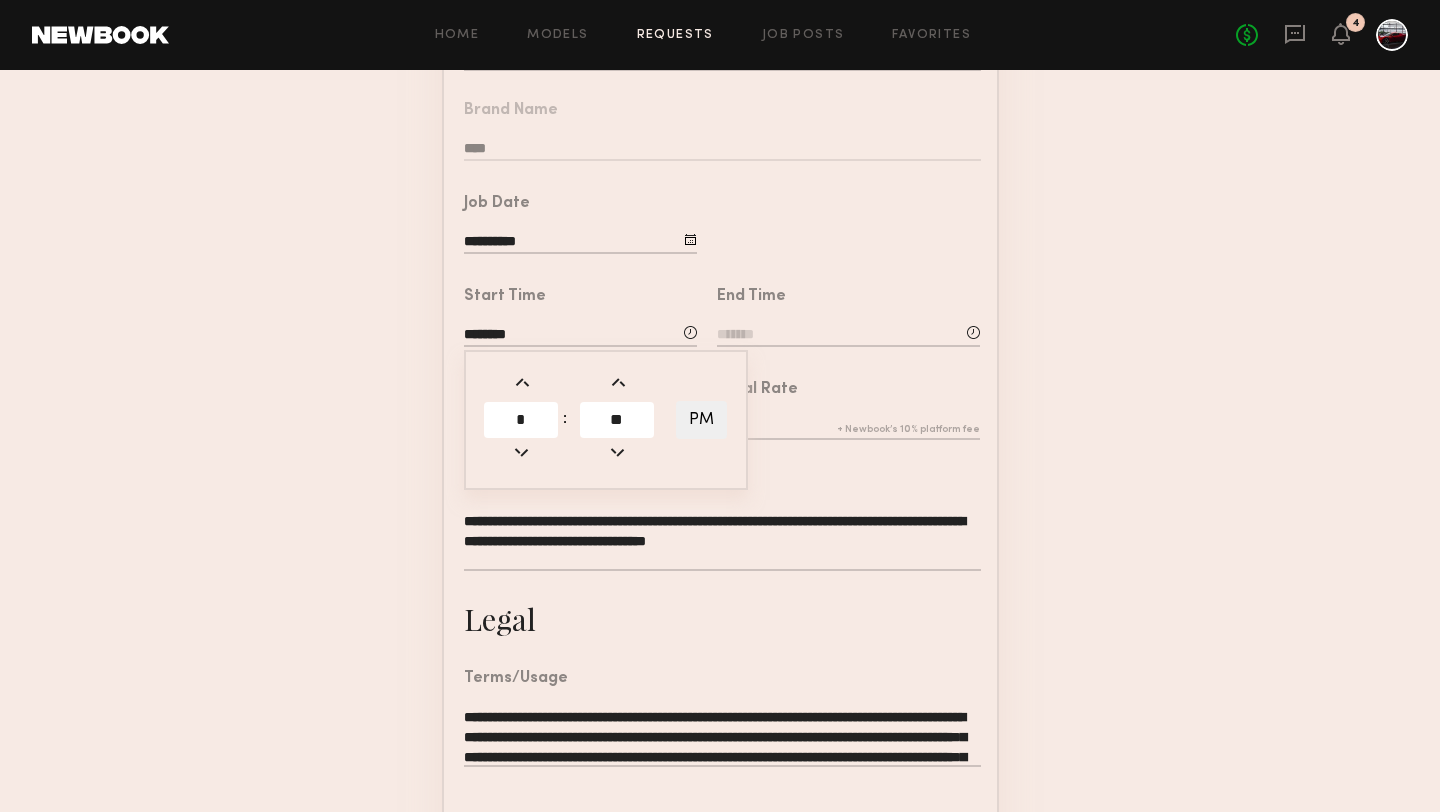 type on "*" 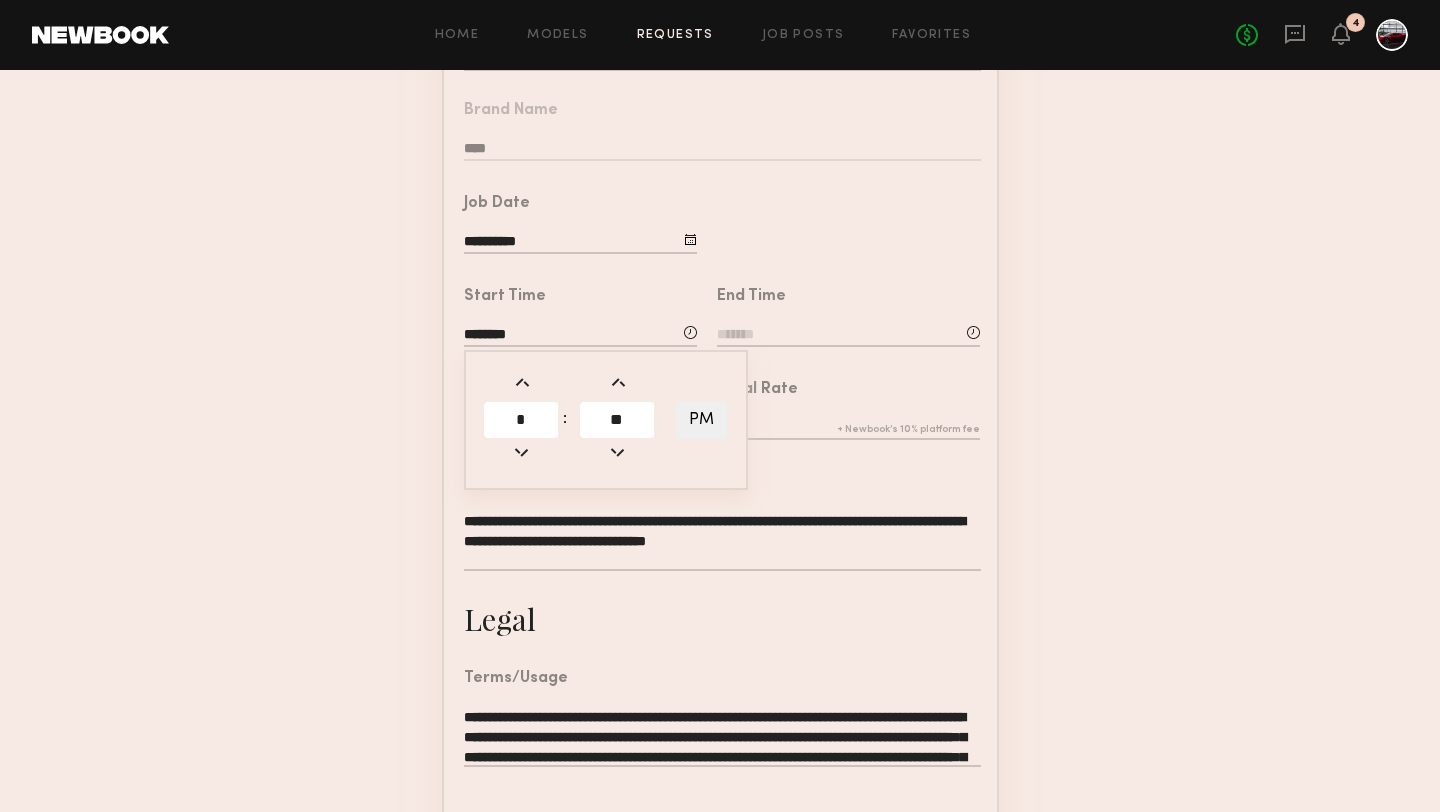 type on "*******" 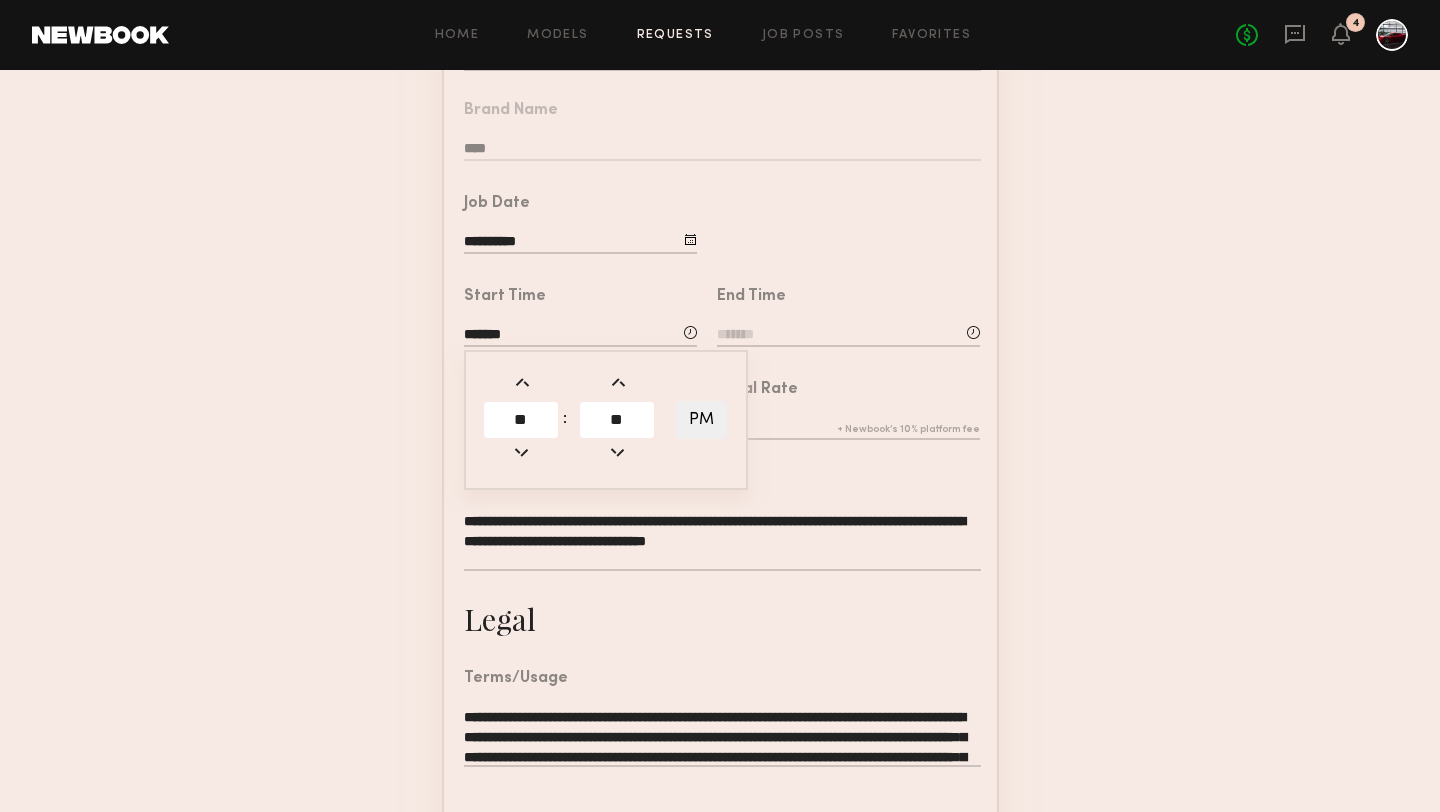 click 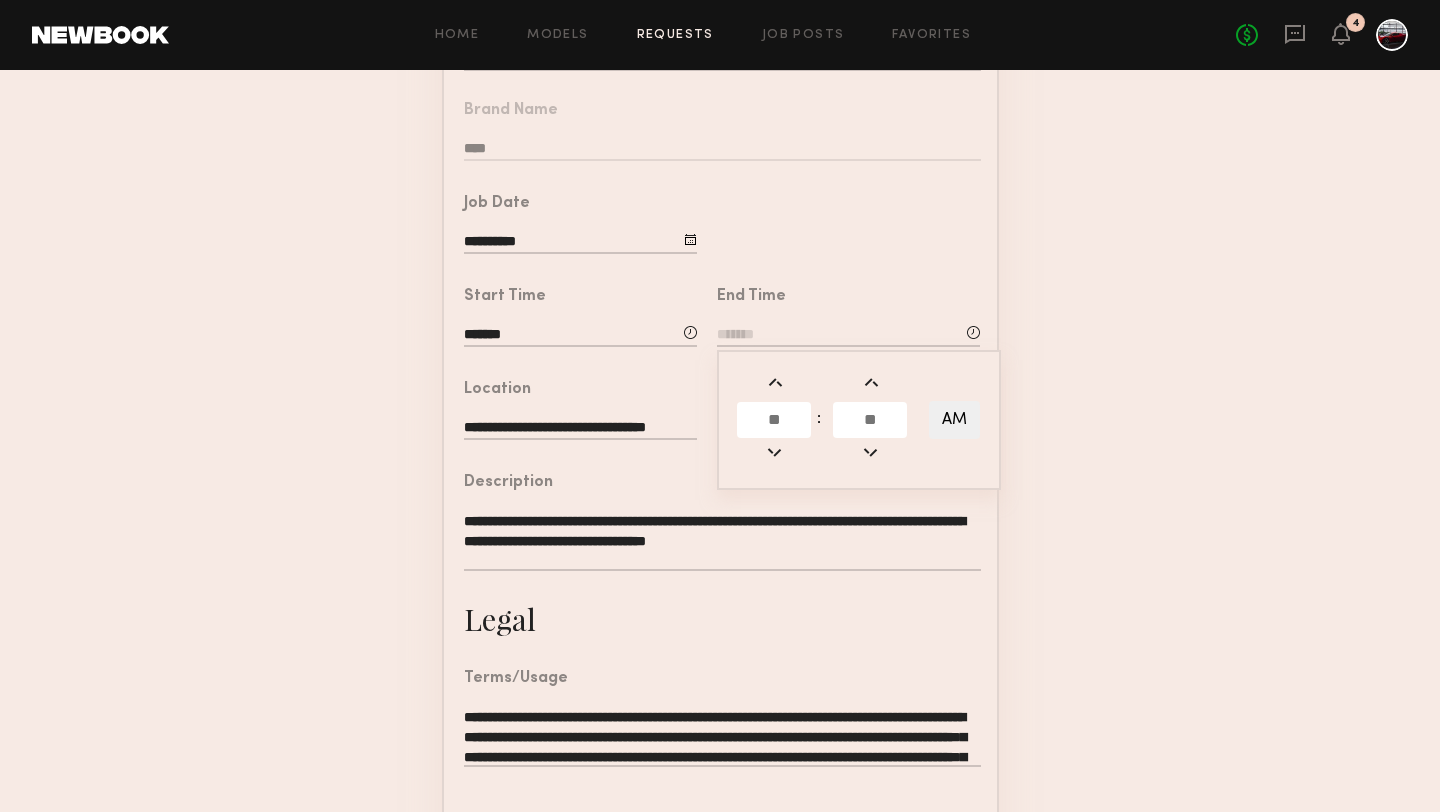 click 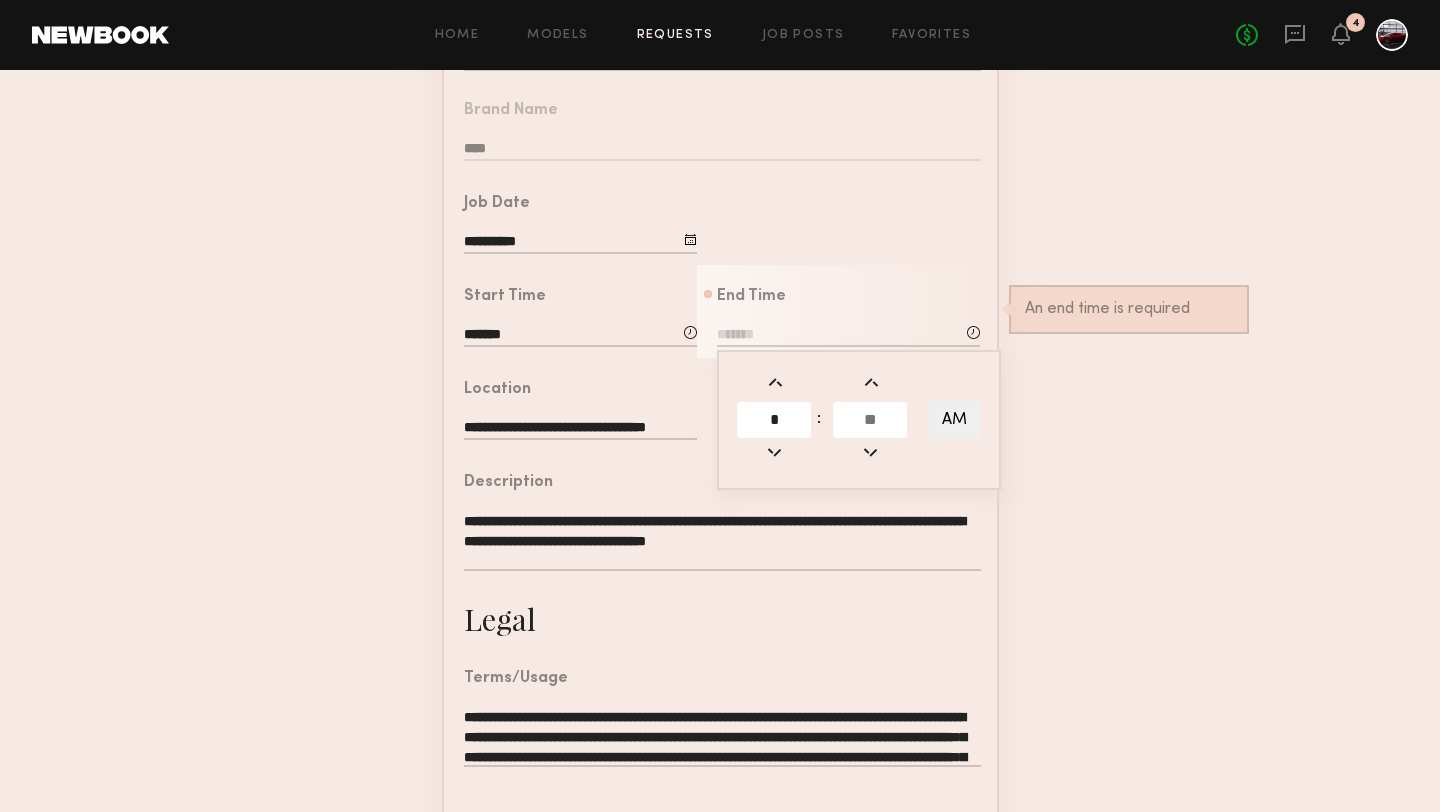 type on "*" 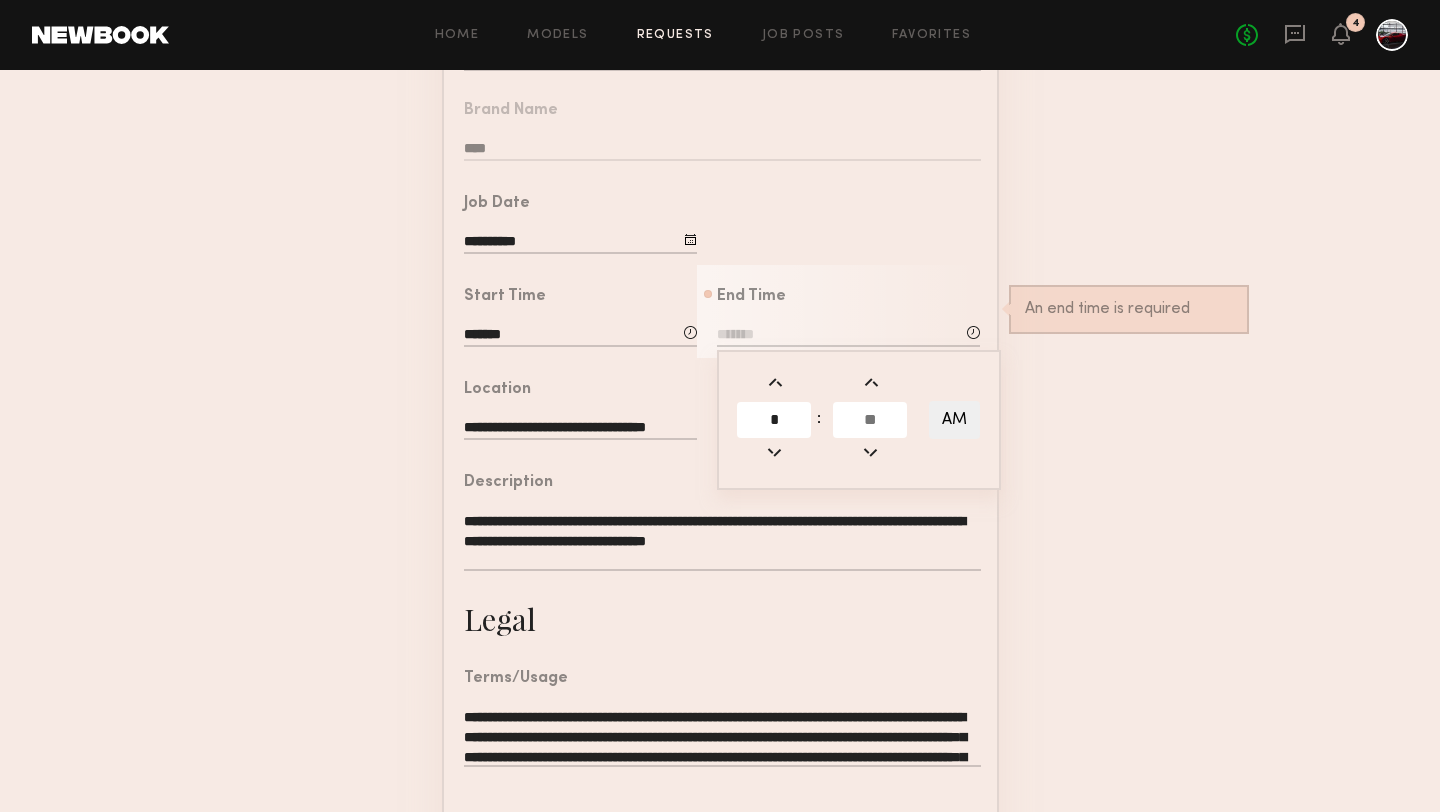 click 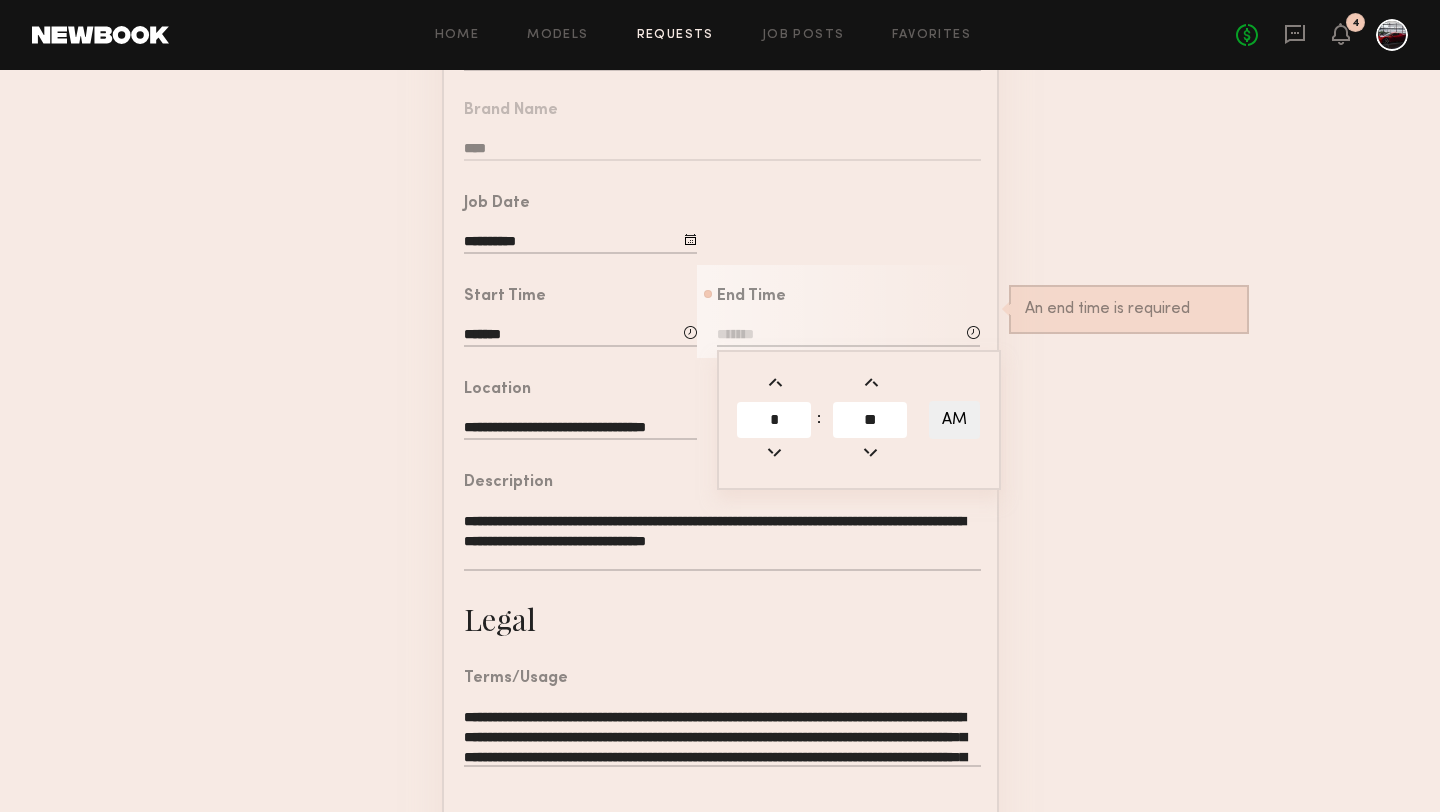 type on "**" 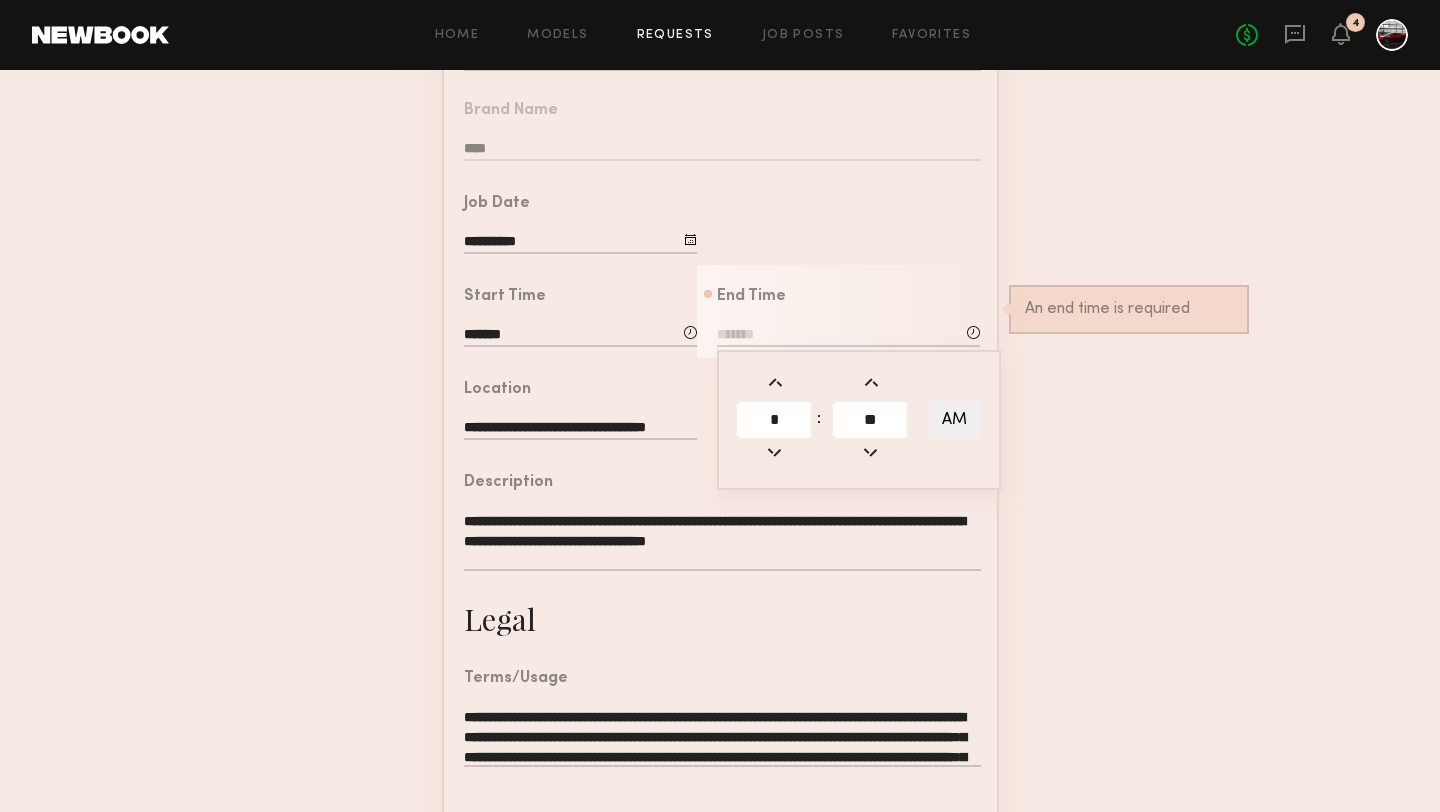 type on "*******" 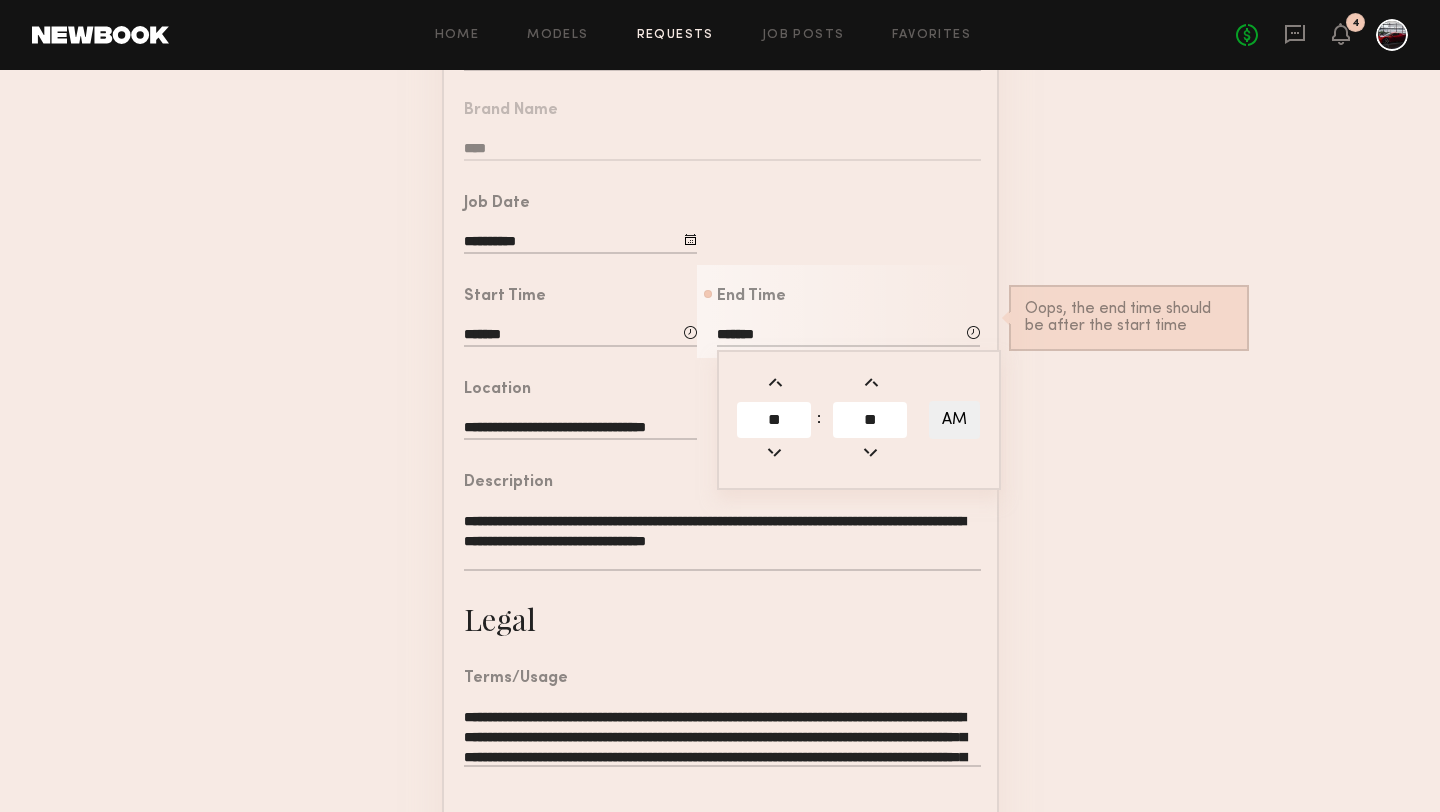 click on "AM" 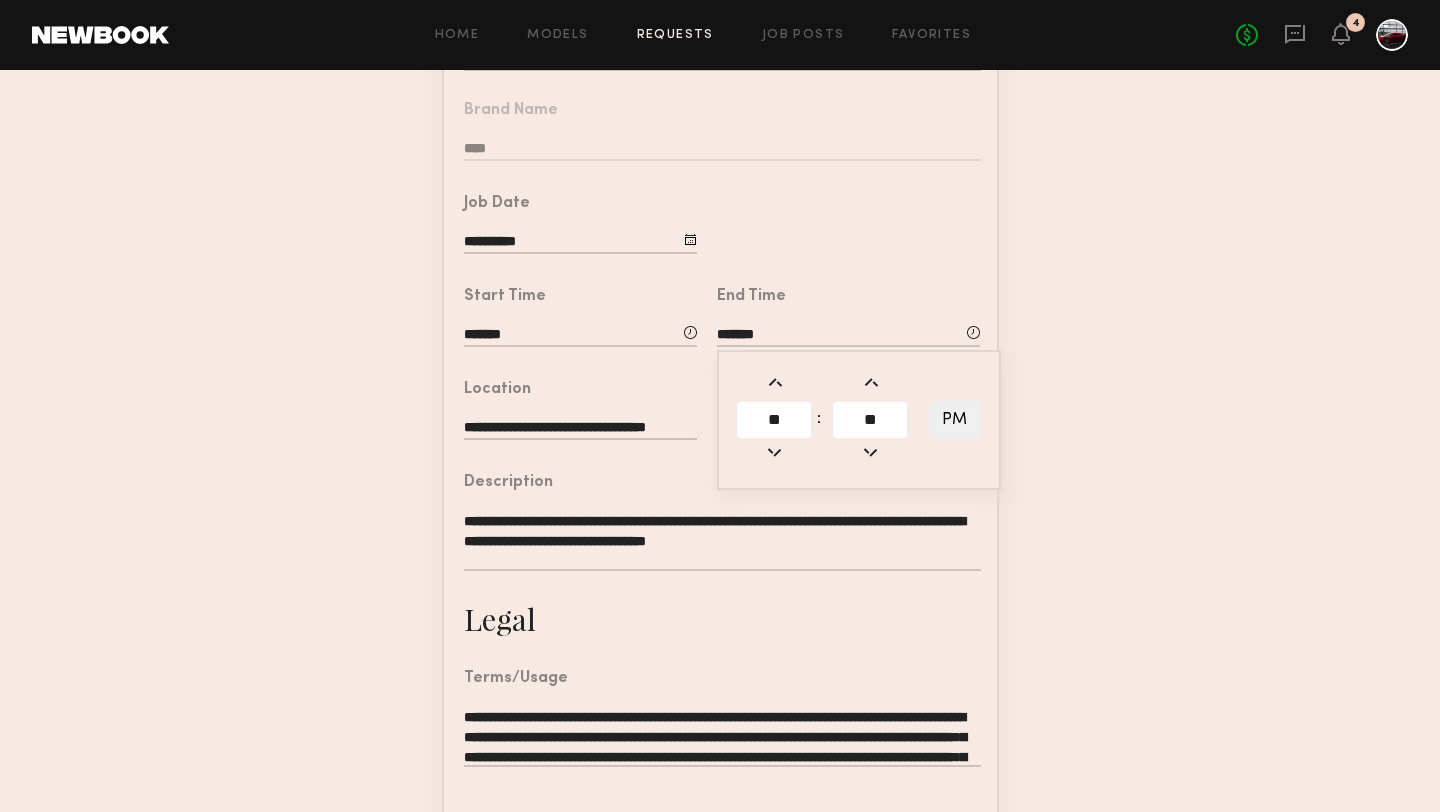 click on "**********" 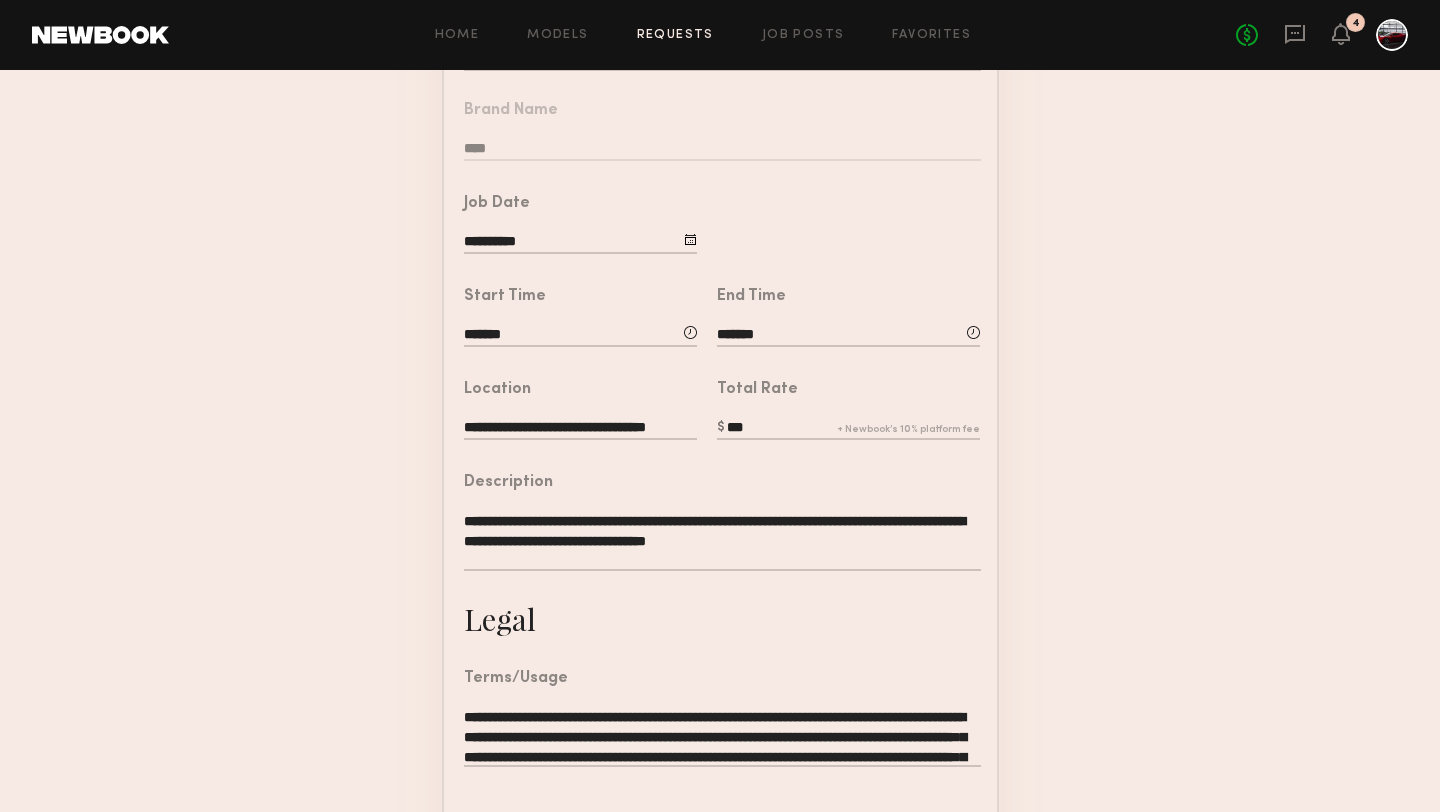 scroll, scrollTop: 504, scrollLeft: 0, axis: vertical 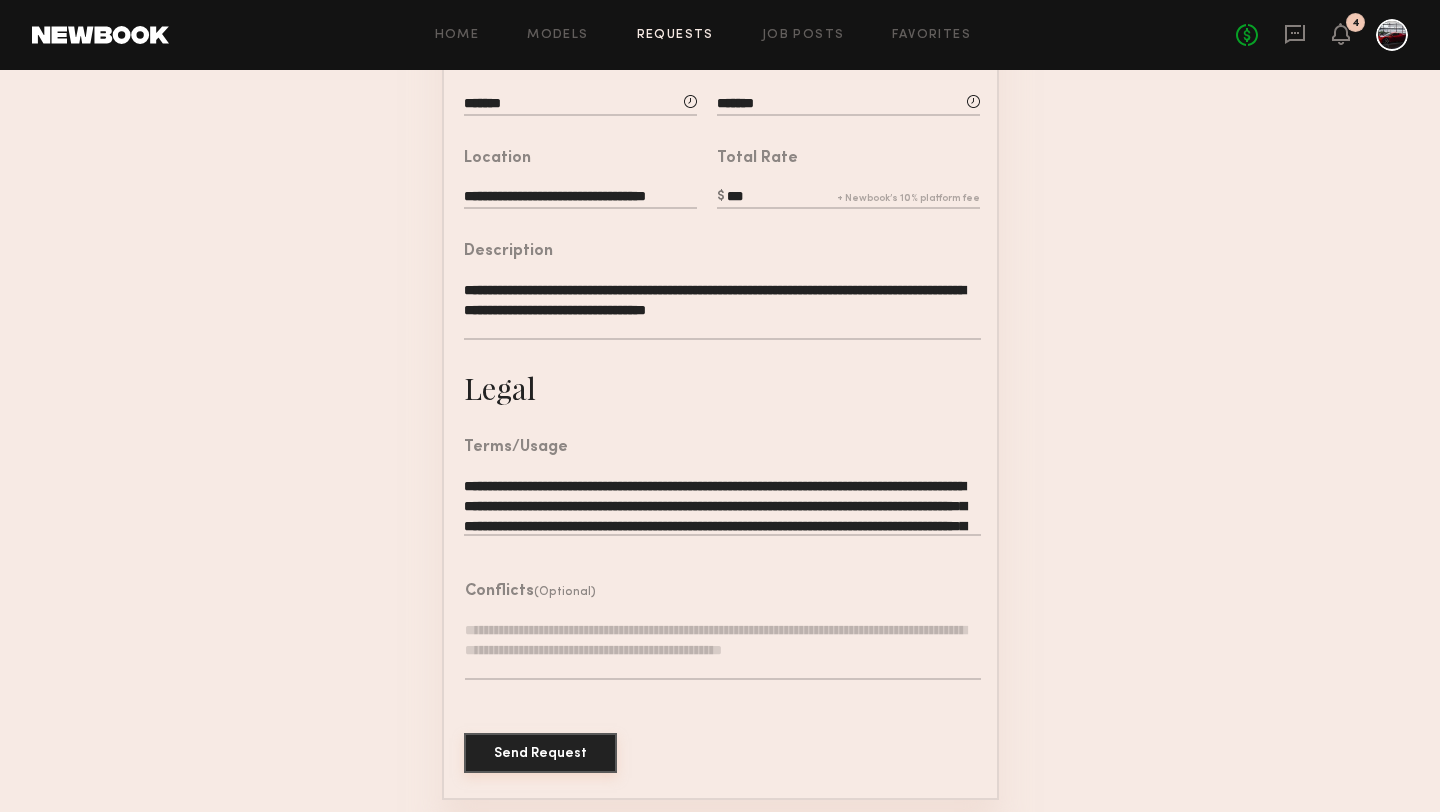 click on "Send Request" 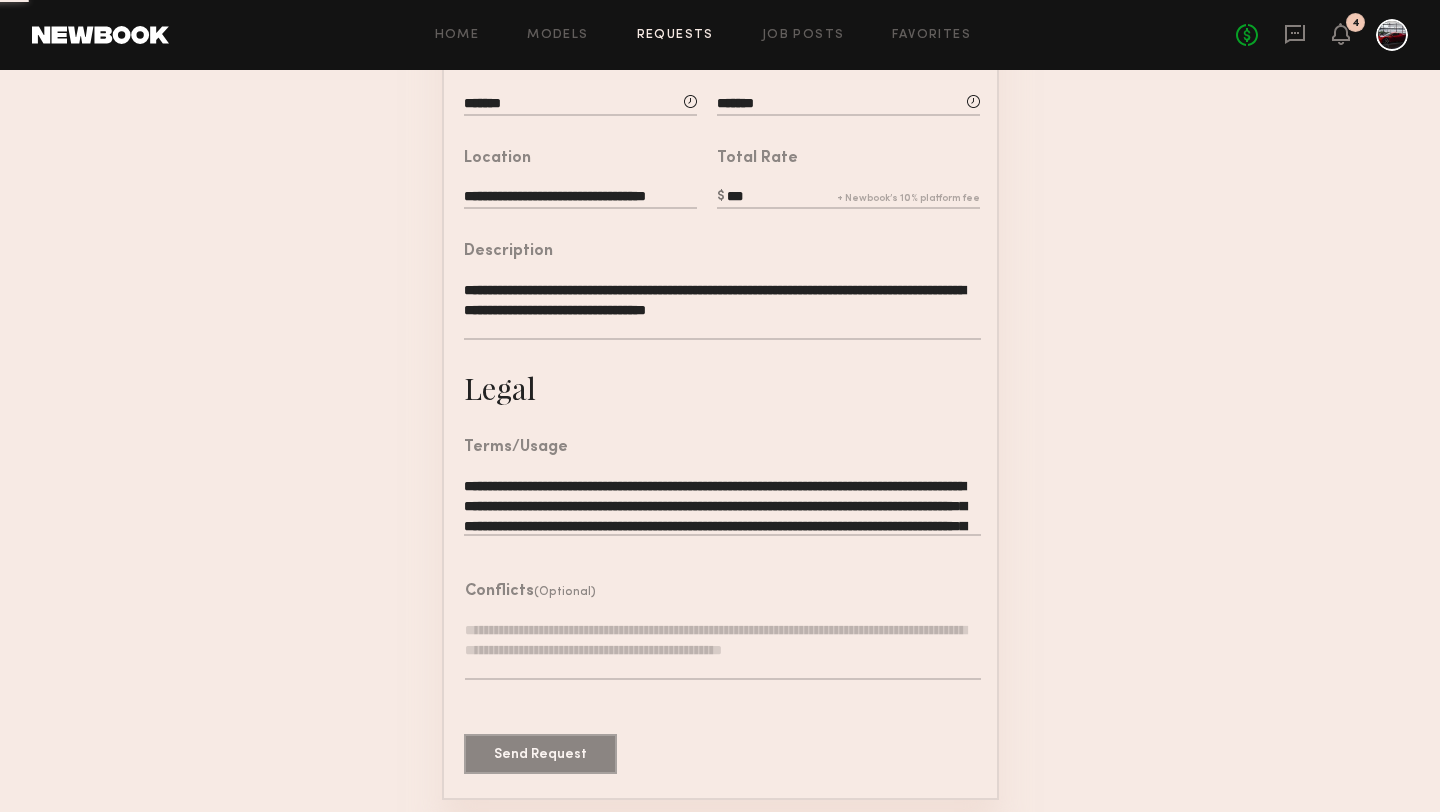 scroll, scrollTop: 0, scrollLeft: 0, axis: both 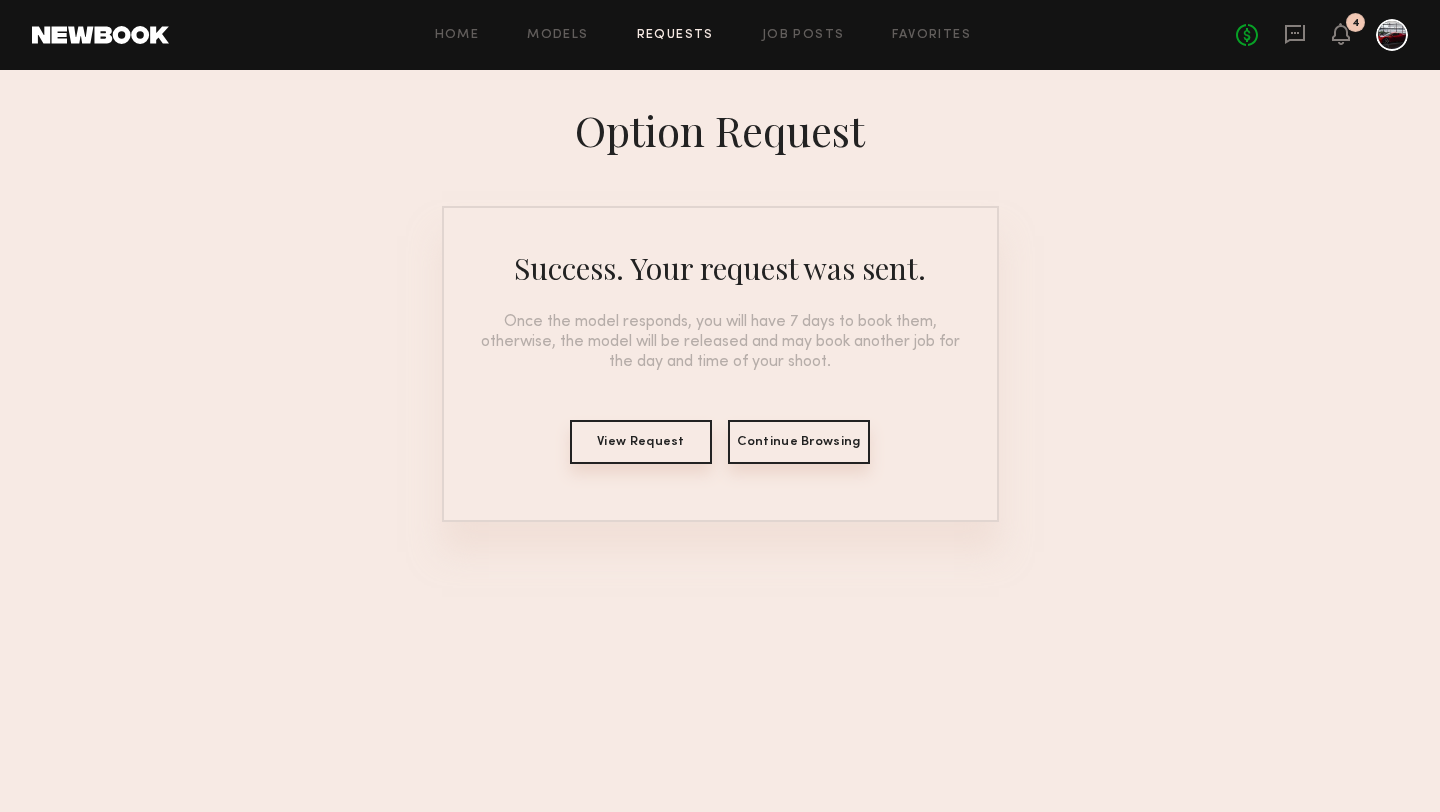 click on "Continue Browsing" 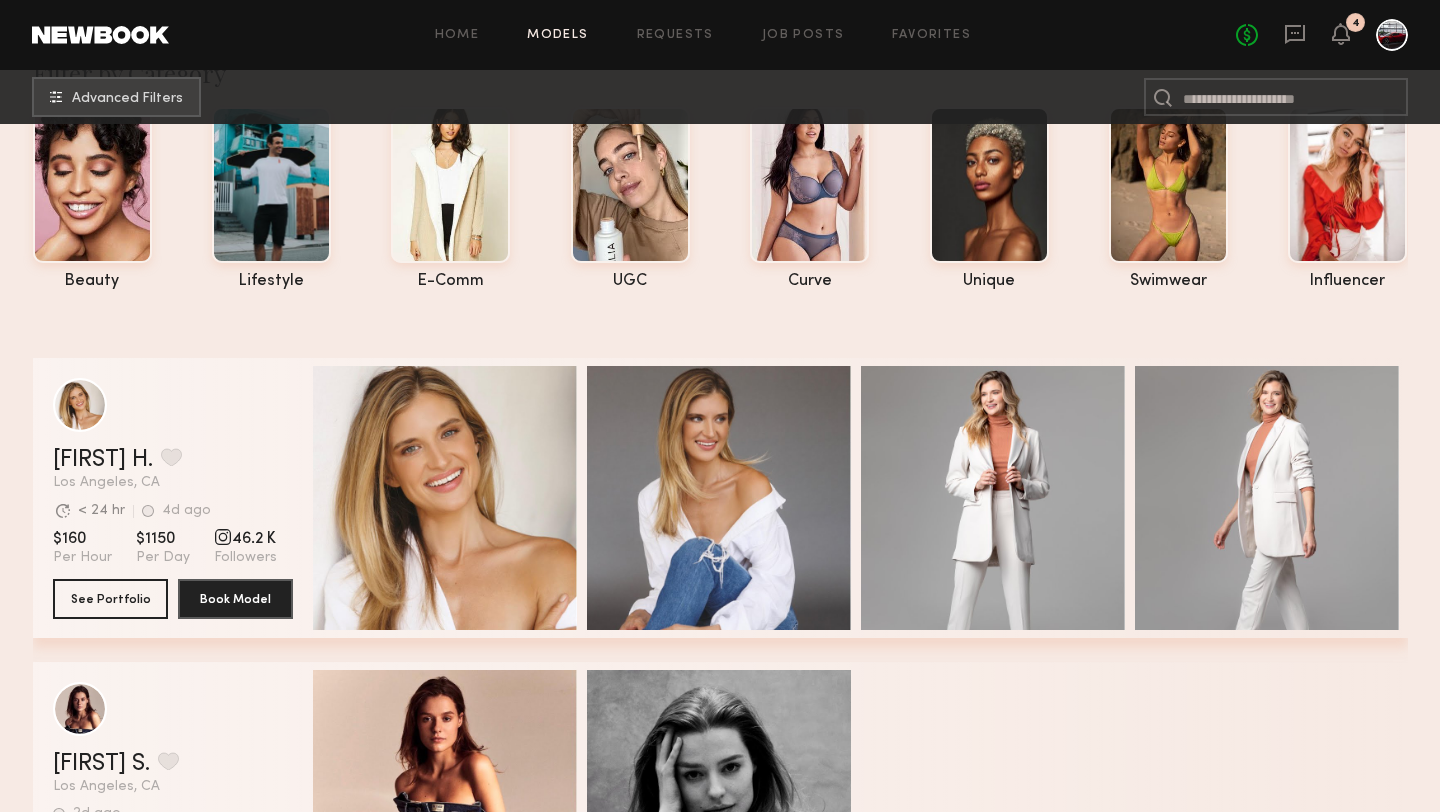 scroll, scrollTop: 0, scrollLeft: 0, axis: both 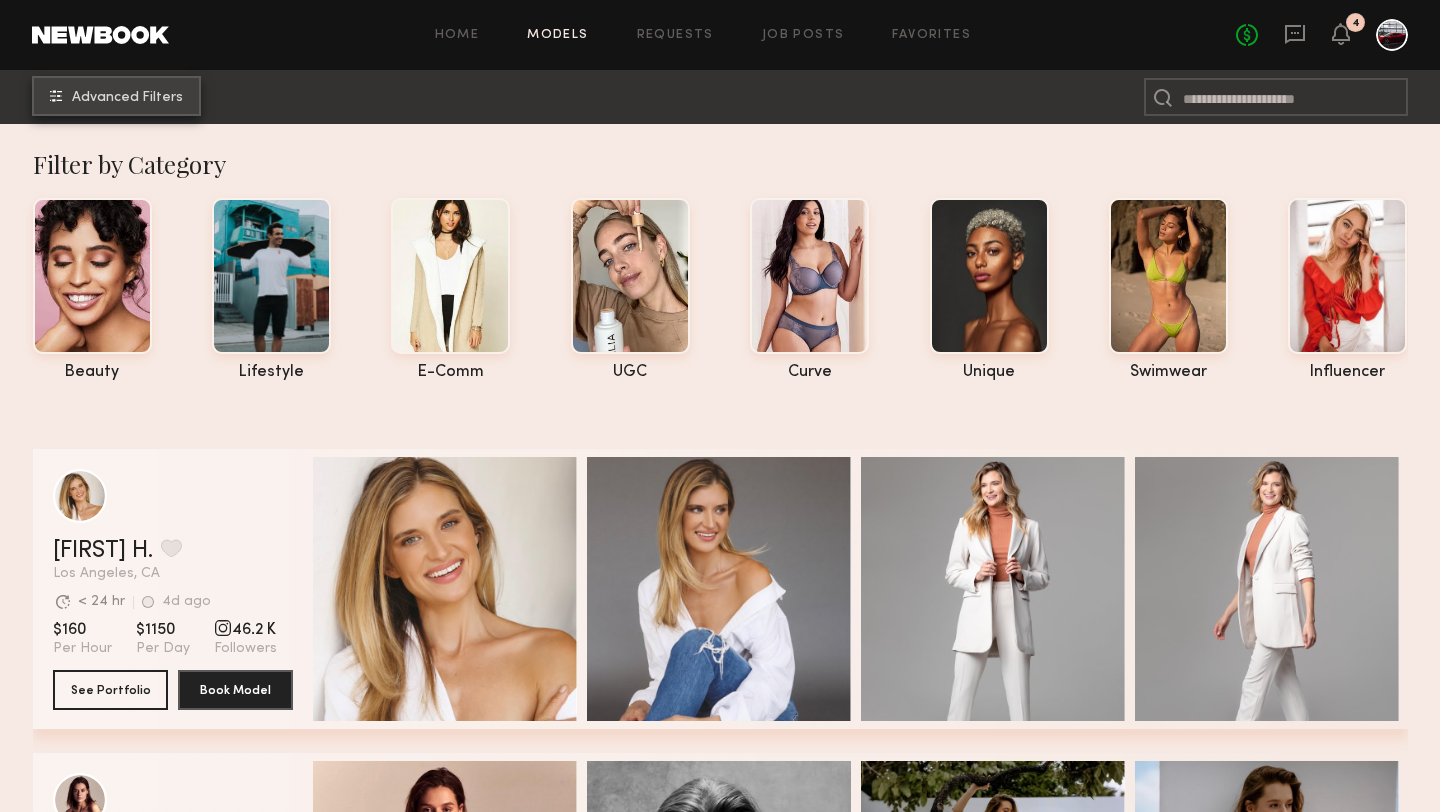 click on "Advanced Filters" 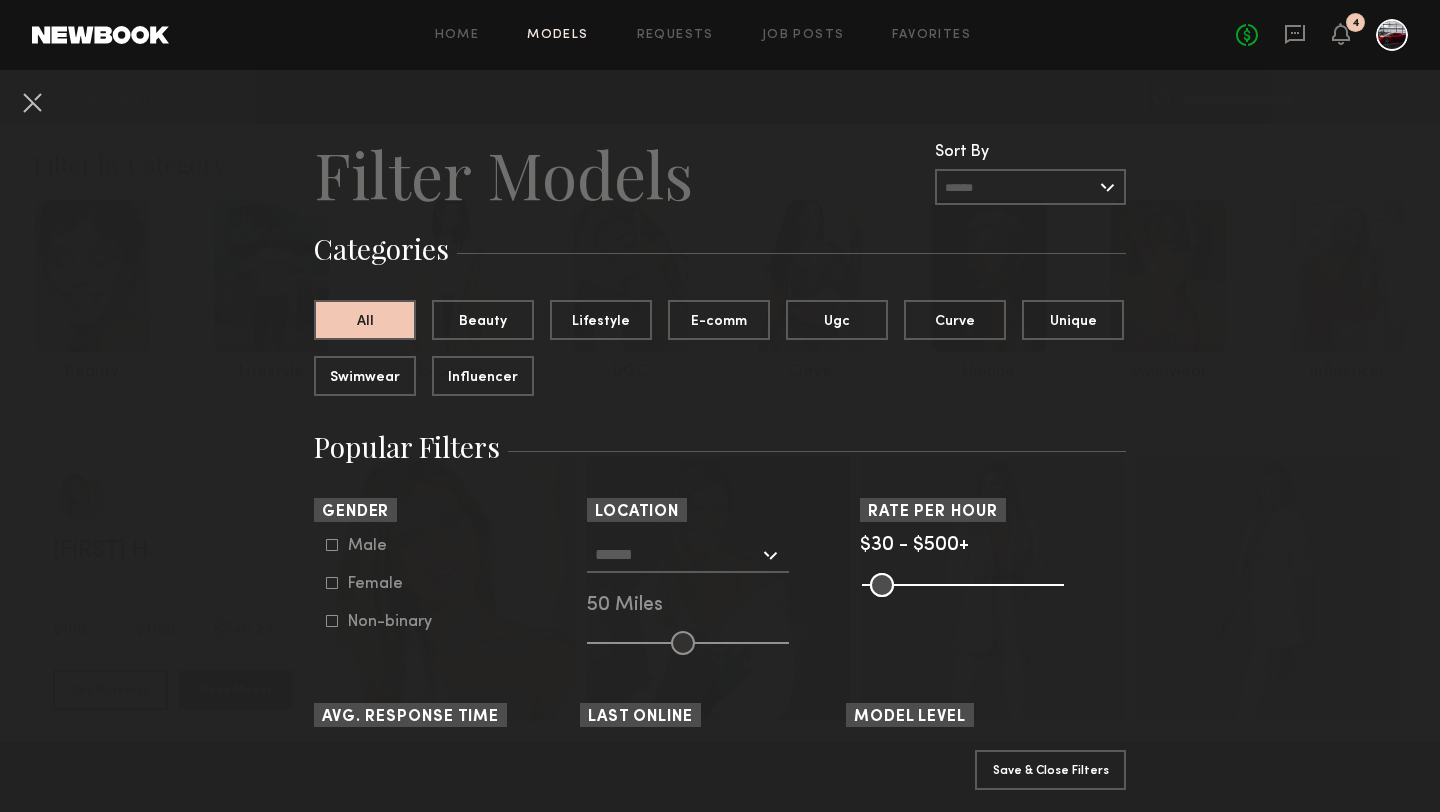 click 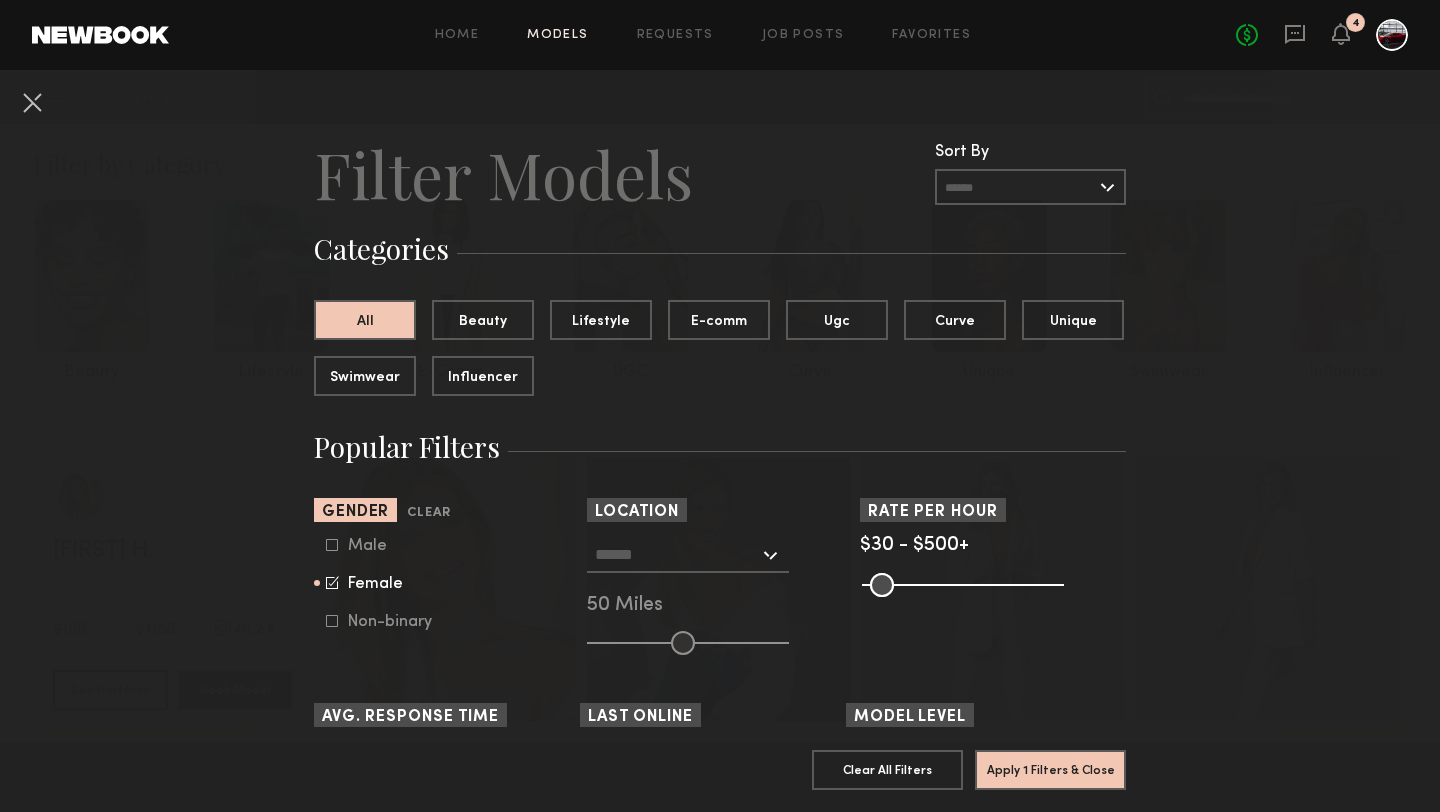 click 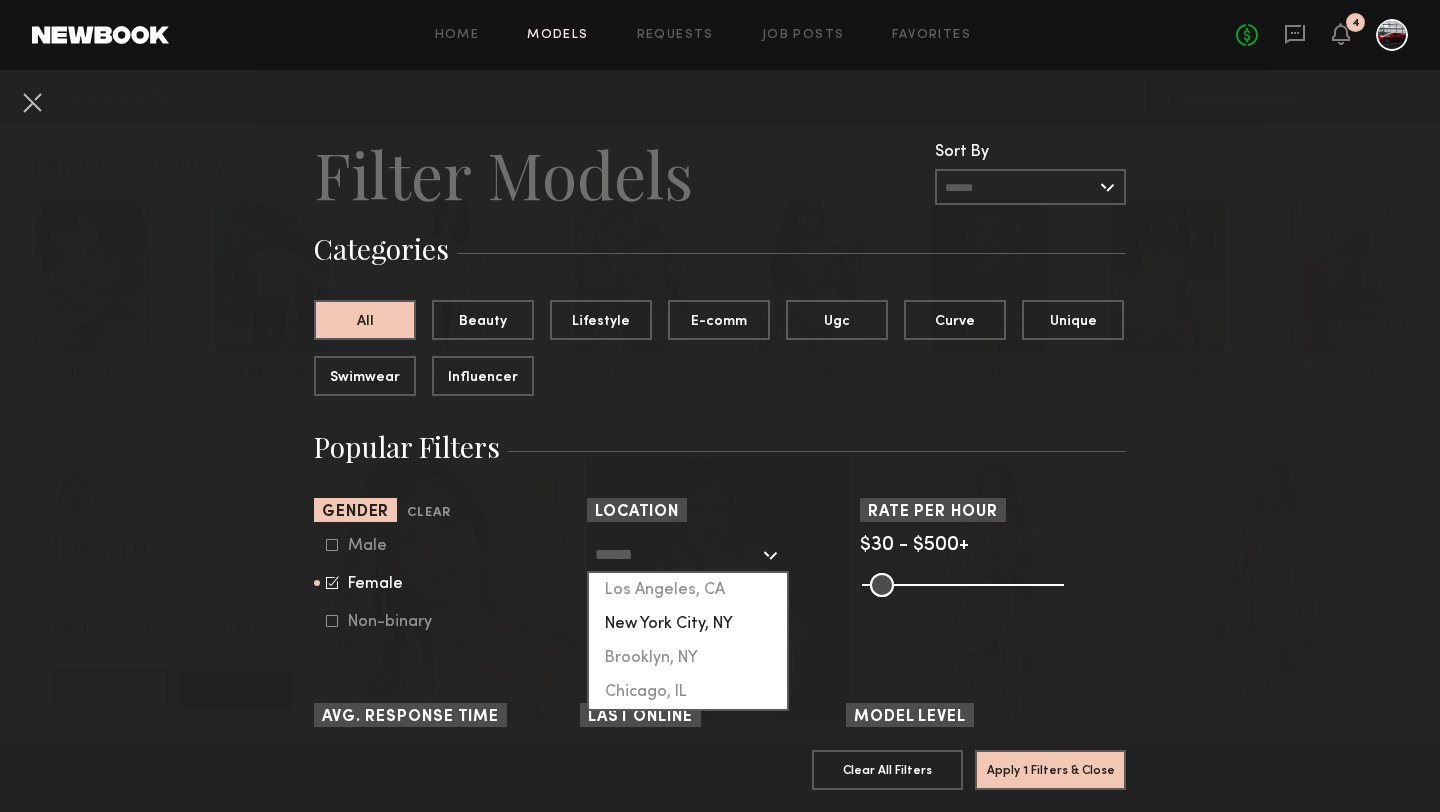 click on "New York City, NY" 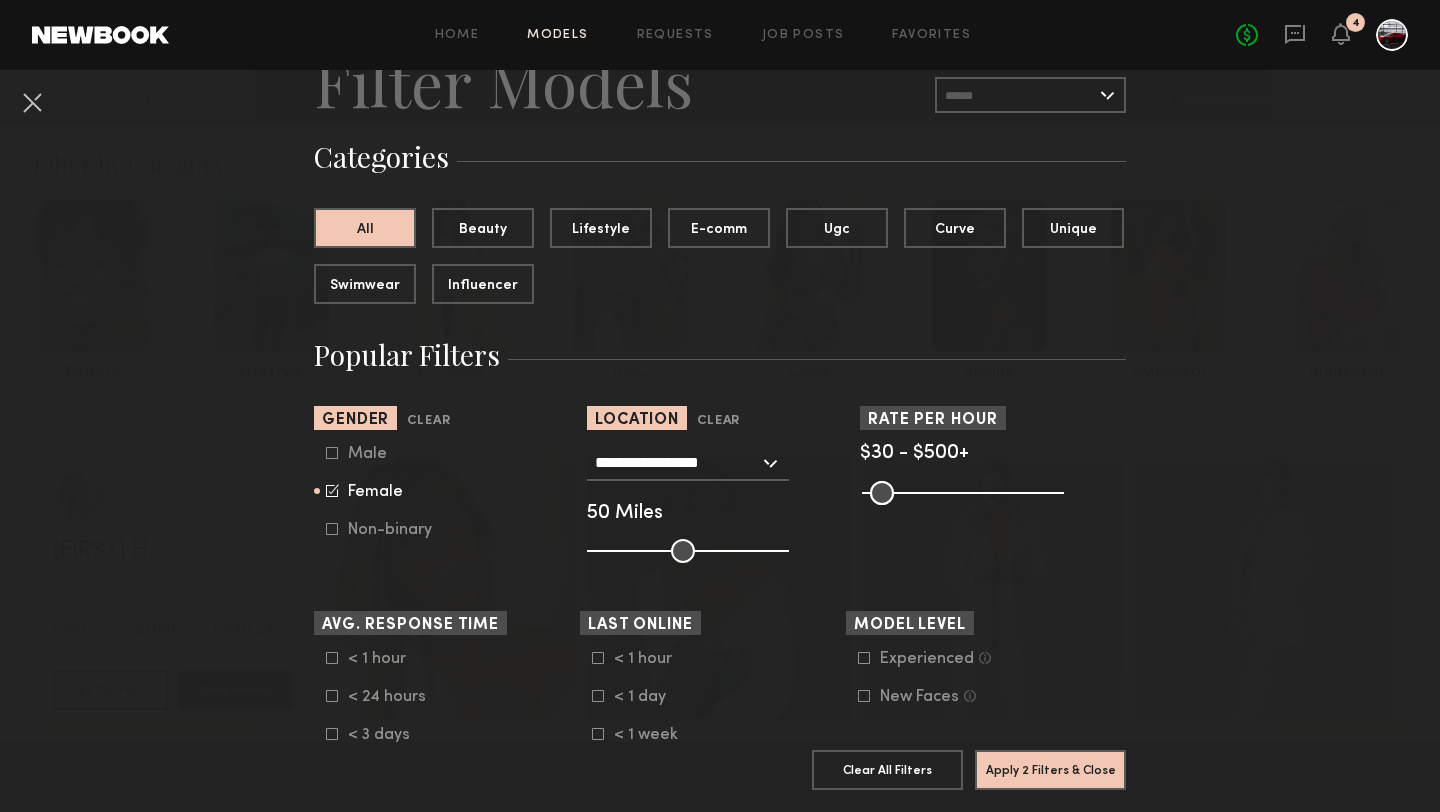 scroll, scrollTop: 0, scrollLeft: 0, axis: both 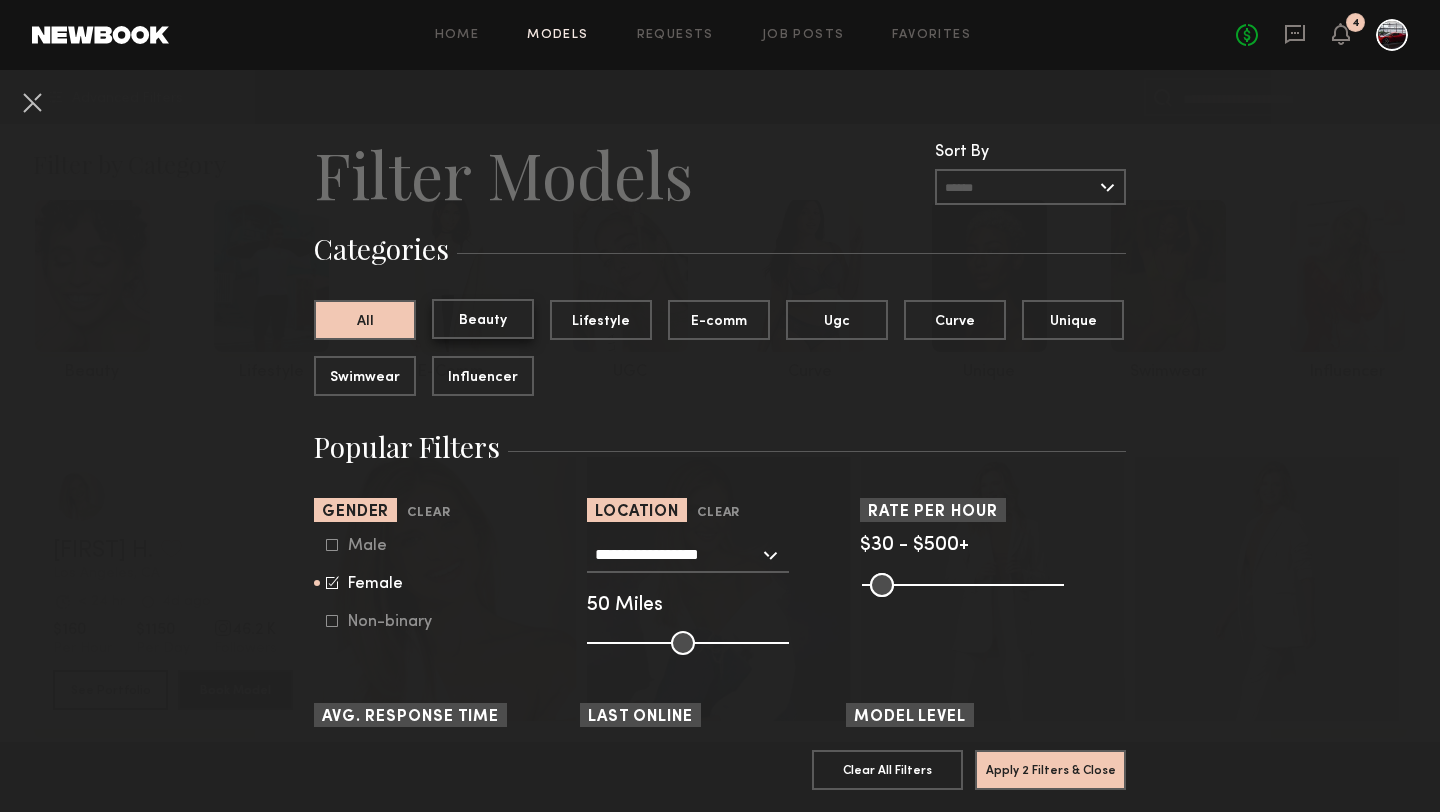 click on "Beauty" 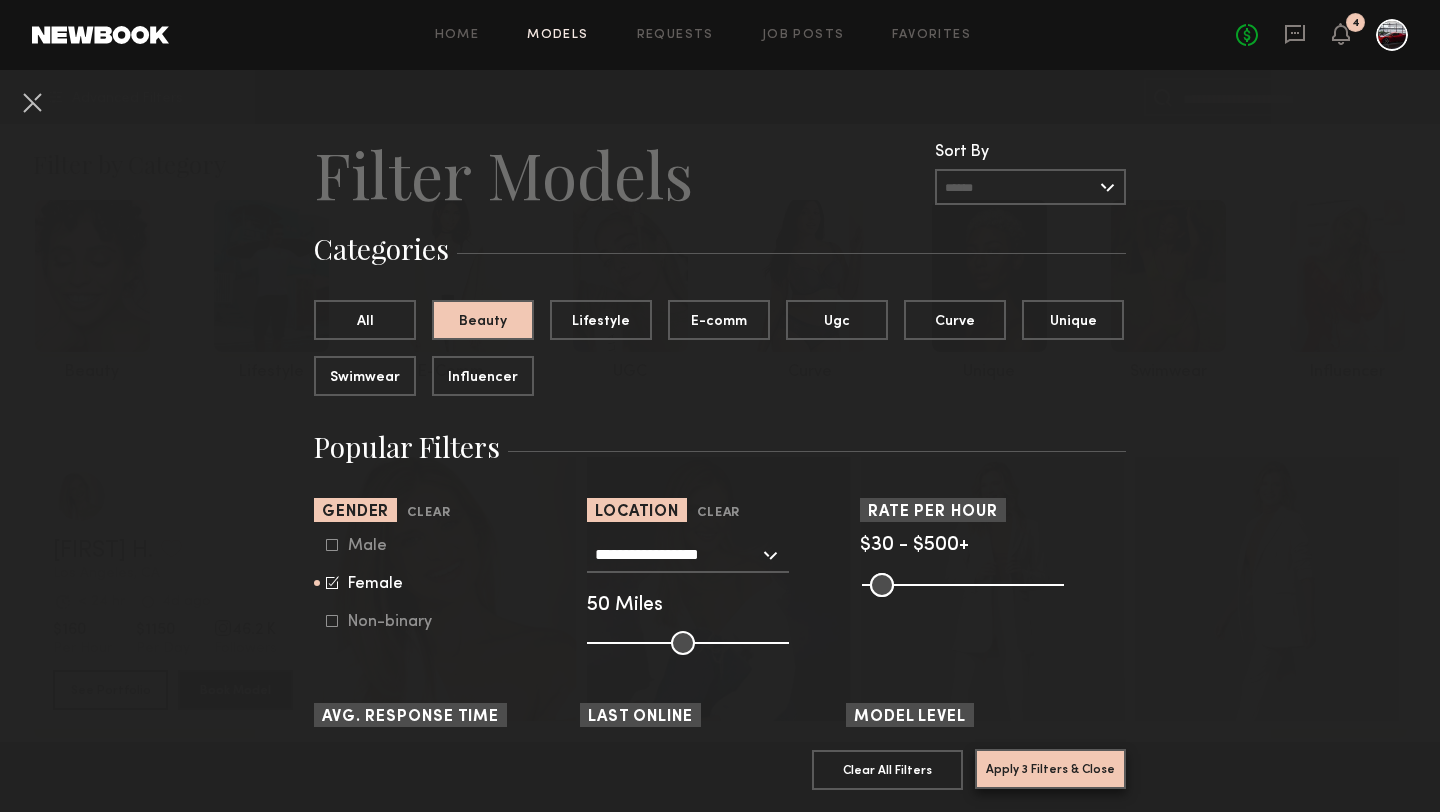 click on "Apply 3 Filters & Close" 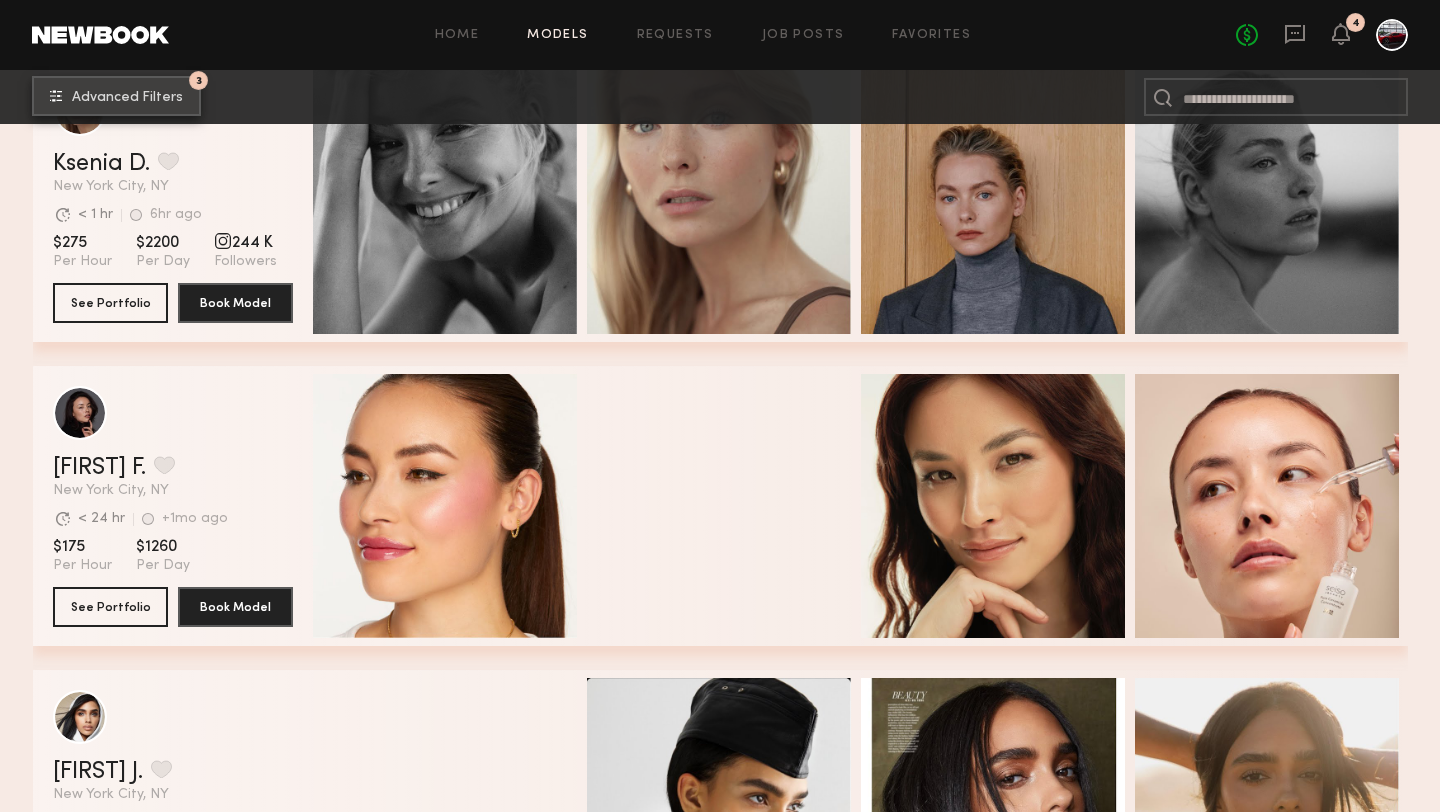scroll, scrollTop: 2373, scrollLeft: 0, axis: vertical 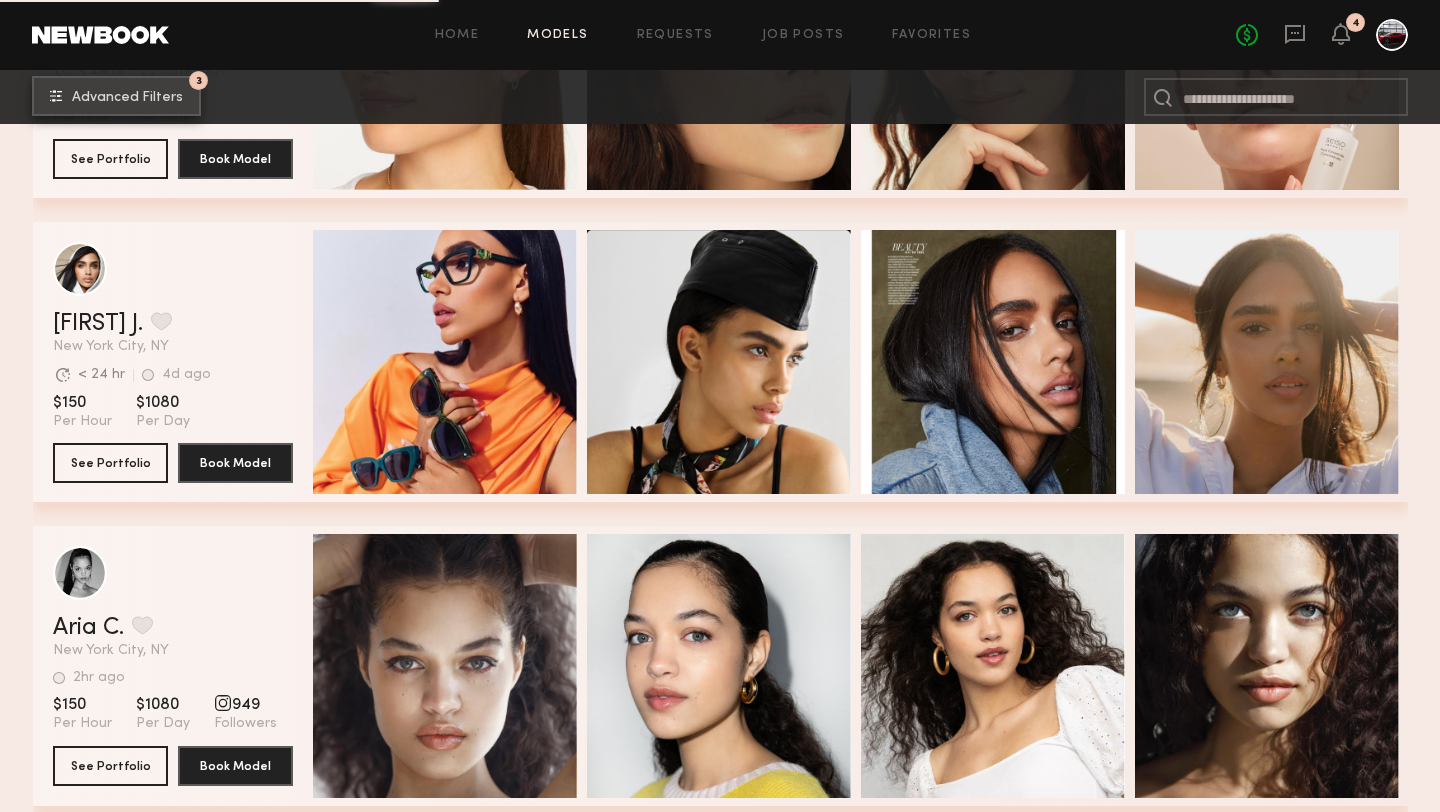 click on "Advanced Filters" 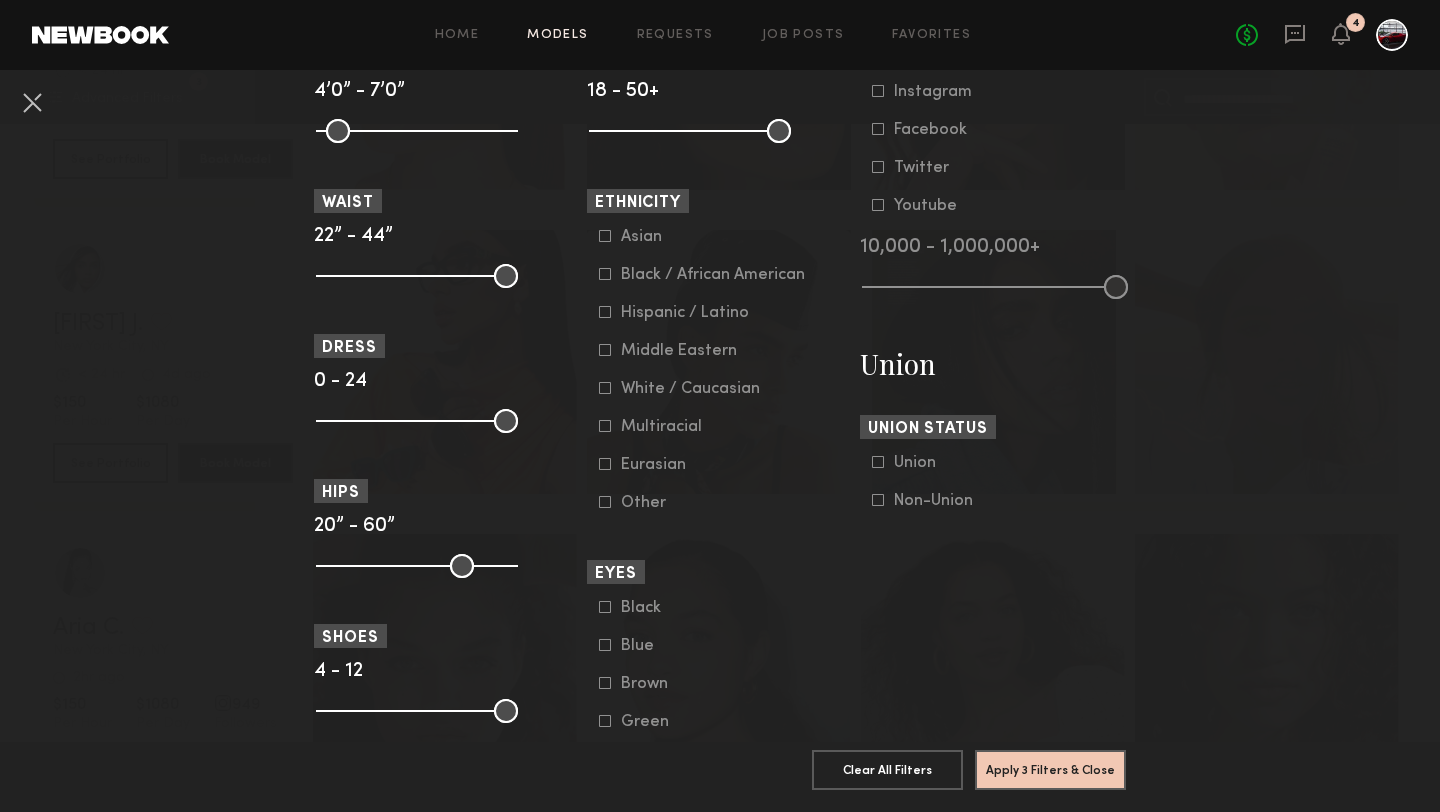 scroll, scrollTop: 1016, scrollLeft: 0, axis: vertical 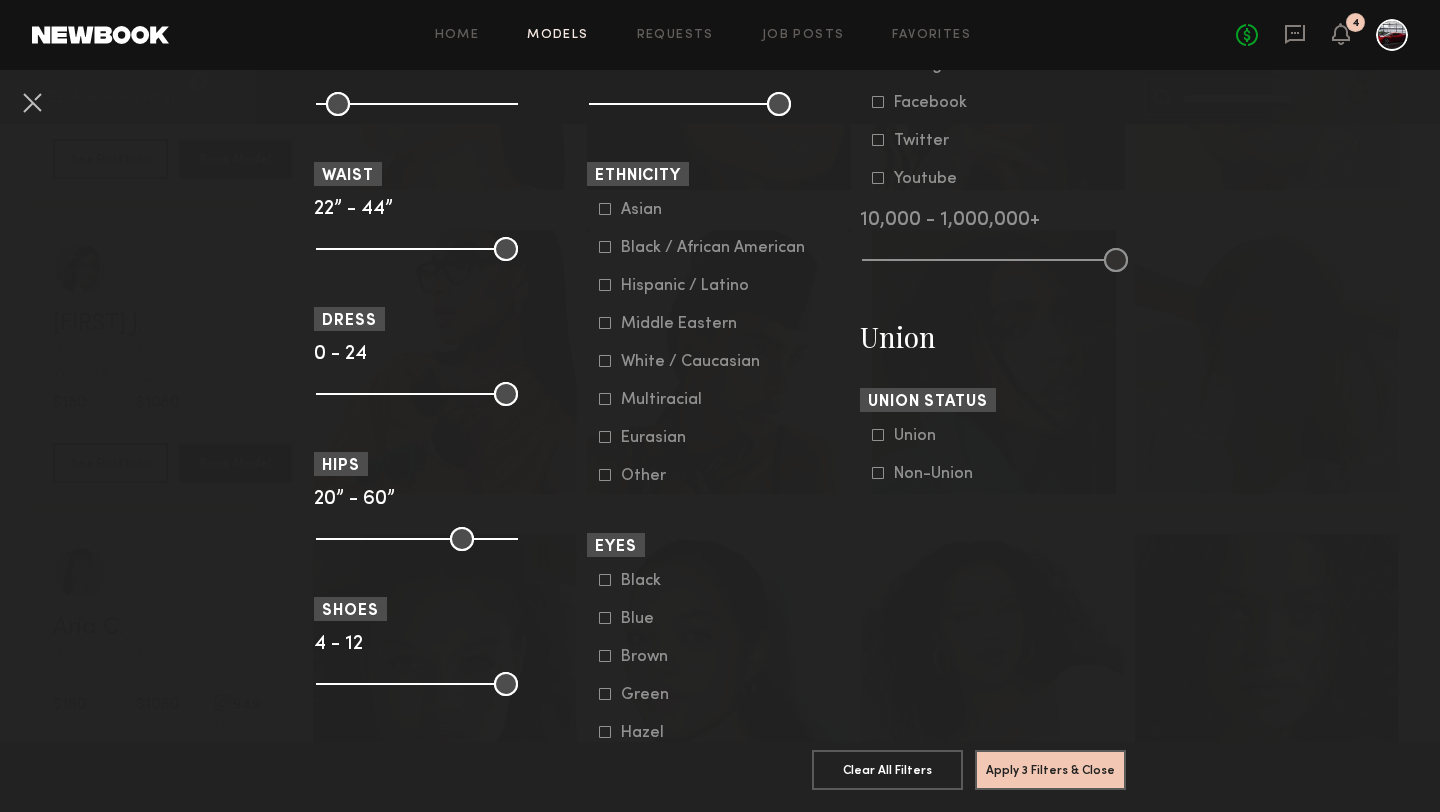 click 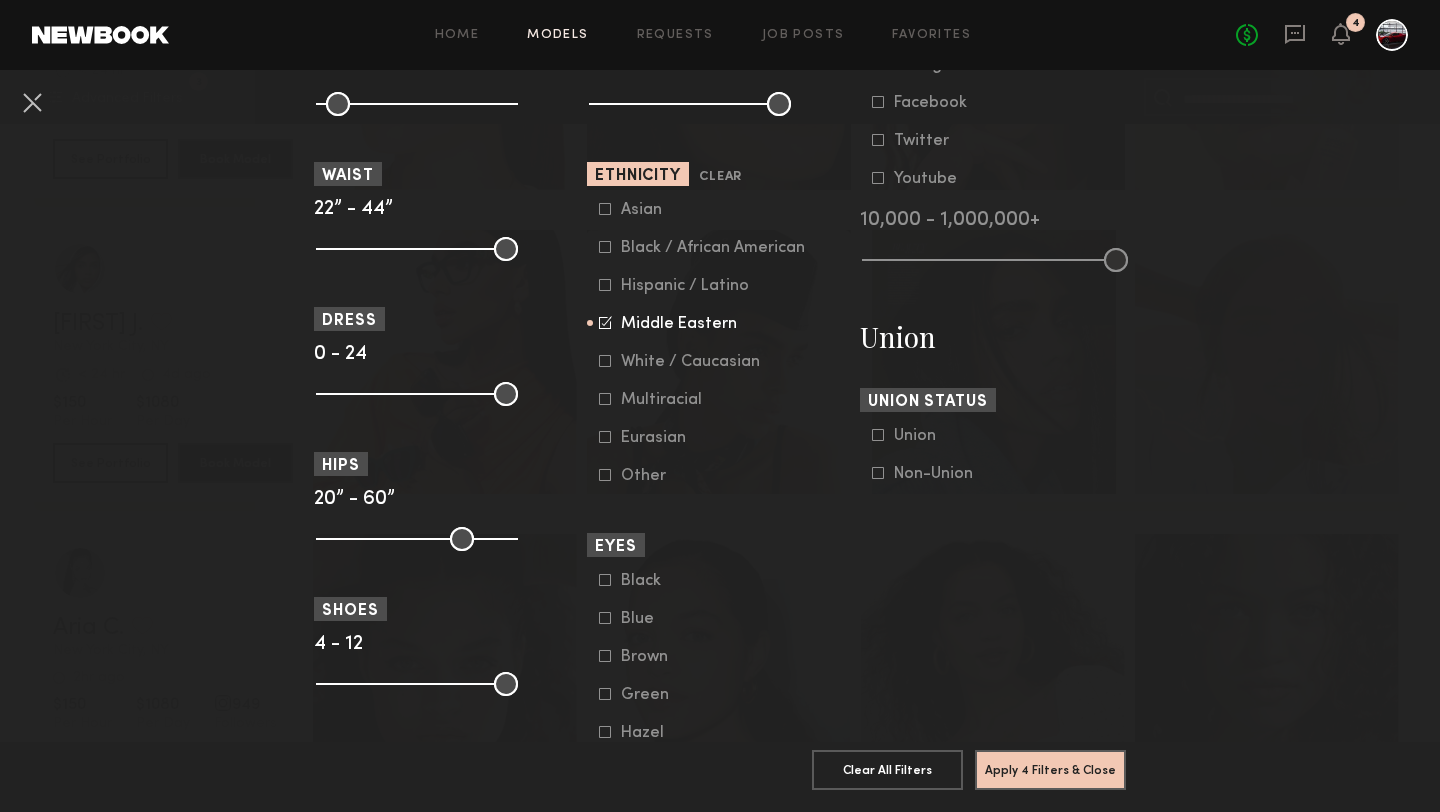 click 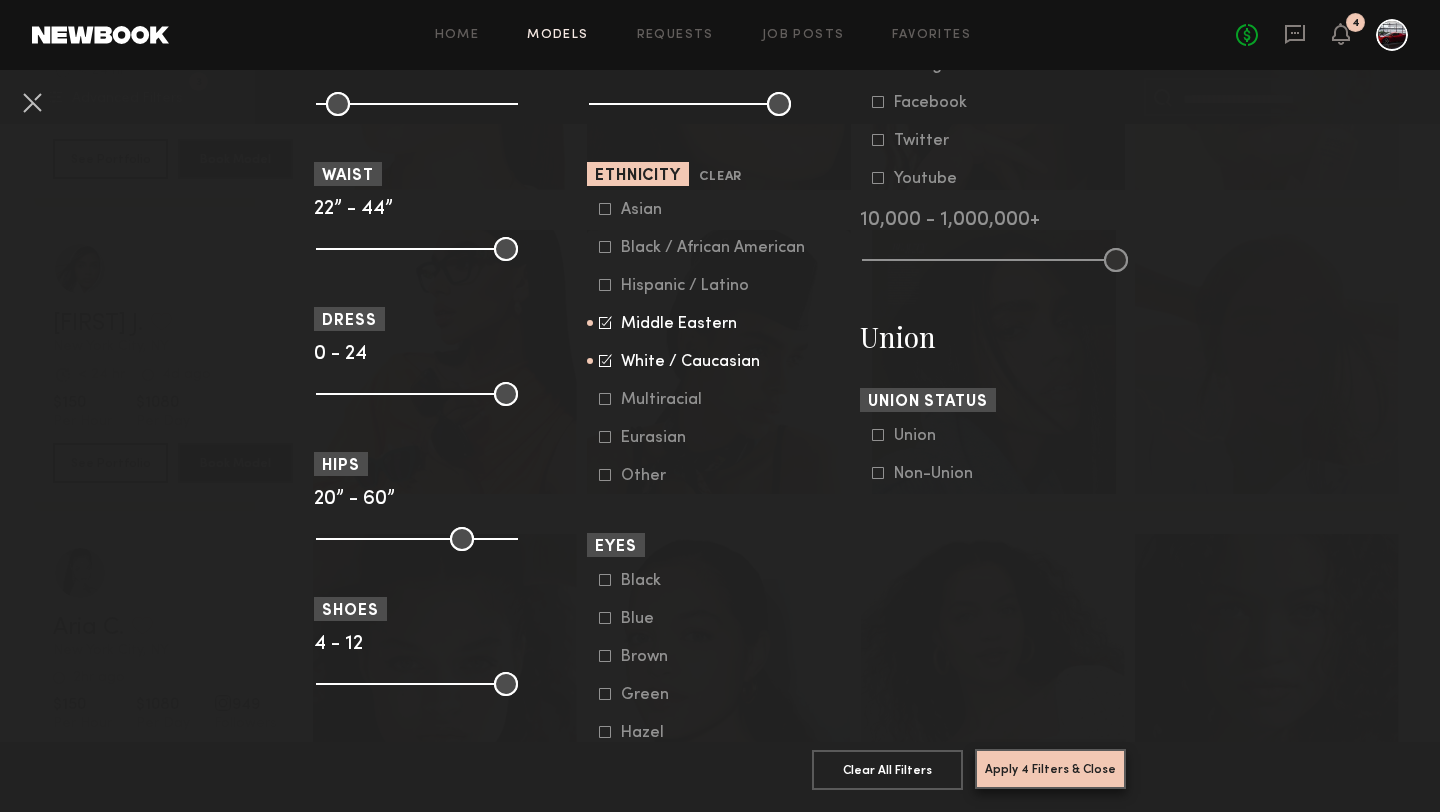 click on "Apply 4 Filters & Close" 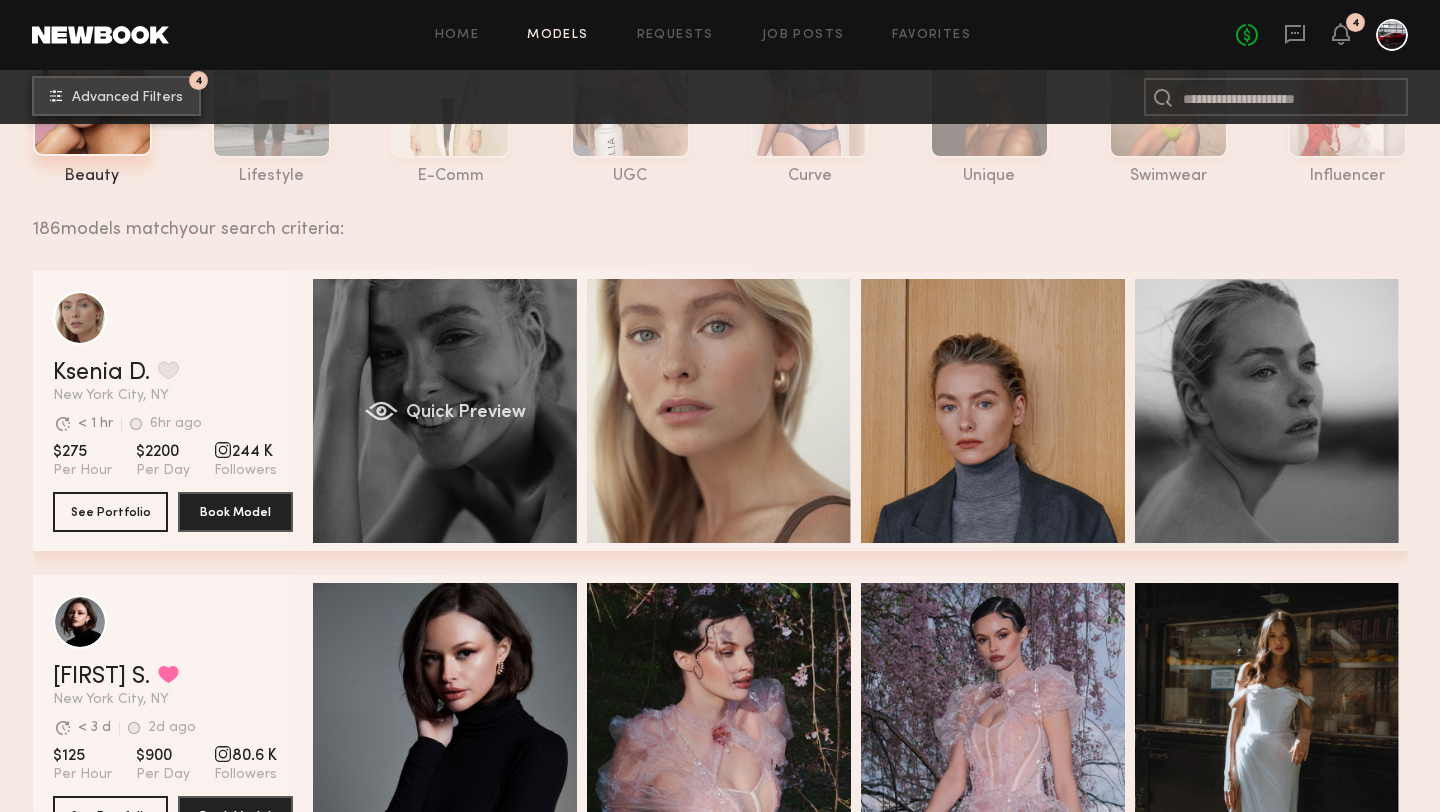 scroll, scrollTop: 164, scrollLeft: 0, axis: vertical 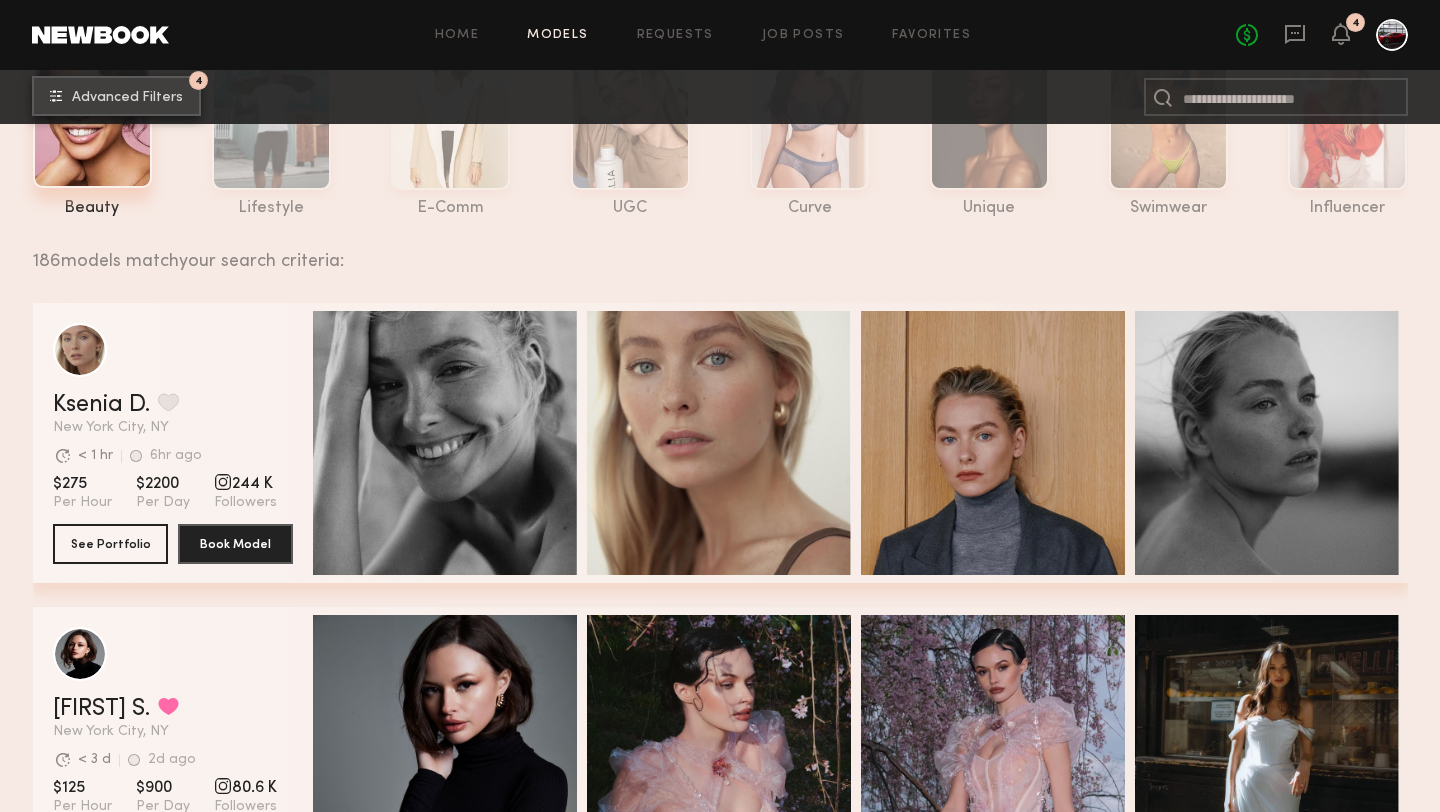 click on "Advanced Filters" 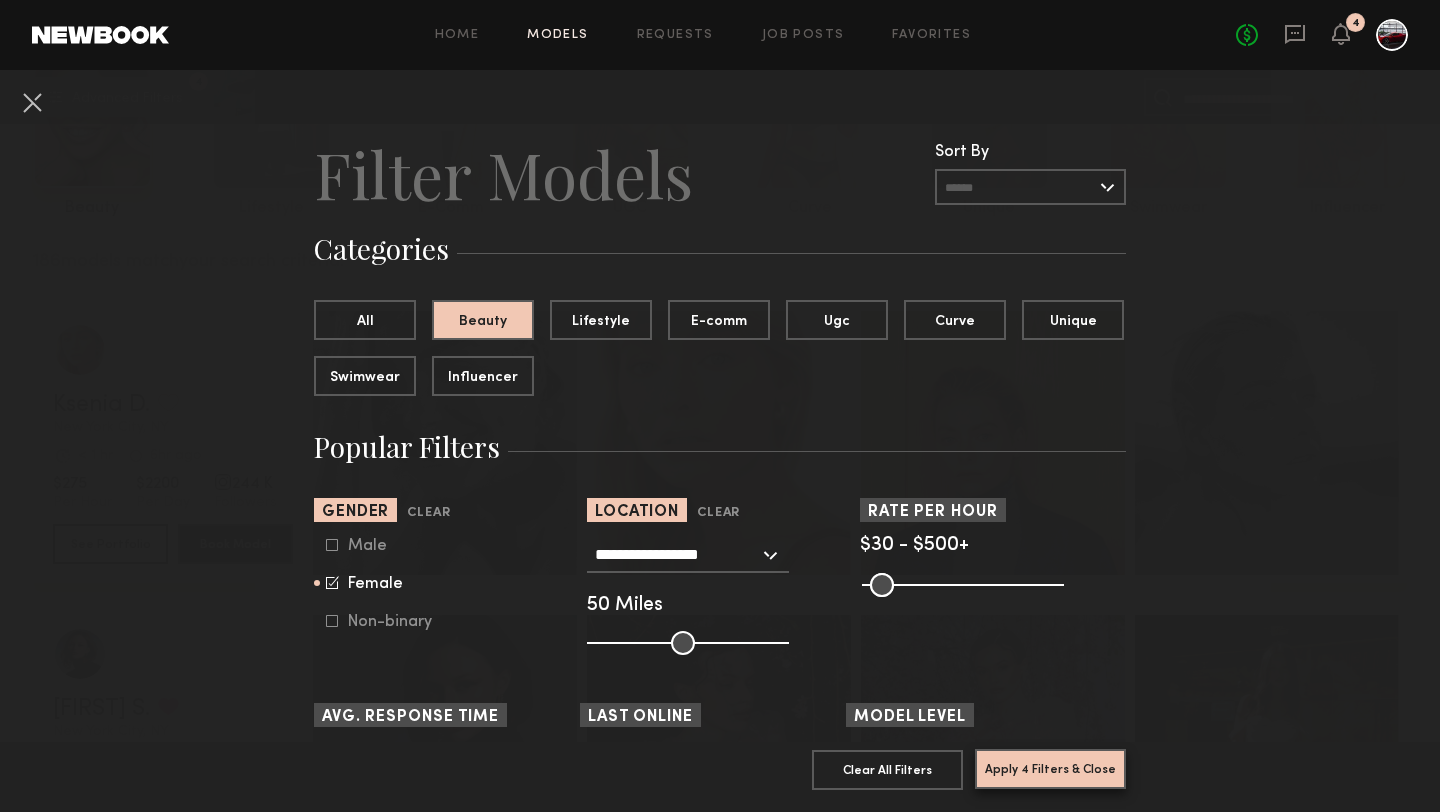 click on "Apply 4 Filters & Close" 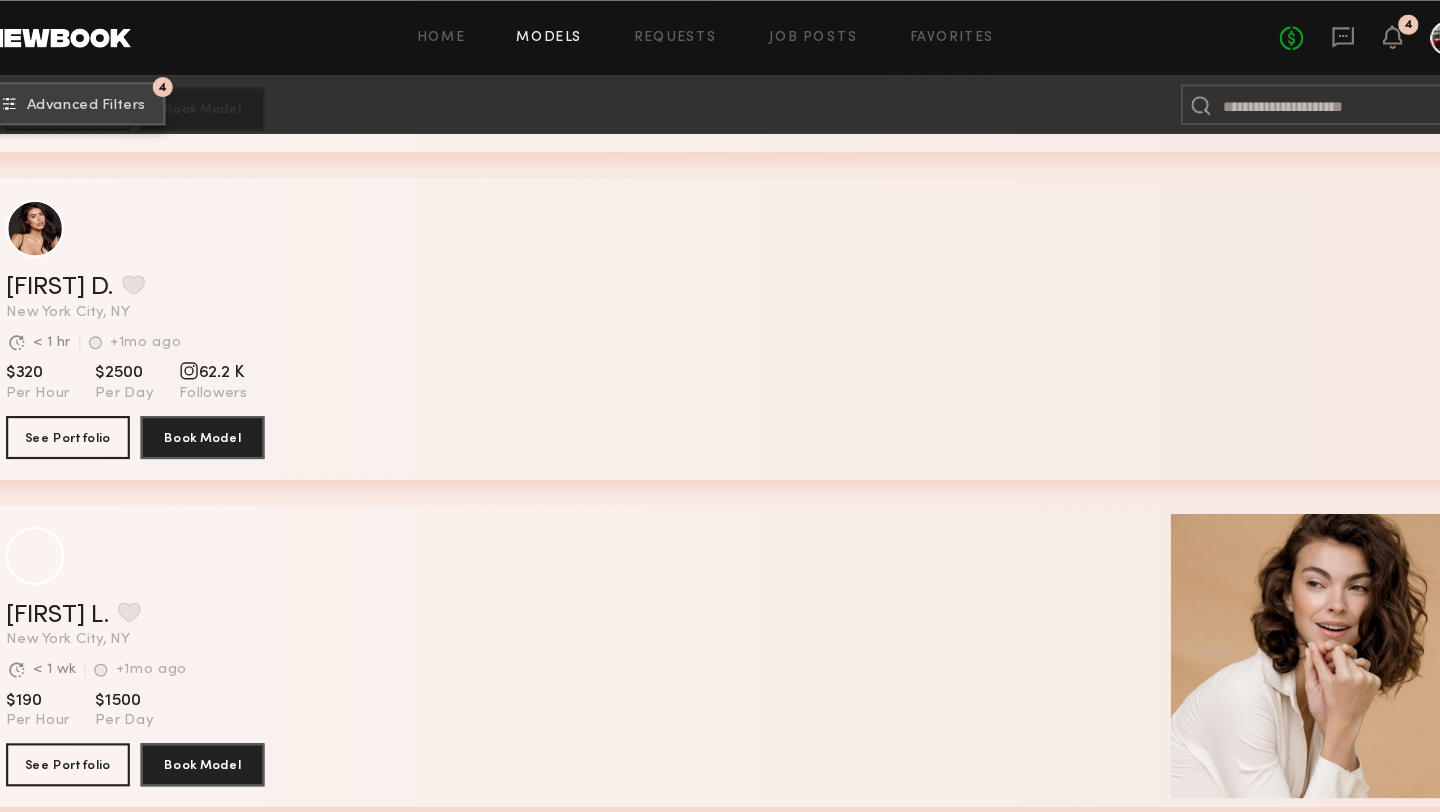 scroll, scrollTop: 14311, scrollLeft: 0, axis: vertical 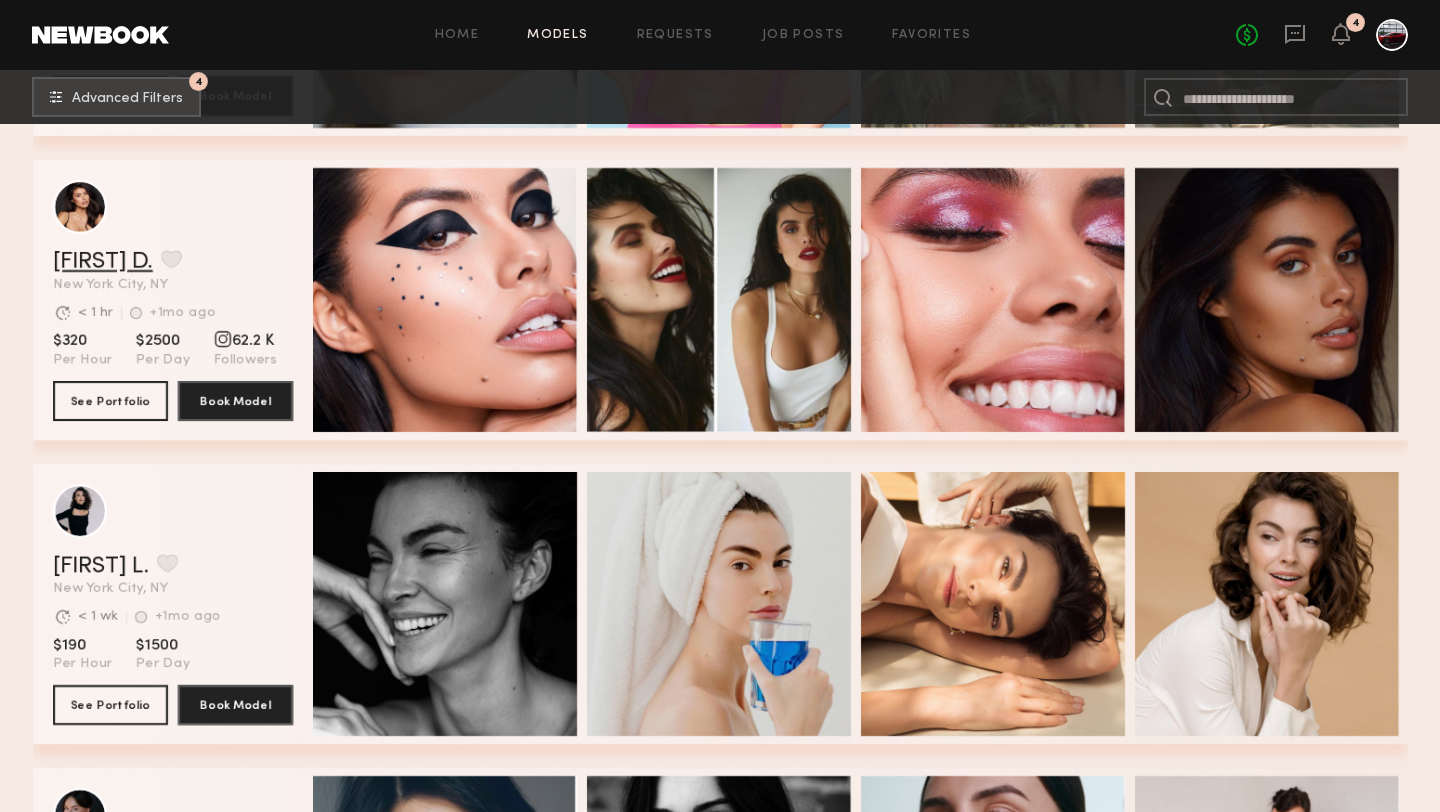 click on "Sophia D." 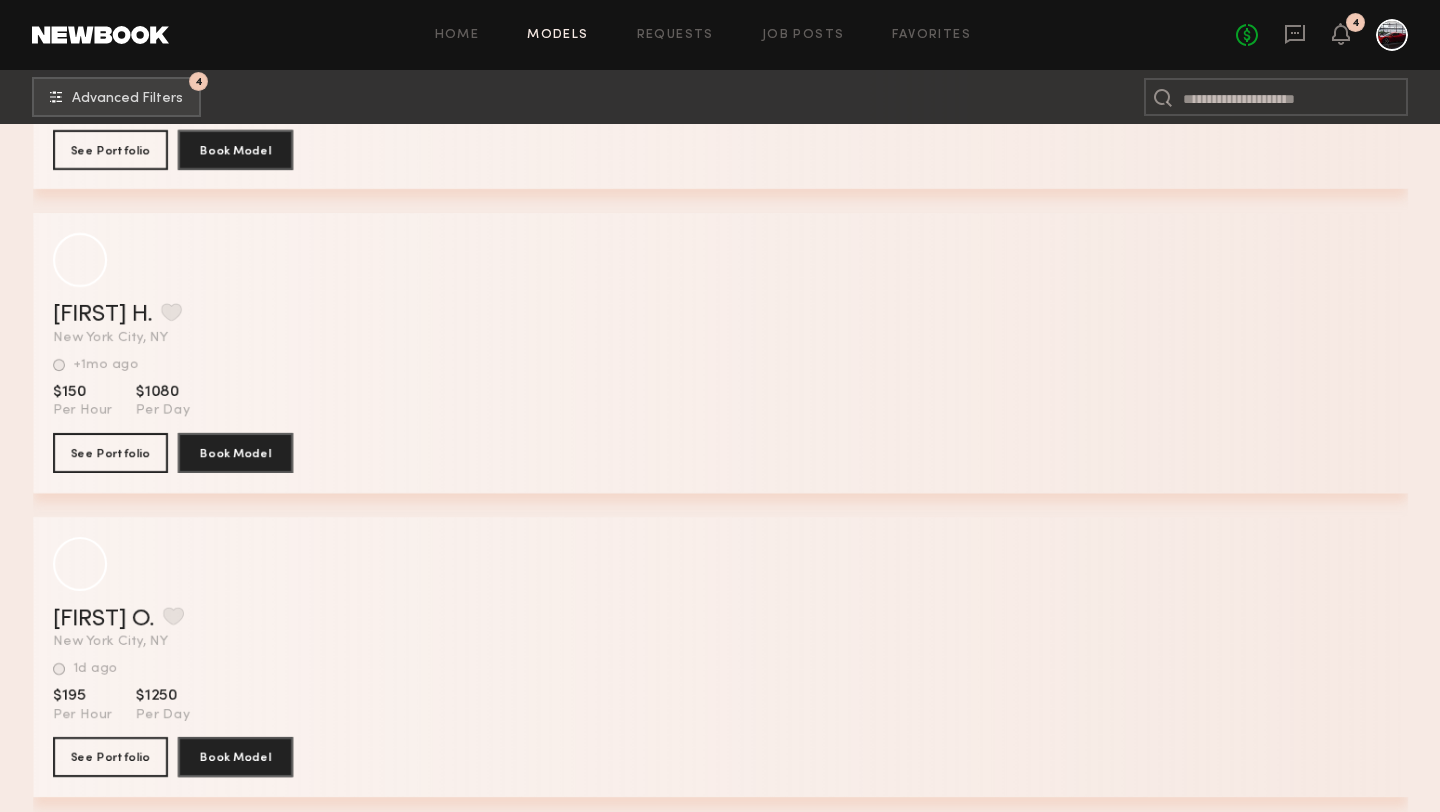 scroll, scrollTop: 16940, scrollLeft: 0, axis: vertical 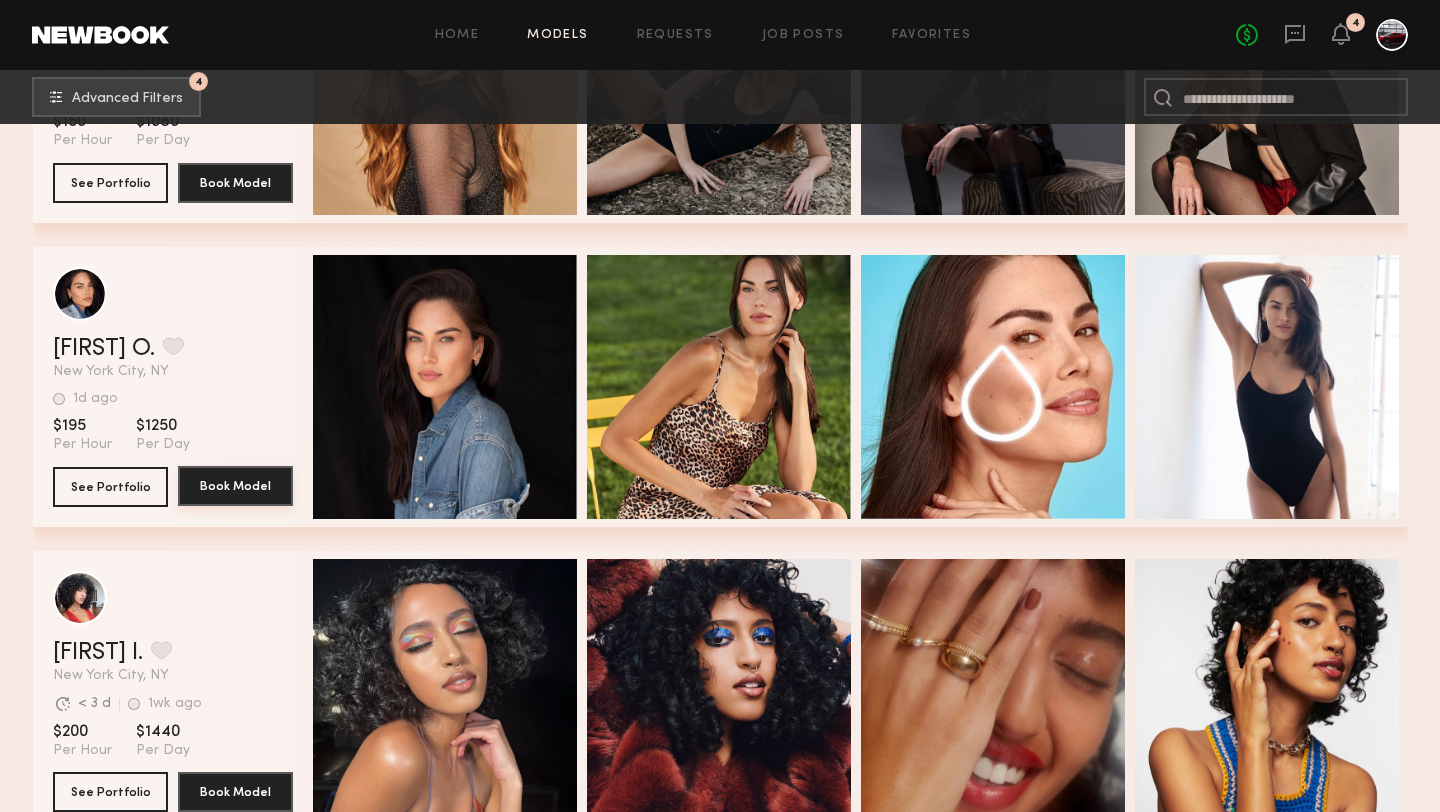 click on "Book Model" 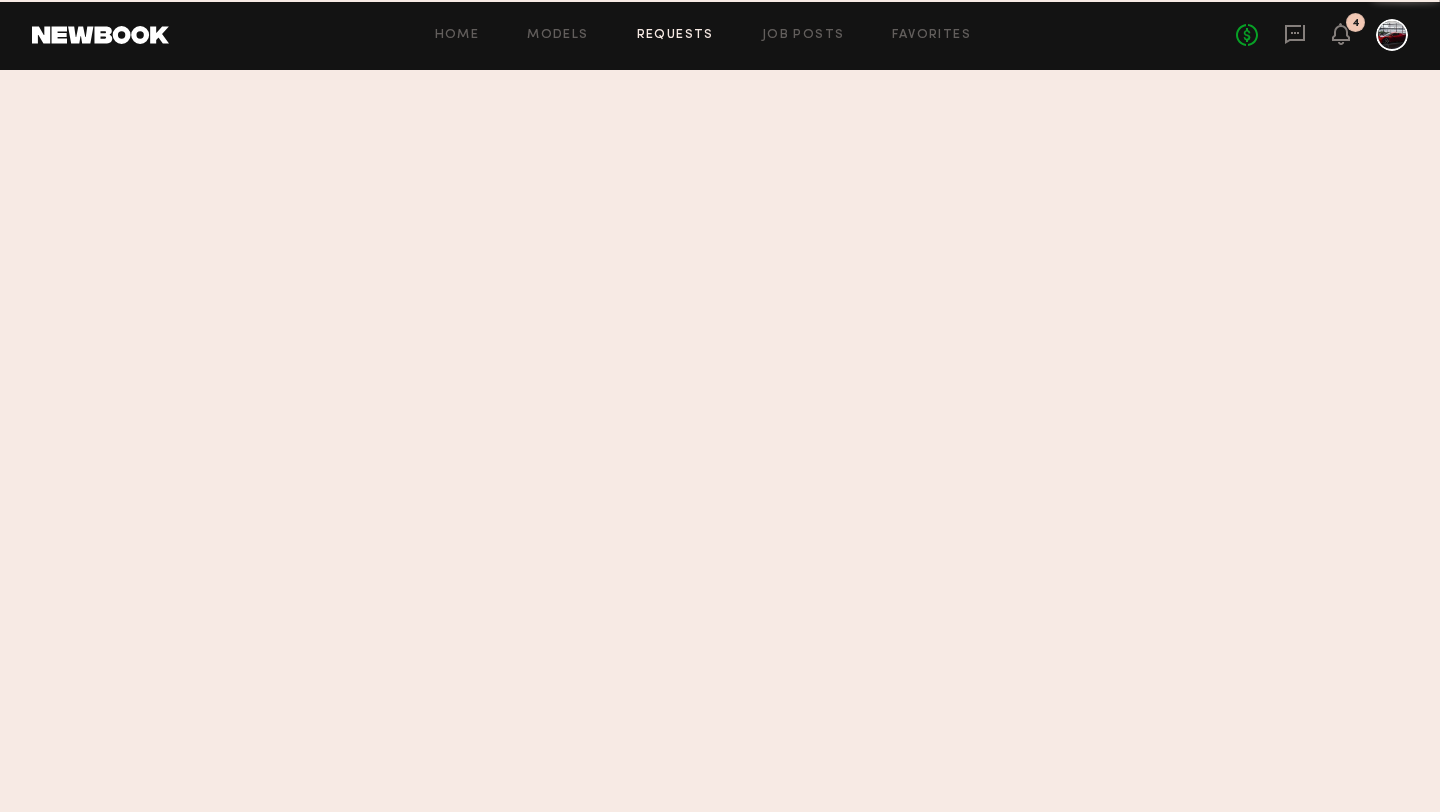 scroll, scrollTop: 0, scrollLeft: 0, axis: both 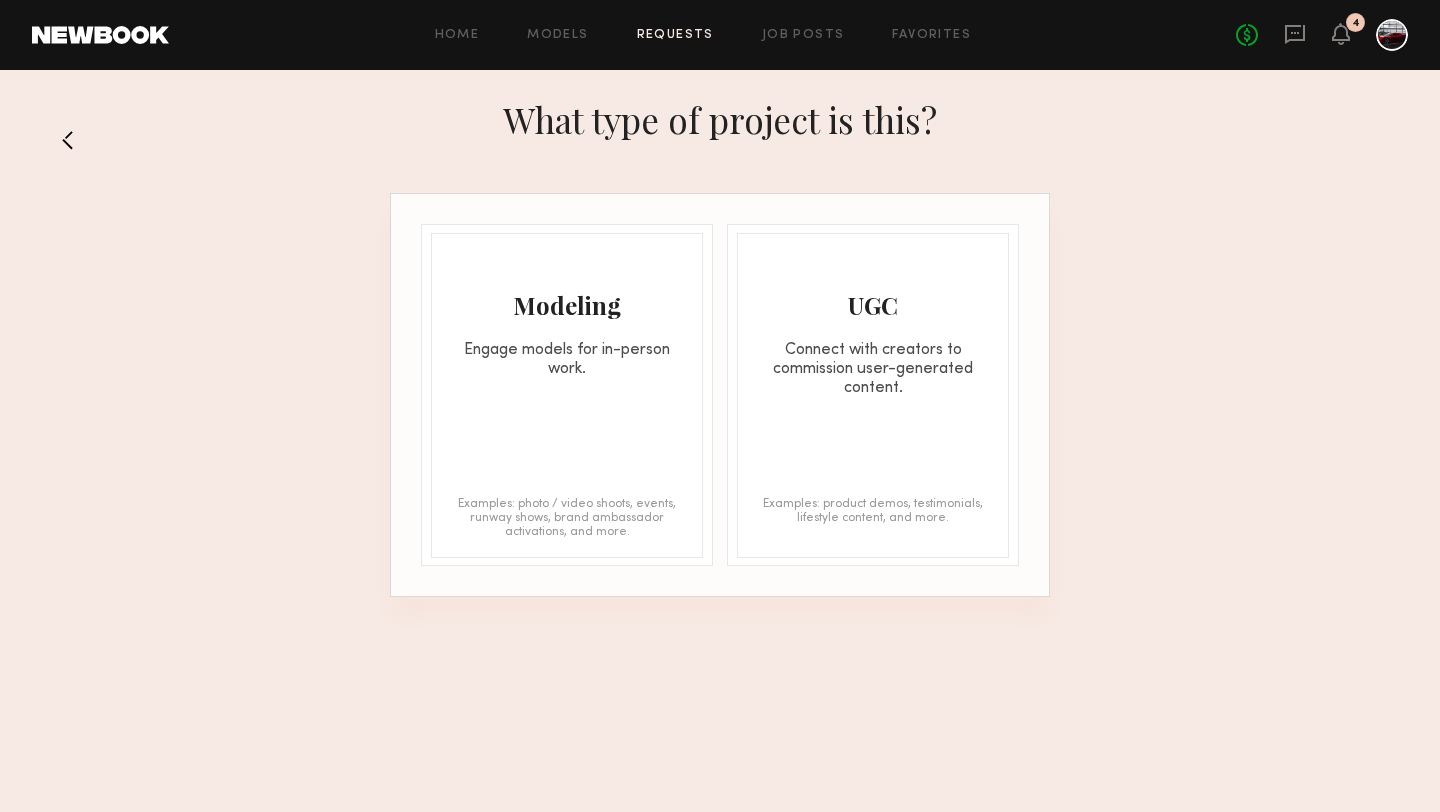 click 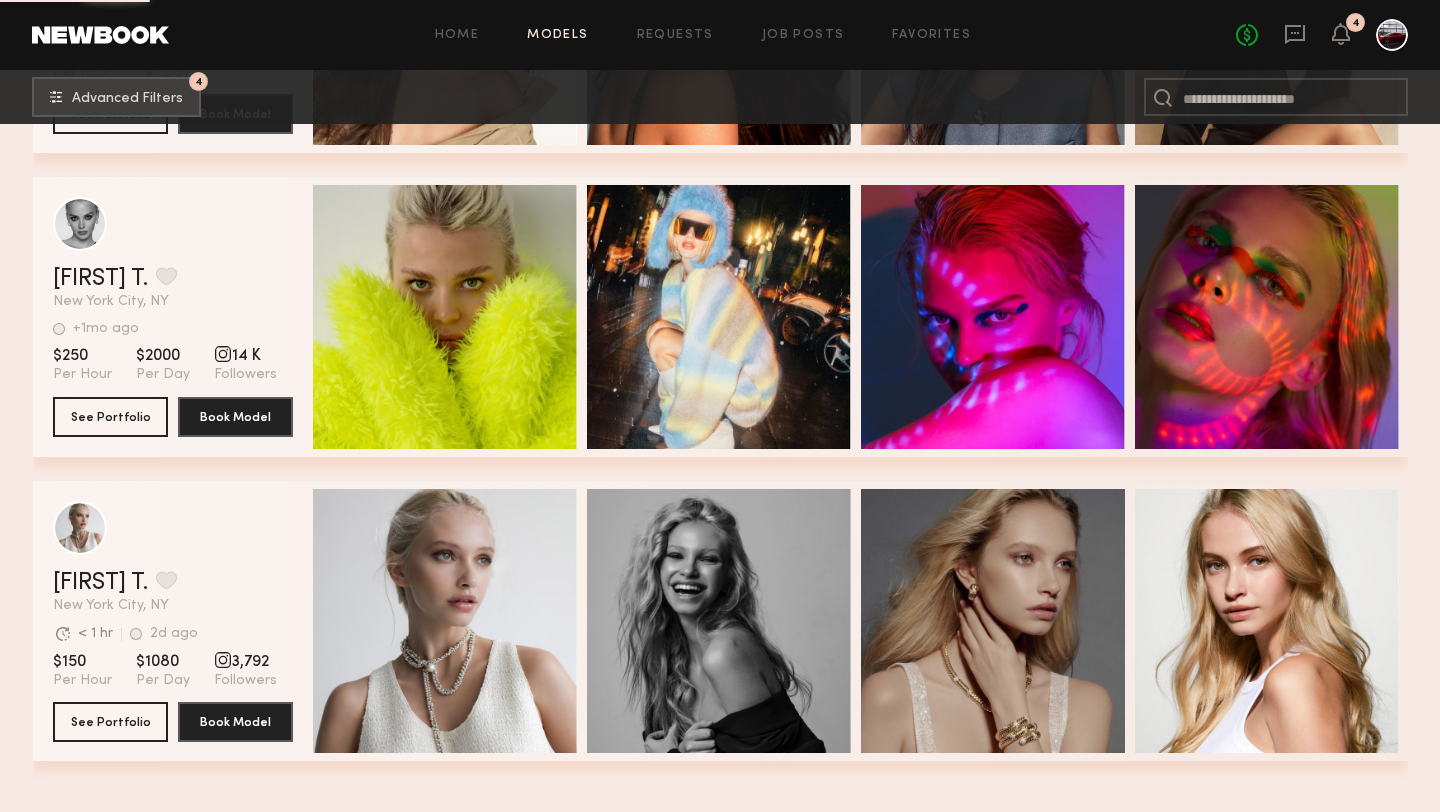 scroll, scrollTop: 13212, scrollLeft: 0, axis: vertical 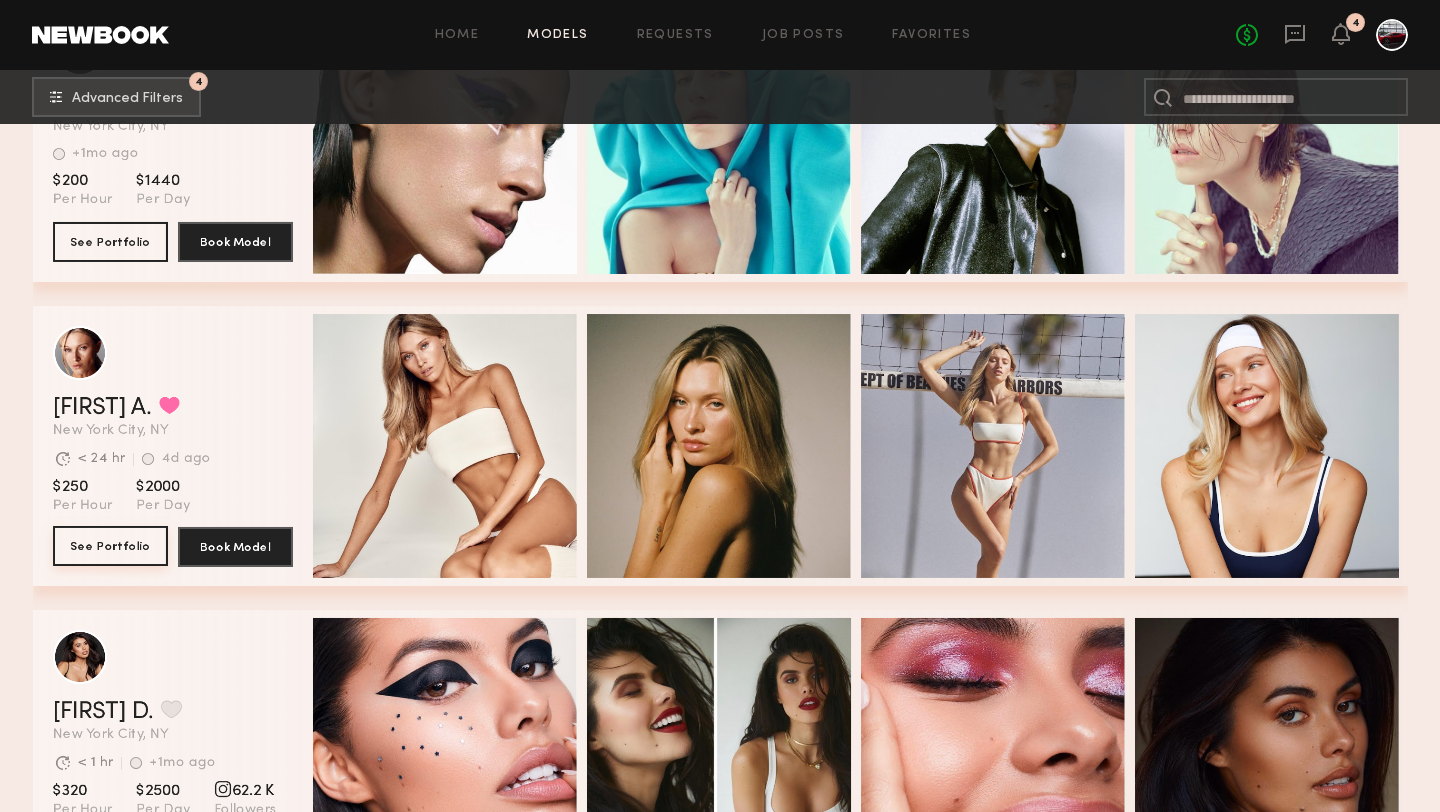 click on "See Portfolio" 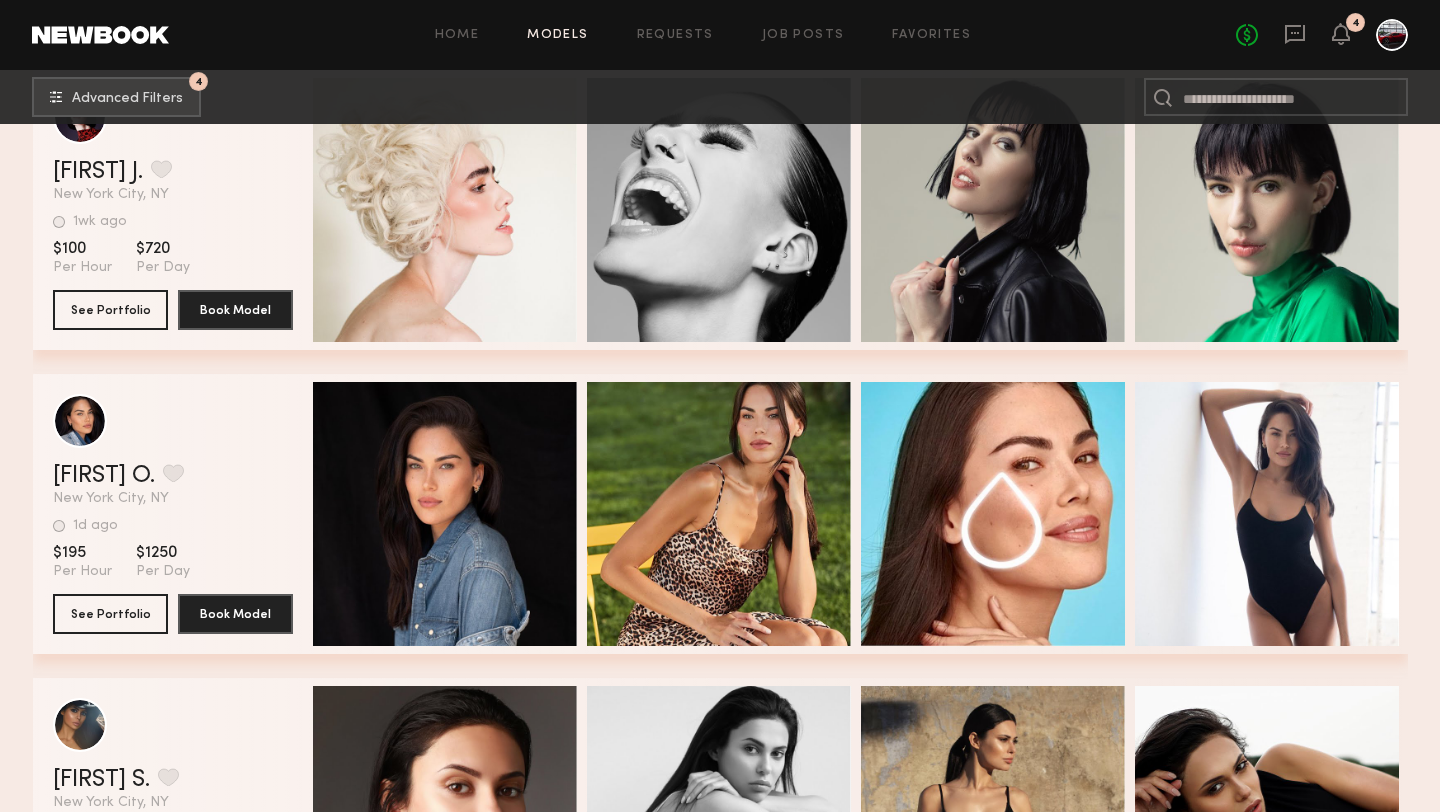 scroll, scrollTop: 22413, scrollLeft: 0, axis: vertical 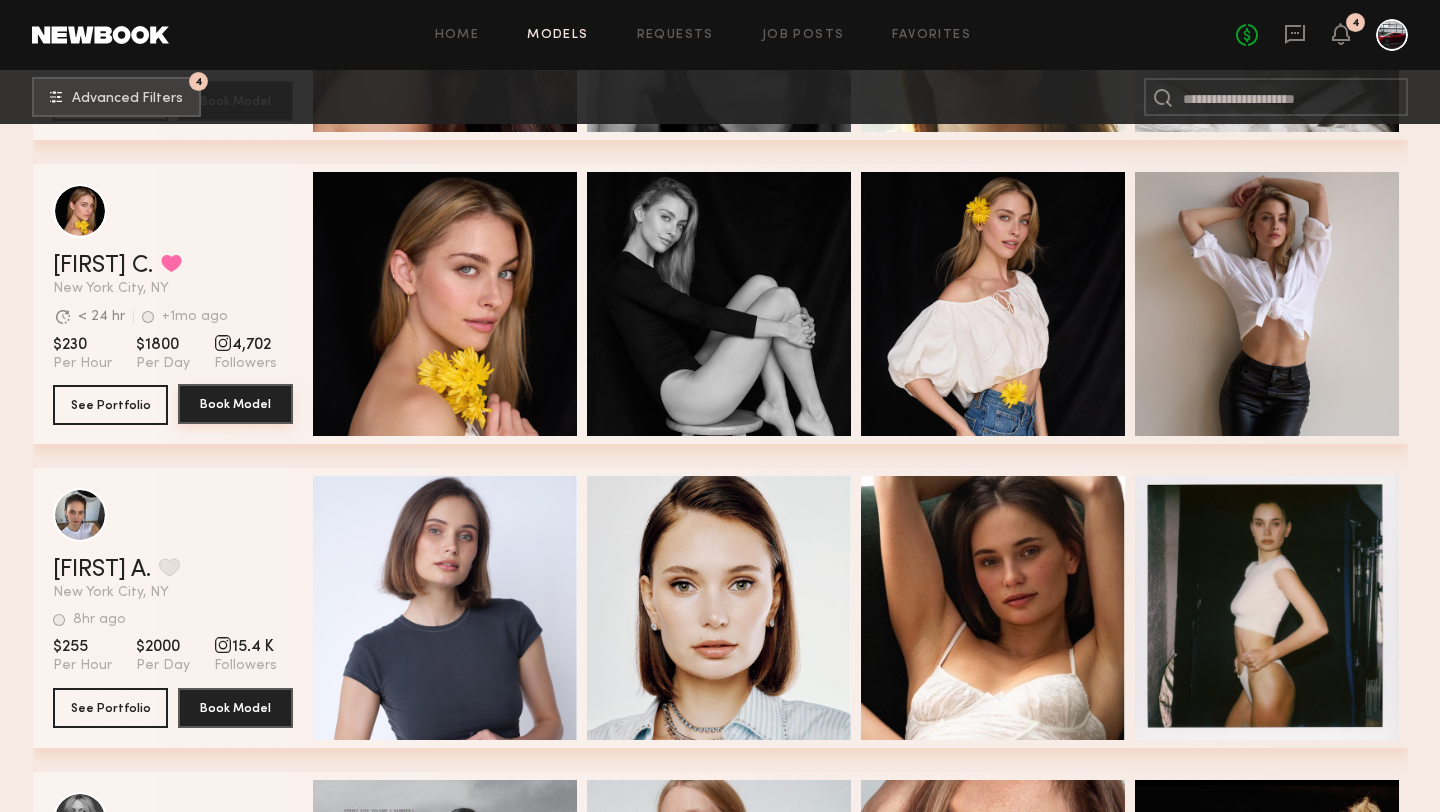 drag, startPoint x: 302, startPoint y: 234, endPoint x: 229, endPoint y: 403, distance: 184.09236 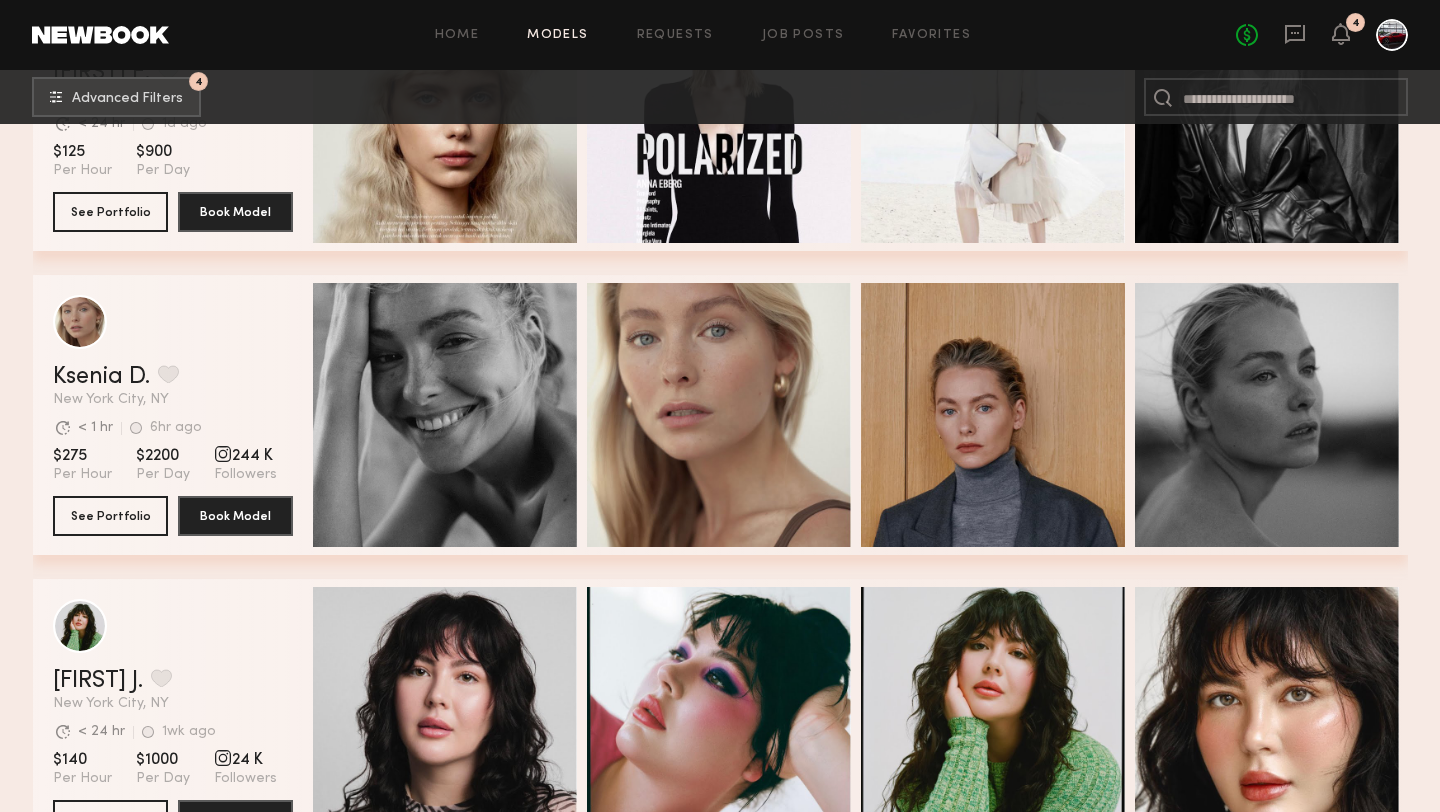 scroll, scrollTop: 0, scrollLeft: 0, axis: both 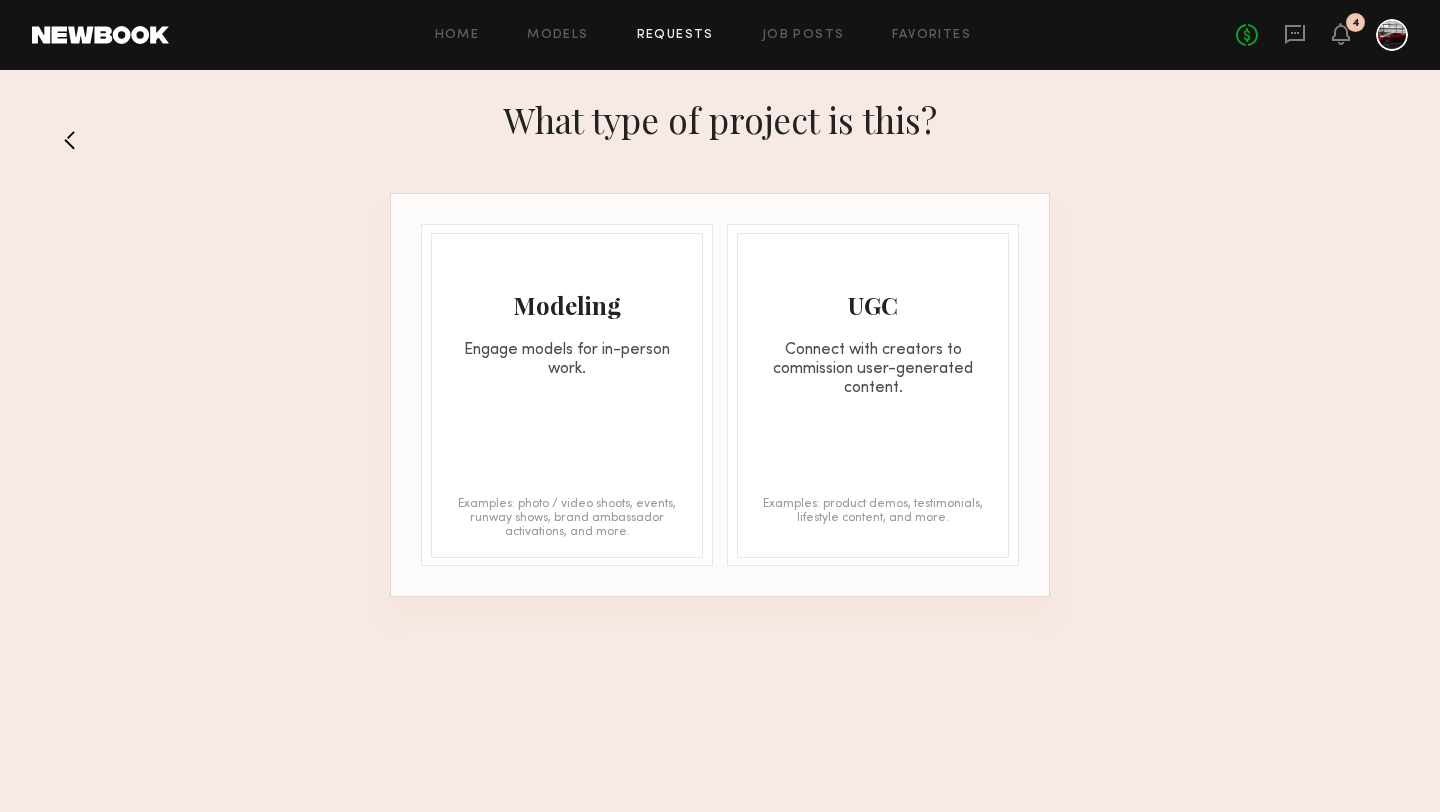 click on "Modeling Engage models for in-person work." 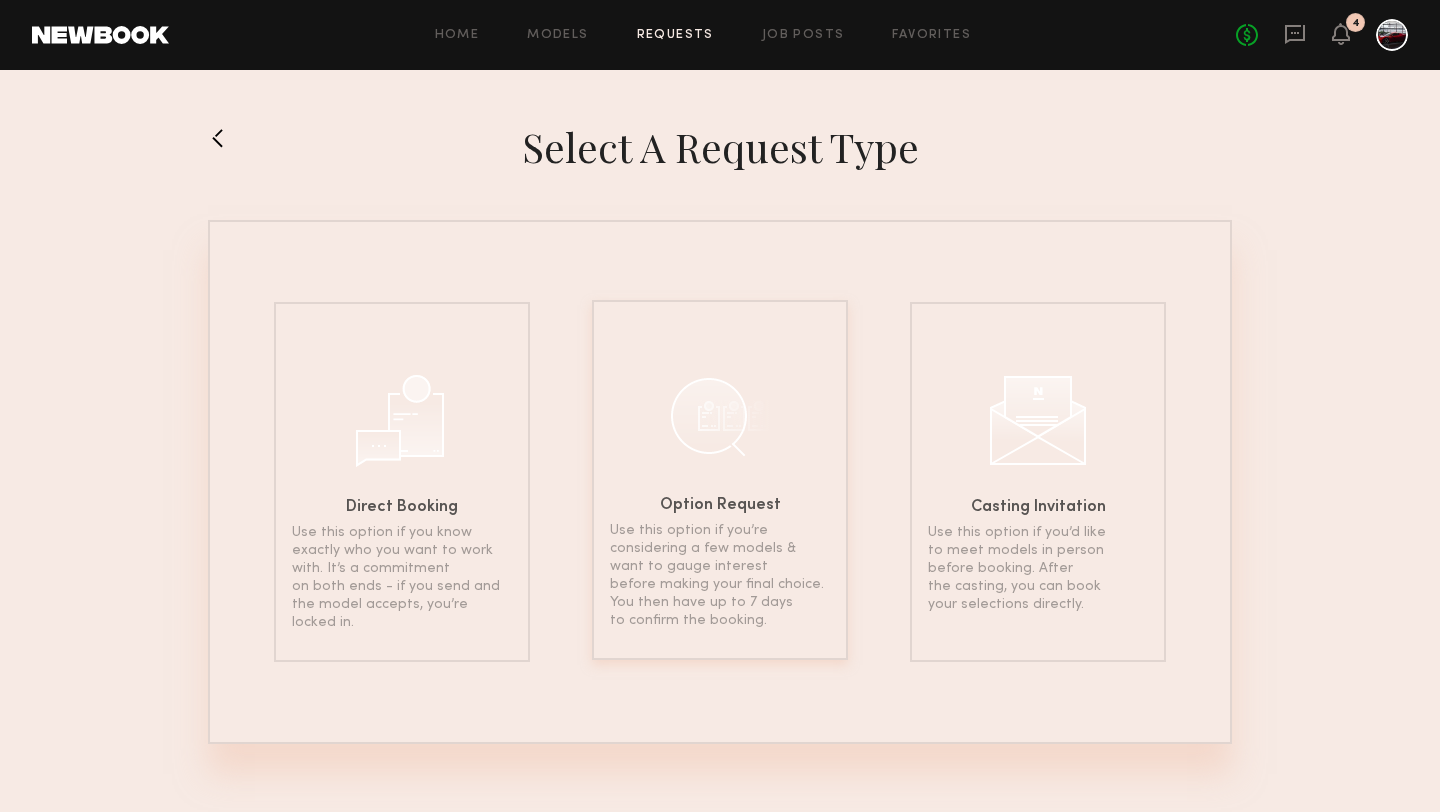 click 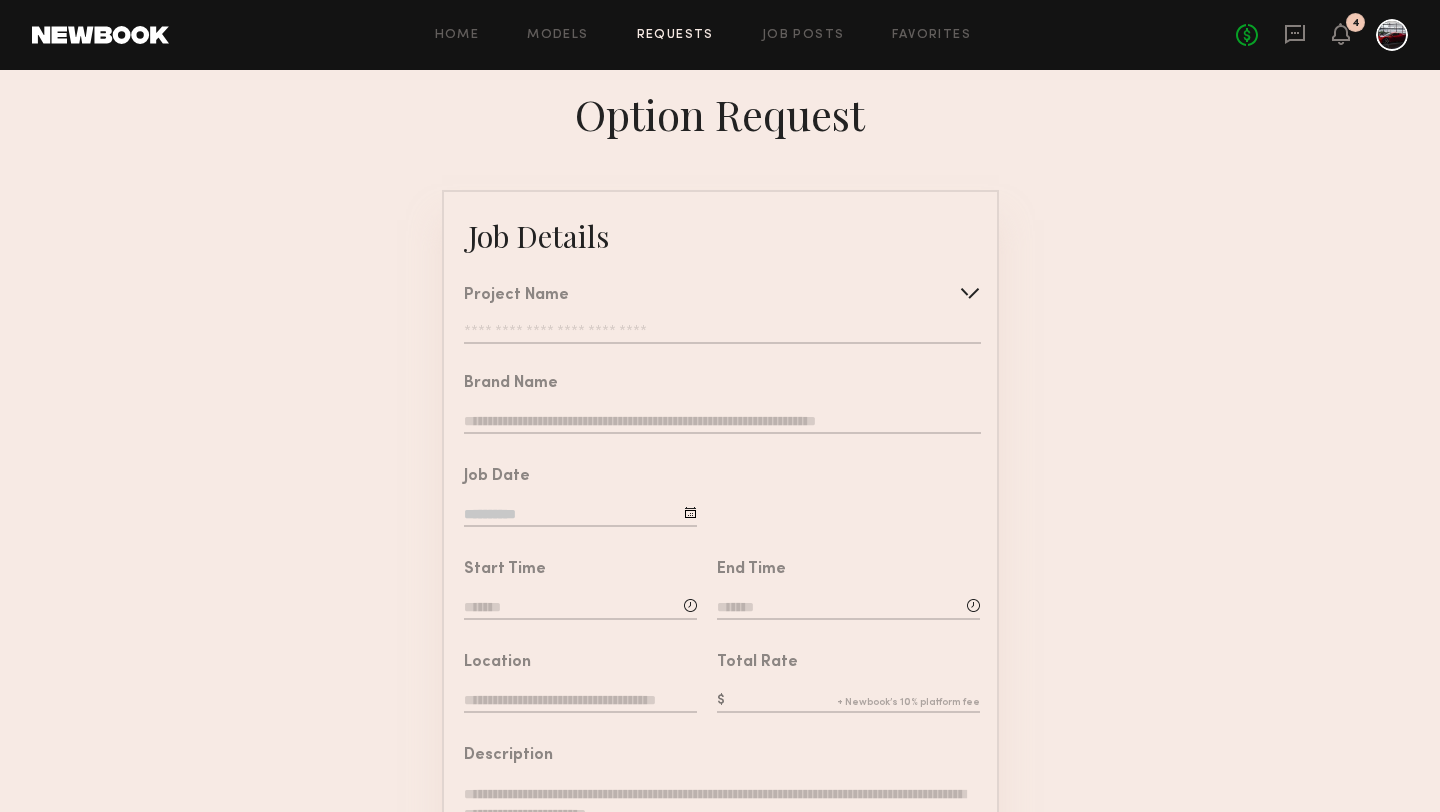 click 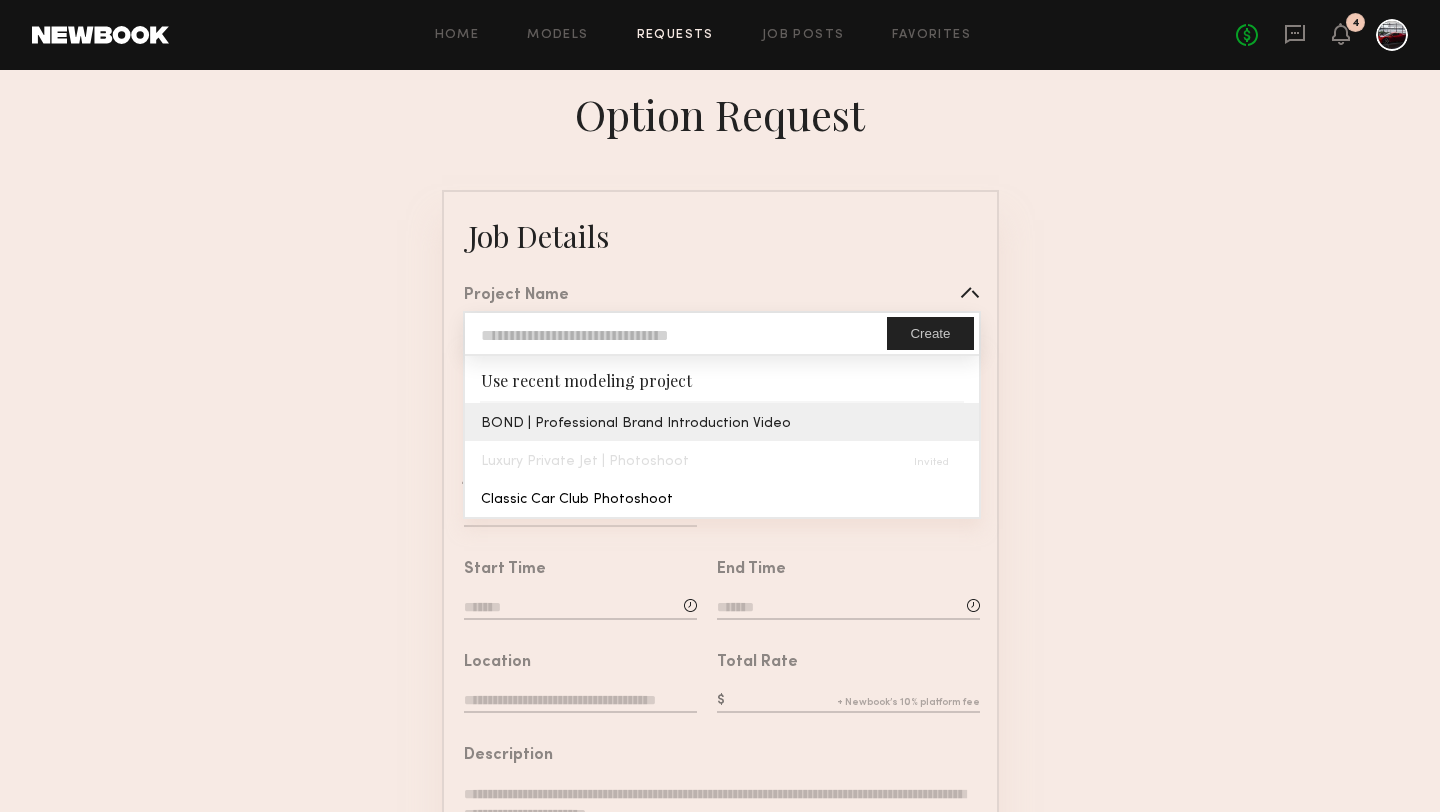 type on "**********" 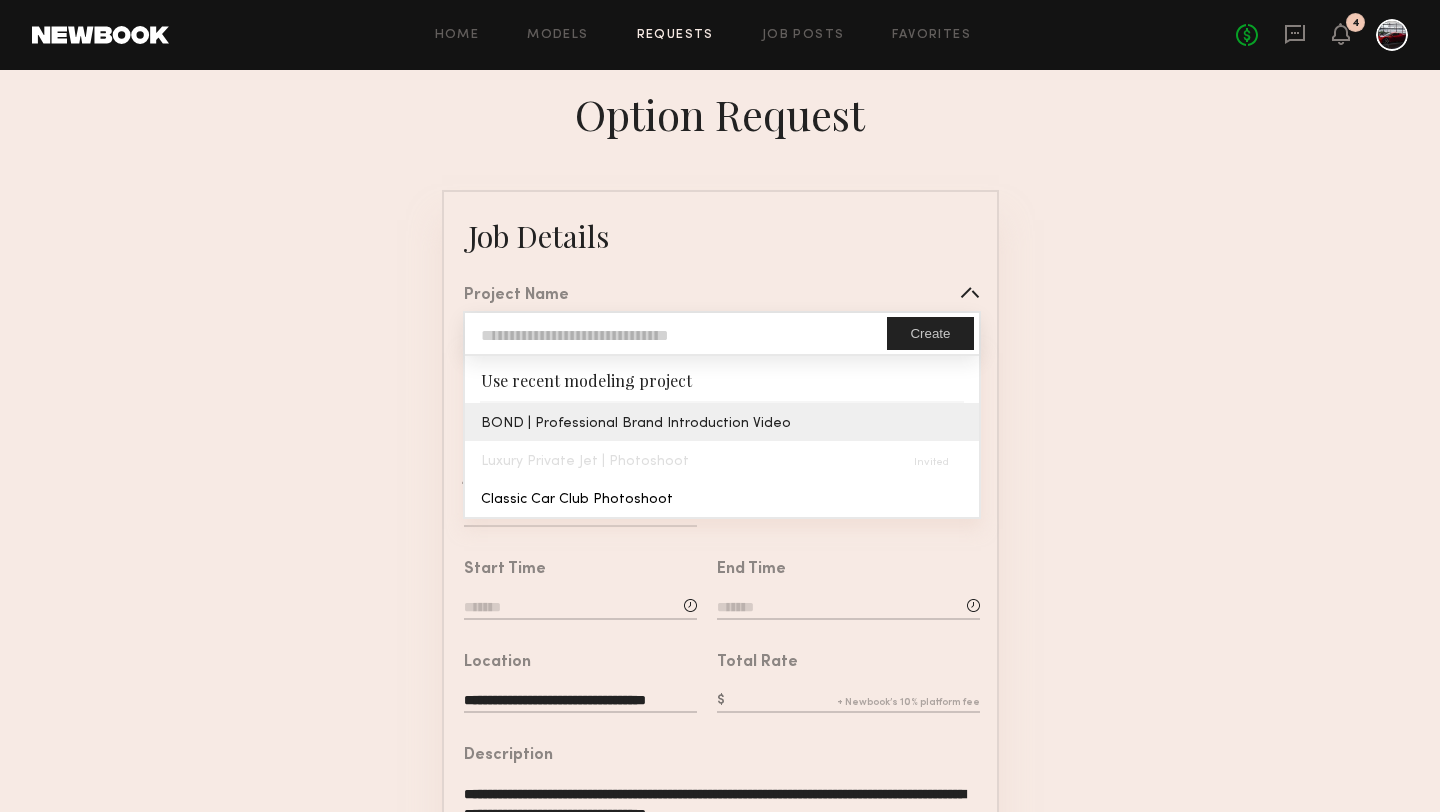 click on "**********" 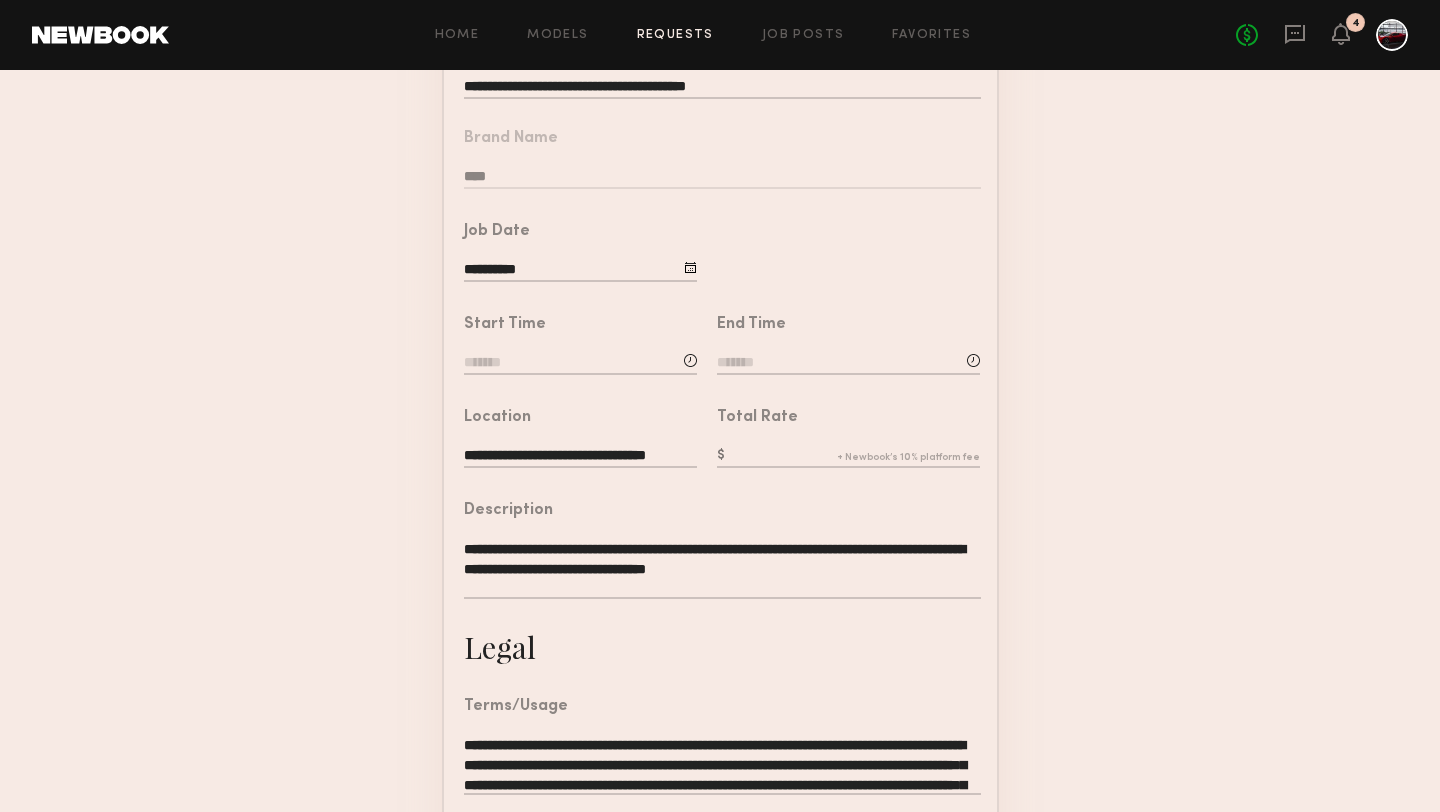 scroll, scrollTop: 269, scrollLeft: 0, axis: vertical 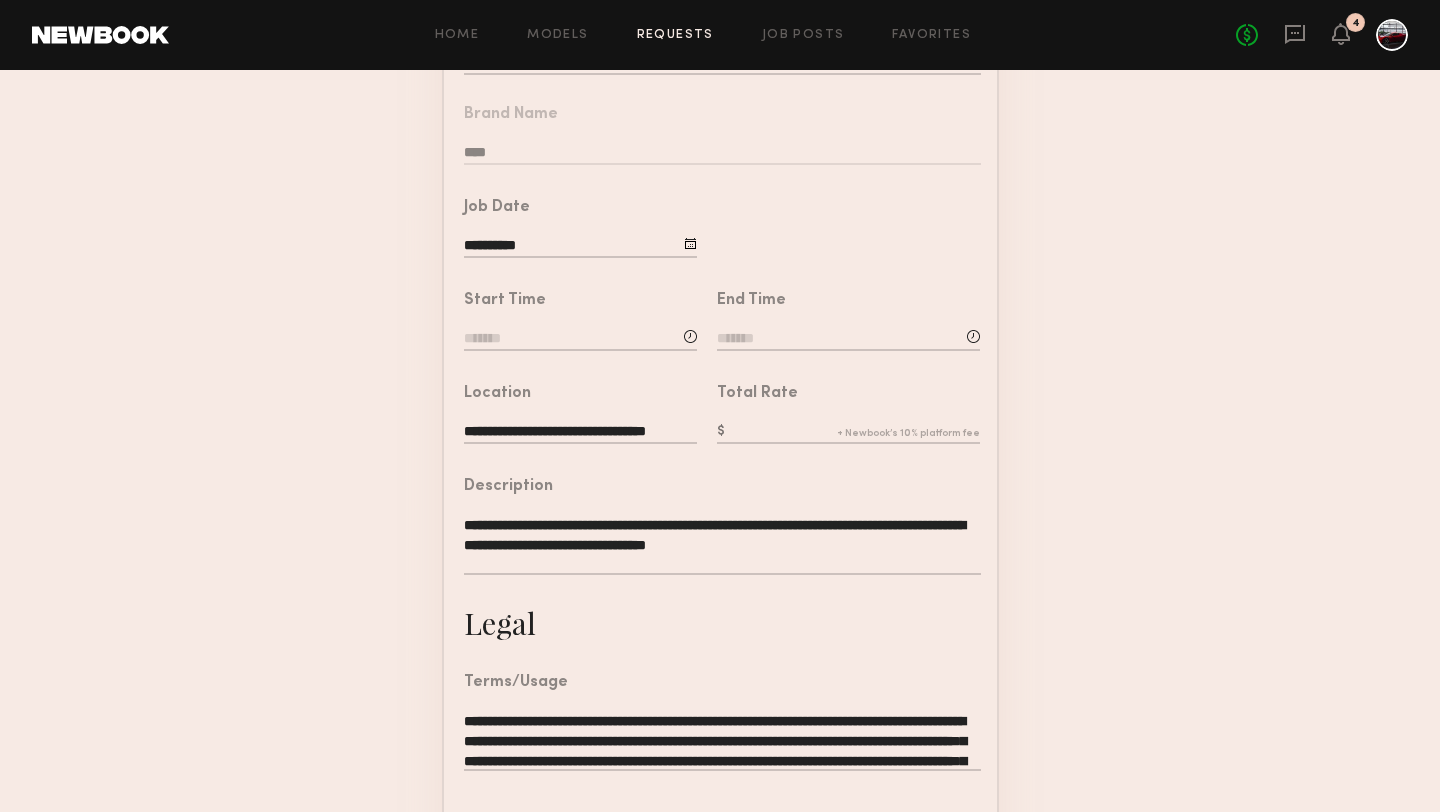 click 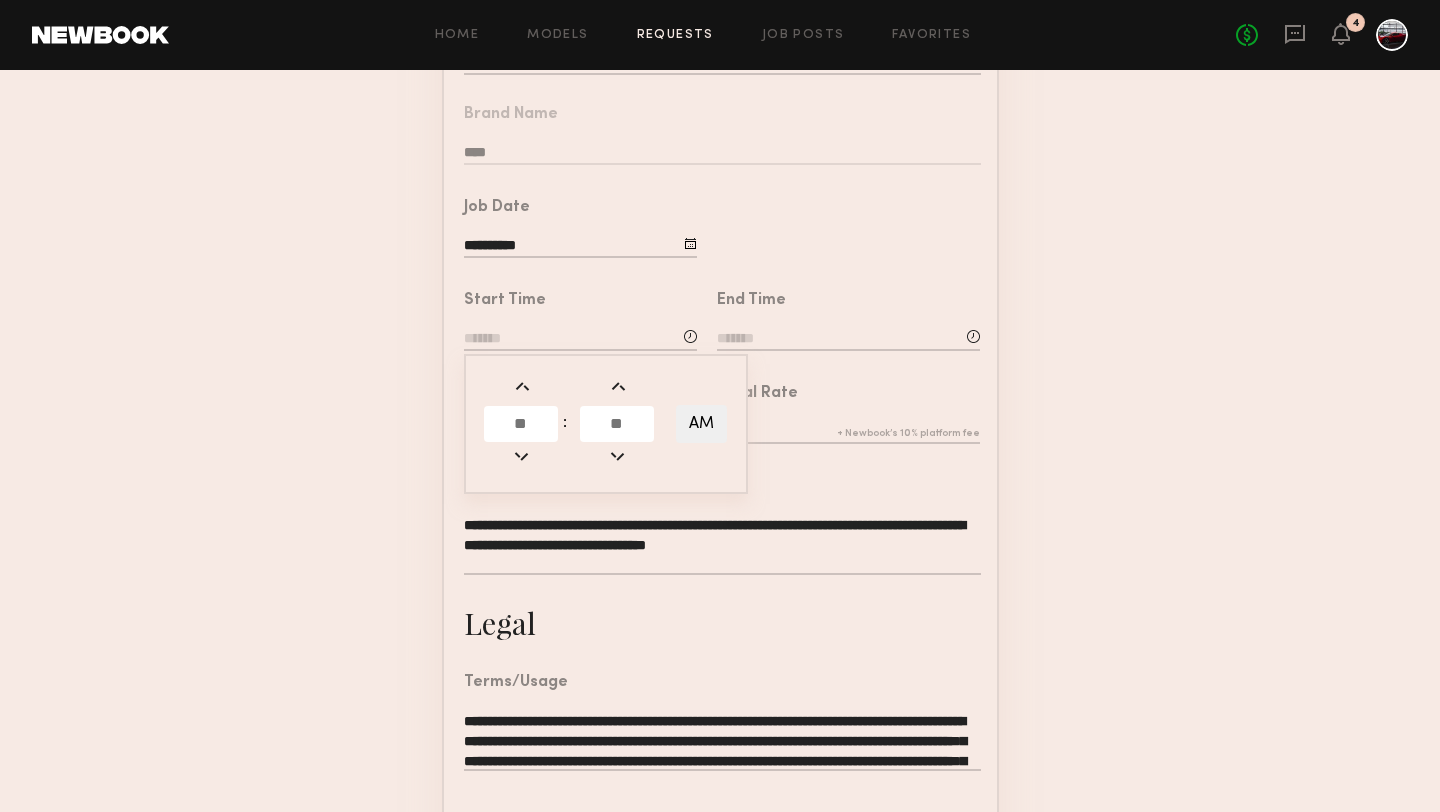 click 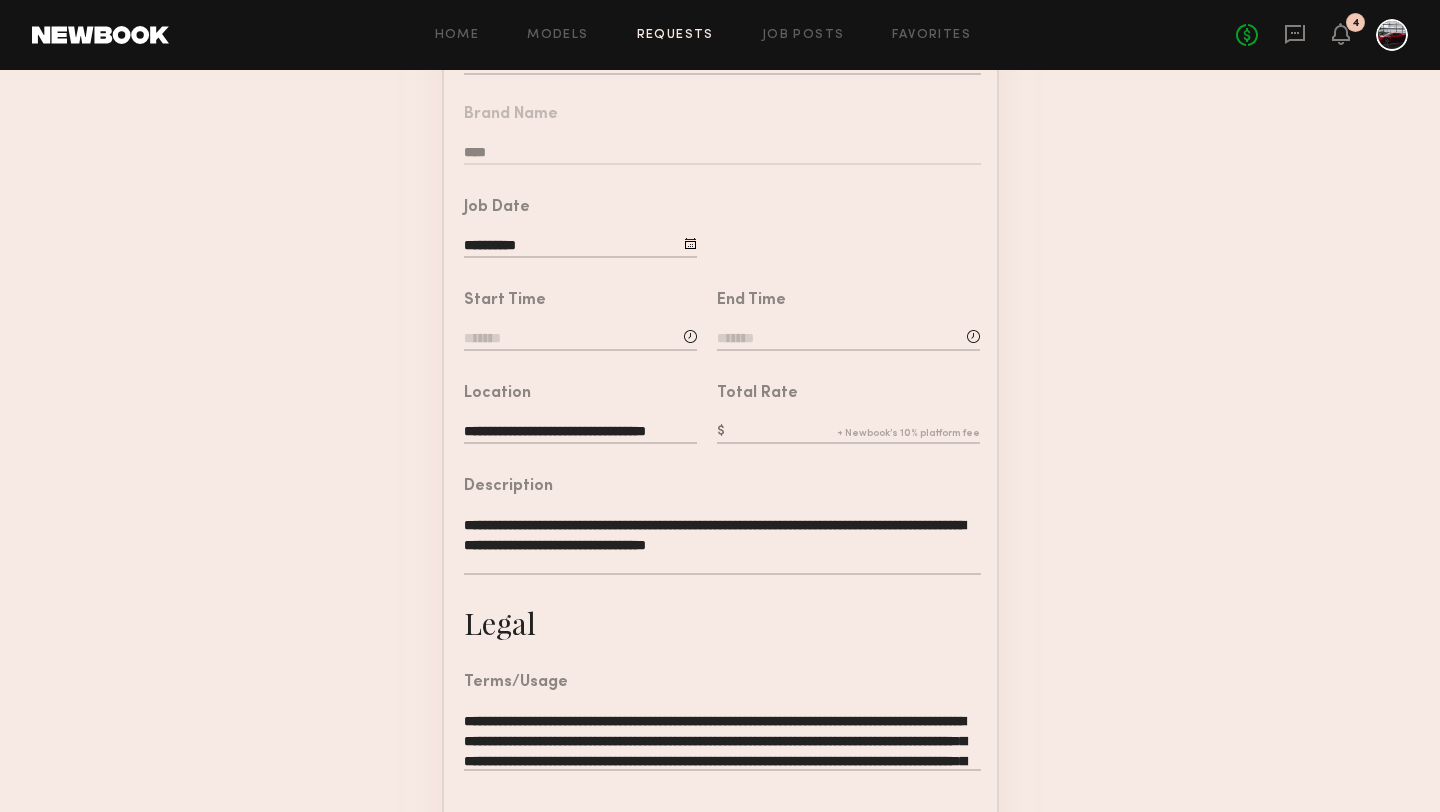 click on "Start Time           :      AM" 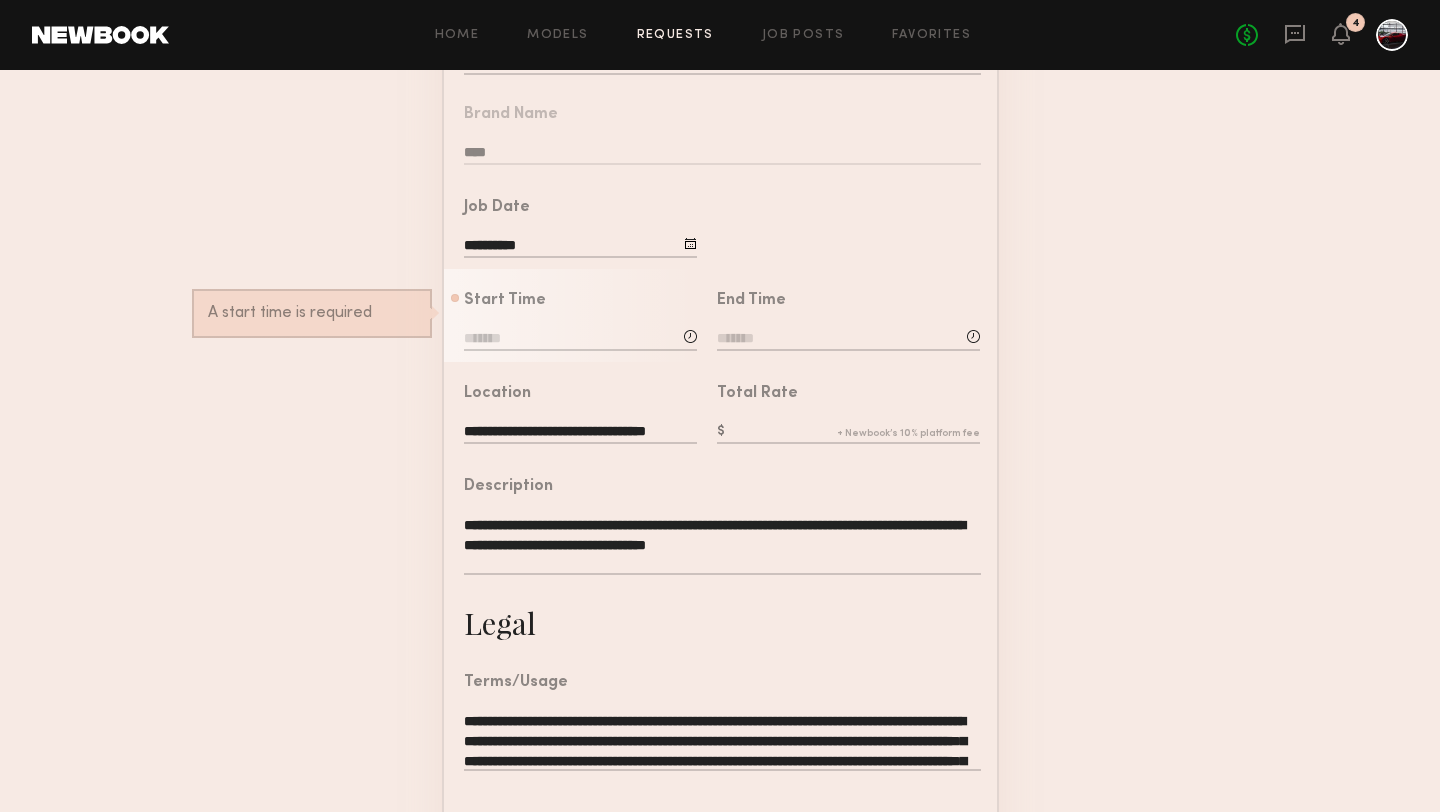 click 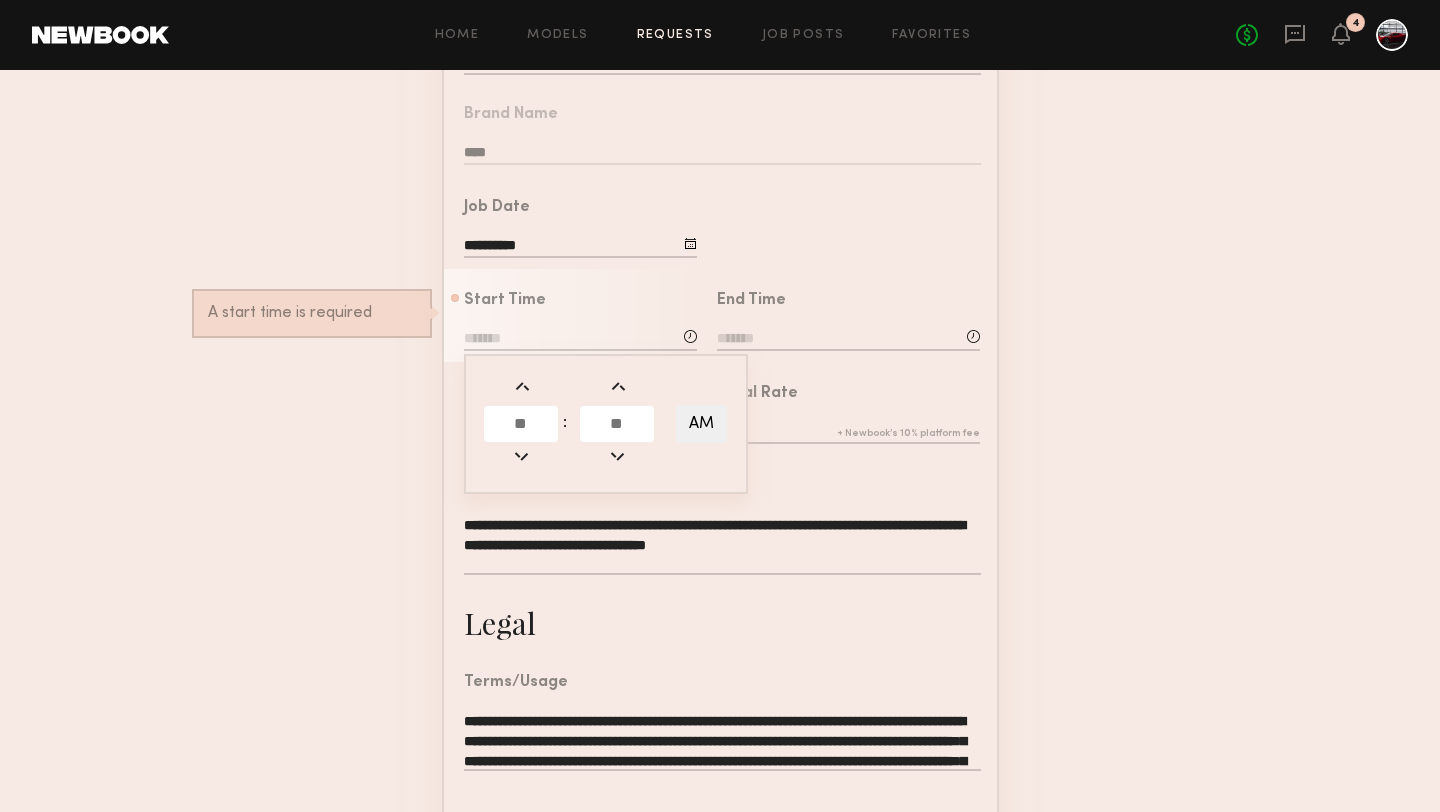 click 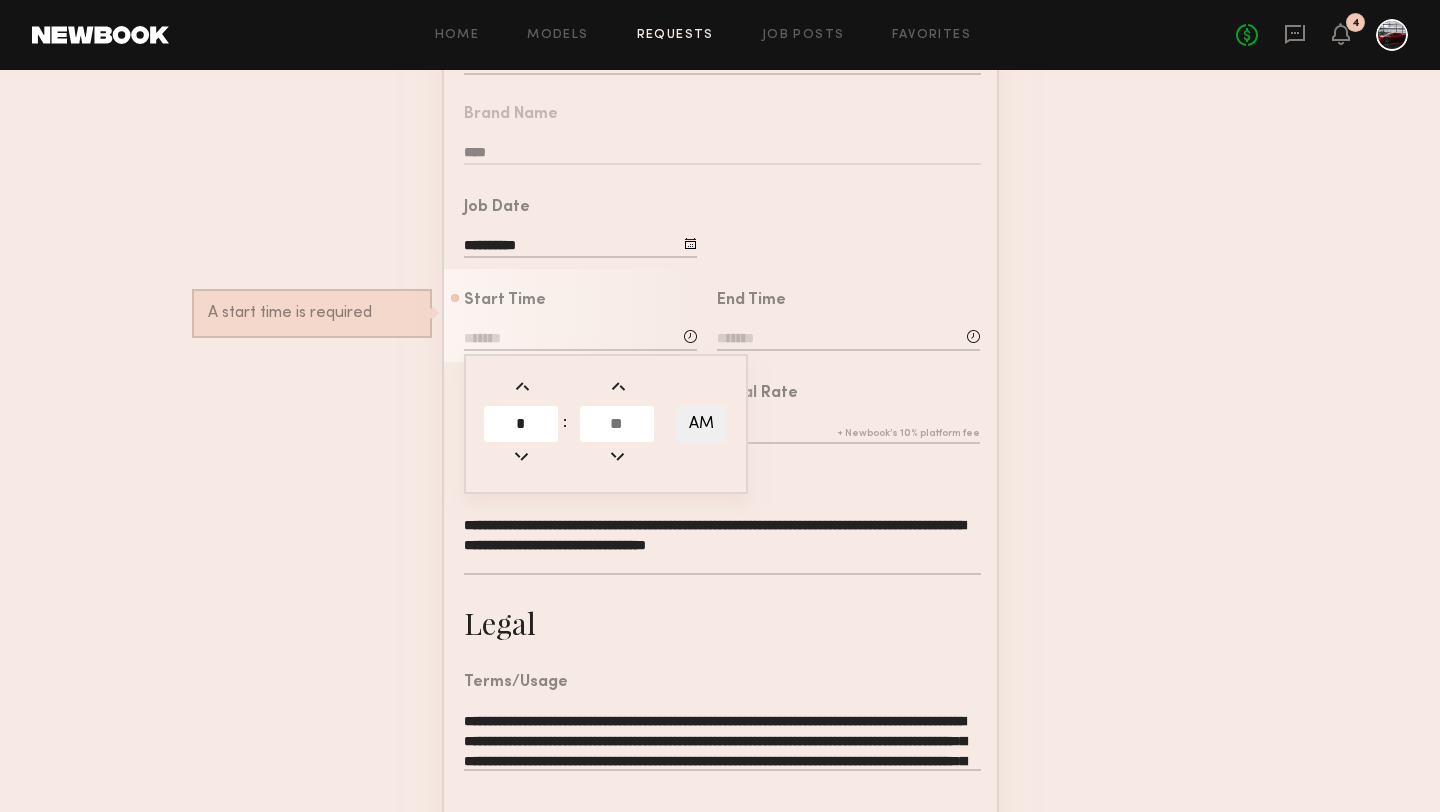 type on "*" 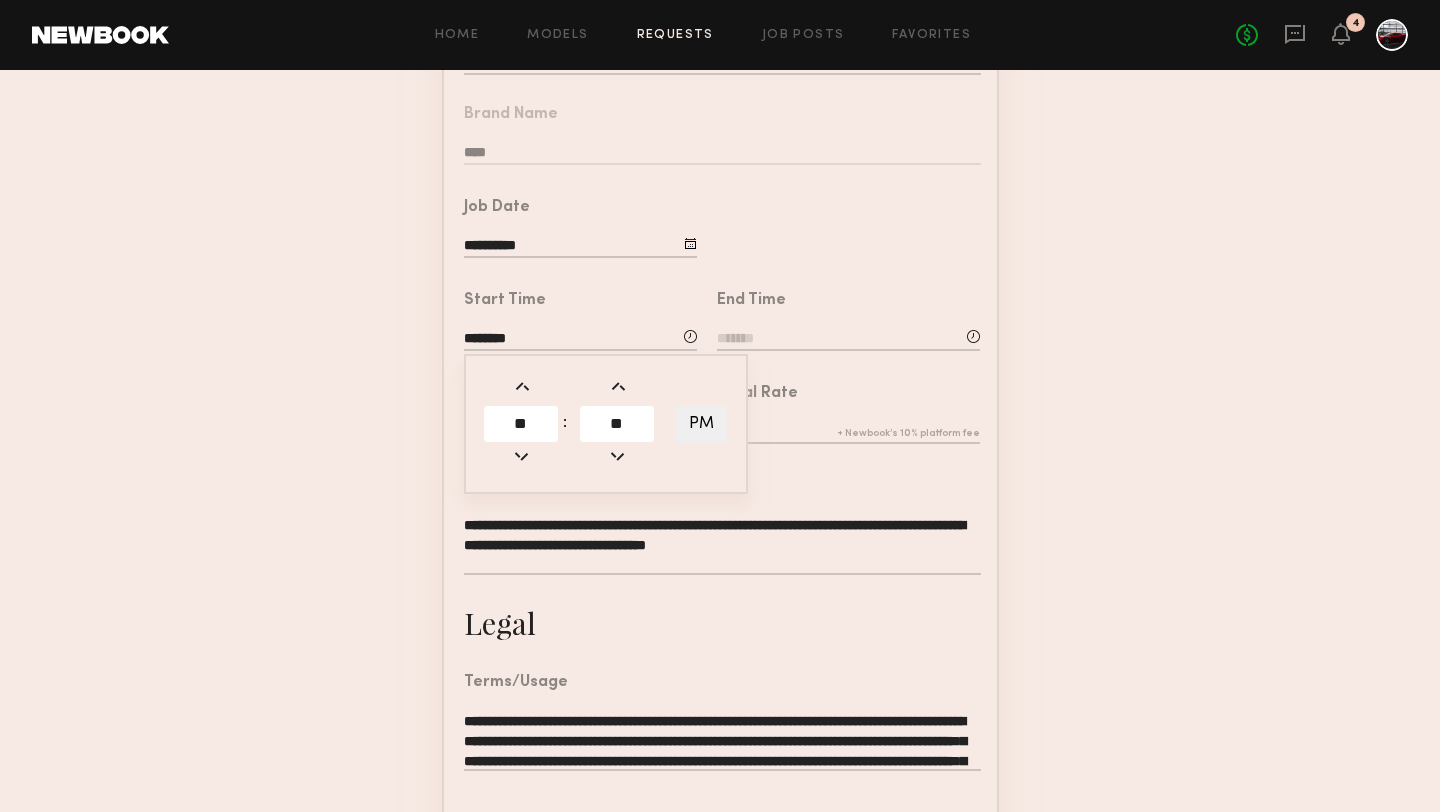 click on "**" 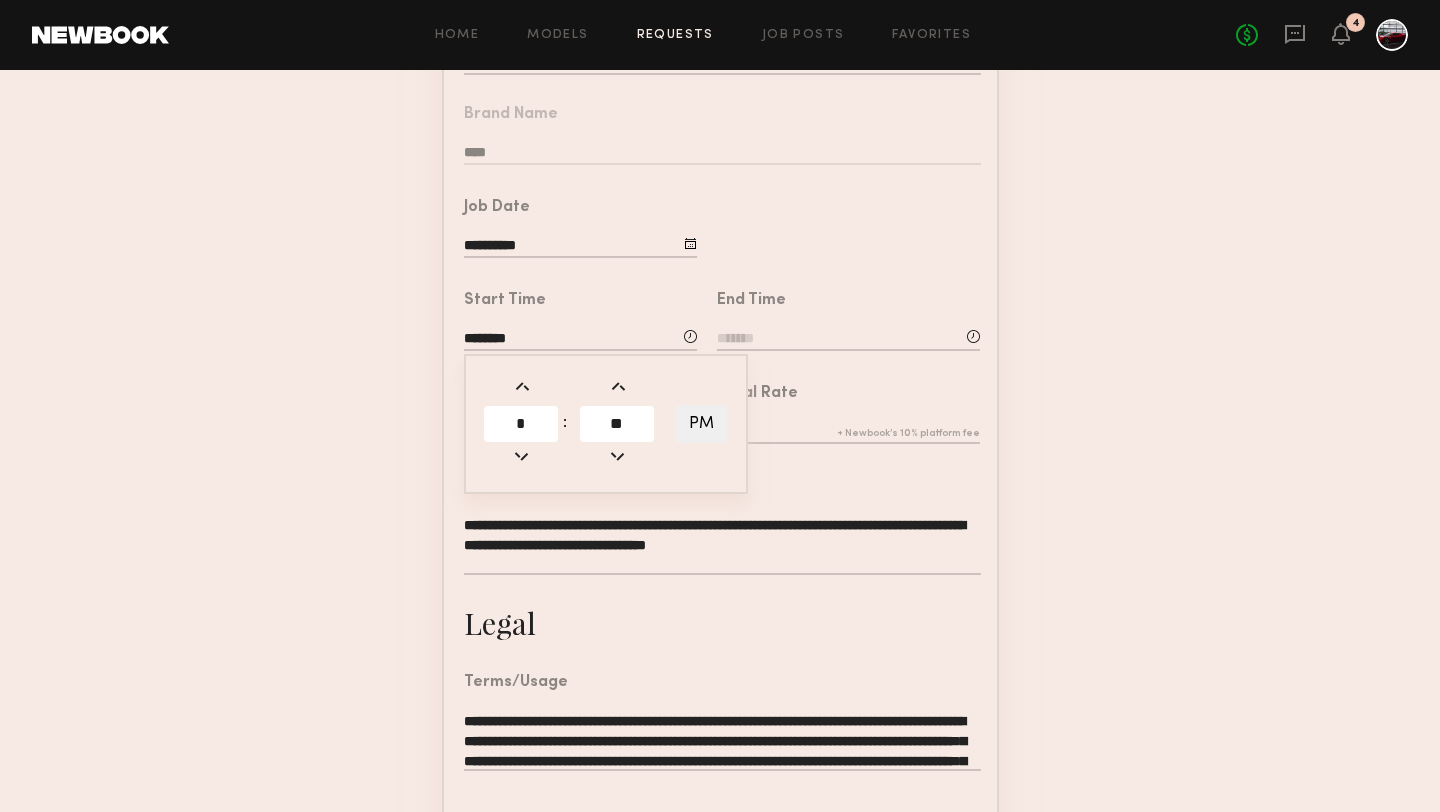 type on "*" 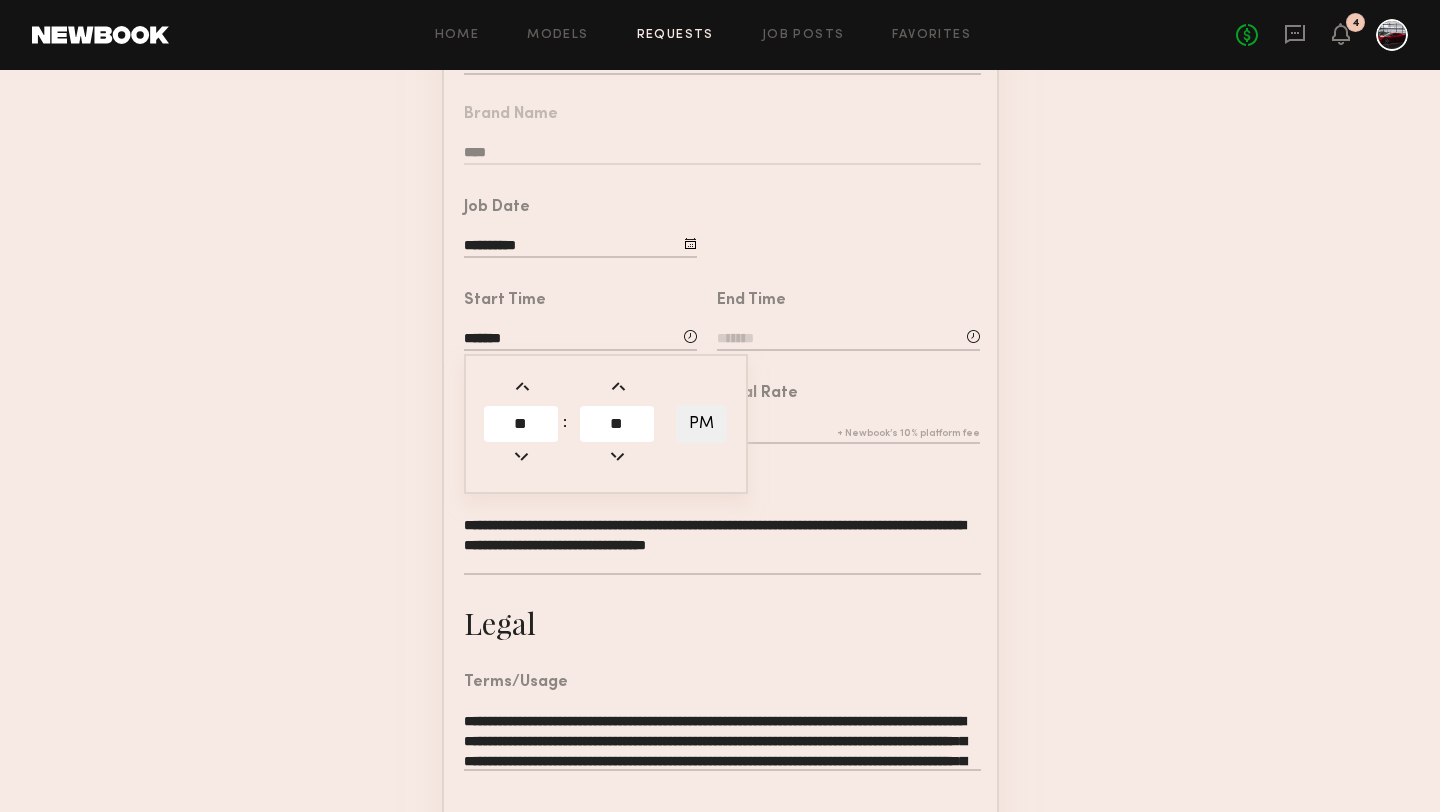 click on "End Time" 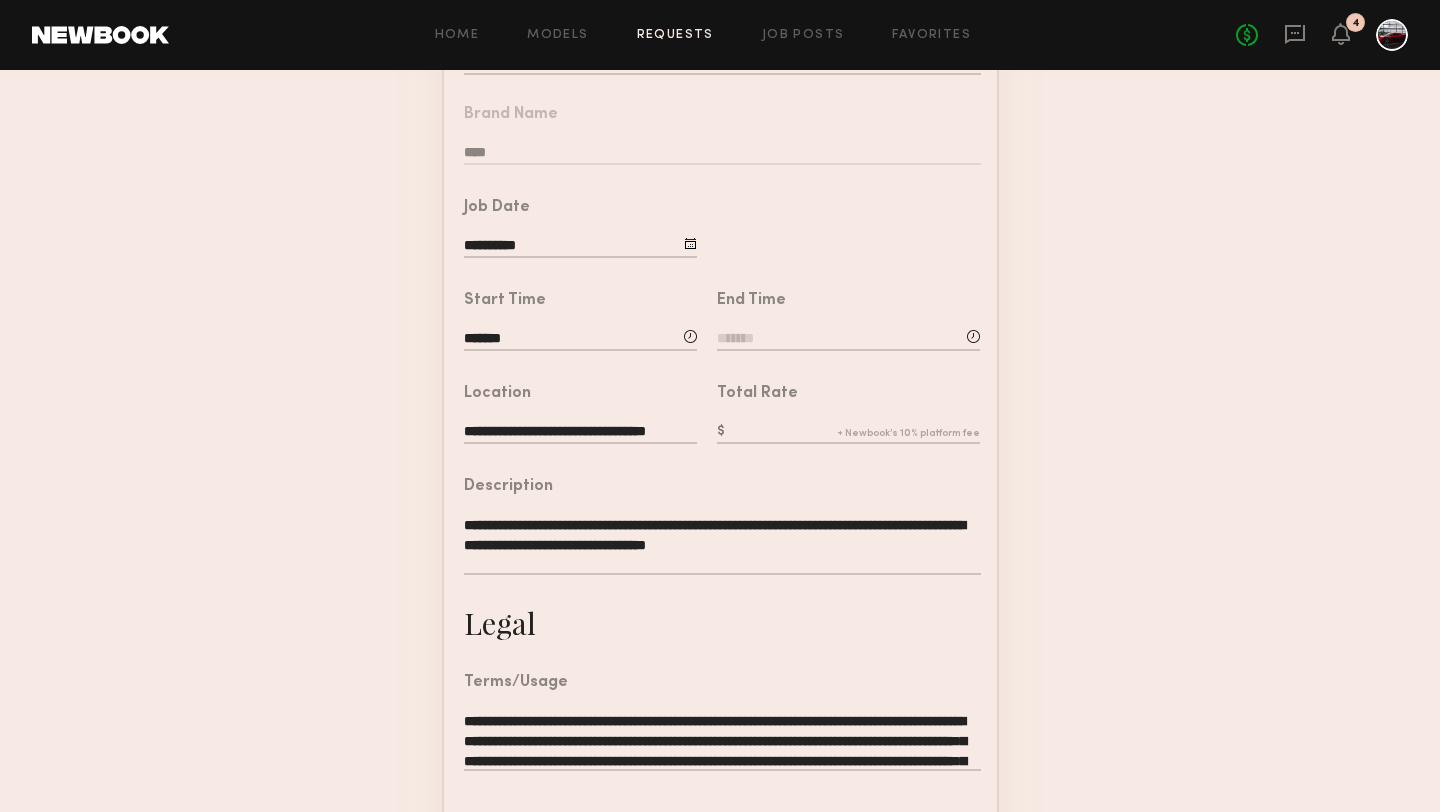click 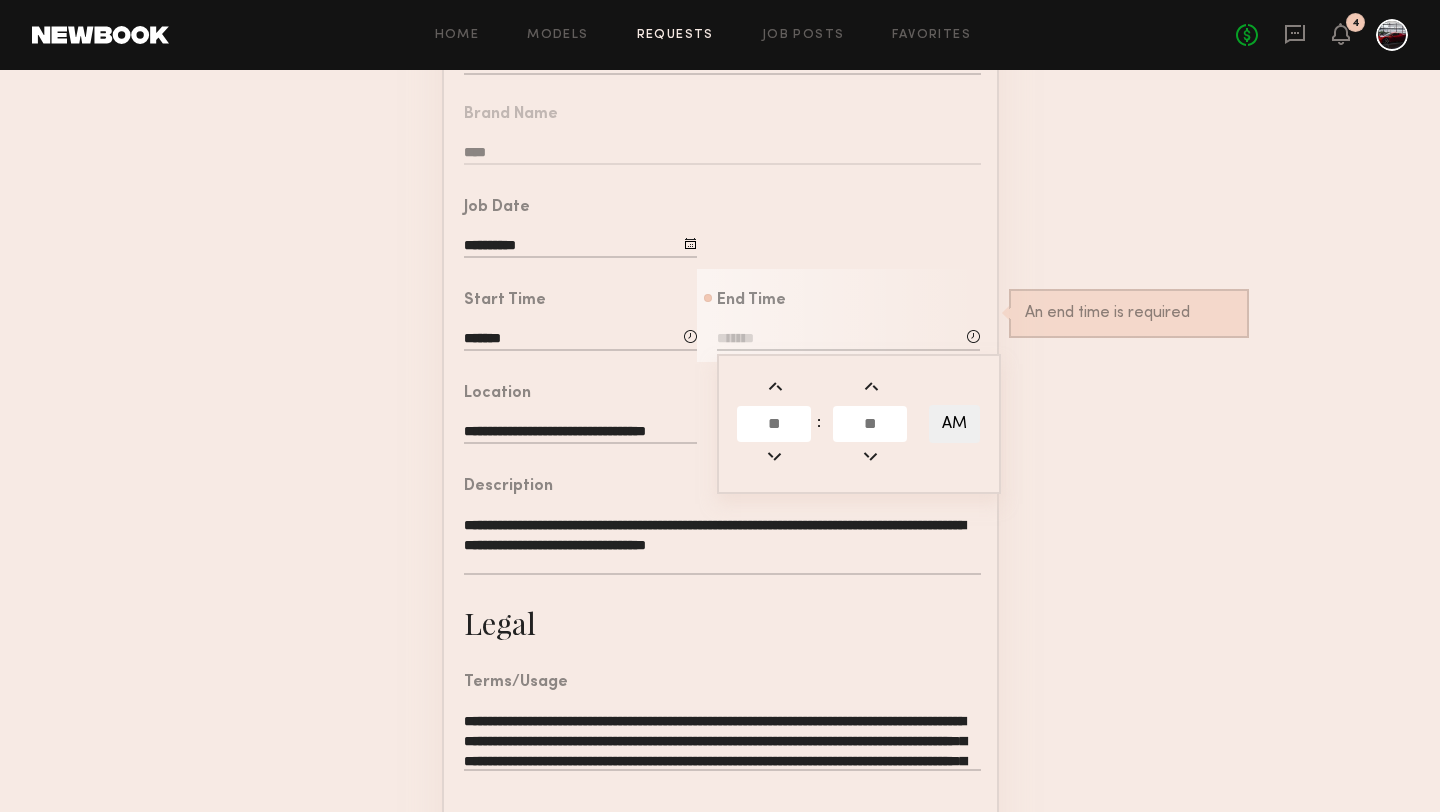 click 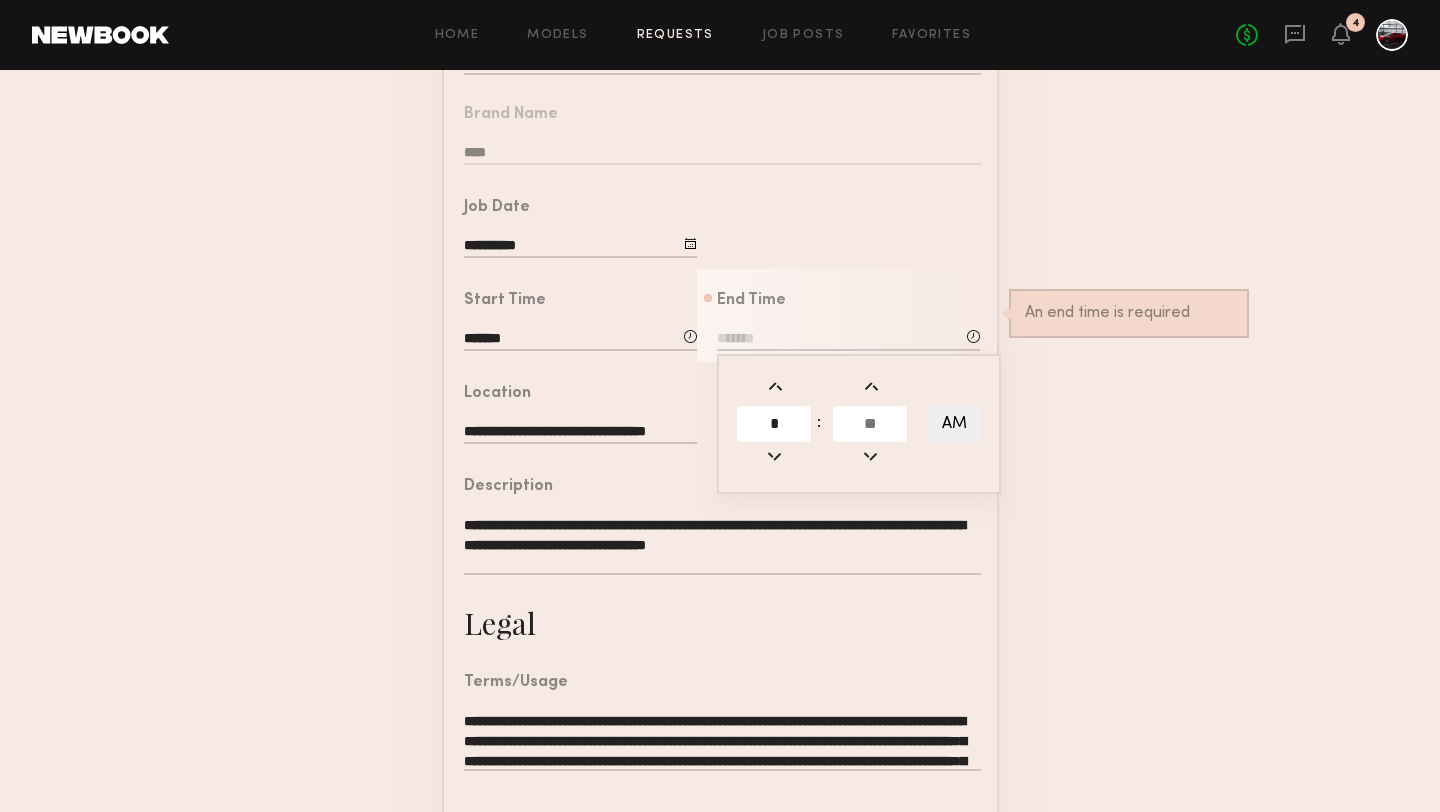 type on "*" 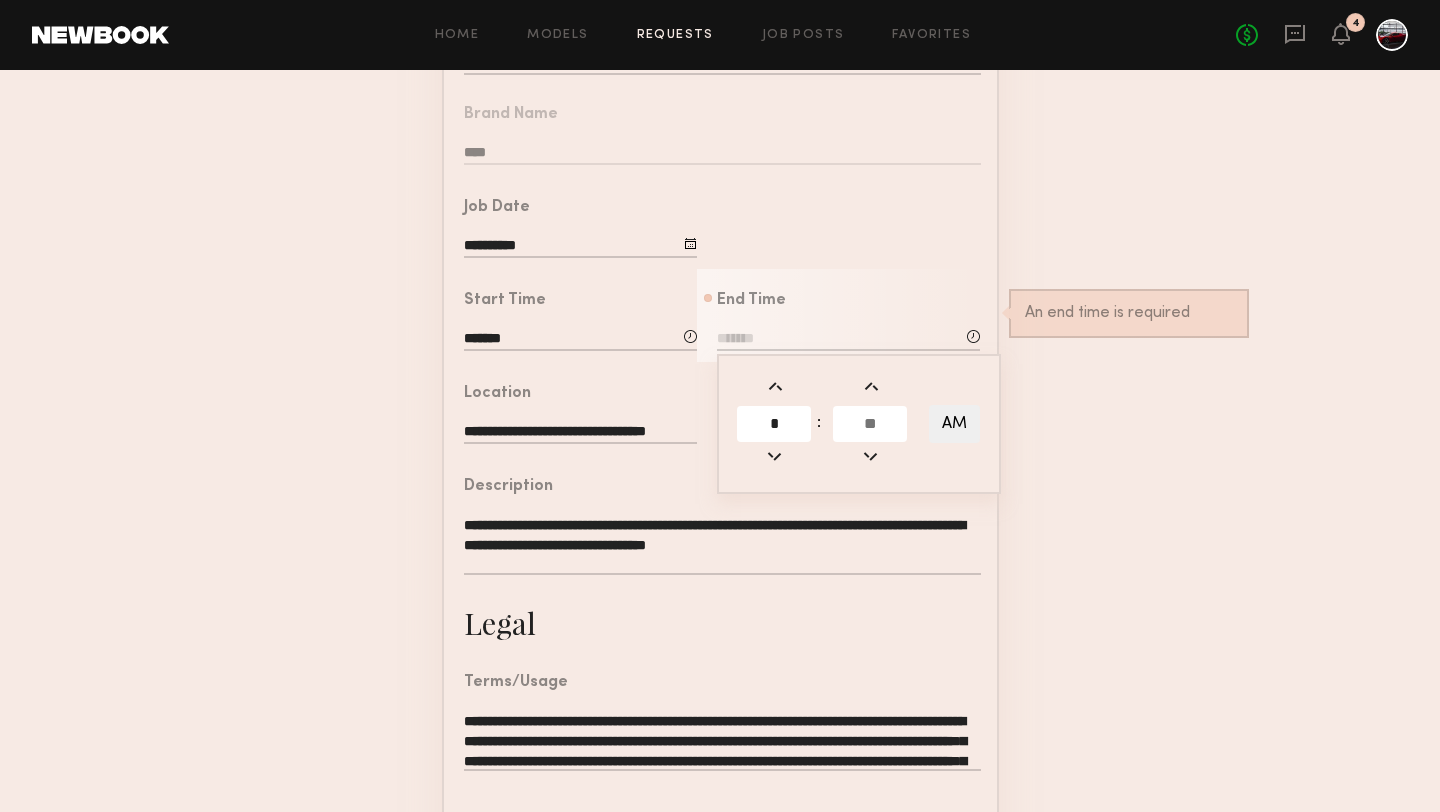 click 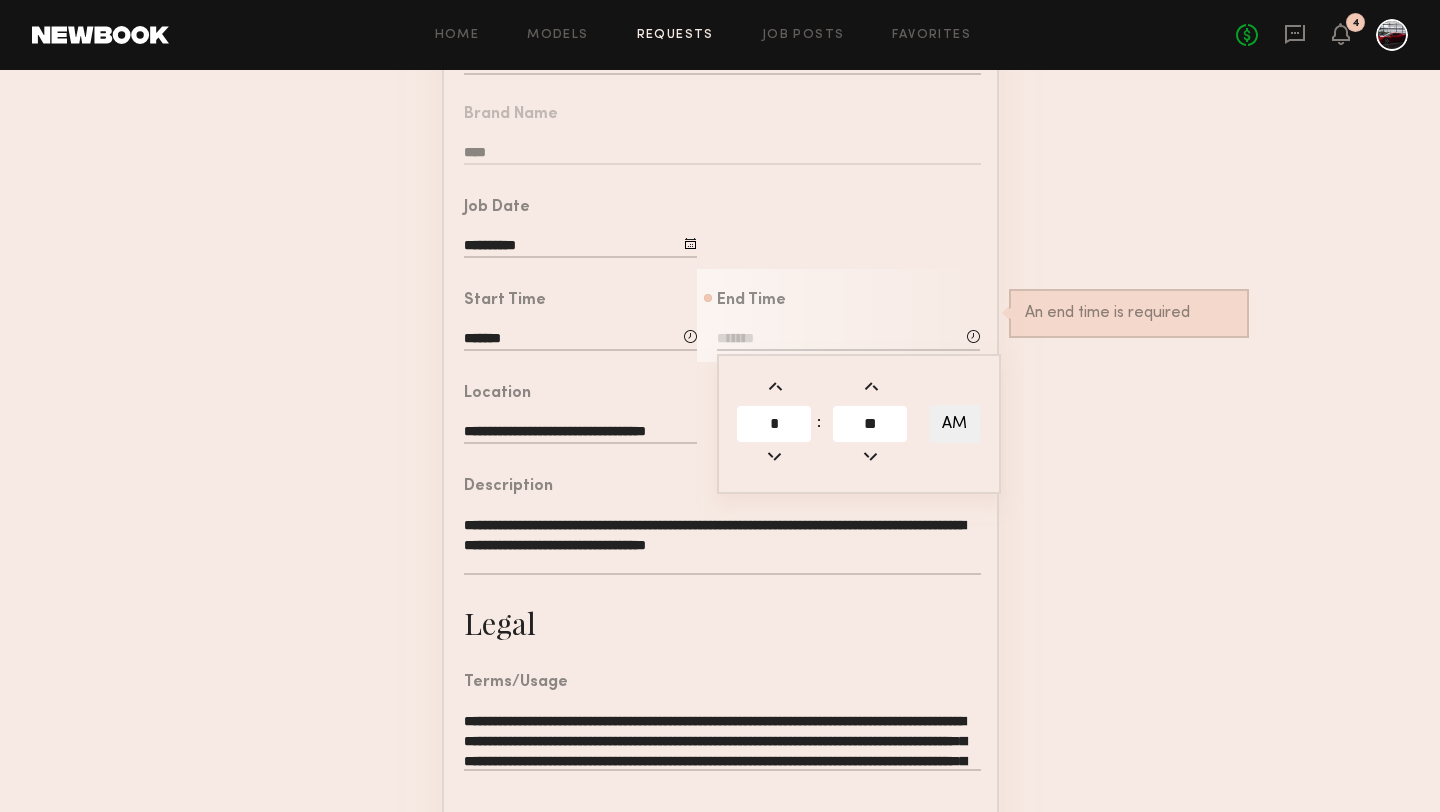 type on "**" 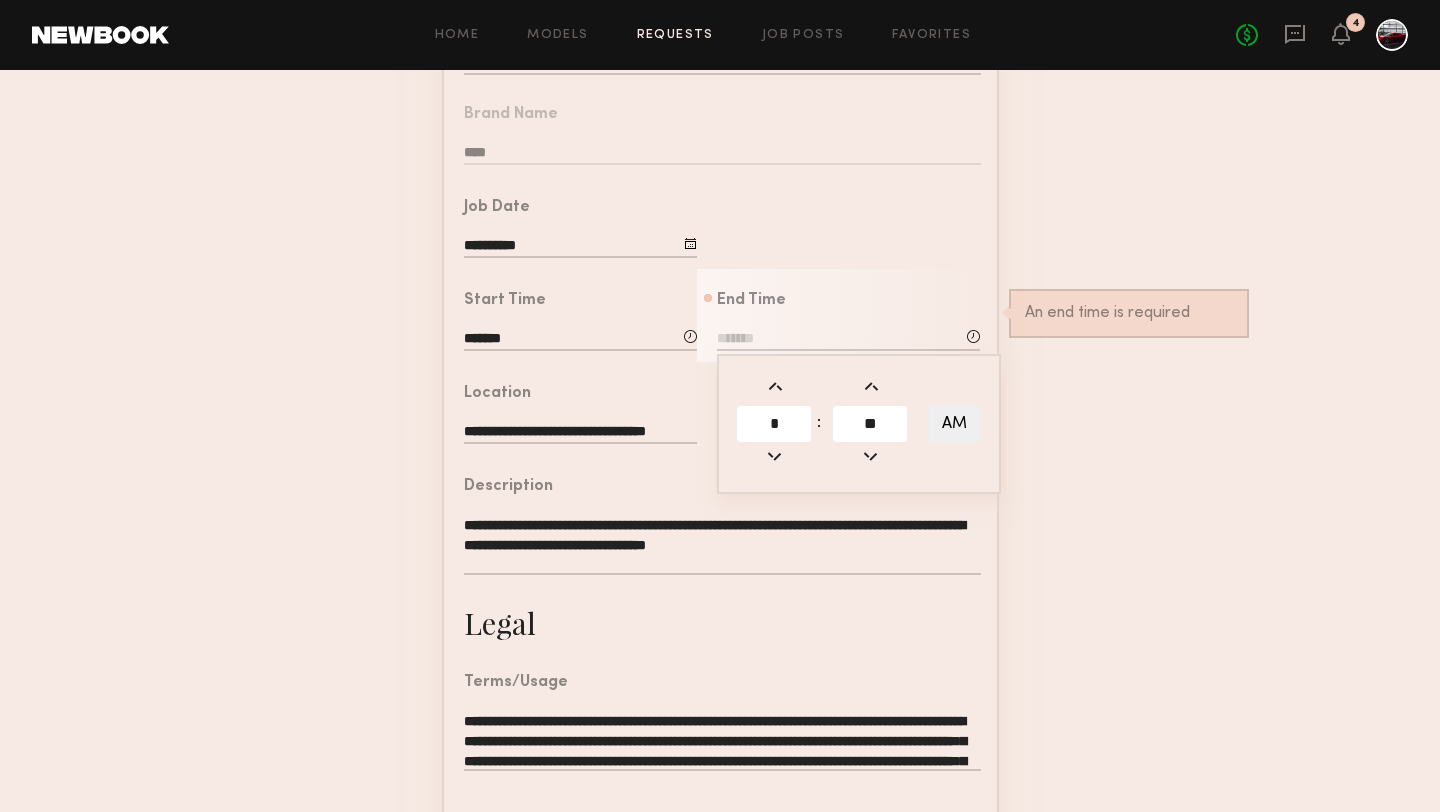 type on "*******" 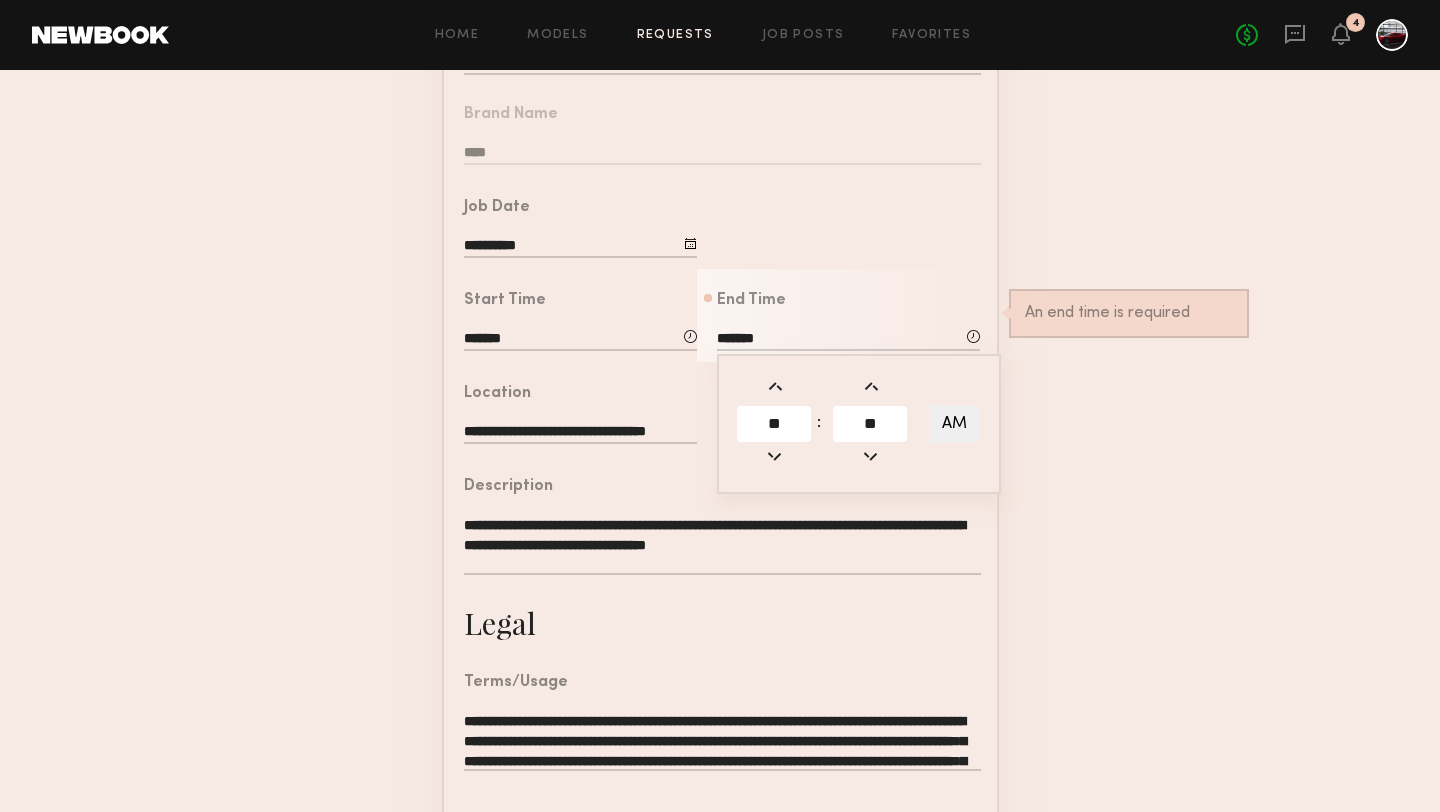 click on "**********" 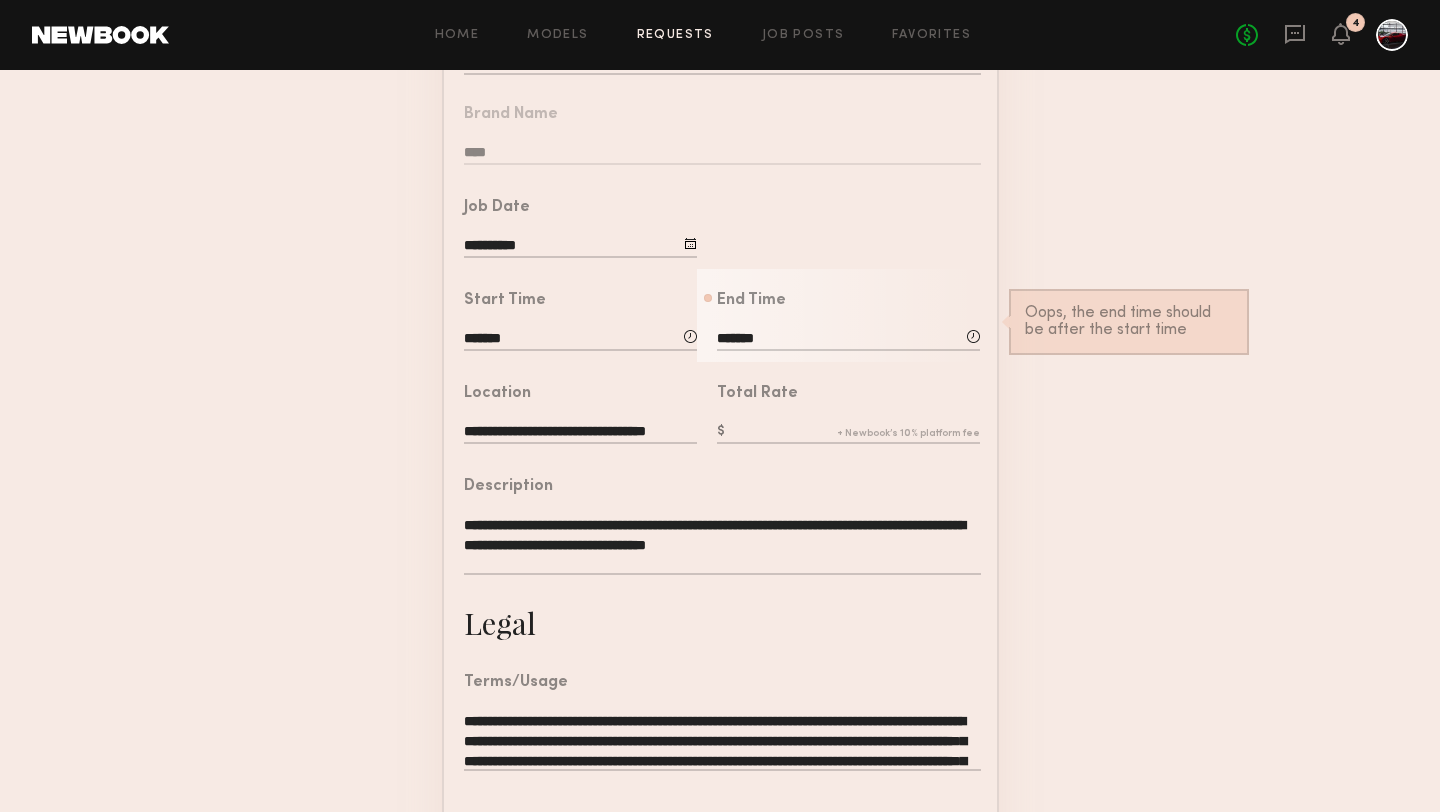 click 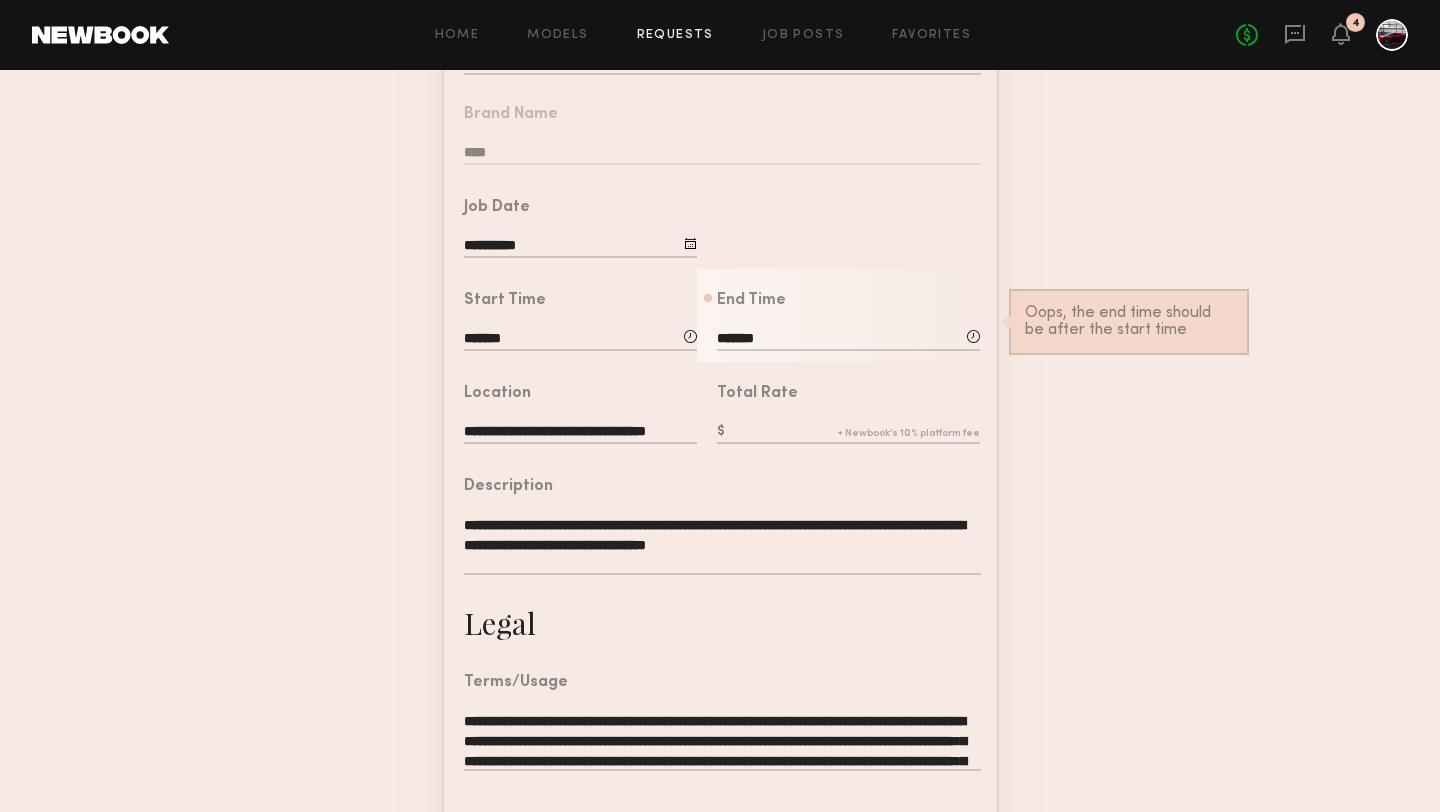 type on "*" 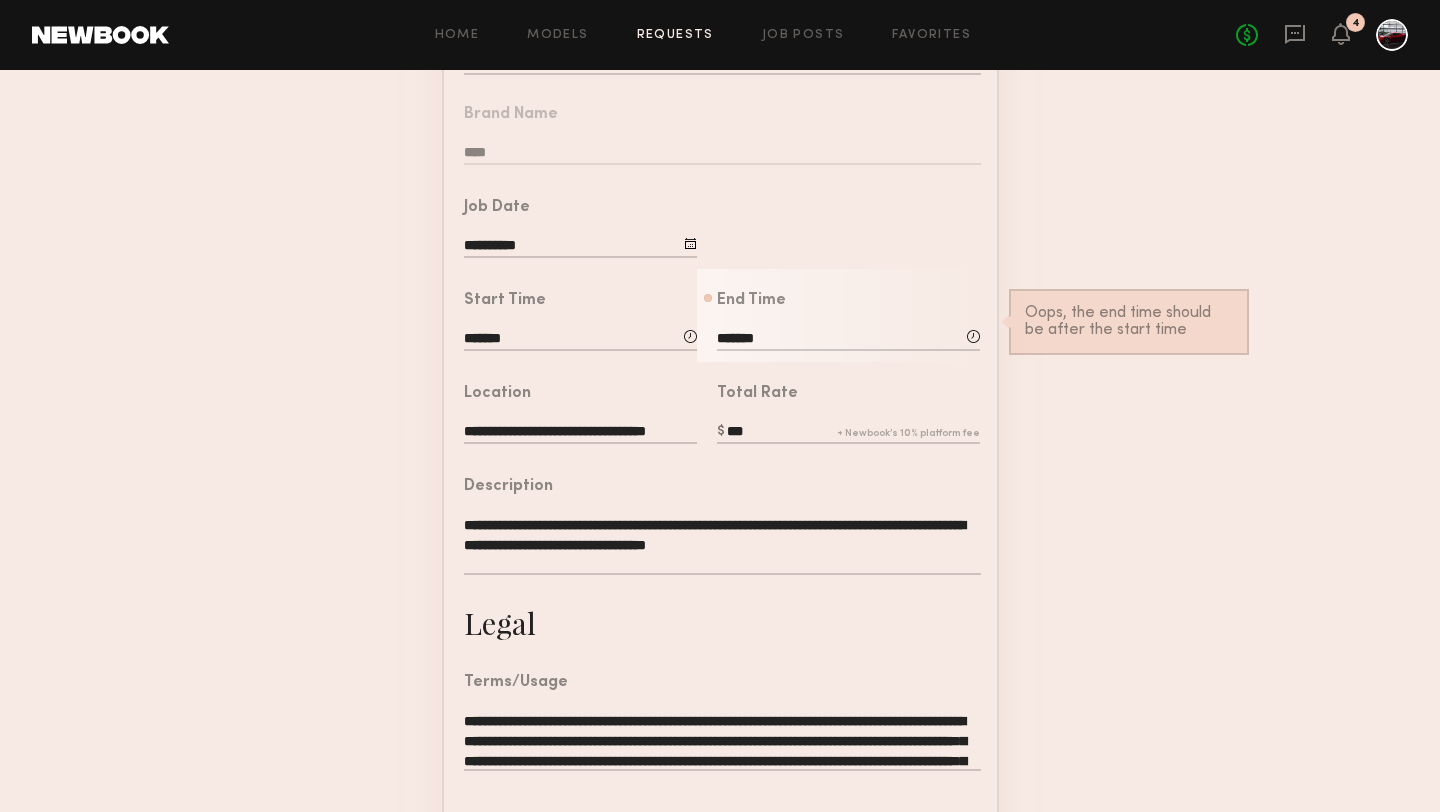 type on "***" 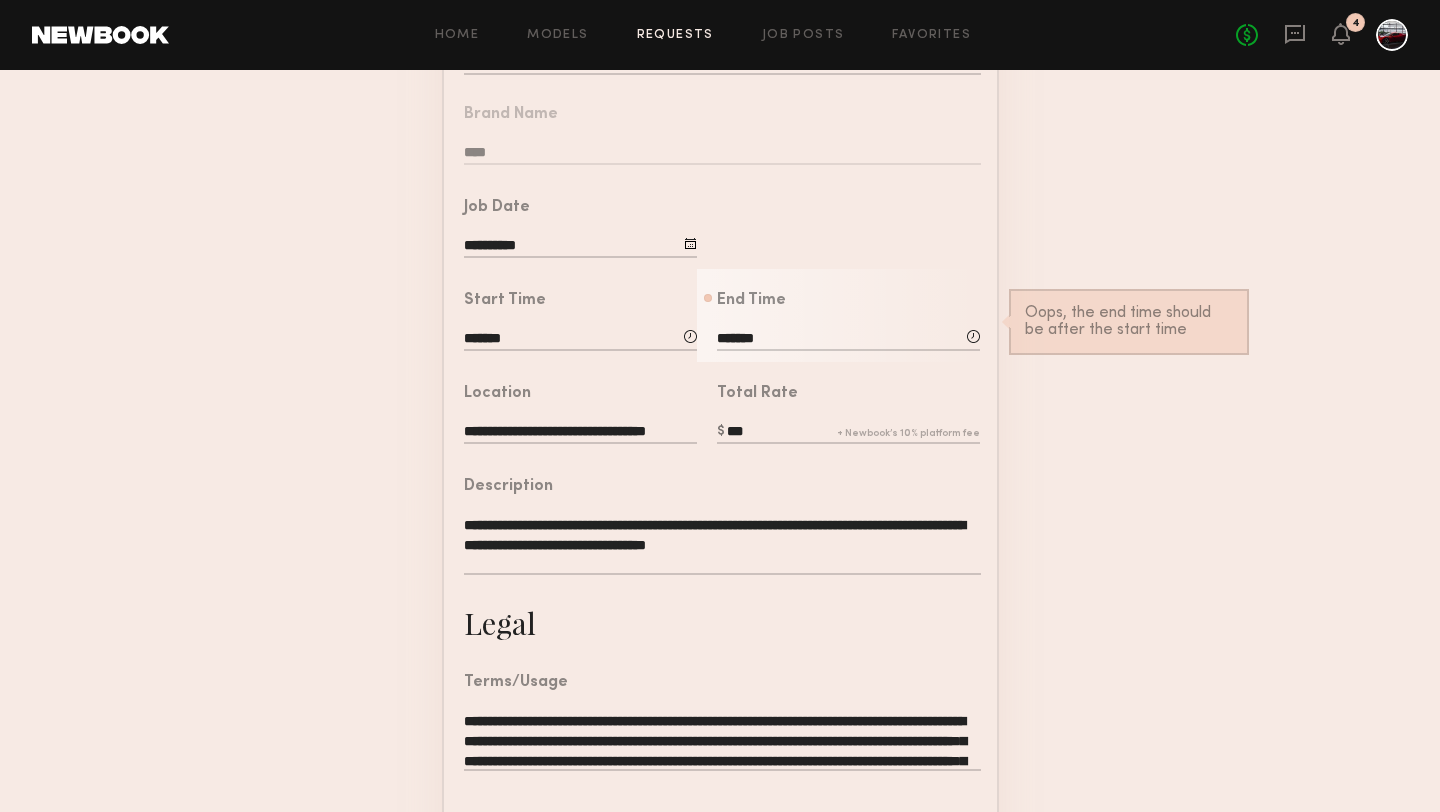 click on "**********" 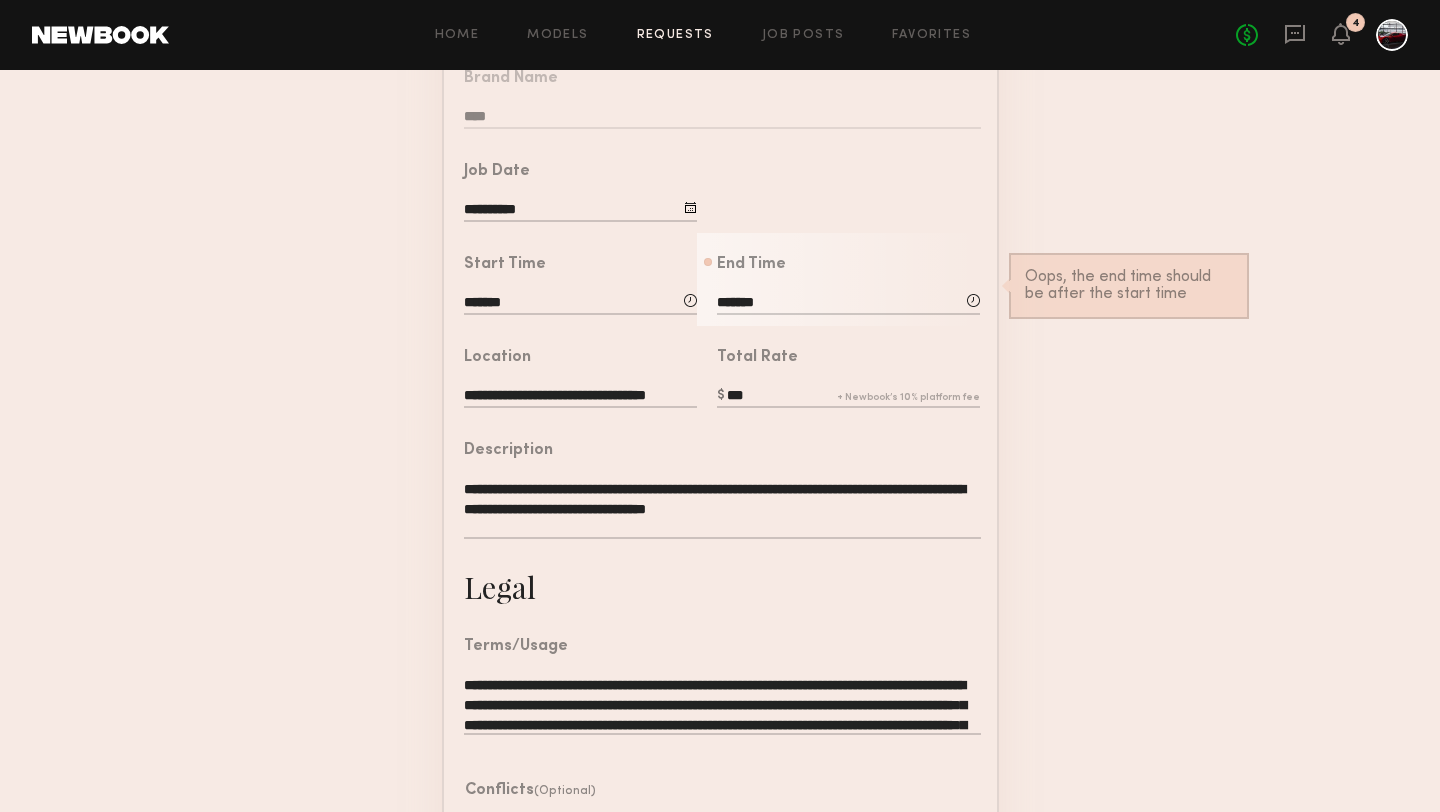 scroll, scrollTop: 309, scrollLeft: 0, axis: vertical 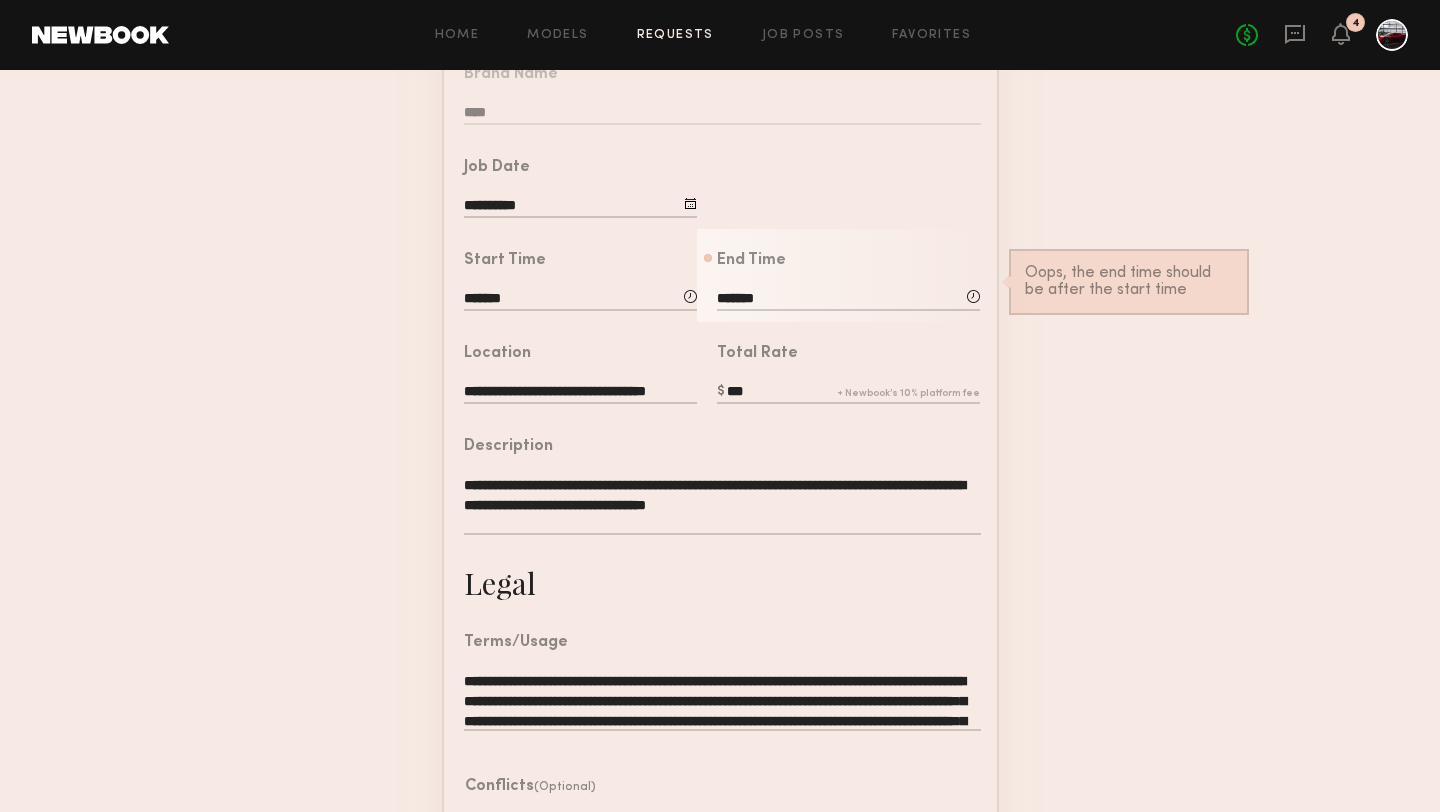 click on "*******" 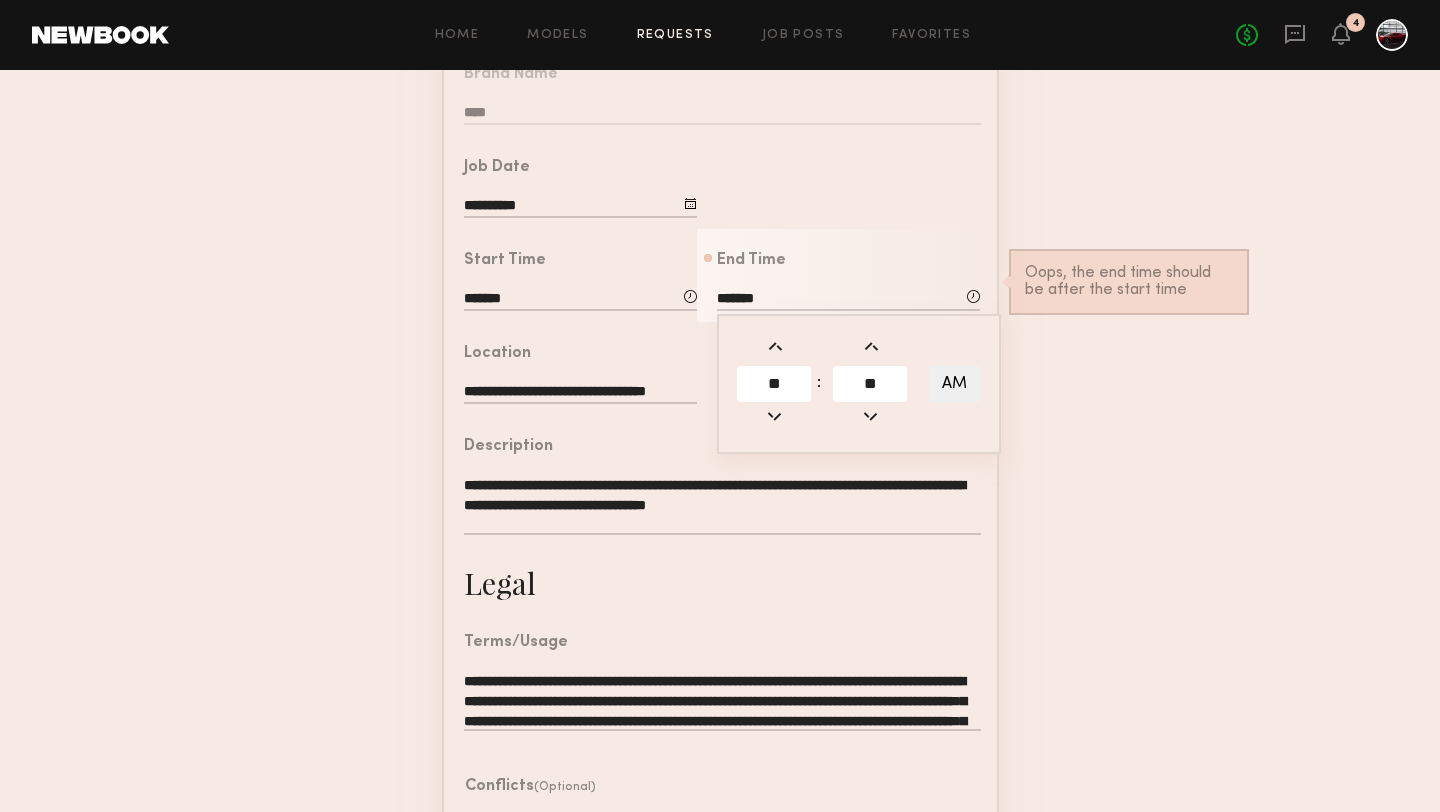 click on "AM" 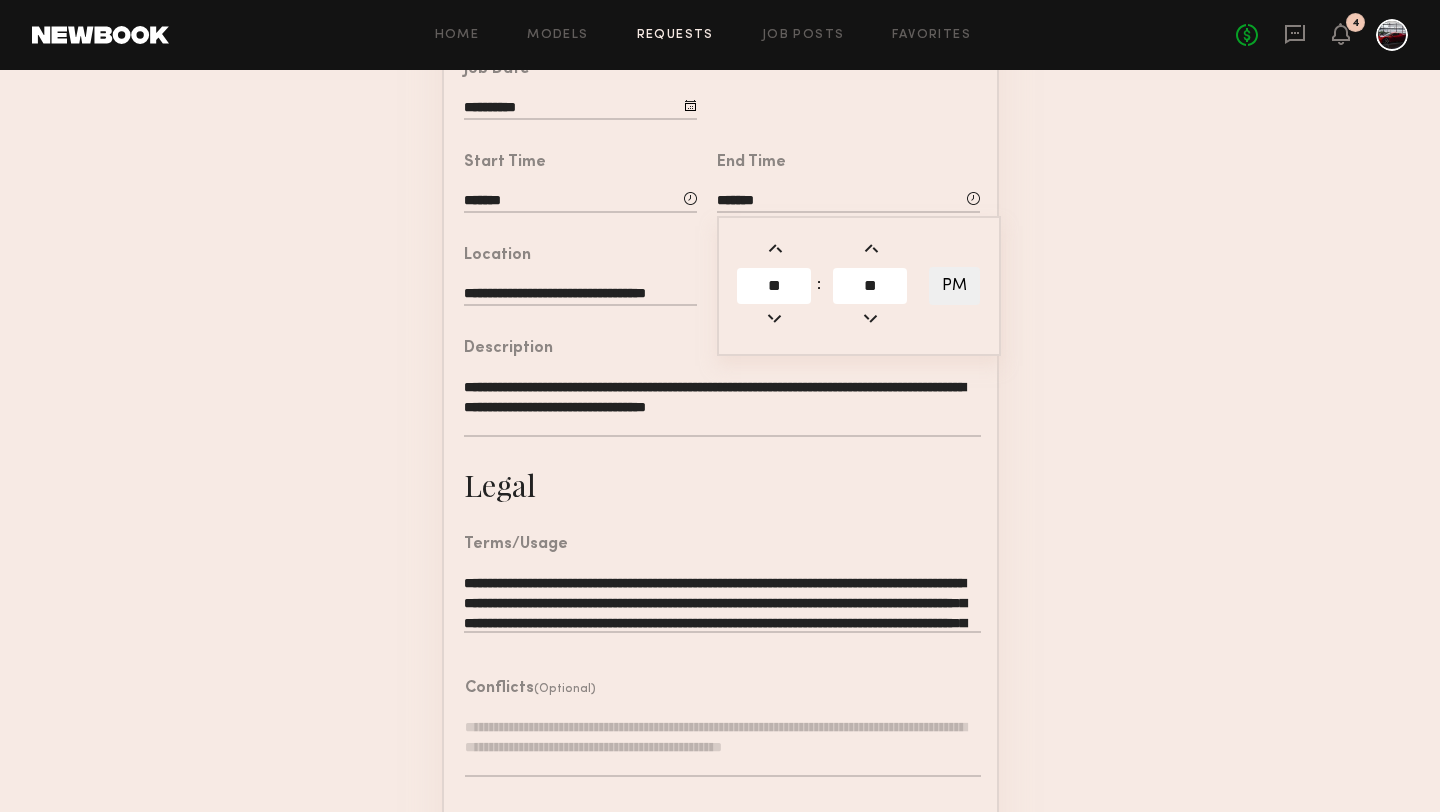 scroll, scrollTop: 504, scrollLeft: 0, axis: vertical 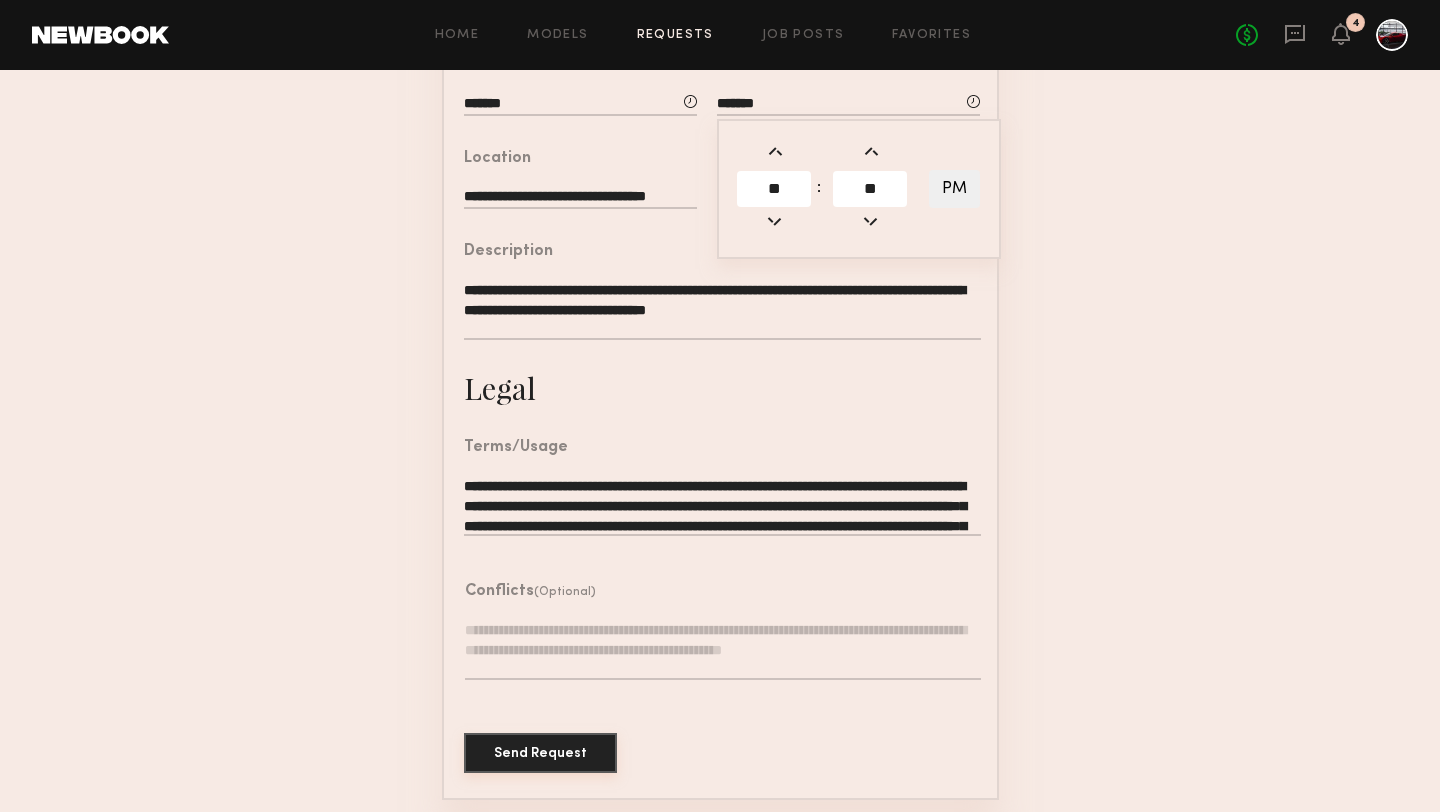 click on "Send Request" 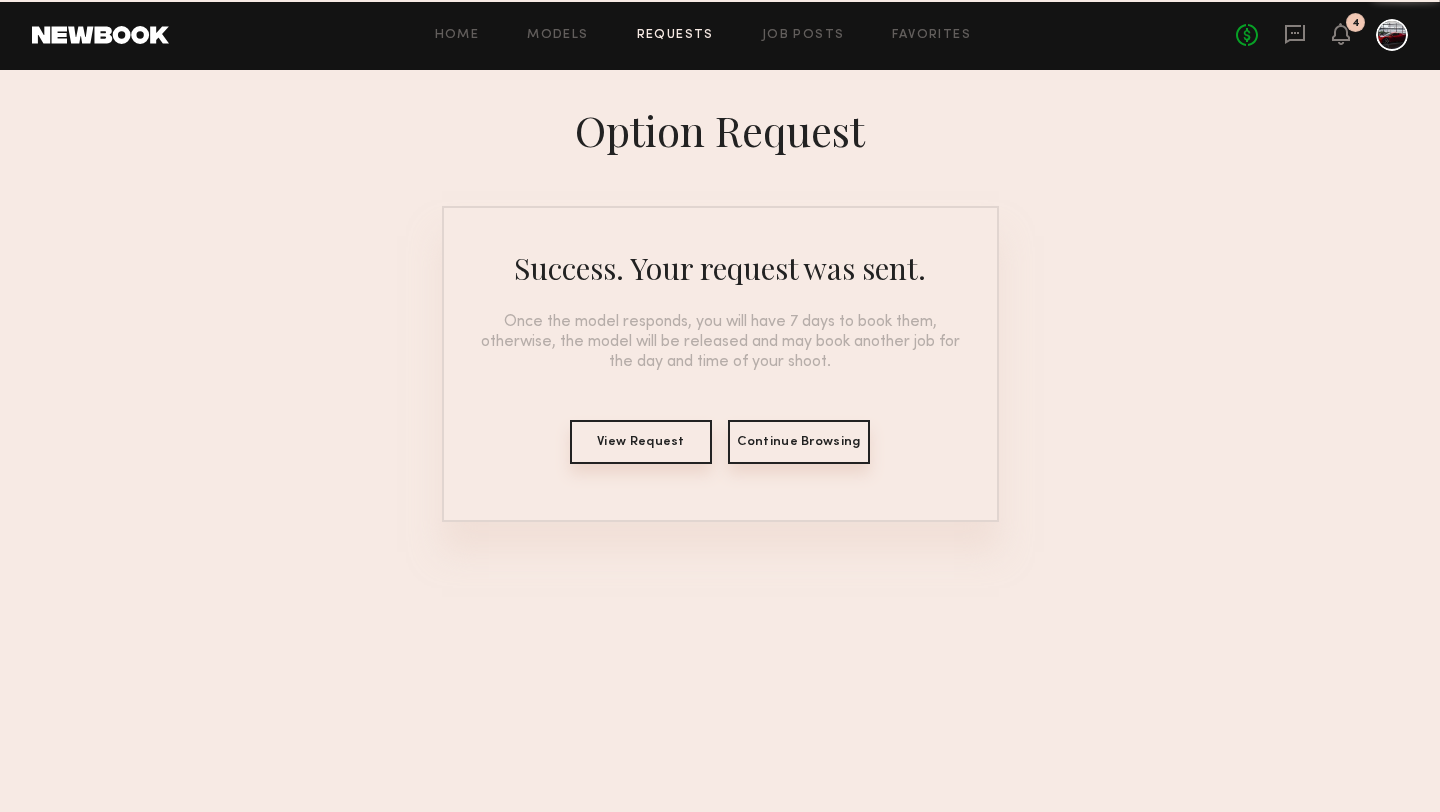 scroll, scrollTop: 0, scrollLeft: 0, axis: both 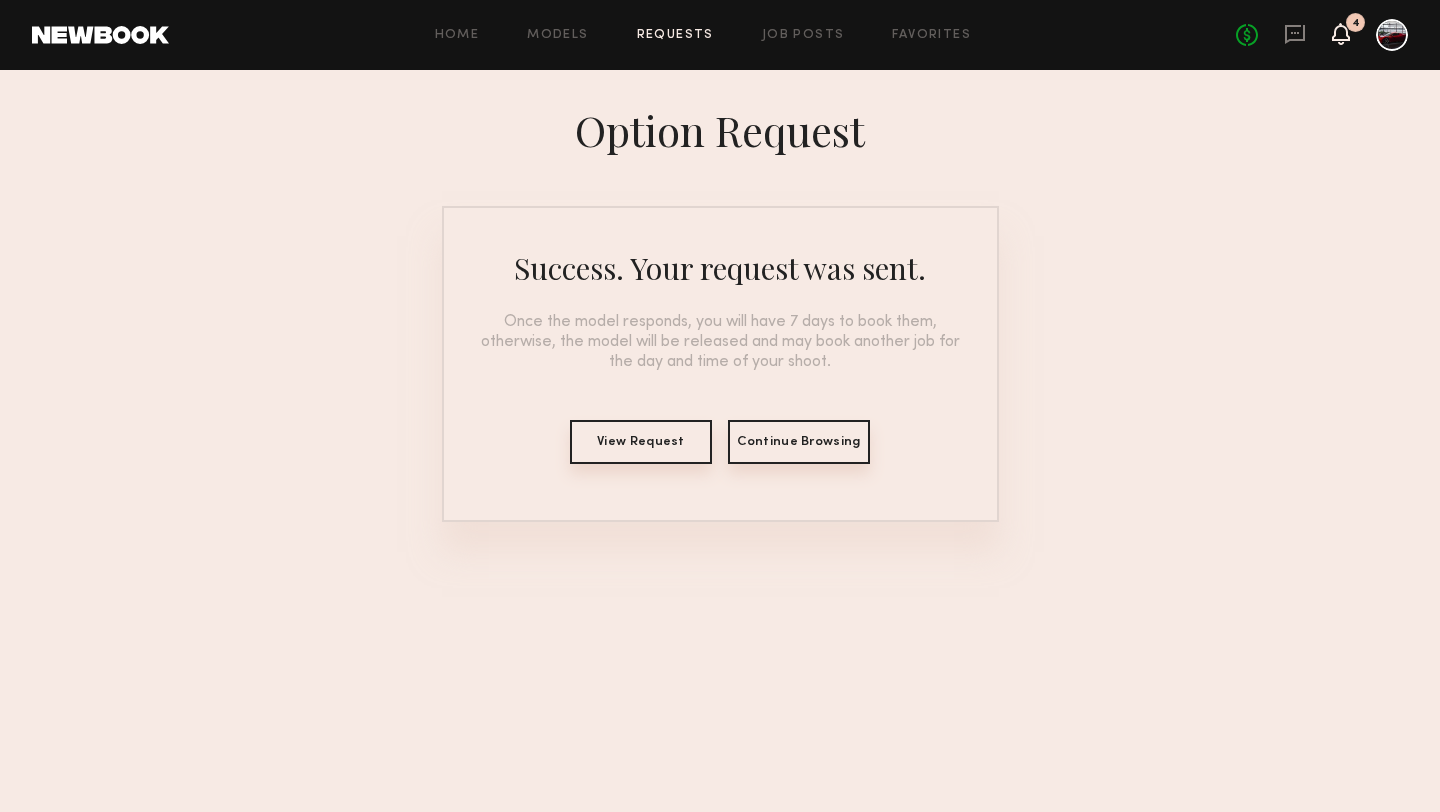 click 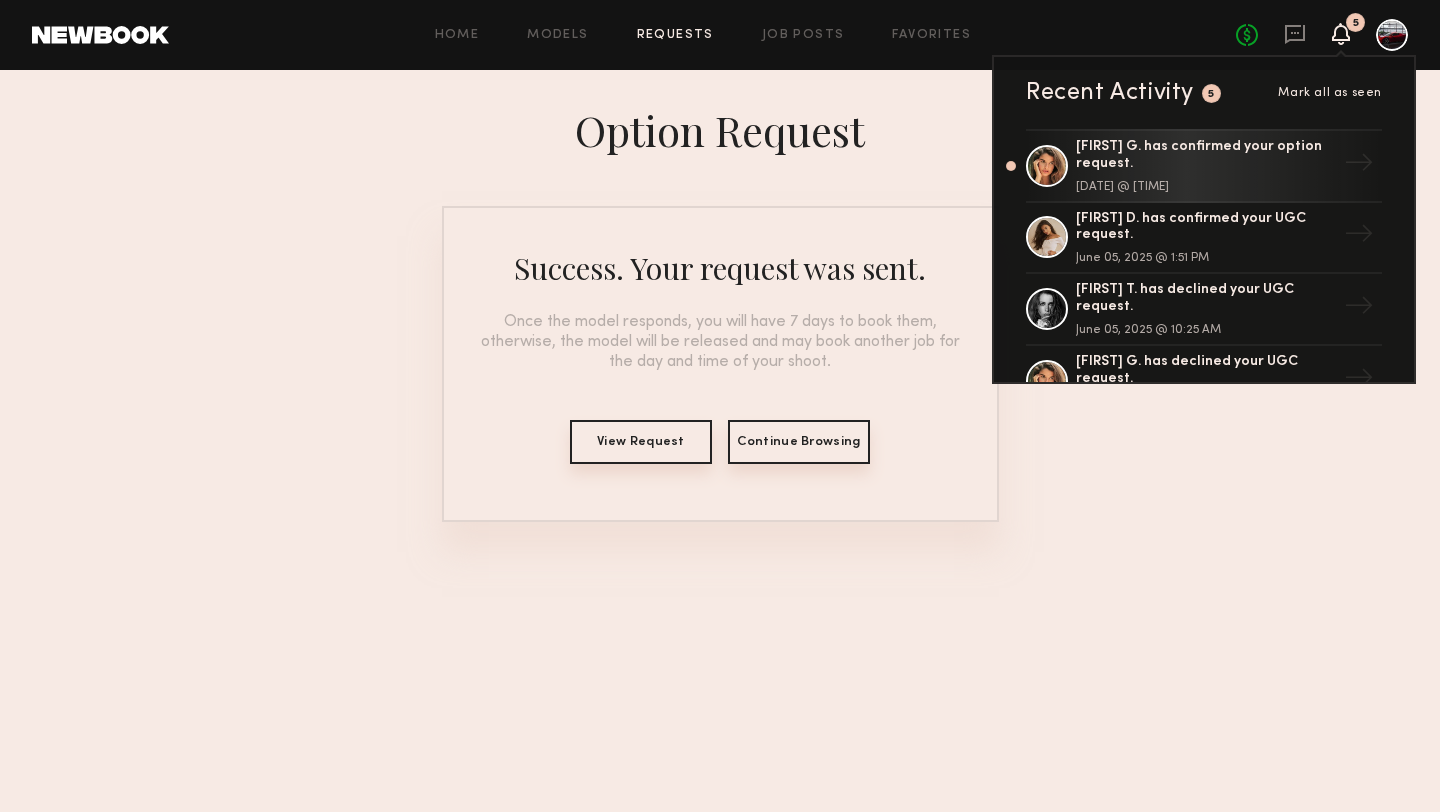 click on "Home Models Requests Job Posts Favorites Sign Out No fees up to $5,000 5 Recent Activity 5 Mark all as seen Manuela G. has confirmed your option request. August 02, 2025 @ 7:32 PM → Sabrina D. has confirmed your UGC request. June 05, 2025 @ 1:51 PM → Kristina T. has declined your UGC request. June 05, 2025 @ 10:25 AM → Manuela G. has declined your UGC request. June 02, 2025 @ 9:18 PM → Maggie L. has confirmed your UGC request. June 02, 2025 @ 12:55 PM → Madison S. has declined your UGC request. May 28, 2025 @ 5:18 PM → Caina F. has declined your UGC request. May 27, 2025 @ 7:44 PM → Brooklyn B. has confirmed your UGC request. May 21, 2025 @ 6:26 PM → Brynne E. has confirmed your UGC request. May 21, 2025 @ 4:48 PM → Annika R. has confirmed your UGC request. May 21, 2025 @ 3:18 PM → Sam F. has confirmed your UGC request. May 19, 2025 @ 3:10 PM → Maria R. has confirmed your UGC request. May 19, 2025 @ 2:16 PM → Hailey B. has declined your option request. April 09, 2024 @ 12:11 PM → →" 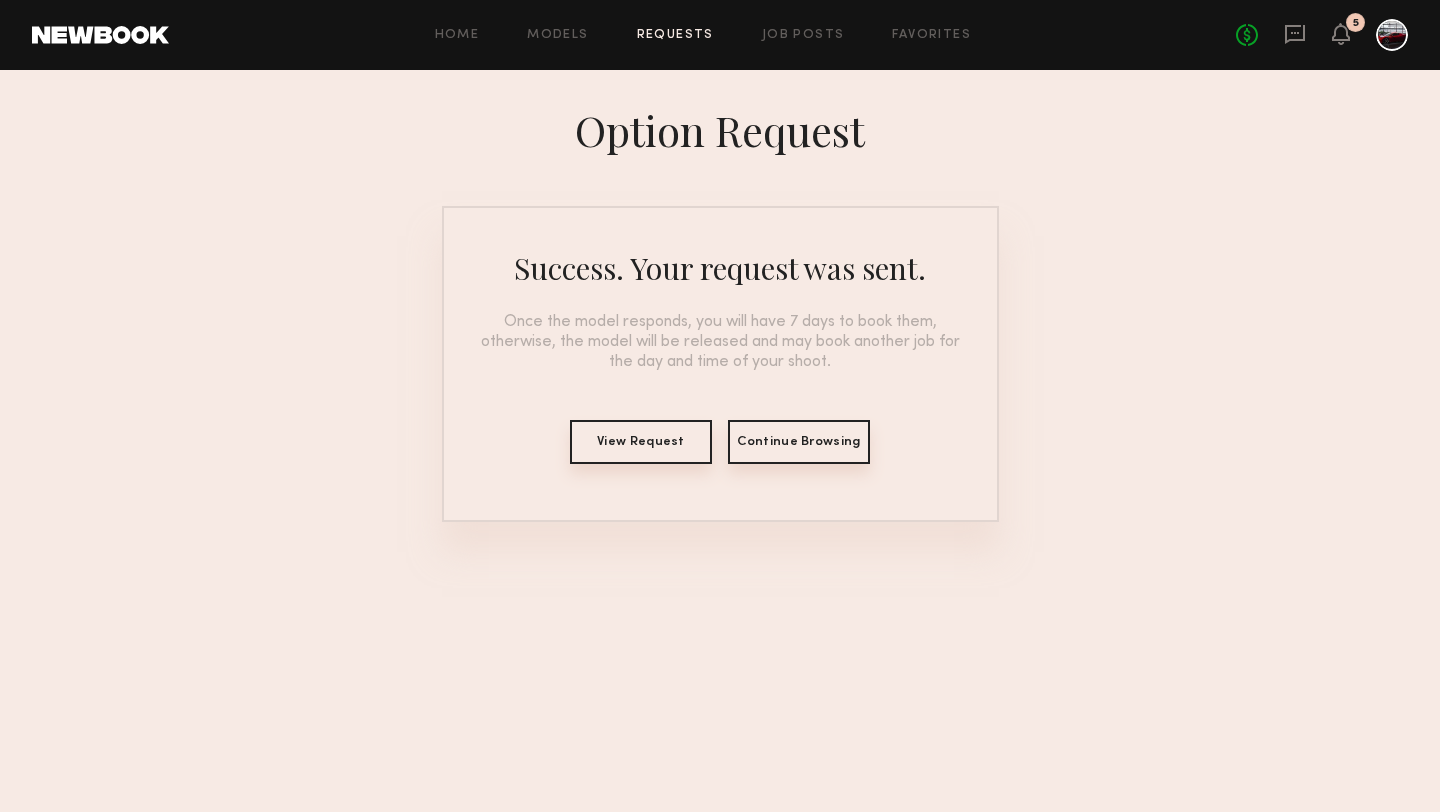 click on "Requests" 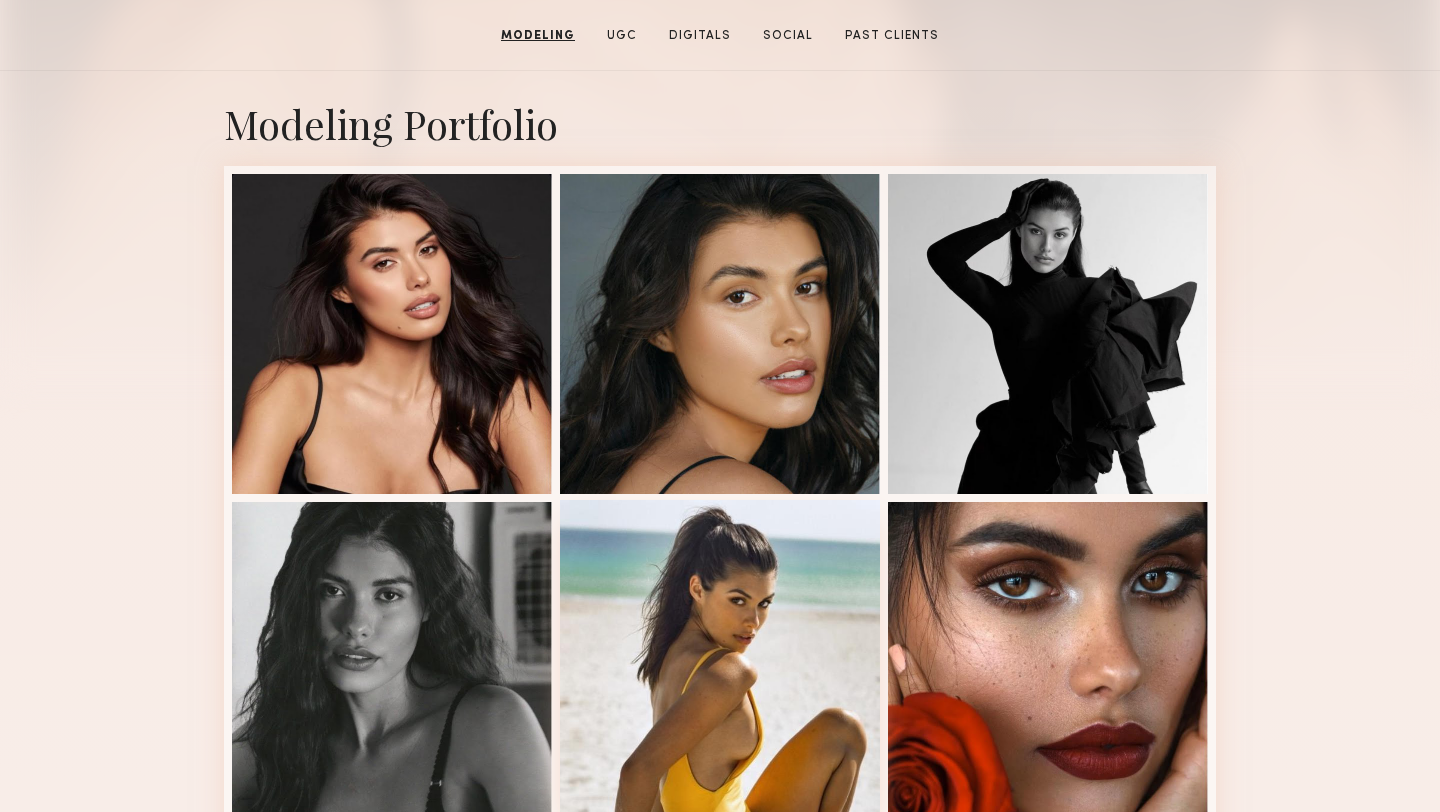 scroll, scrollTop: 228, scrollLeft: 0, axis: vertical 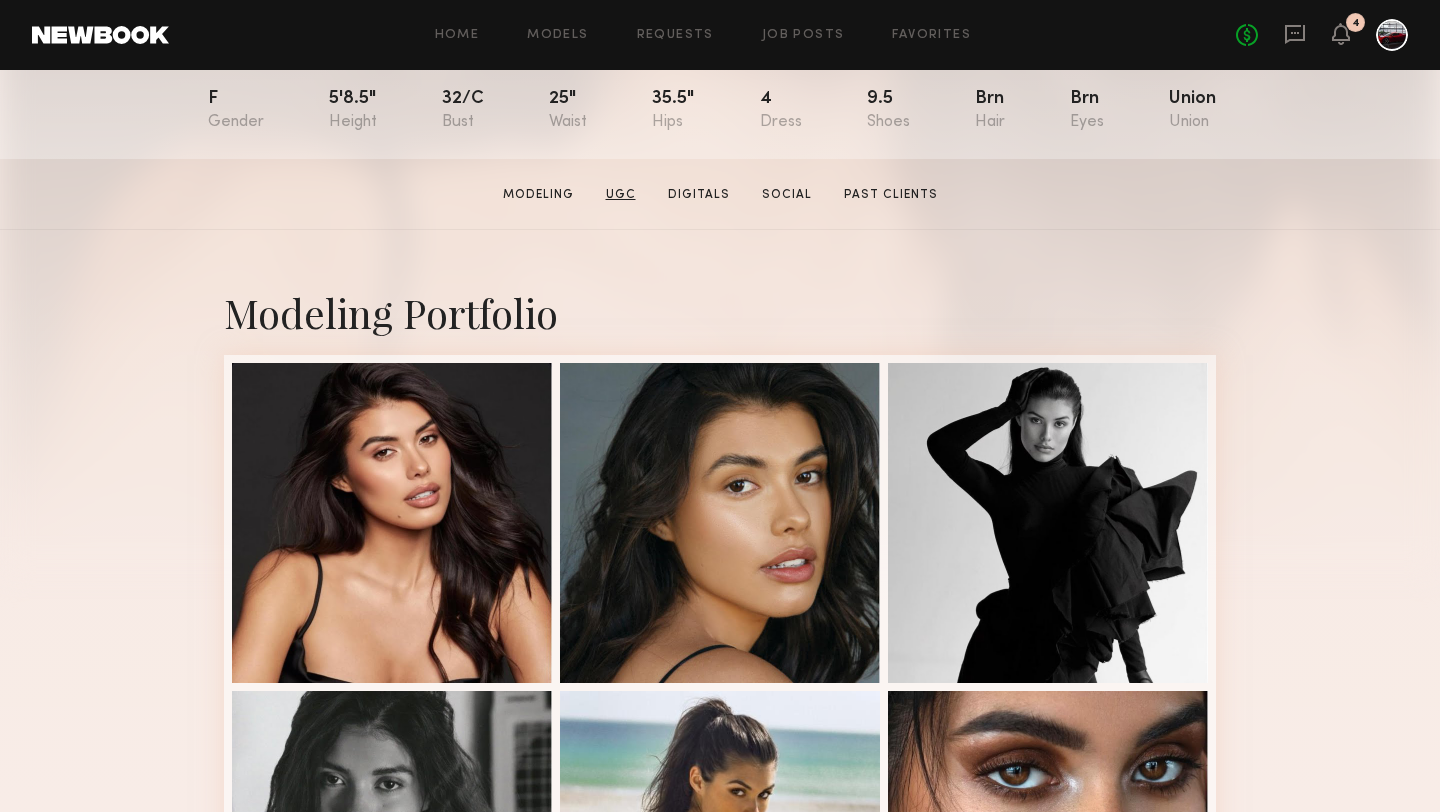 click on "UGC" 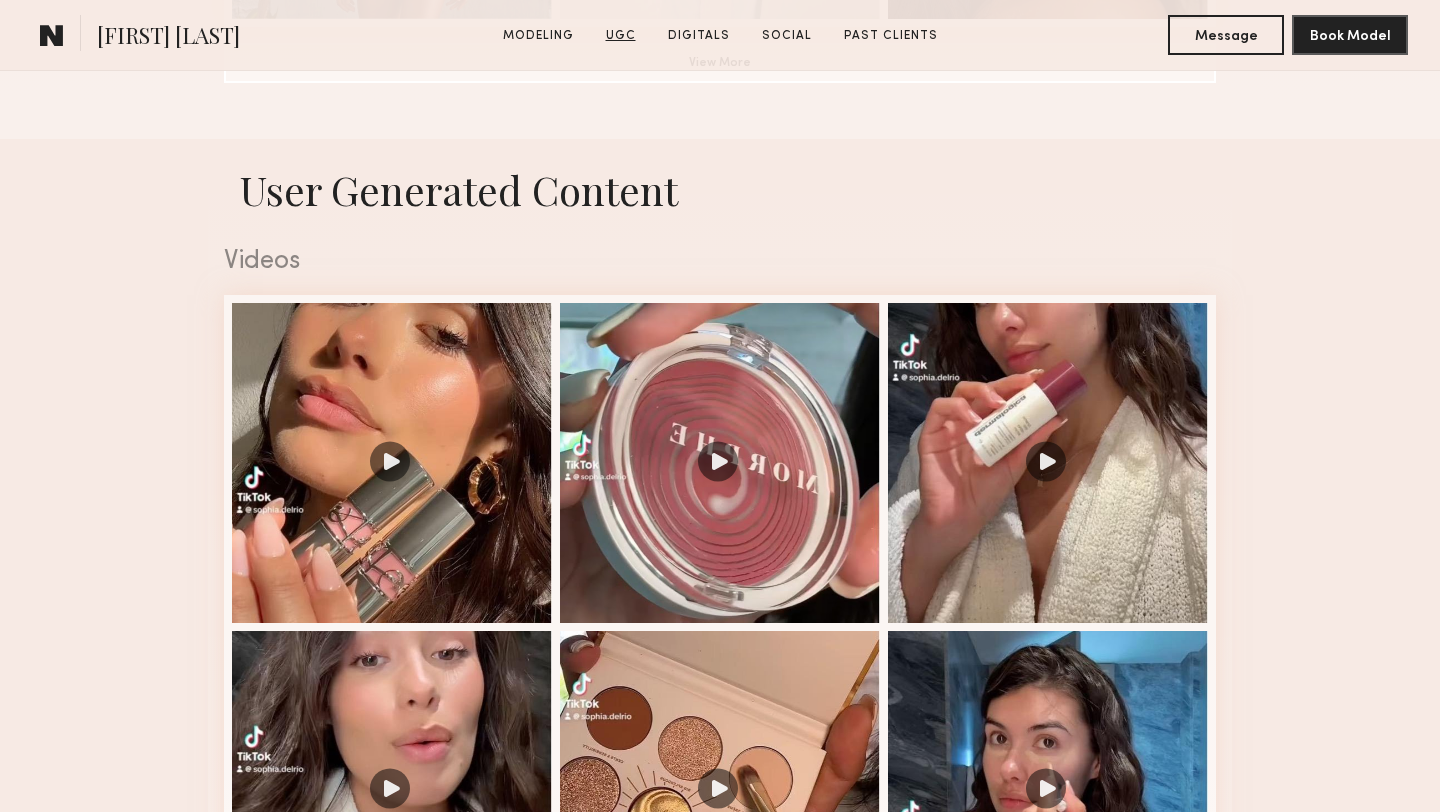 scroll, scrollTop: 1894, scrollLeft: 0, axis: vertical 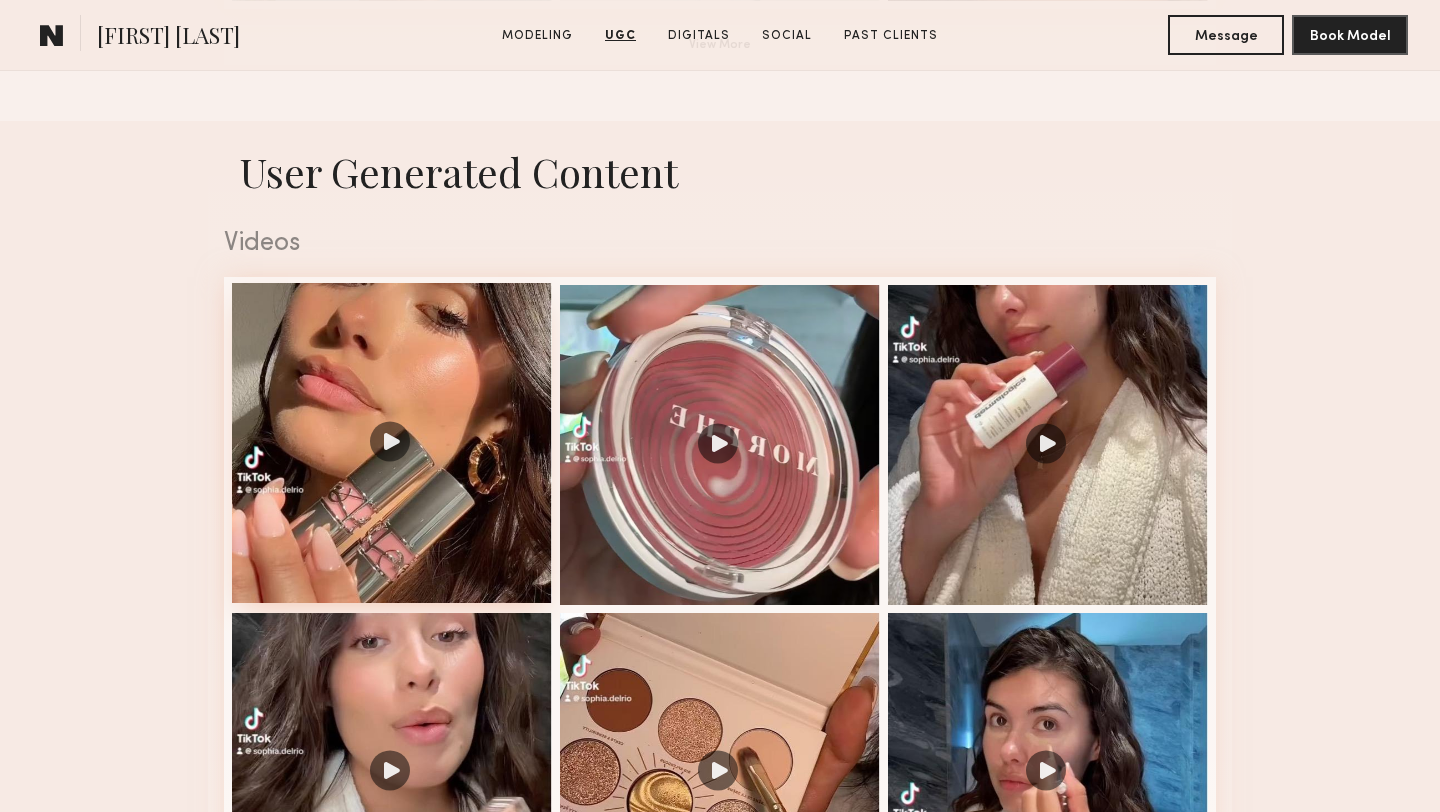 click at bounding box center [392, 443] 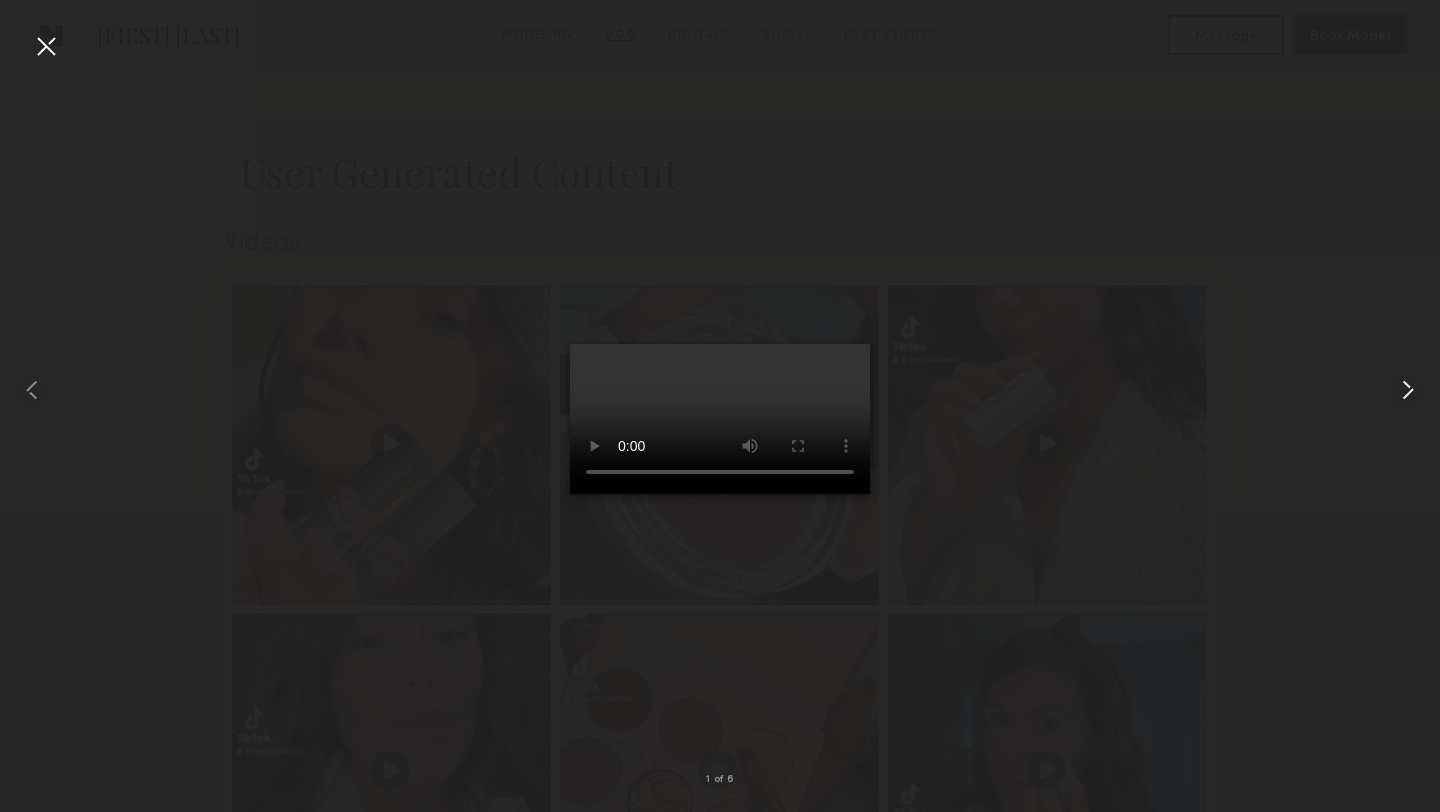 click at bounding box center [1408, 390] 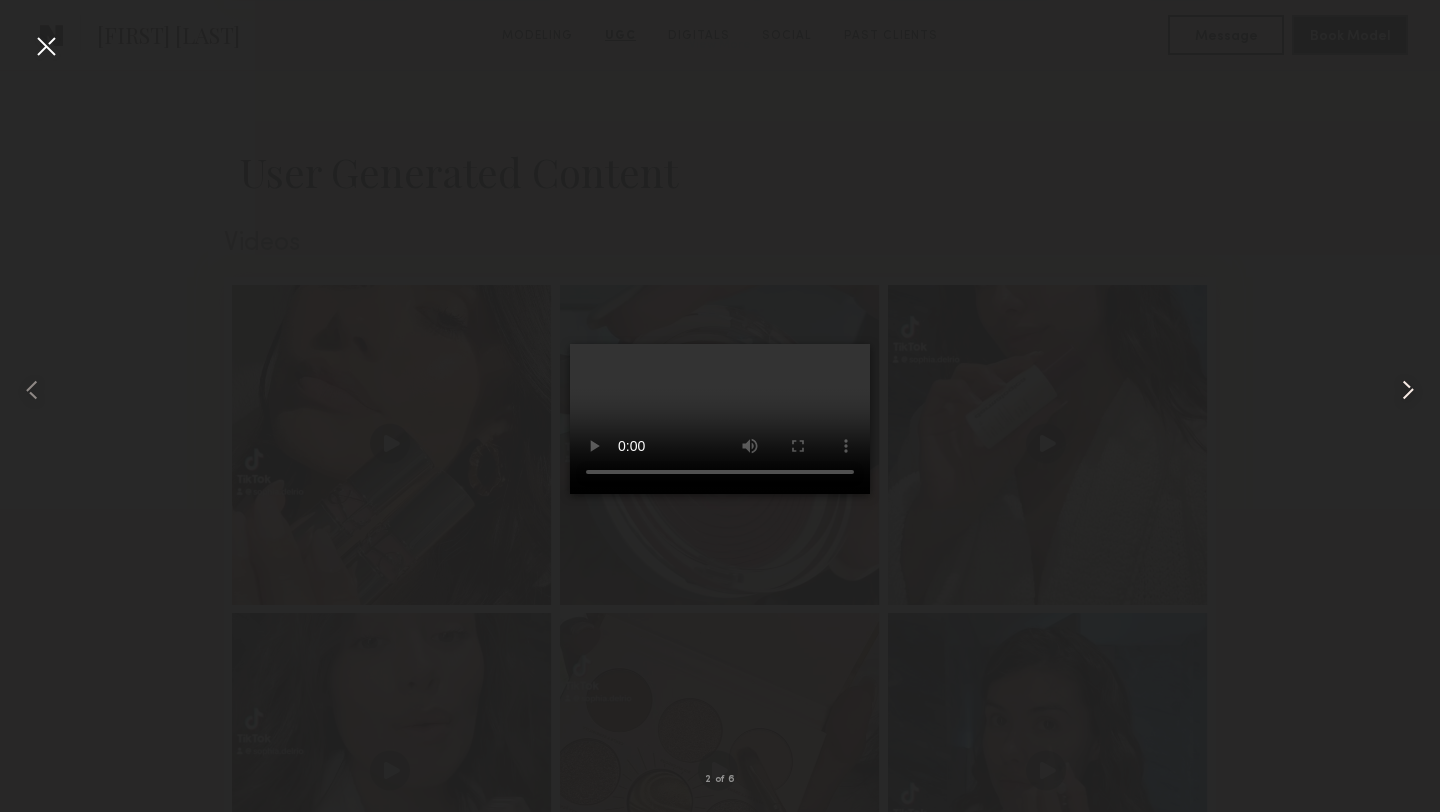 click at bounding box center (1408, 390) 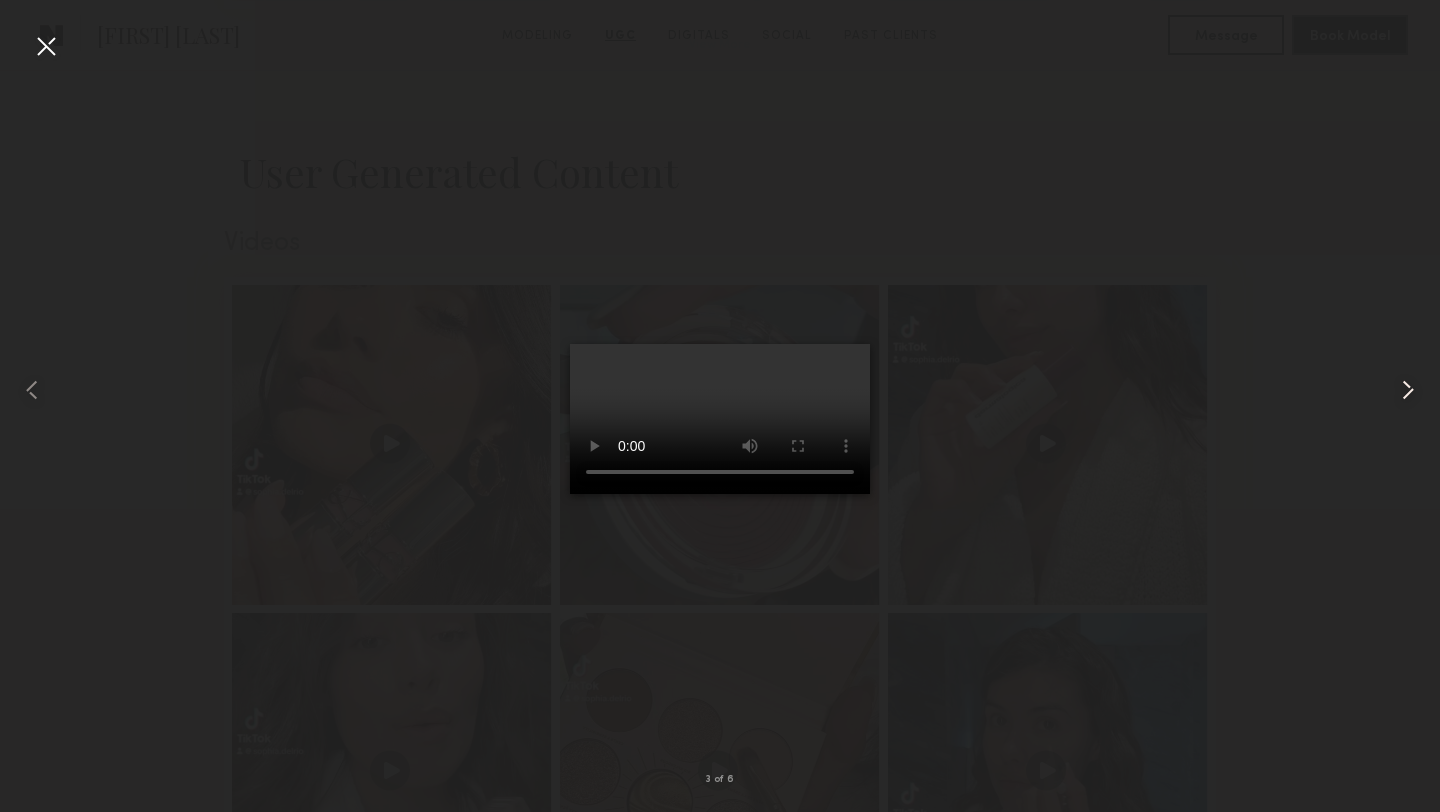 click at bounding box center (1408, 390) 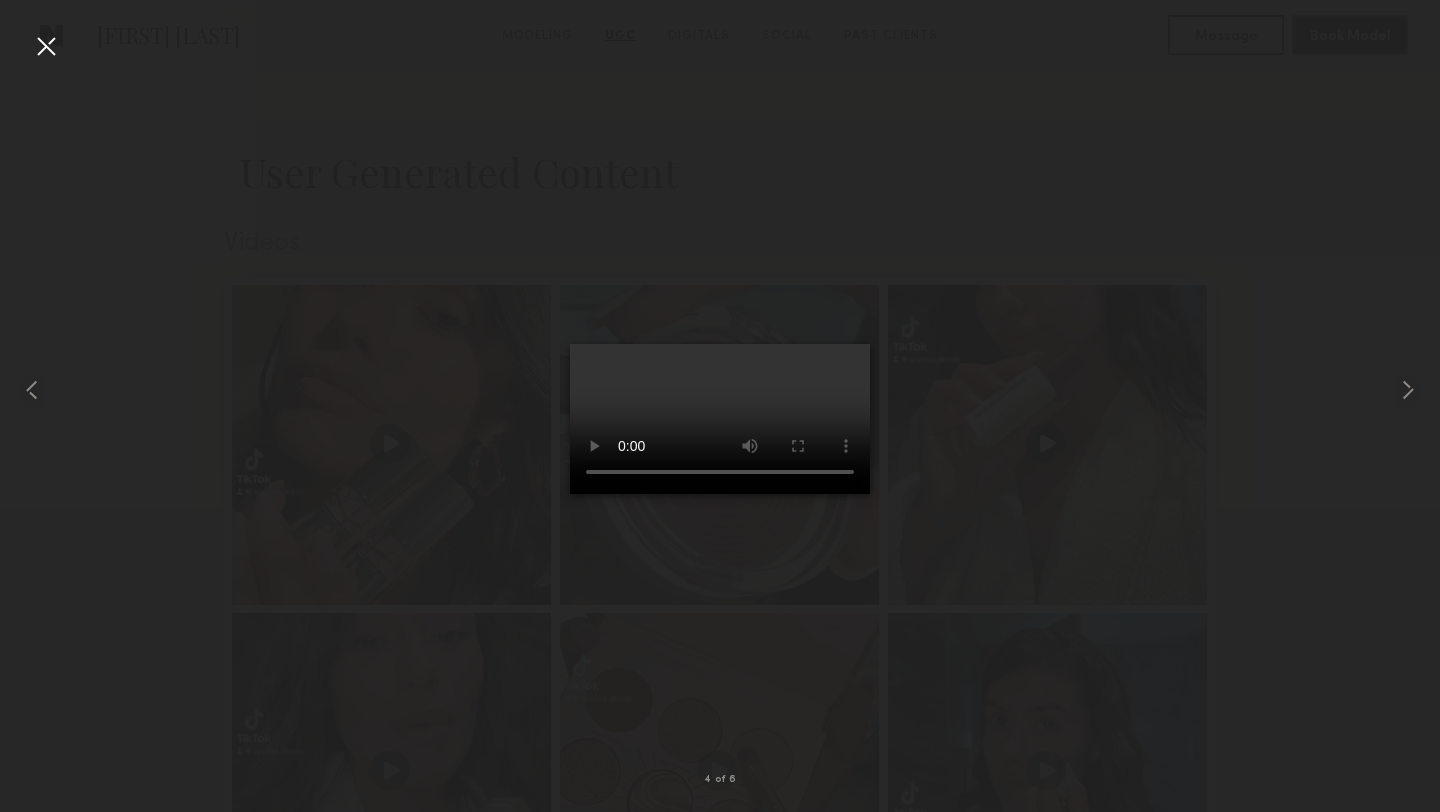 click at bounding box center [720, 390] 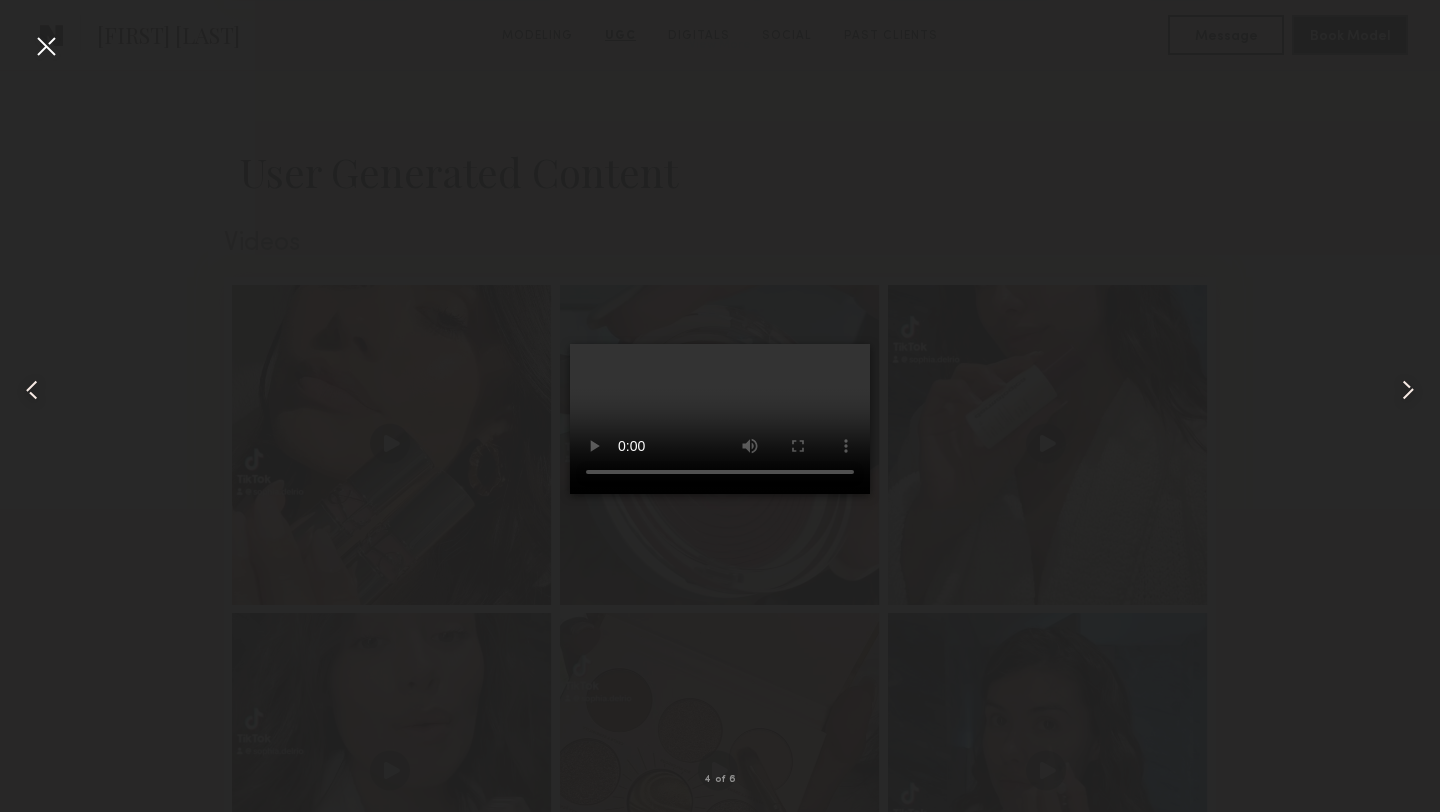 click at bounding box center [46, 46] 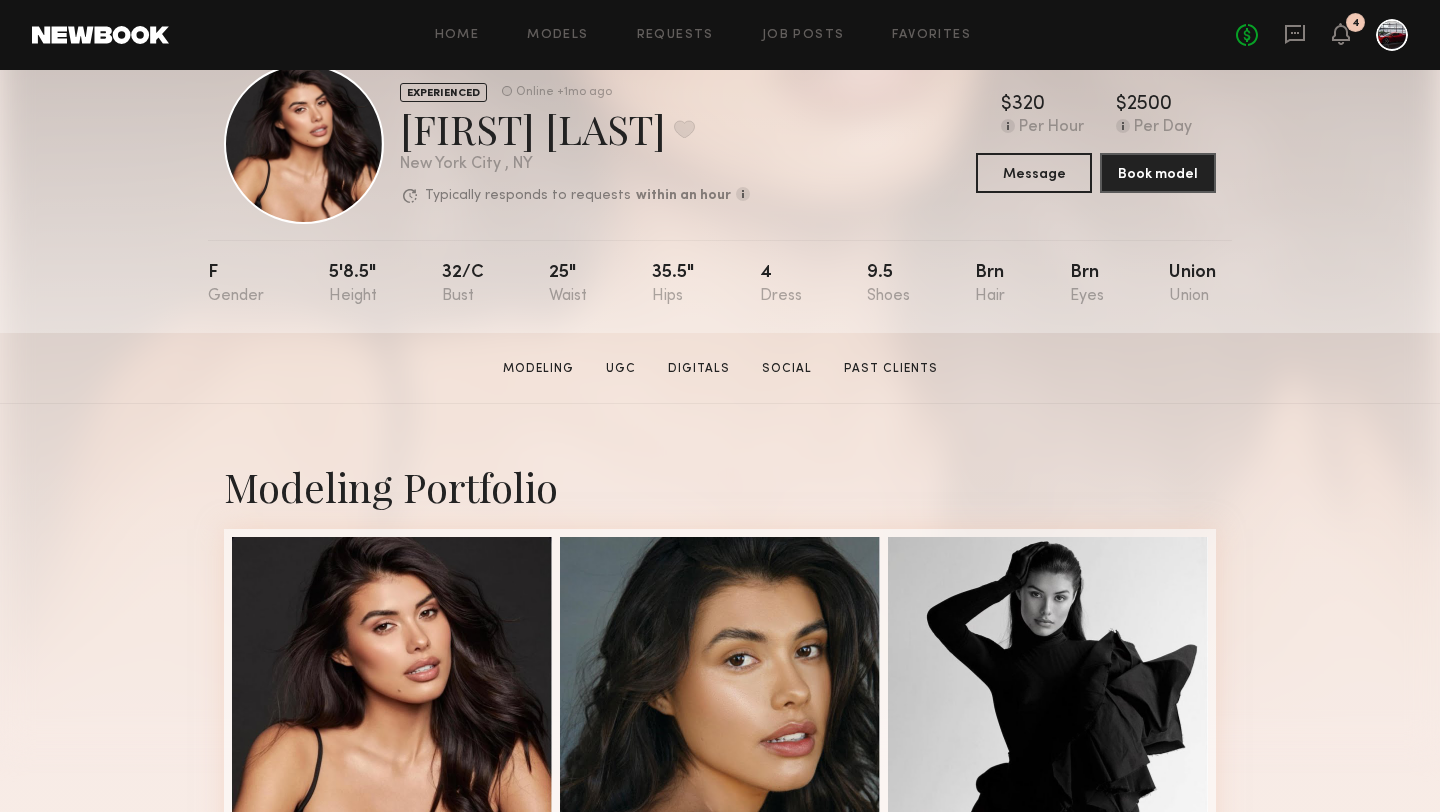 scroll, scrollTop: 57, scrollLeft: 0, axis: vertical 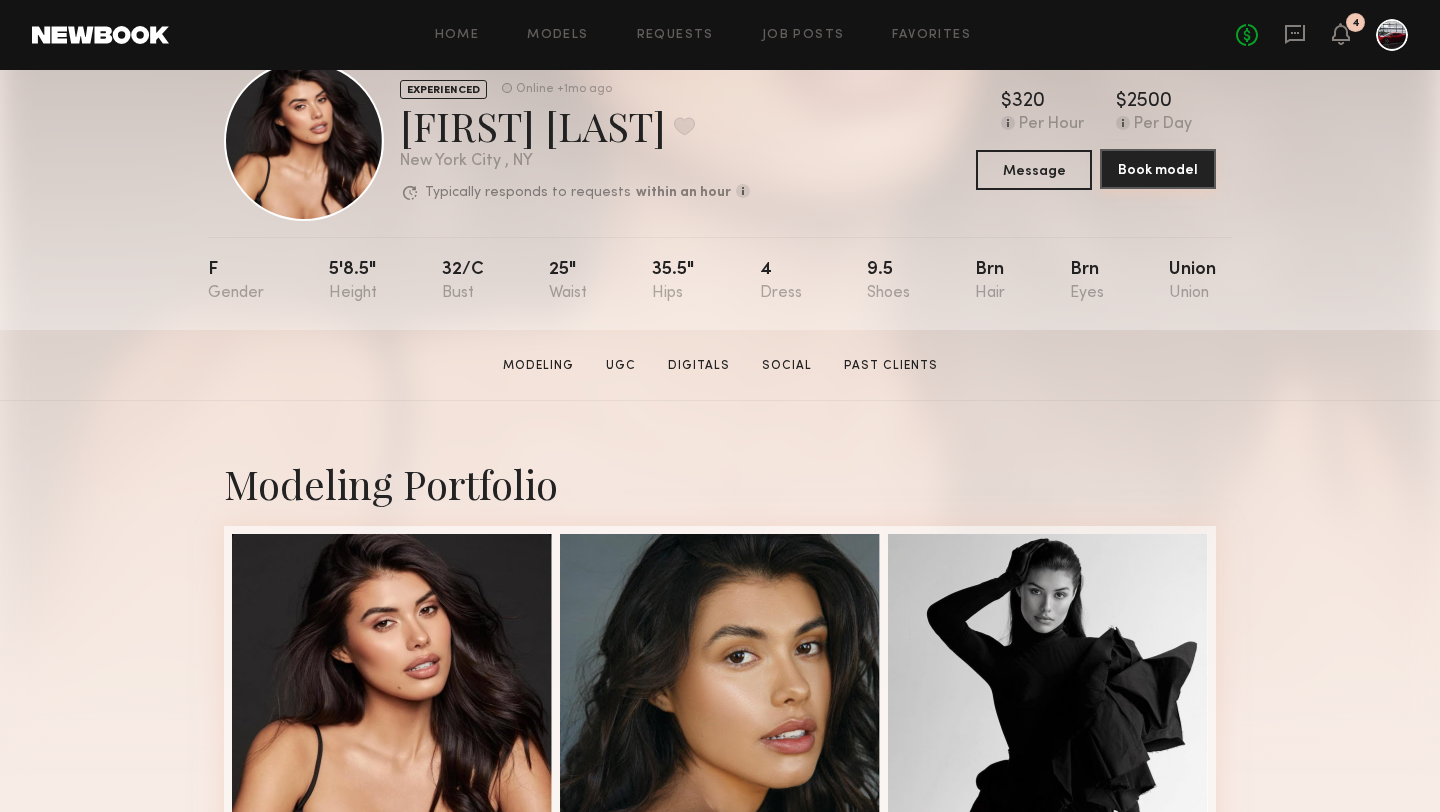 click on "Book model" 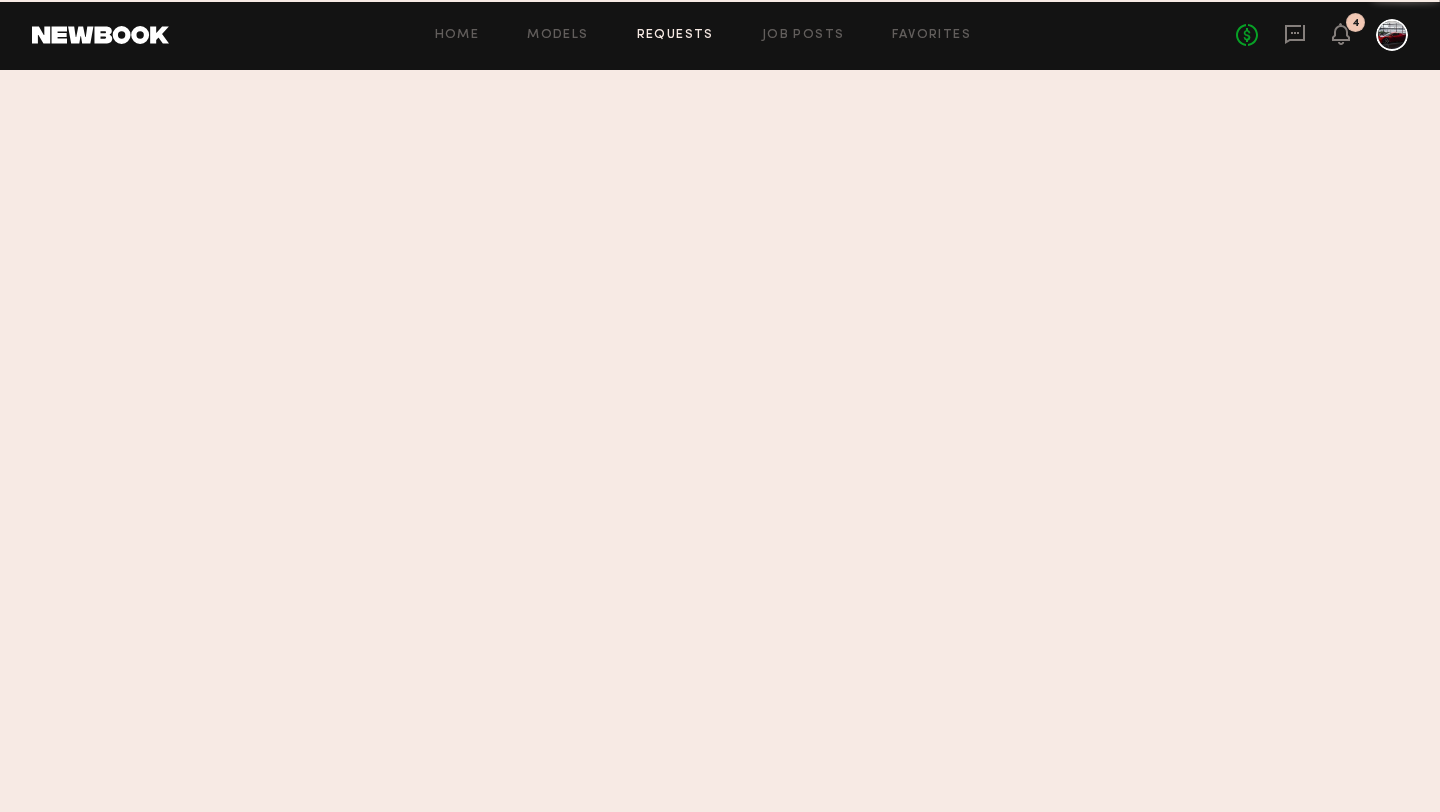 scroll, scrollTop: 0, scrollLeft: 0, axis: both 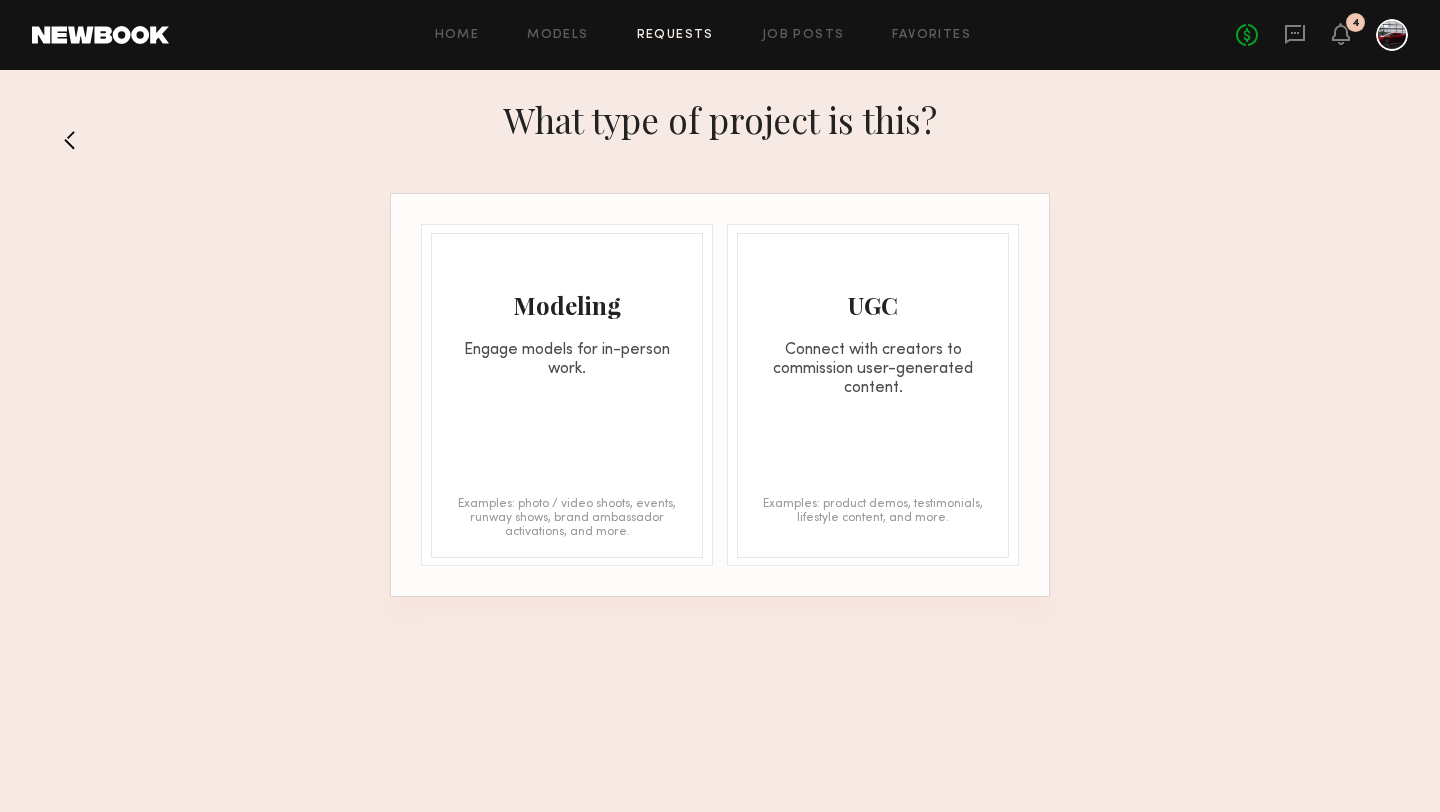 click on "Modeling" 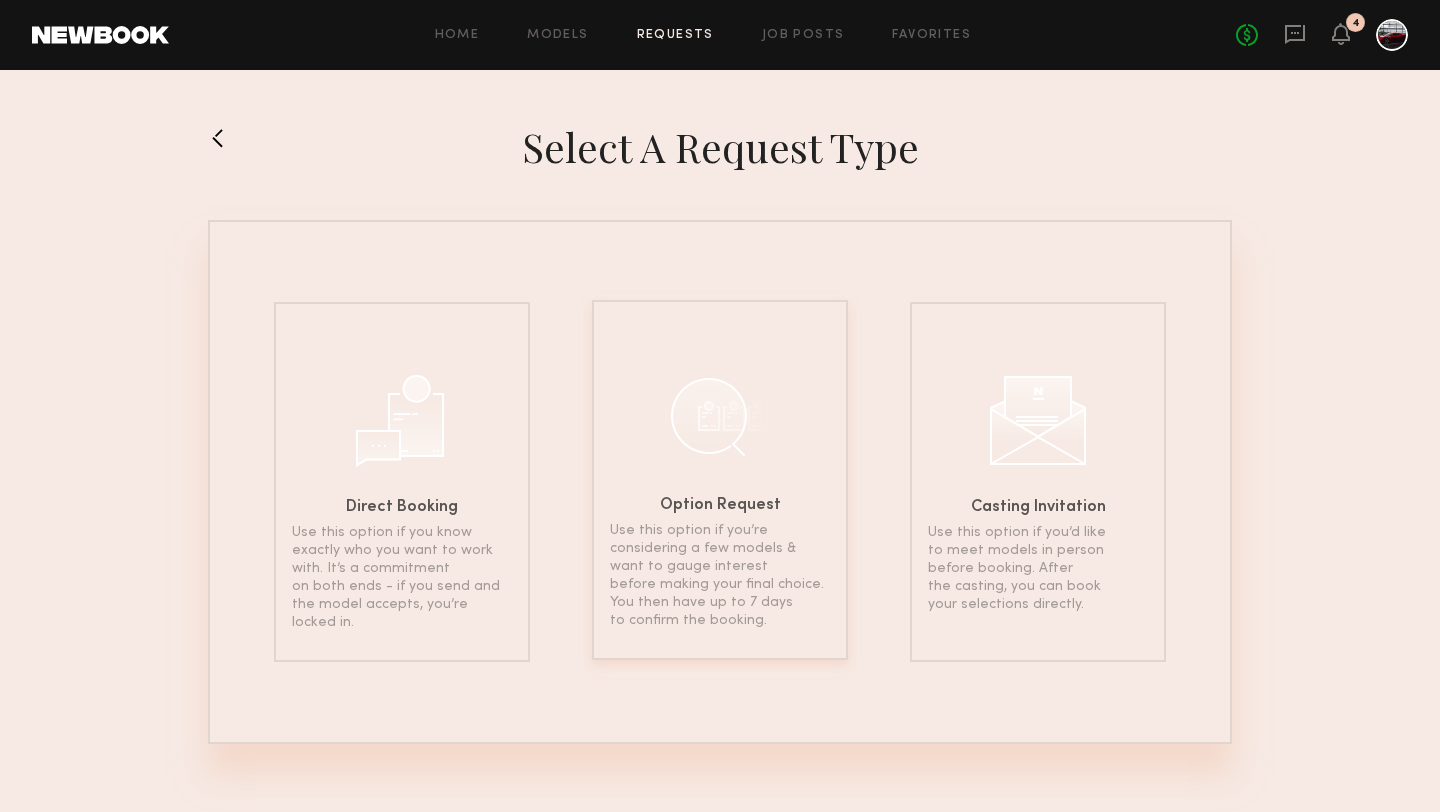 click 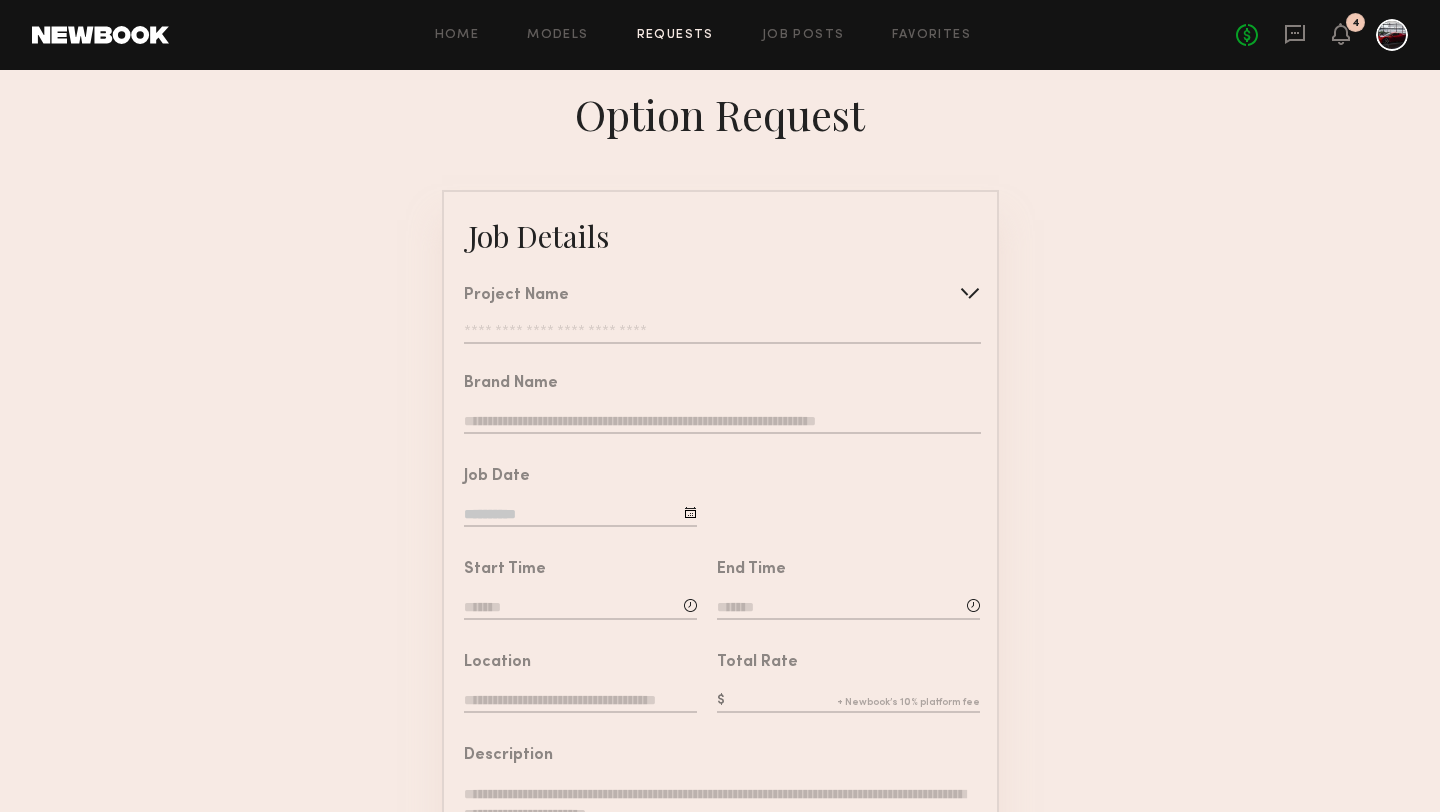 click on "Project Name   Create   Use recent modeling project  BOND | Professional Brand Introduction Video  Luxury Private Jet | Photoshoot  Classic Car Club Photoshoot" 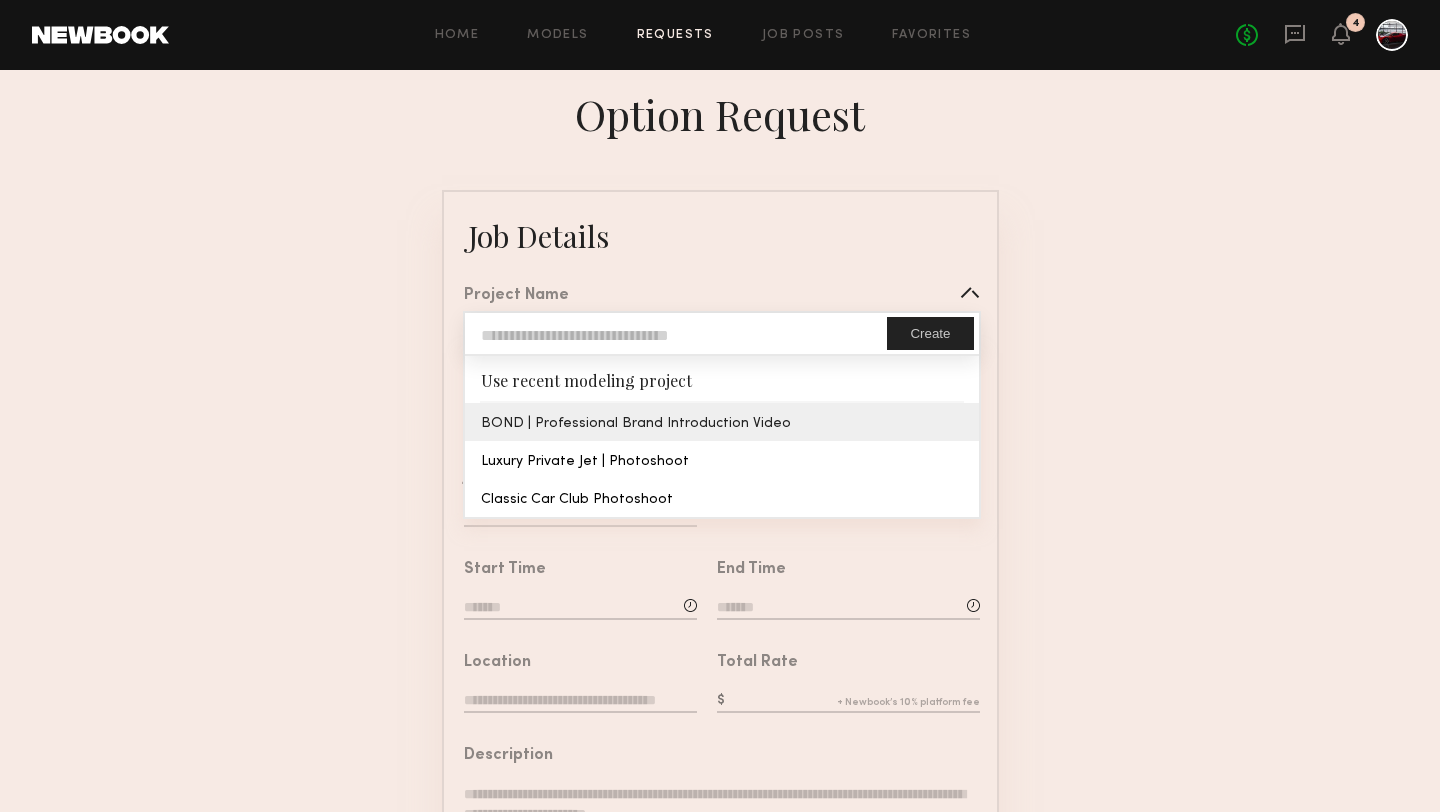 type on "**********" 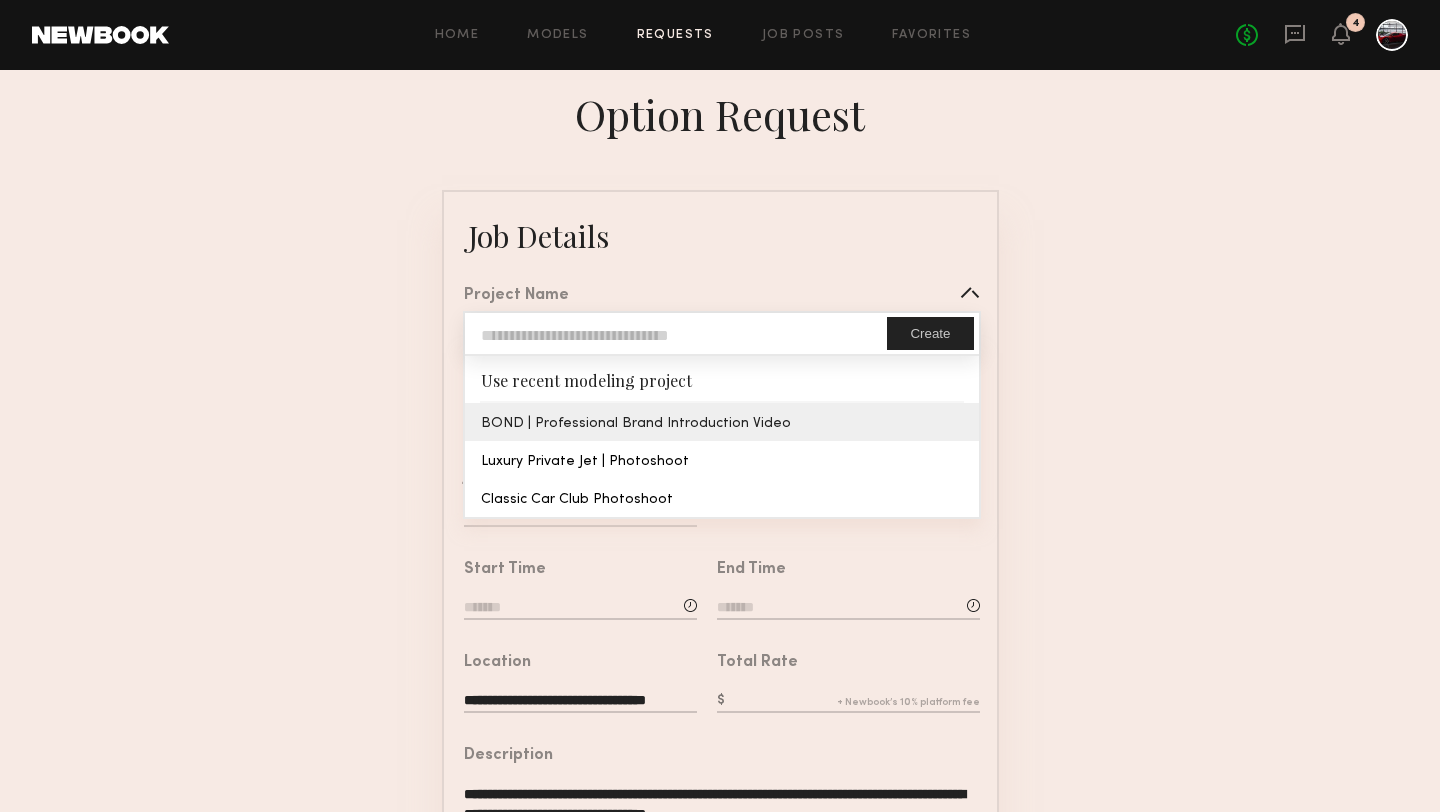 click on "**********" 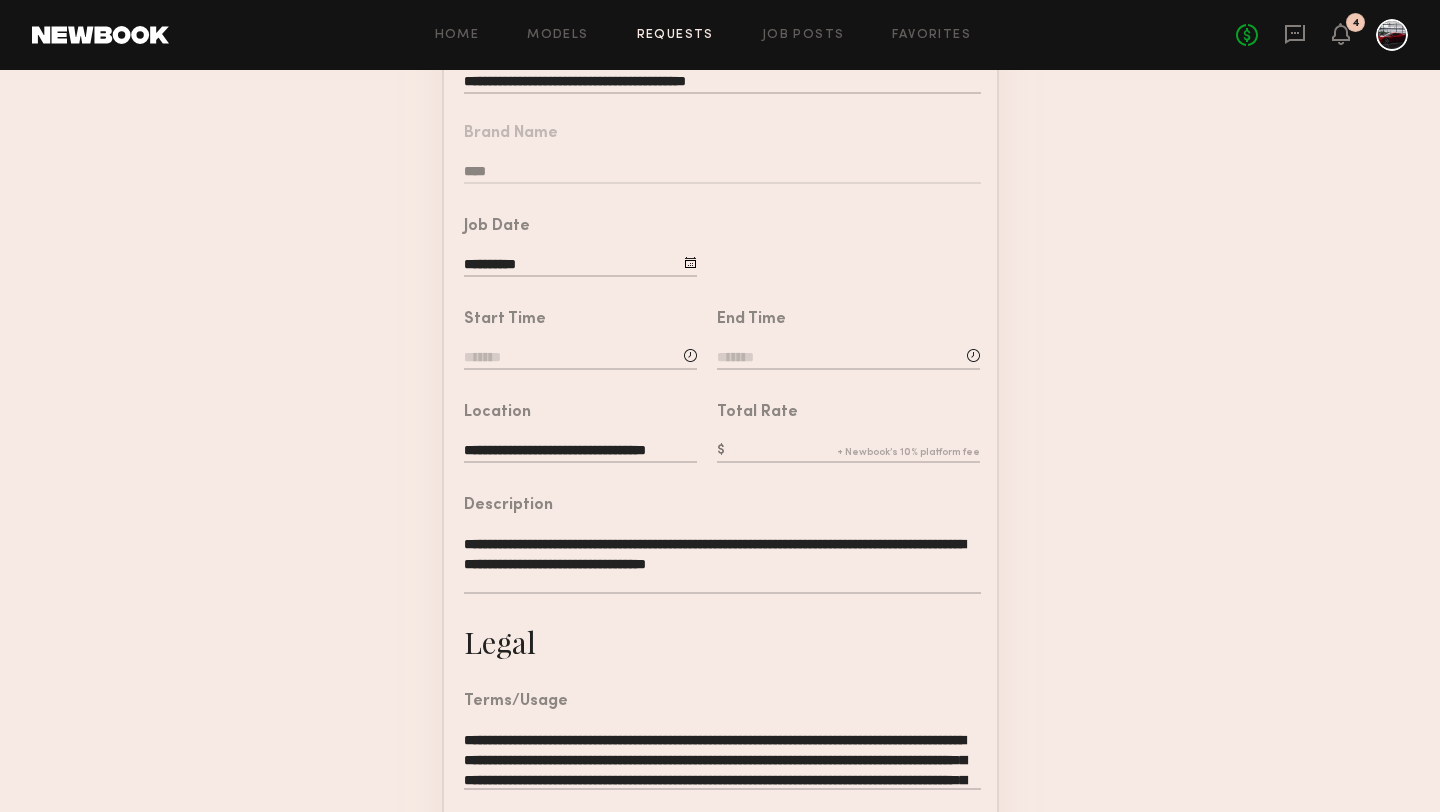 scroll, scrollTop: 371, scrollLeft: 0, axis: vertical 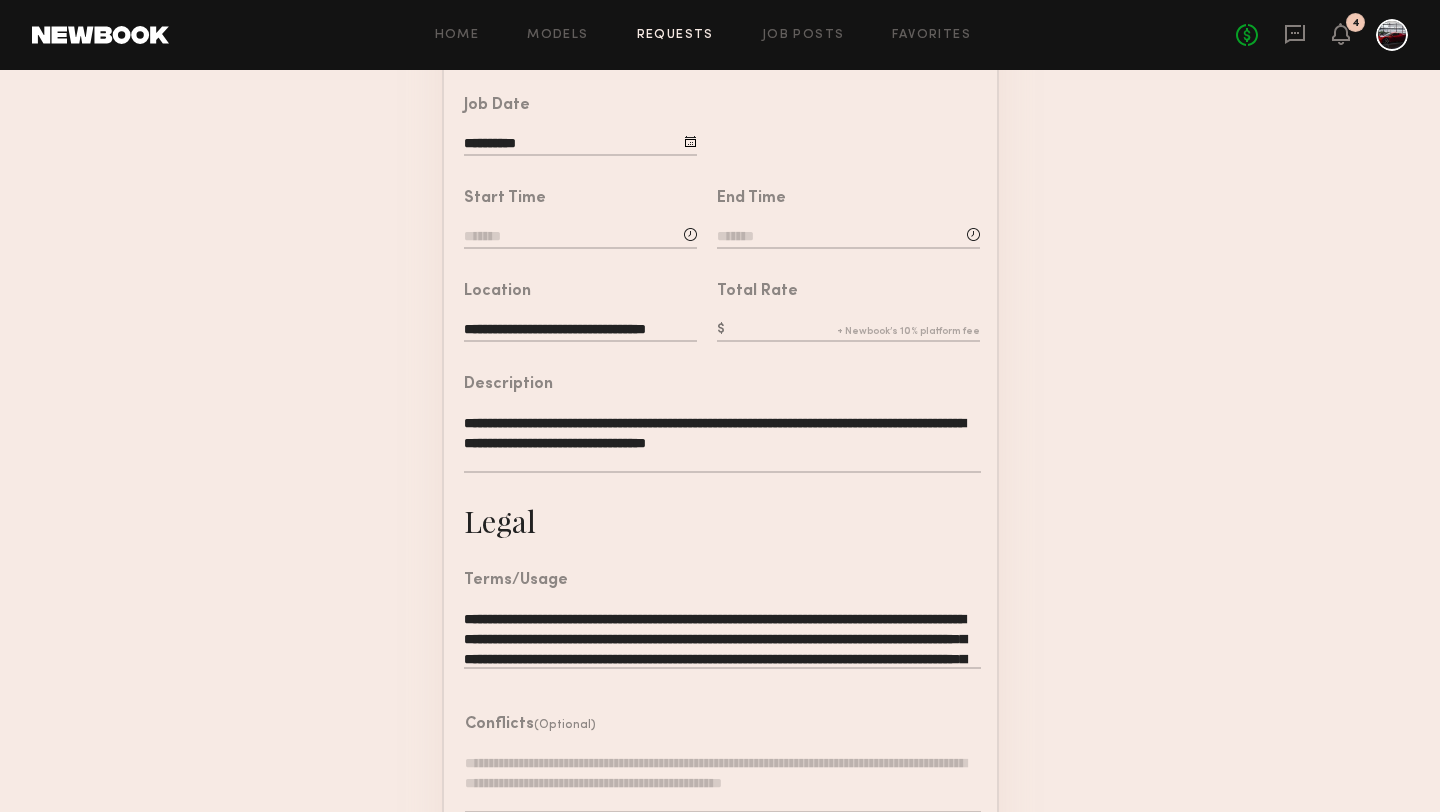click 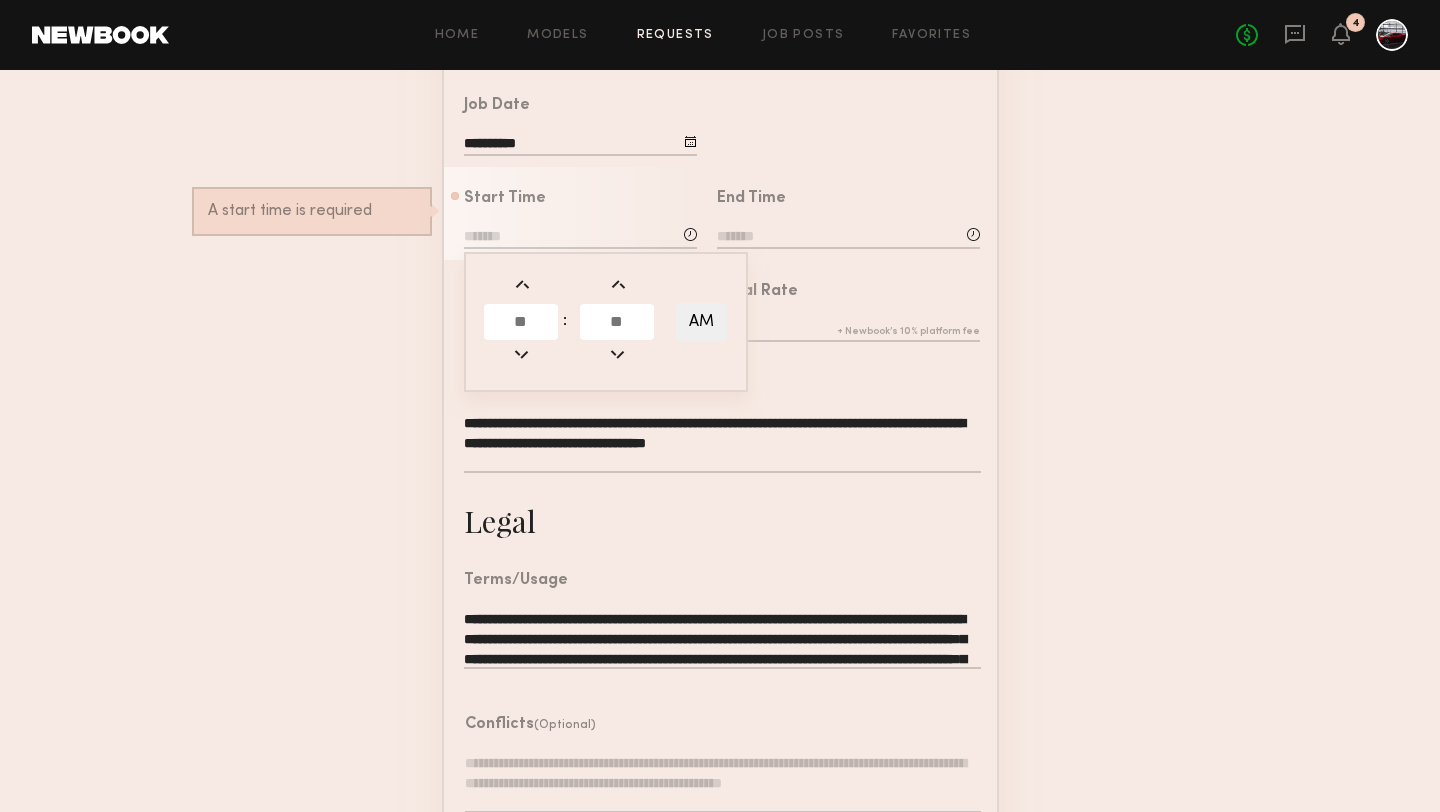 click 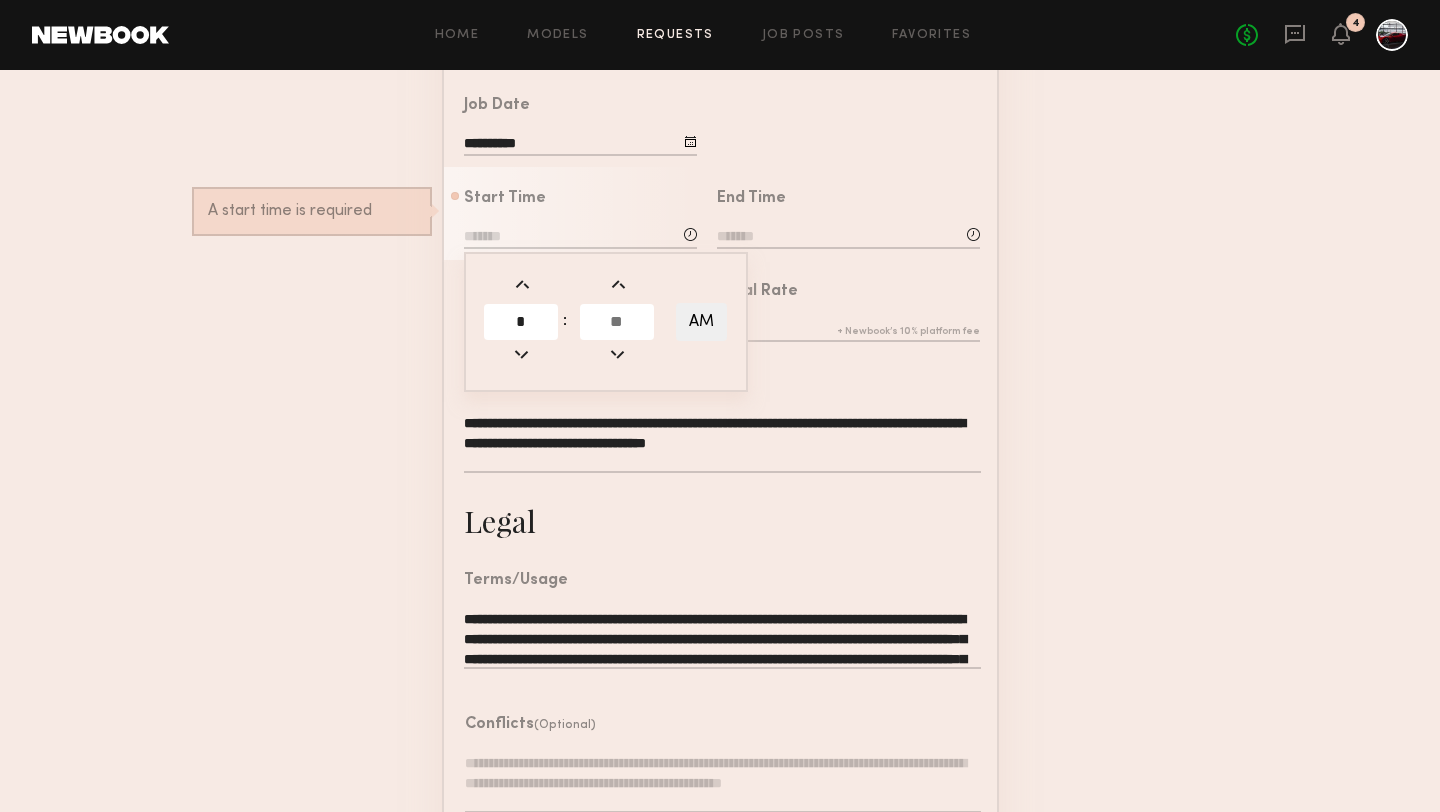 type on "*" 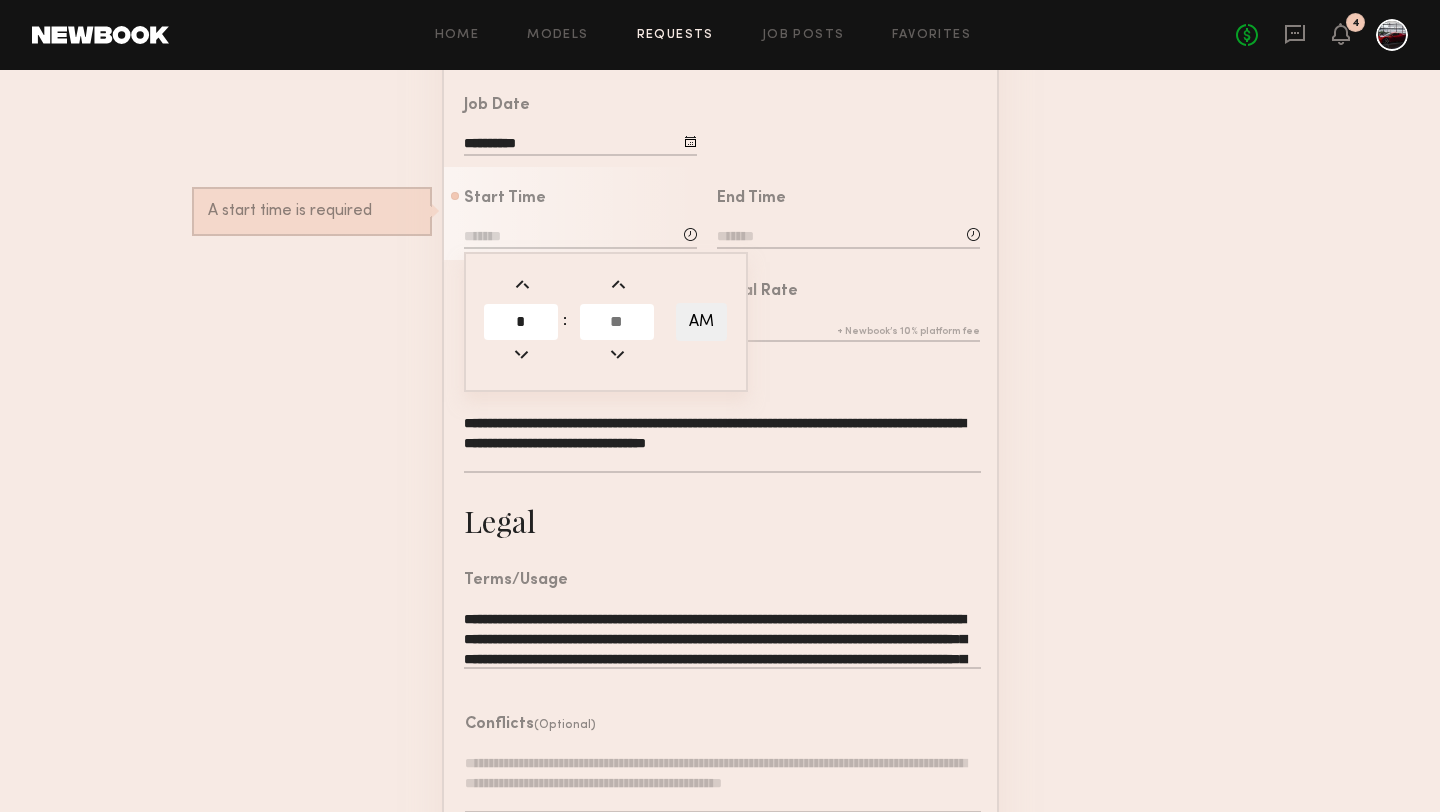 click 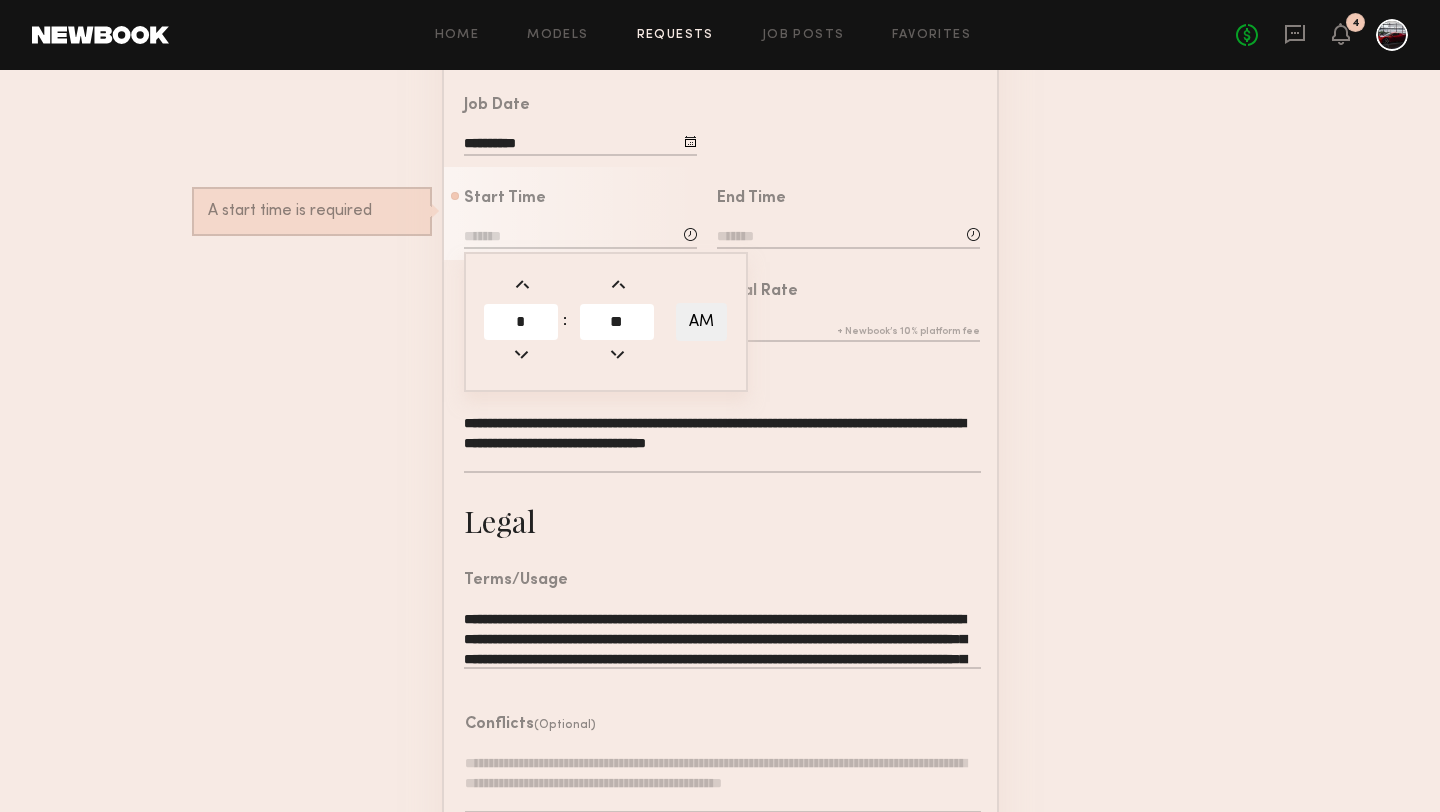 type on "**" 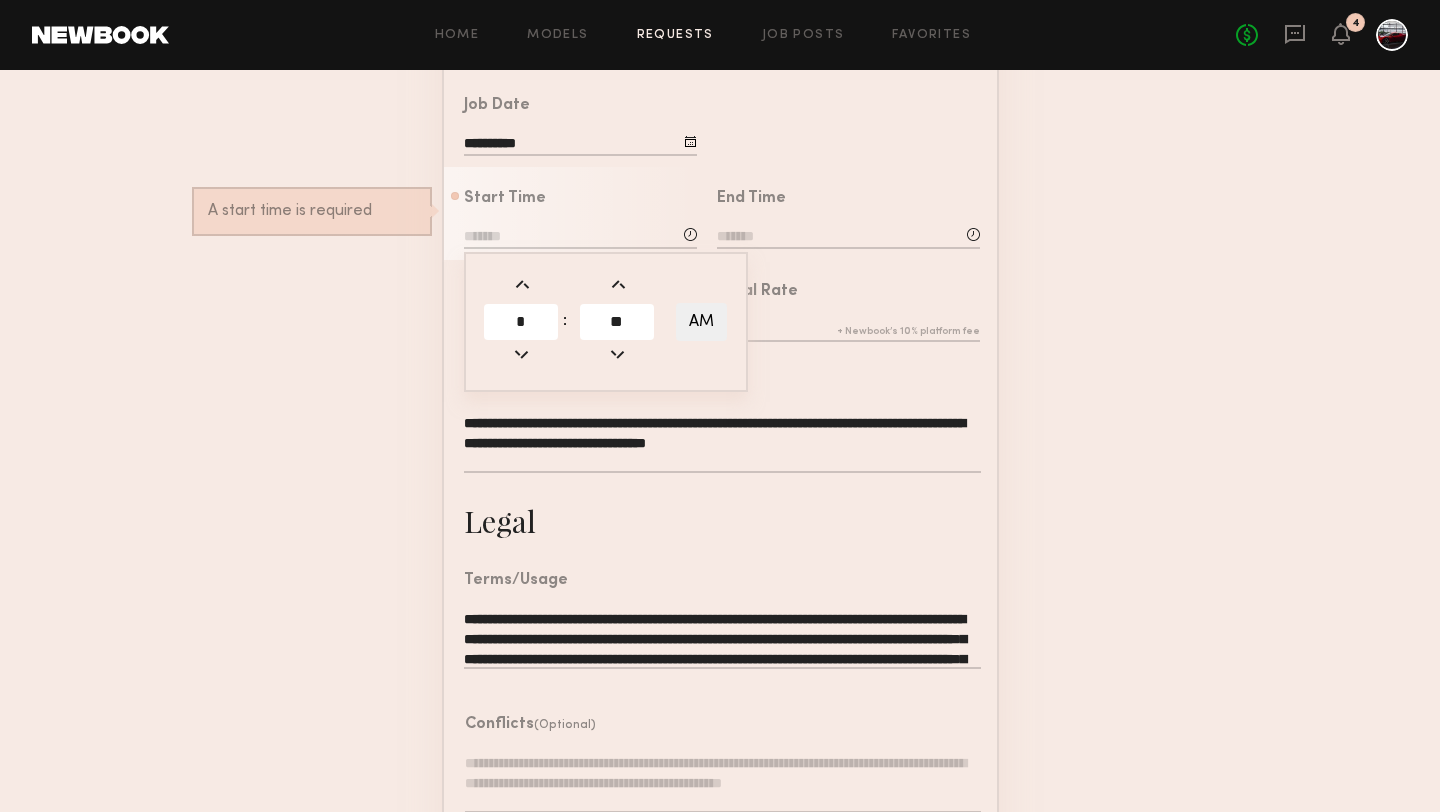 type on "*******" 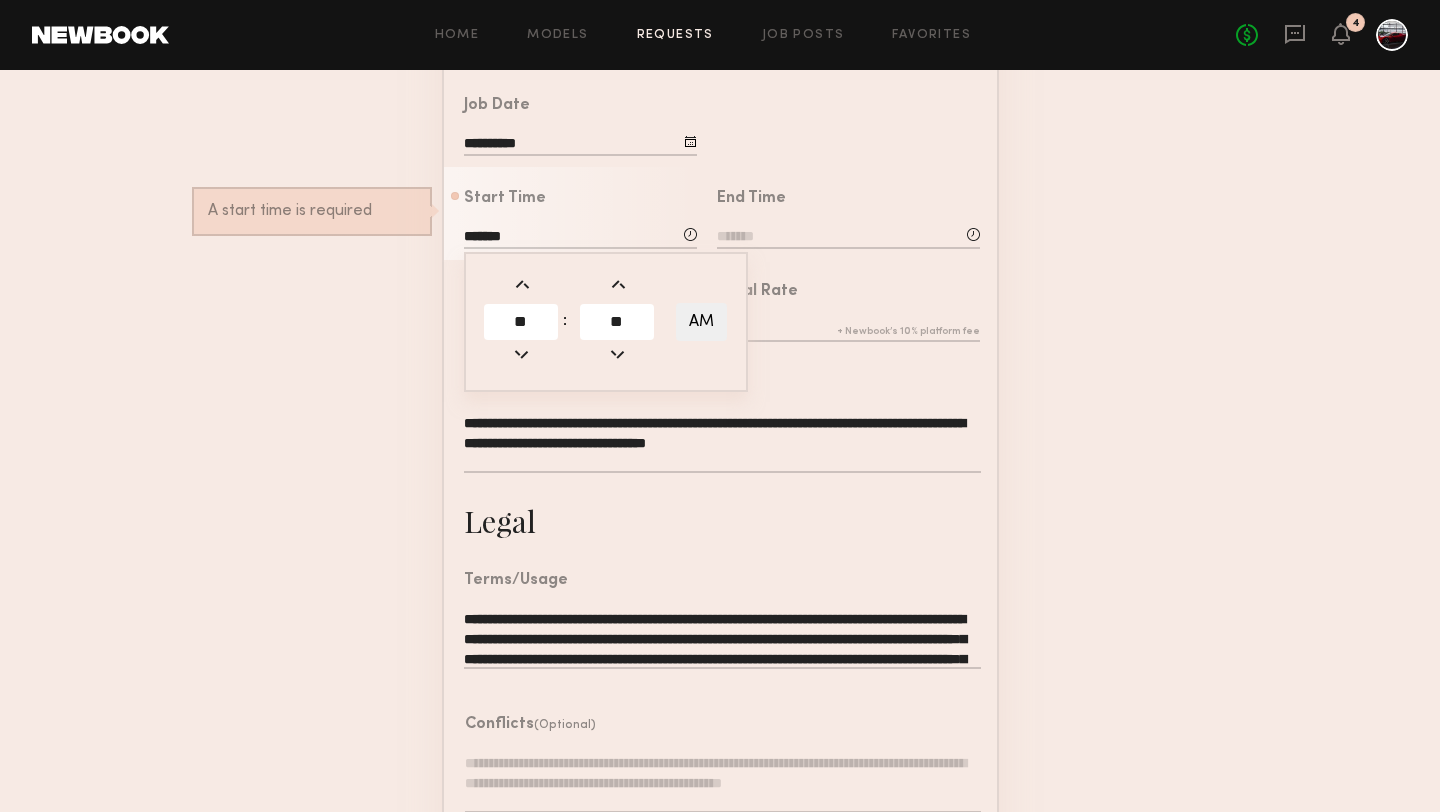 click on "AM" 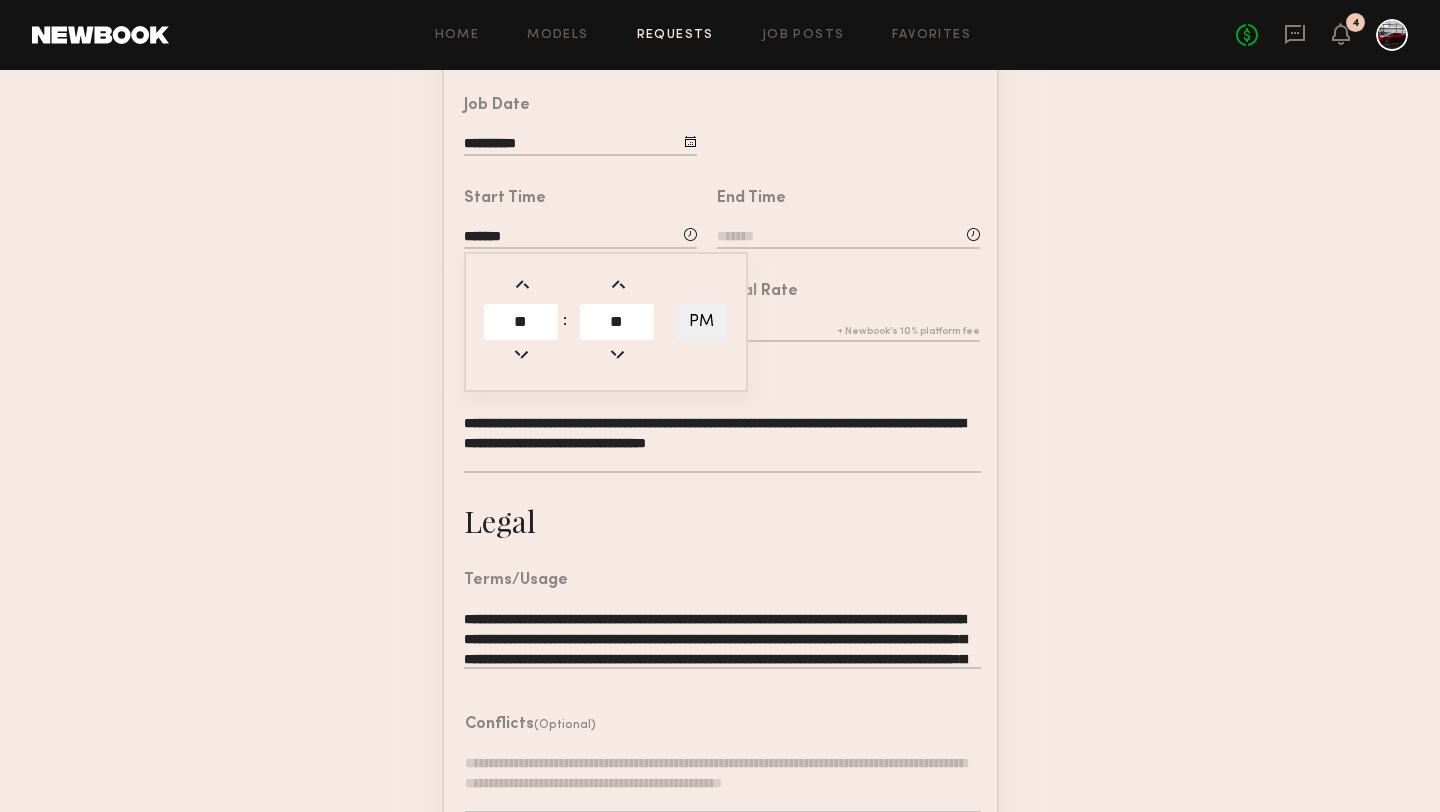 click 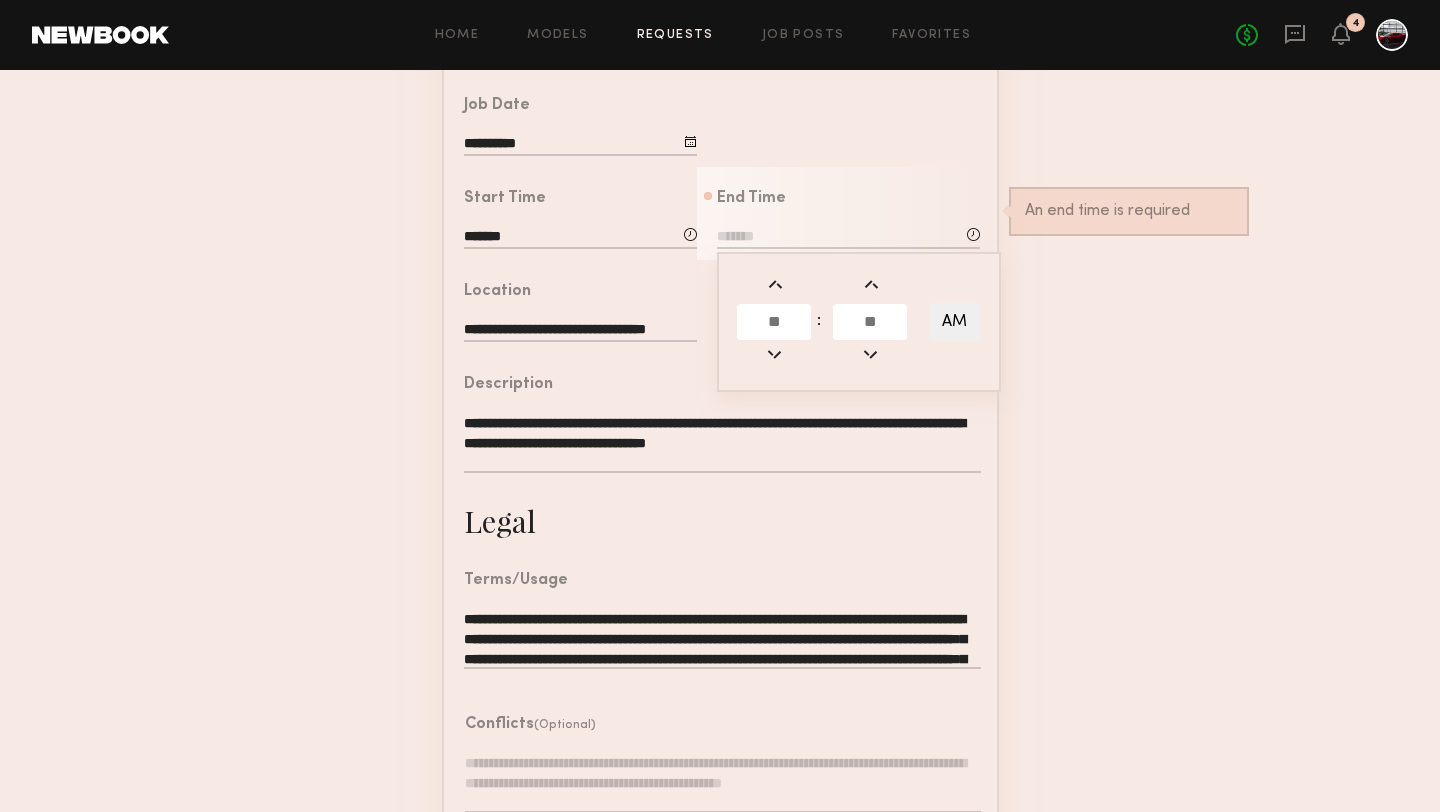 click 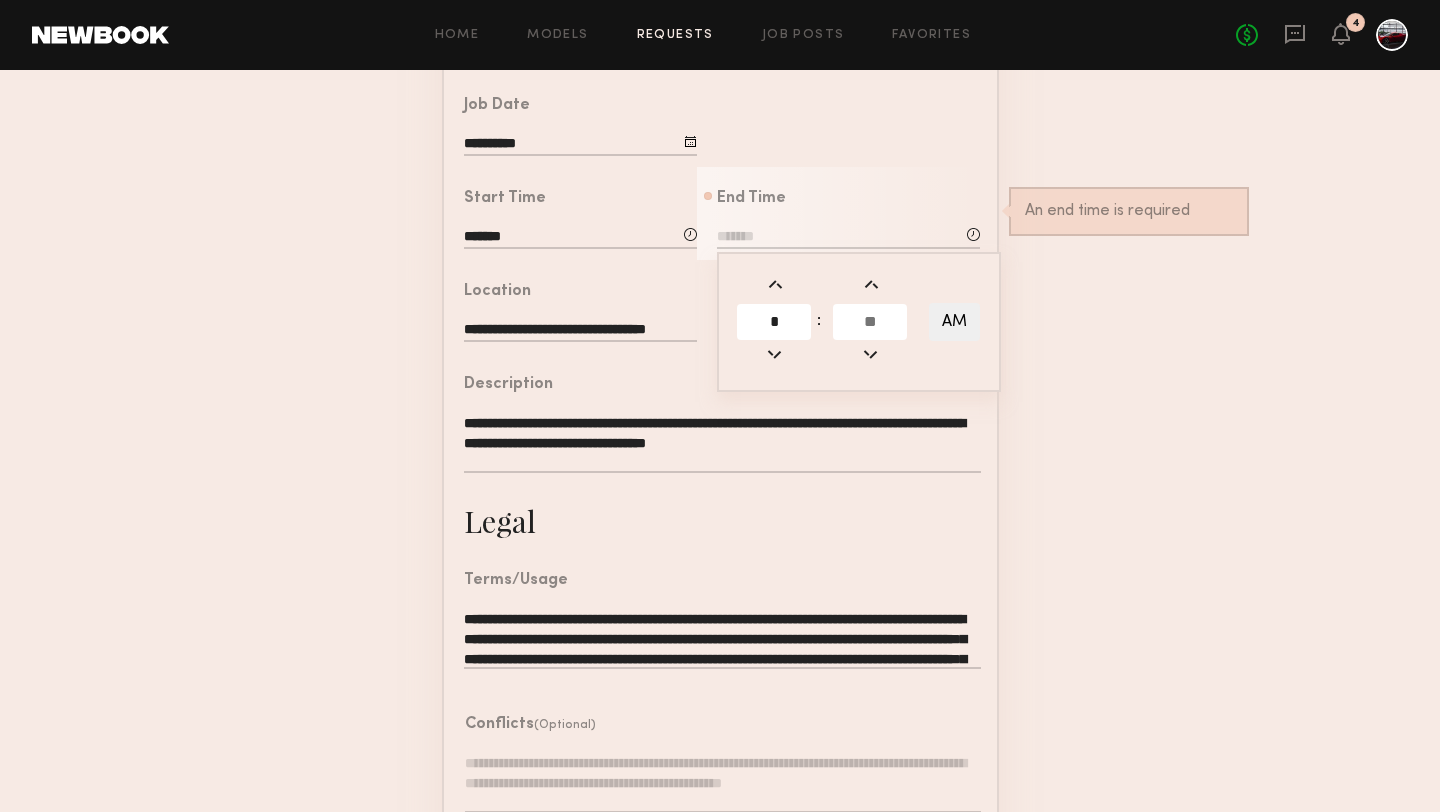 type on "*" 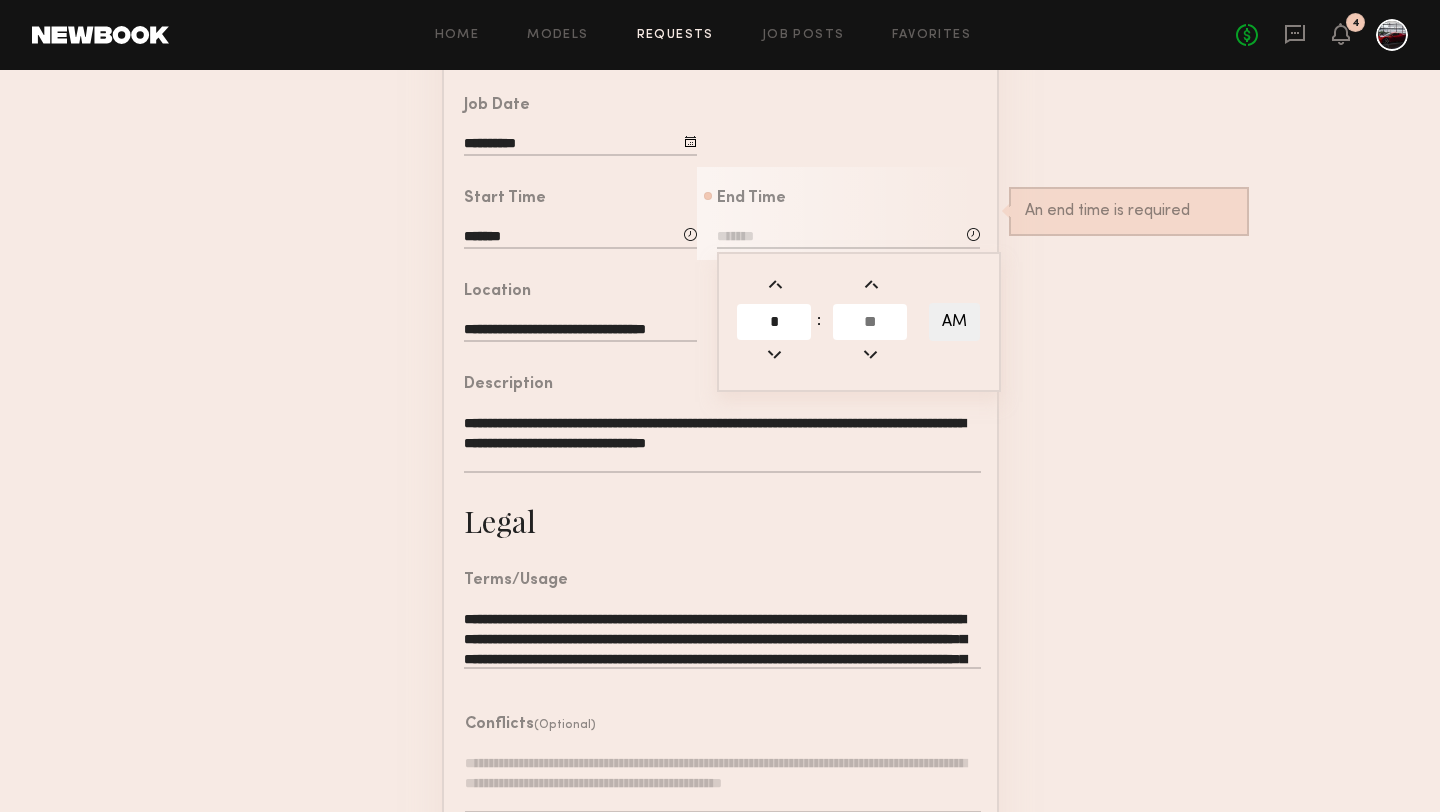 click 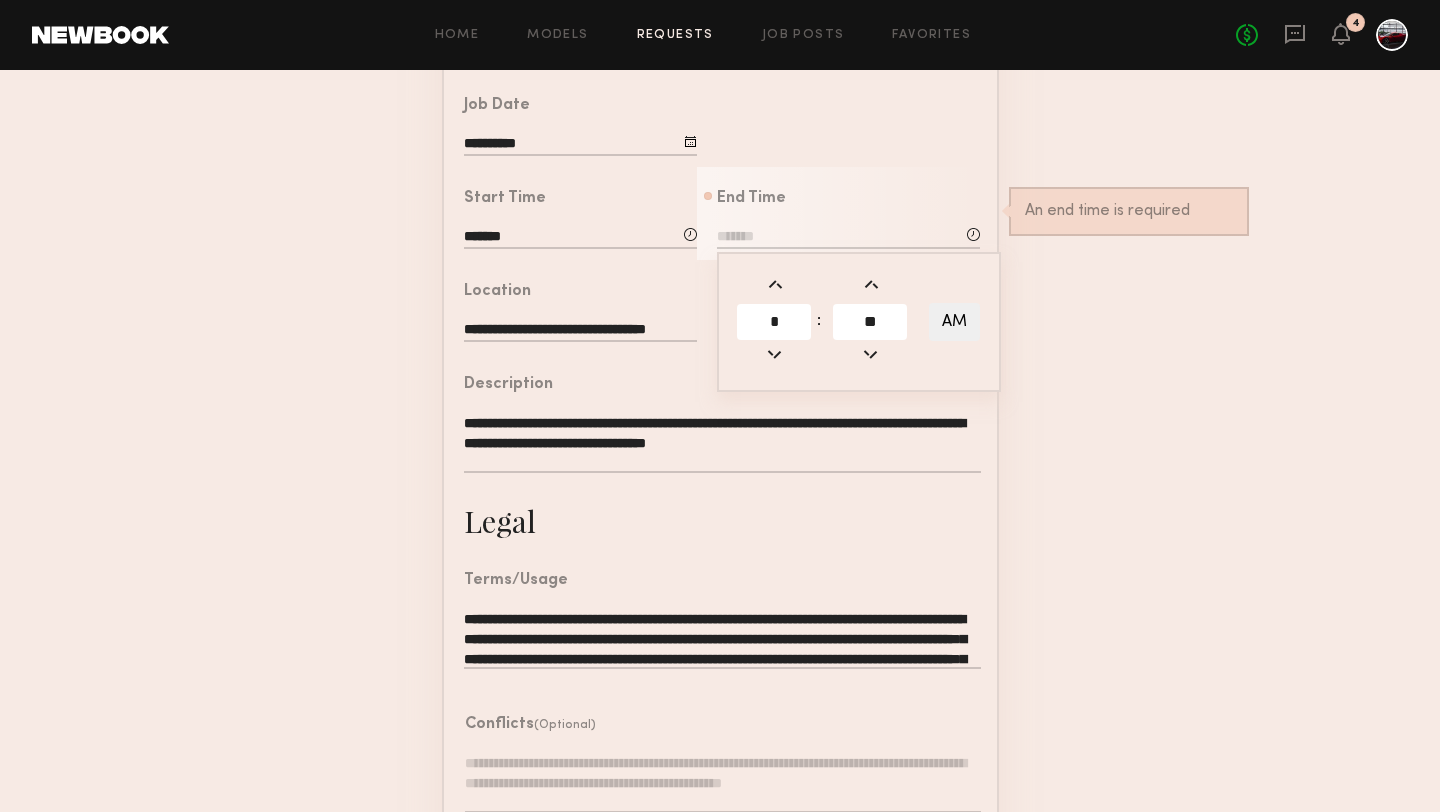 type on "**" 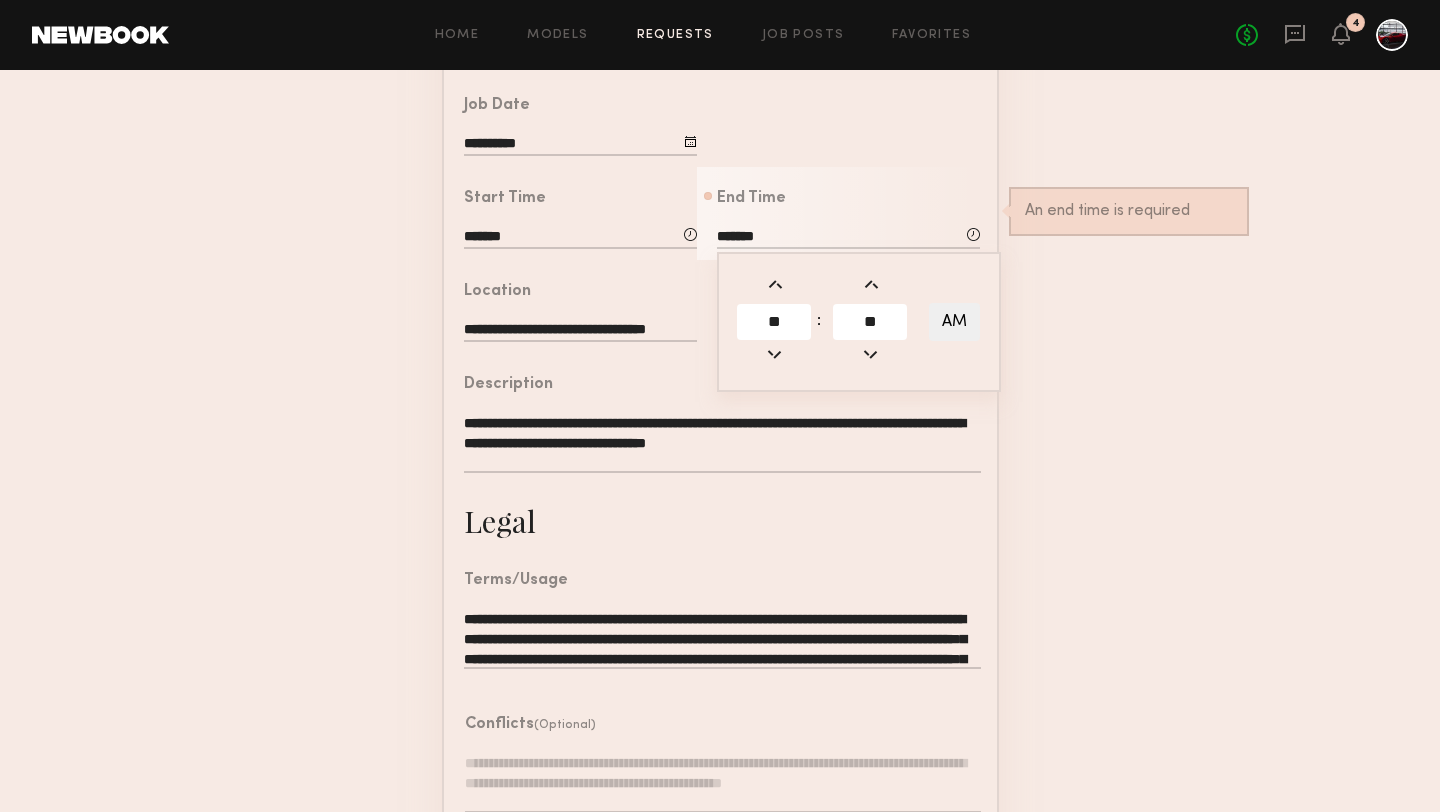 click on "AM" 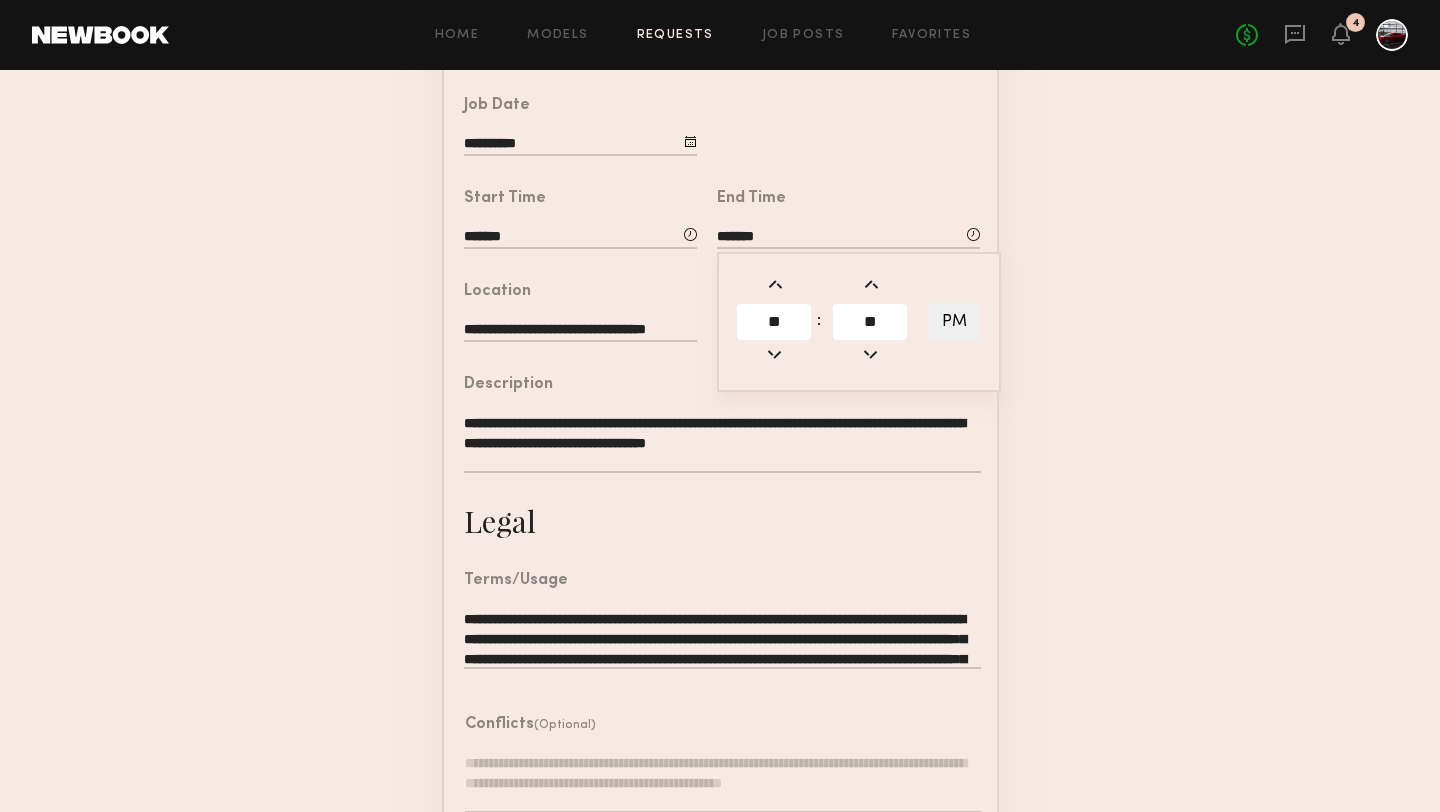 click on "**********" 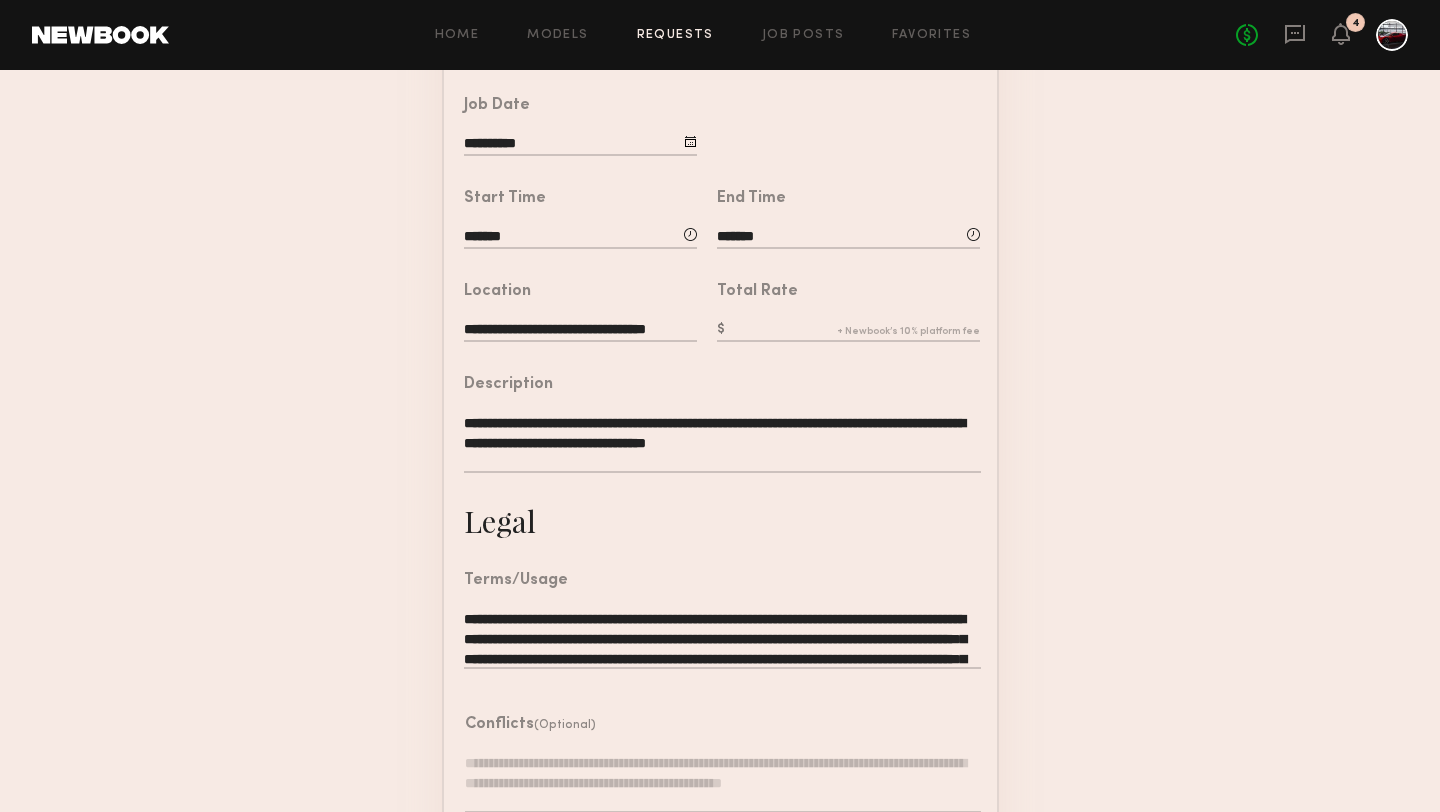click on "Total Rate" 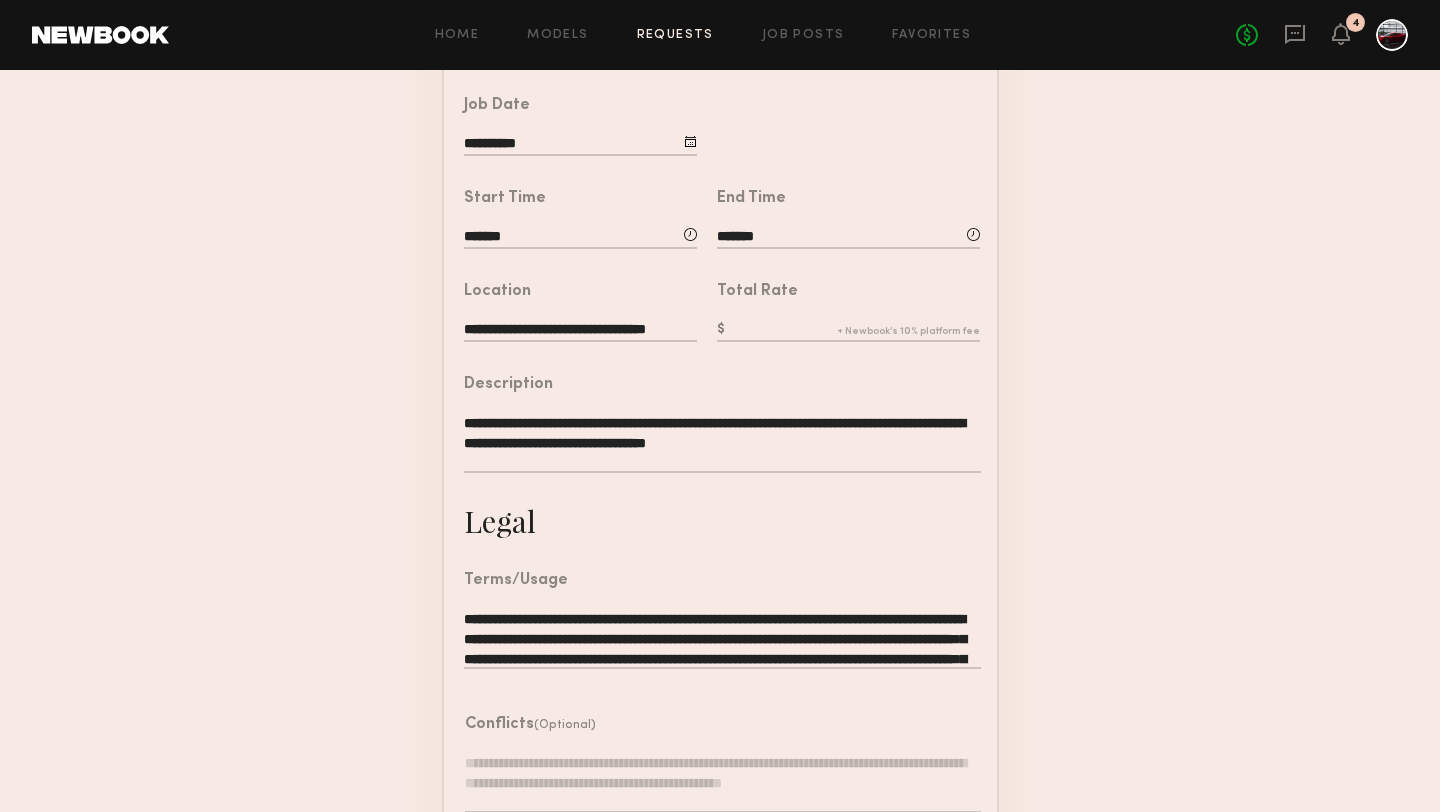 click 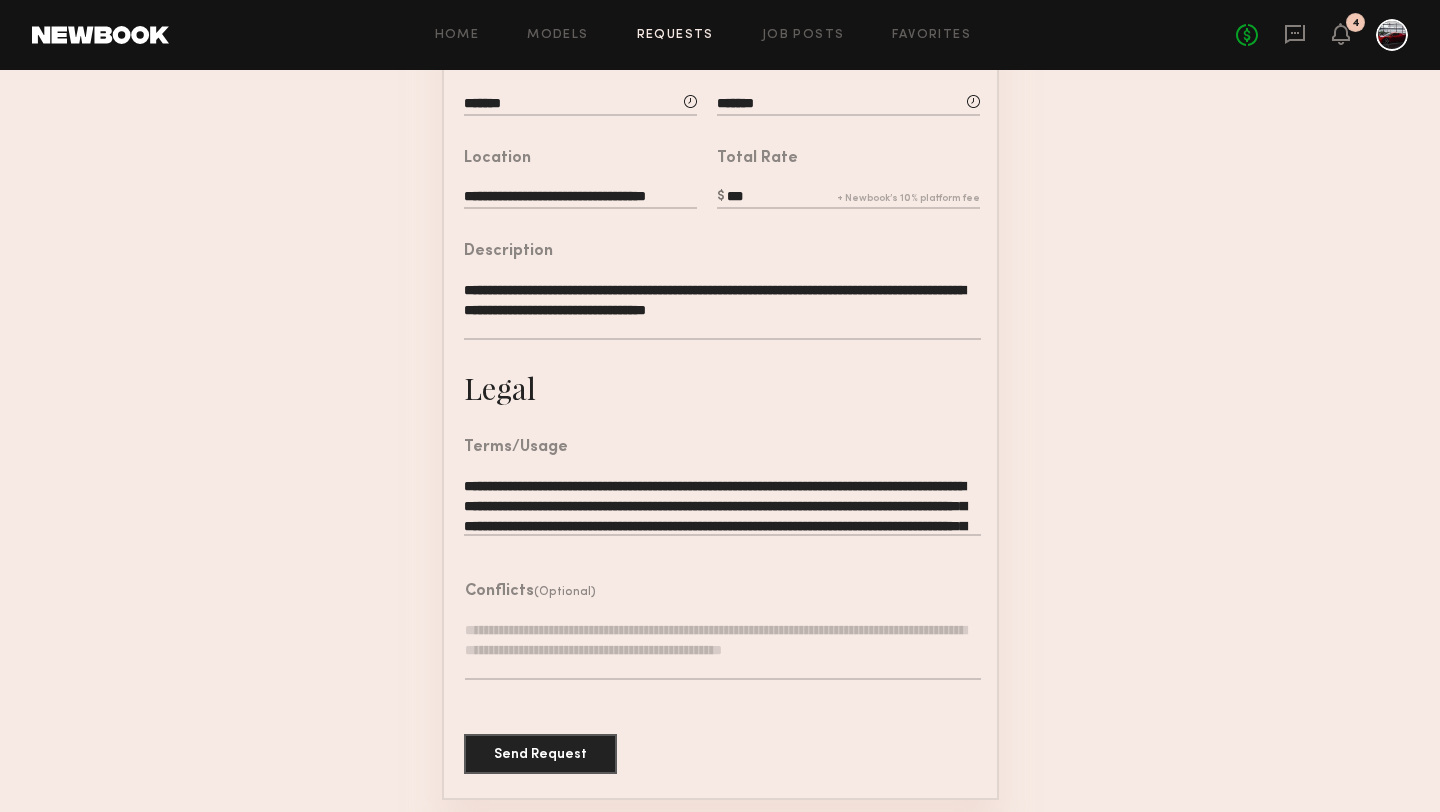 scroll, scrollTop: 0, scrollLeft: 0, axis: both 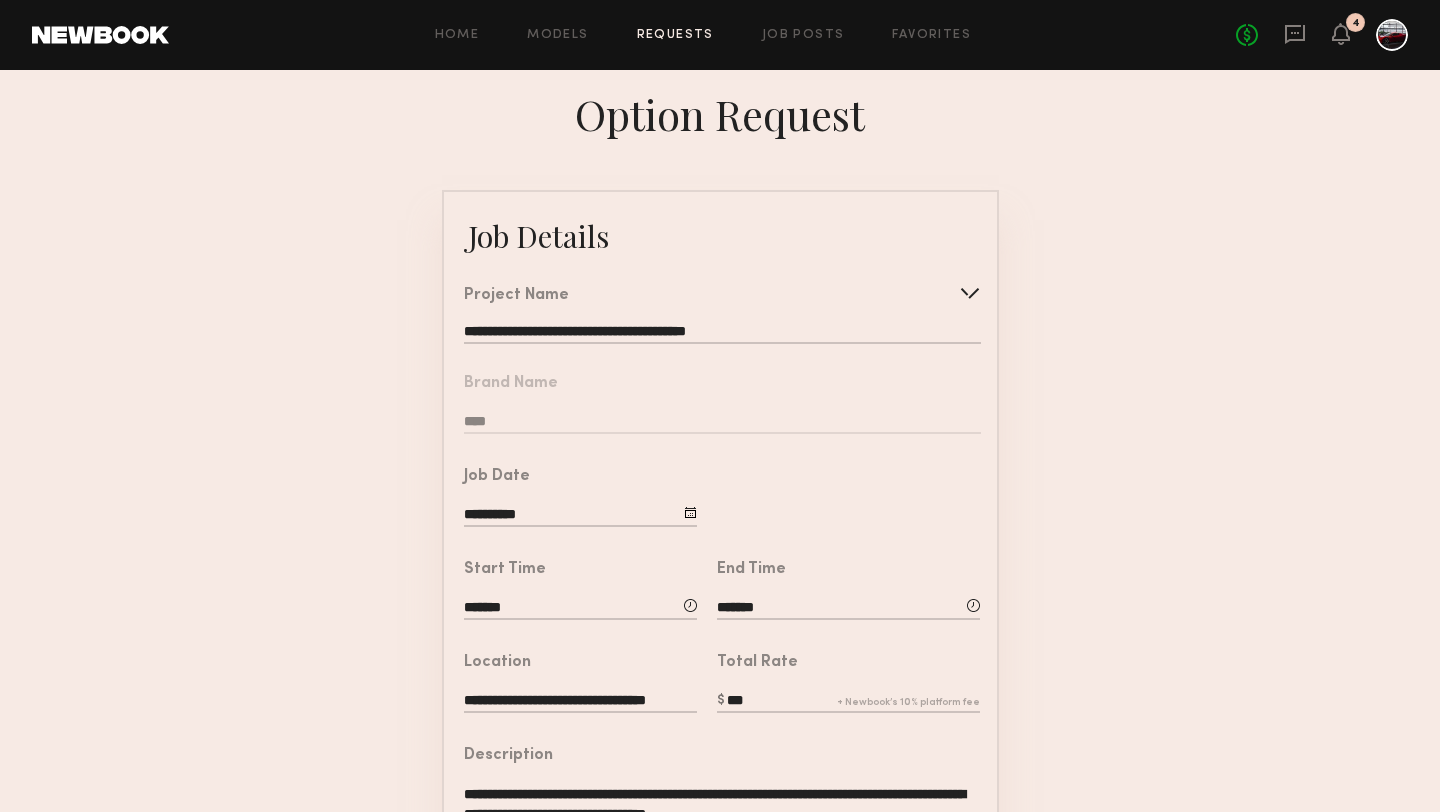 type on "***" 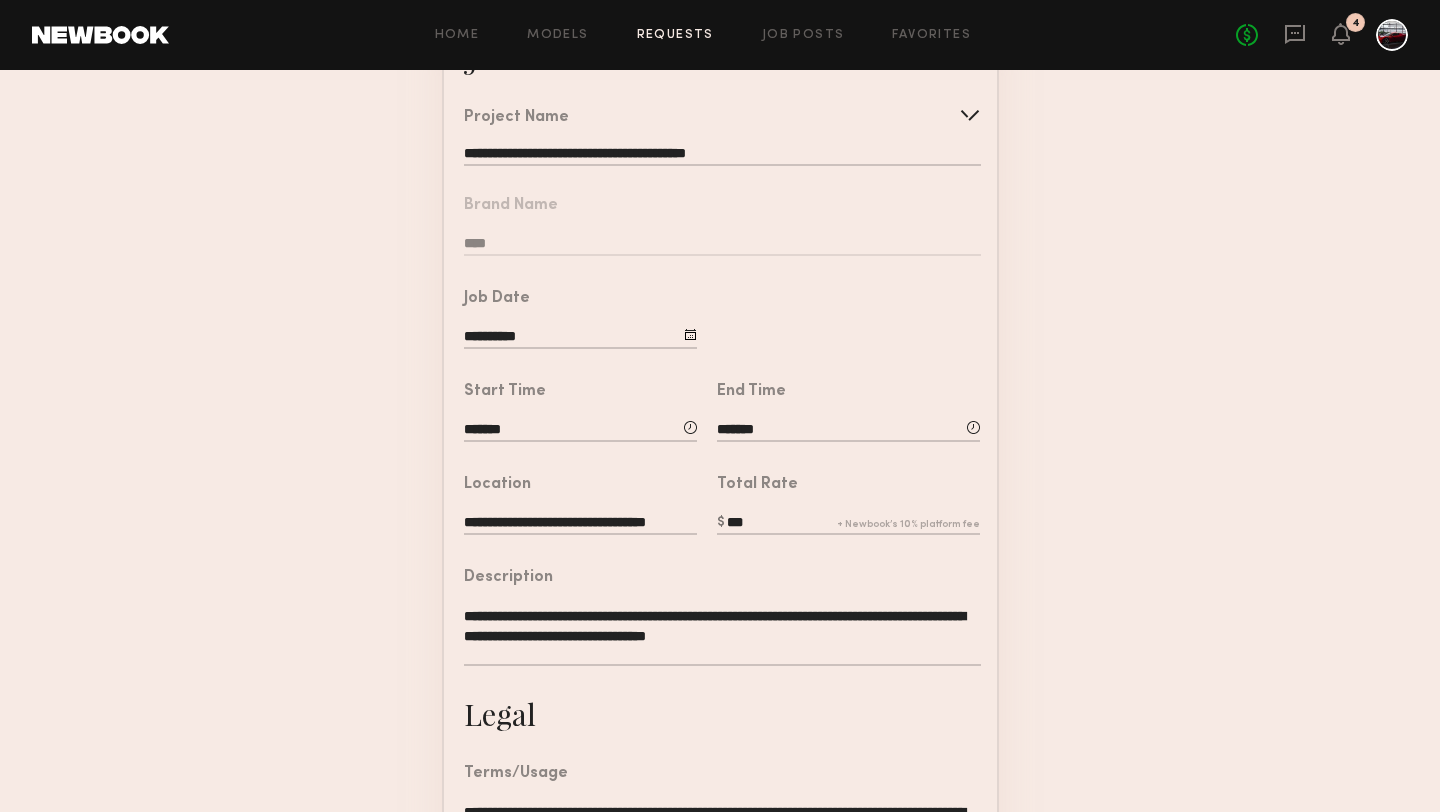 scroll, scrollTop: 504, scrollLeft: 0, axis: vertical 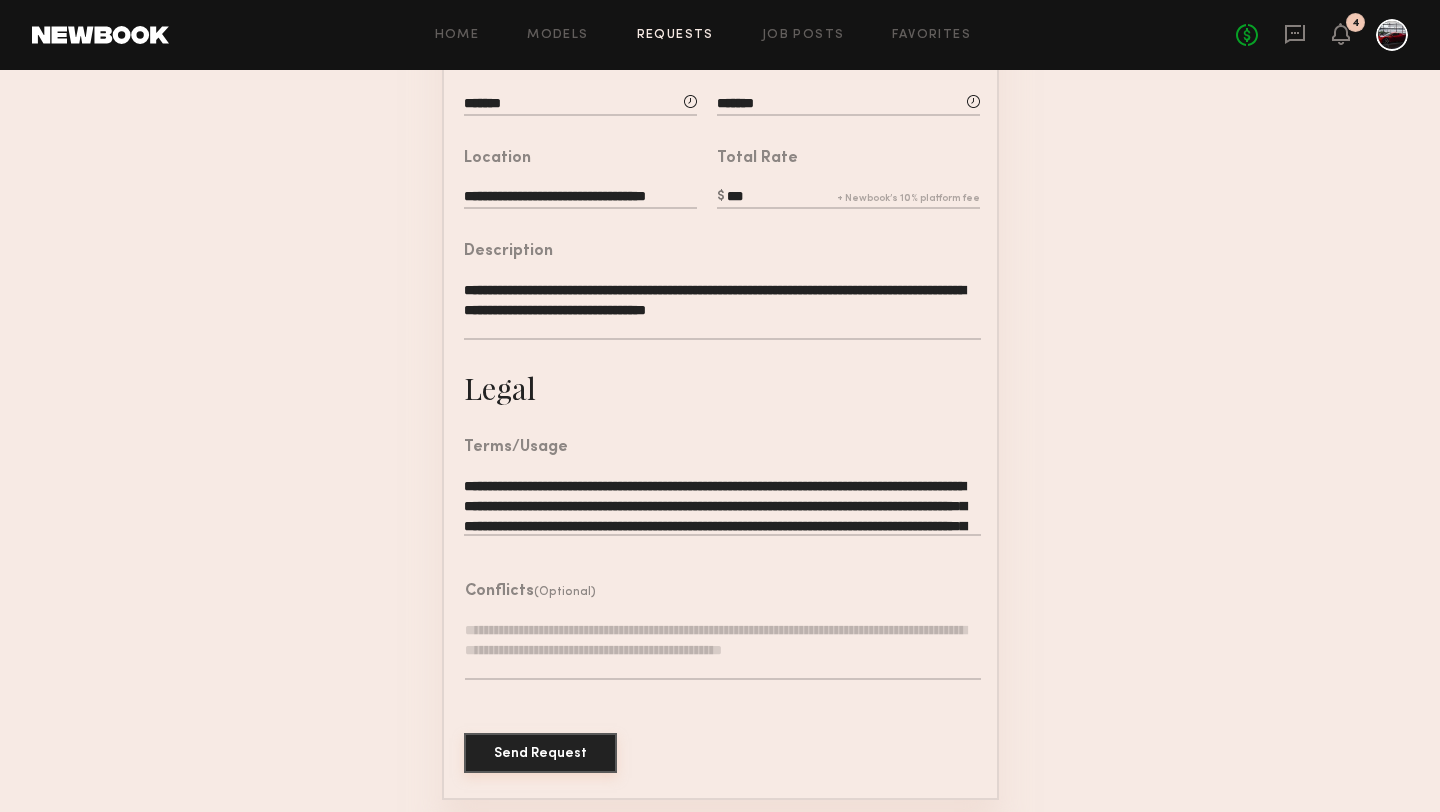 click on "Send Request" 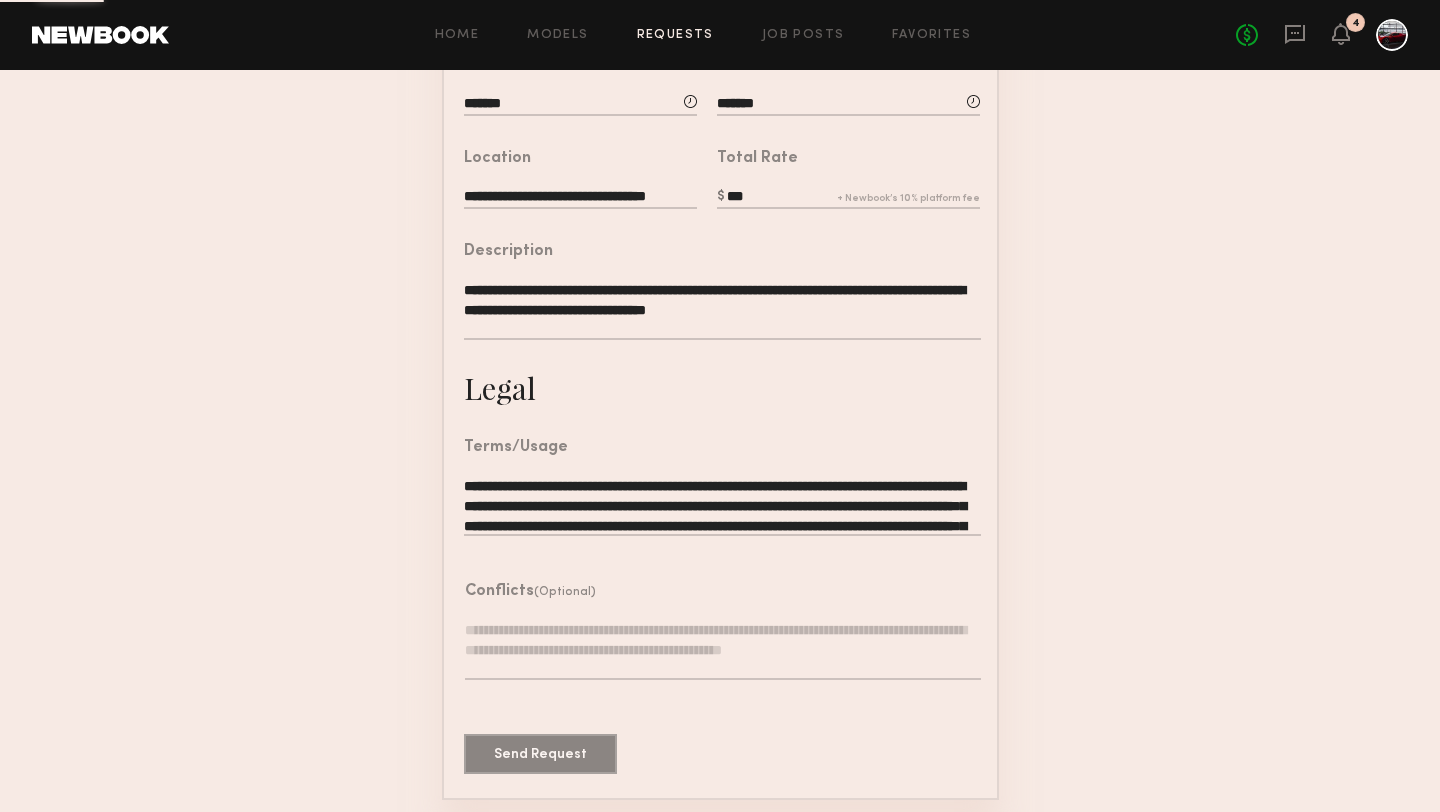 scroll, scrollTop: 0, scrollLeft: 0, axis: both 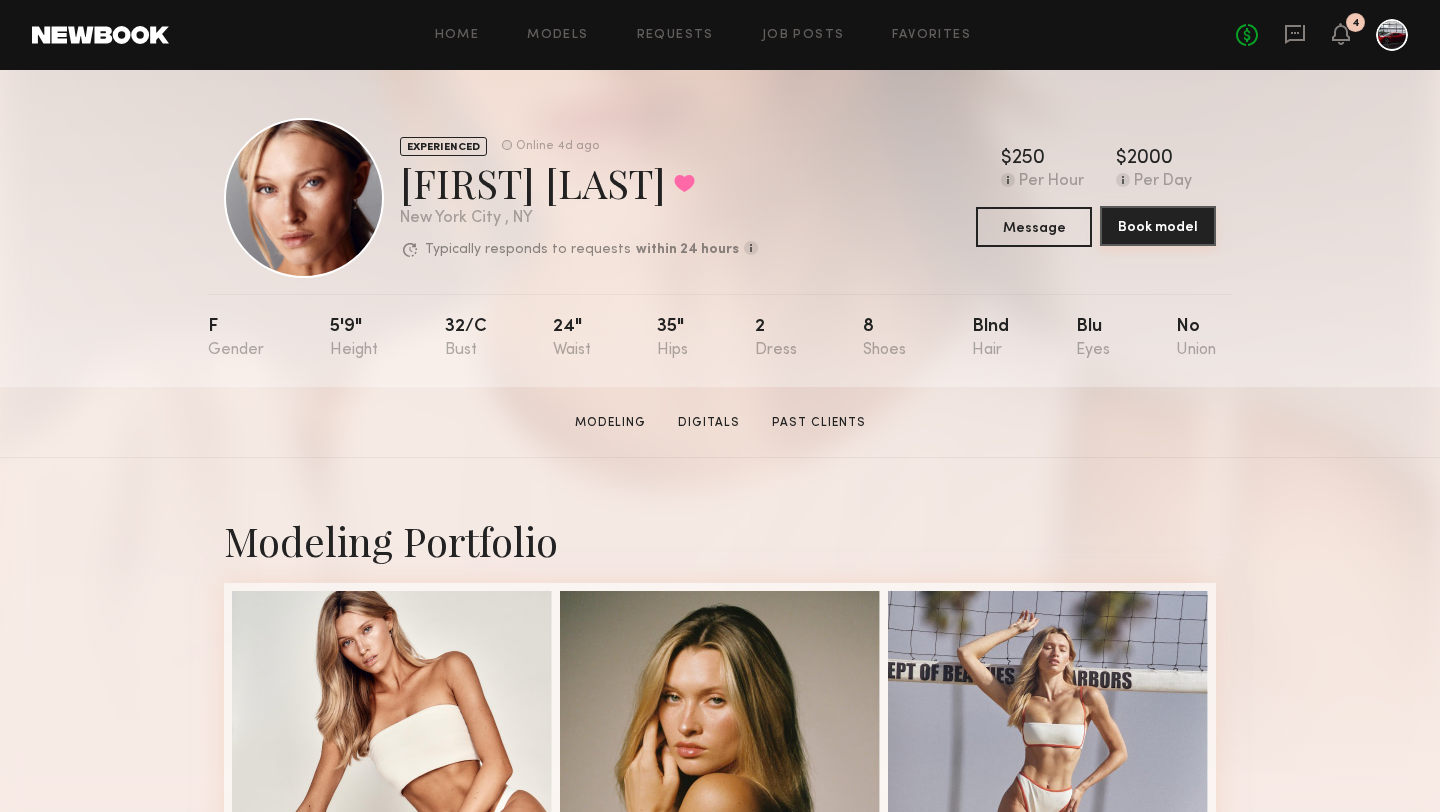 click on "Book model" 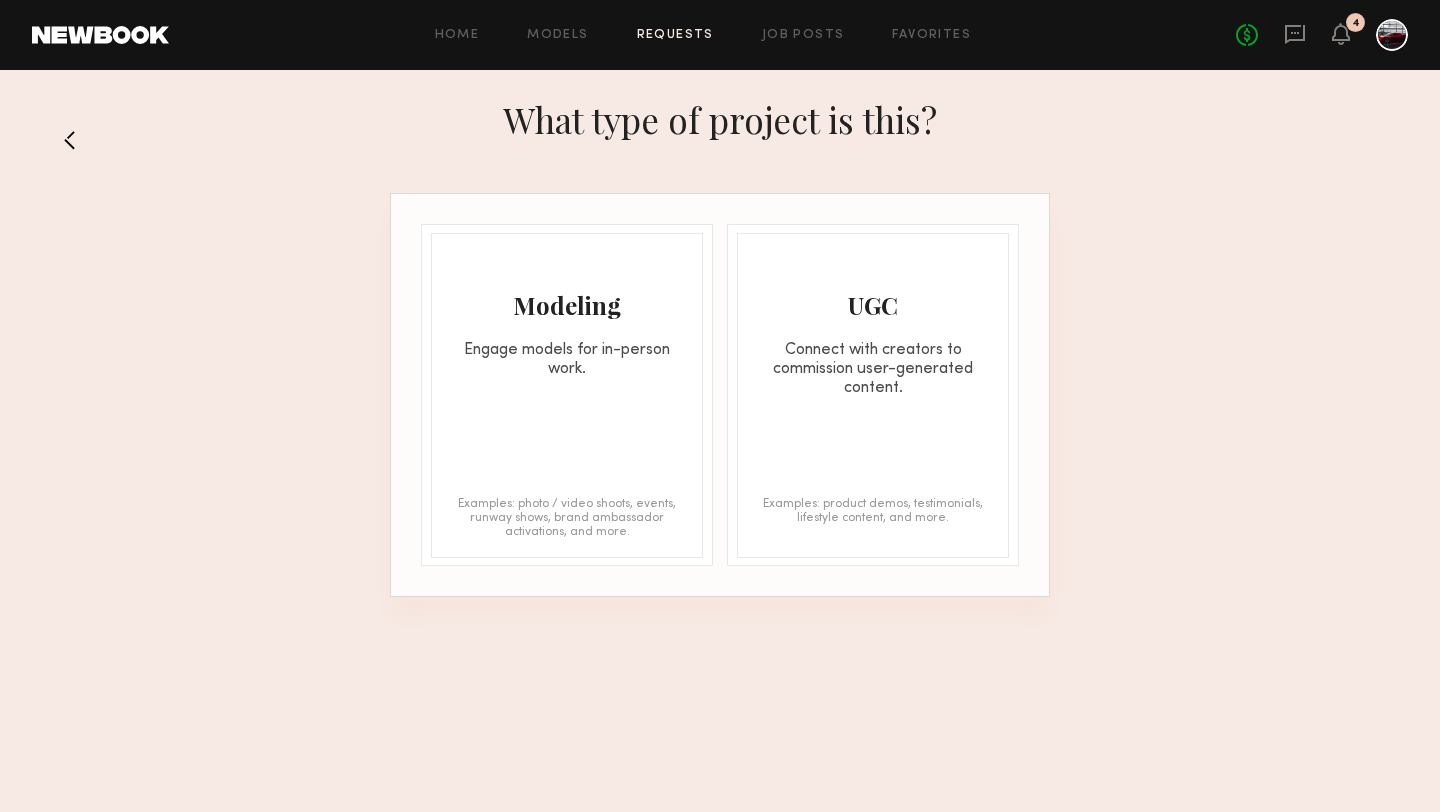 click on "Modeling Engage models for in-person work. Examples: photo / video shoots, events, runway shows, brand ambassador activations, and more." 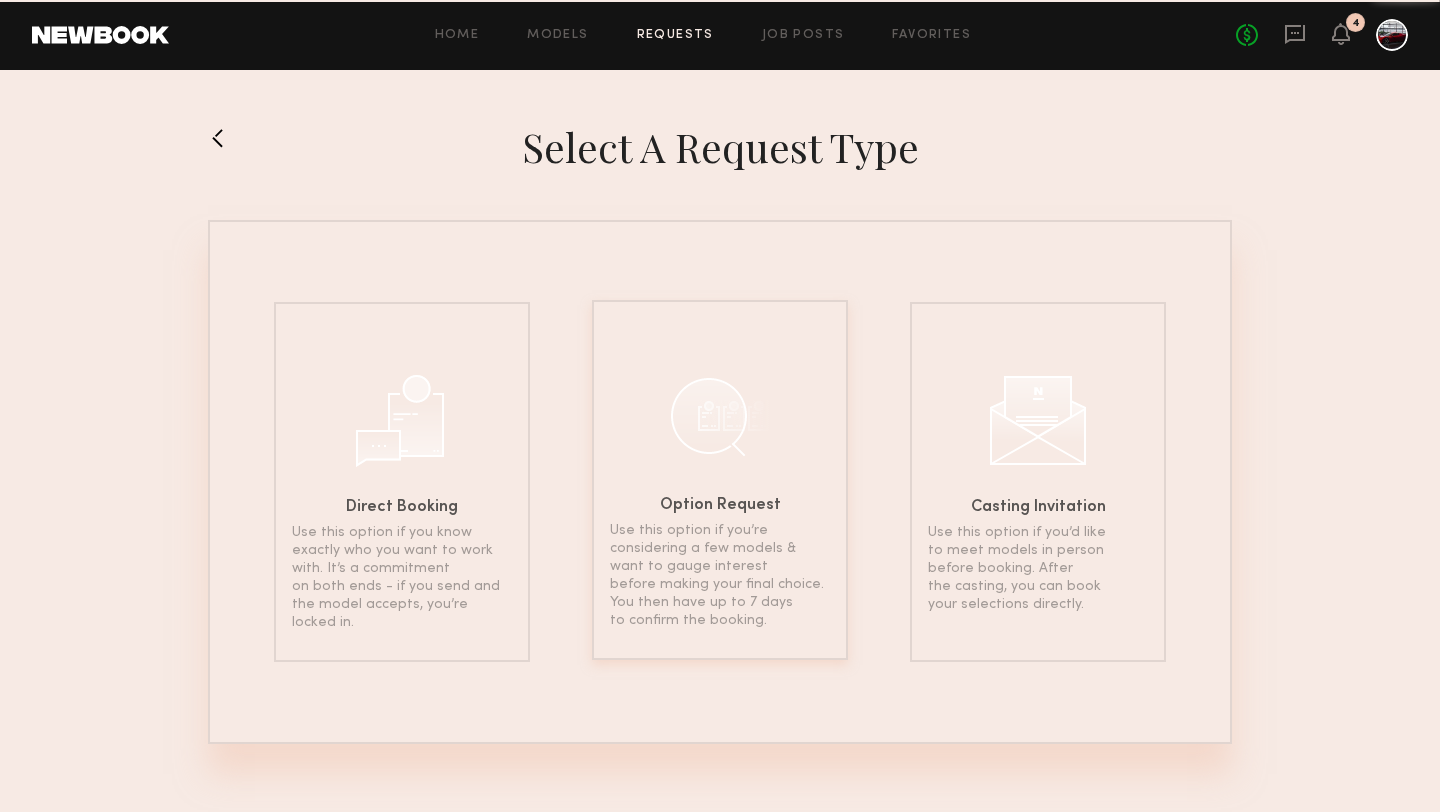 click 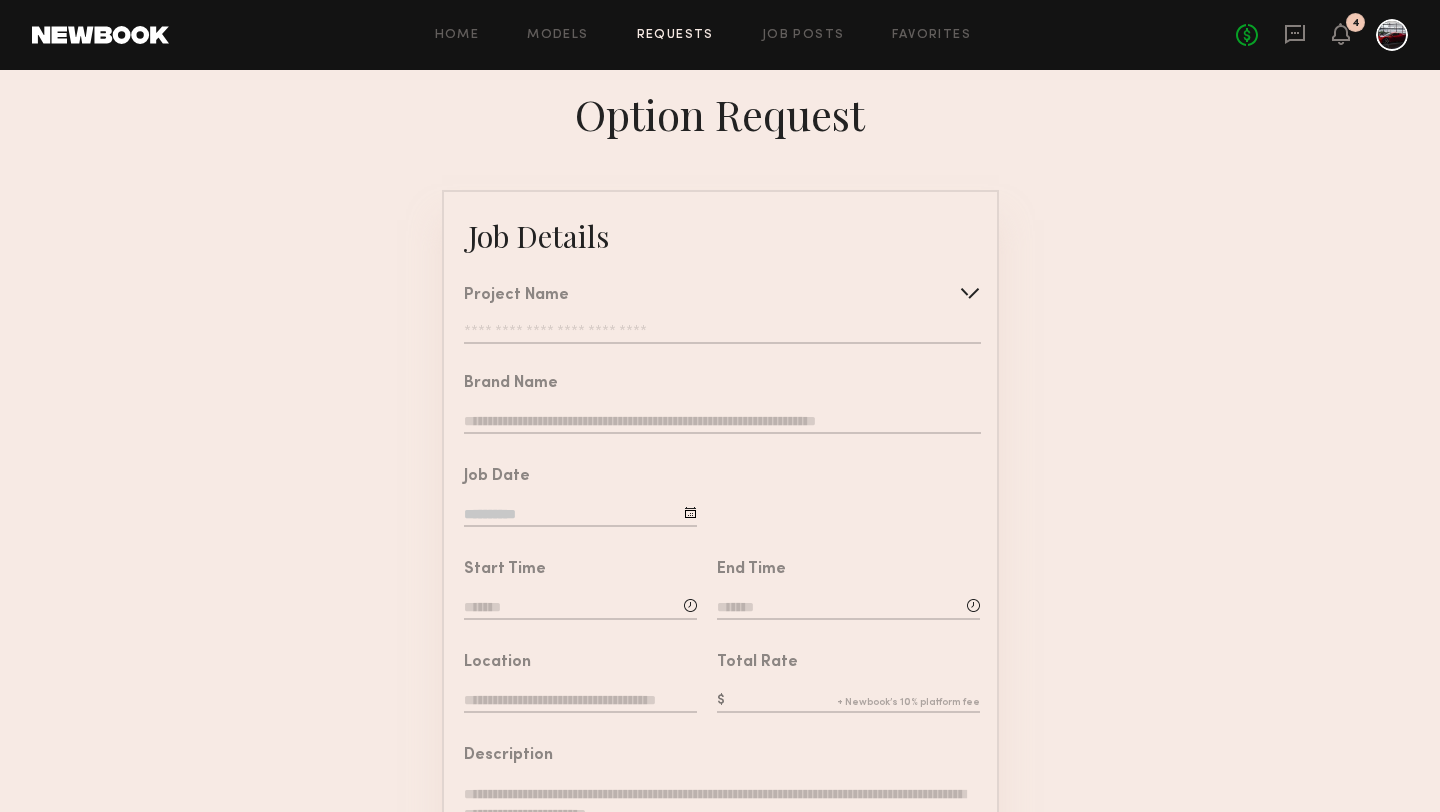 click on "Project Name   Create   Use recent modeling project  BOND | Professional Brand Introduction Video  Luxury Private Jet | Photoshoot  Classic Car Club Photoshoot" 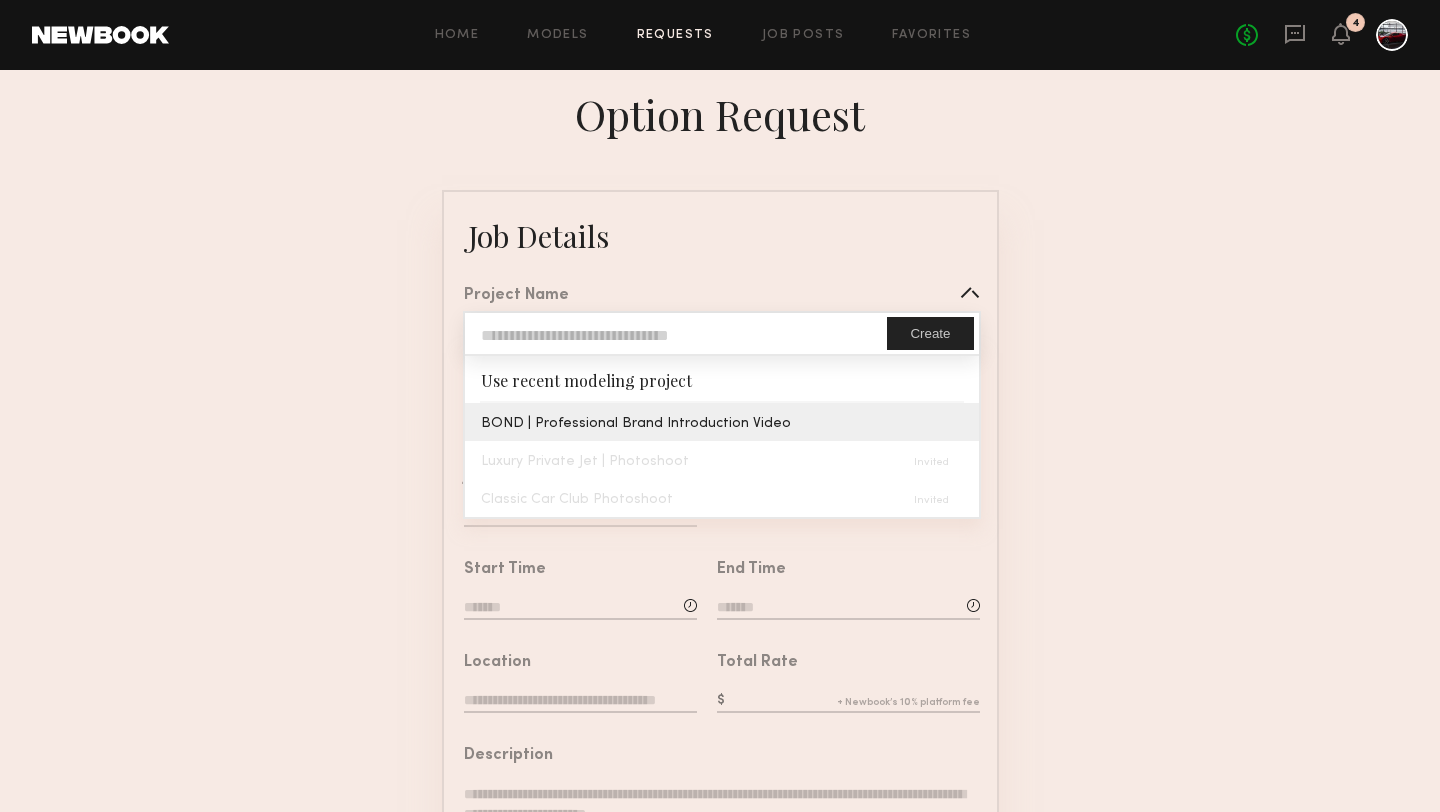 type on "**********" 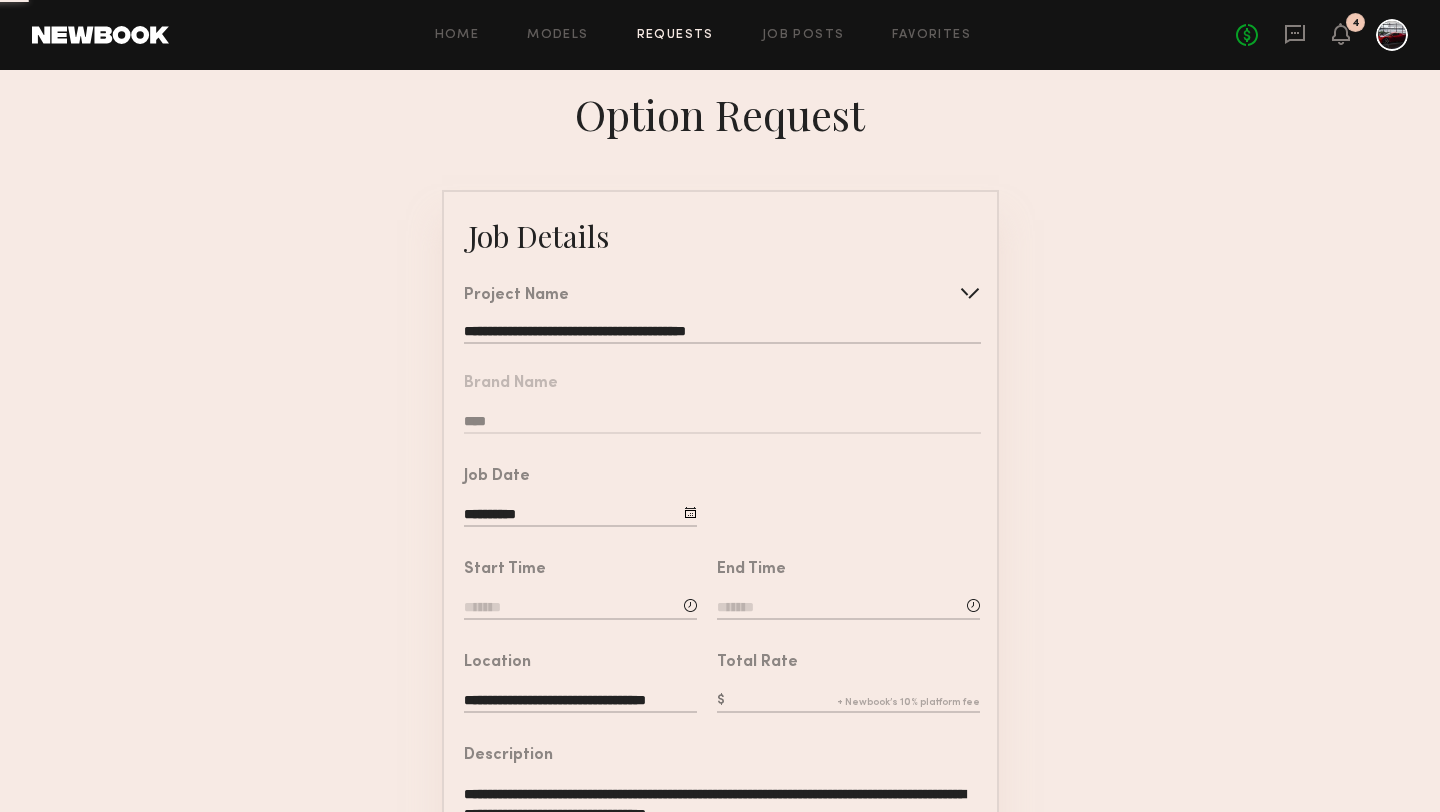 click on "**********" 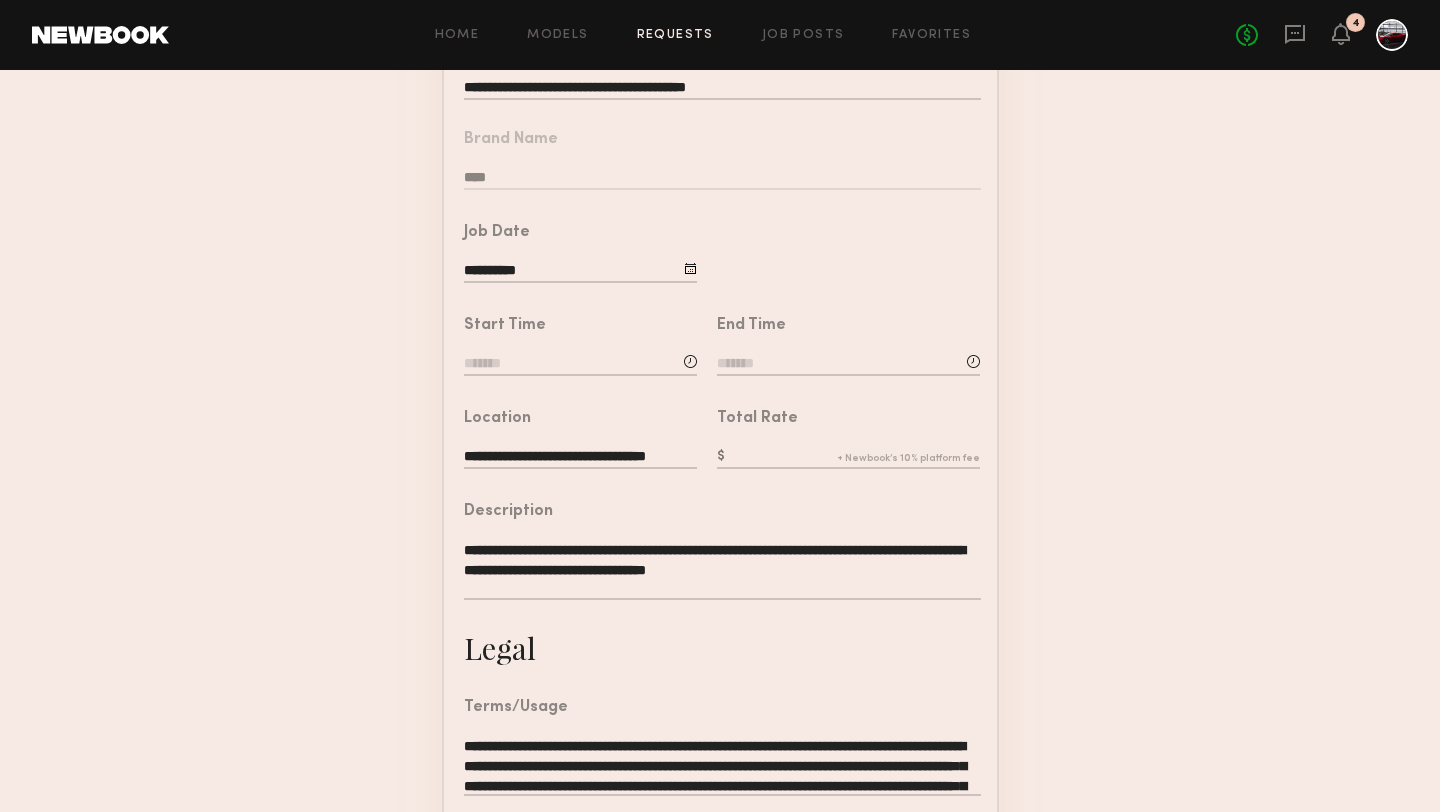 scroll, scrollTop: 323, scrollLeft: 0, axis: vertical 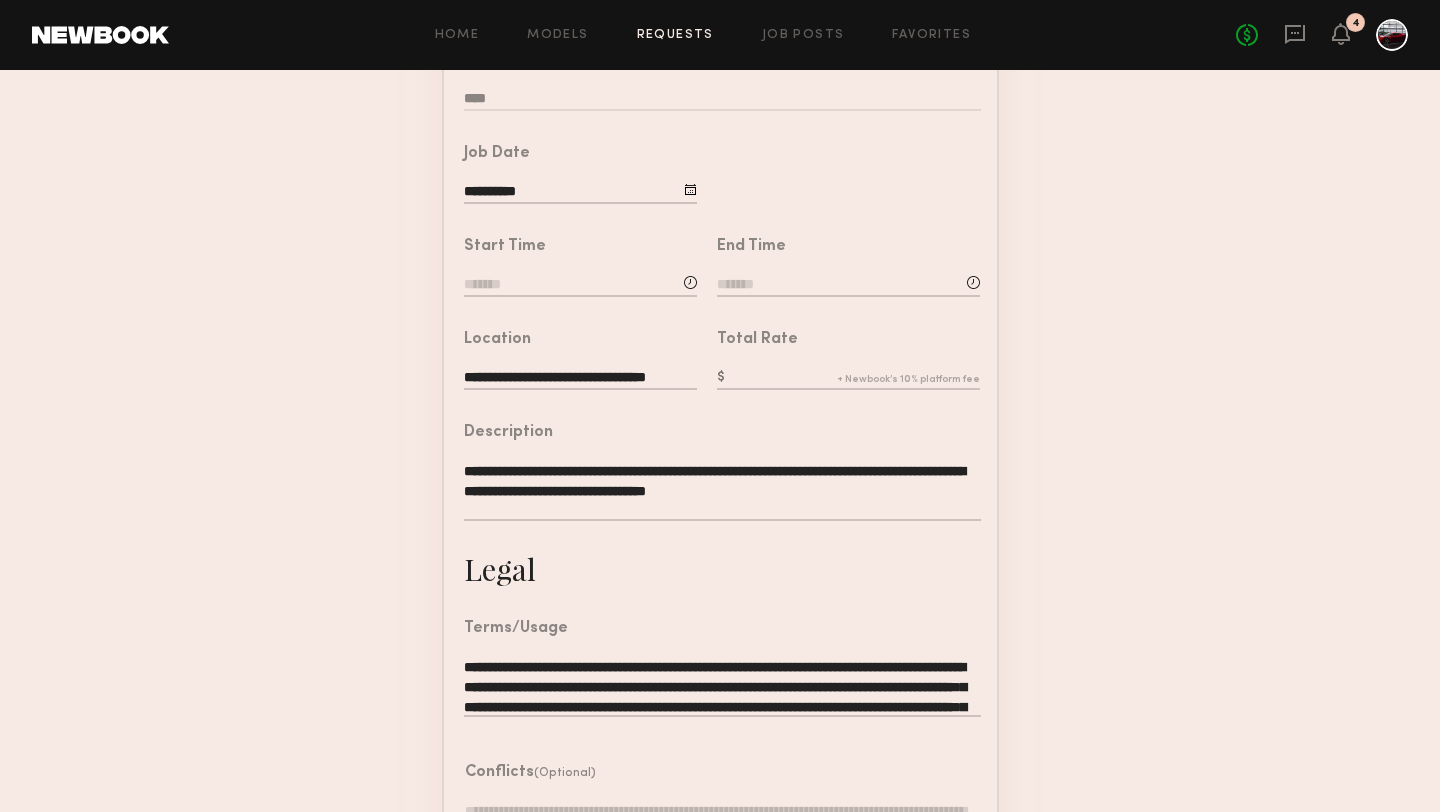click 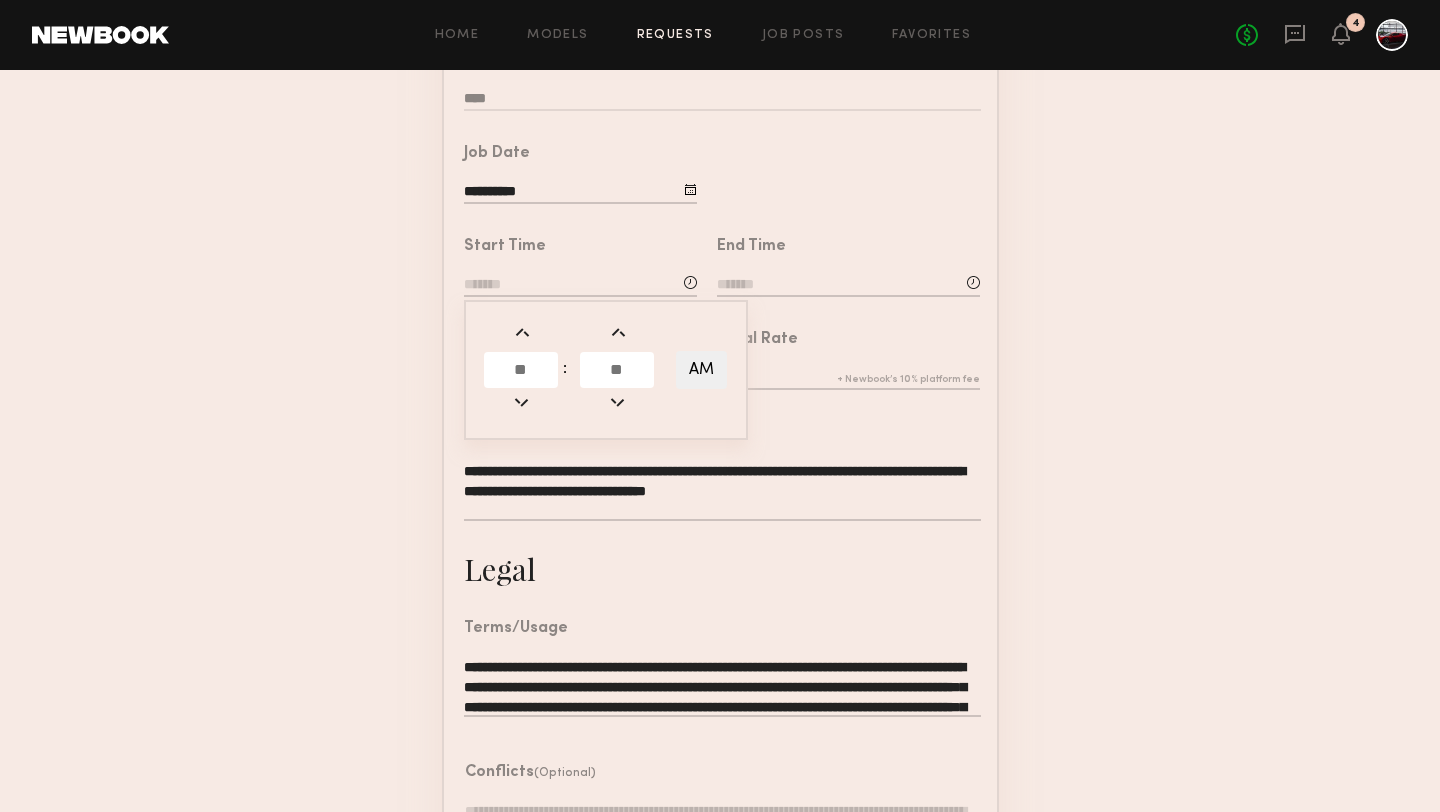 click 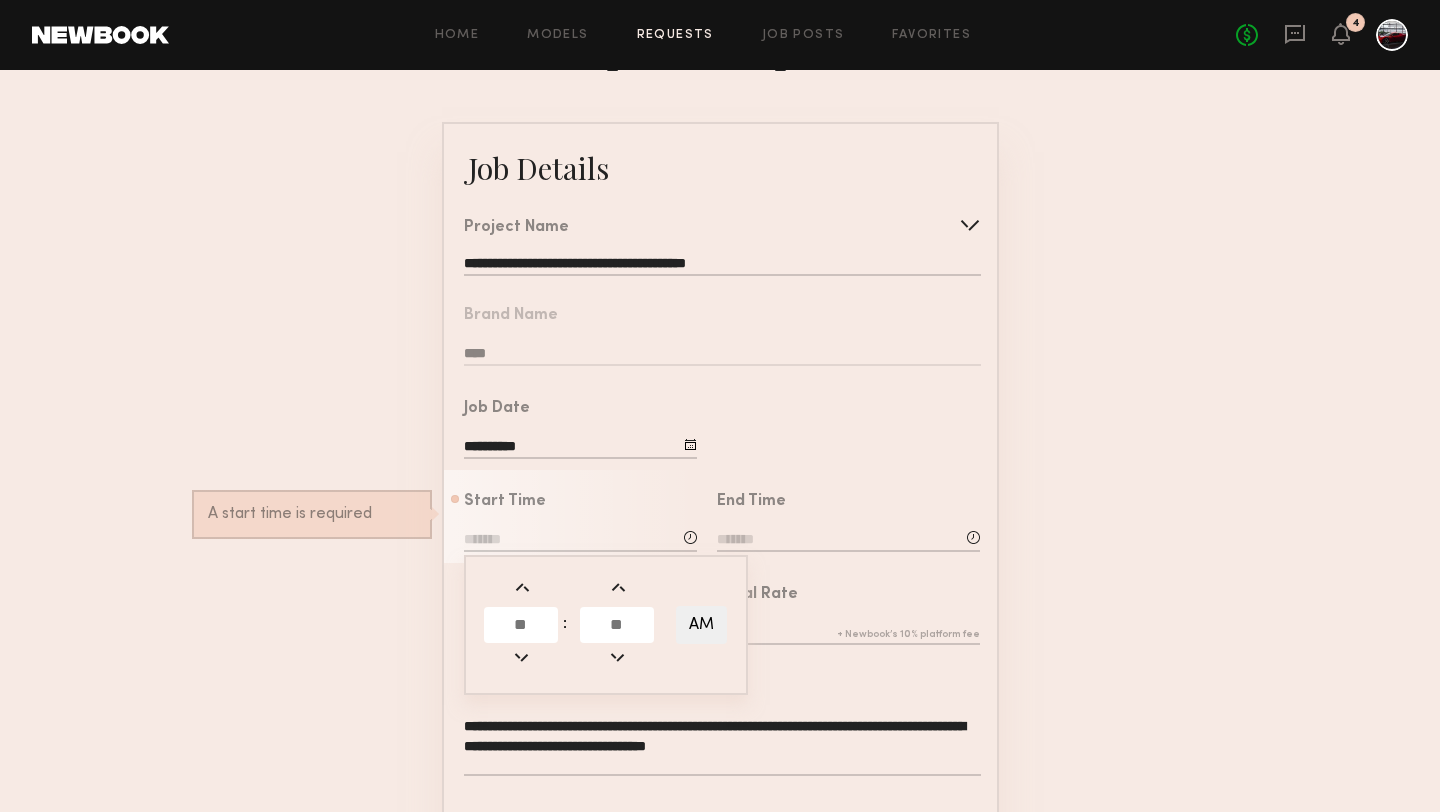 scroll, scrollTop: 0, scrollLeft: 0, axis: both 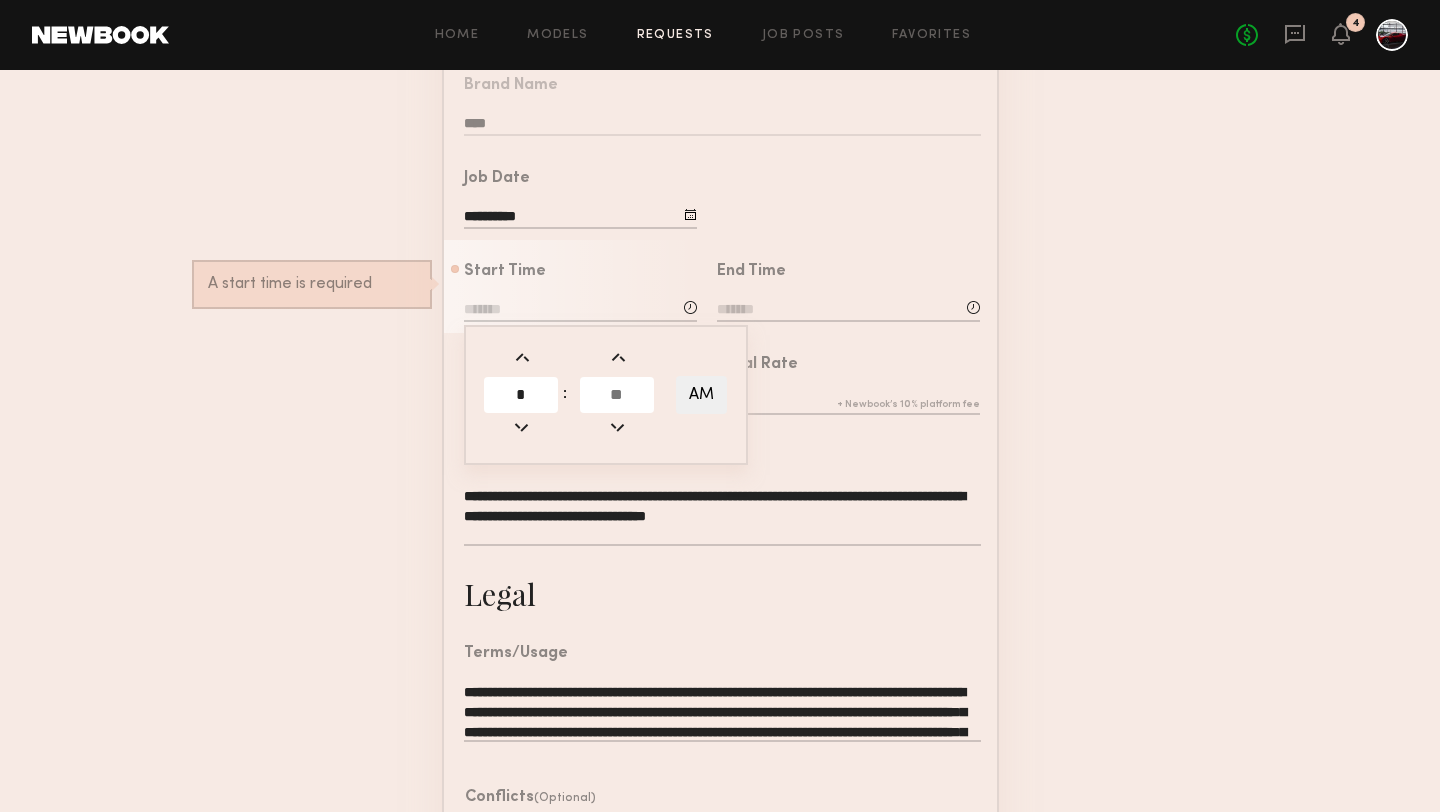 type on "*" 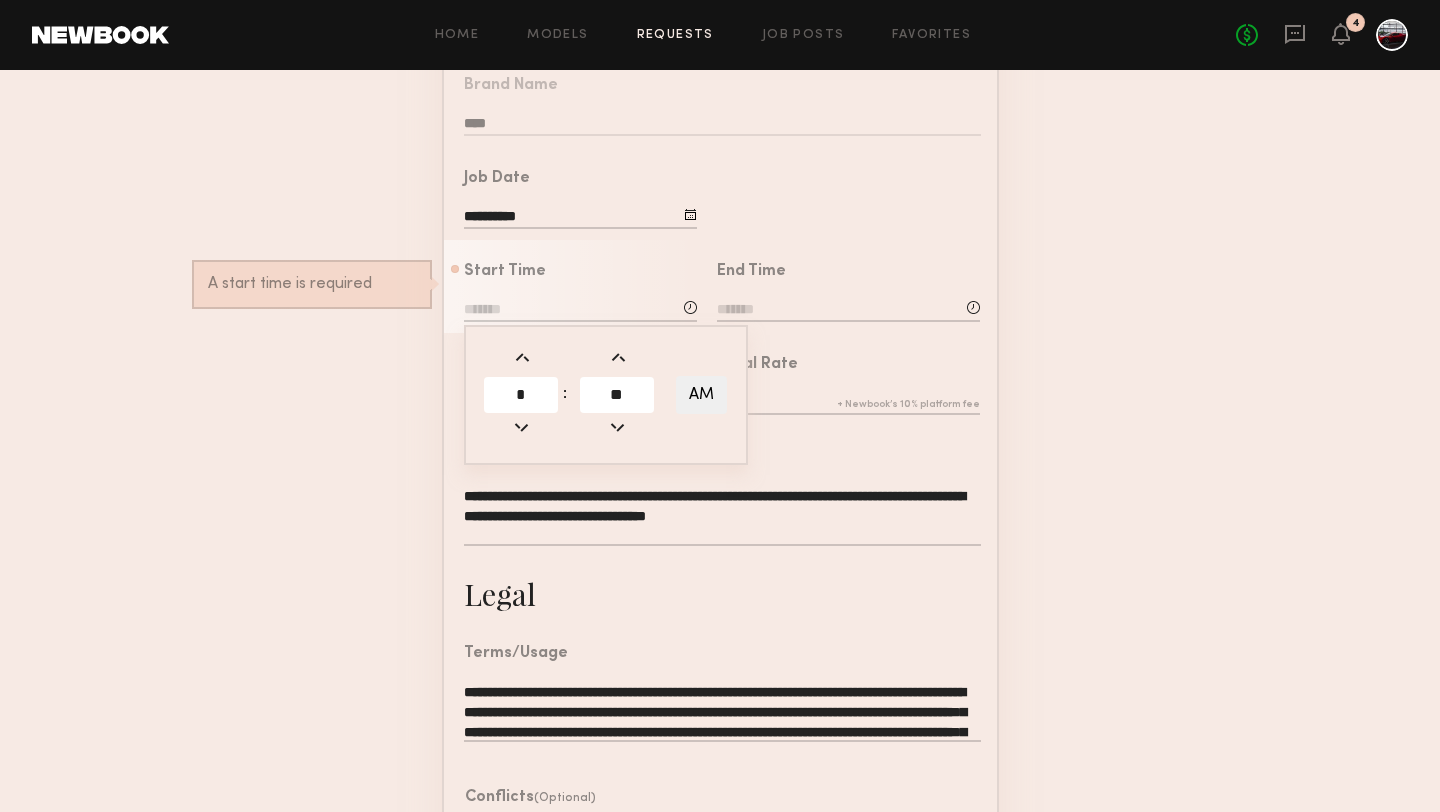 type on "**" 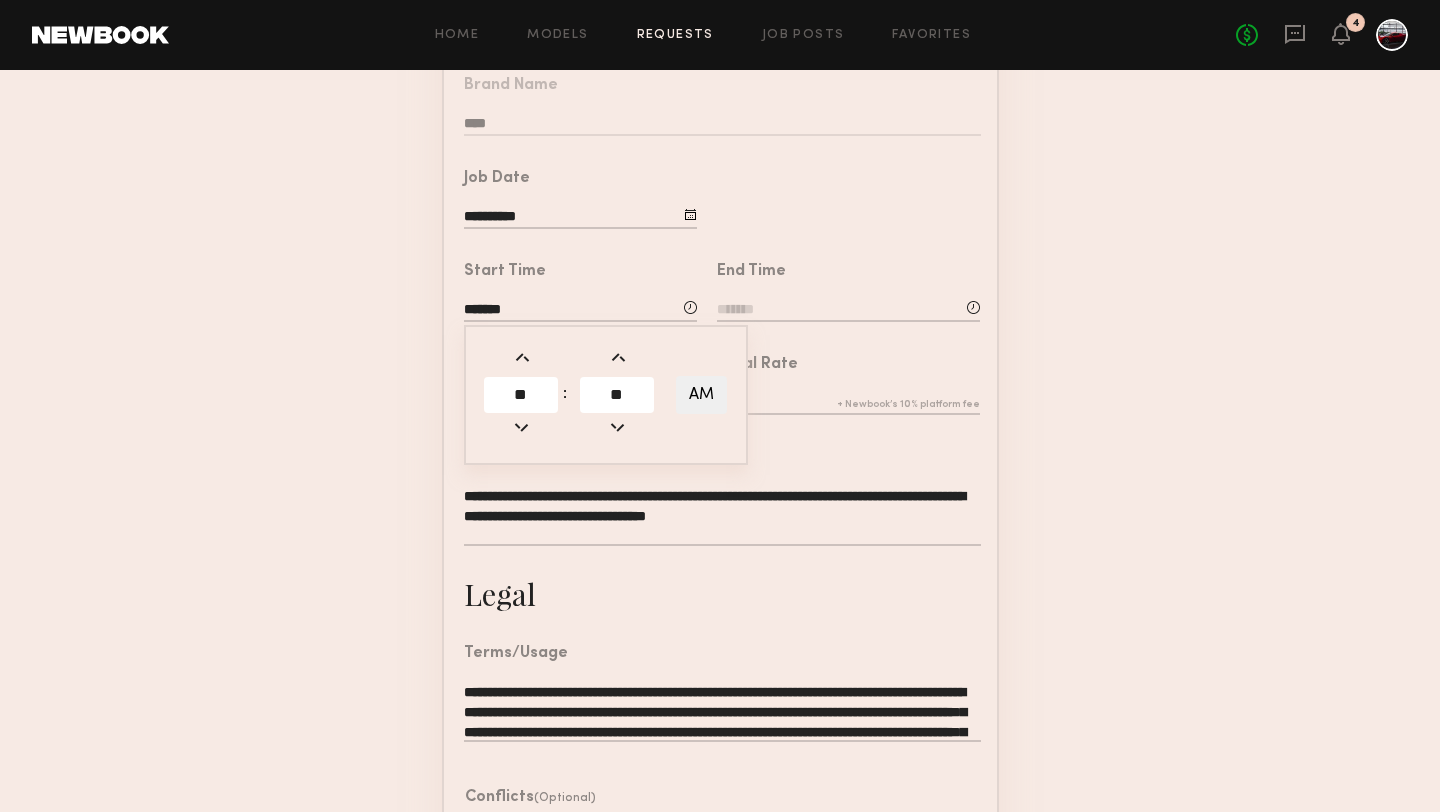 click on "AM" 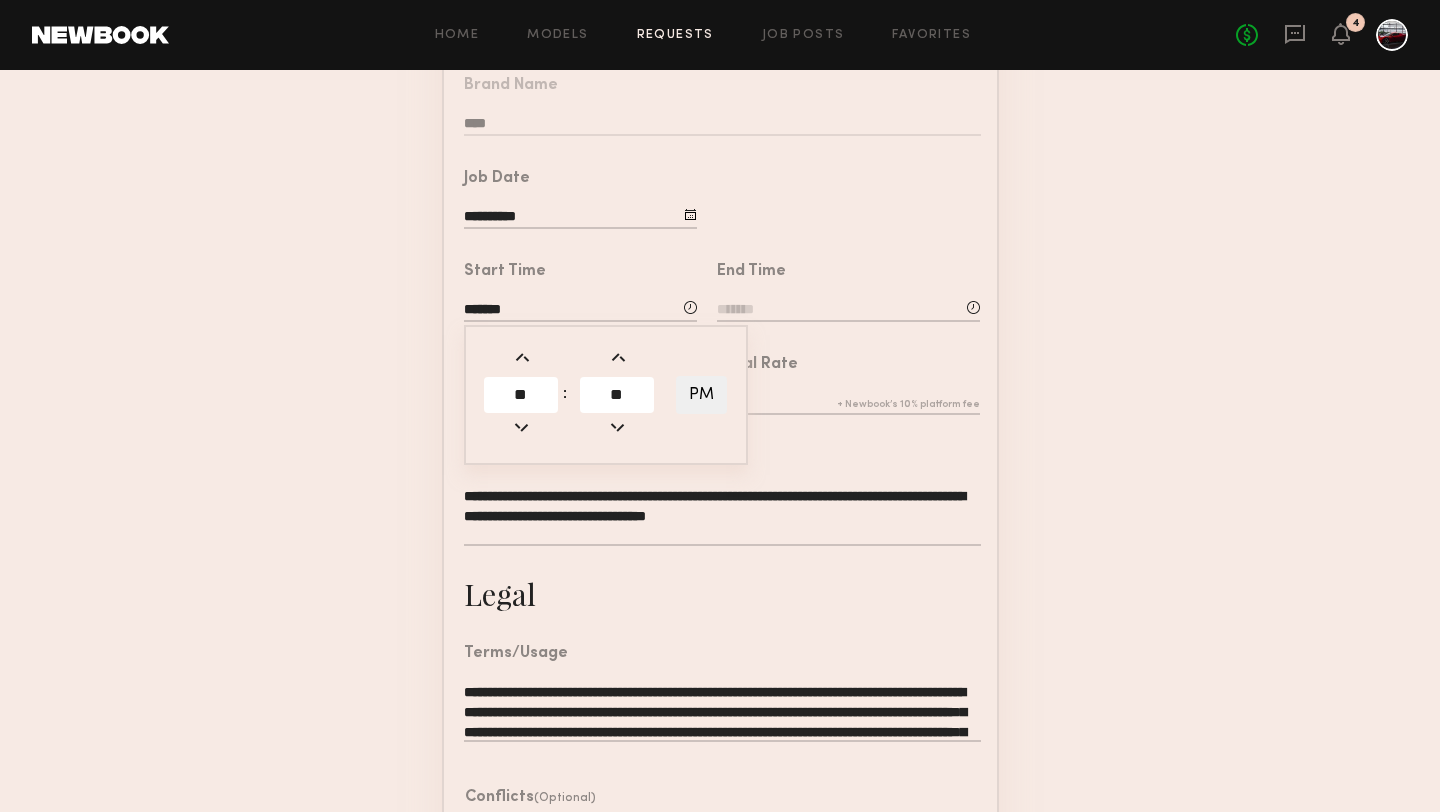 click 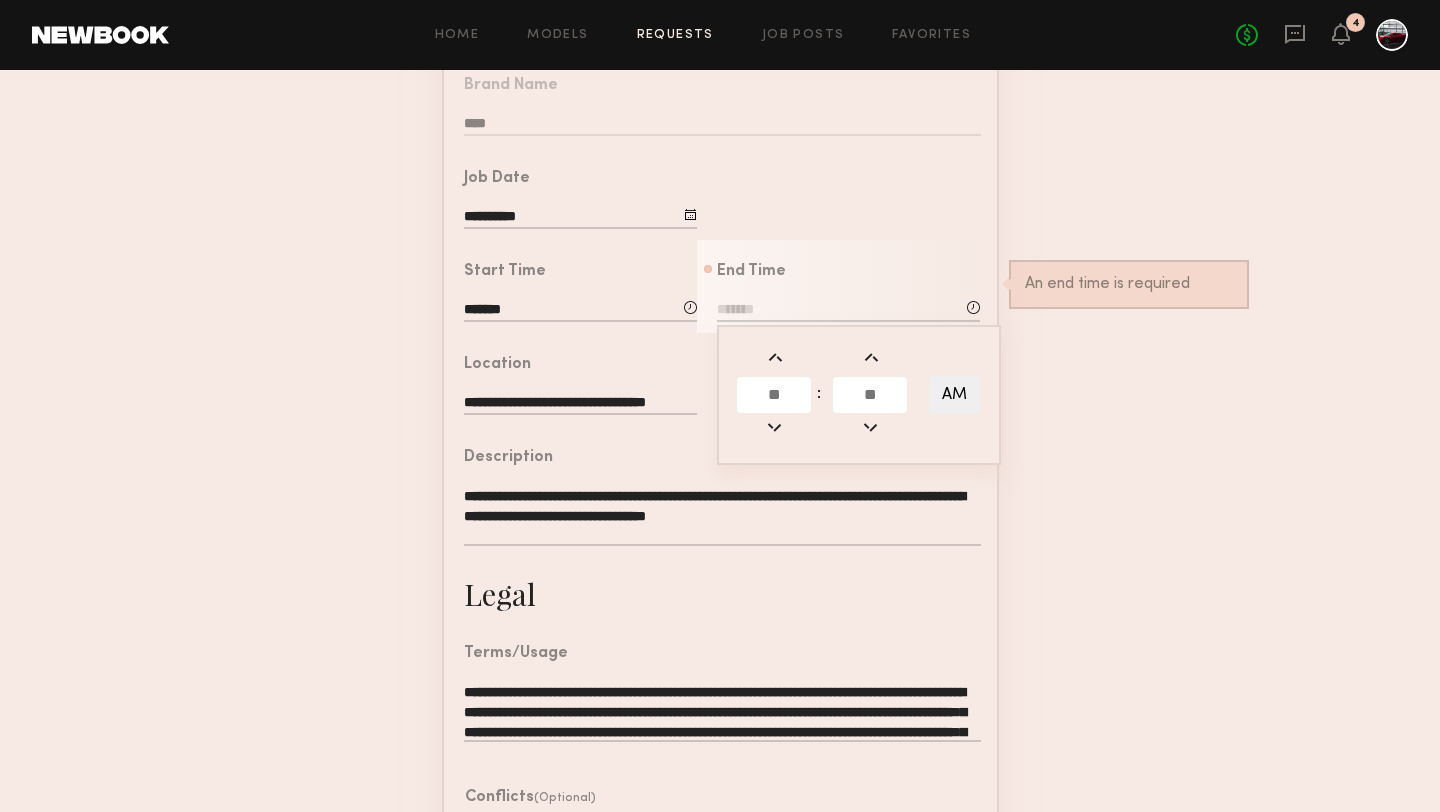 click 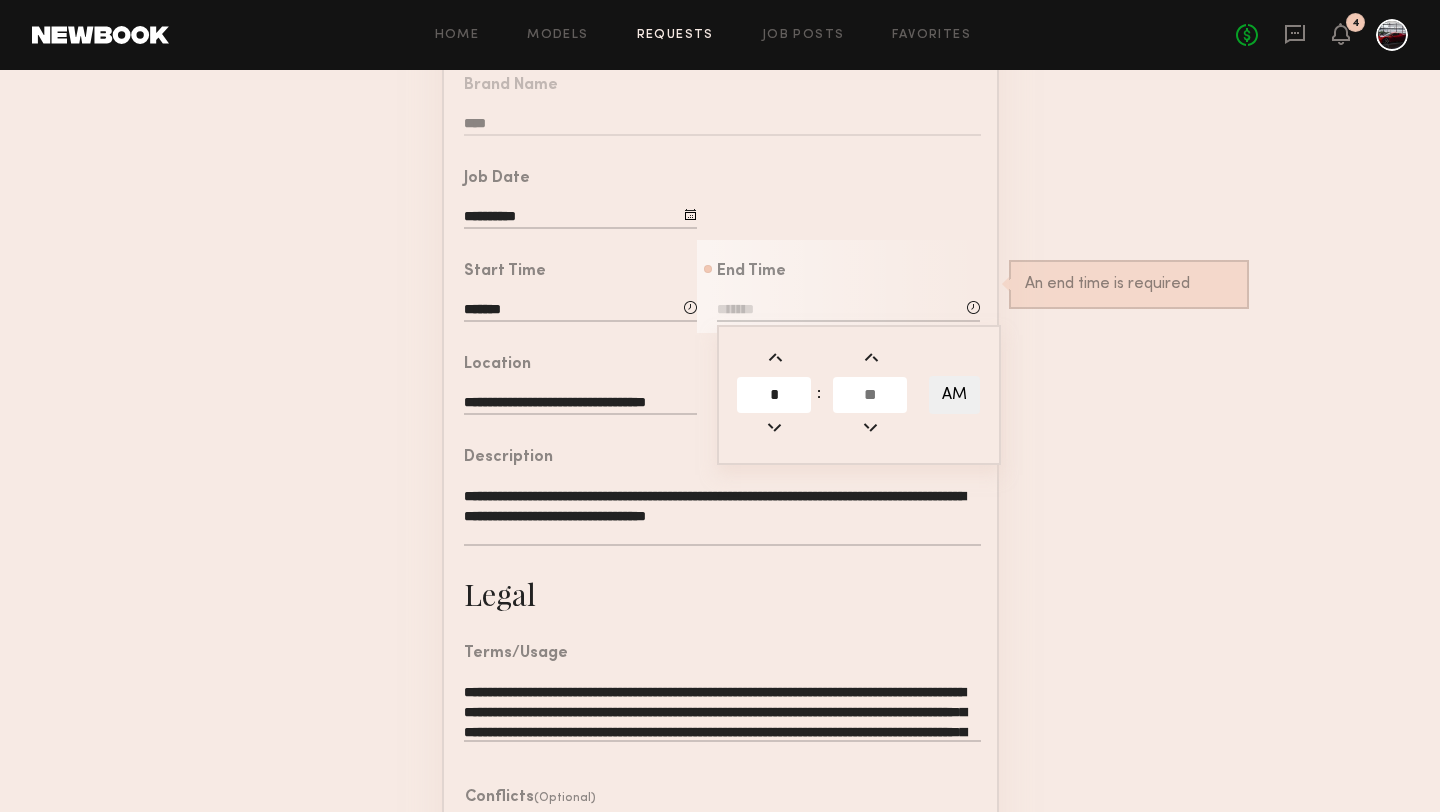 type on "*" 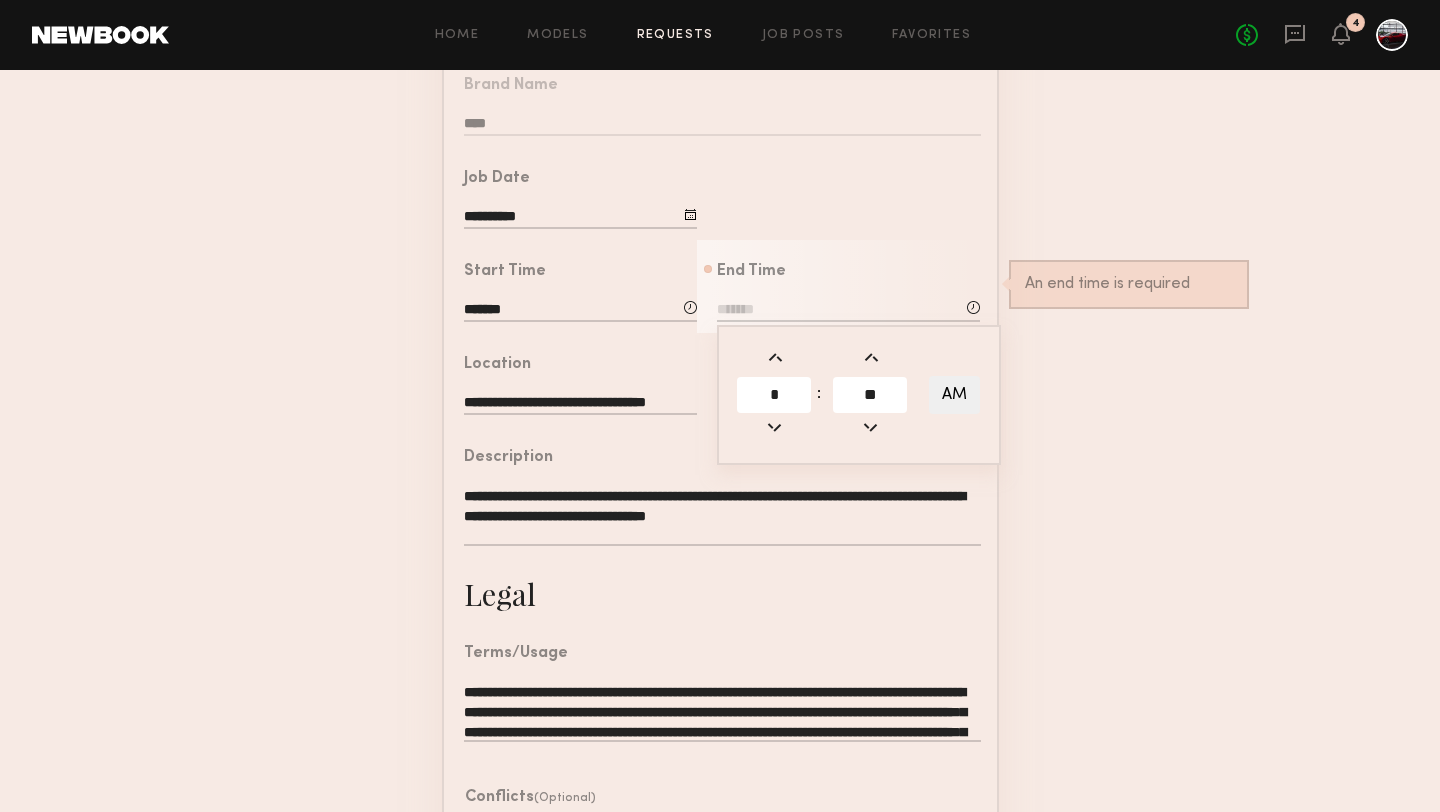 type on "**" 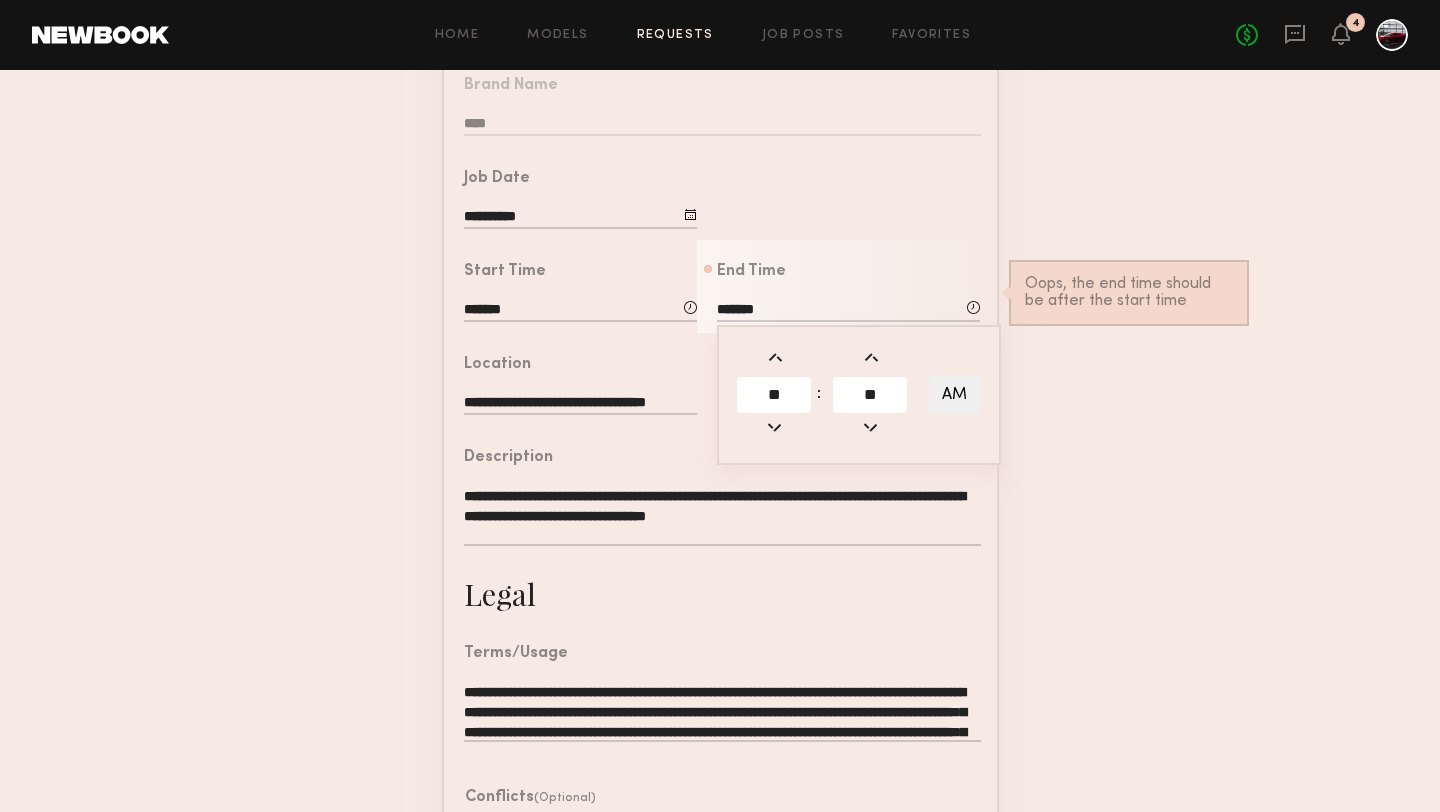 click on "AM" 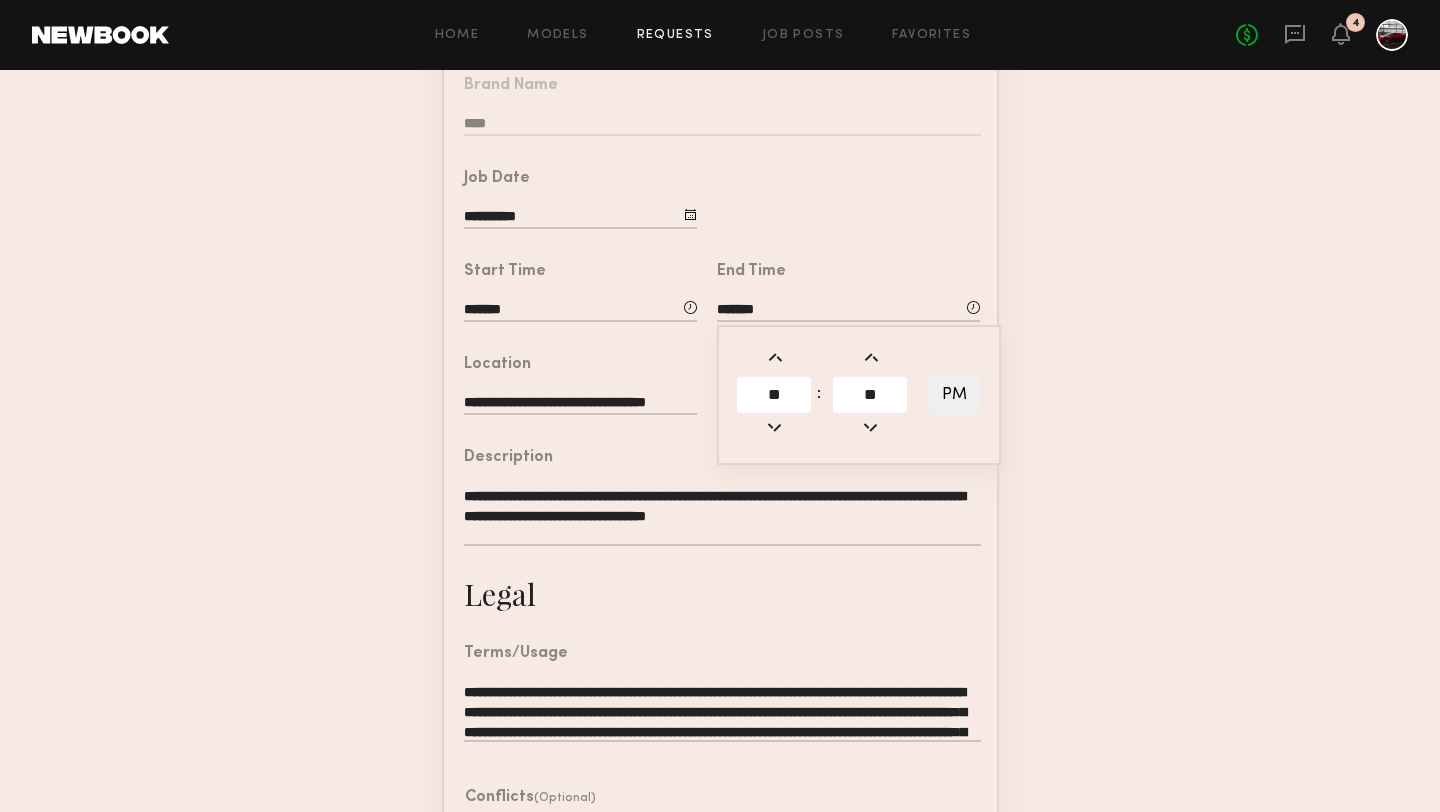 click on "**********" 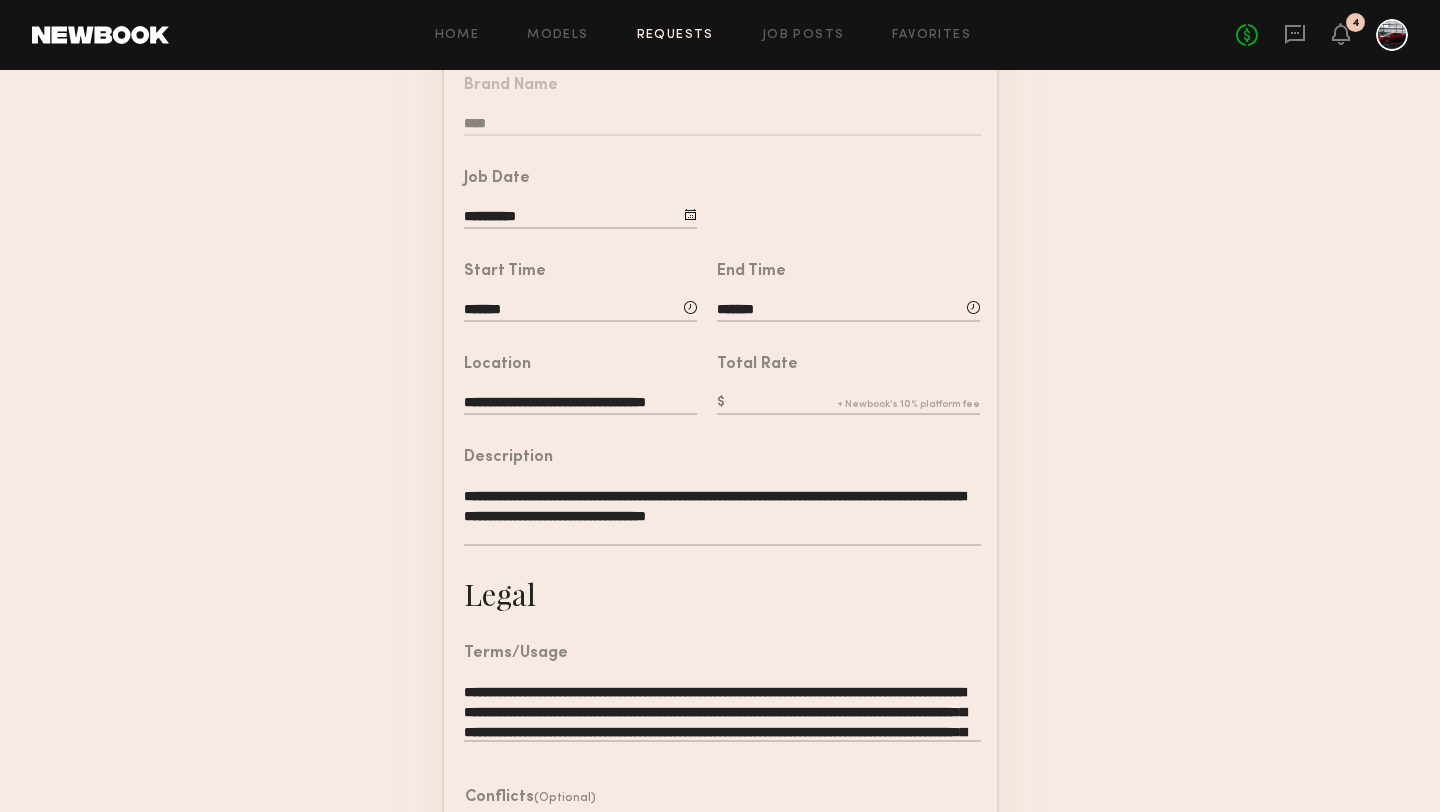 click 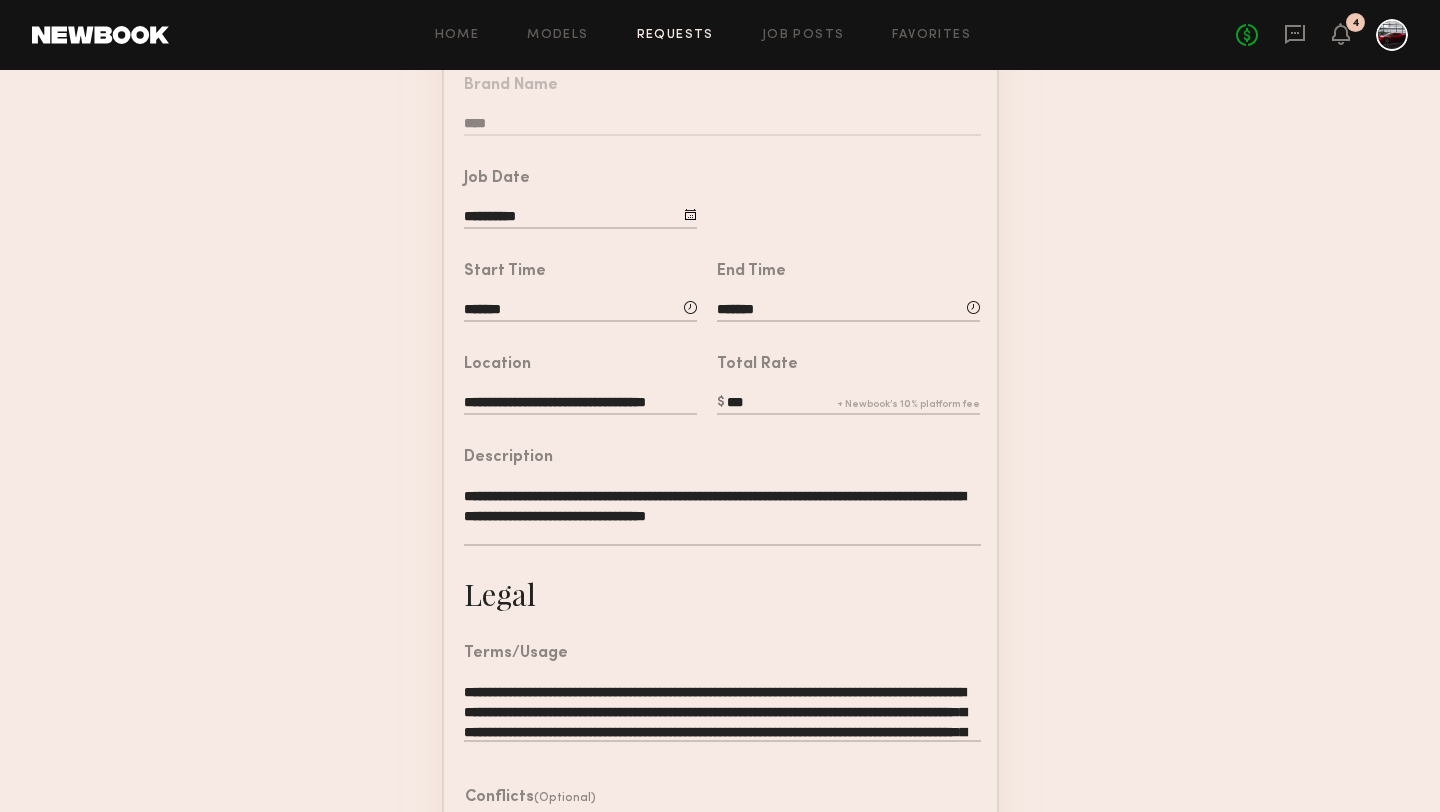 scroll, scrollTop: 504, scrollLeft: 0, axis: vertical 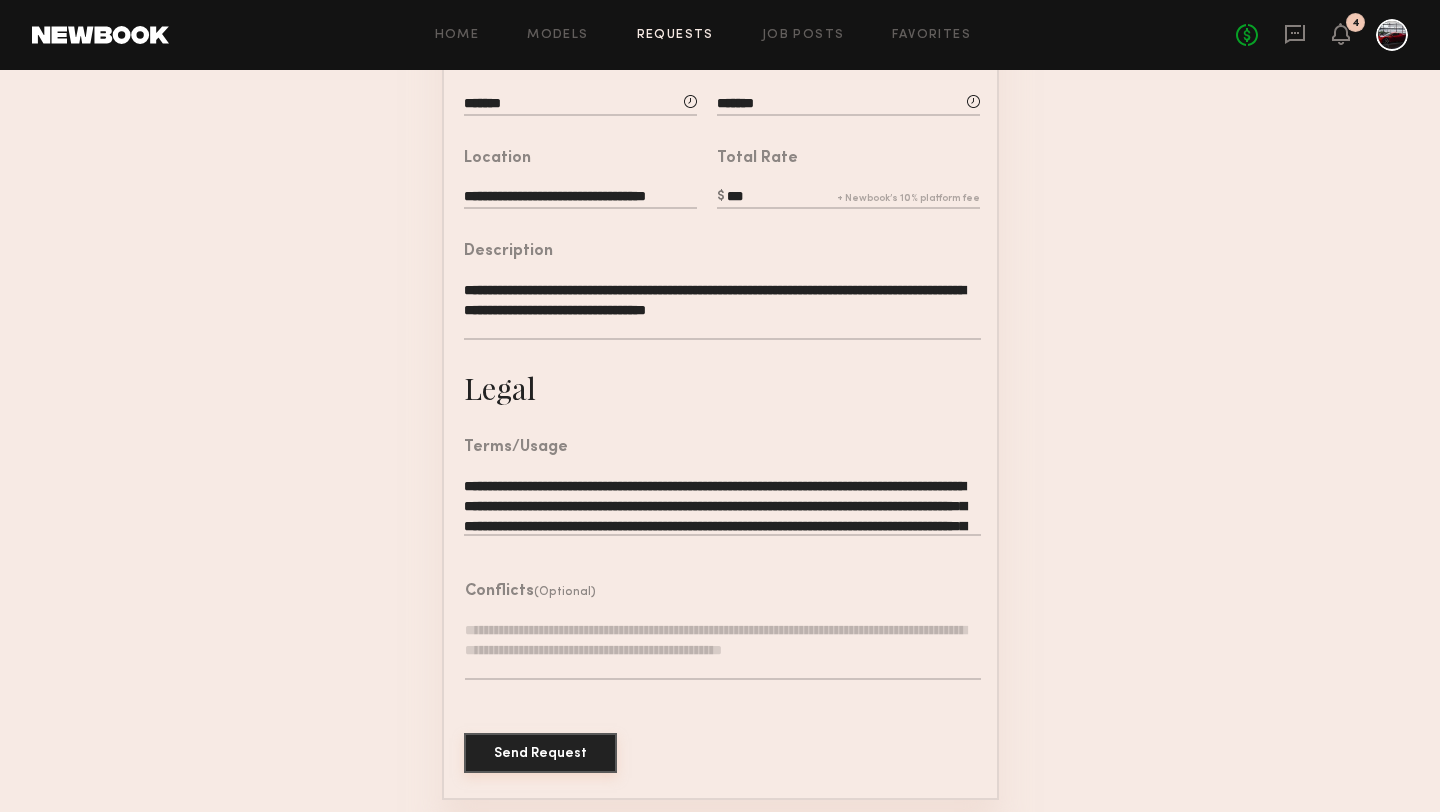 type on "***" 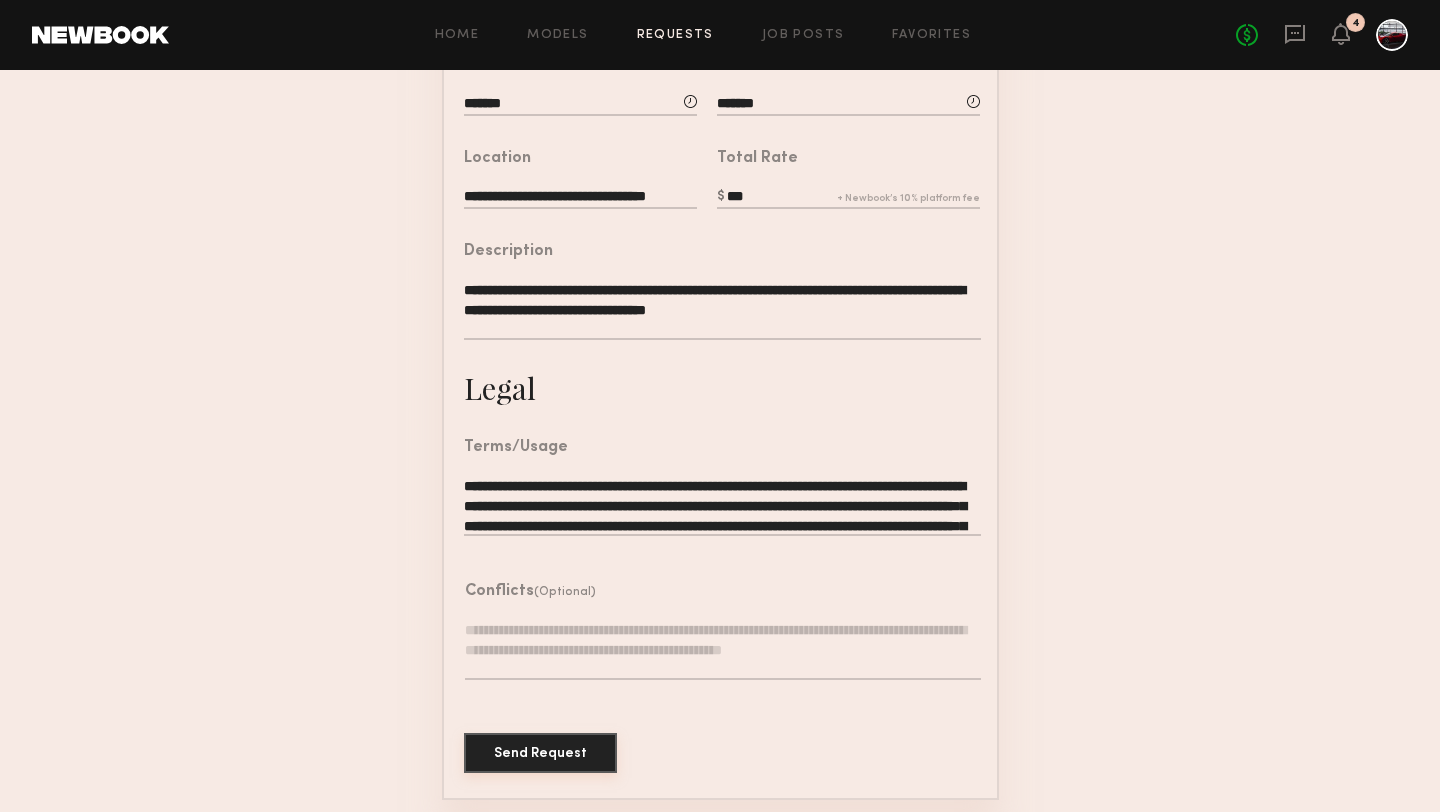 click on "Send Request" 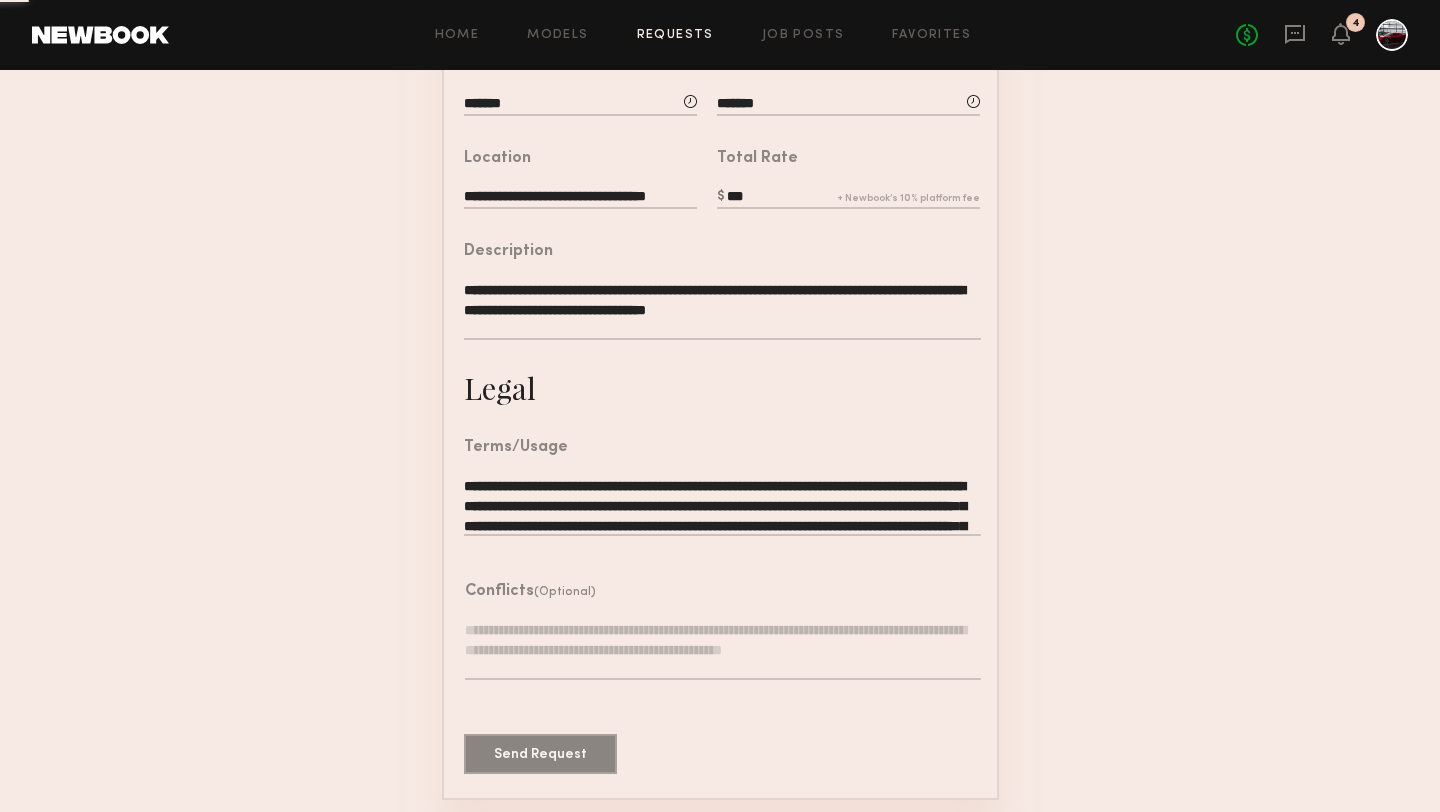 scroll, scrollTop: 0, scrollLeft: 0, axis: both 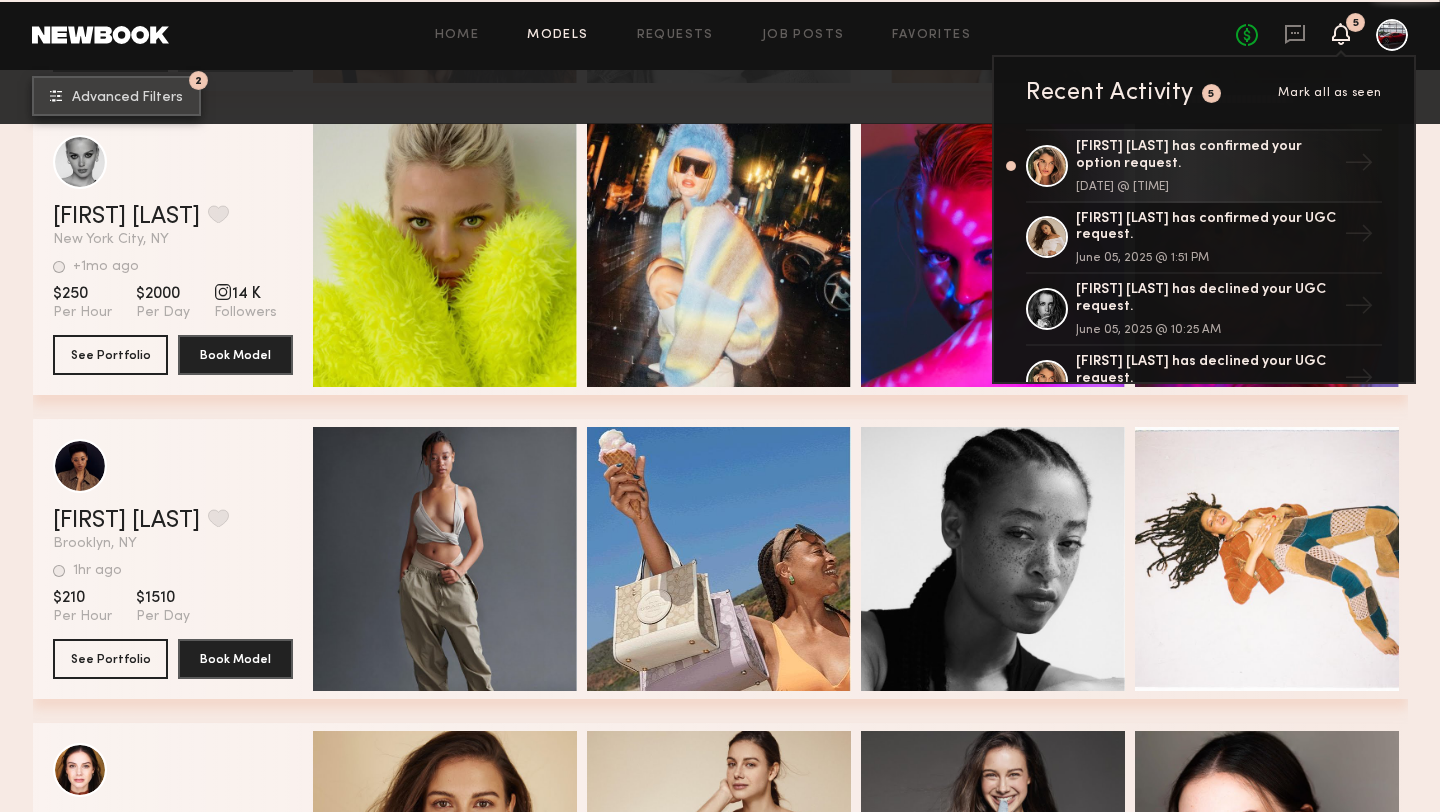 click on "Advanced Filters" 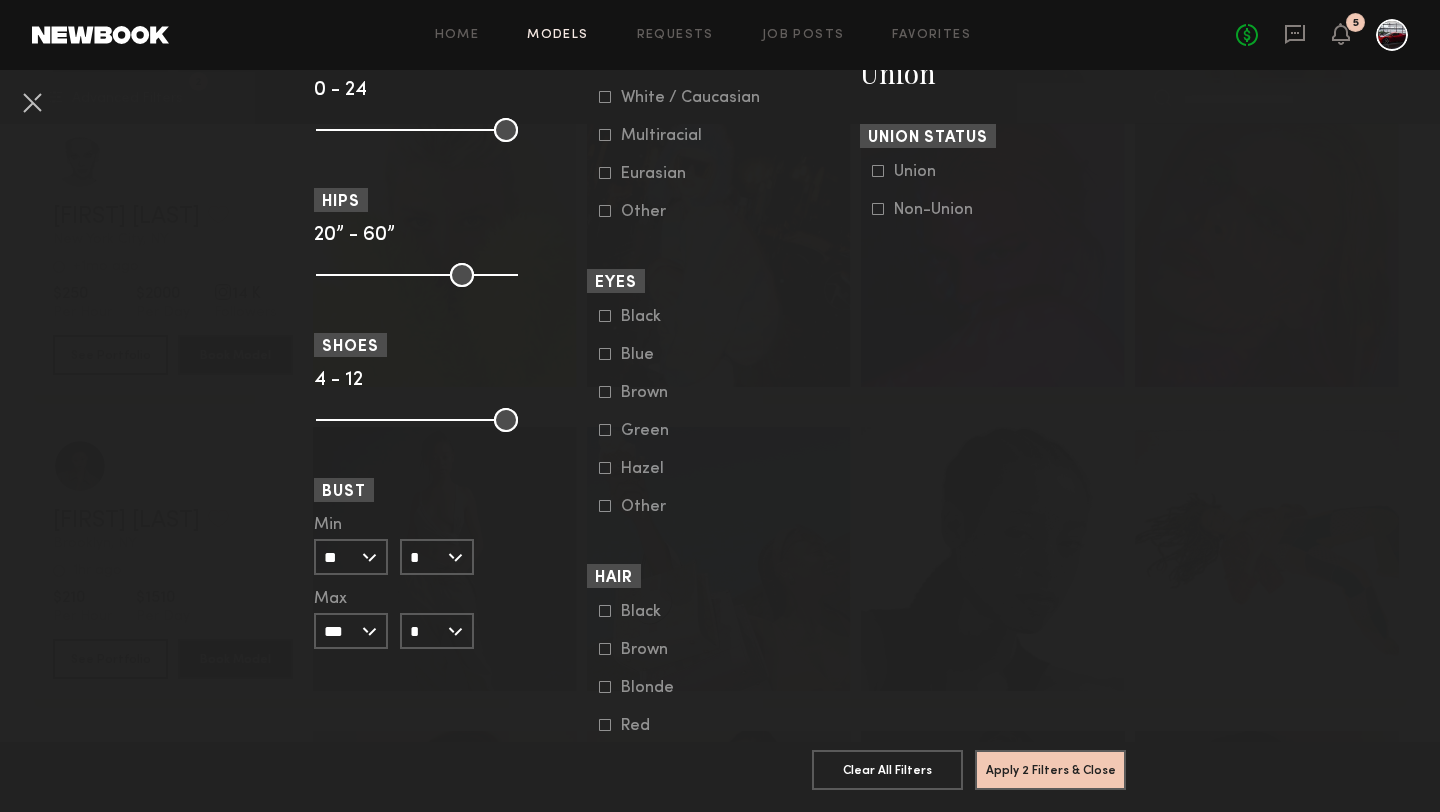 scroll, scrollTop: 1463, scrollLeft: 0, axis: vertical 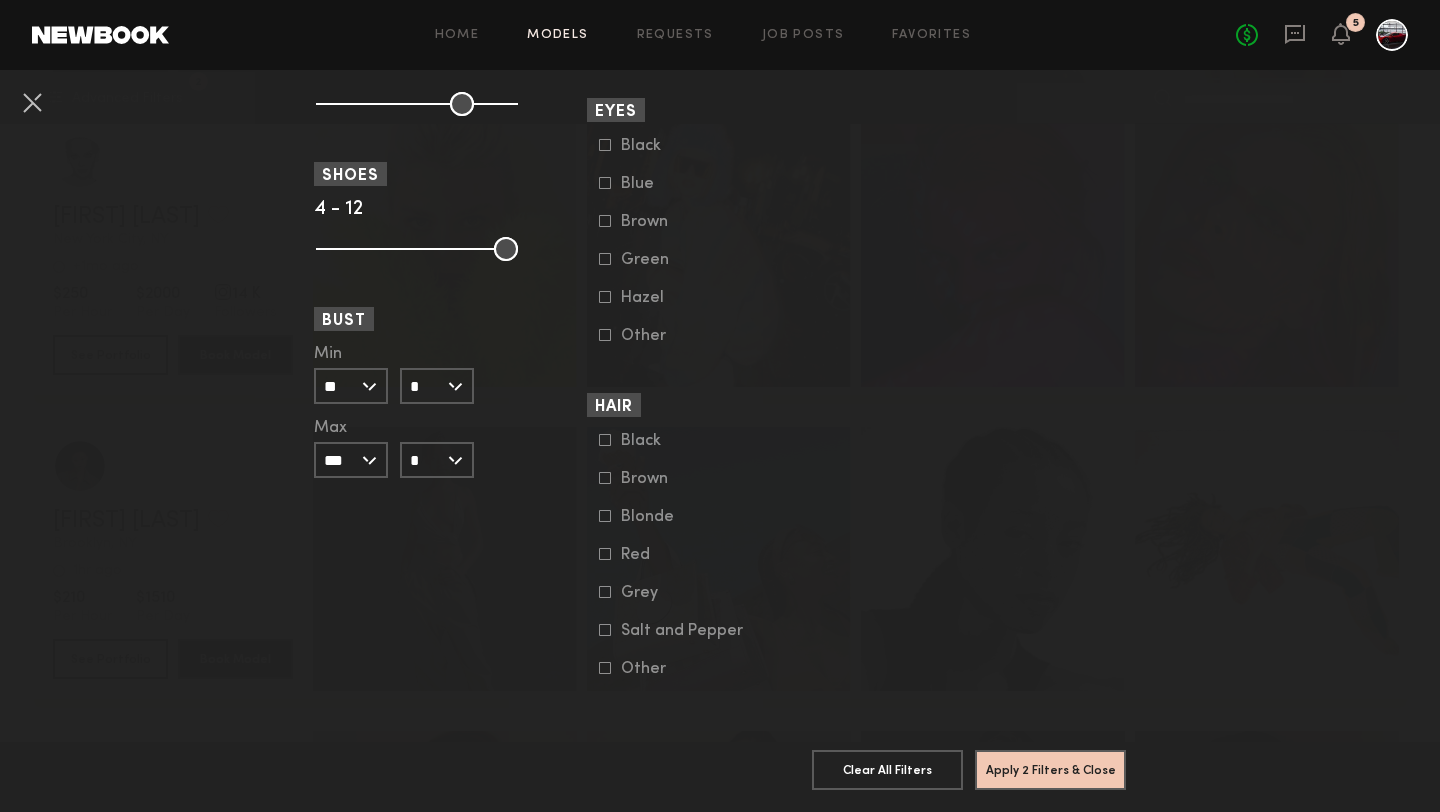 click 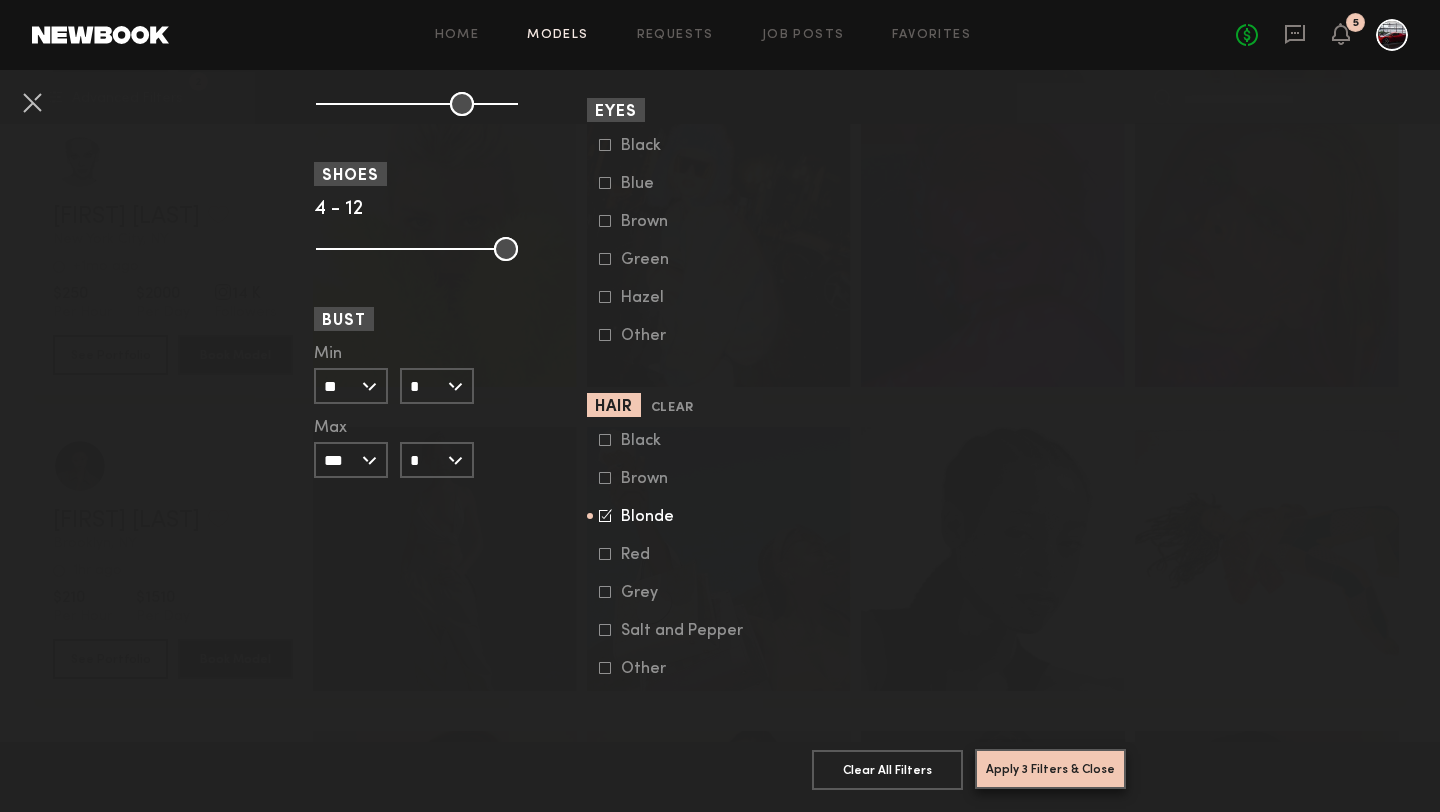 click on "Apply 3 Filters & Close" 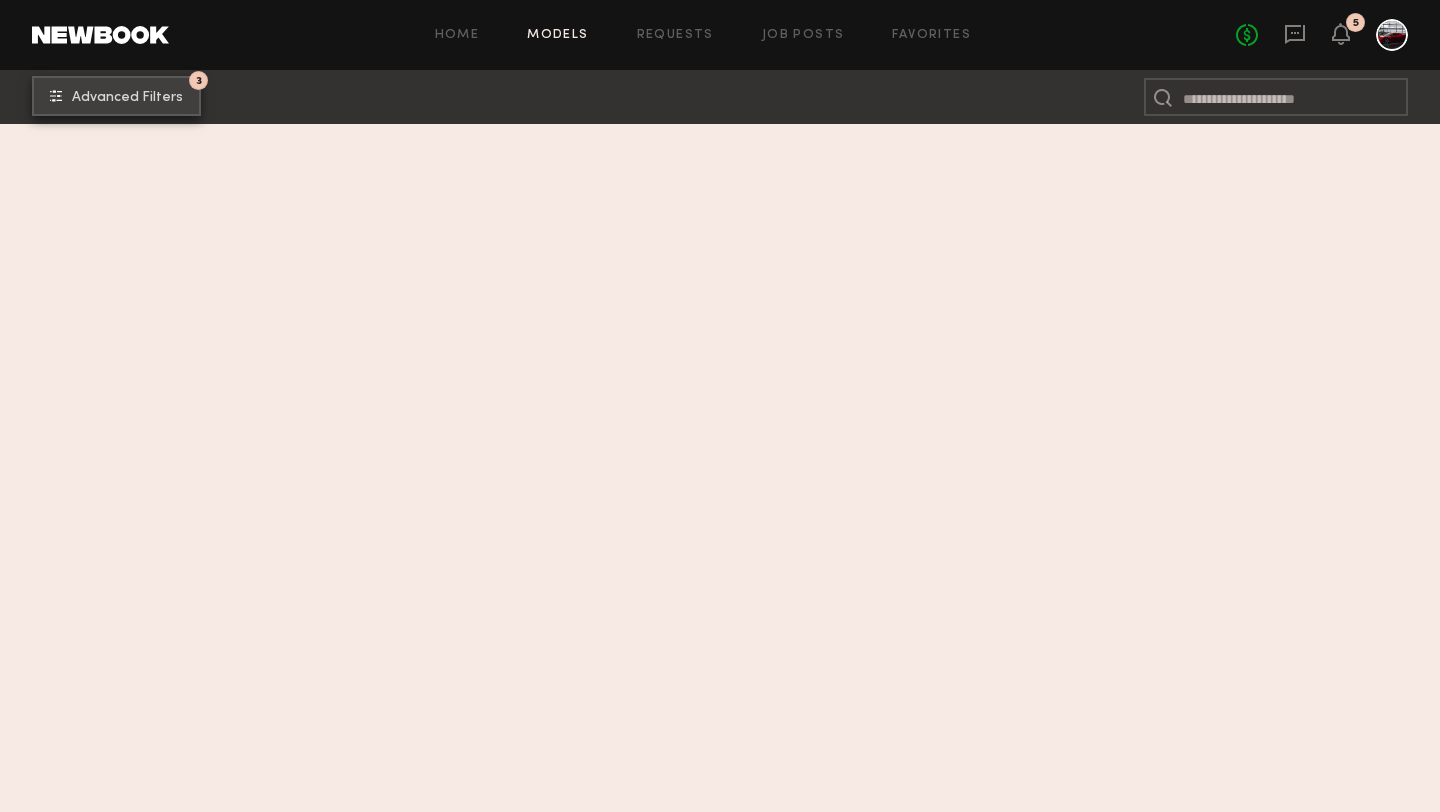scroll, scrollTop: 14492, scrollLeft: 0, axis: vertical 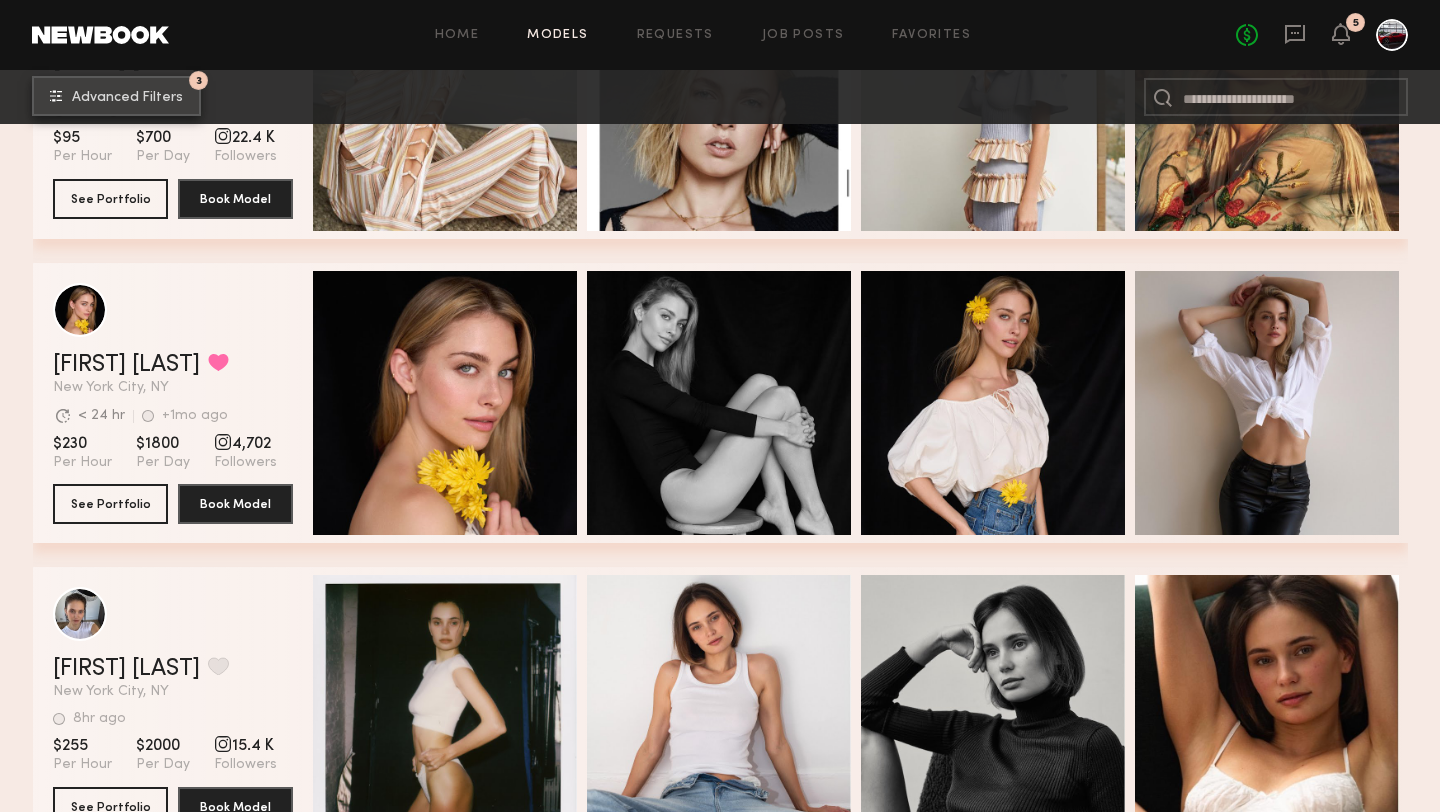 type 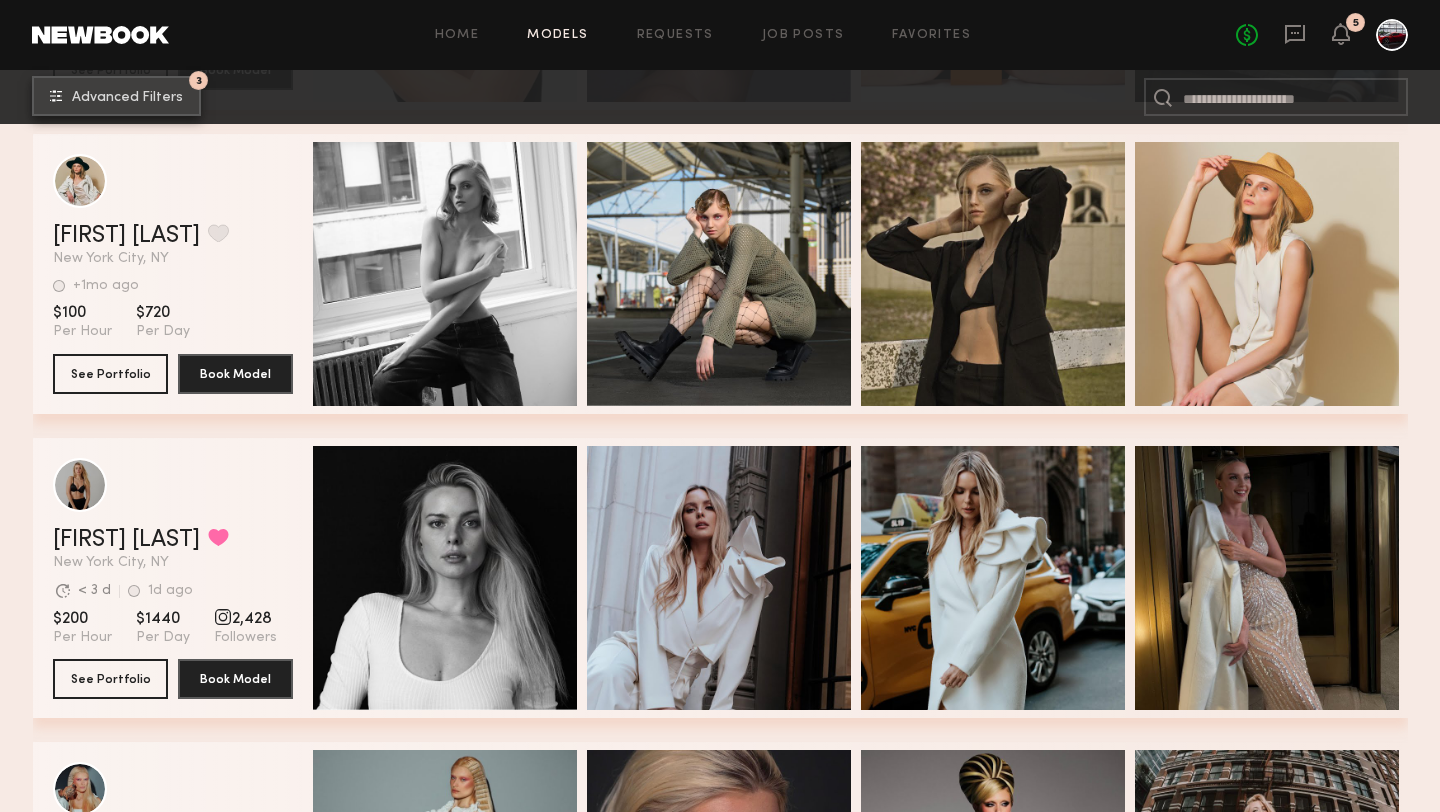 scroll, scrollTop: 20556, scrollLeft: 0, axis: vertical 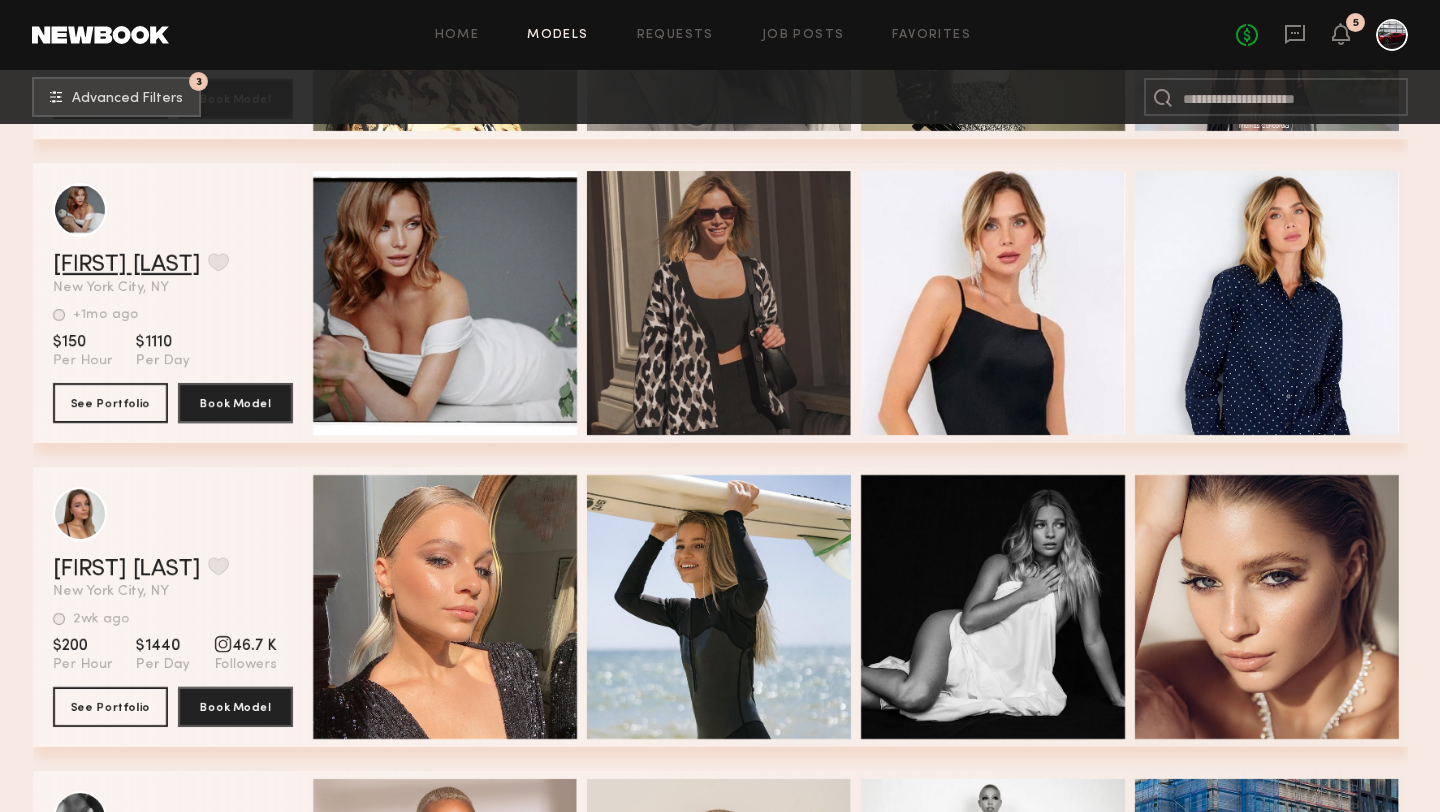 click on "[FIRST] [LAST]." 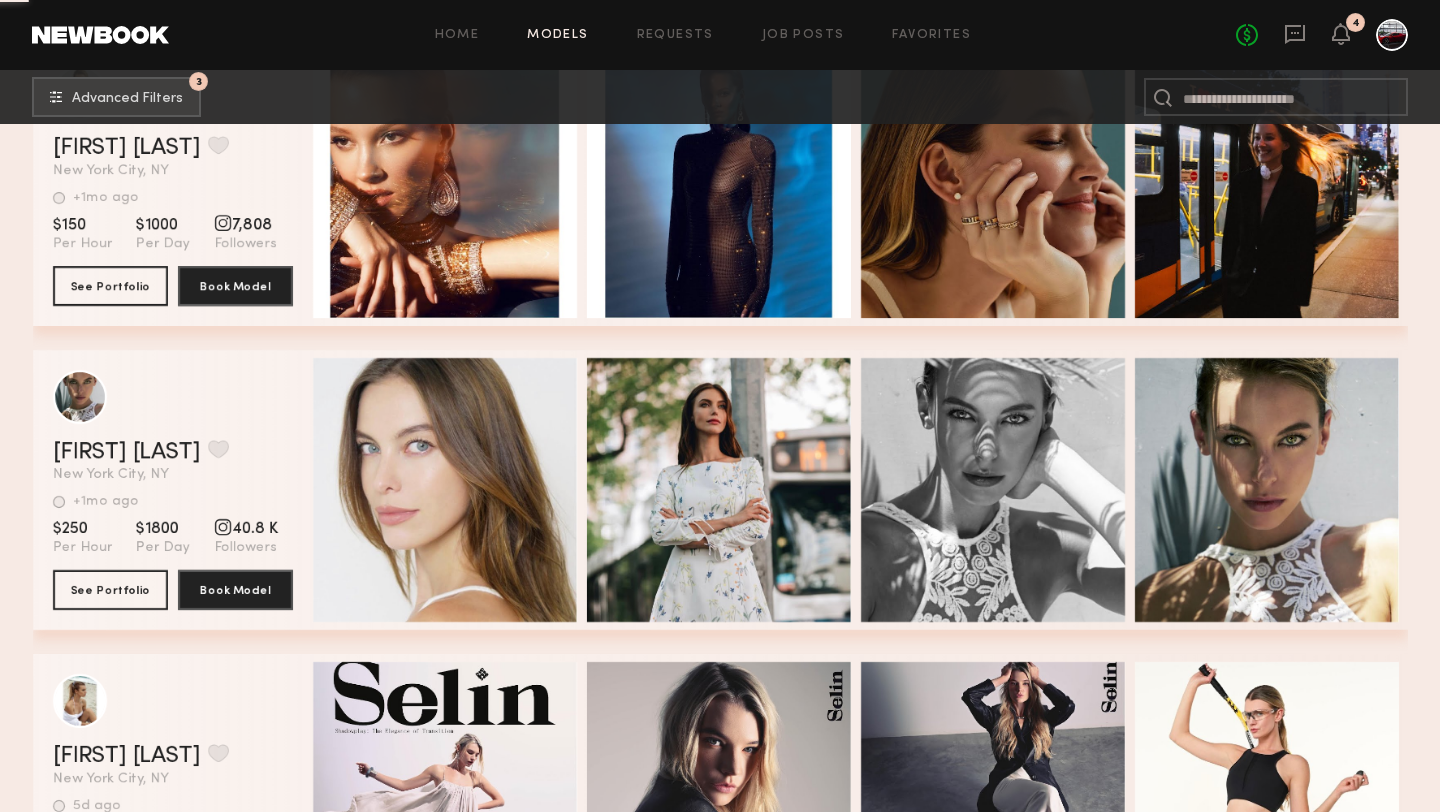 scroll, scrollTop: 24311, scrollLeft: 0, axis: vertical 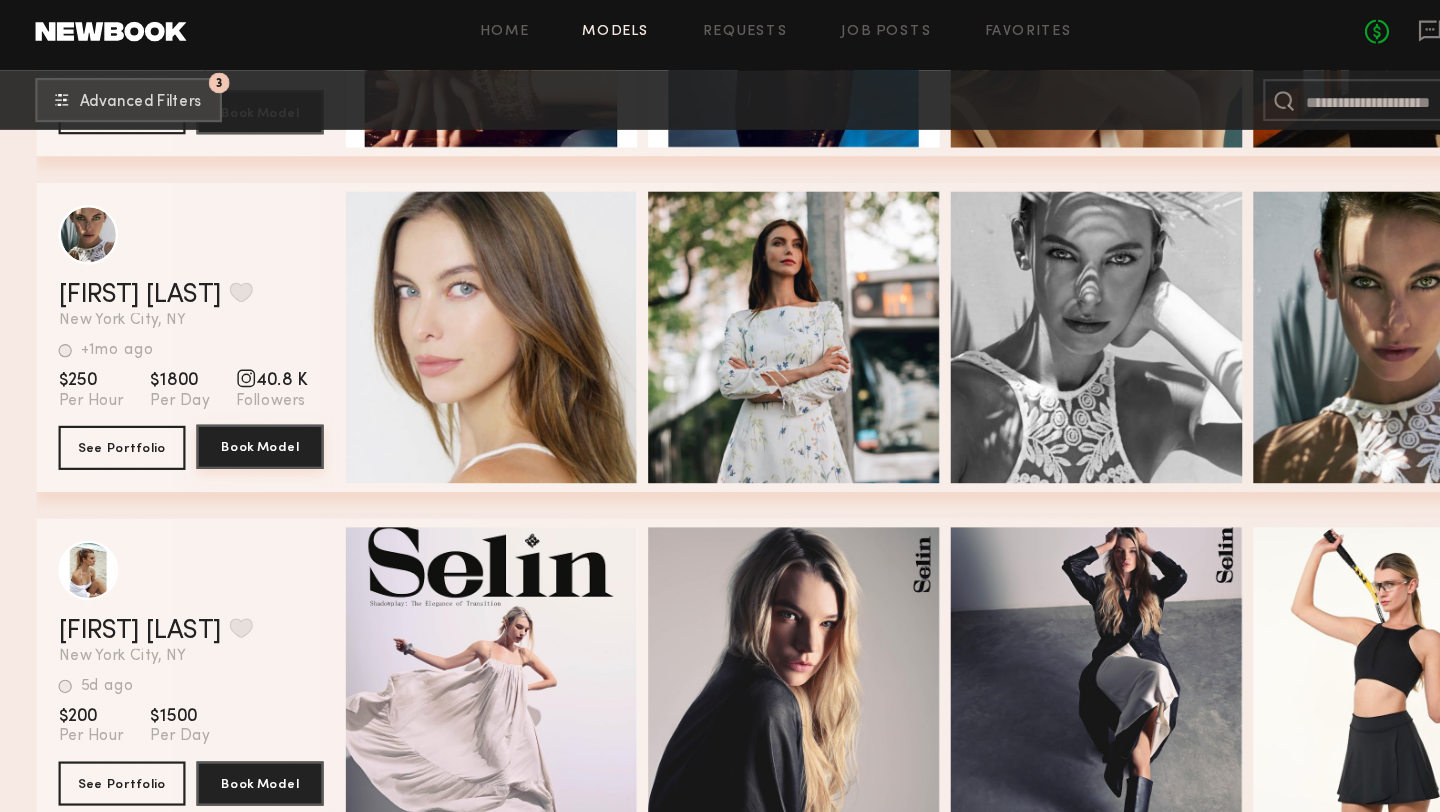 click on "Book Model" 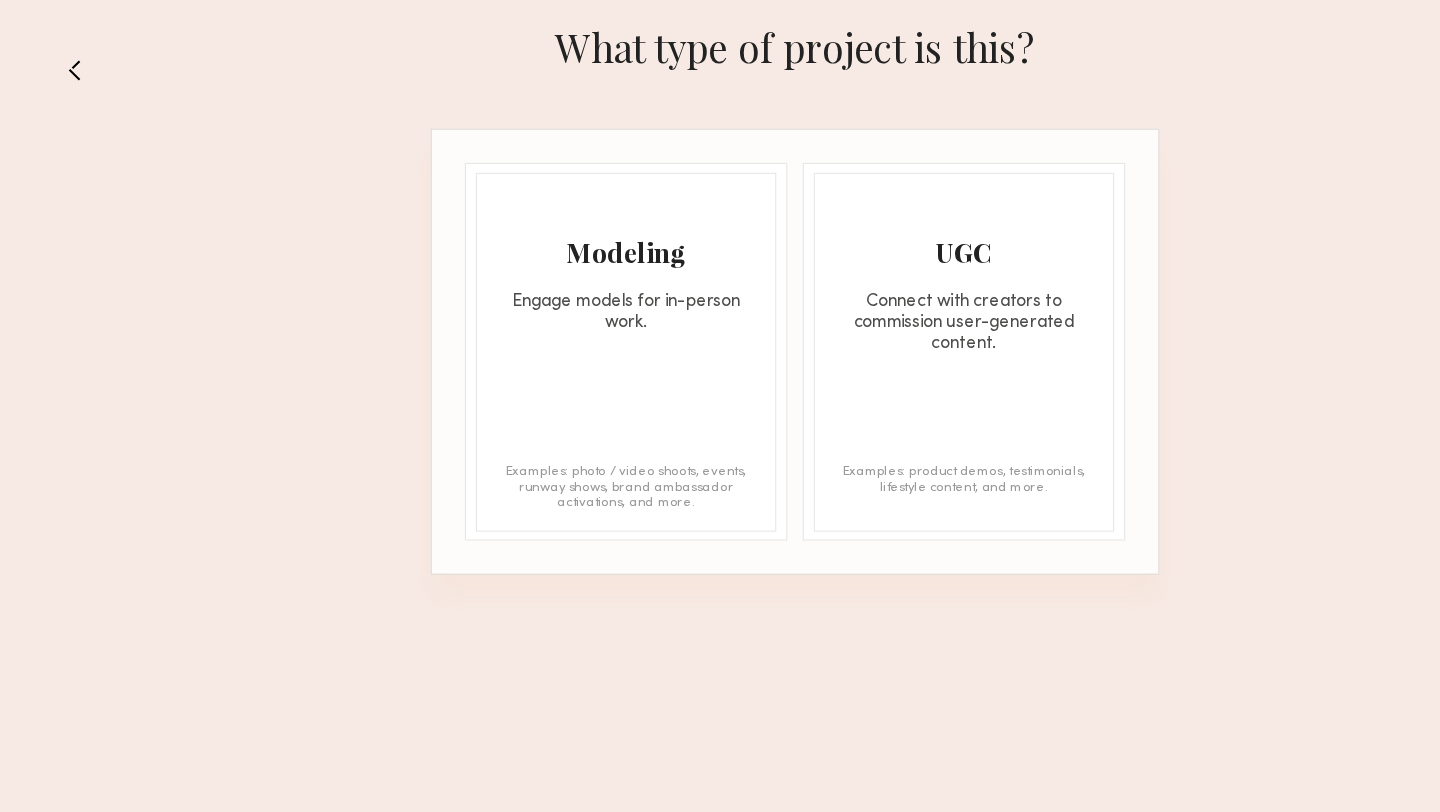 click 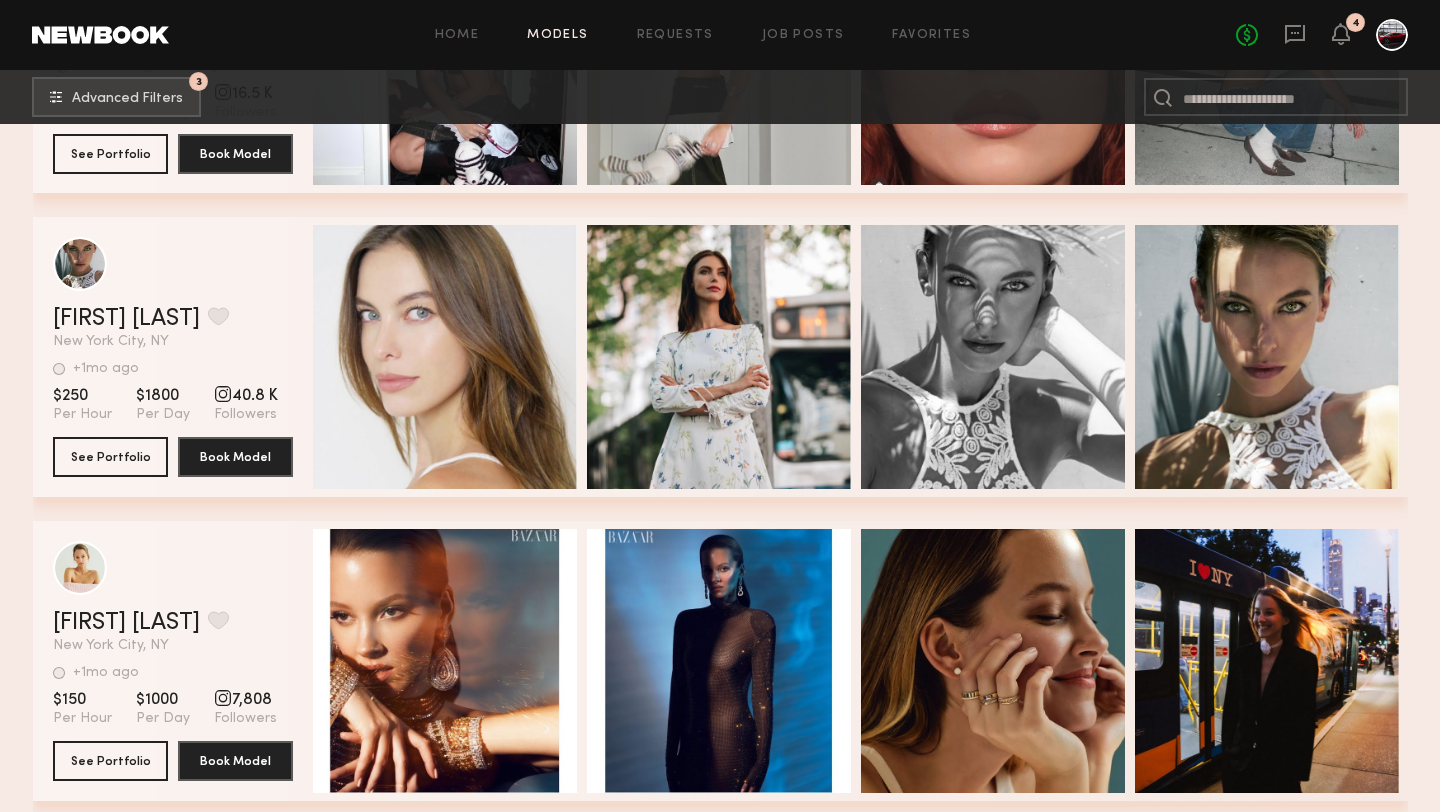 scroll, scrollTop: 23990, scrollLeft: 0, axis: vertical 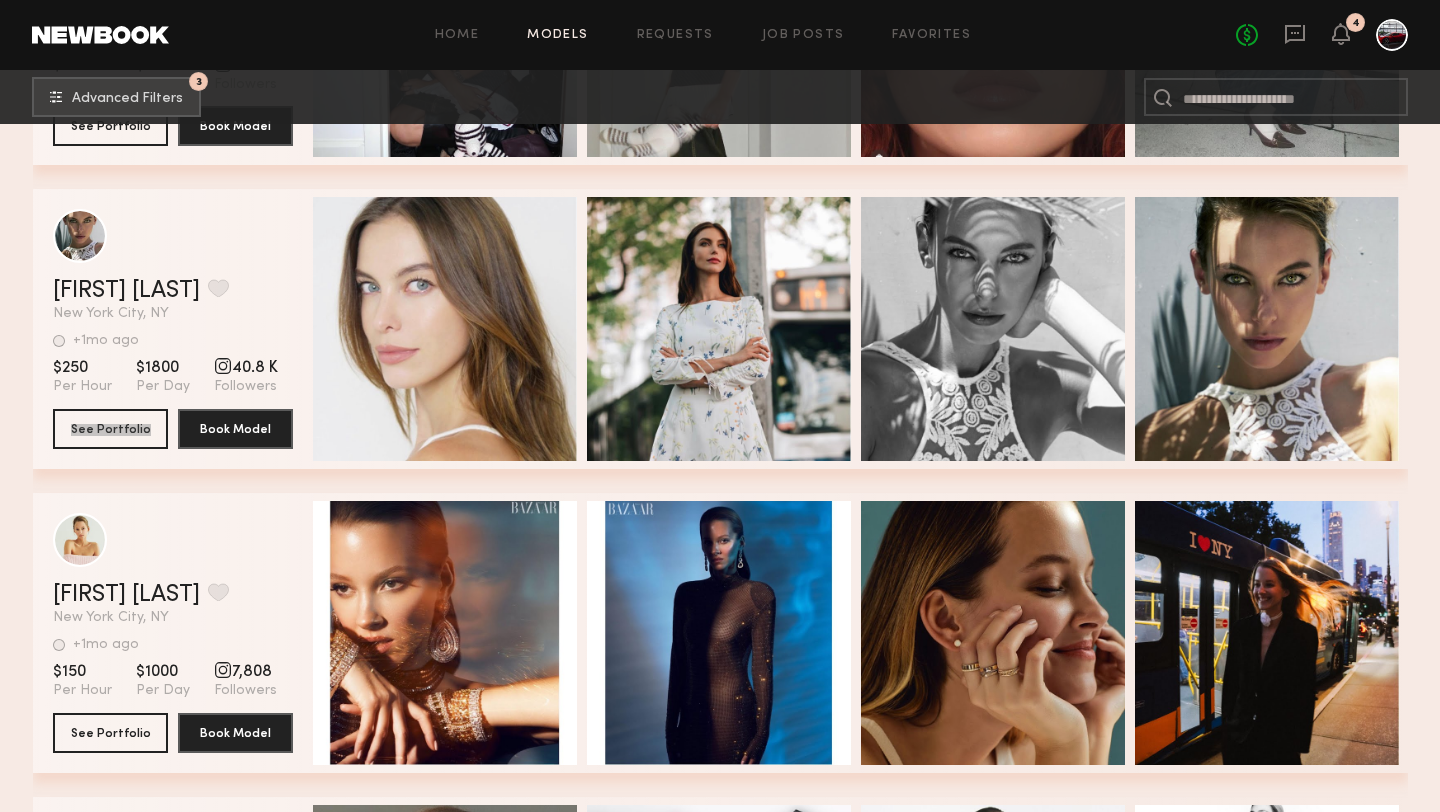 drag, startPoint x: 109, startPoint y: 425, endPoint x: 322, endPoint y: 3, distance: 472.70816 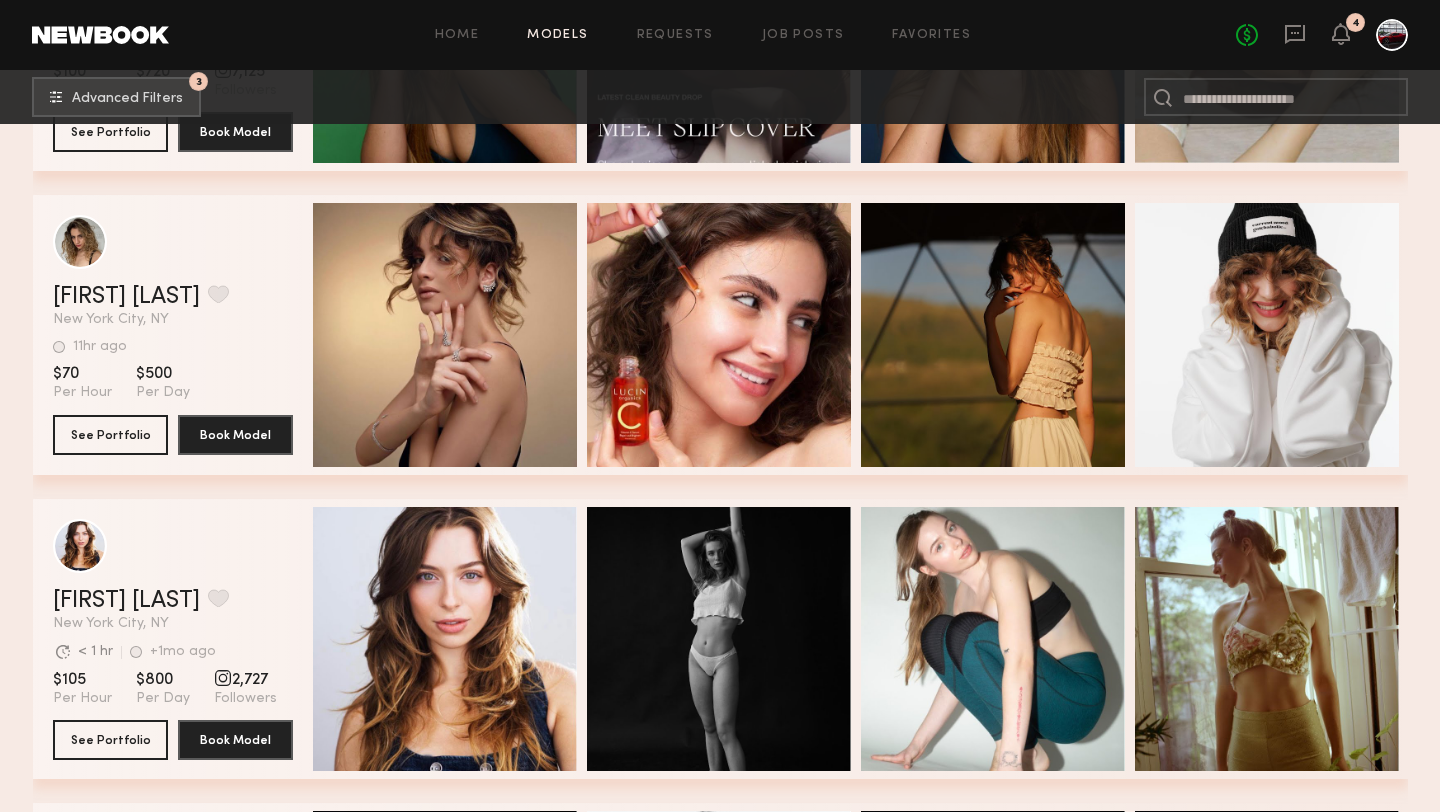 scroll, scrollTop: 26730, scrollLeft: 0, axis: vertical 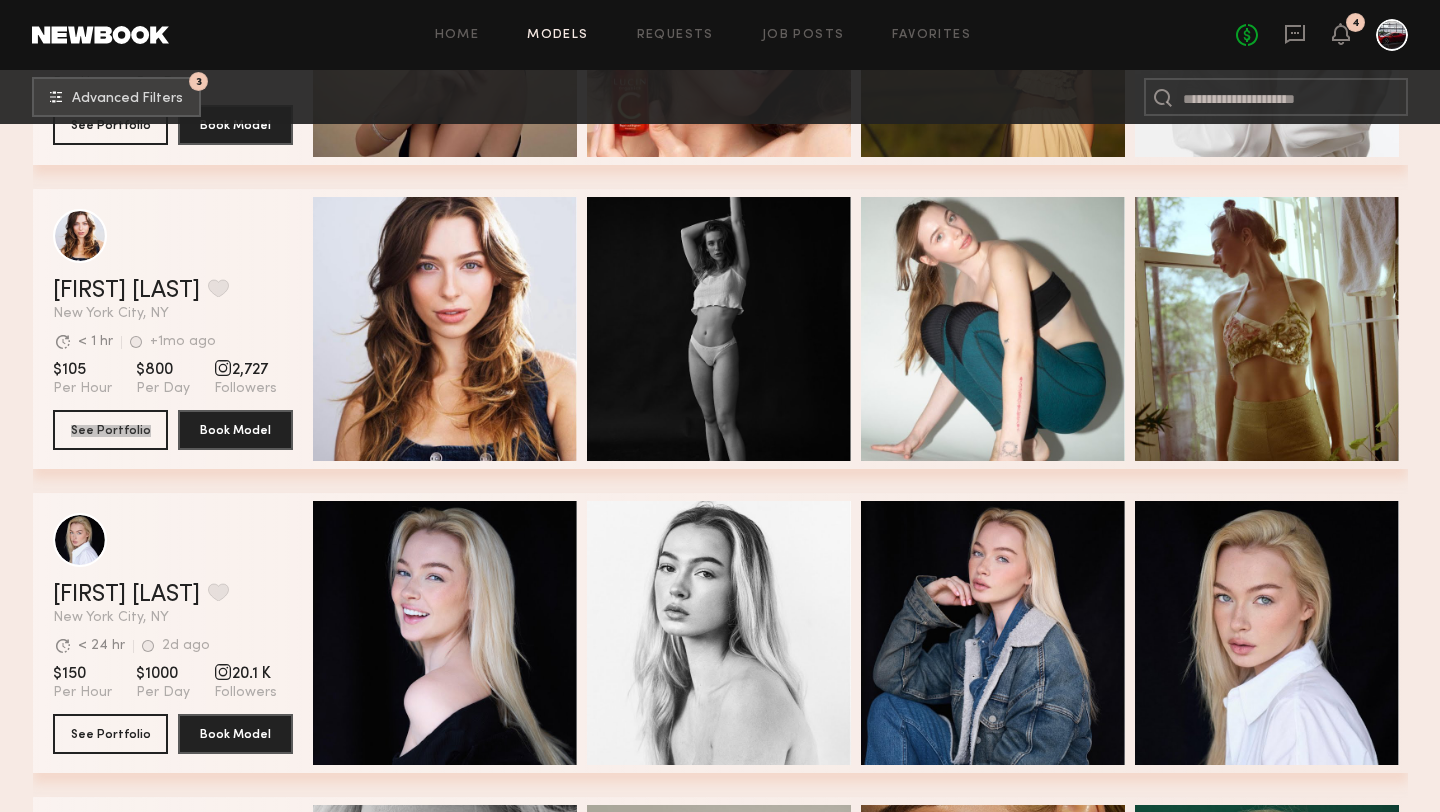 drag, startPoint x: 111, startPoint y: 427, endPoint x: 225, endPoint y: 7, distance: 435.1965 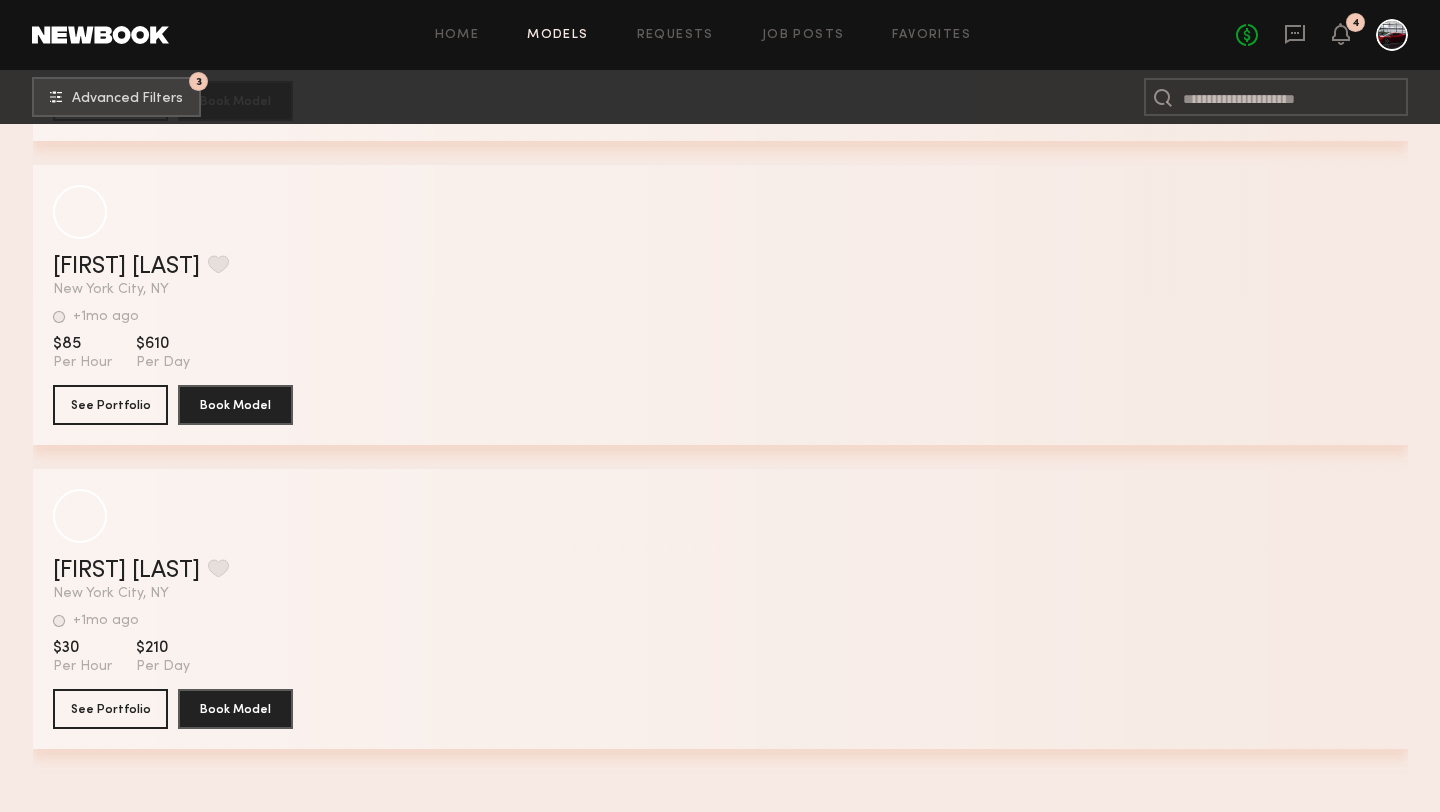 scroll, scrollTop: 46573, scrollLeft: 0, axis: vertical 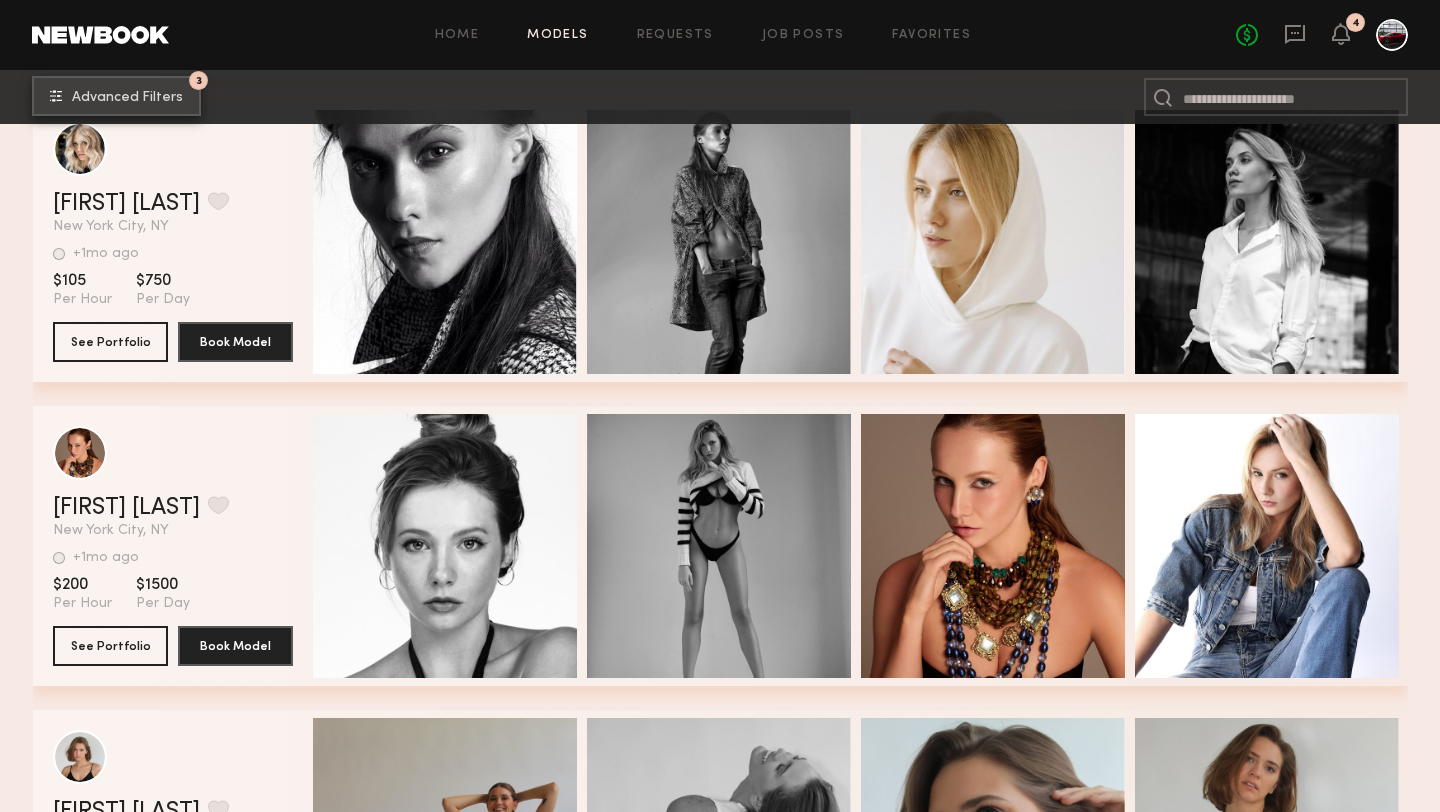 click on "3 Advanced Filters" 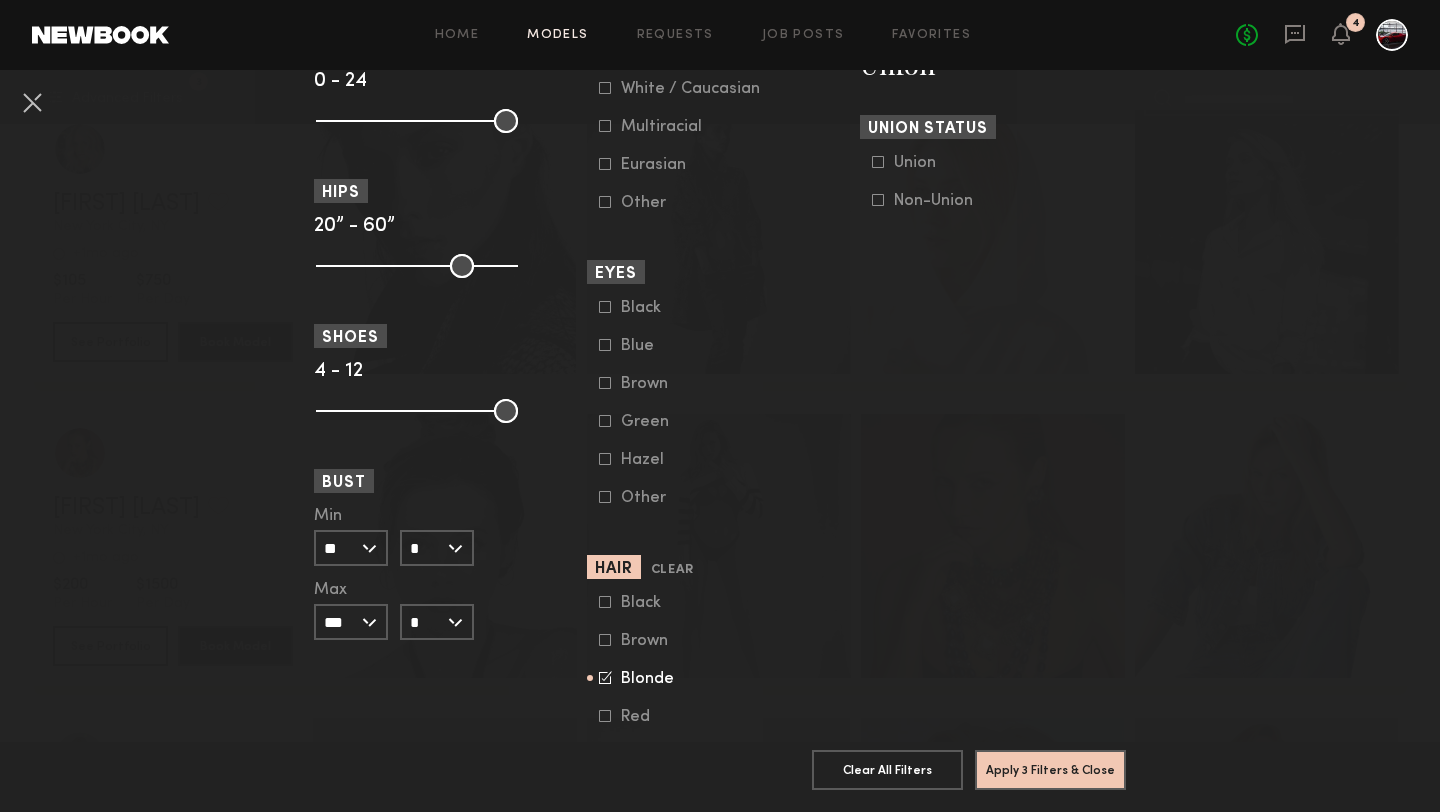 scroll, scrollTop: 1463, scrollLeft: 0, axis: vertical 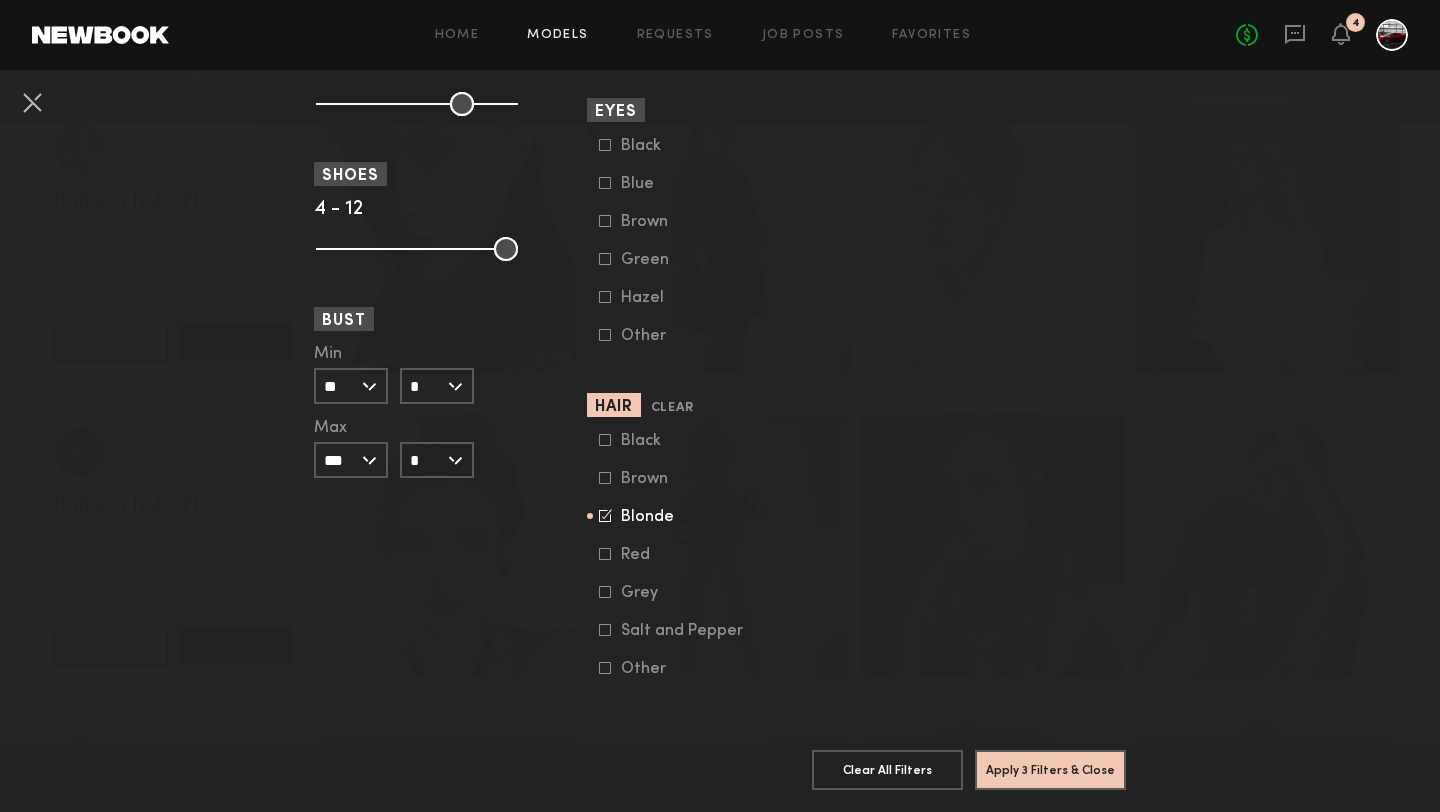 click 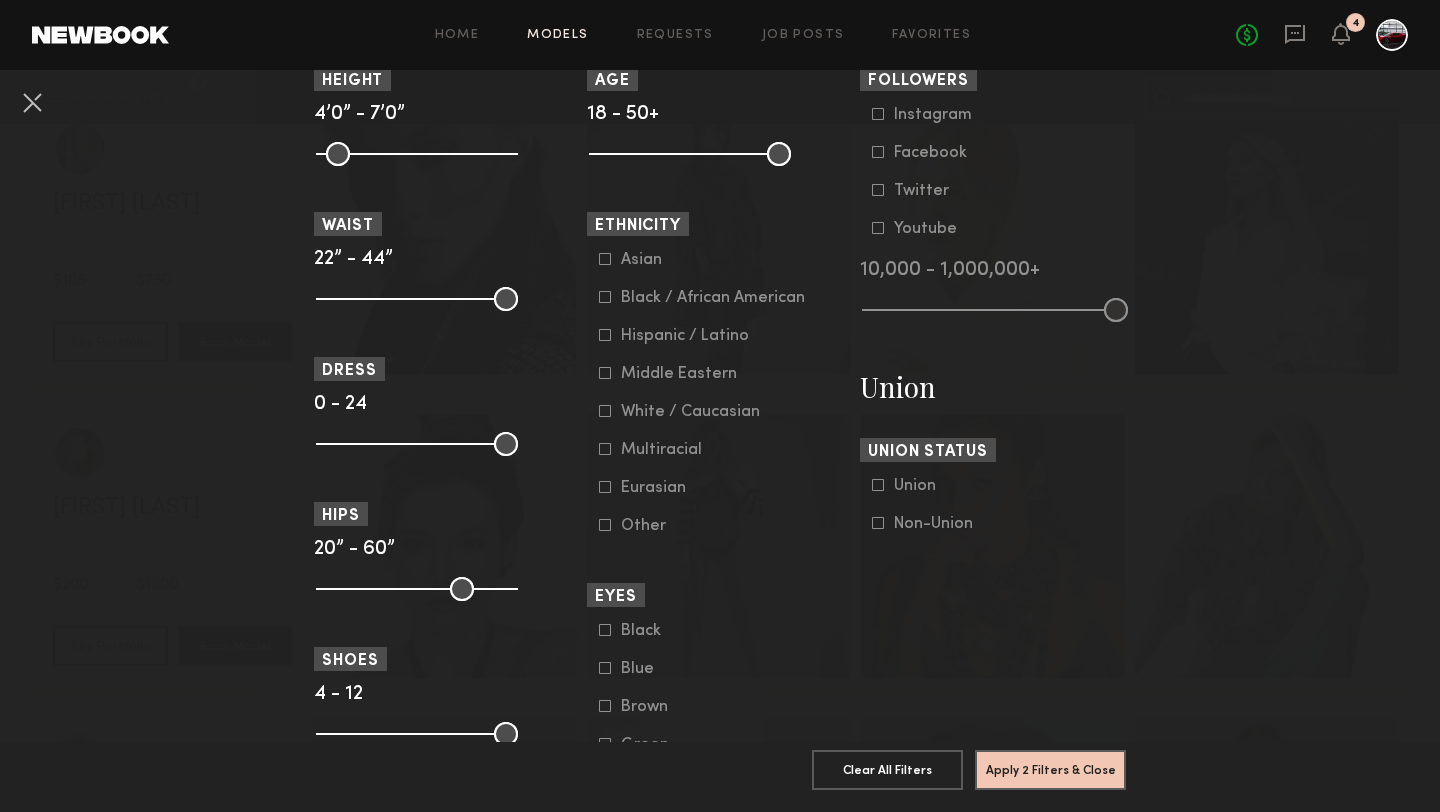 scroll, scrollTop: 985, scrollLeft: 0, axis: vertical 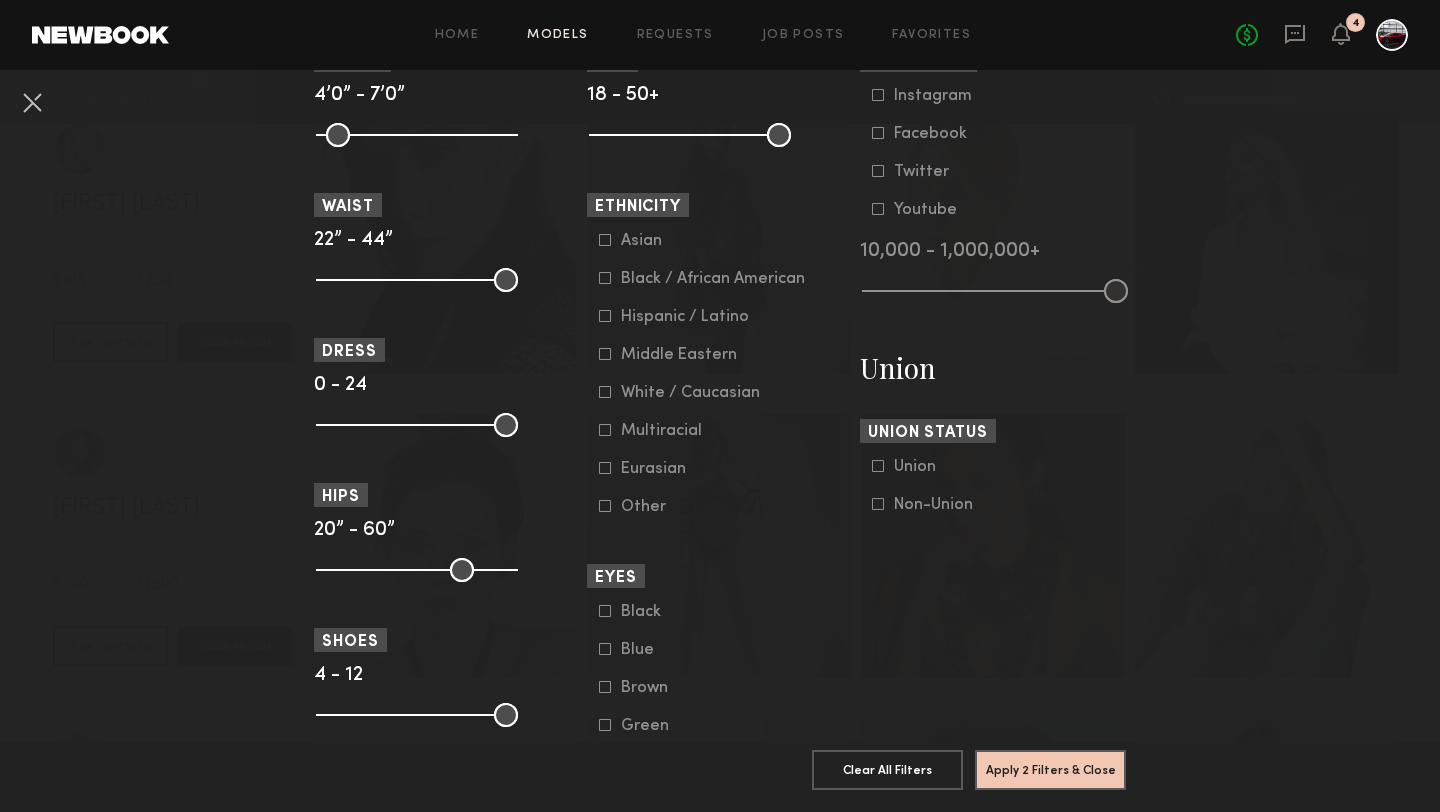 click 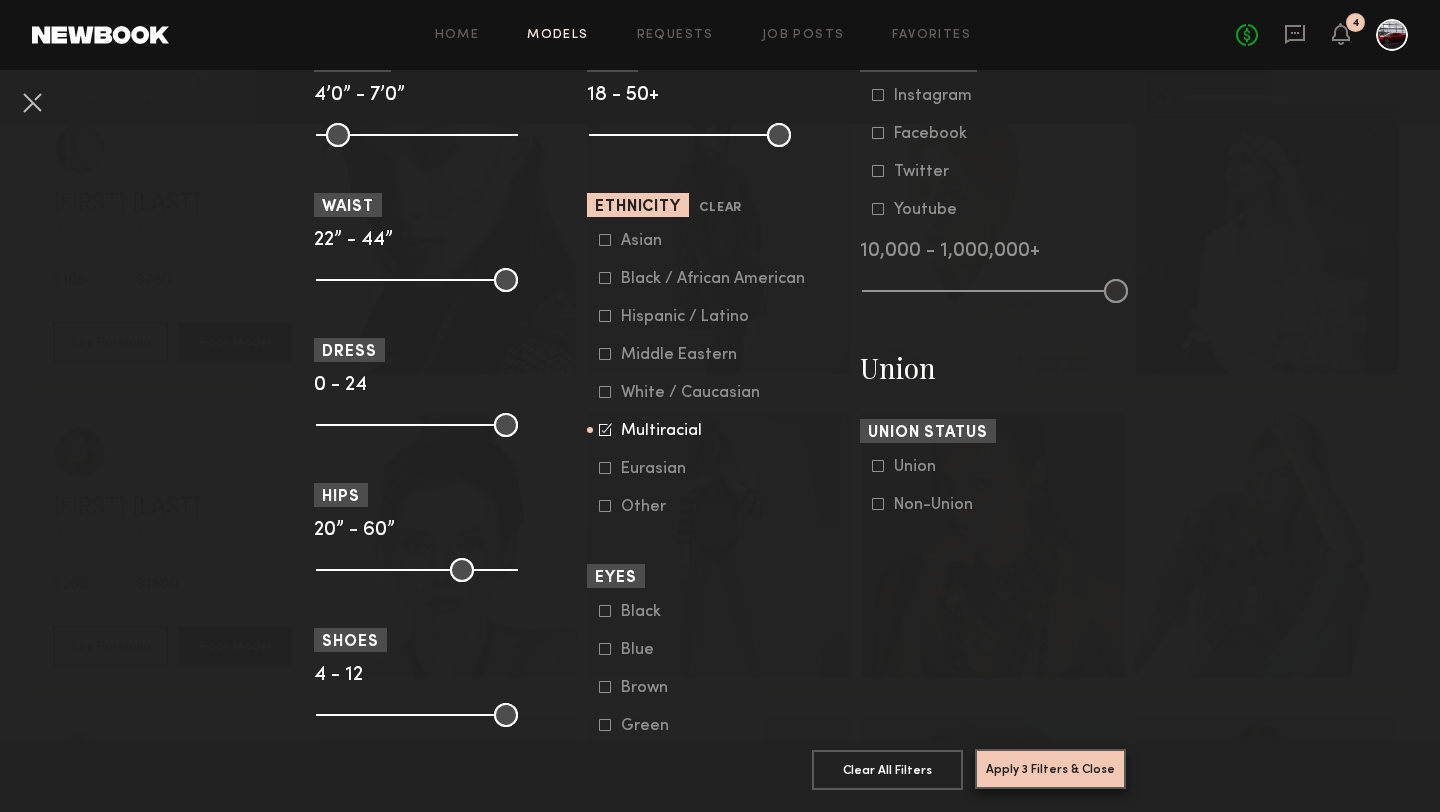 click on "Apply 3 Filters & Close" 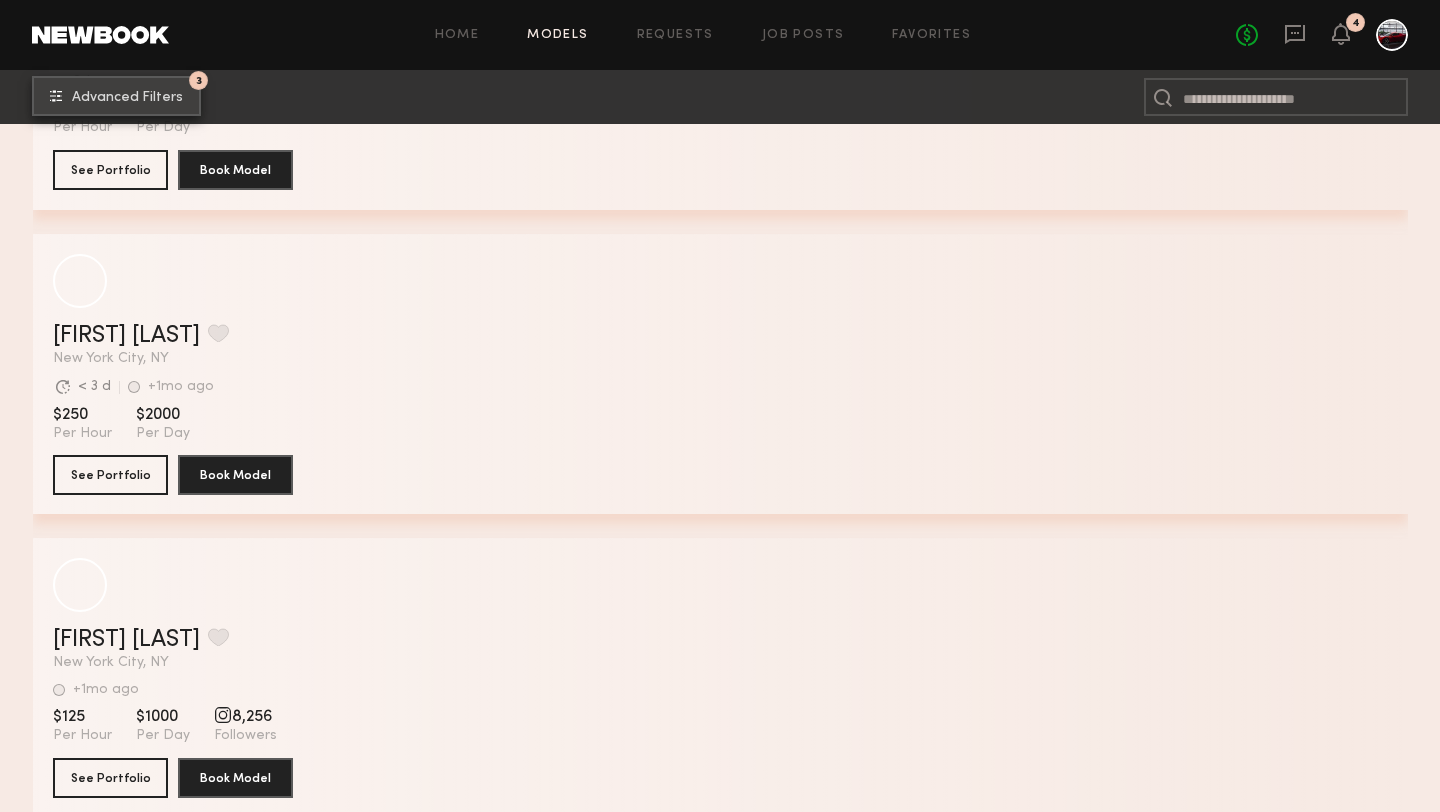 scroll, scrollTop: 31795, scrollLeft: 0, axis: vertical 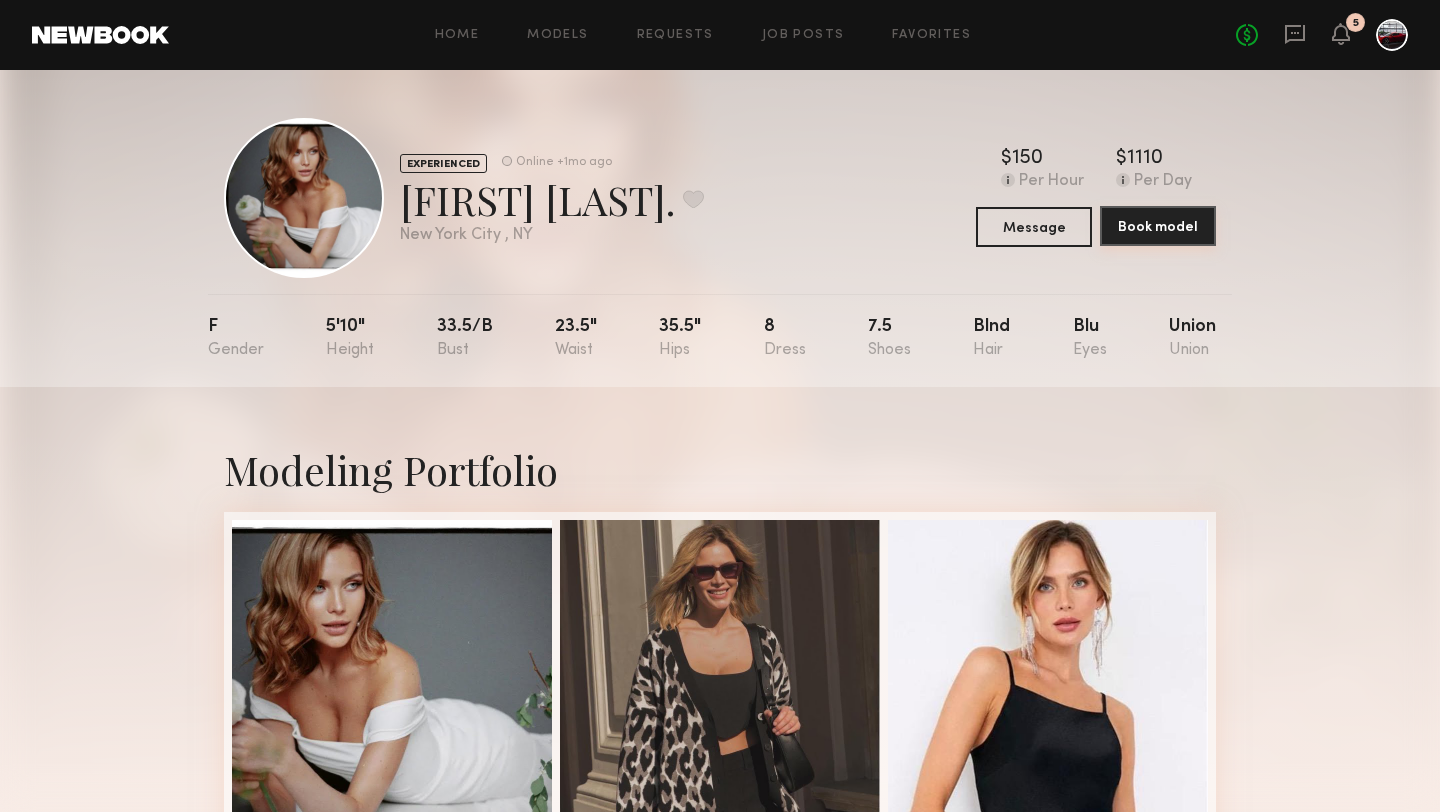 click on "Book model" 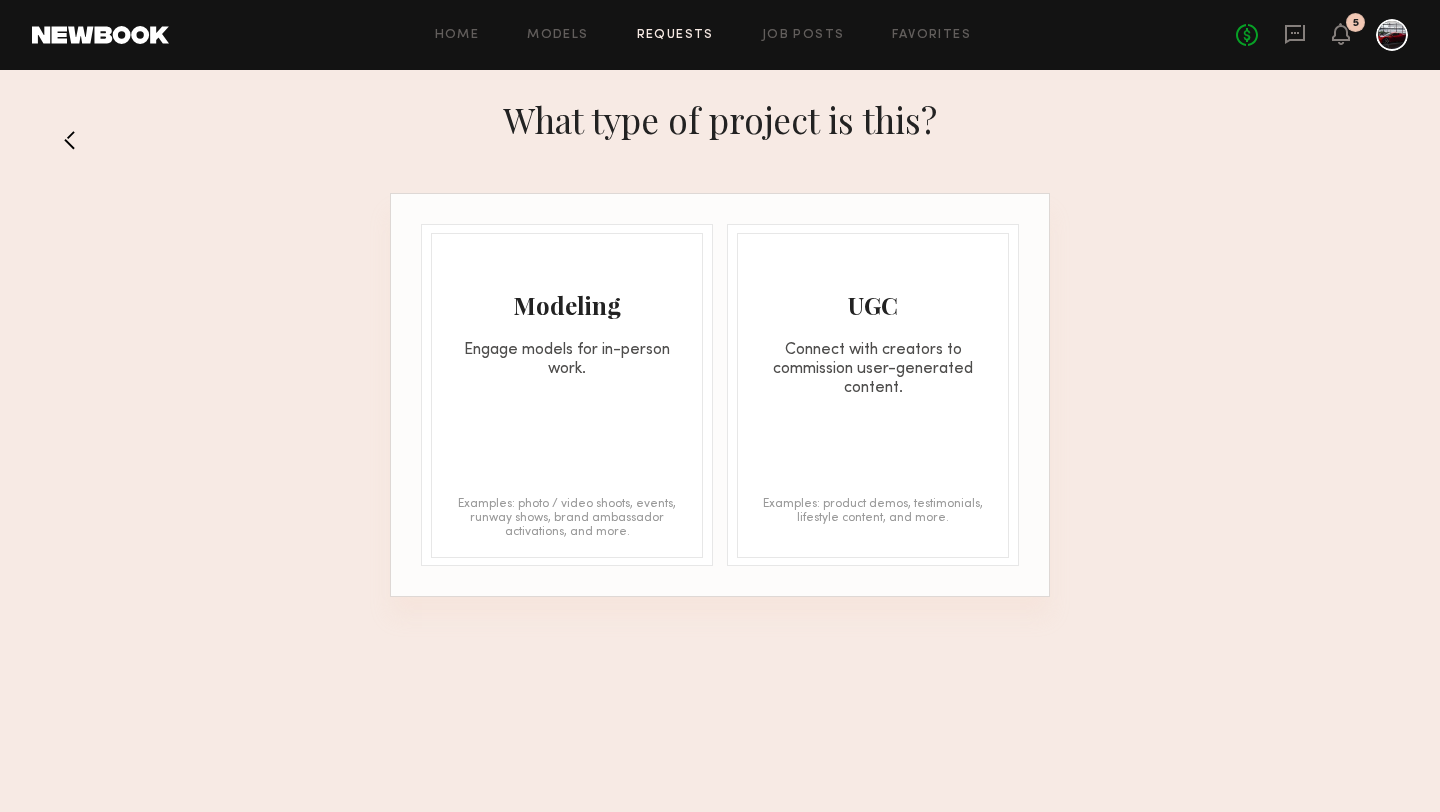 click on "Engage models for in-person work." 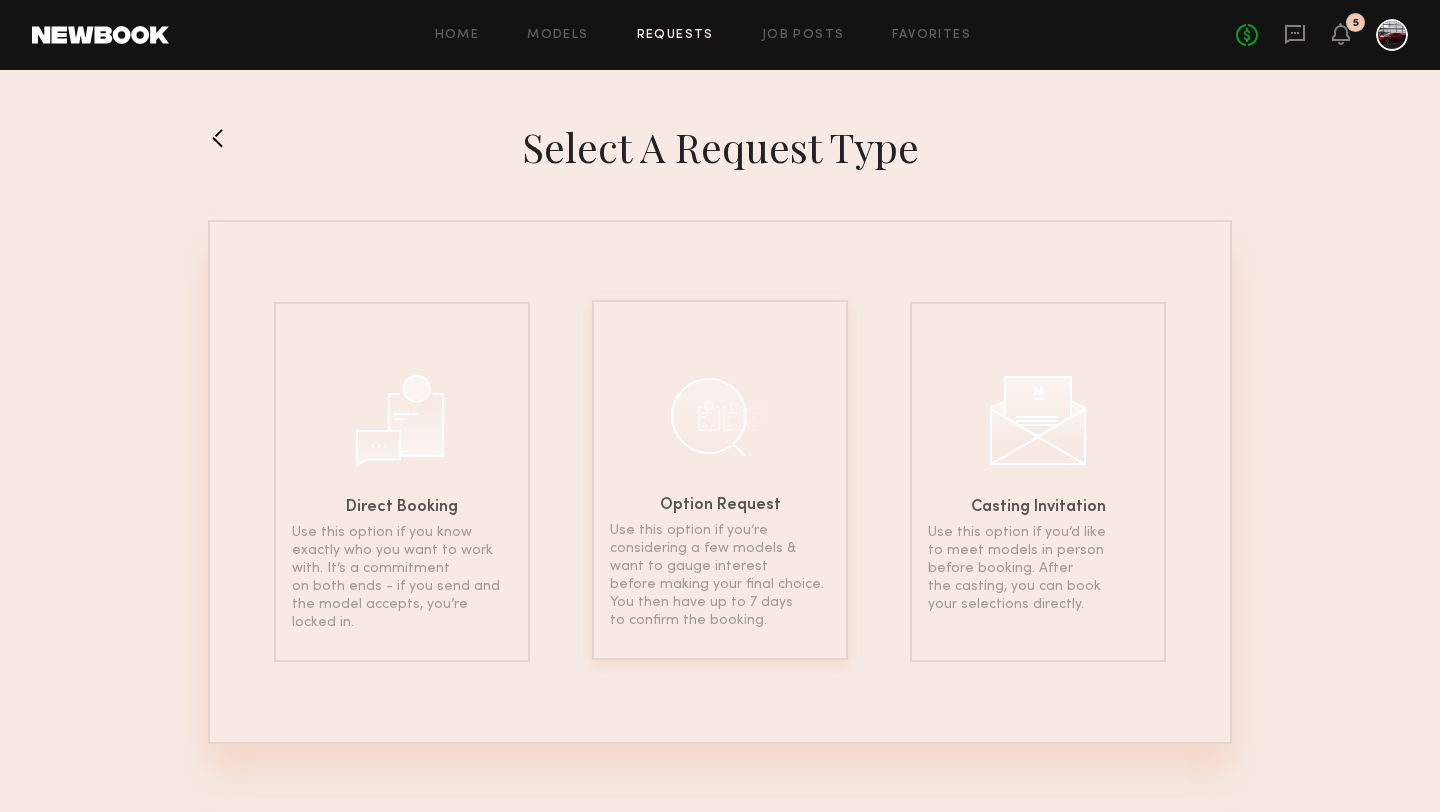 click on "Option Request Use this option if you’re considering a few models & want to gauge interest before making your final choice. You then have up to 7 days to confirm the booking." 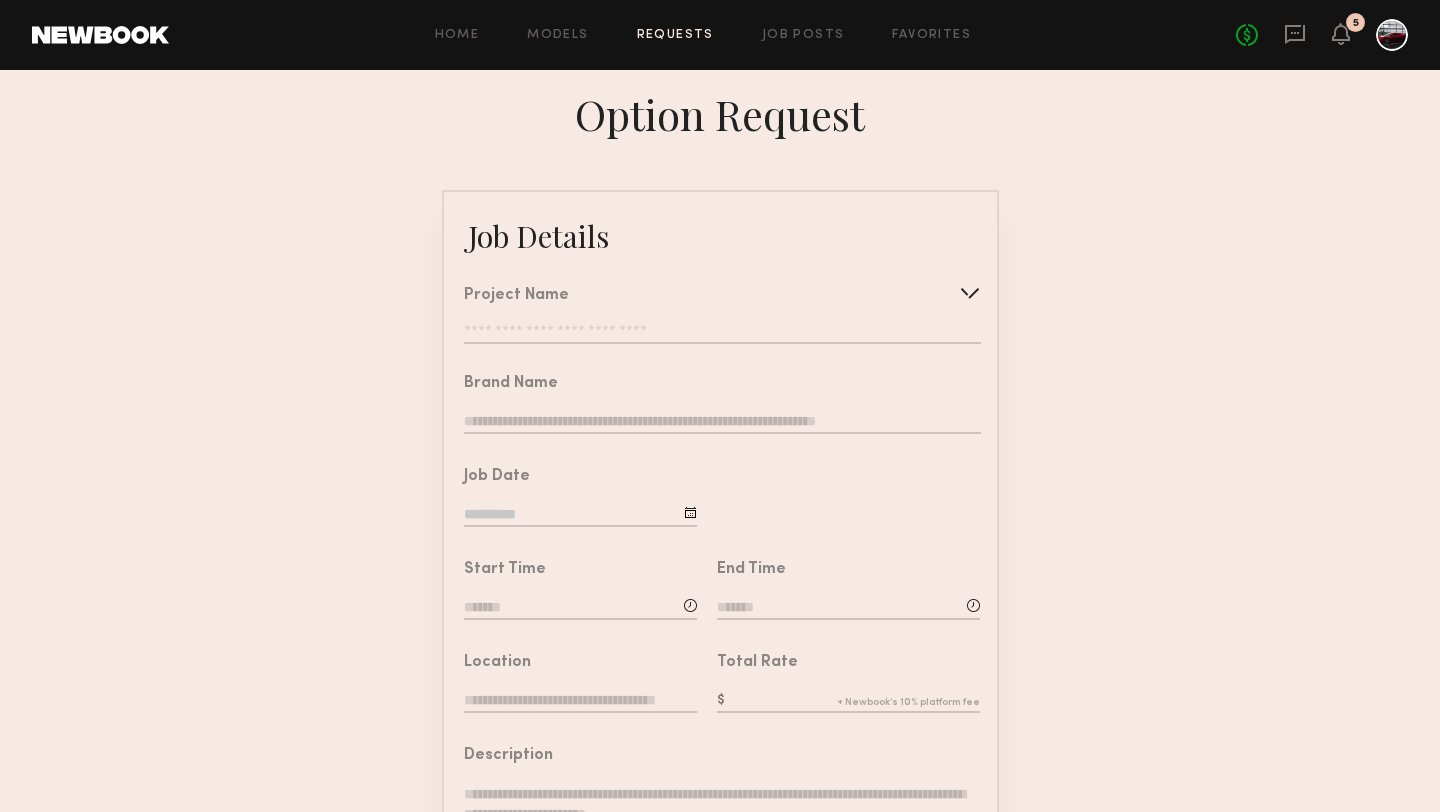 click on "Brand Name" 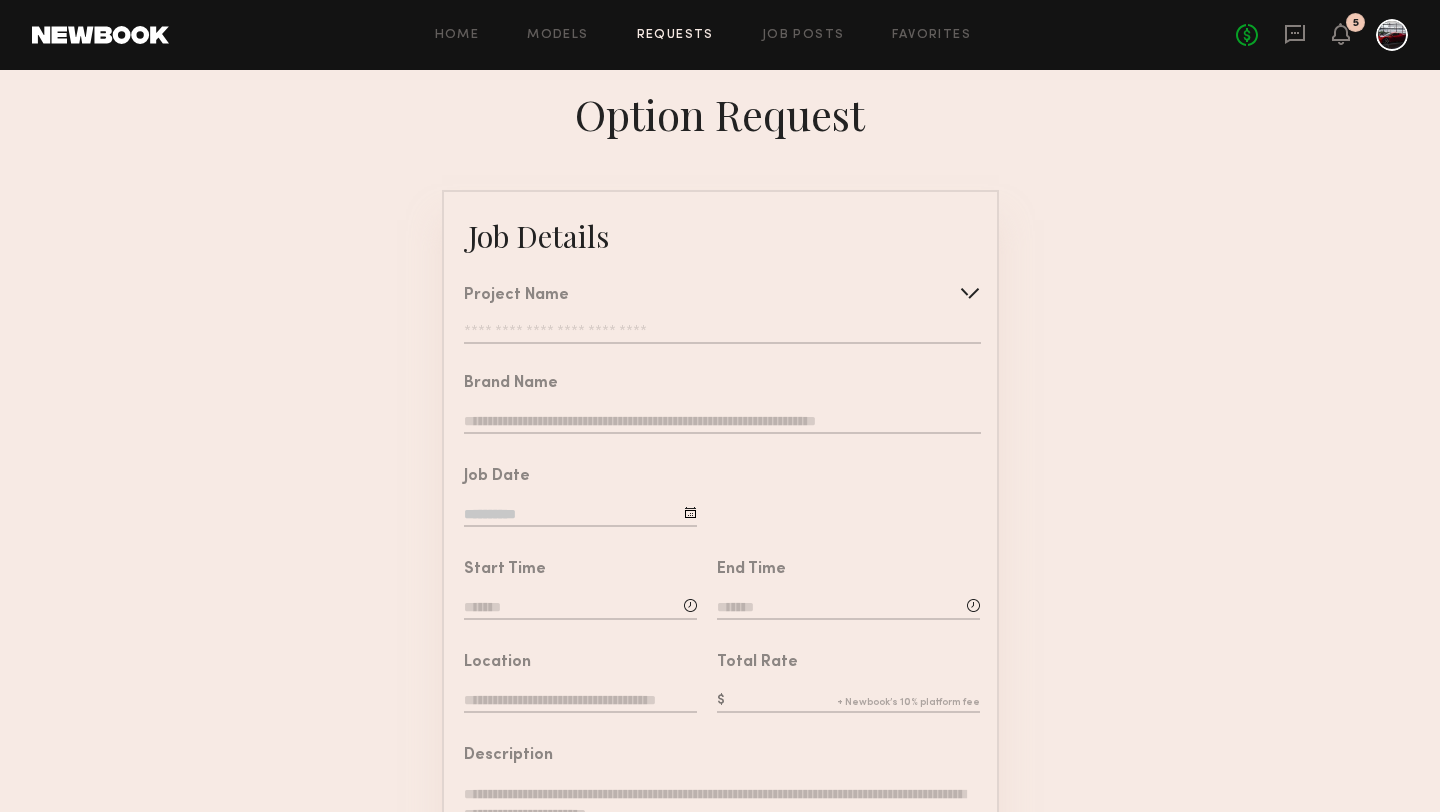 click on "Project Name   Create   Use recent modeling project  BOND | Professional Brand Introduction Video  Luxury Private Jet | Photoshoot  Classic Car Club Photoshoot" 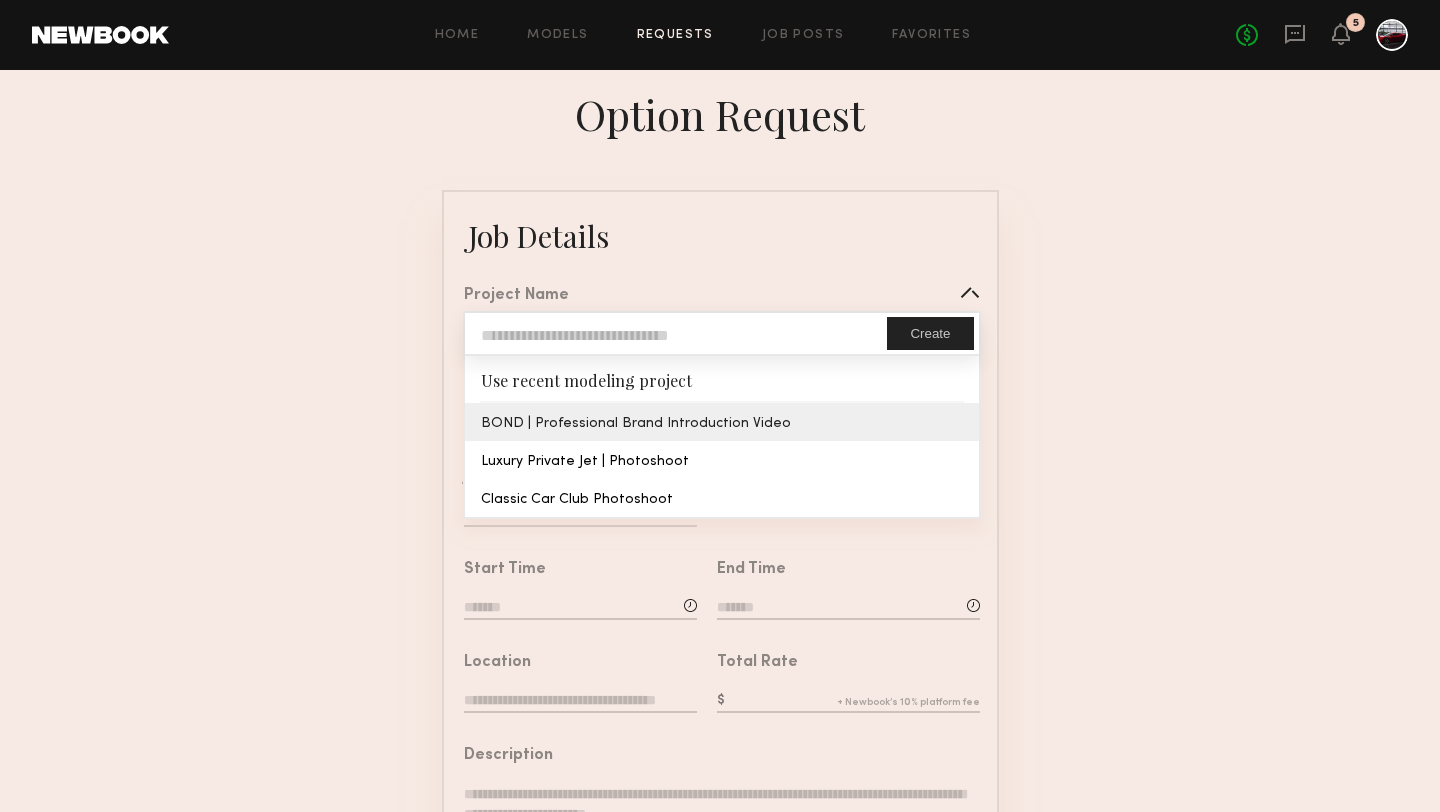 type on "**********" 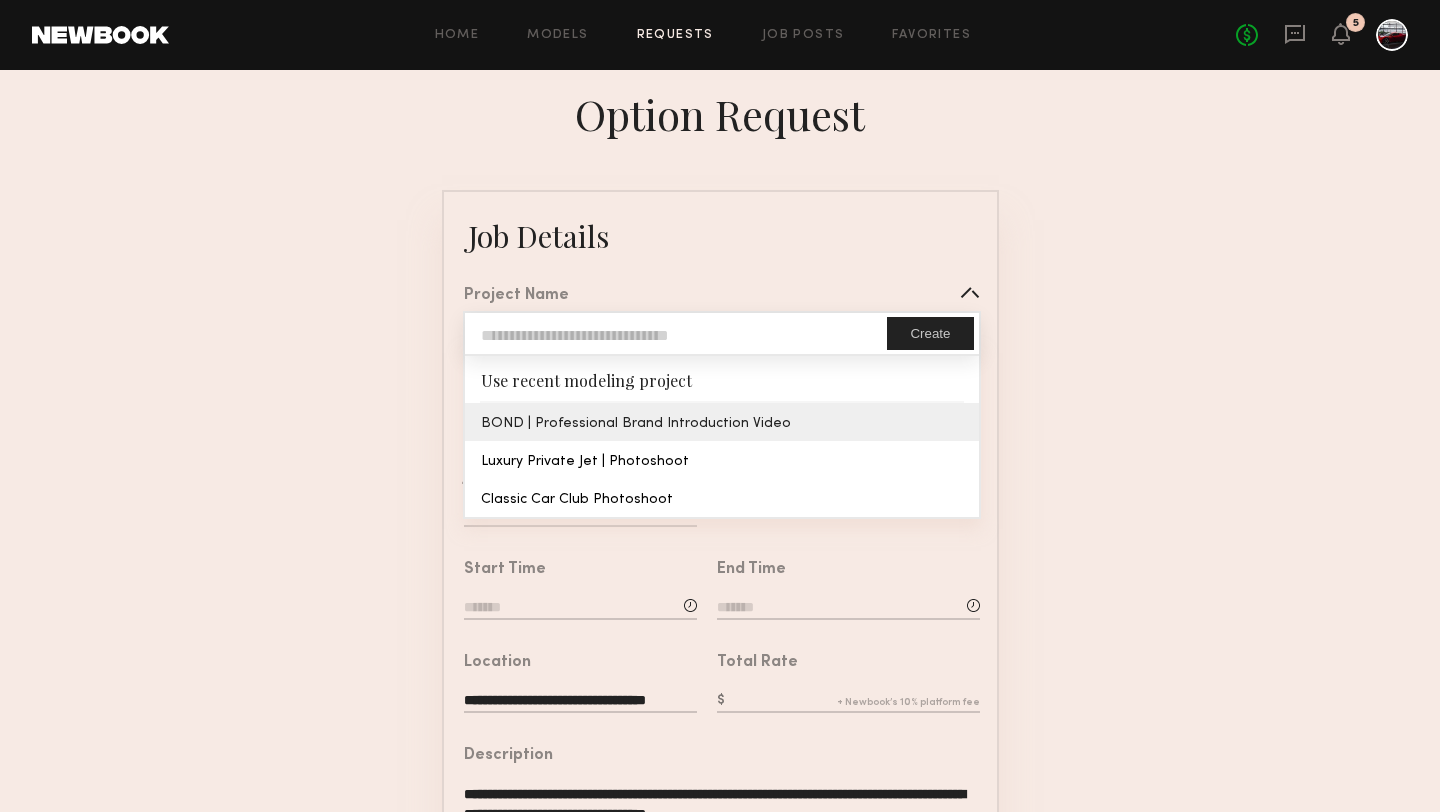 click on "**********" 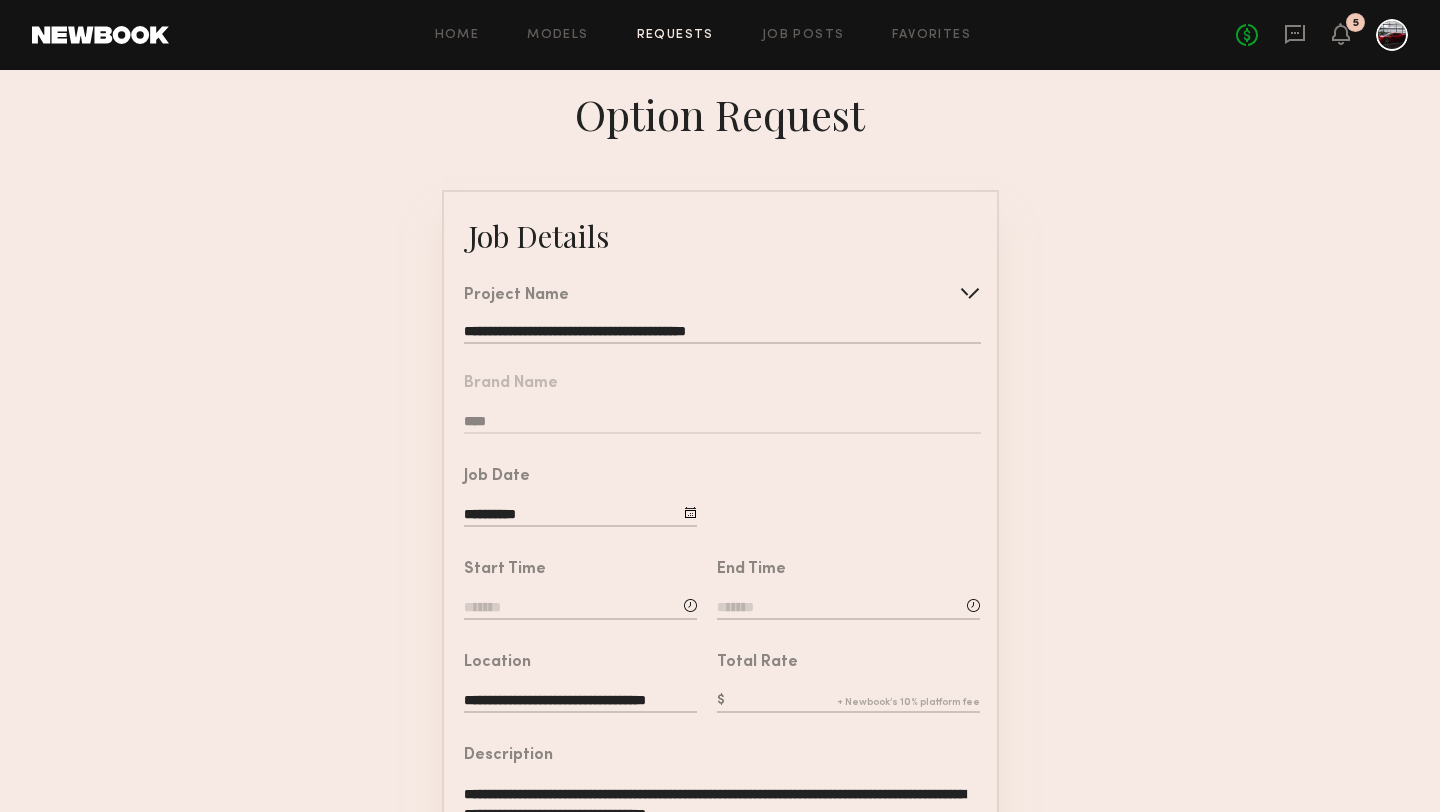 click 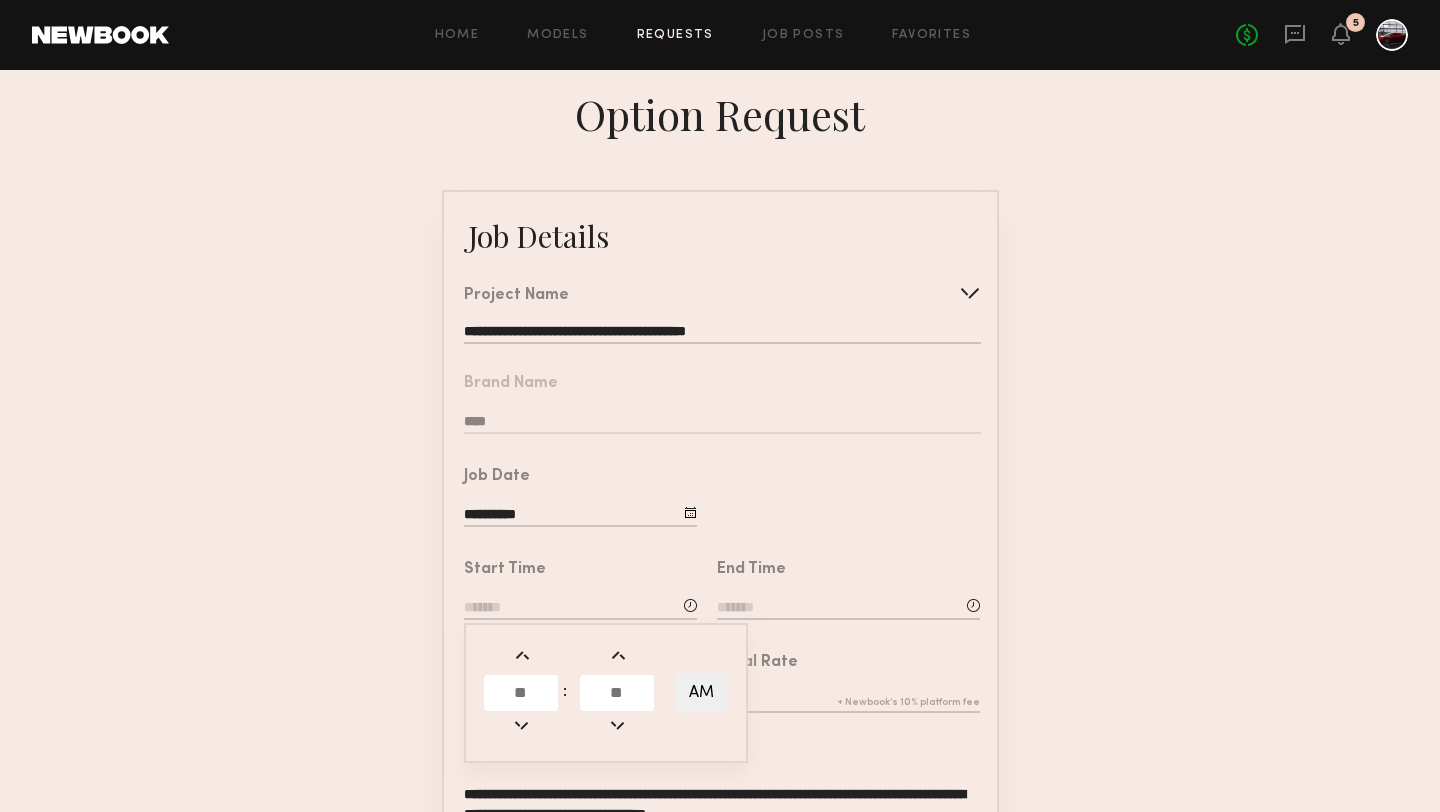 click 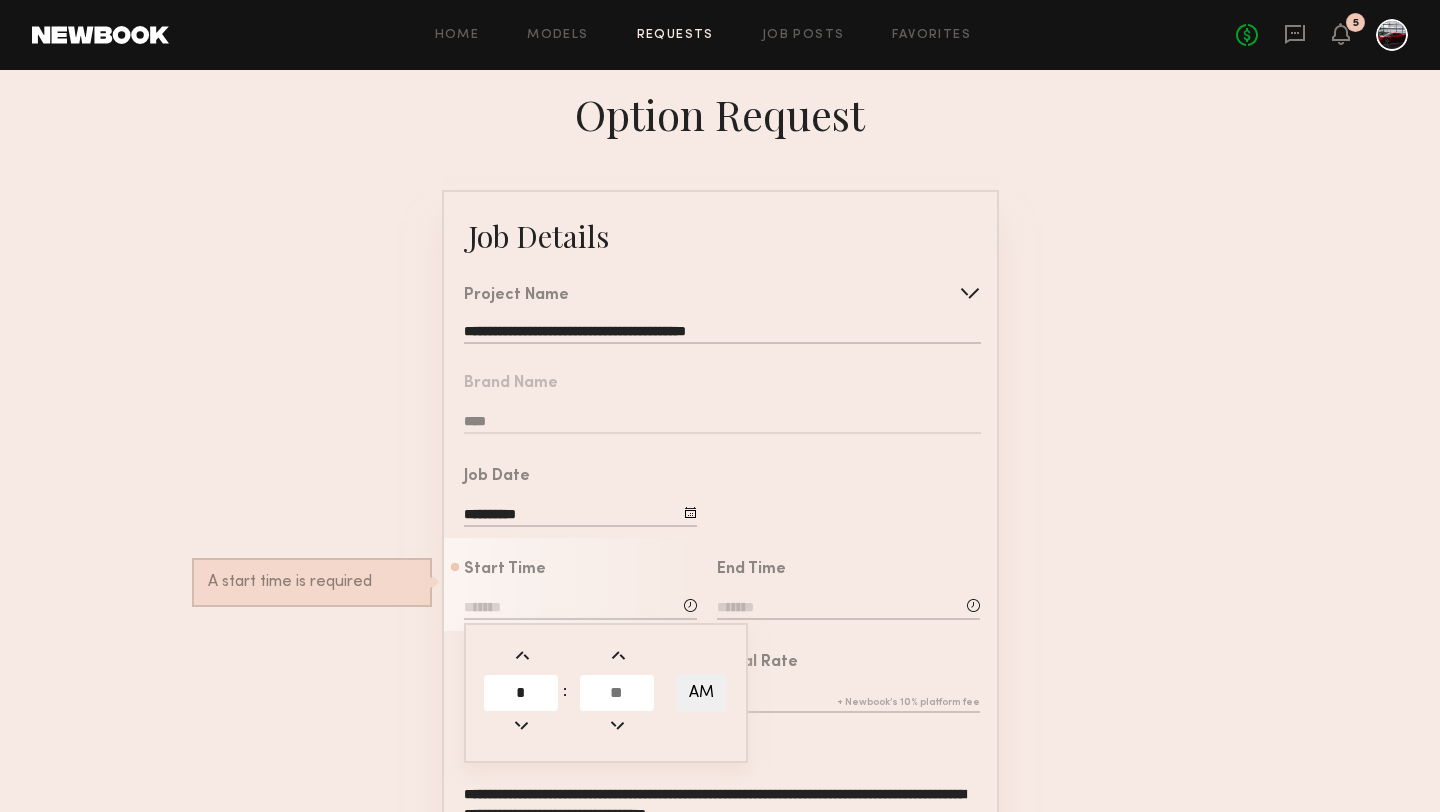 type on "*" 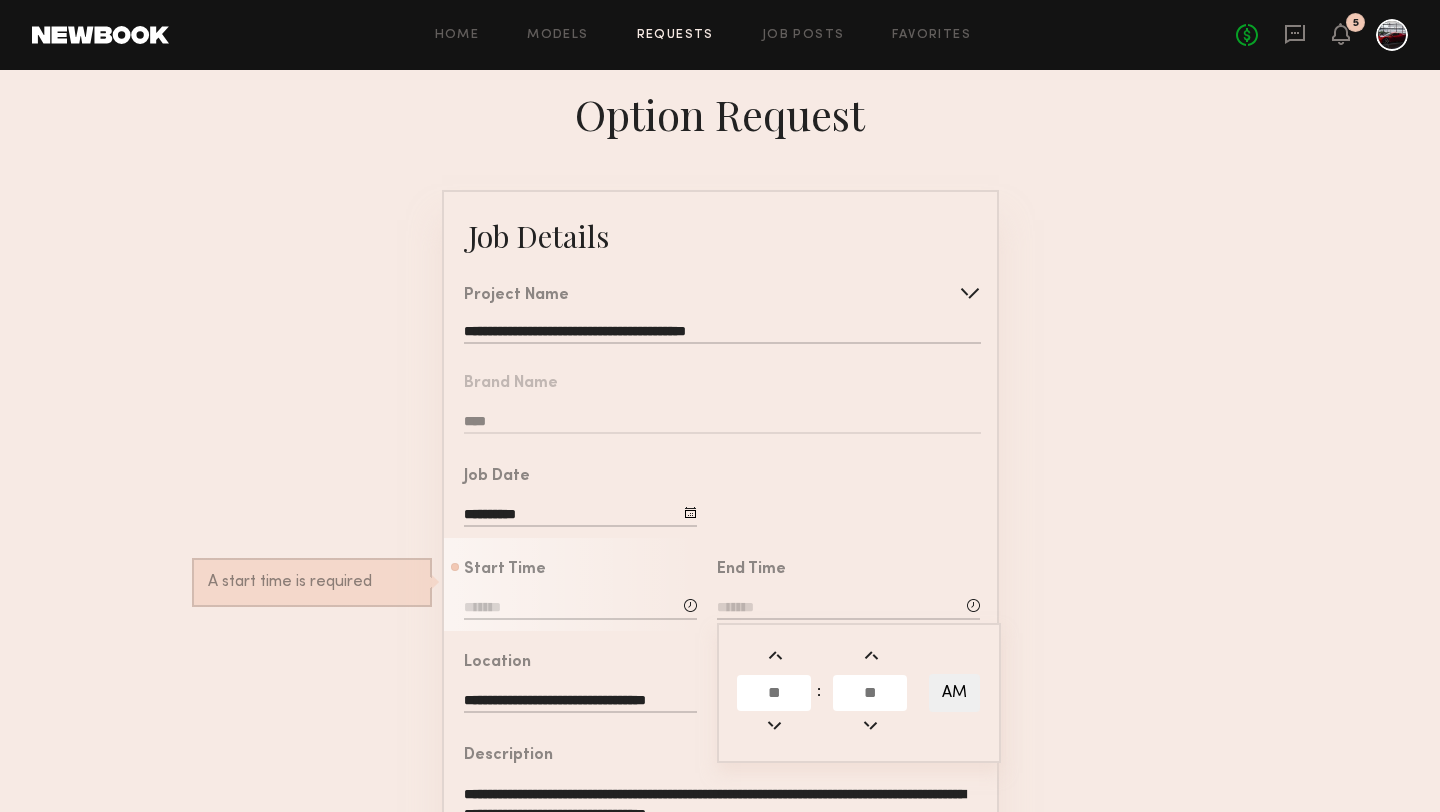 click 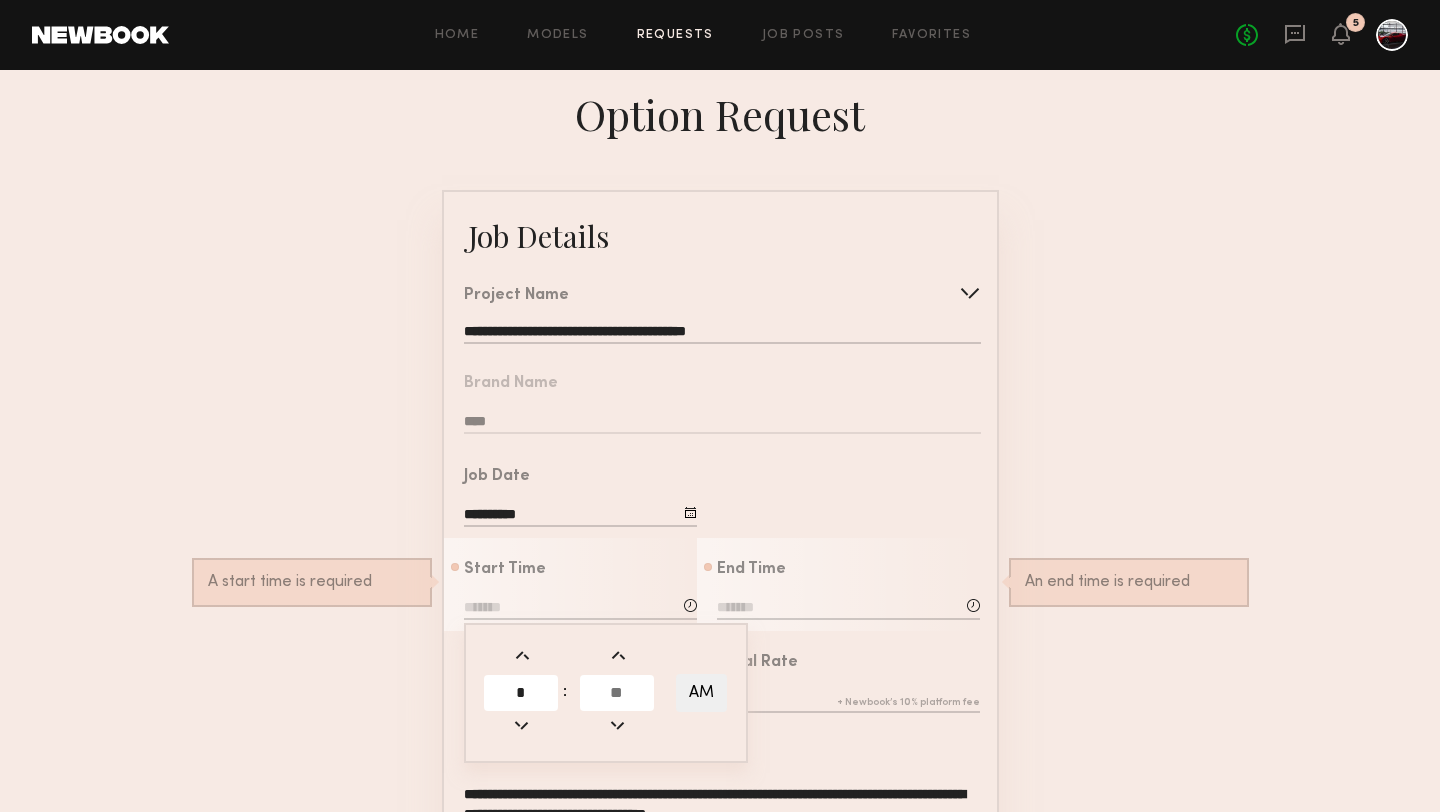 click 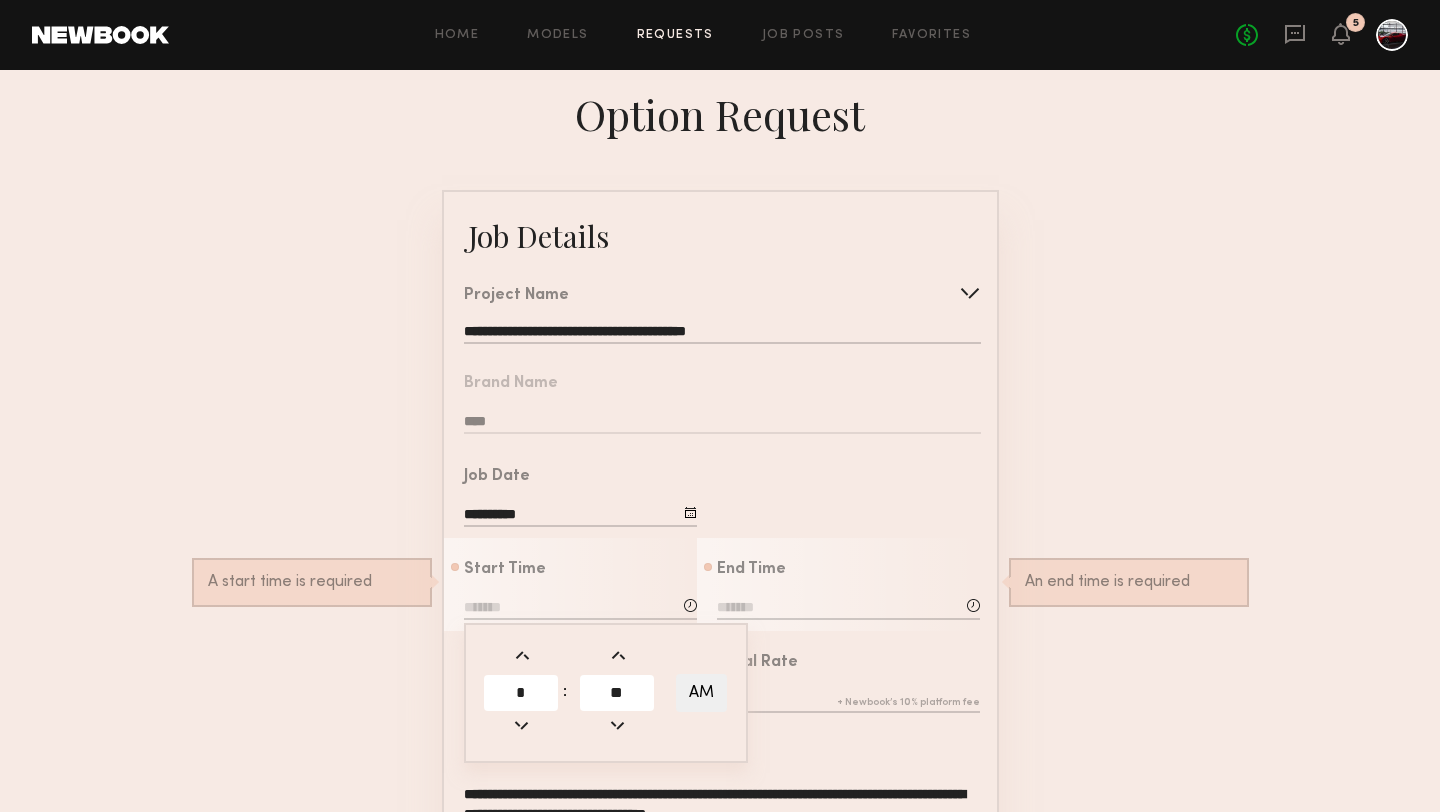 type on "**" 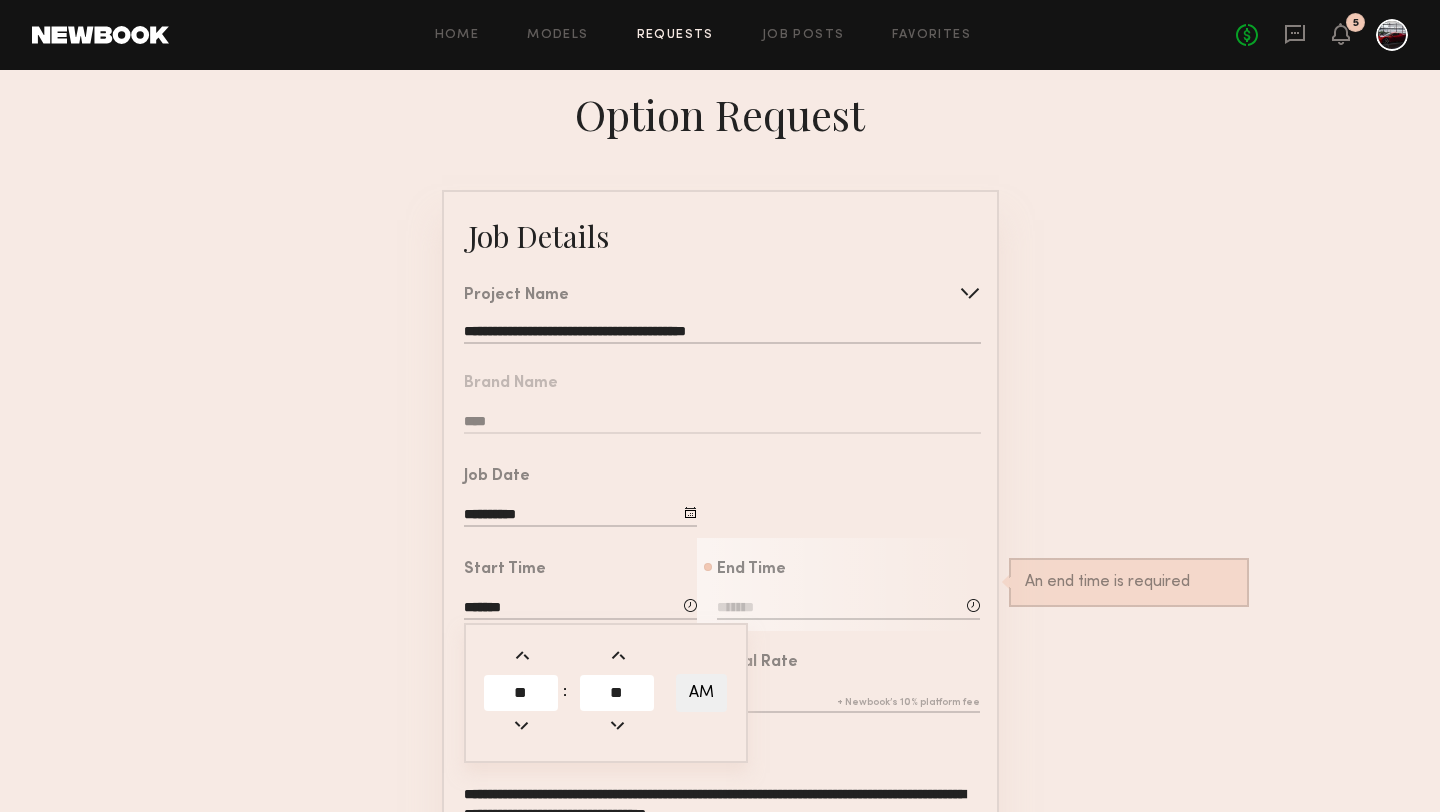 click on "AM" 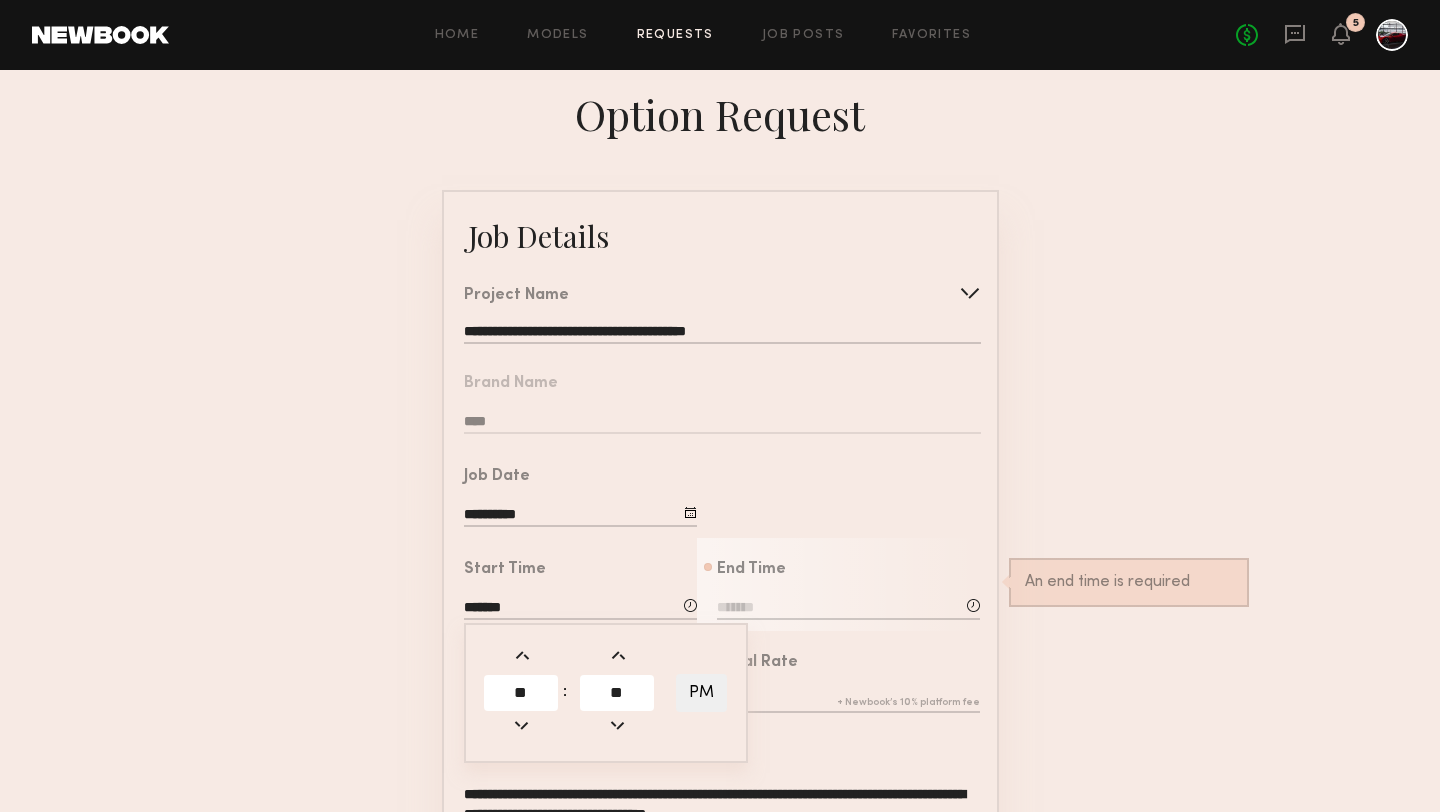 click on "End Time           :      AM           An end time is required" 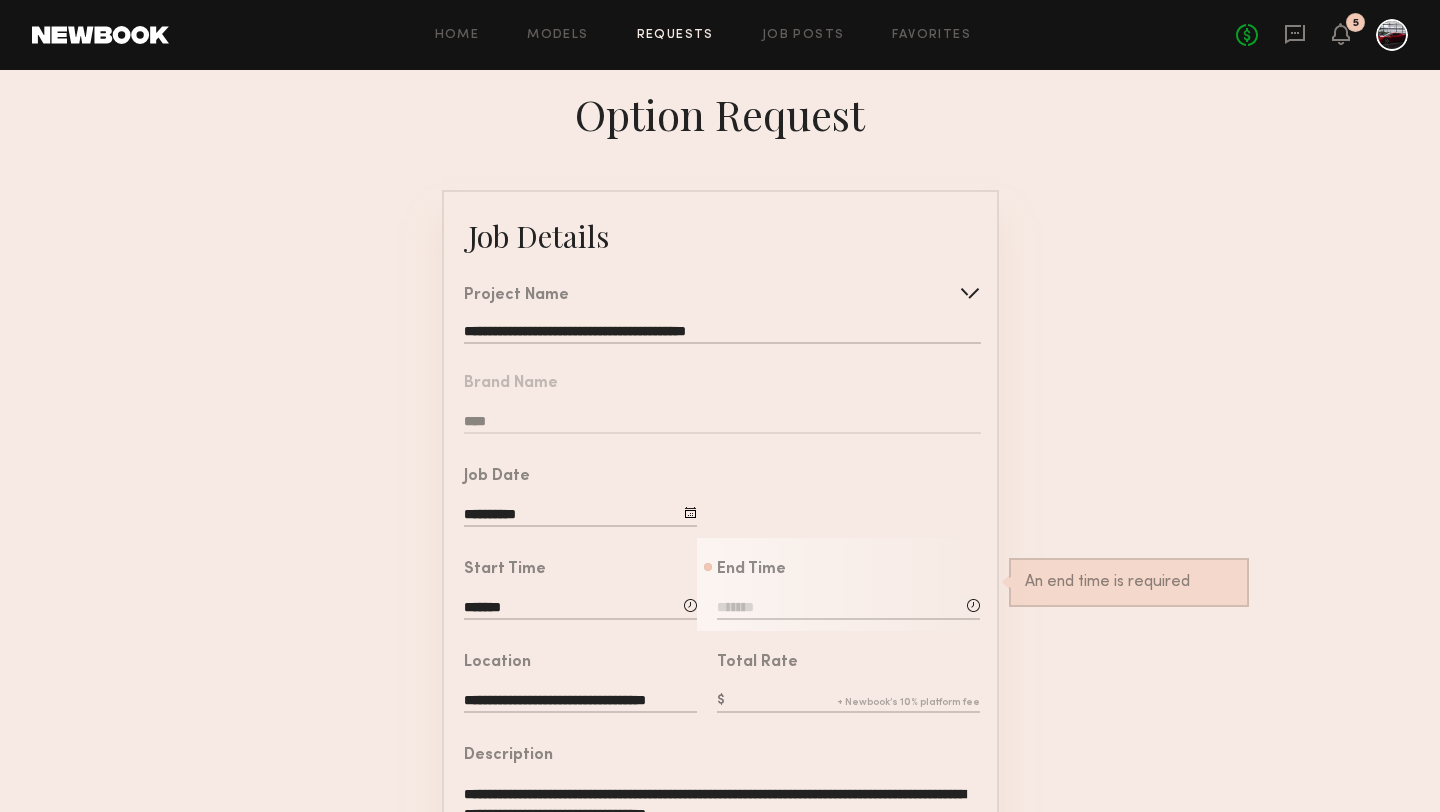 click 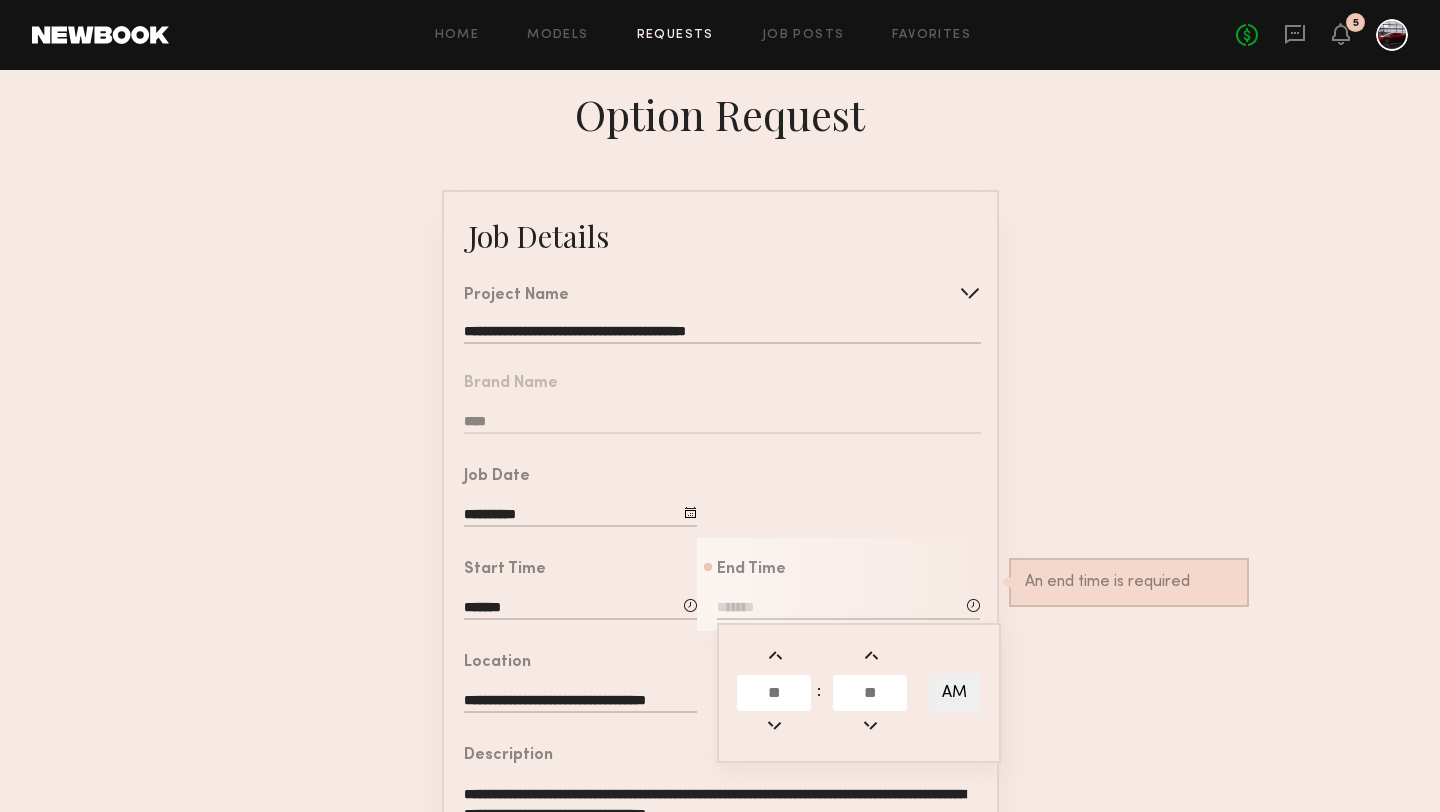 click 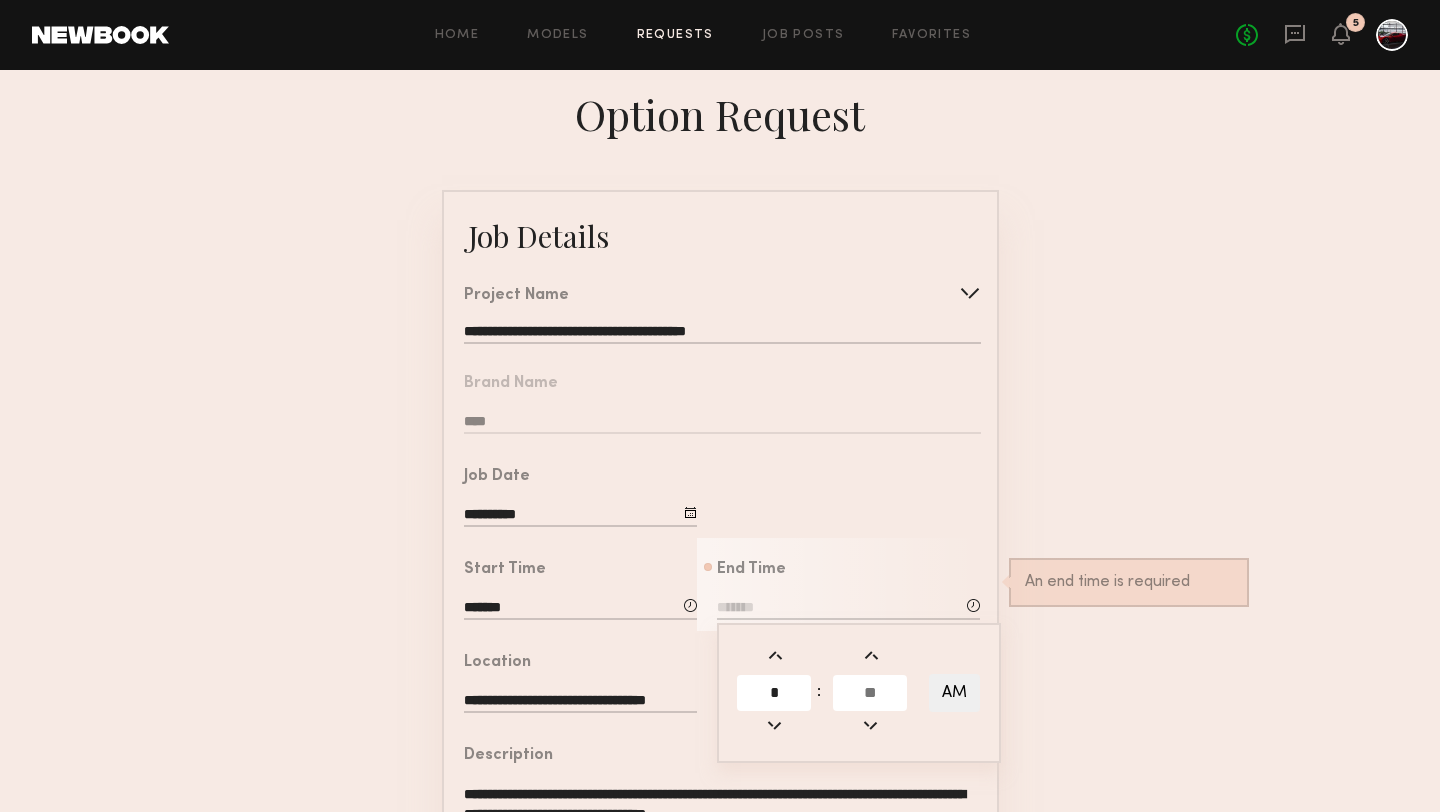 type on "*" 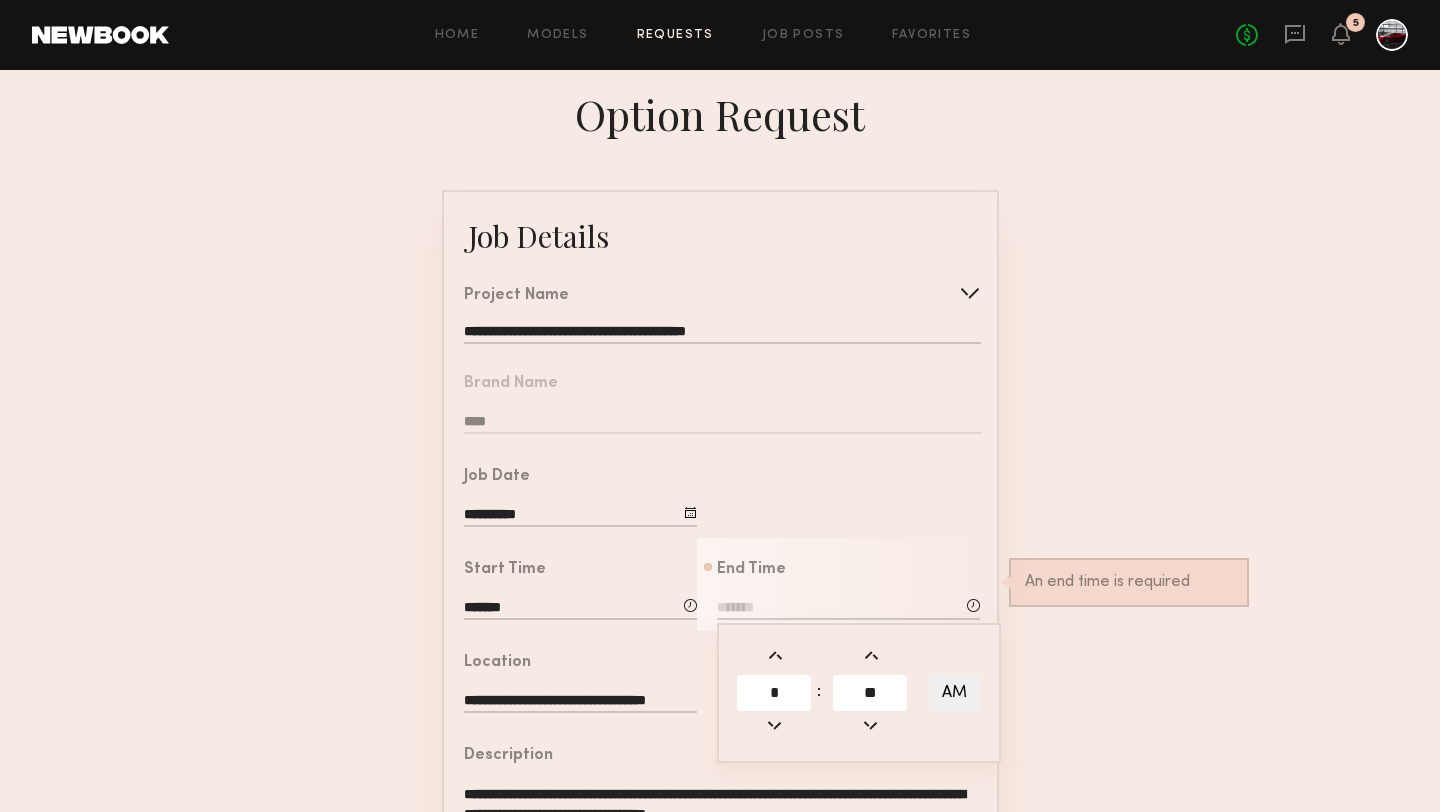 type on "**" 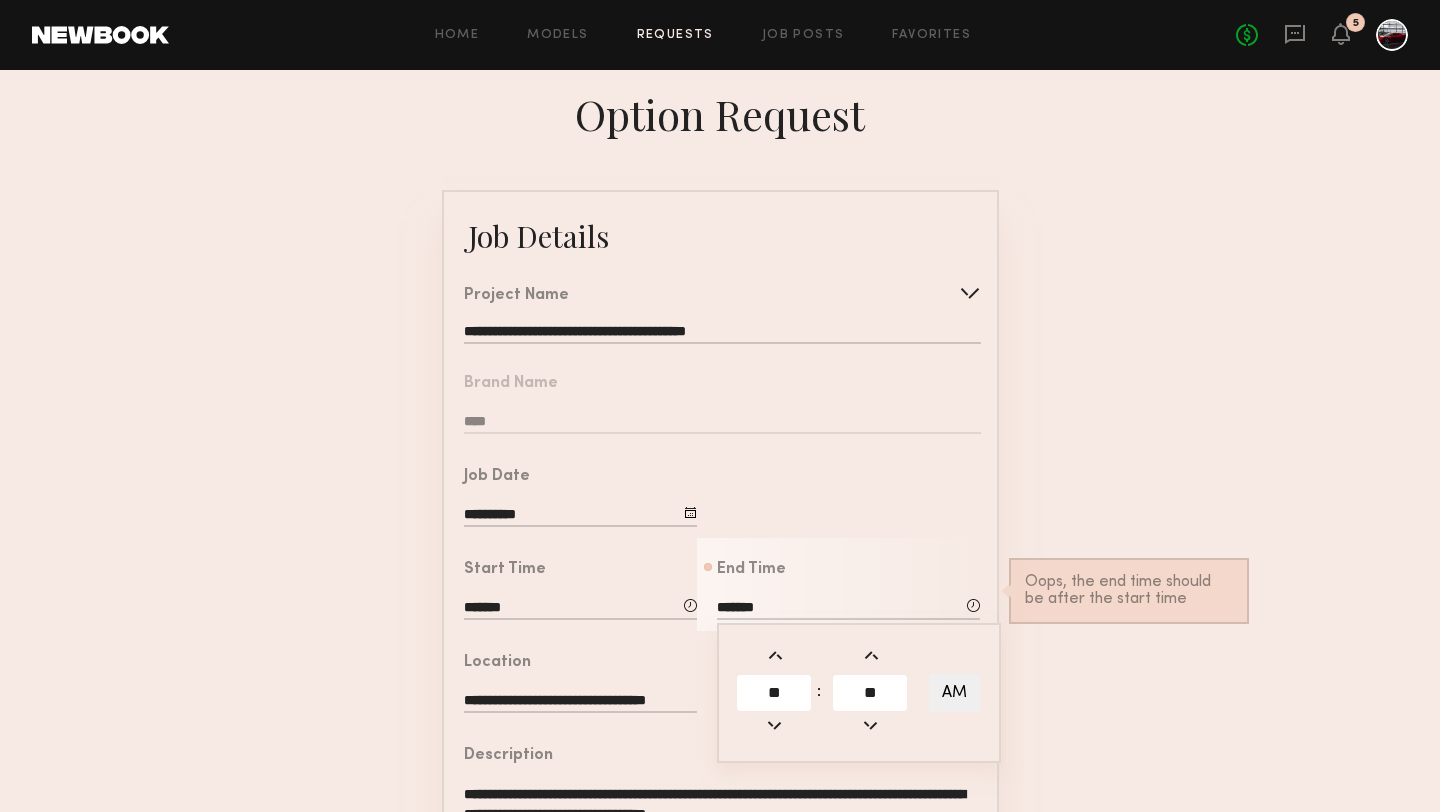 click on "AM" 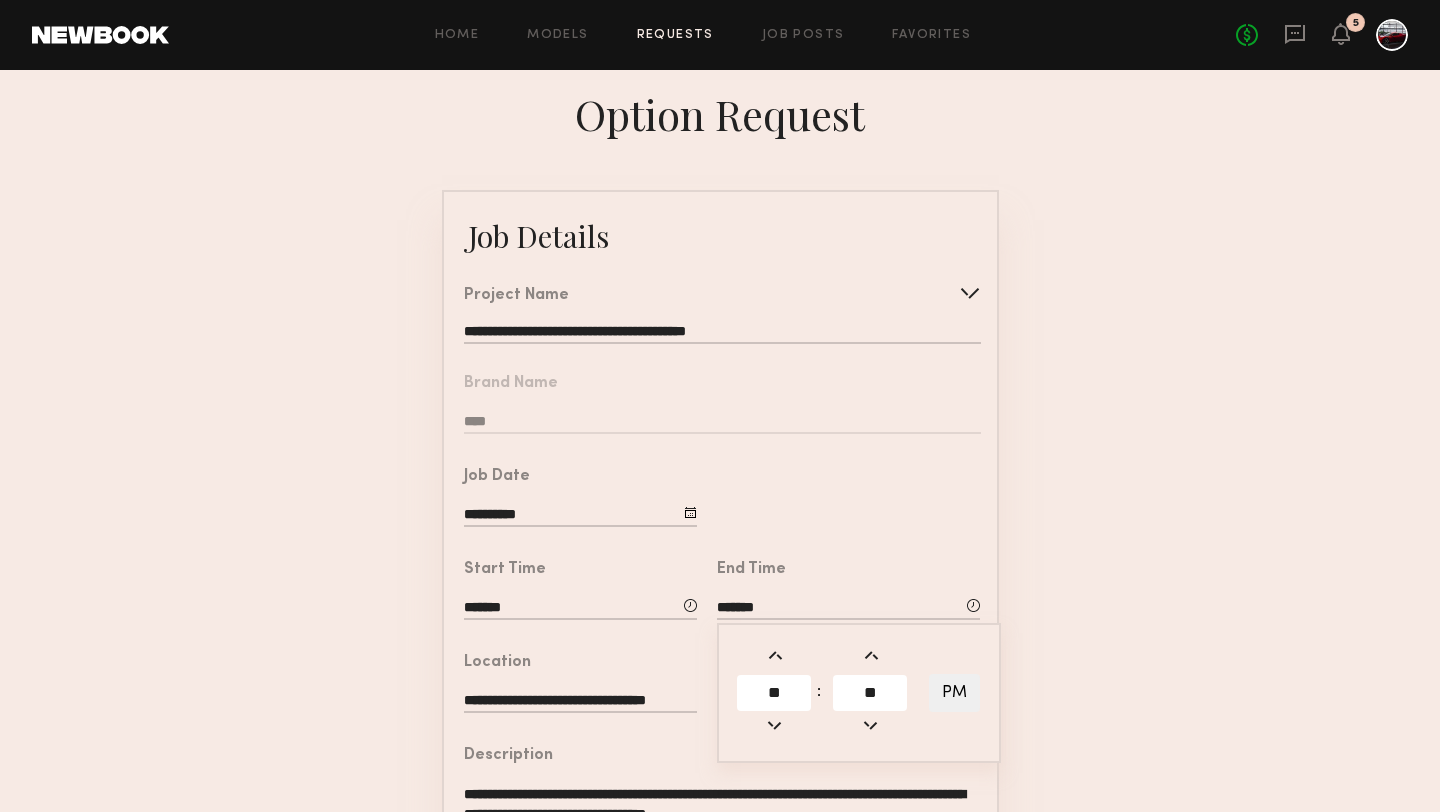 click on "**********" 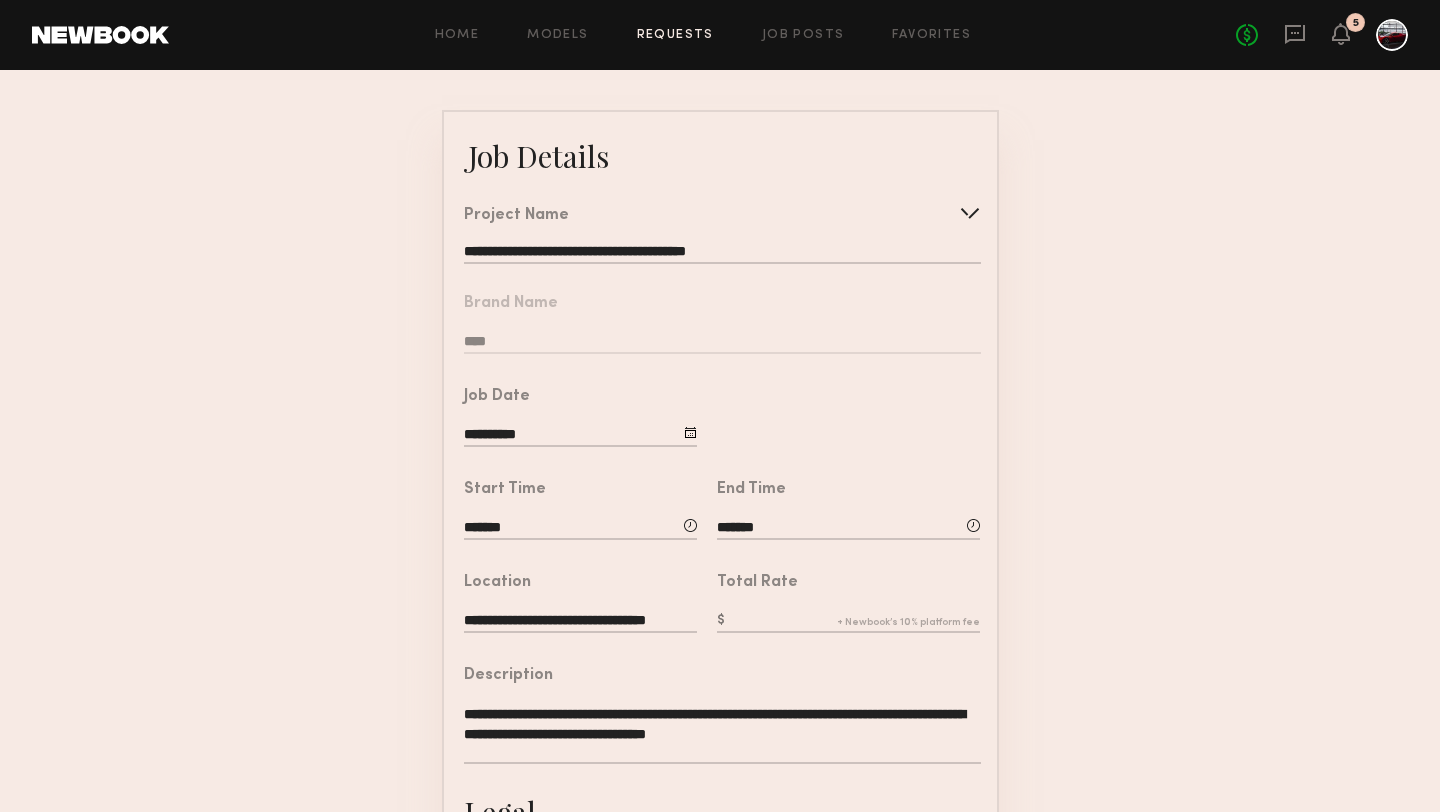 scroll, scrollTop: 207, scrollLeft: 0, axis: vertical 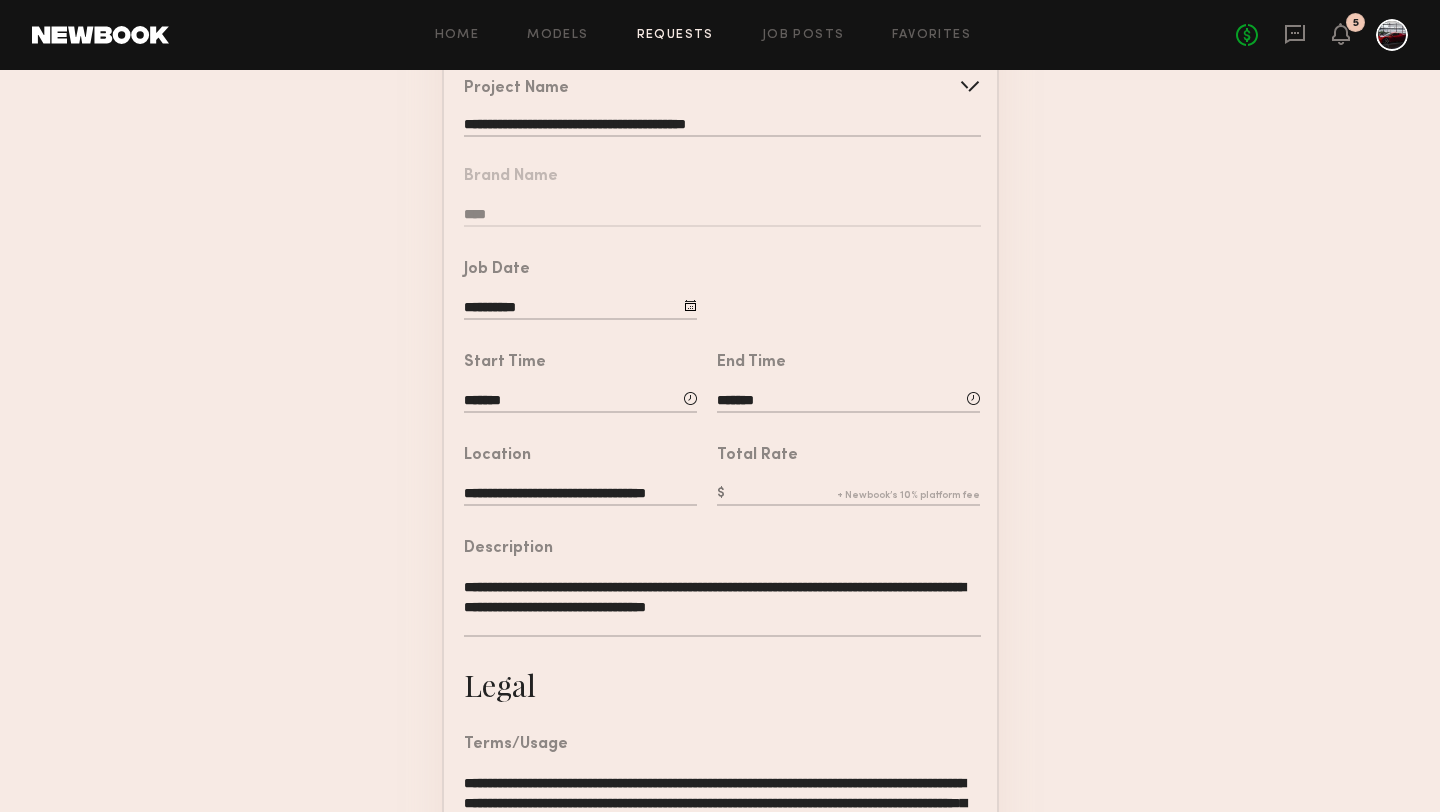 click 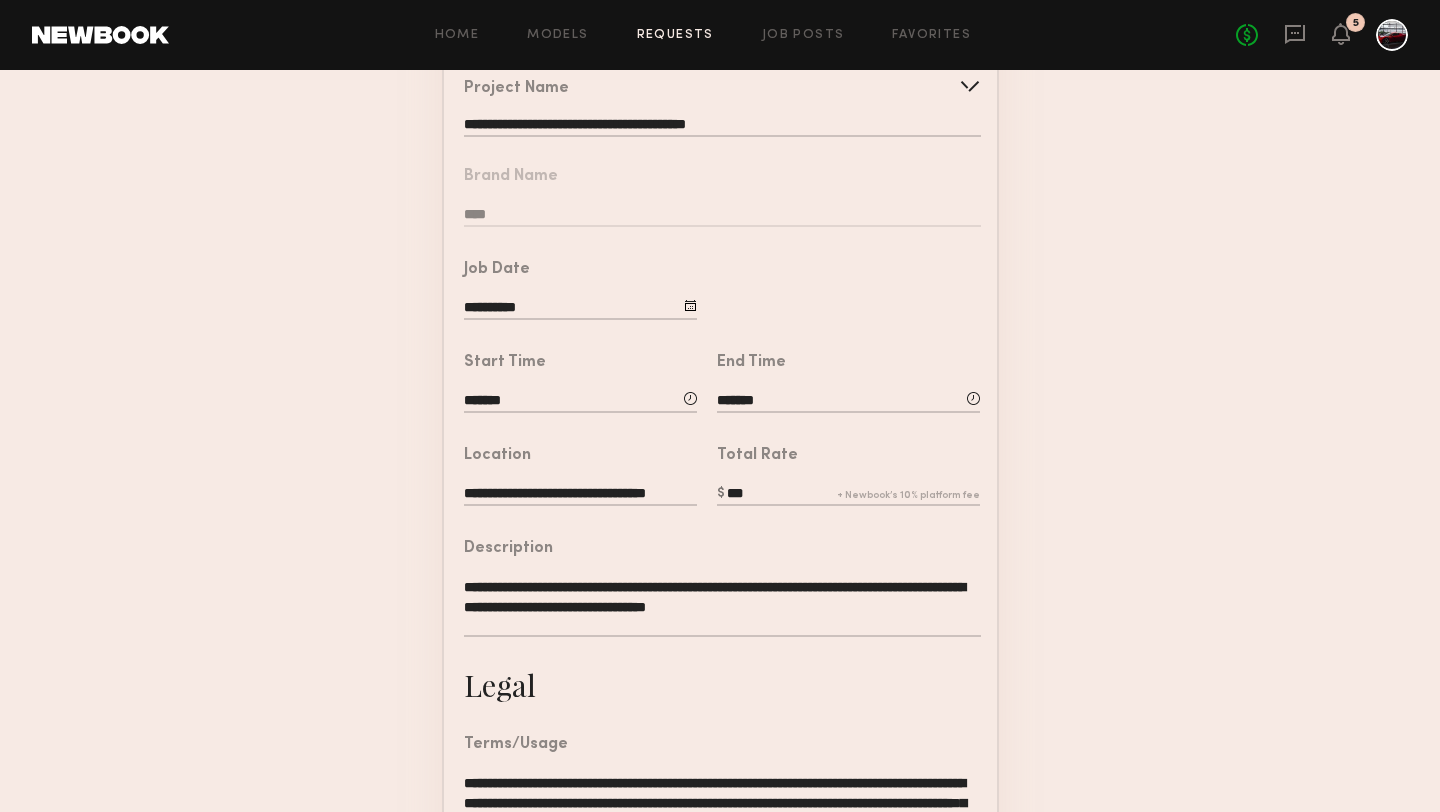 type on "***" 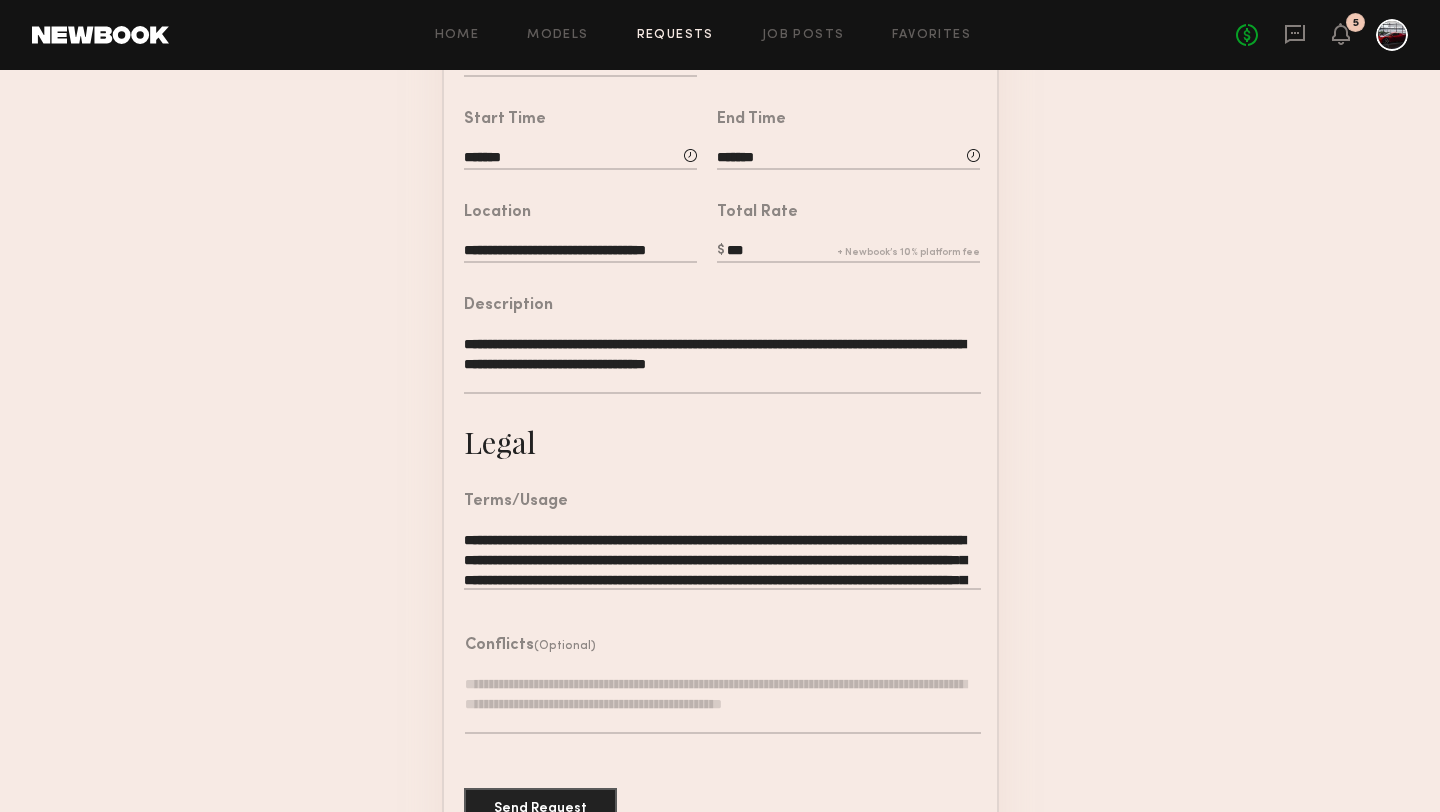 scroll, scrollTop: 504, scrollLeft: 0, axis: vertical 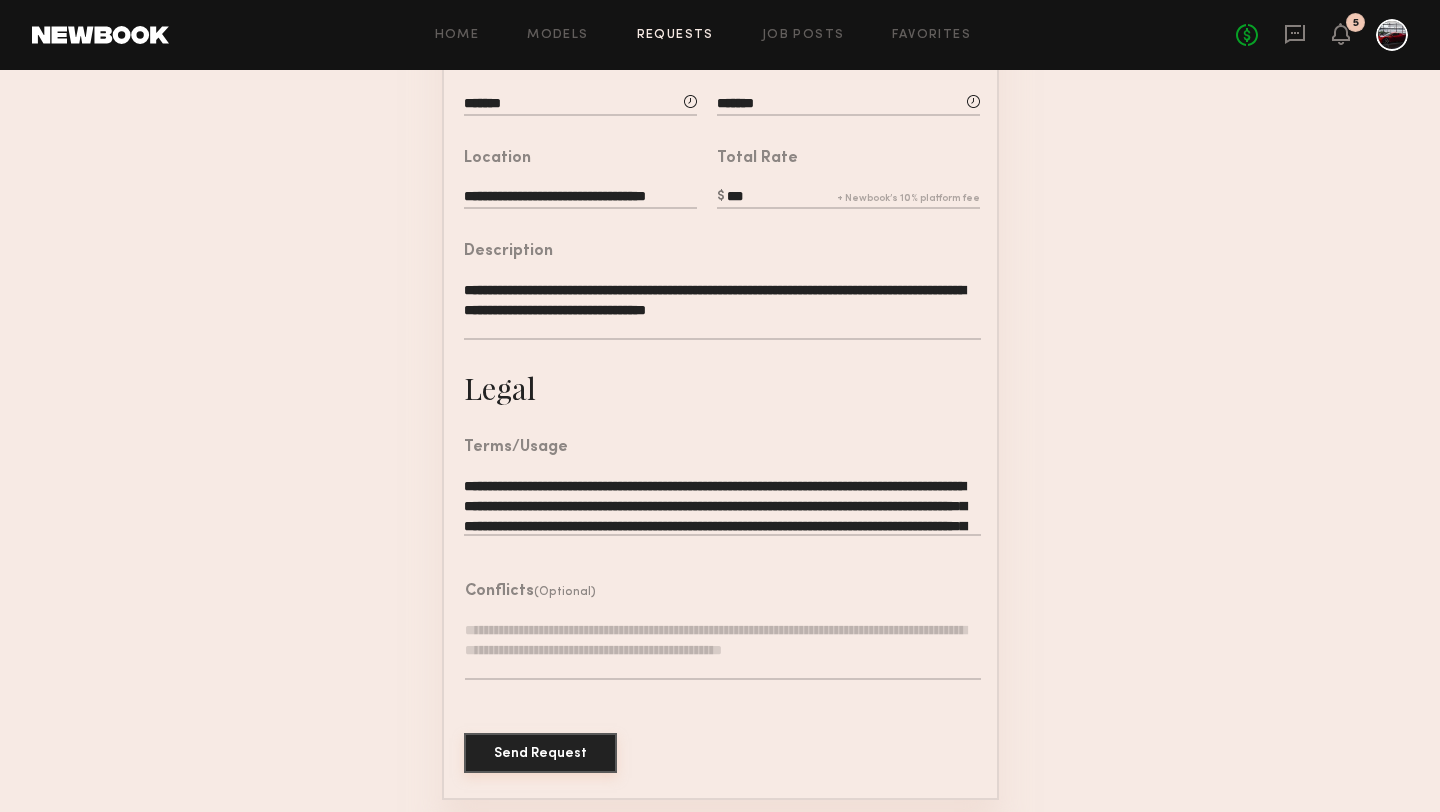 click on "Send Request" 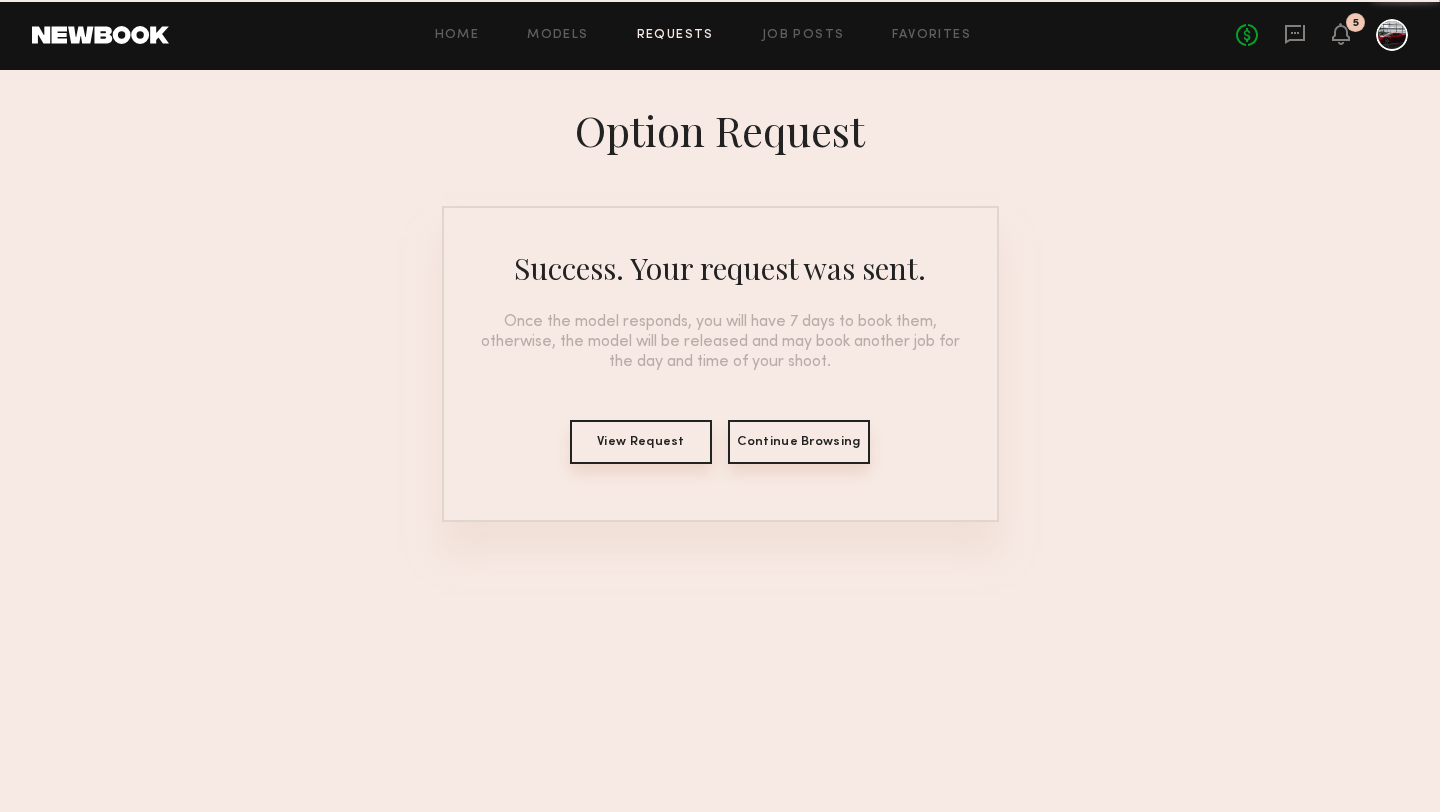 scroll, scrollTop: 0, scrollLeft: 0, axis: both 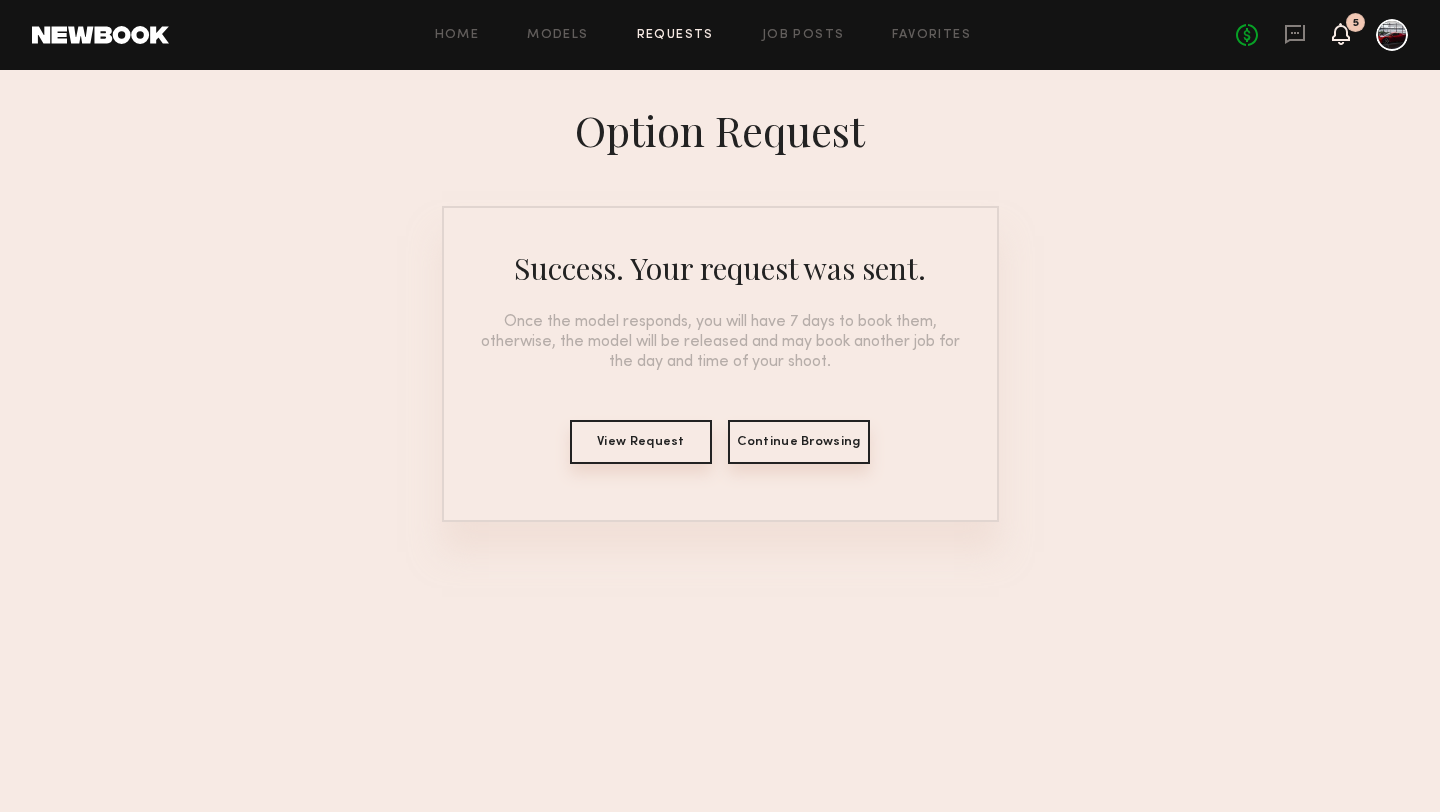 click 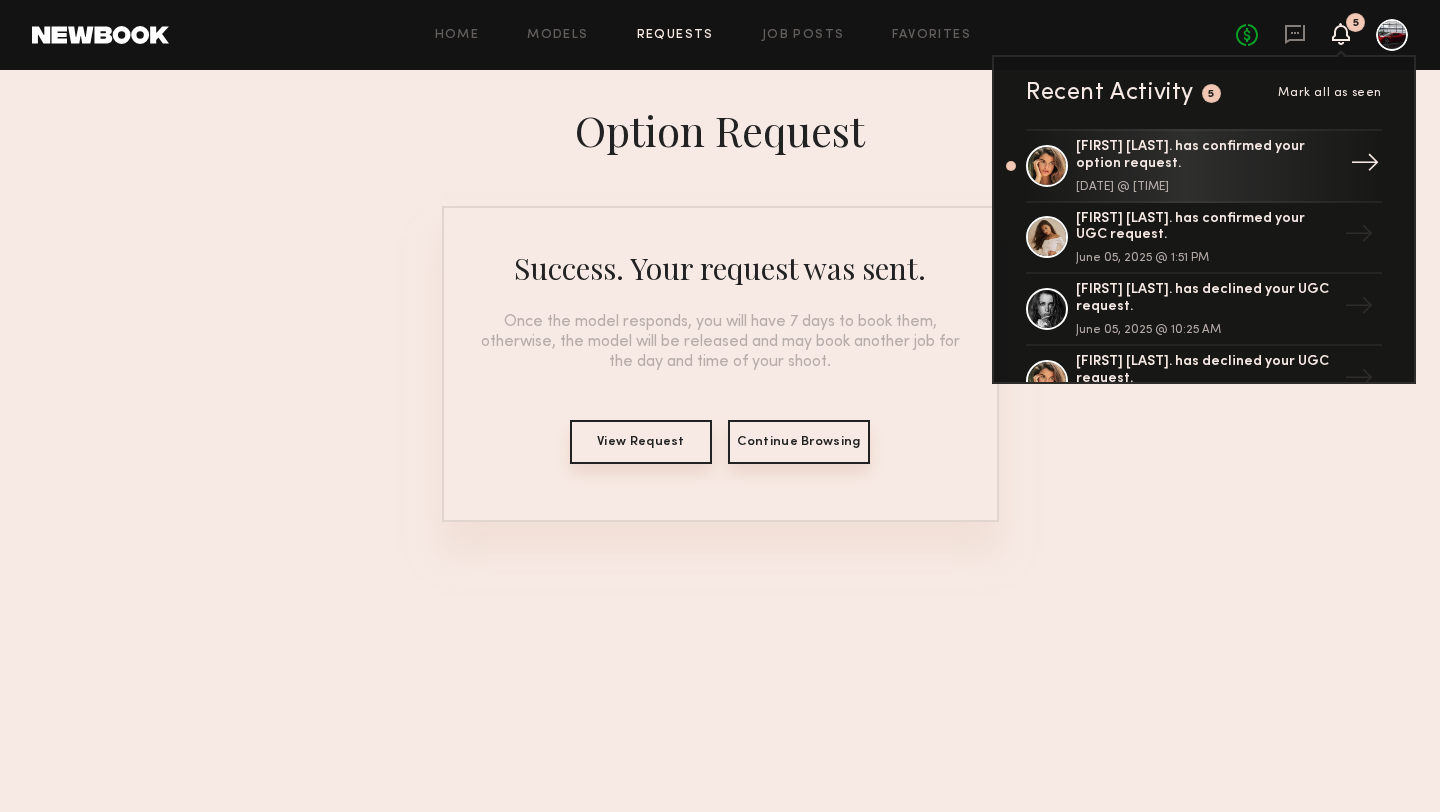 click on "Manuela G. has confirmed your option request." 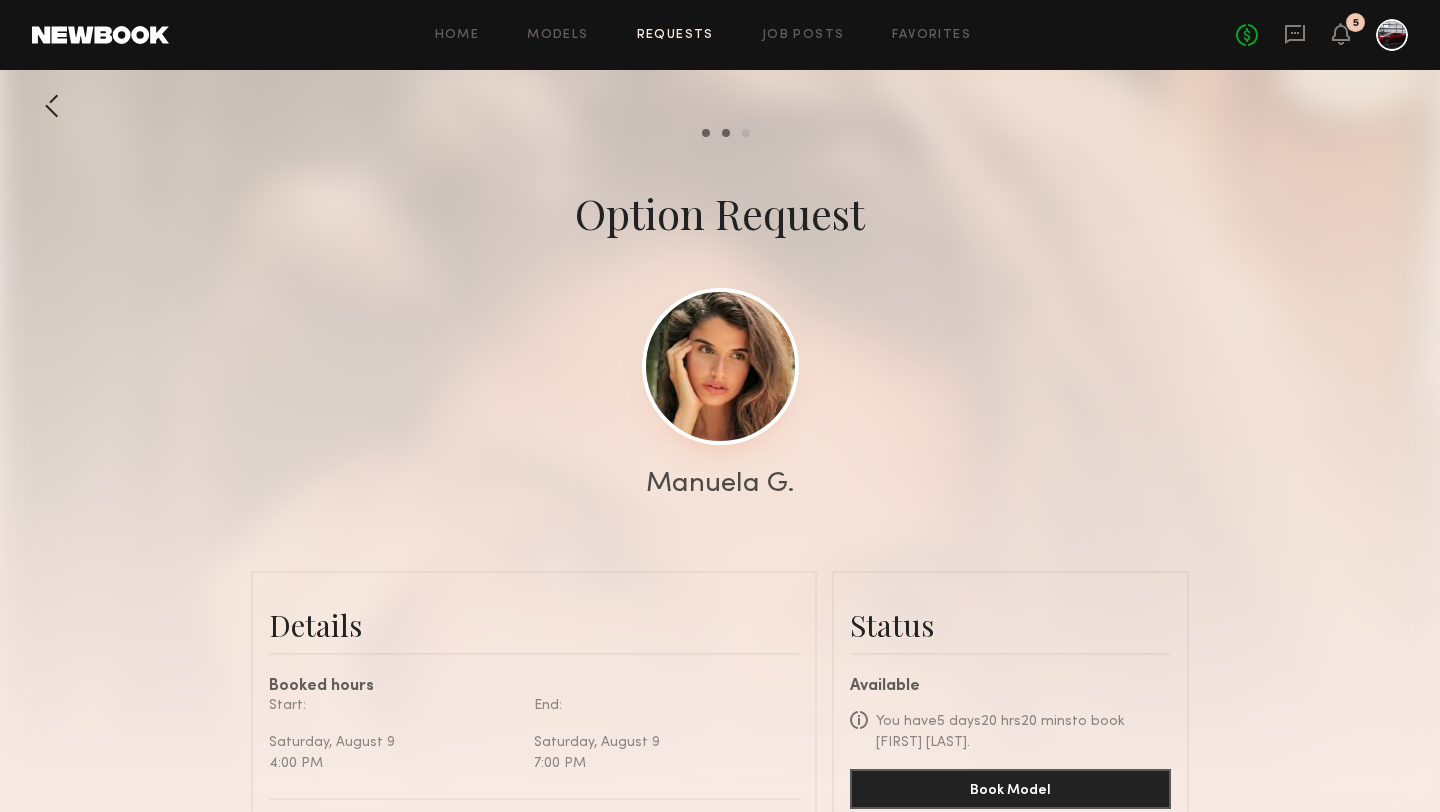 scroll, scrollTop: 1450, scrollLeft: 0, axis: vertical 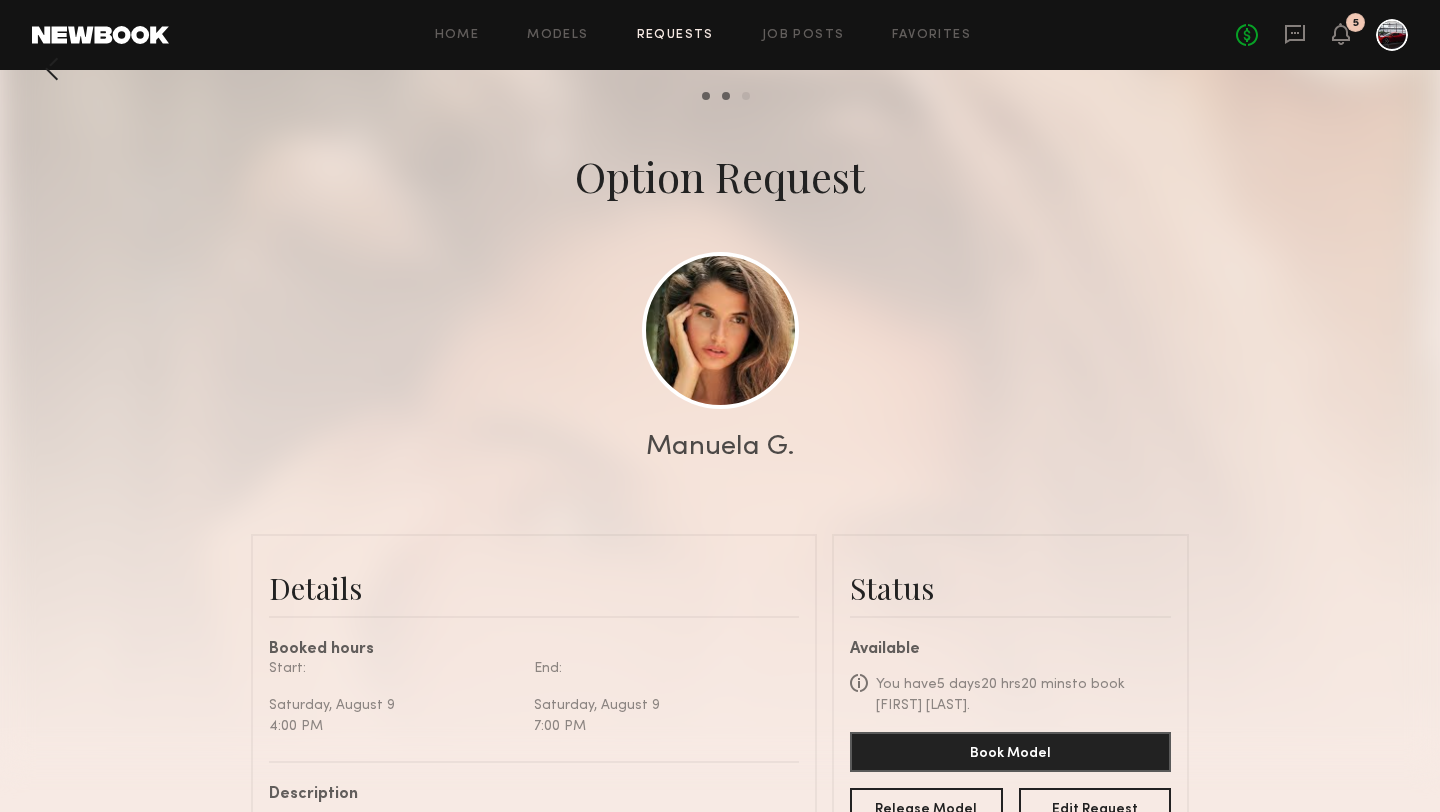 click 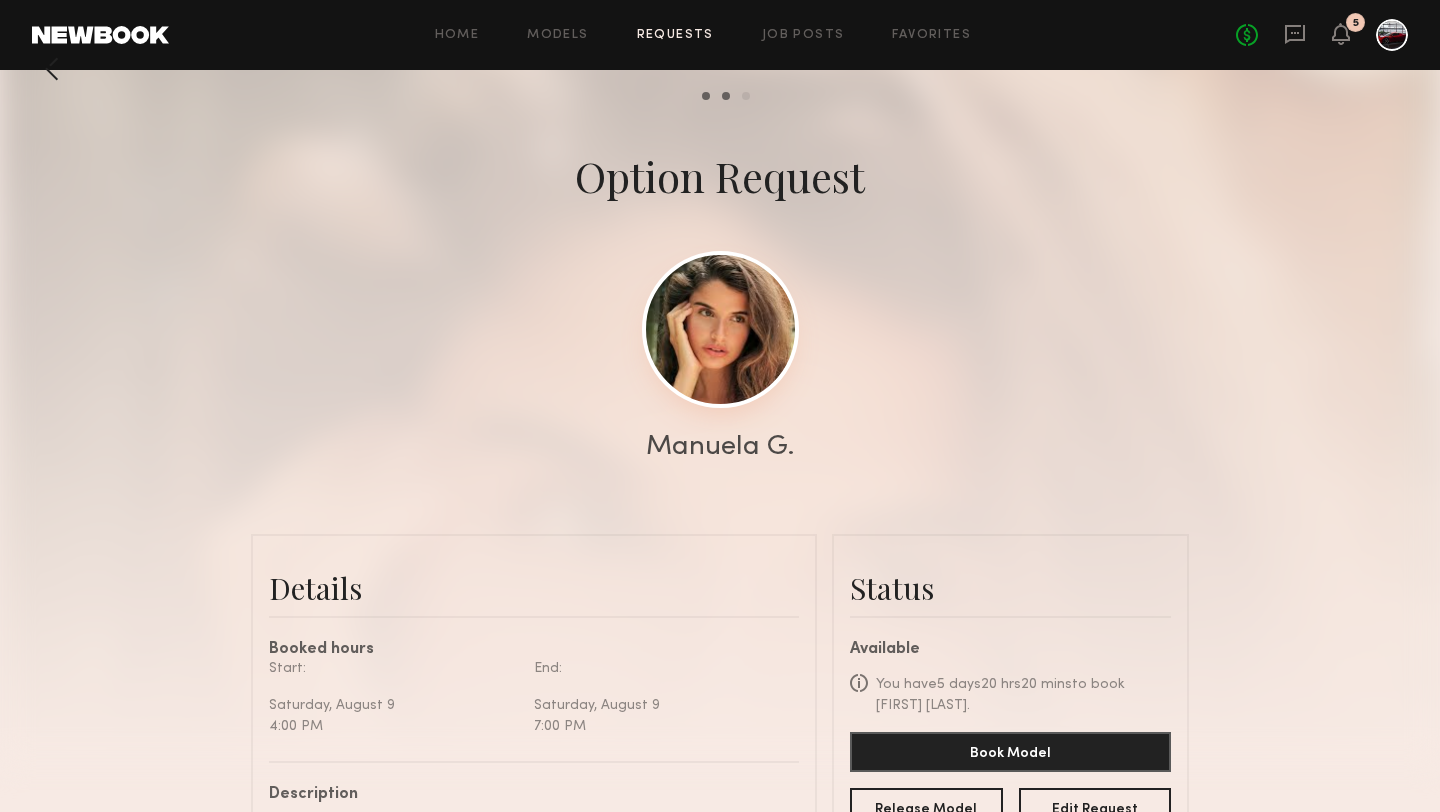 click 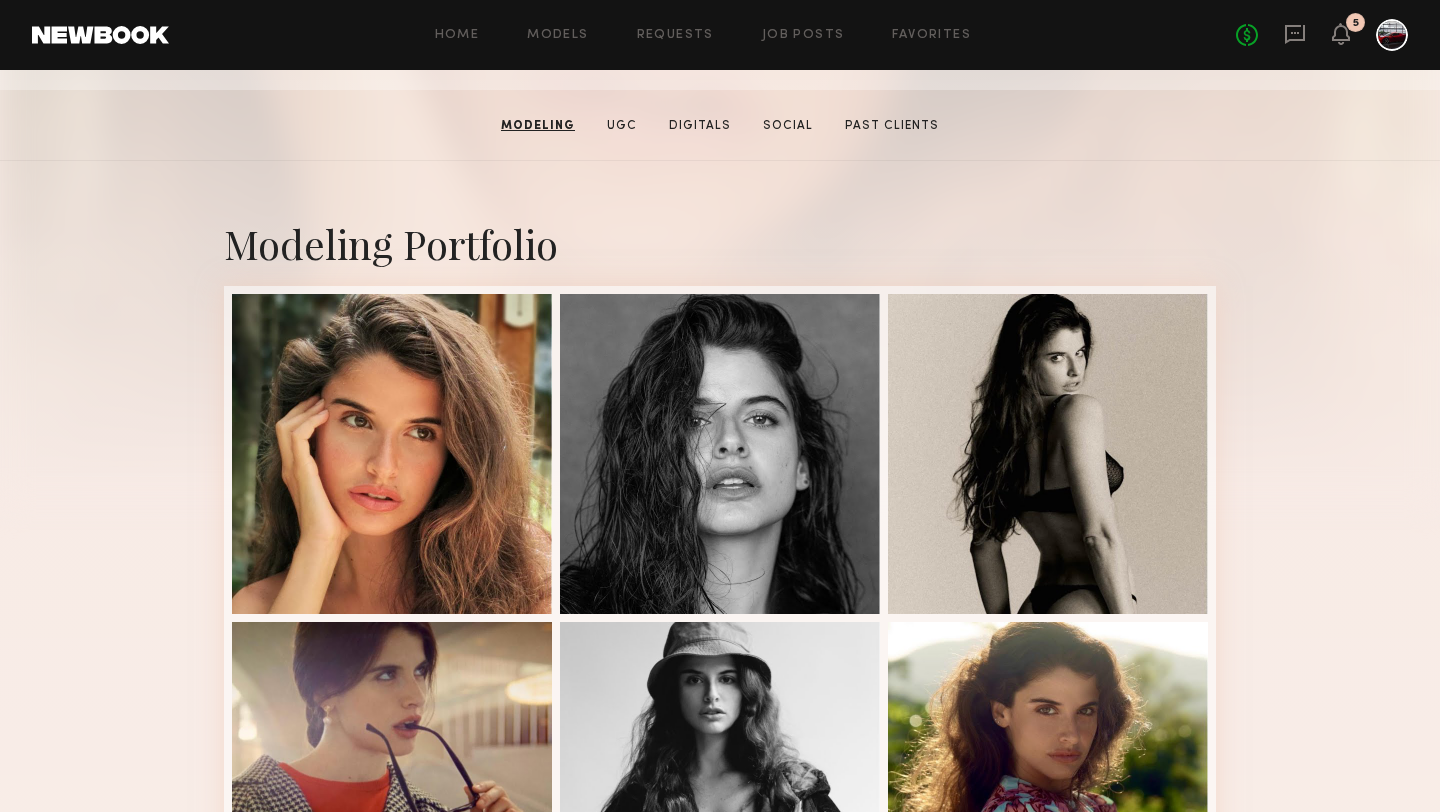scroll, scrollTop: 56, scrollLeft: 0, axis: vertical 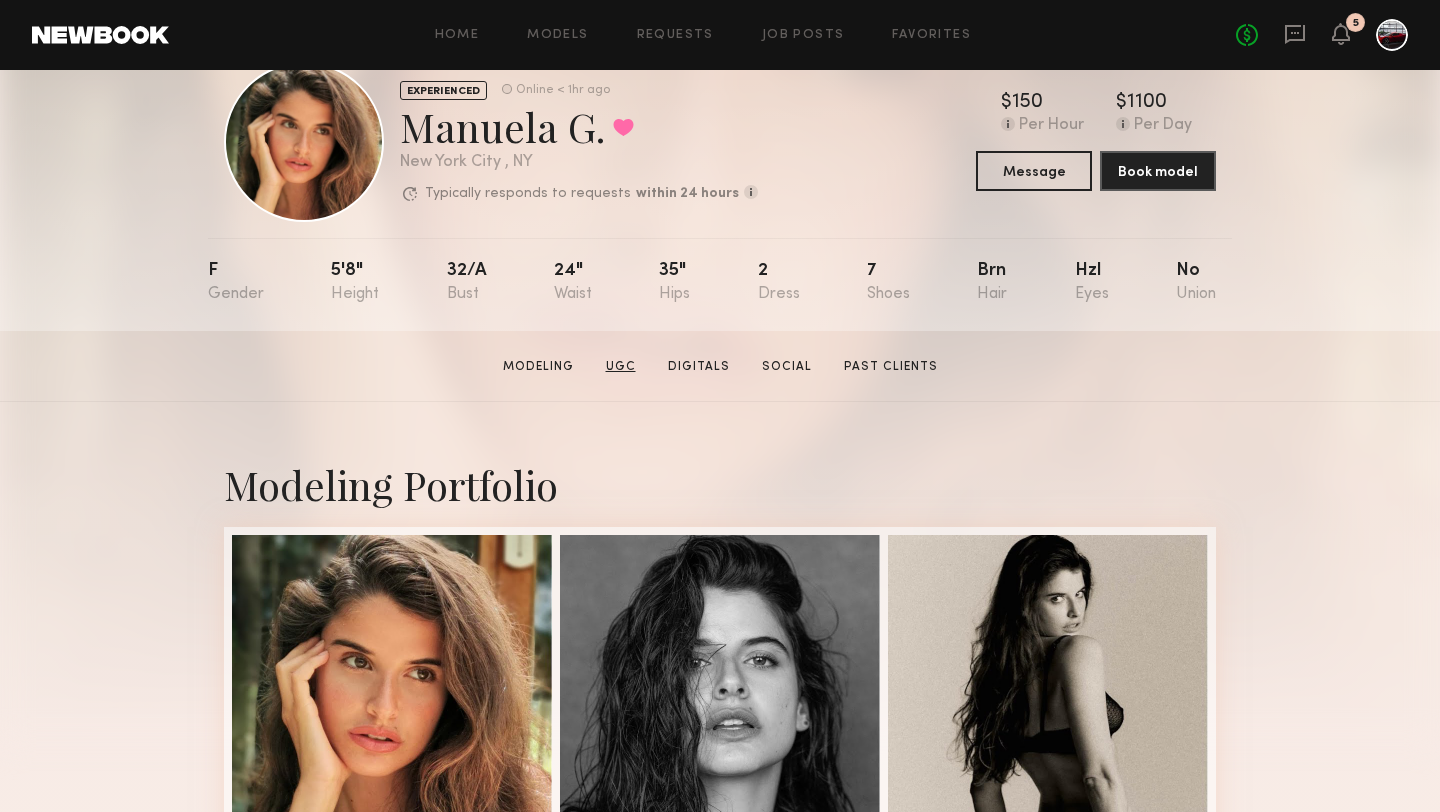 click on "UGC" 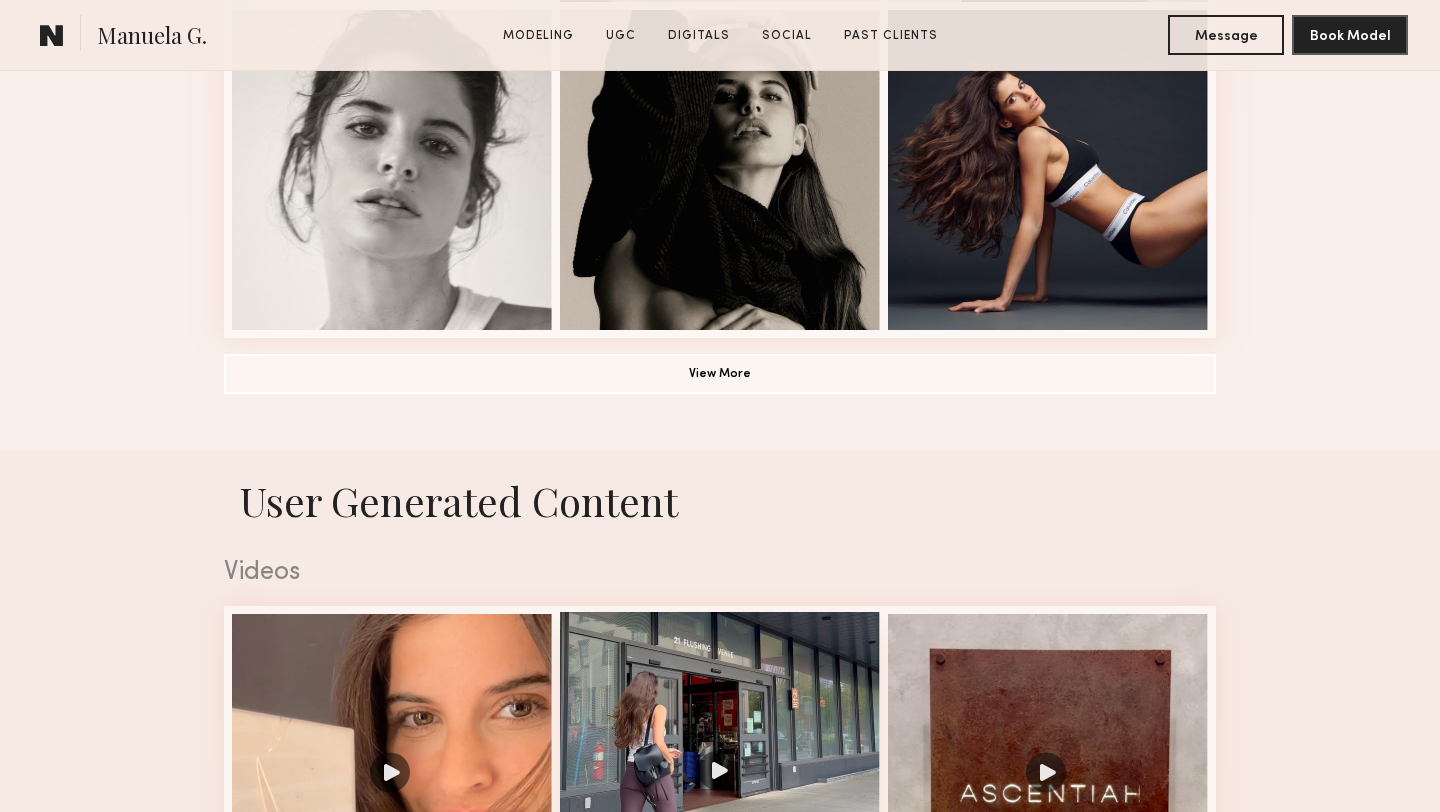 scroll, scrollTop: 1894, scrollLeft: 0, axis: vertical 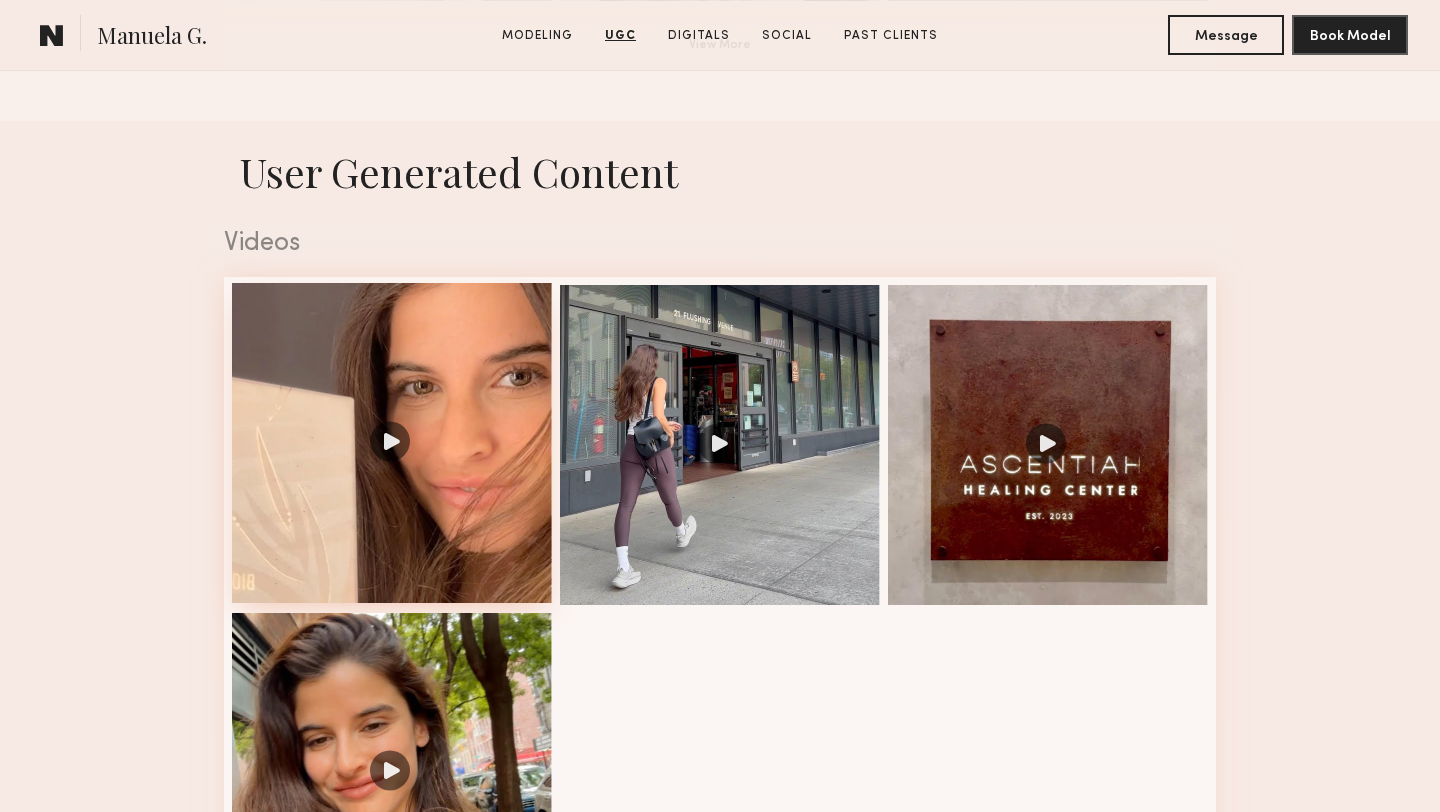 click at bounding box center (392, 443) 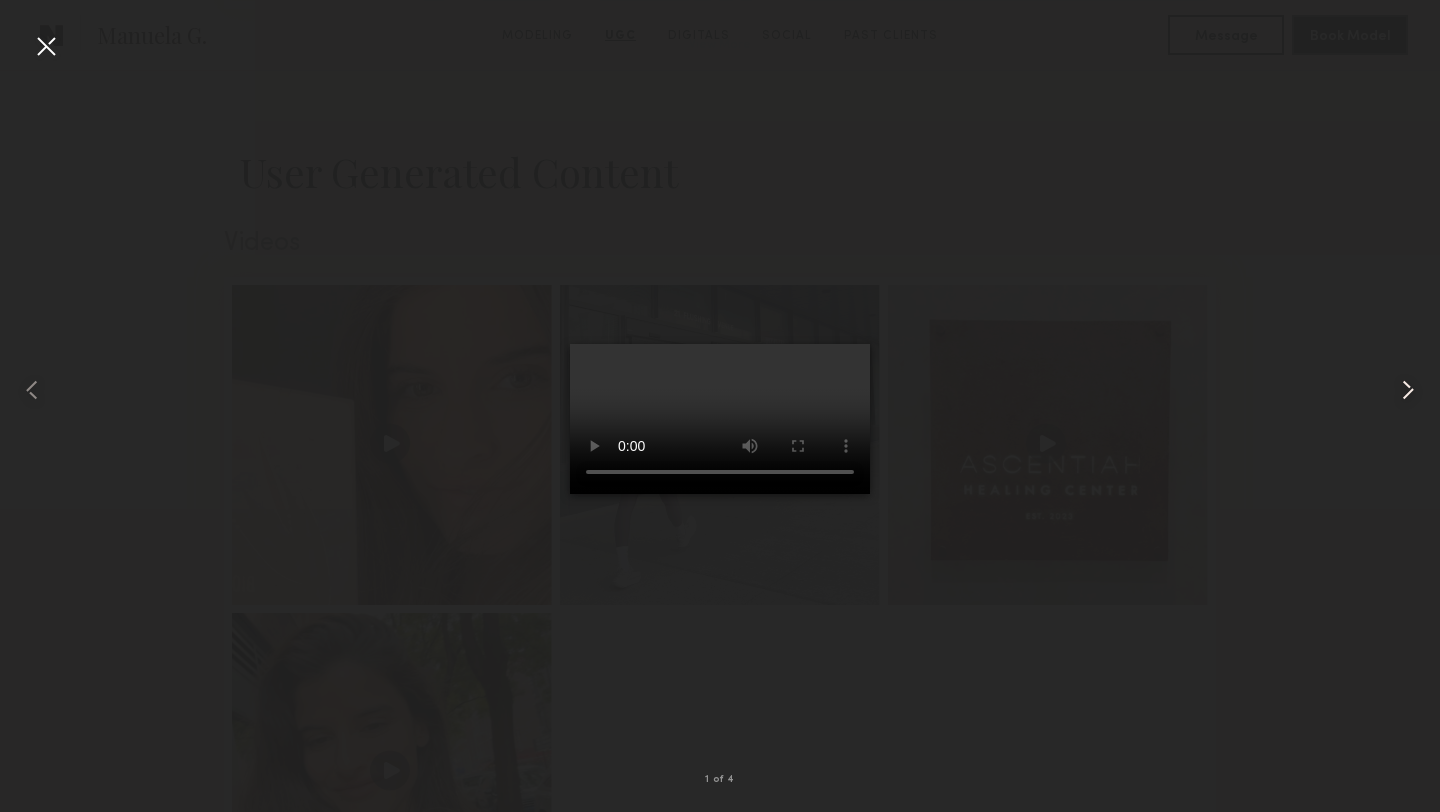 click at bounding box center (1408, 390) 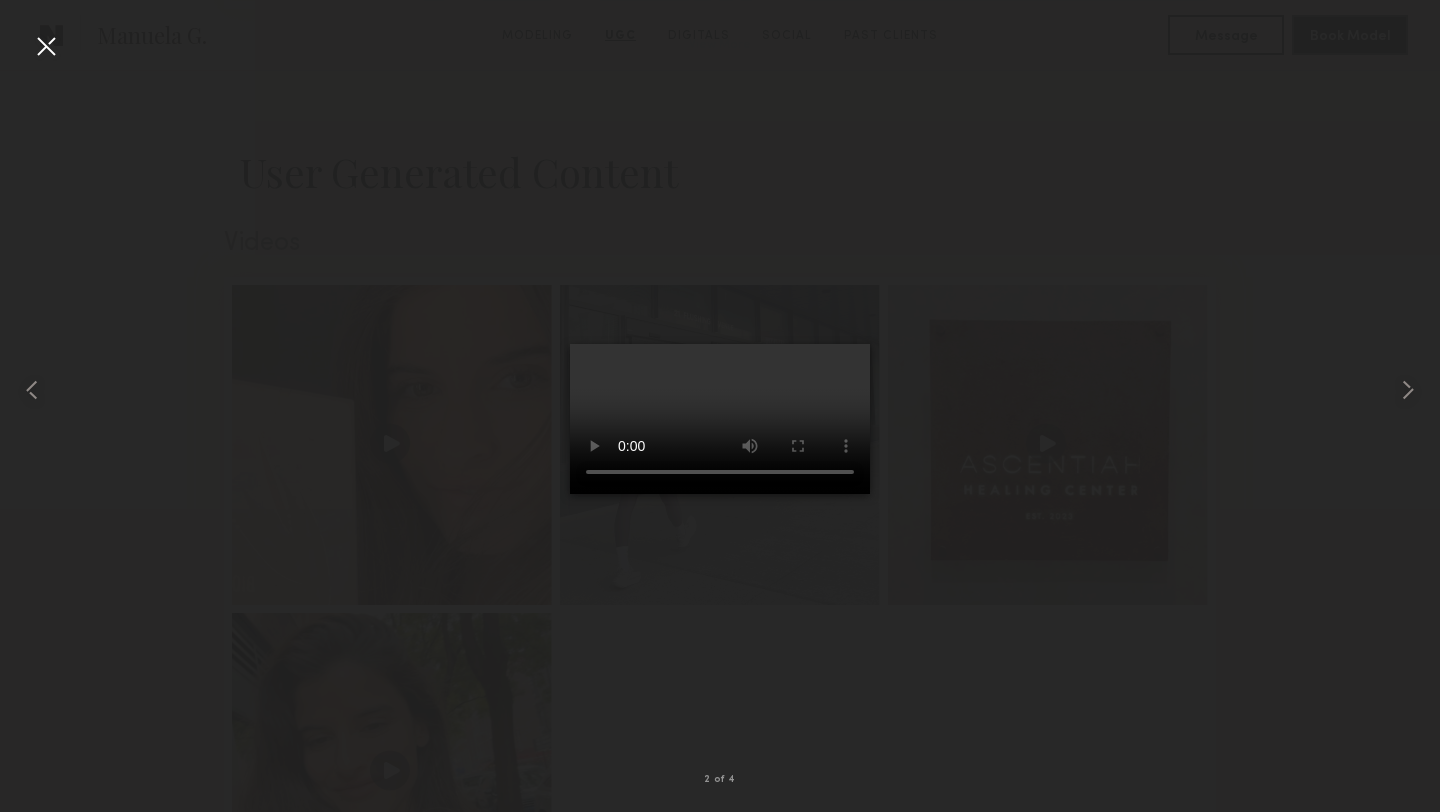 click at bounding box center (720, 419) 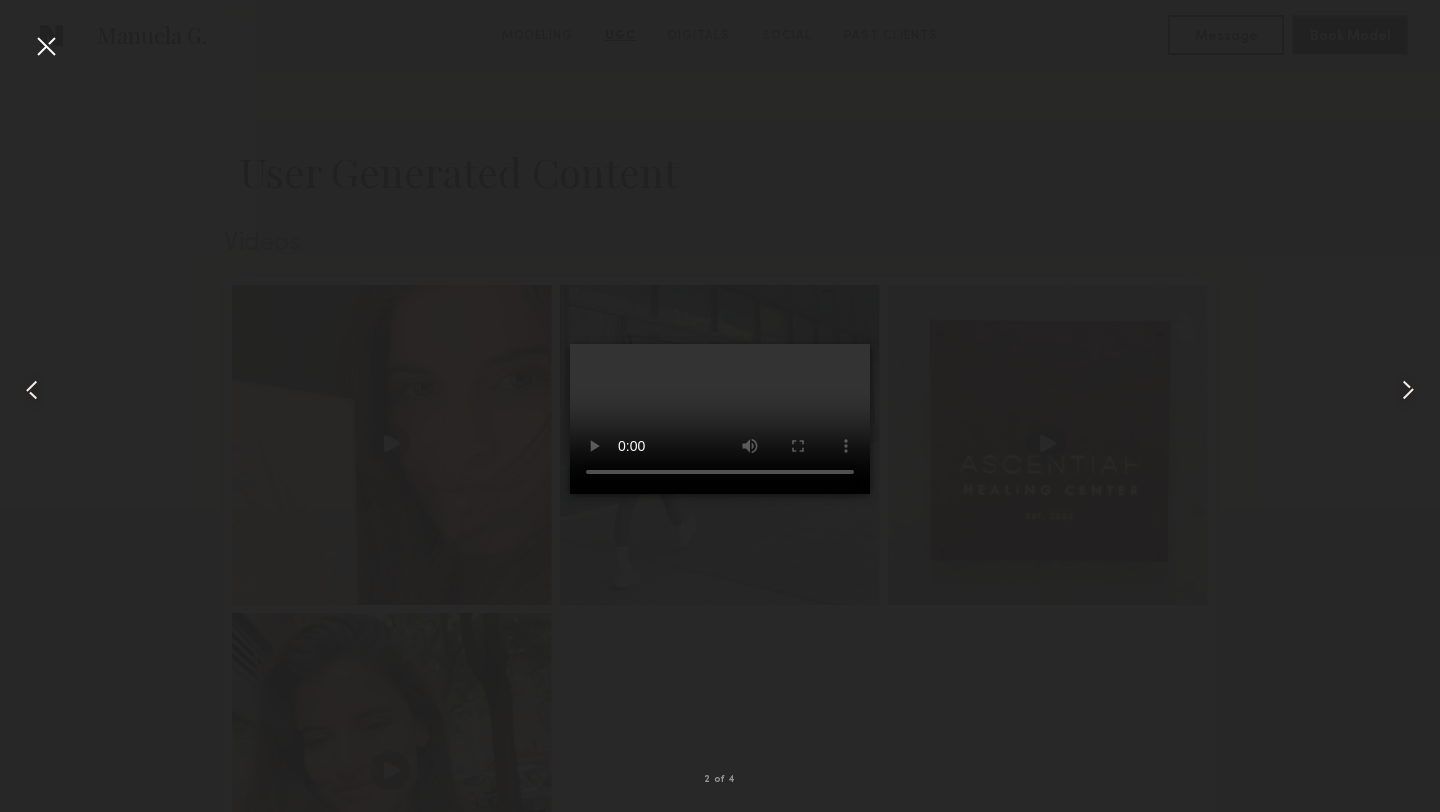 click at bounding box center [46, 46] 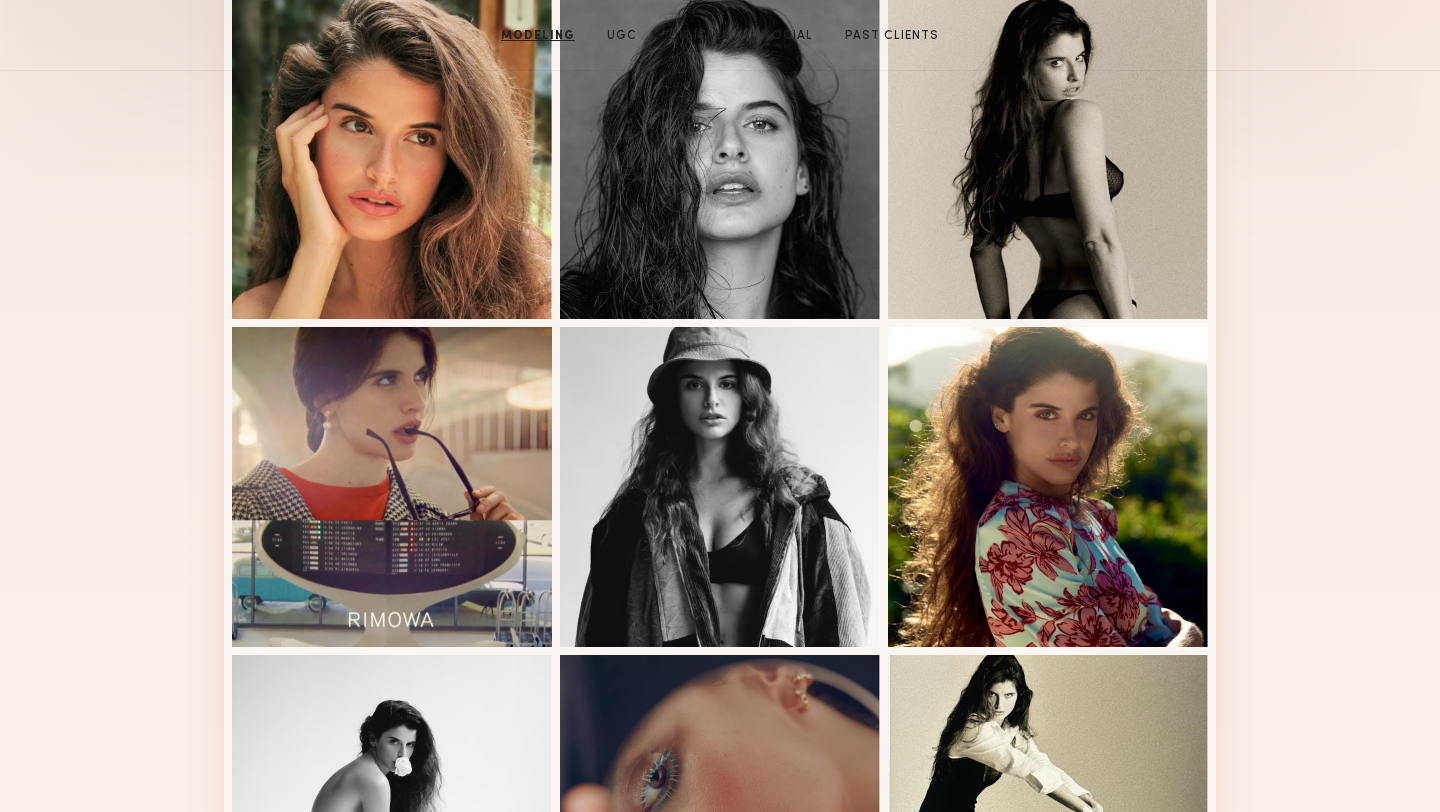 scroll, scrollTop: 0, scrollLeft: 0, axis: both 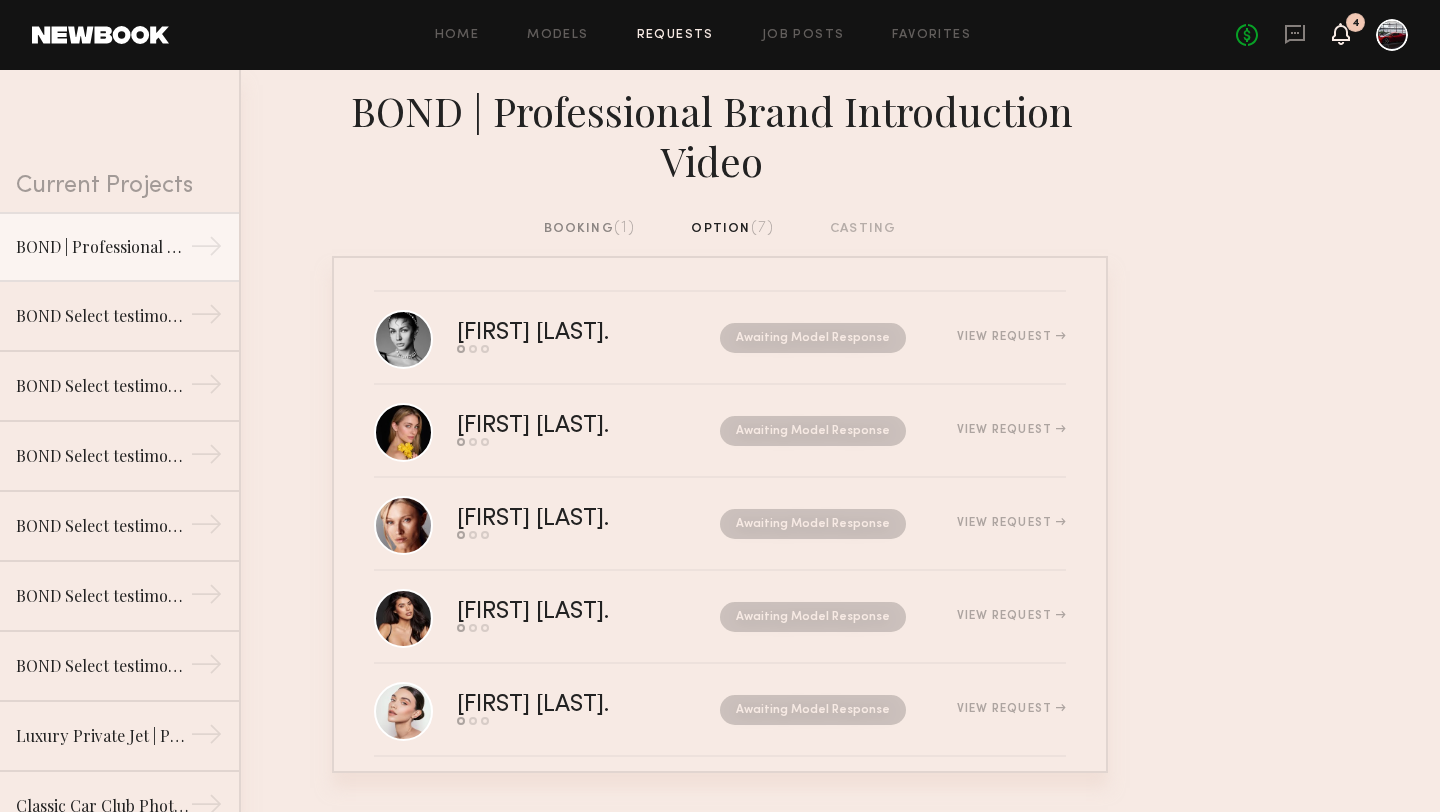click 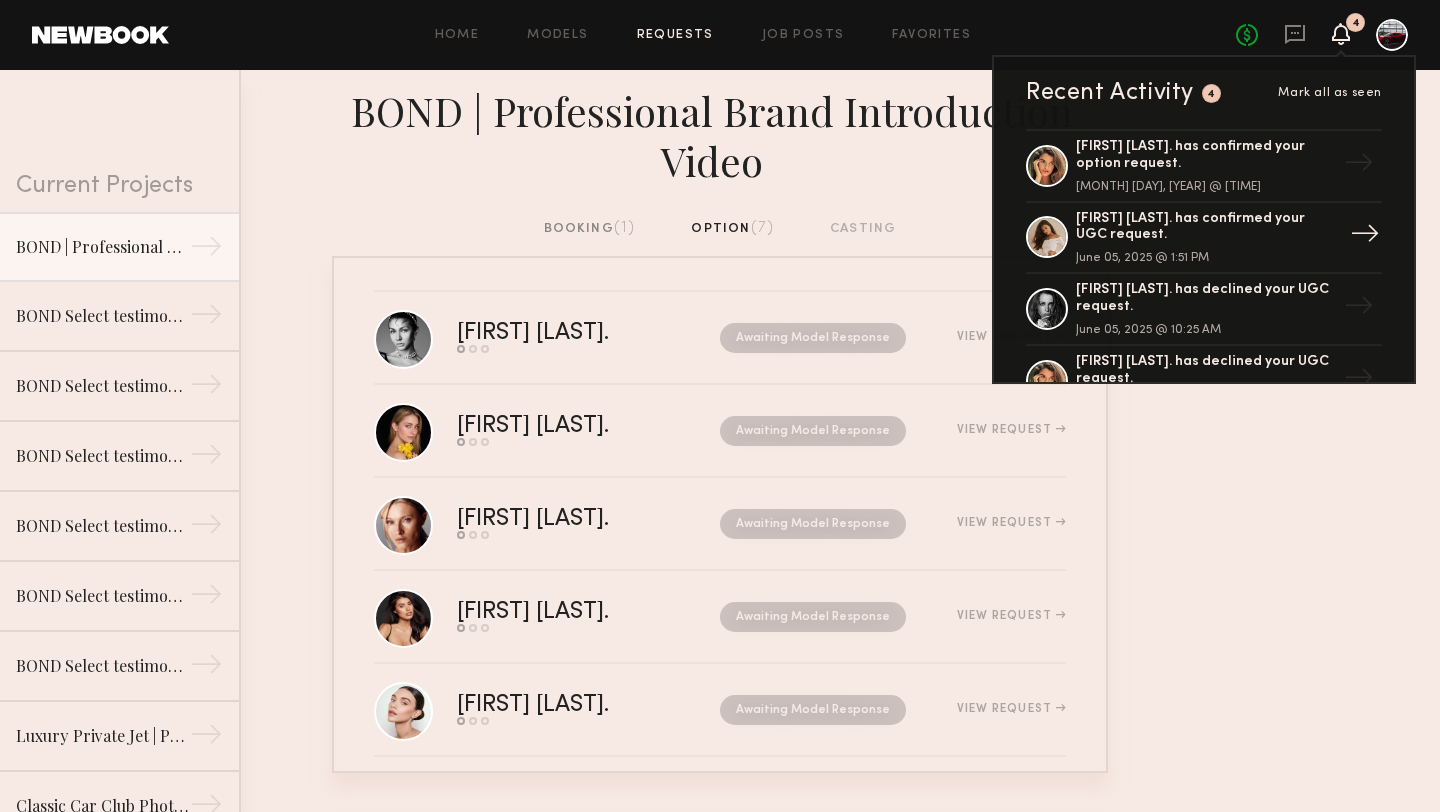 scroll, scrollTop: 915, scrollLeft: 0, axis: vertical 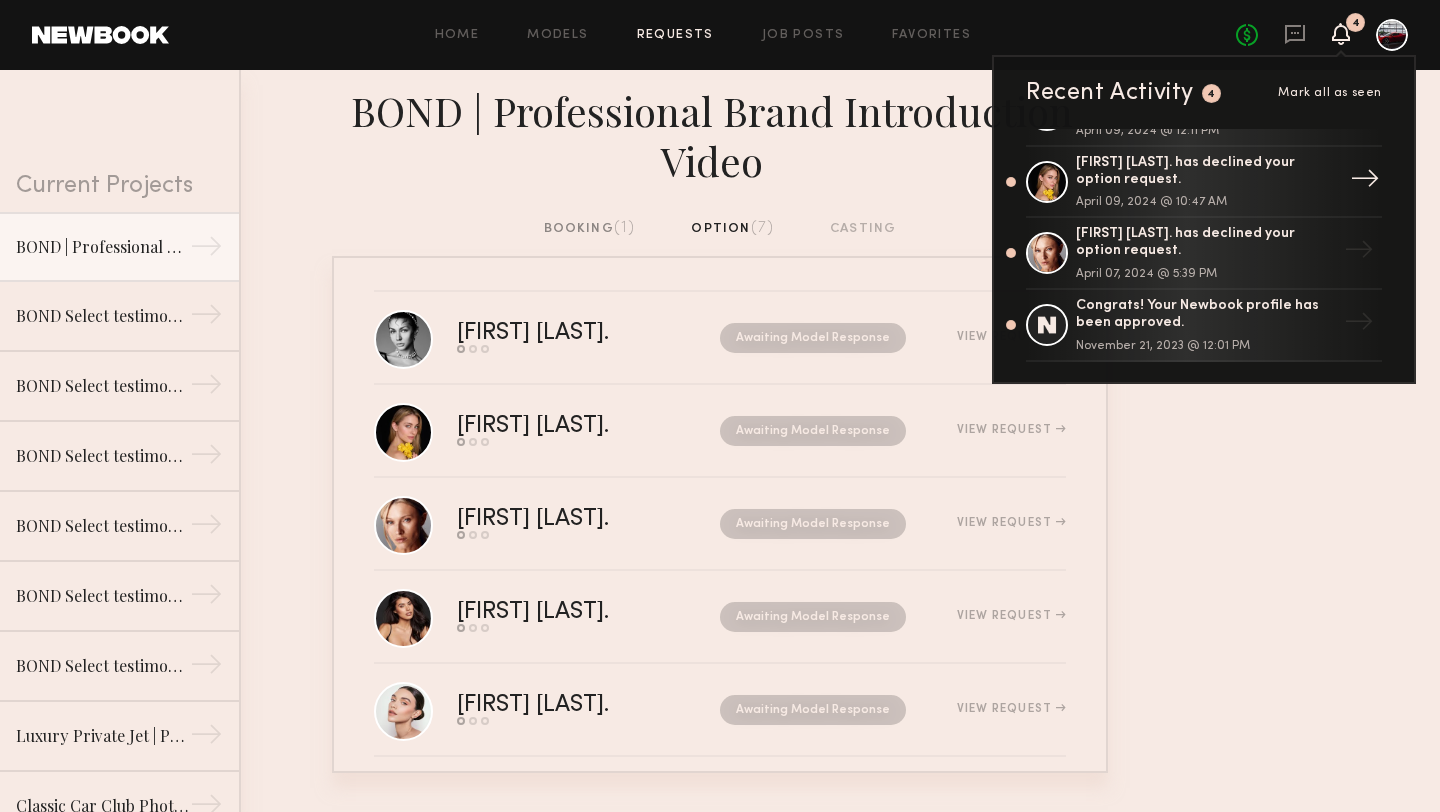click on "[FIRST] [LAST]. has declined your option request." 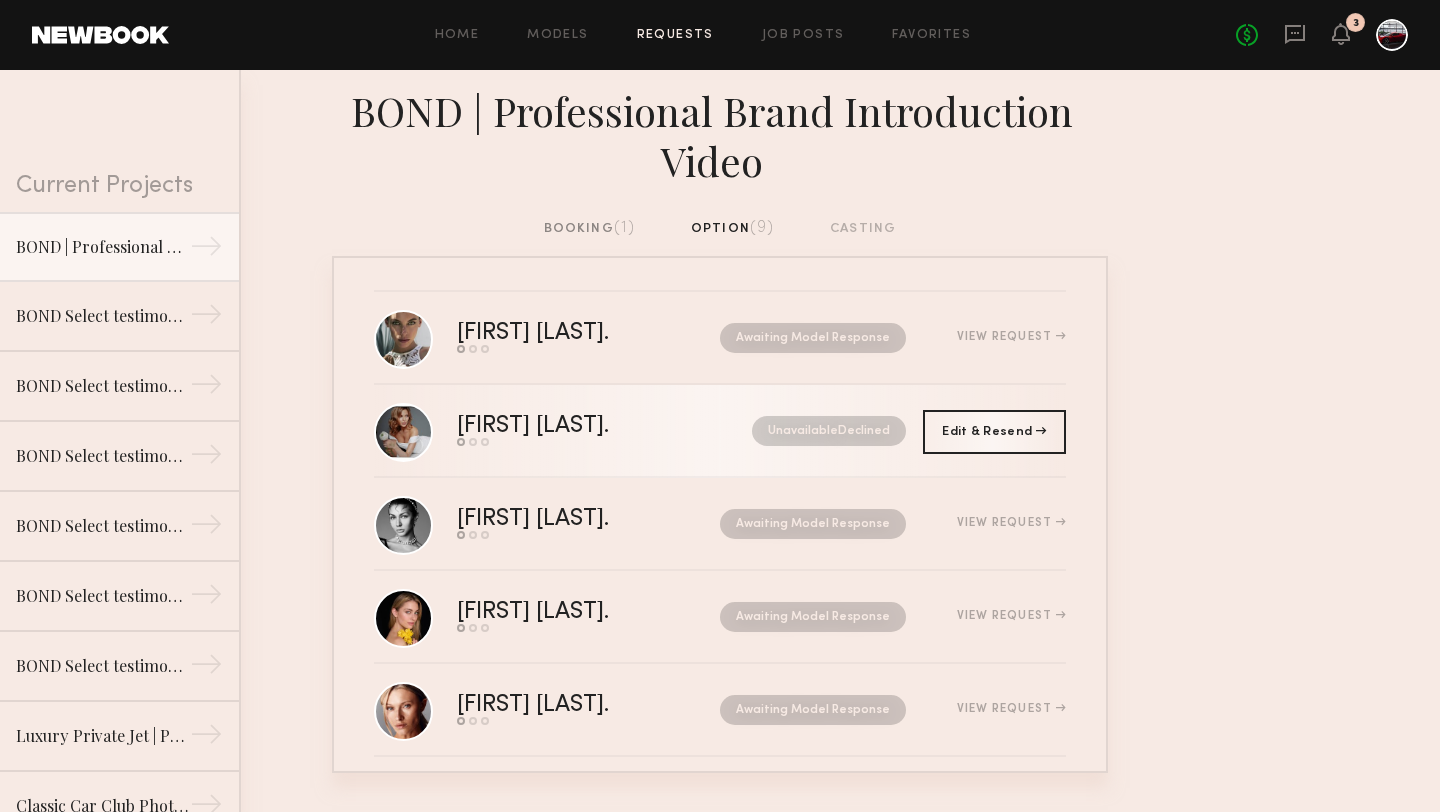 click on "[FIRST] [LAST]." 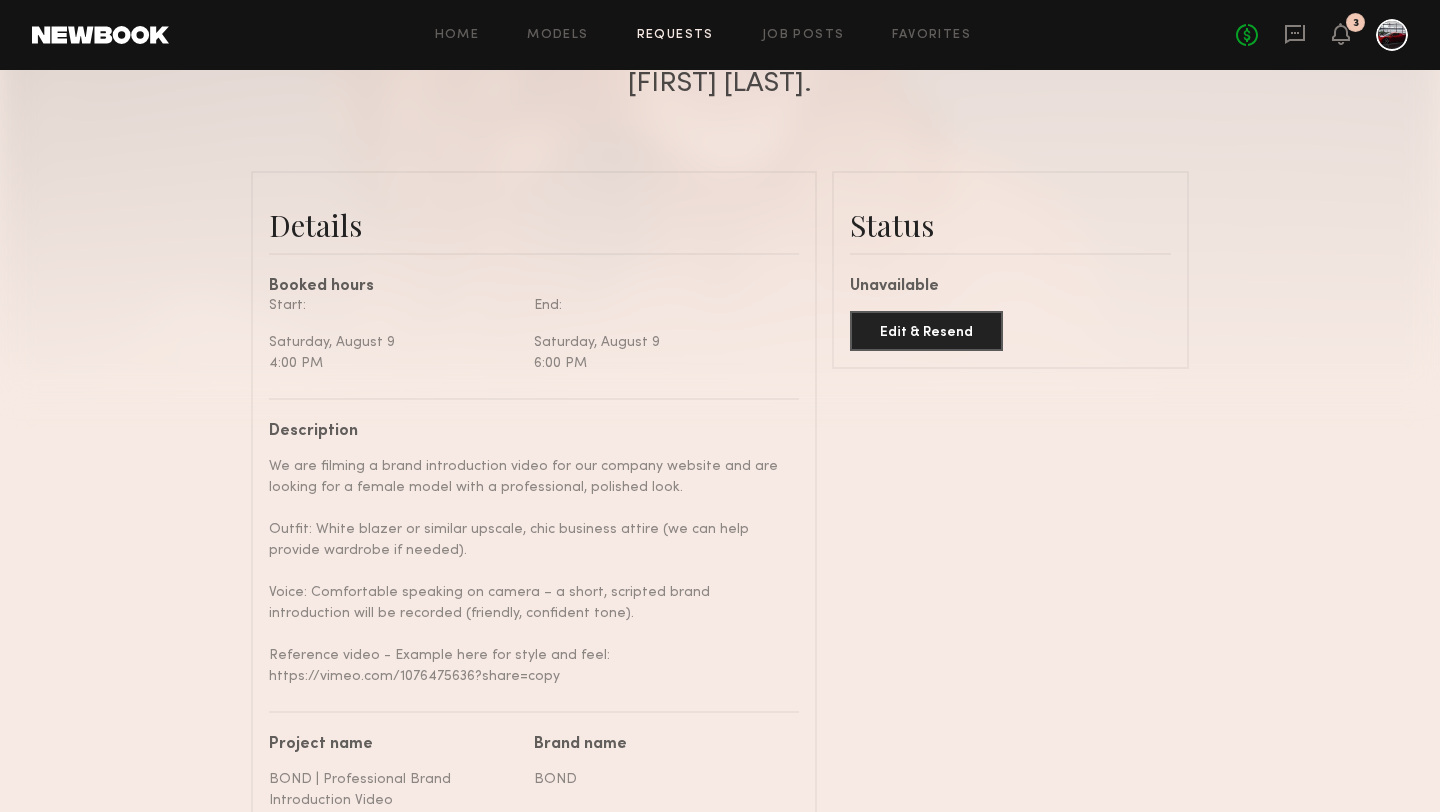 scroll, scrollTop: 290, scrollLeft: 0, axis: vertical 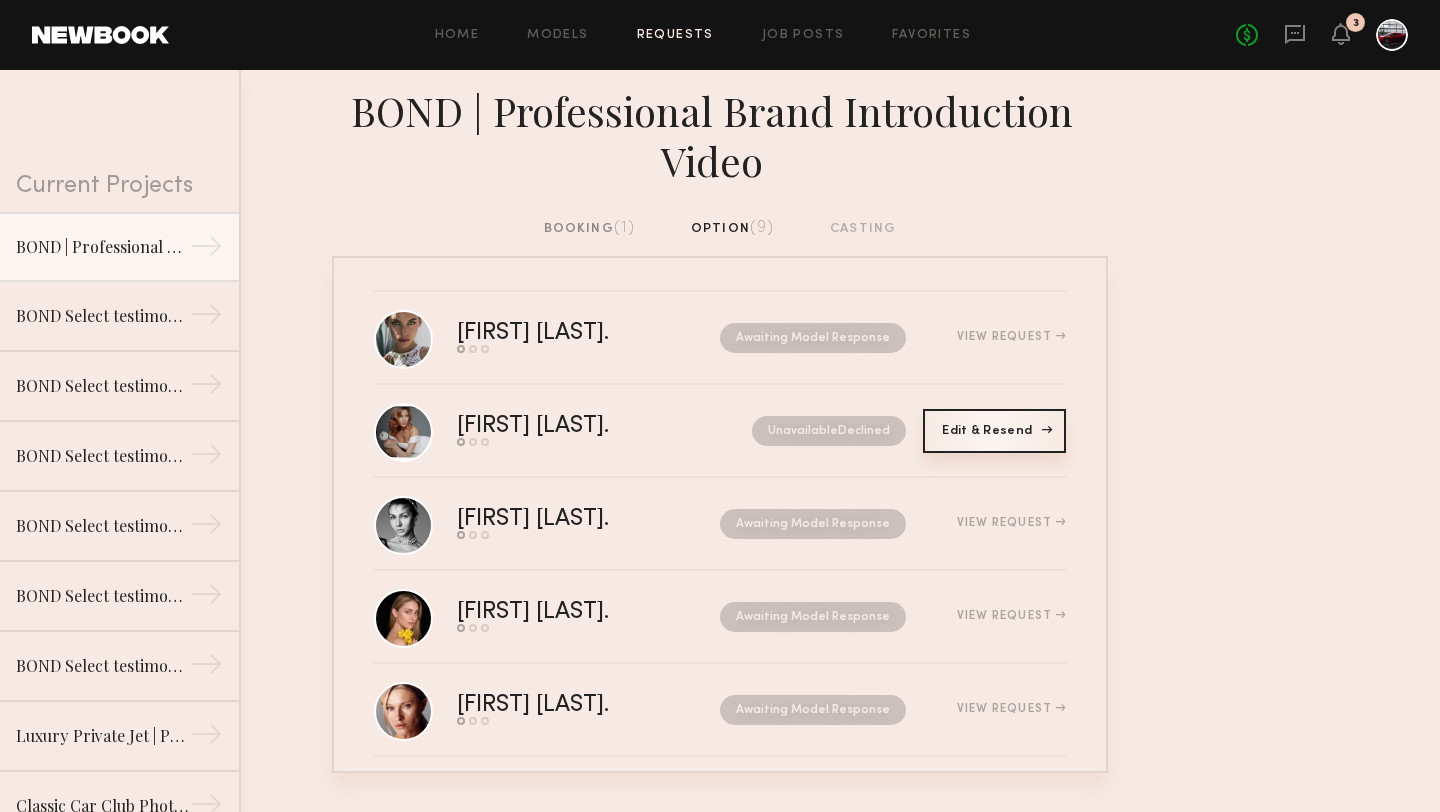 click on "Edit & Resend" 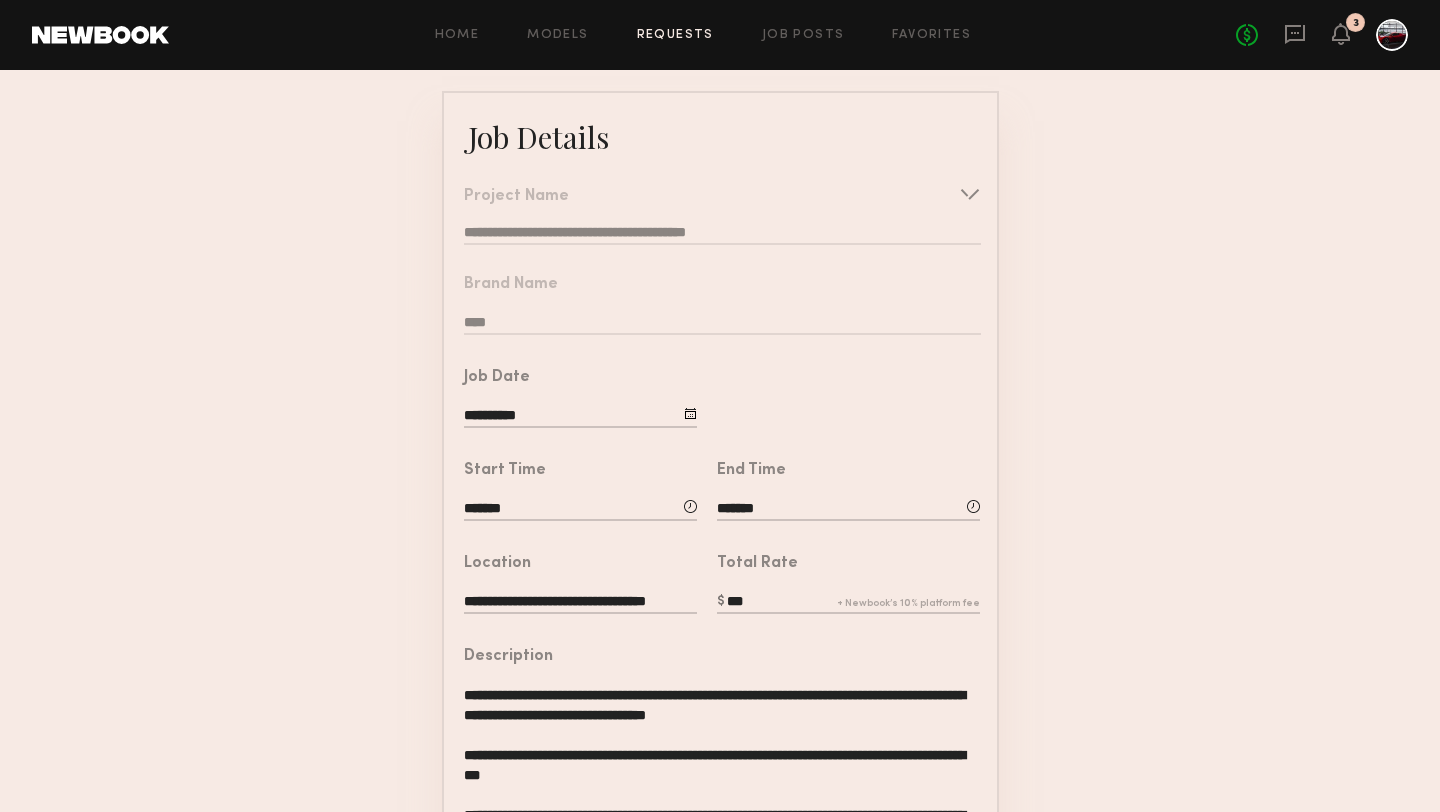 scroll, scrollTop: 132, scrollLeft: 0, axis: vertical 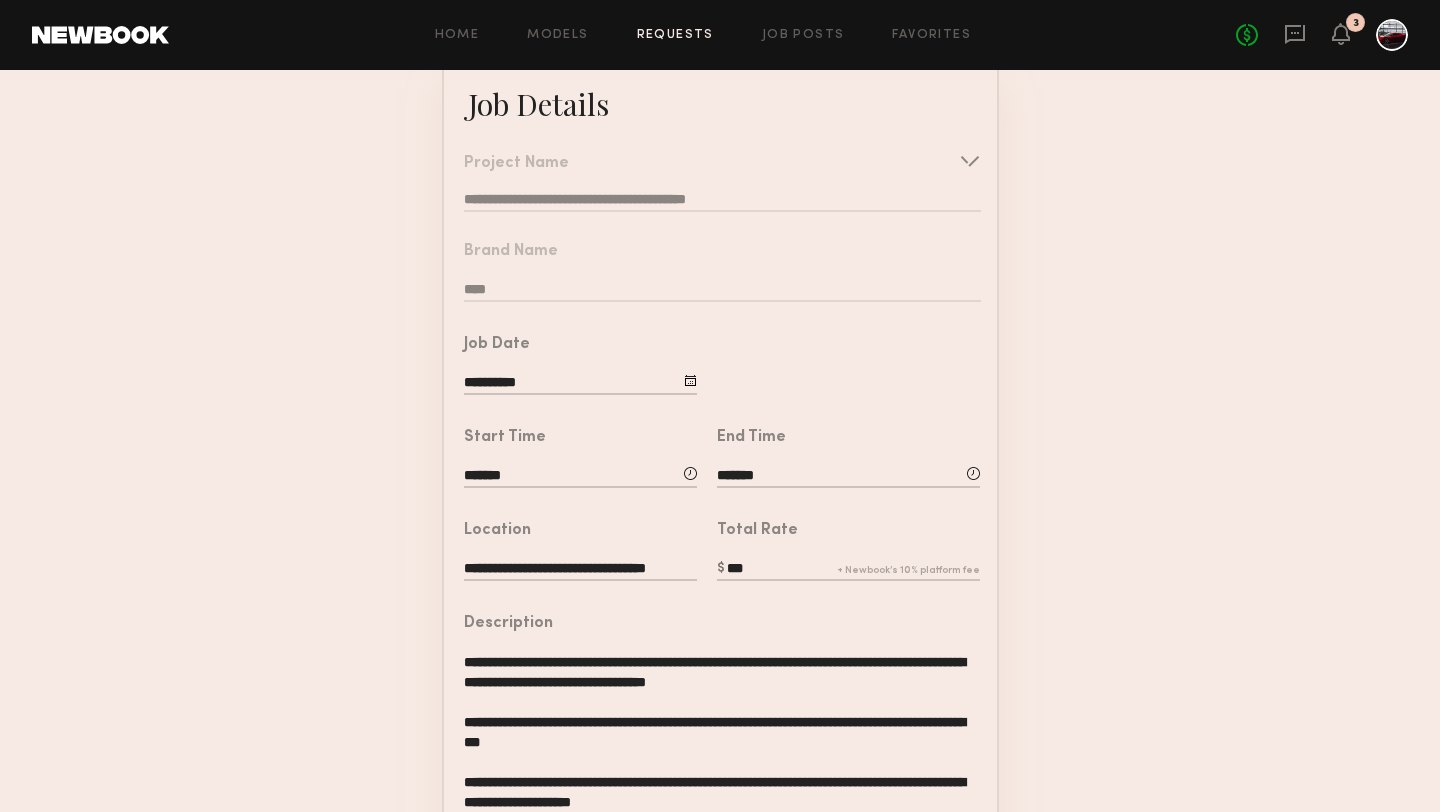 click on "**********" 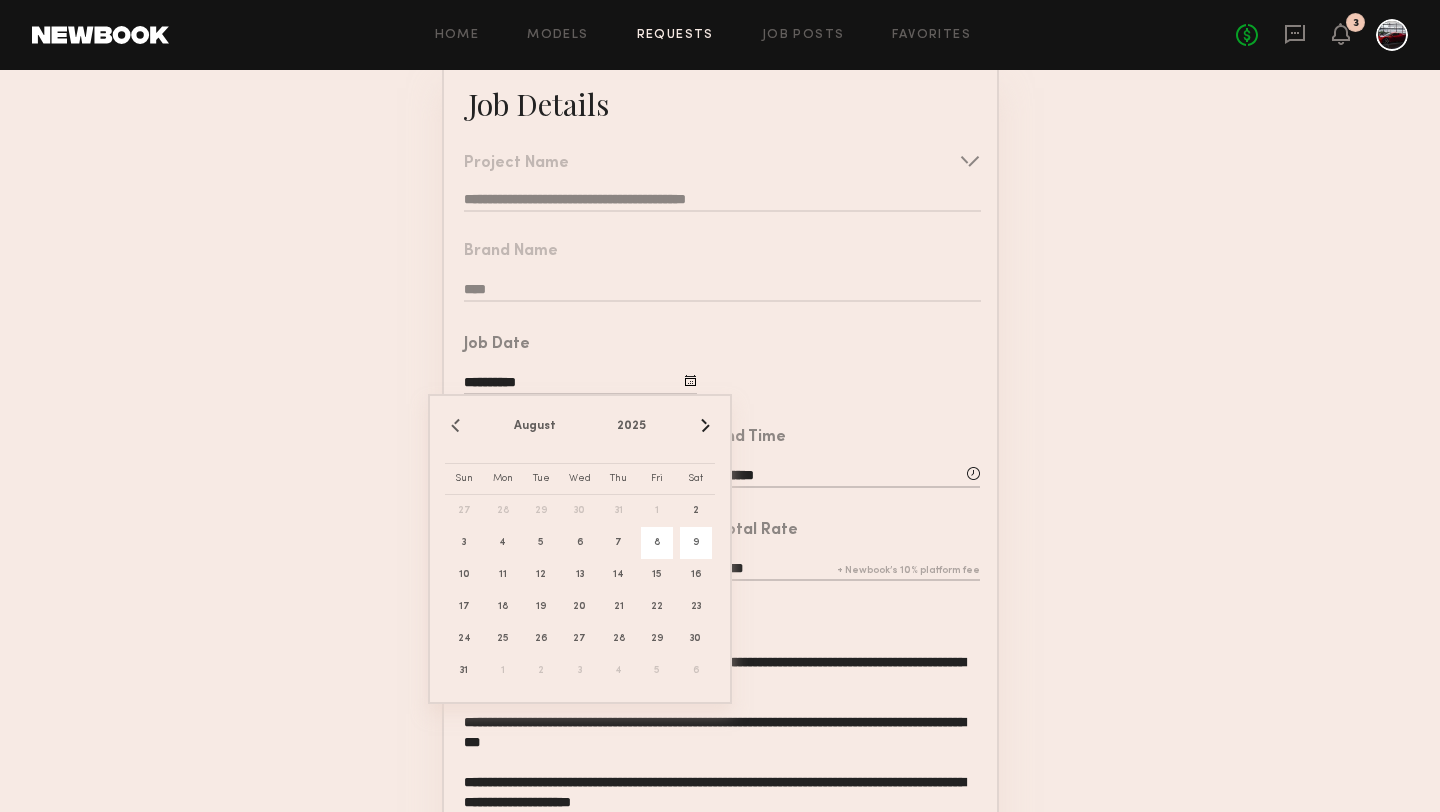 click on "8" 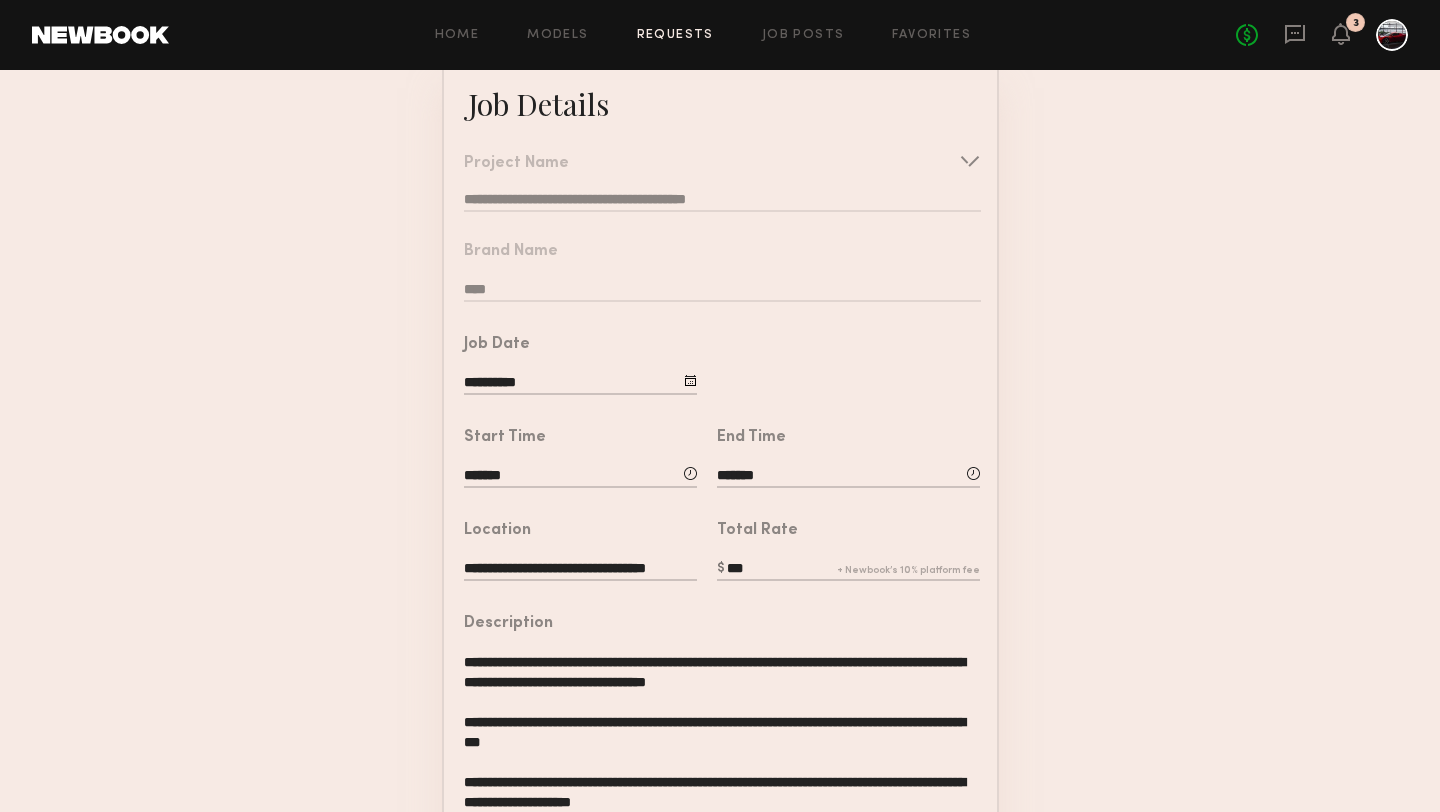 click on "*******" 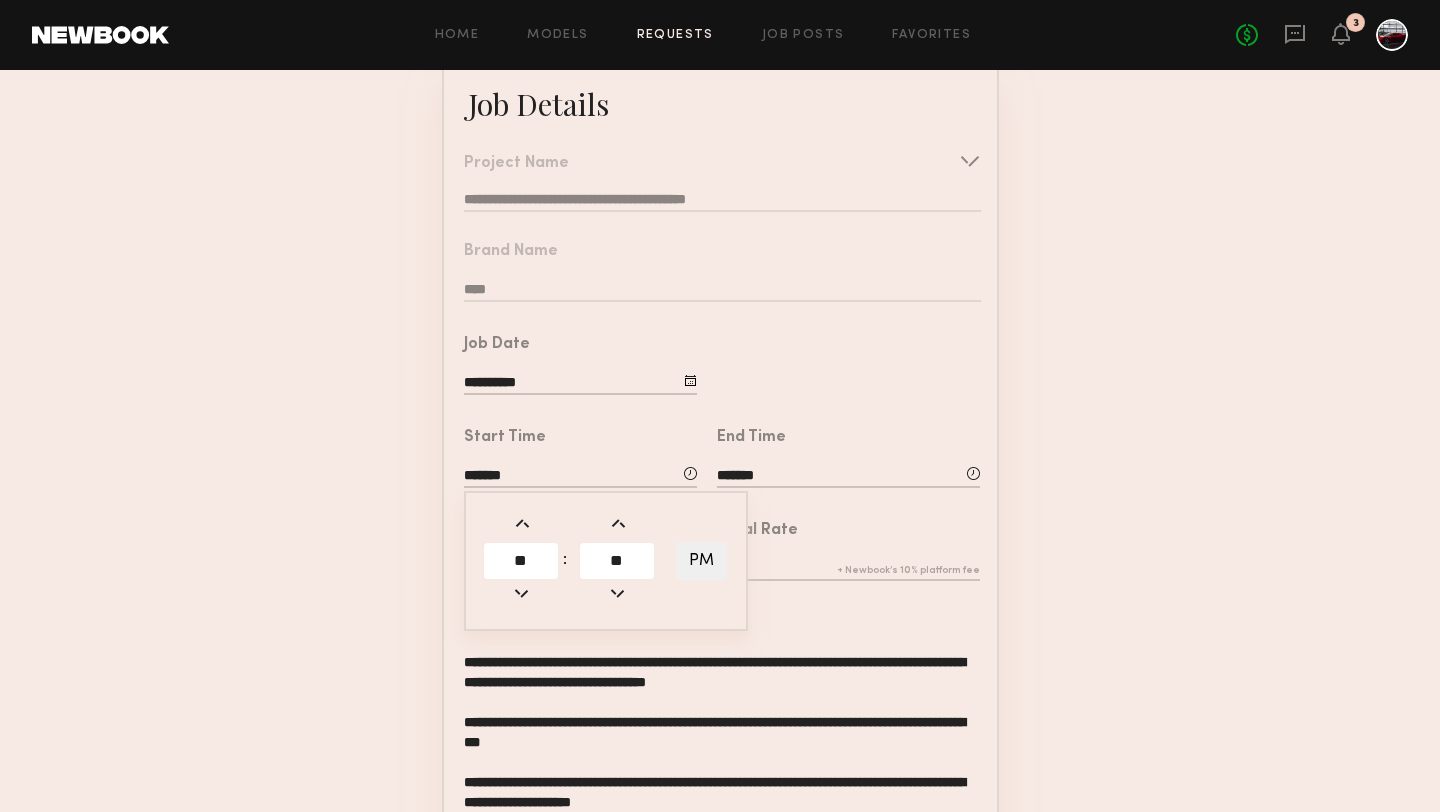 click on "**********" 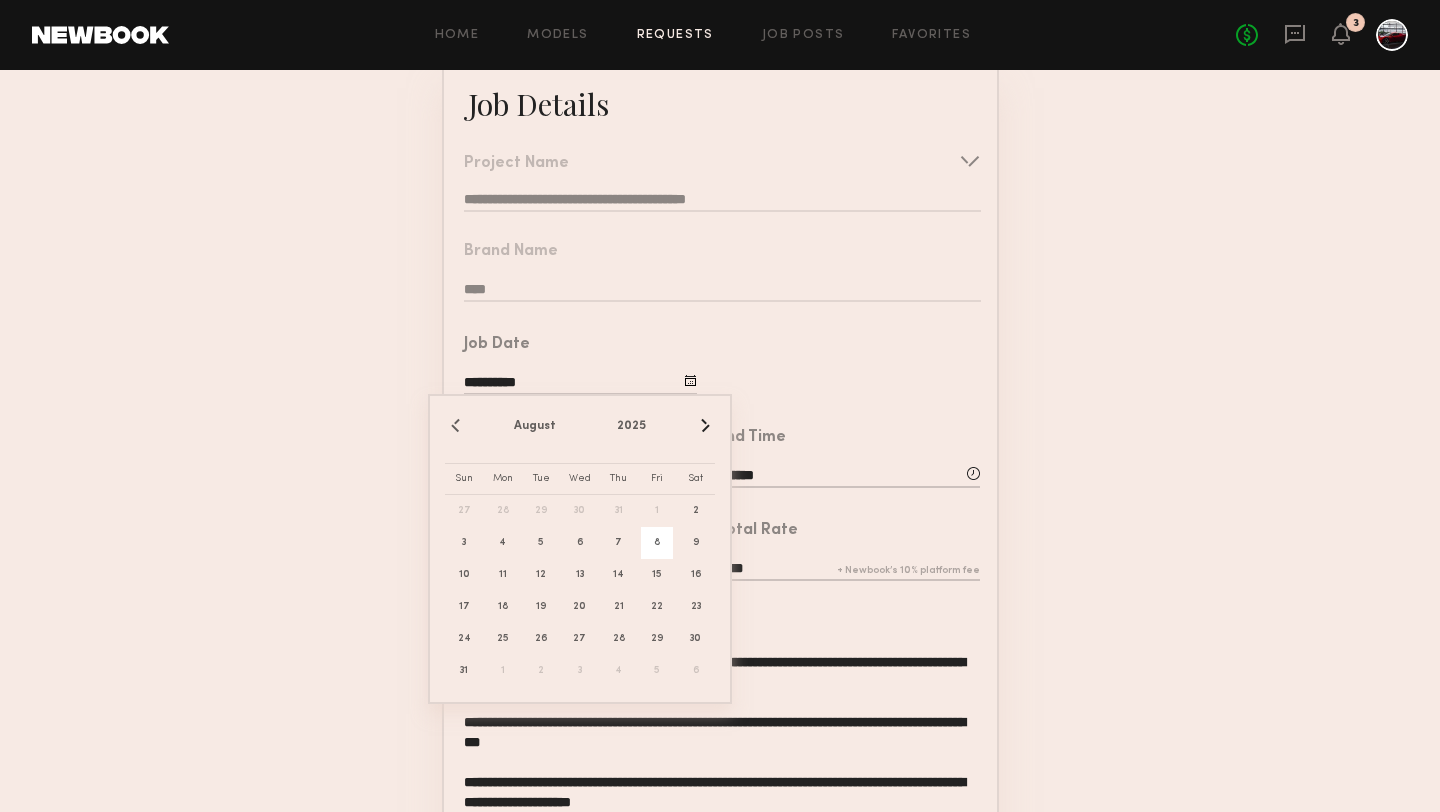 click on "**********" 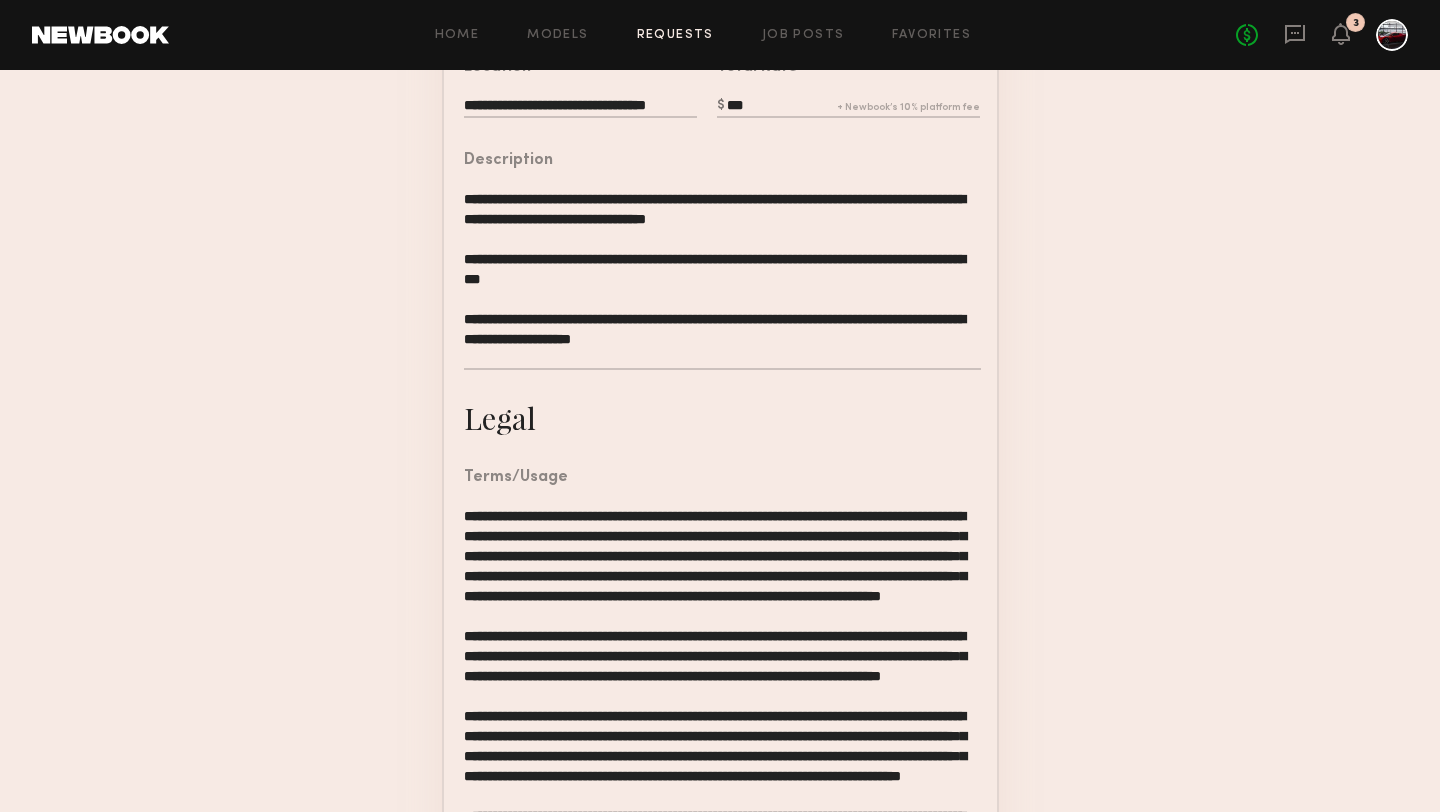 scroll, scrollTop: 1006, scrollLeft: 0, axis: vertical 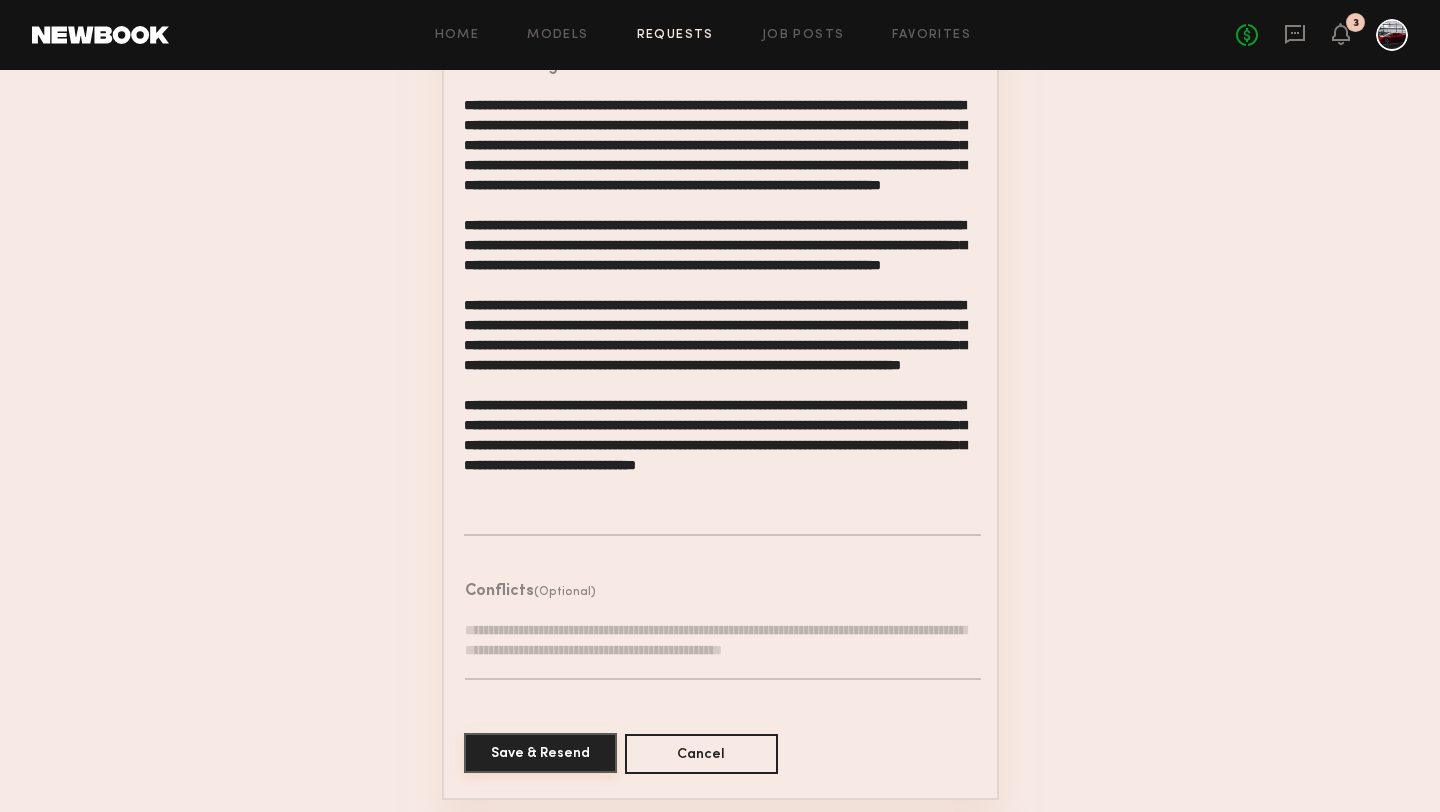 click on "Save & Resend" 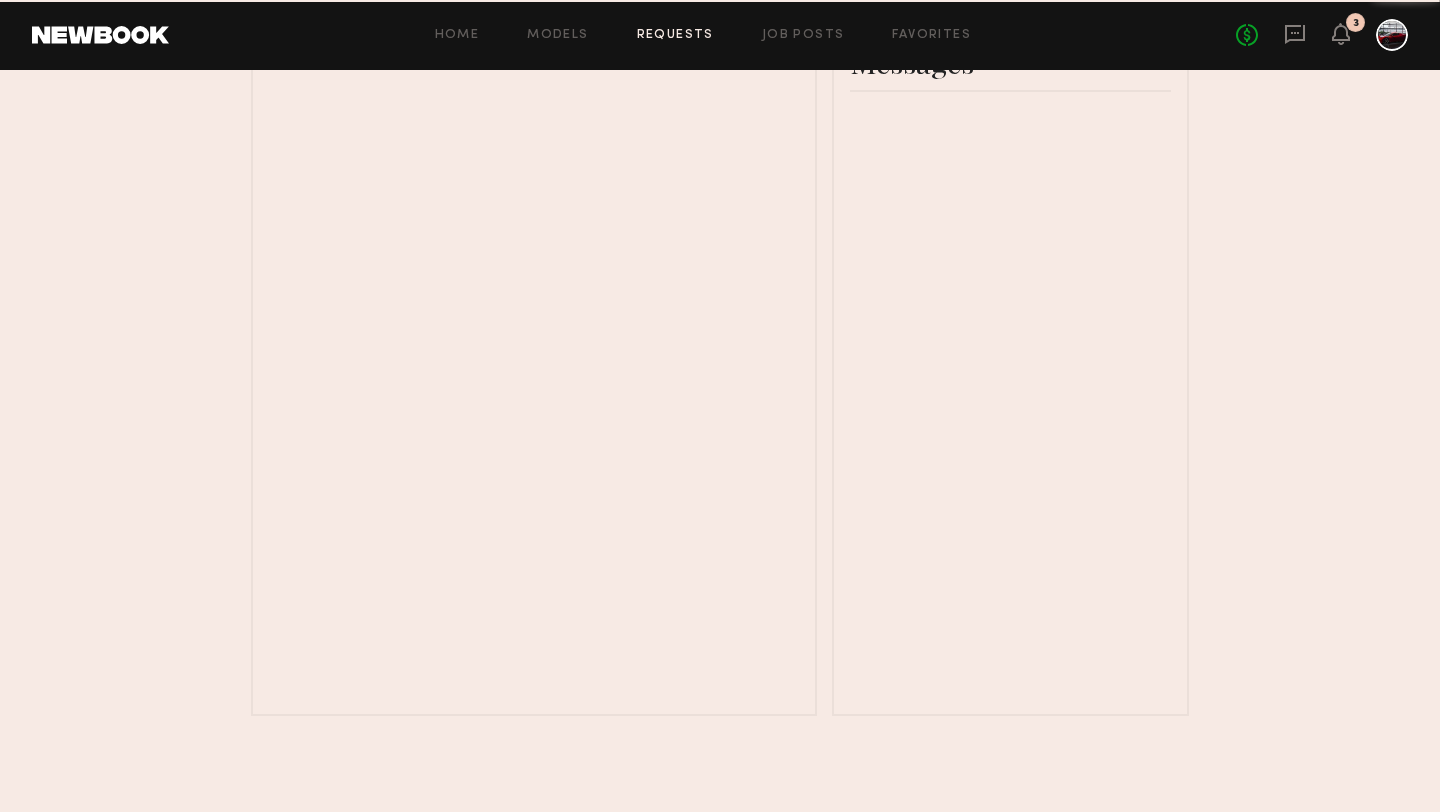 scroll, scrollTop: 0, scrollLeft: 0, axis: both 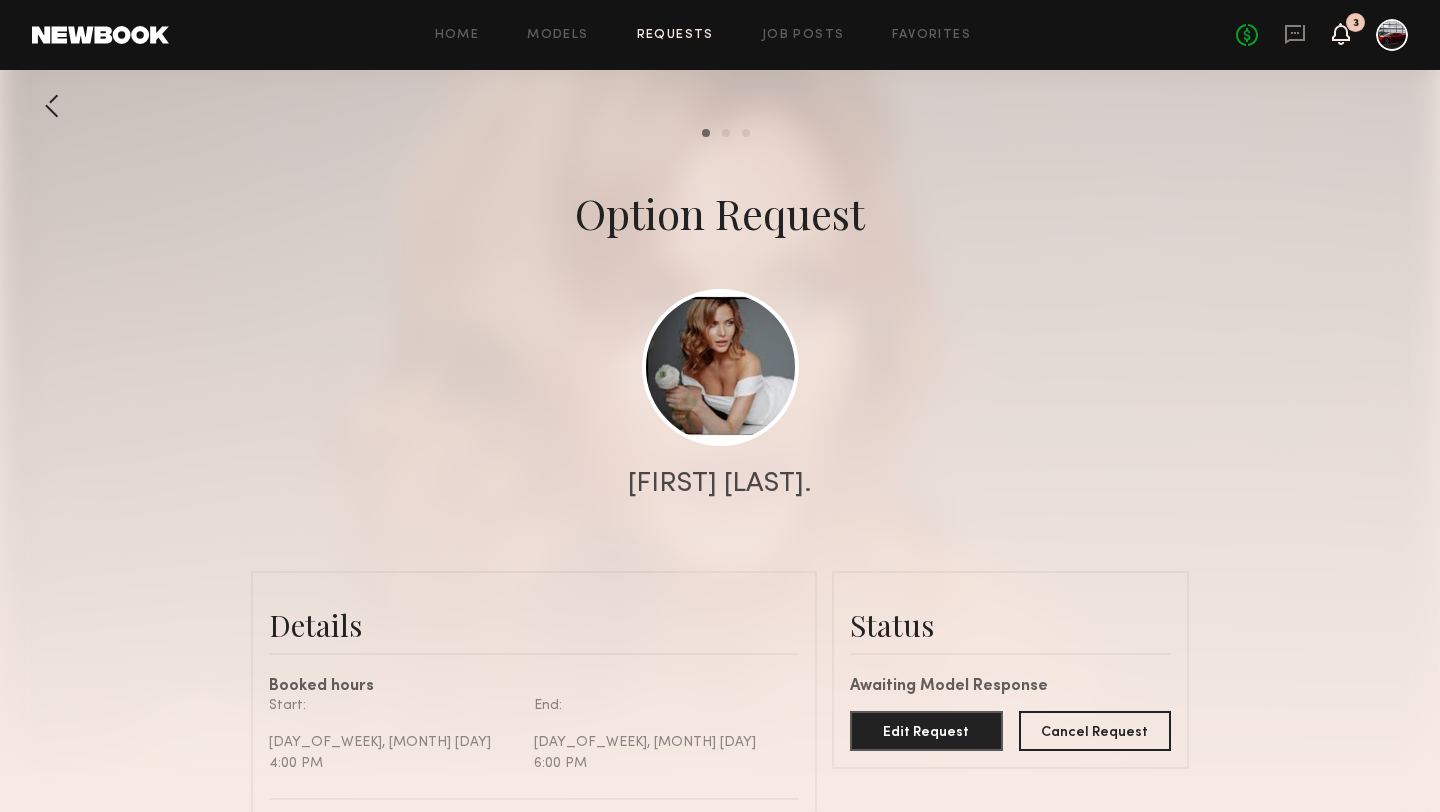 click 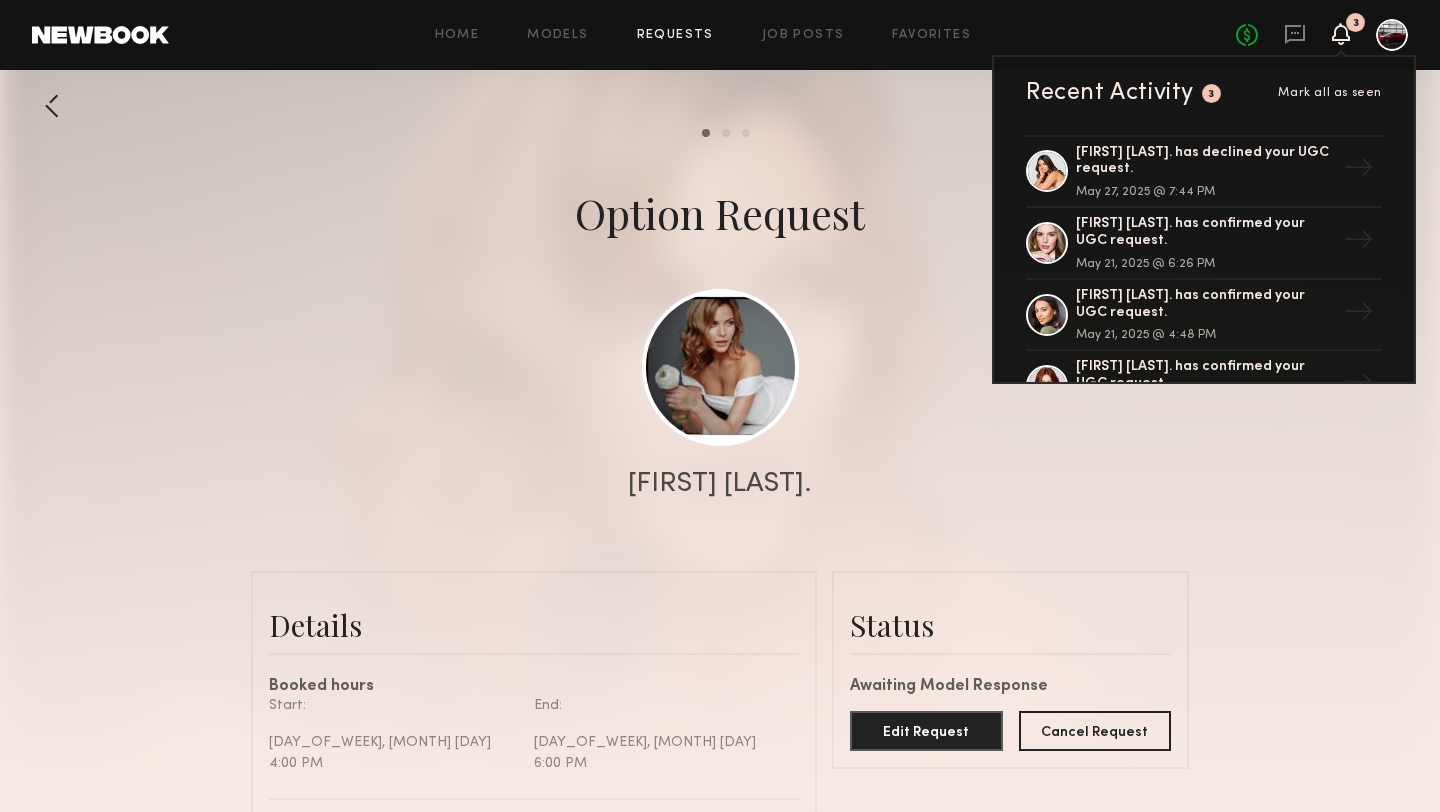 scroll, scrollTop: 915, scrollLeft: 0, axis: vertical 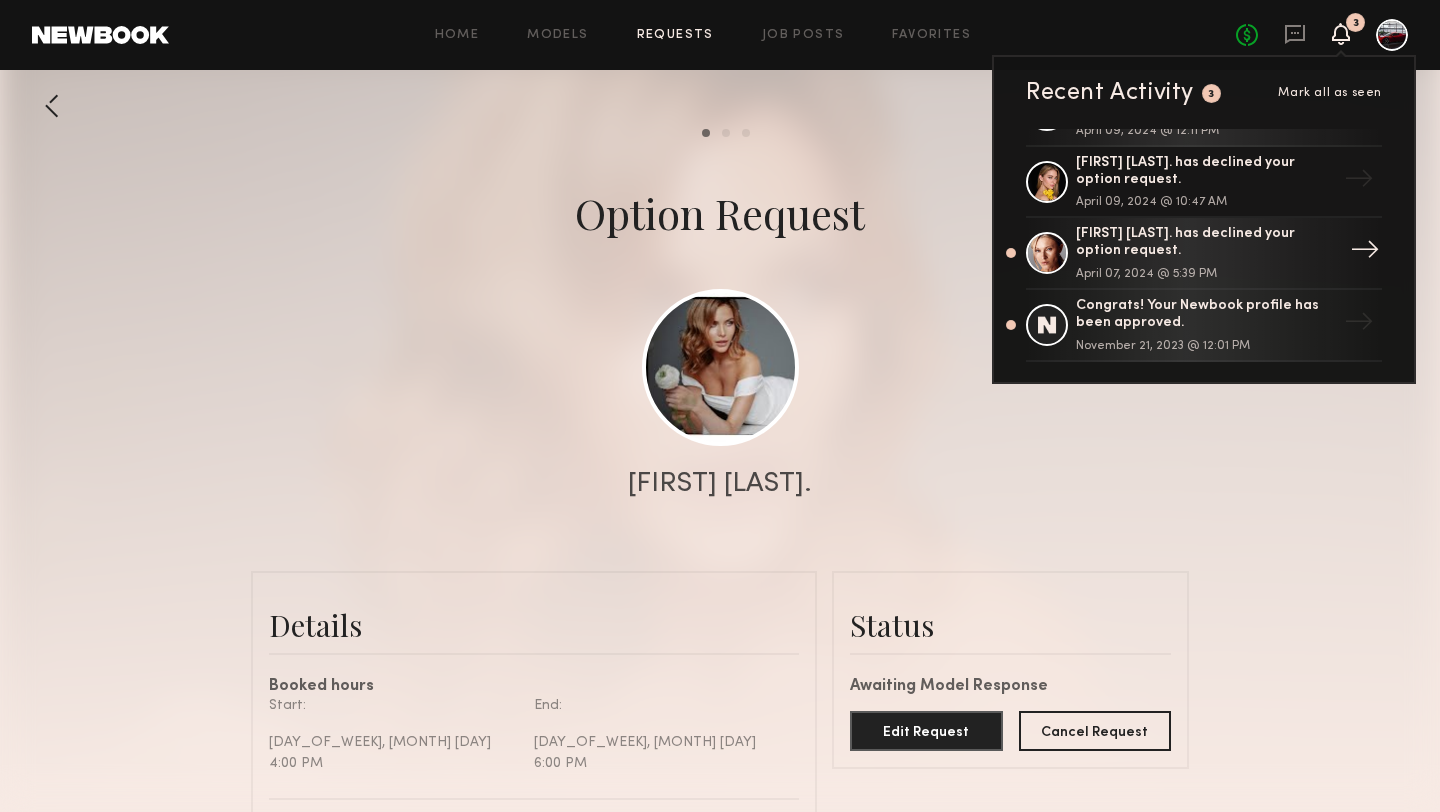 click on "Hailey B. has declined your option request." 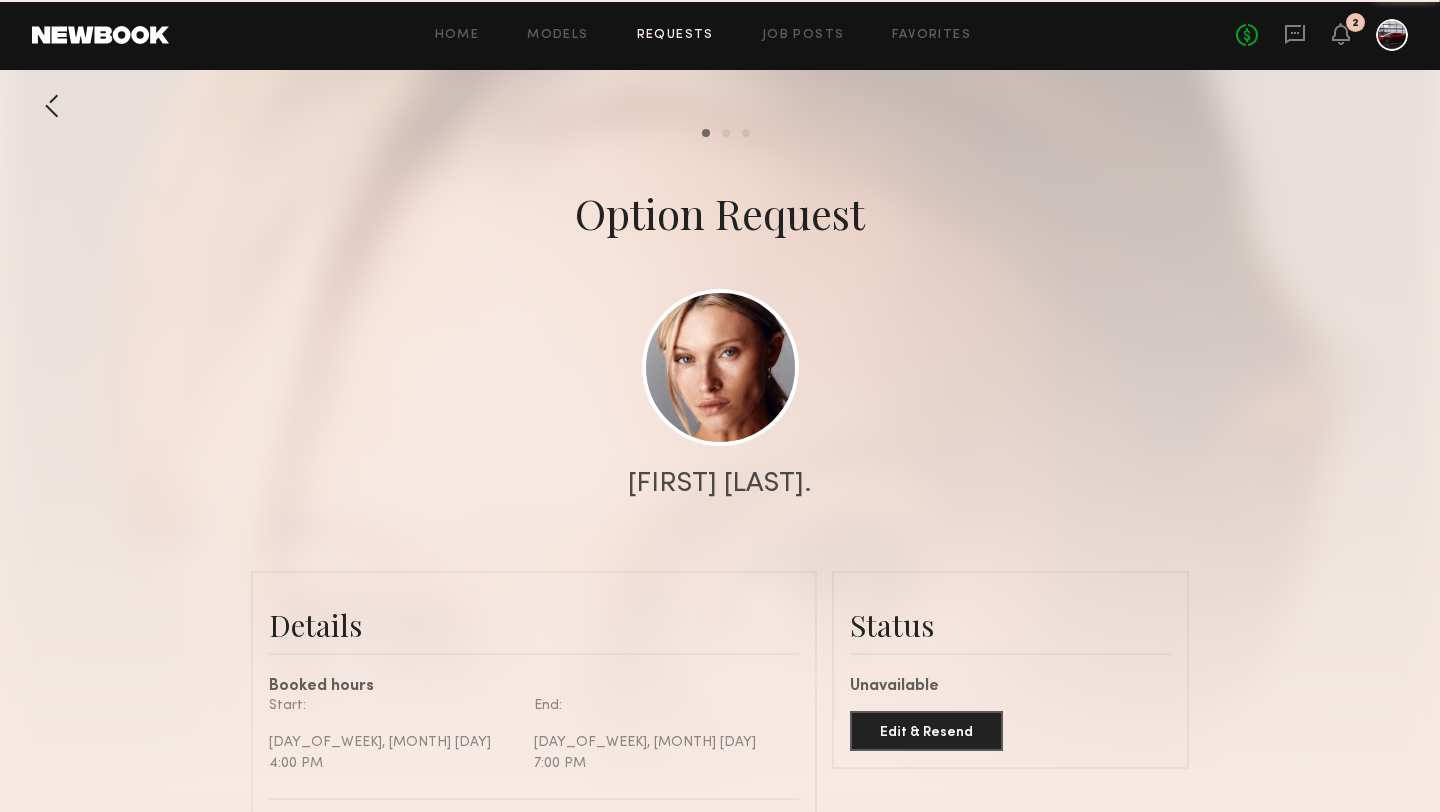 scroll, scrollTop: 960, scrollLeft: 0, axis: vertical 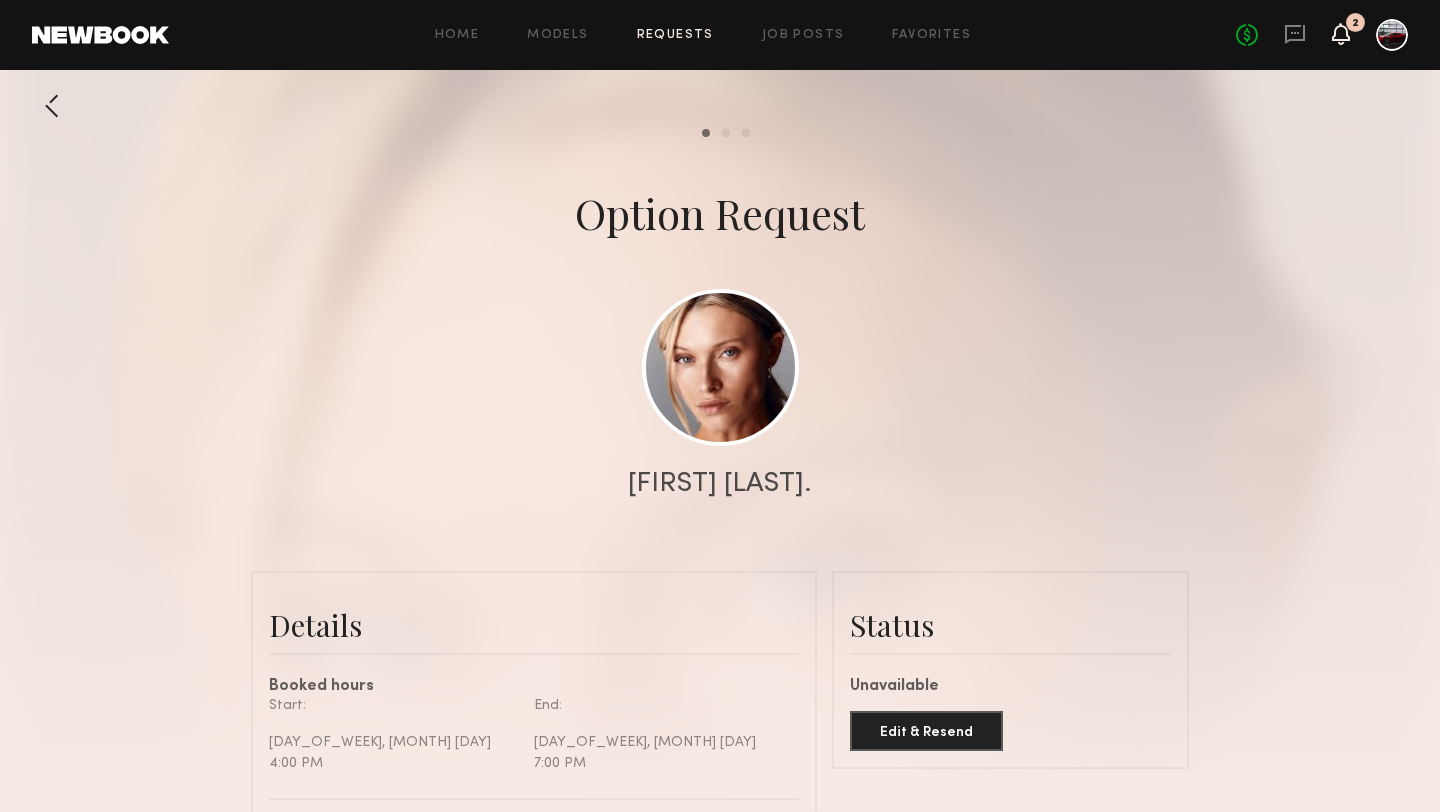 click 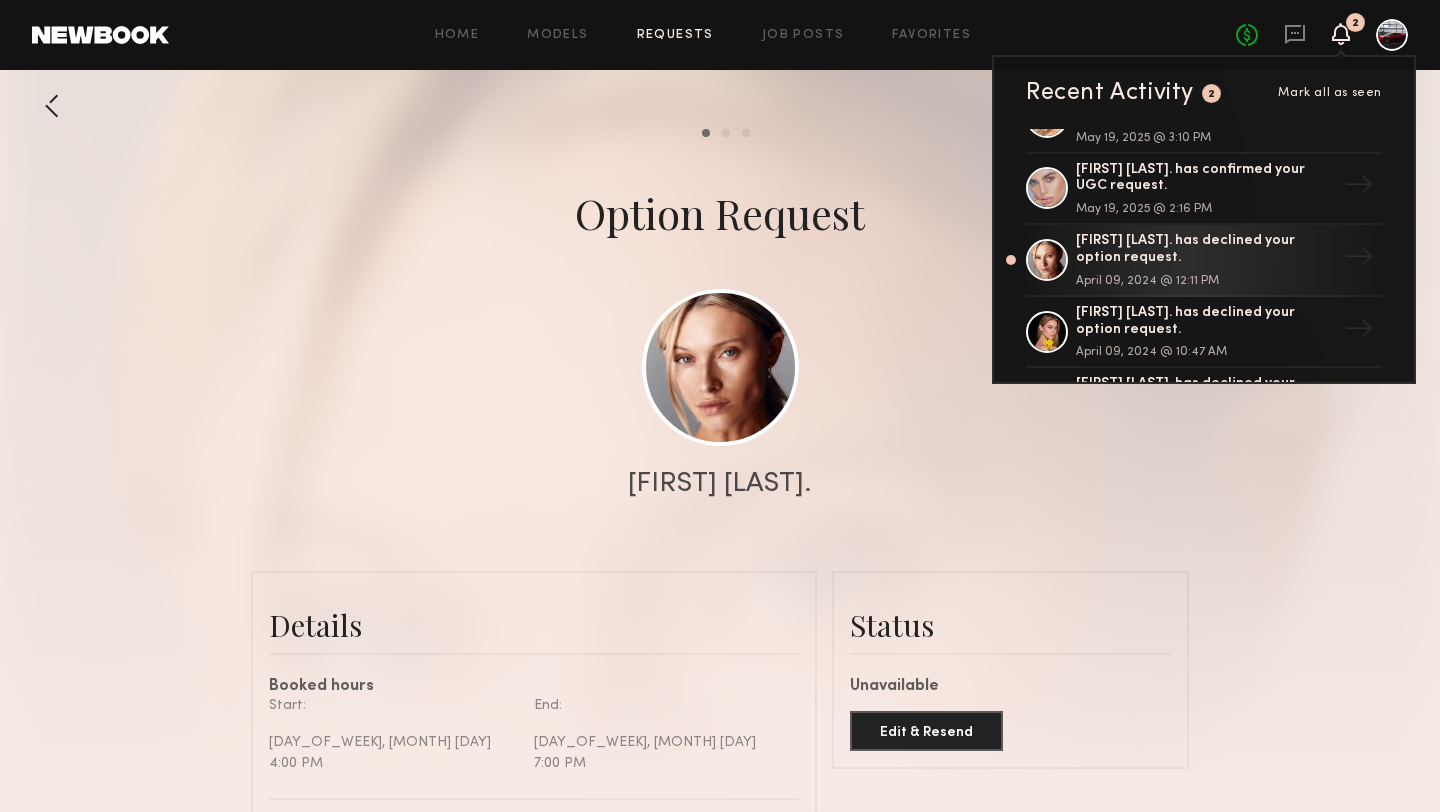 scroll, scrollTop: 915, scrollLeft: 0, axis: vertical 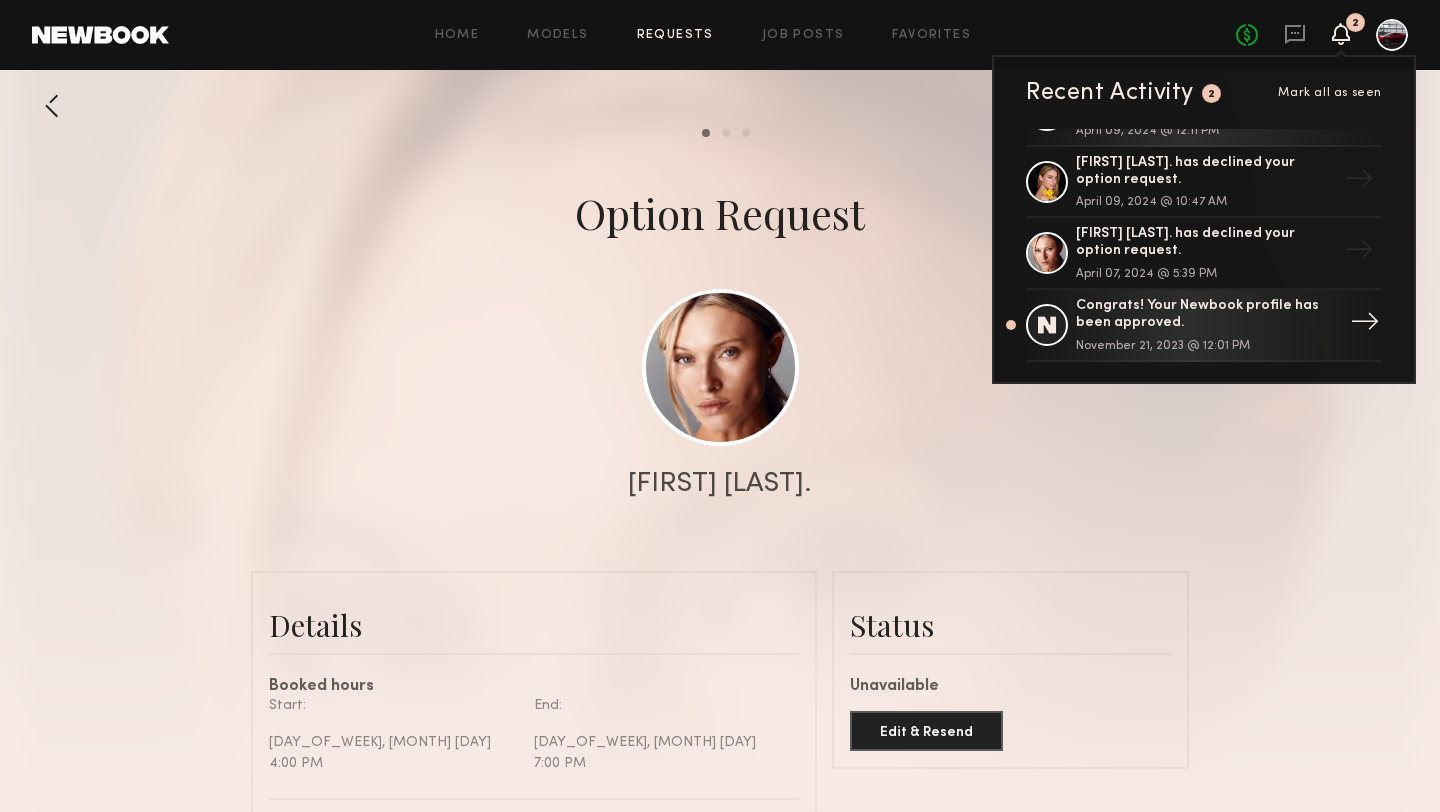 click on "Congrats! Your Newbook profile has been approved." 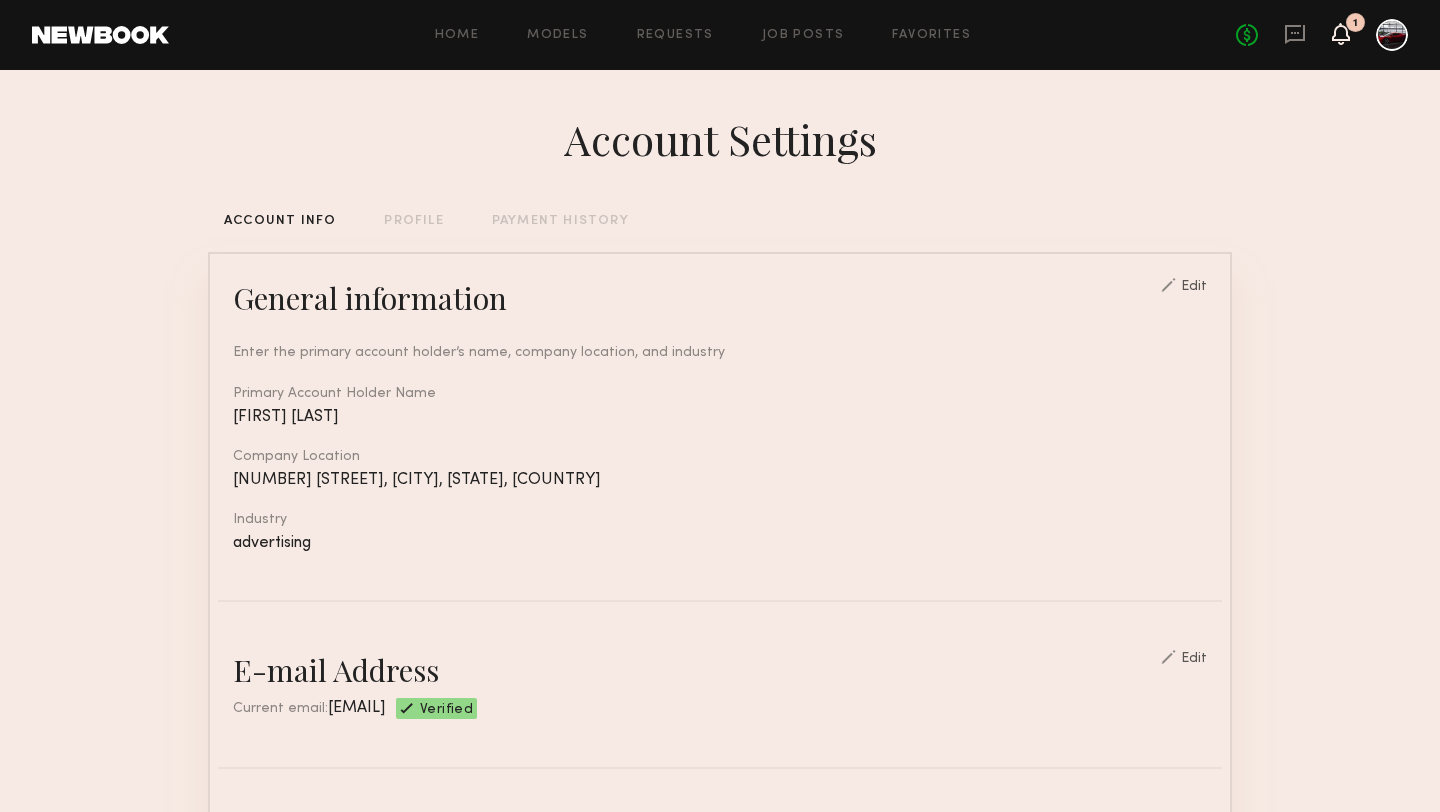 click 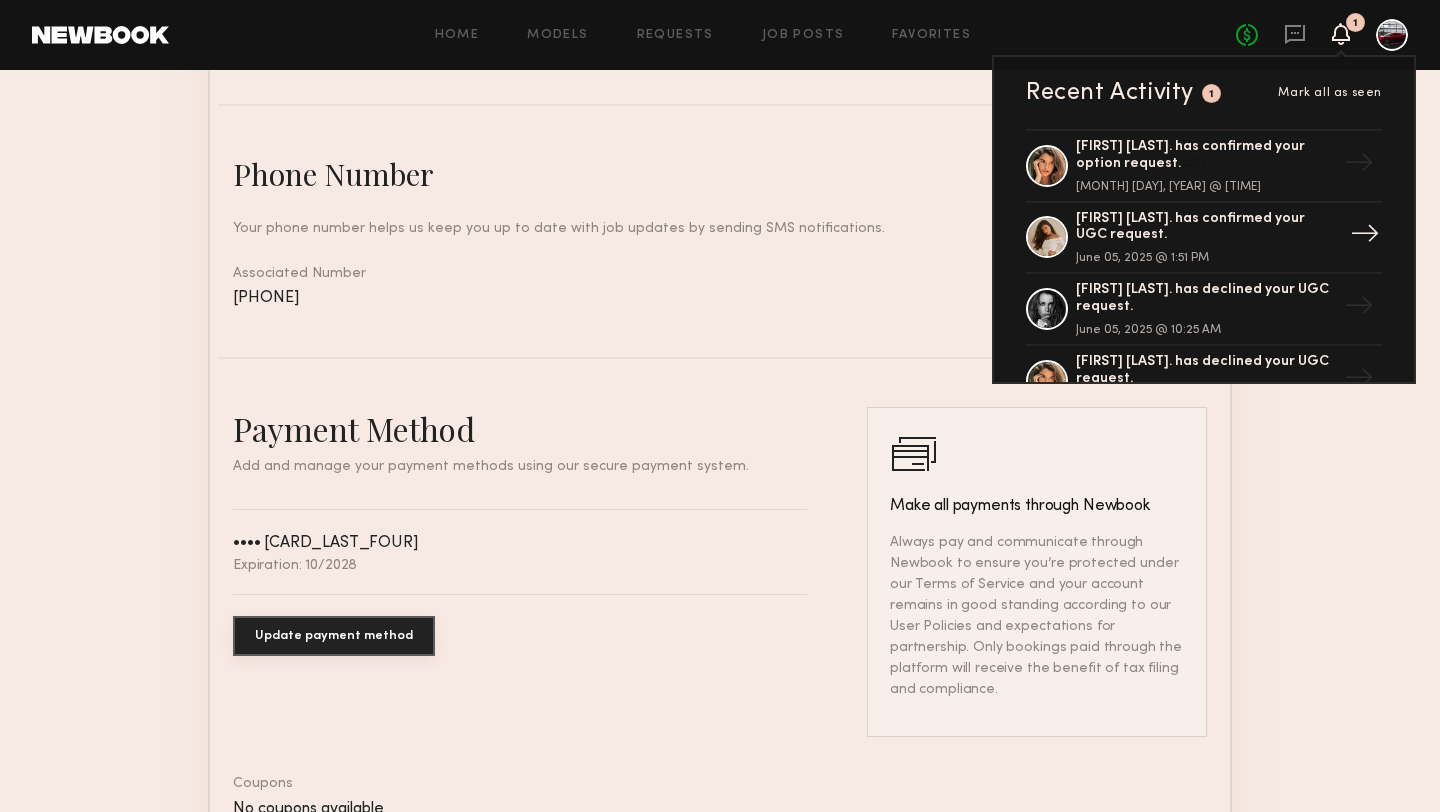 scroll, scrollTop: 1035, scrollLeft: 0, axis: vertical 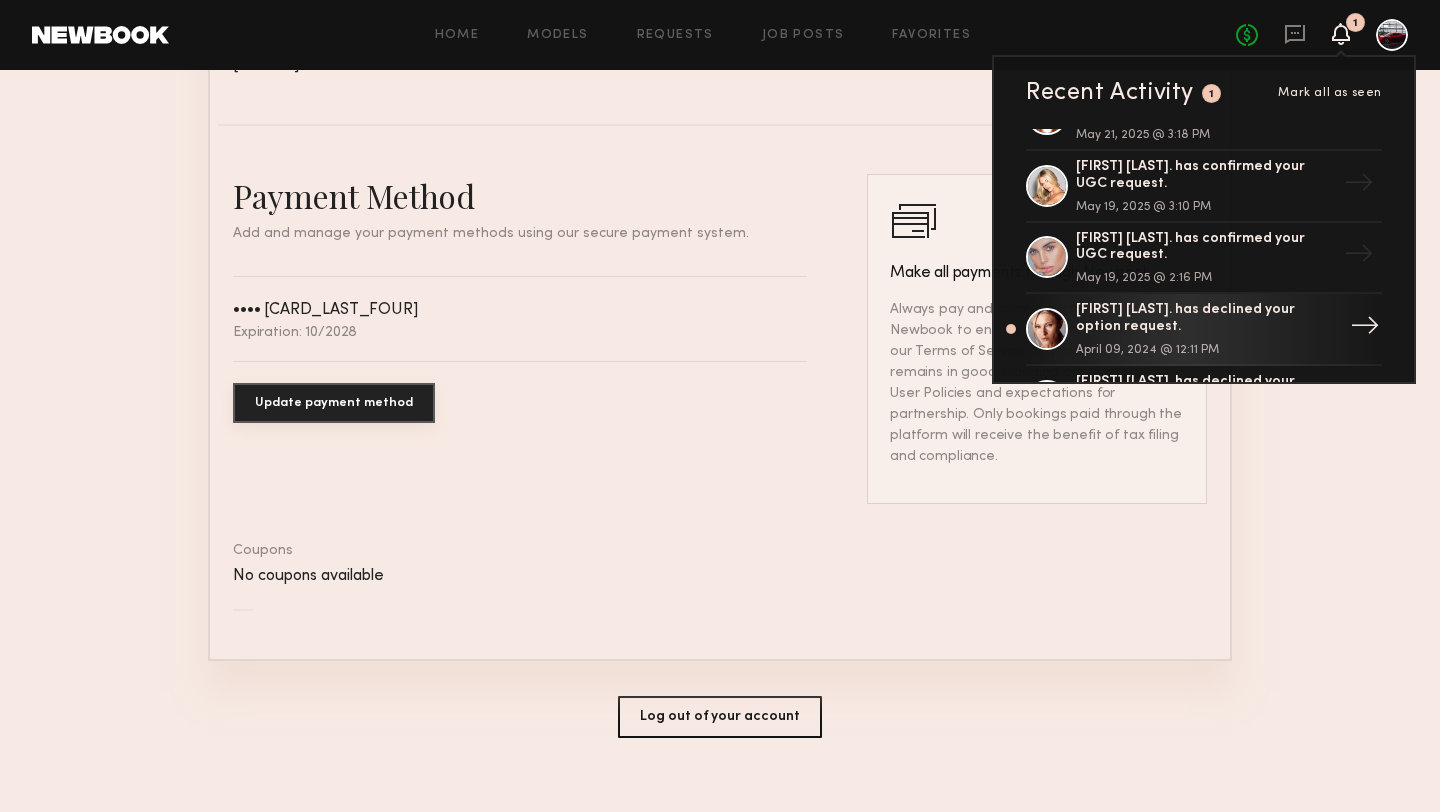 click on "Hailey B. has declined your option request." 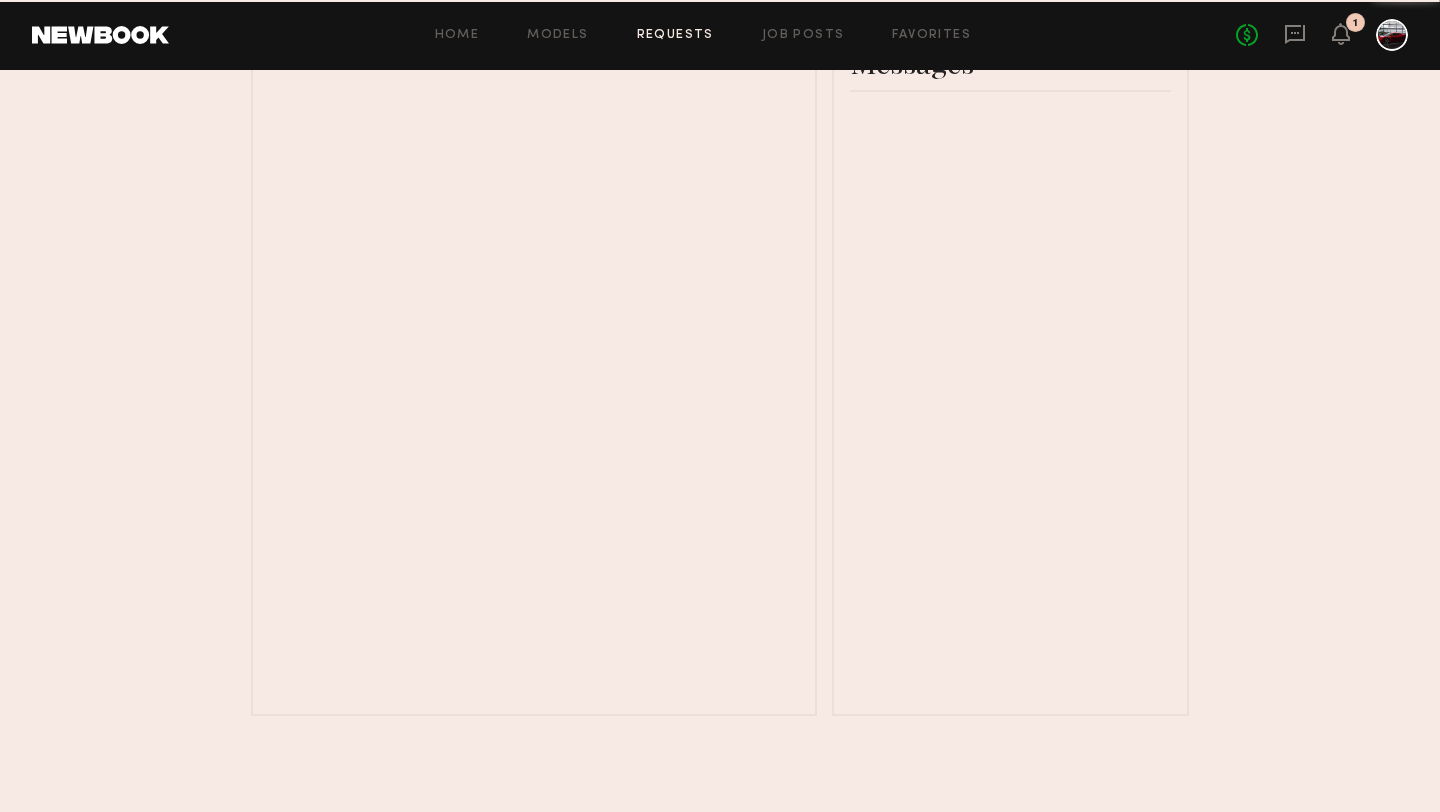 scroll, scrollTop: 0, scrollLeft: 0, axis: both 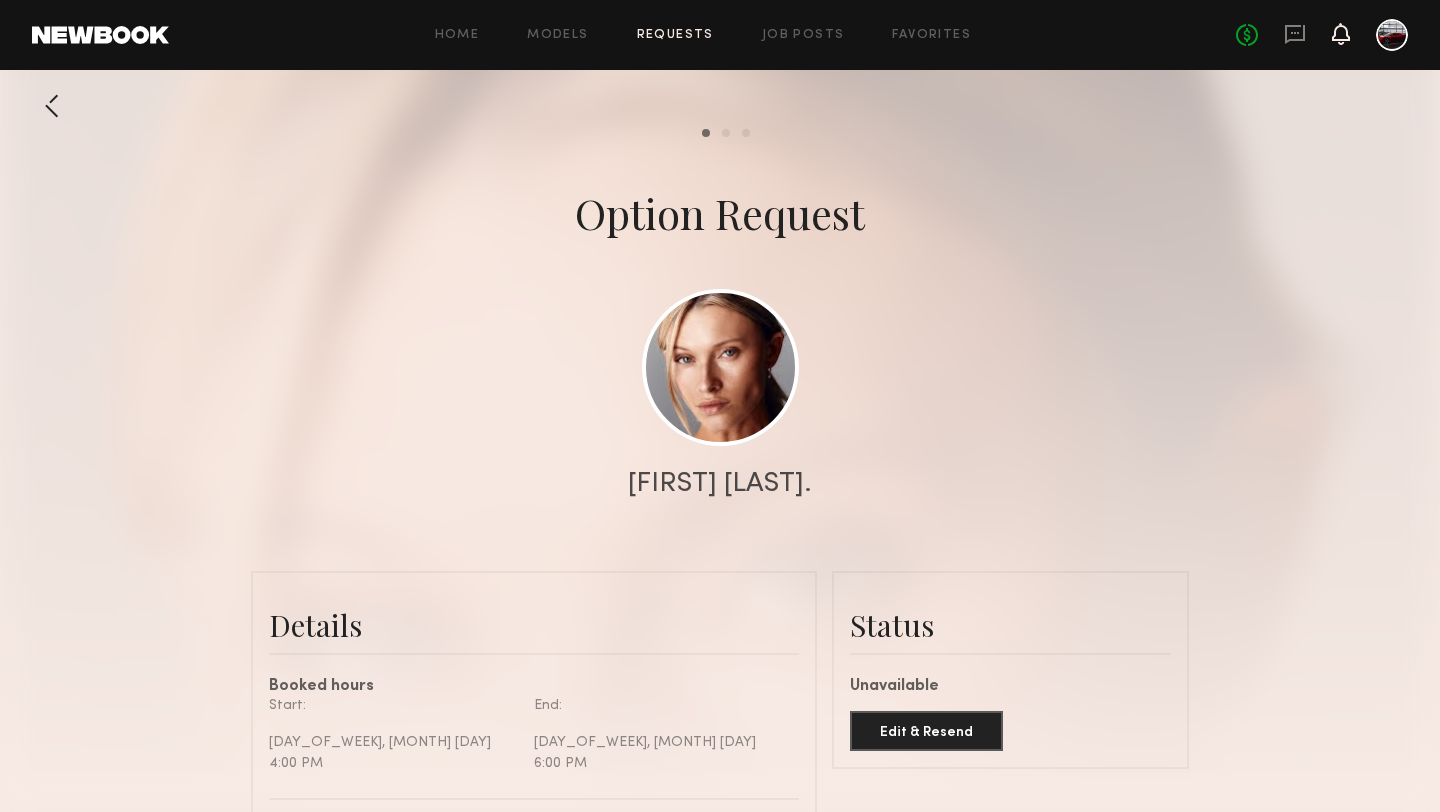 click 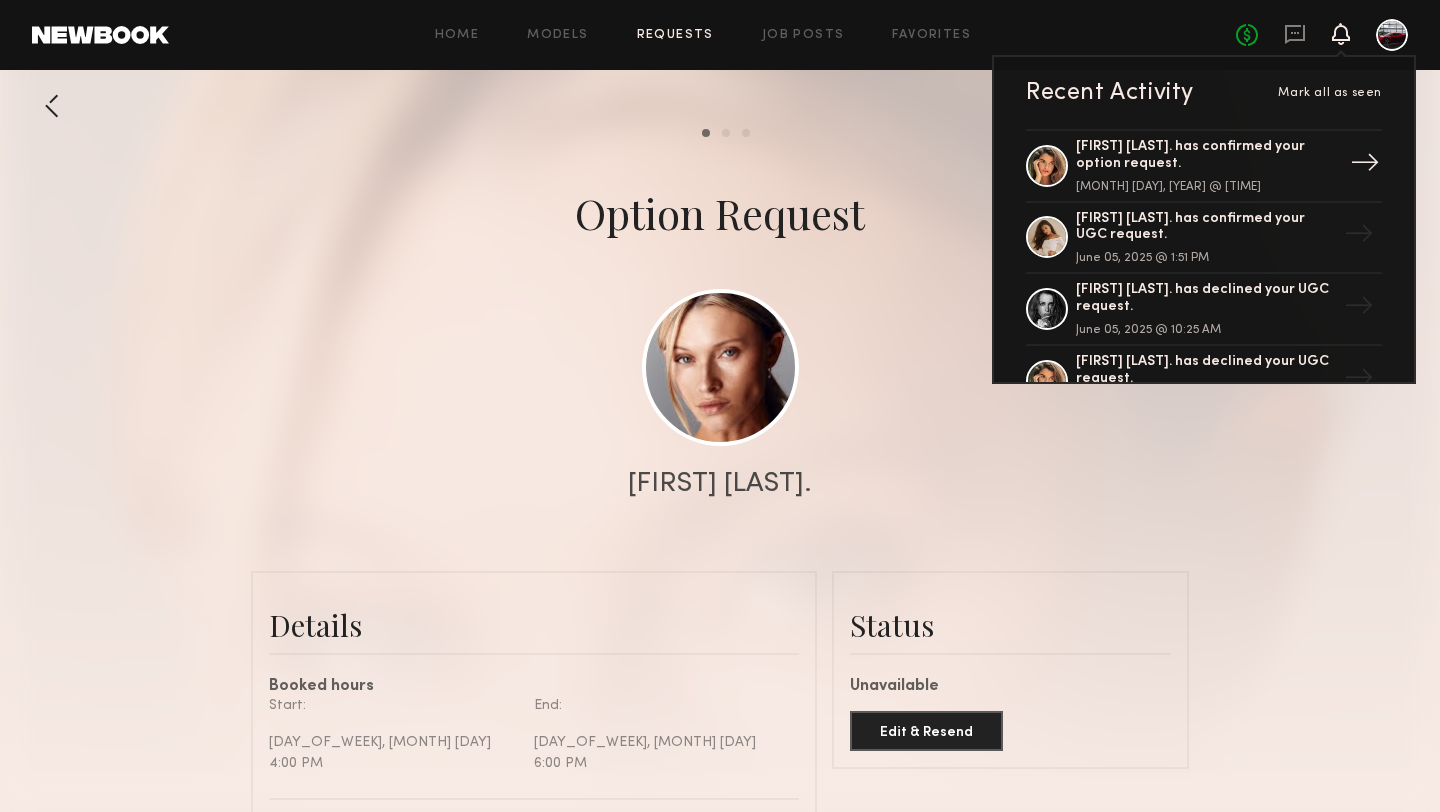 click on "Manuela G. has confirmed your option request." 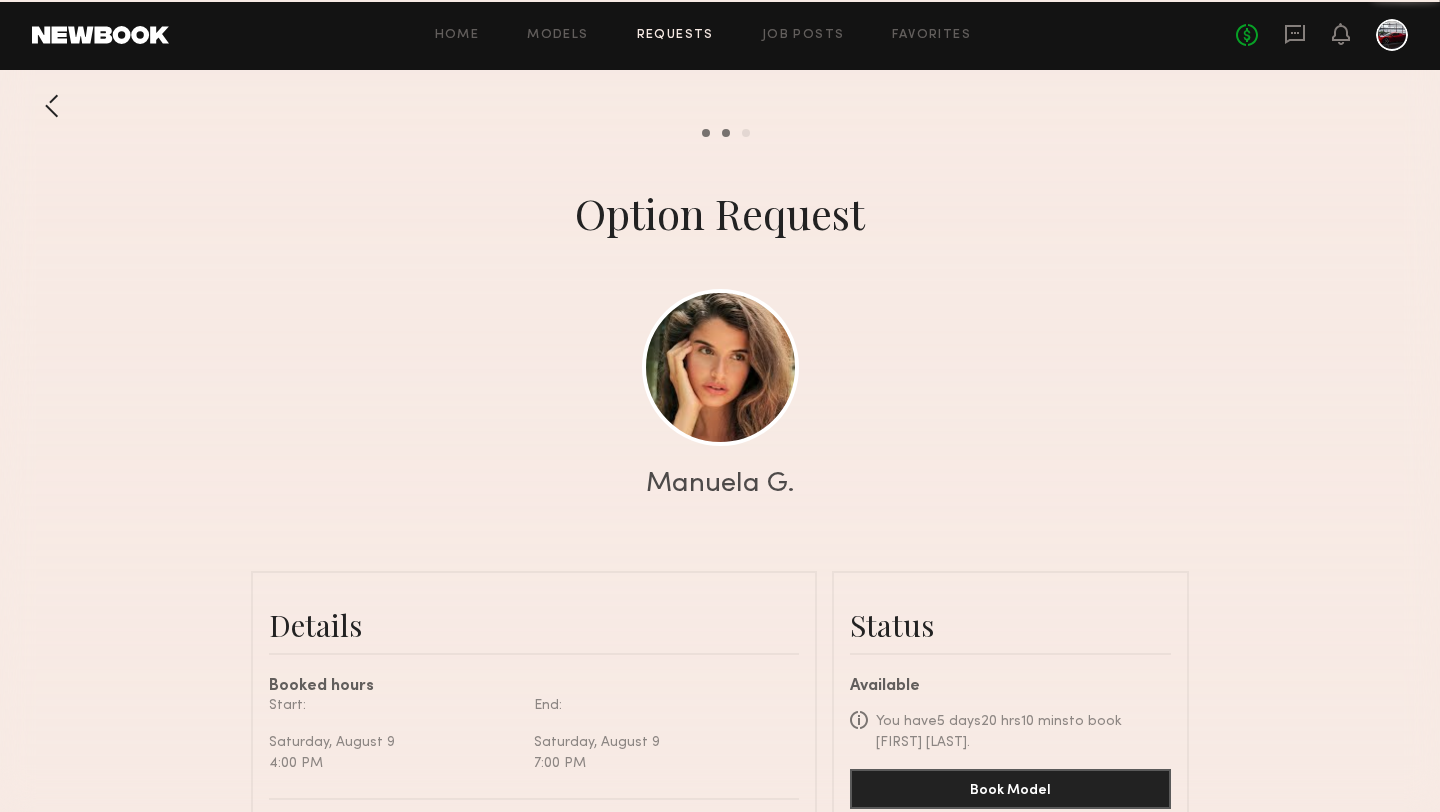 scroll, scrollTop: 1450, scrollLeft: 0, axis: vertical 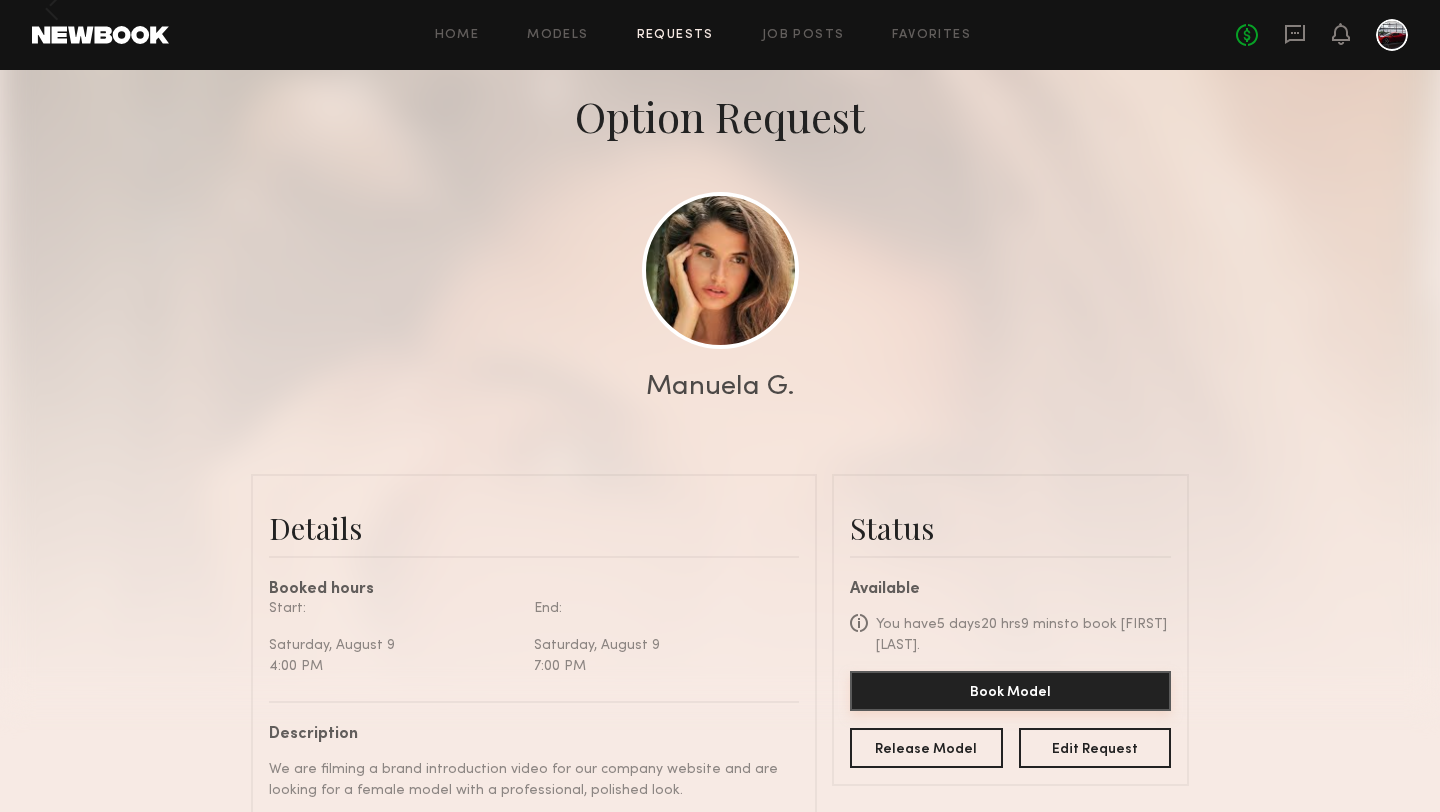 click on "Book Model" 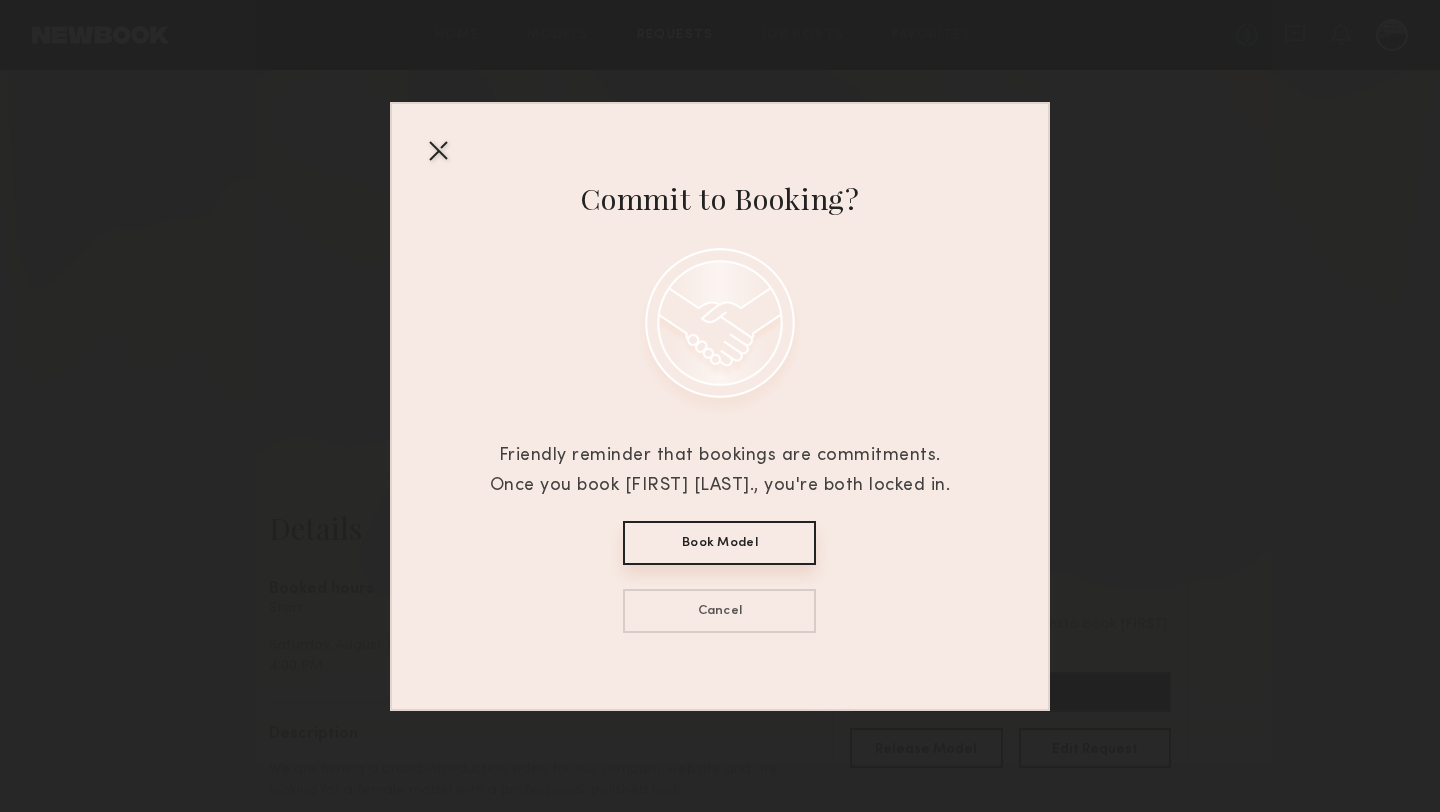 click at bounding box center (438, 150) 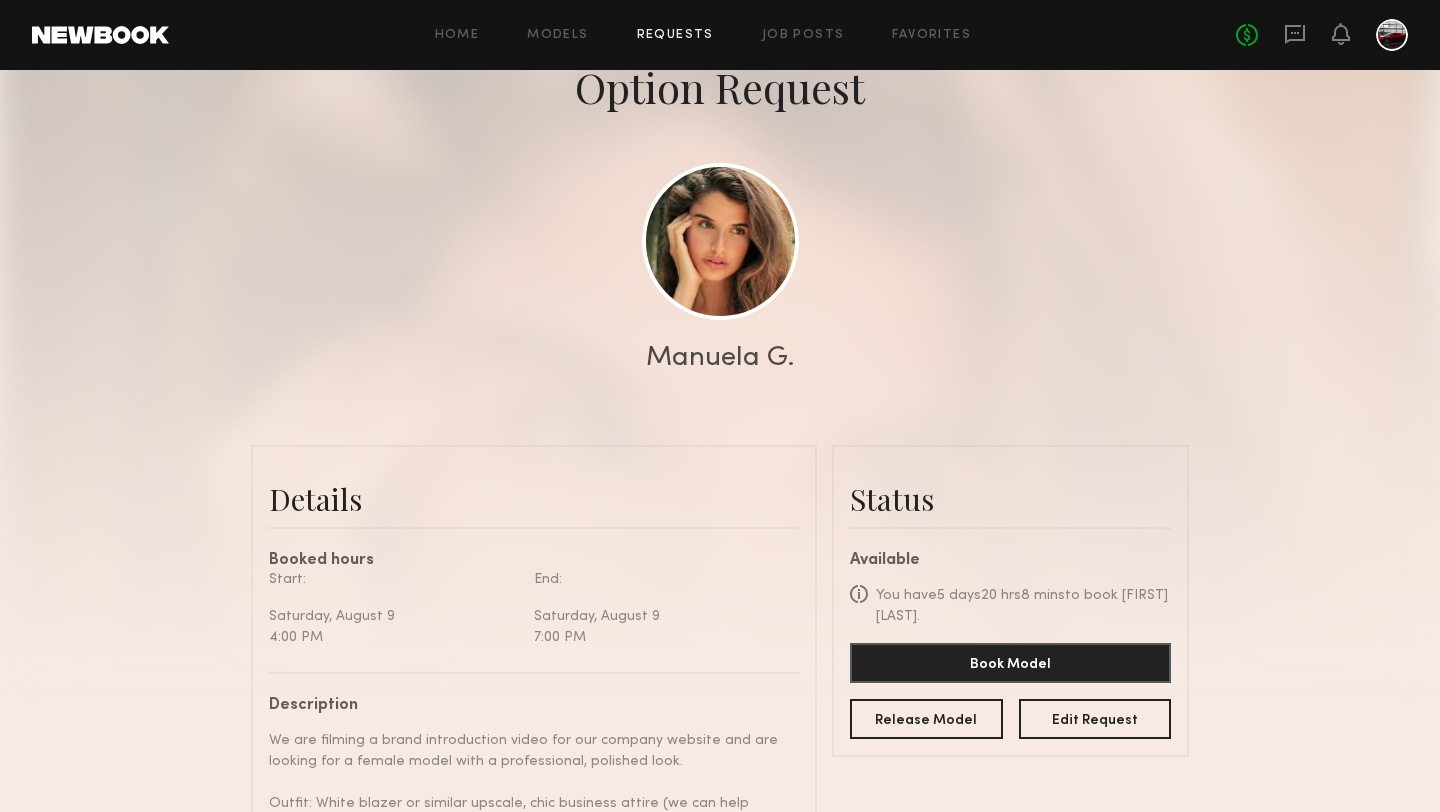 scroll, scrollTop: 310, scrollLeft: 0, axis: vertical 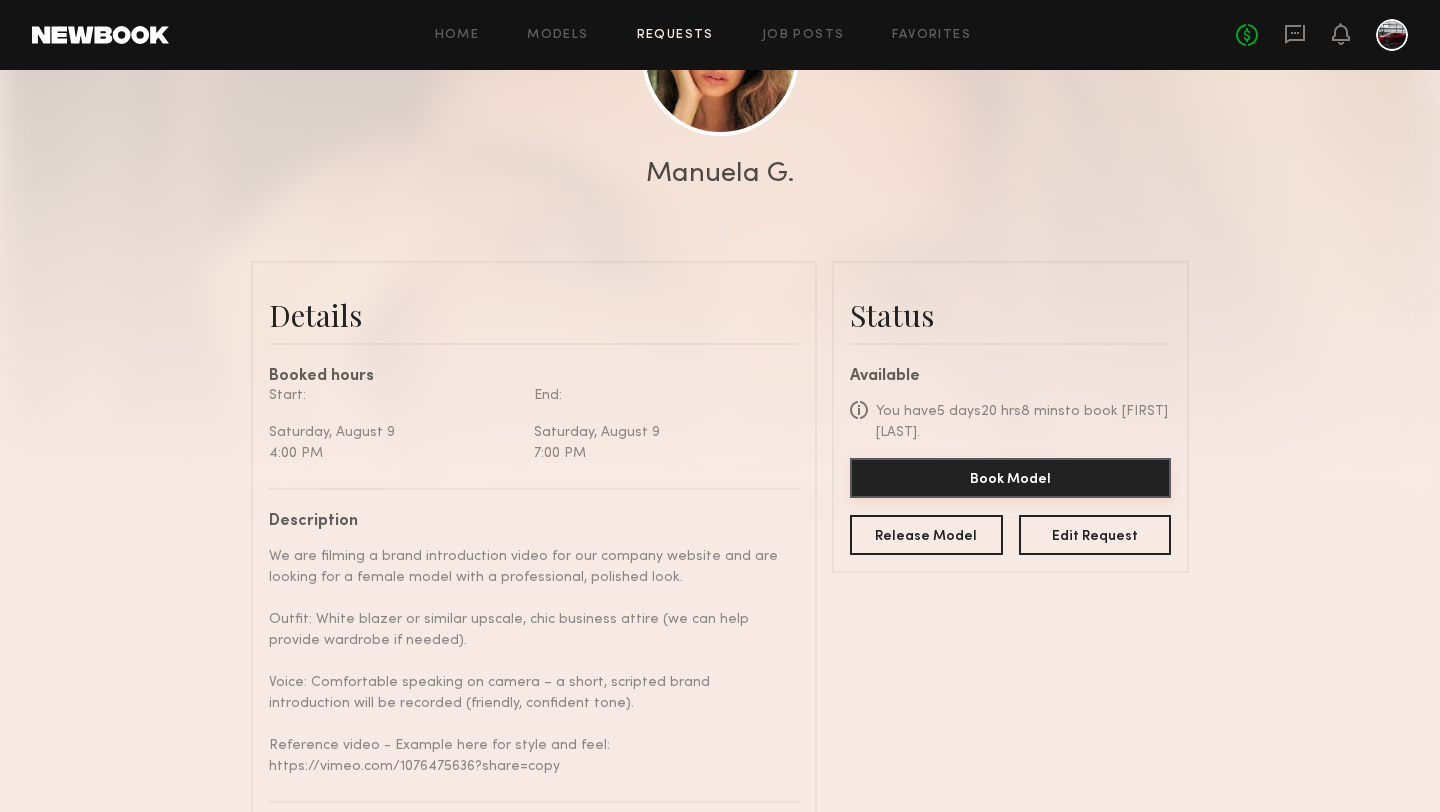 click on "Book Model" 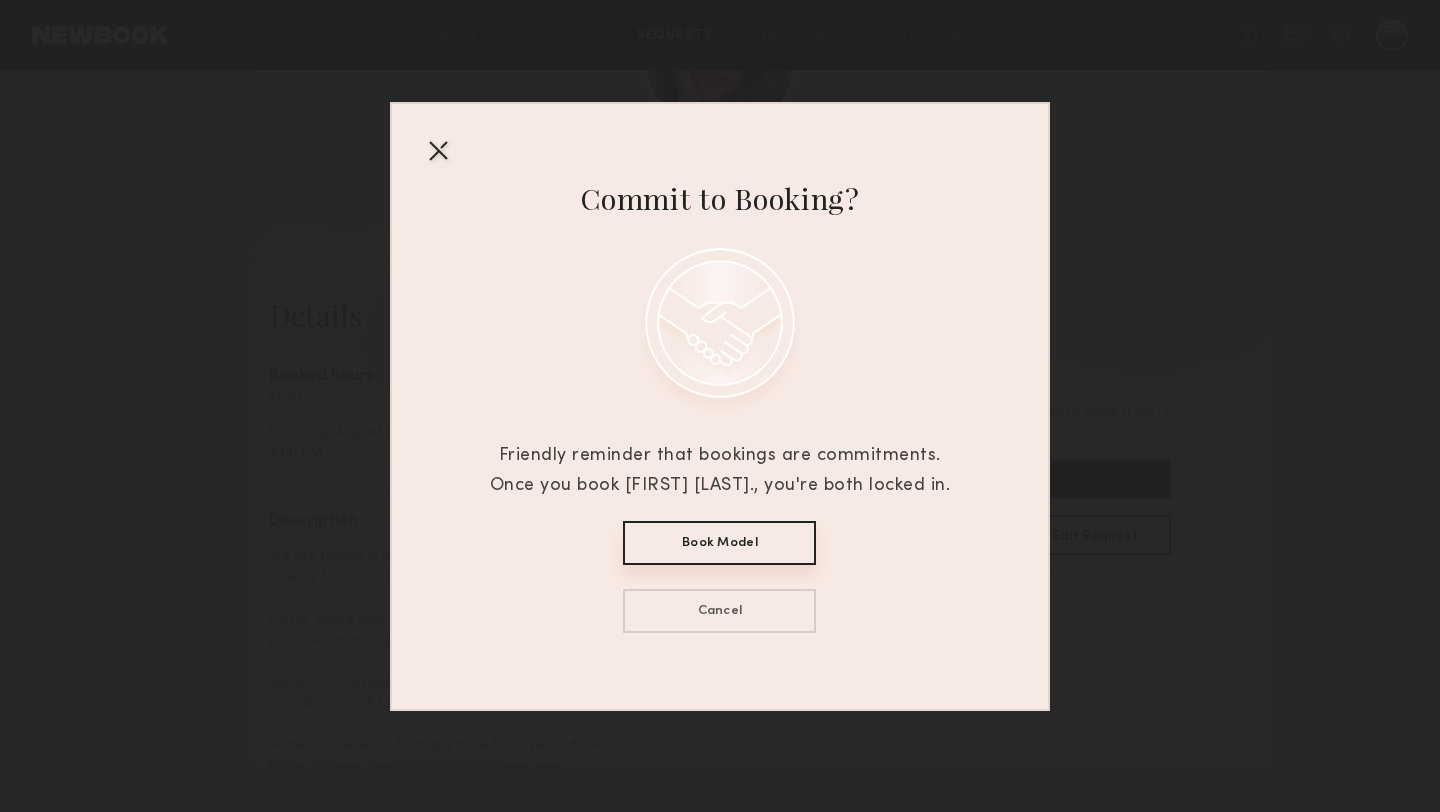 click on "Book Model" at bounding box center (719, 543) 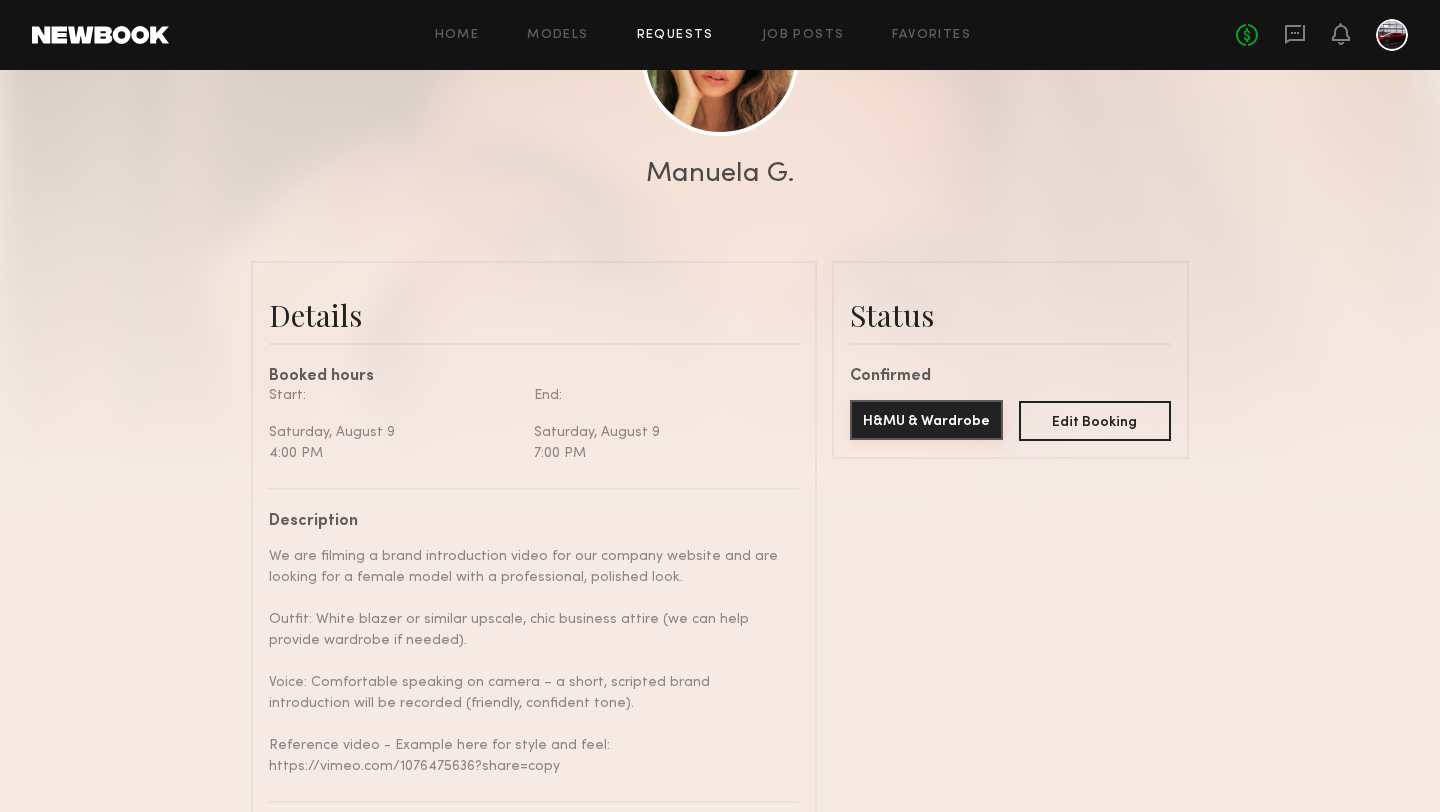 click on "H&MU & Wardrobe" 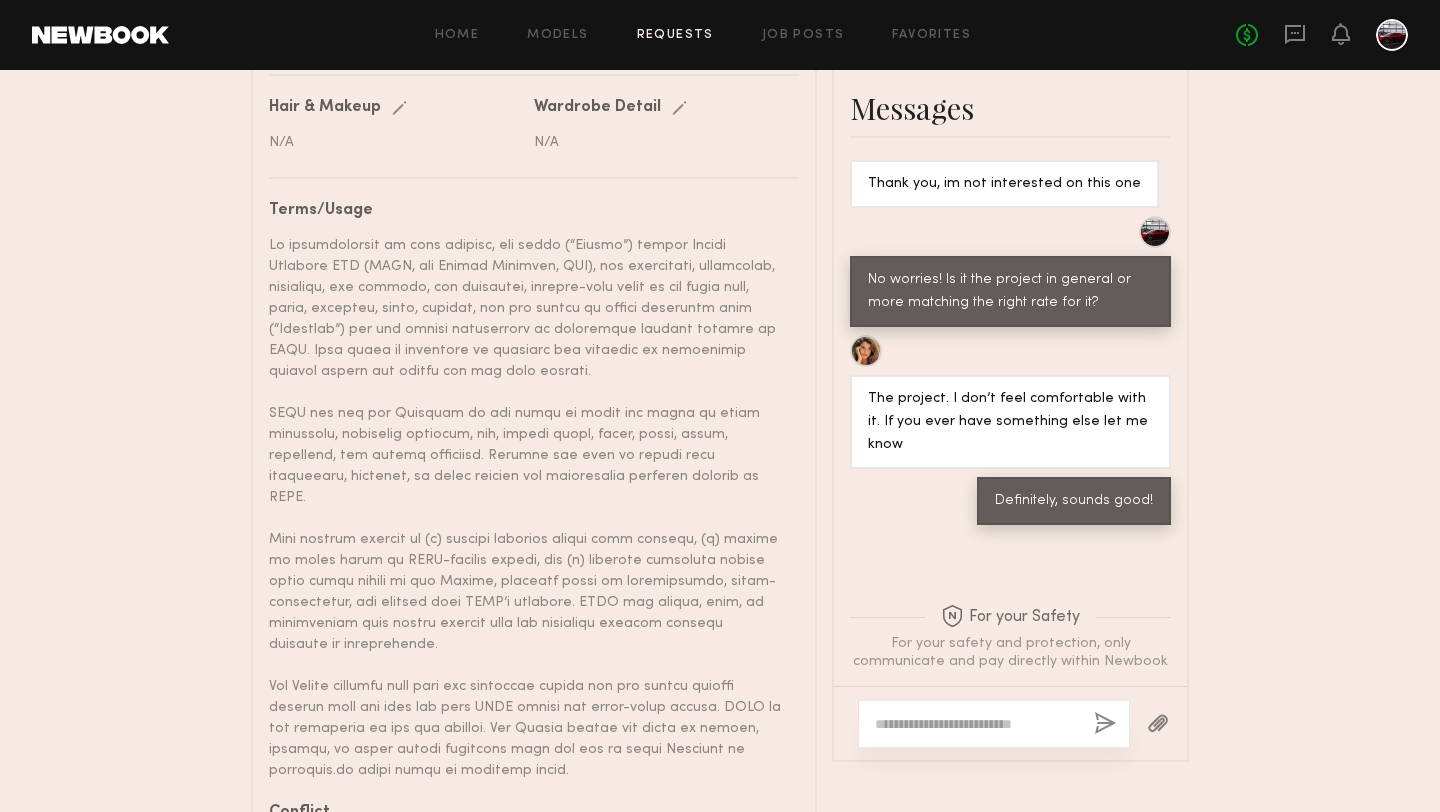 click 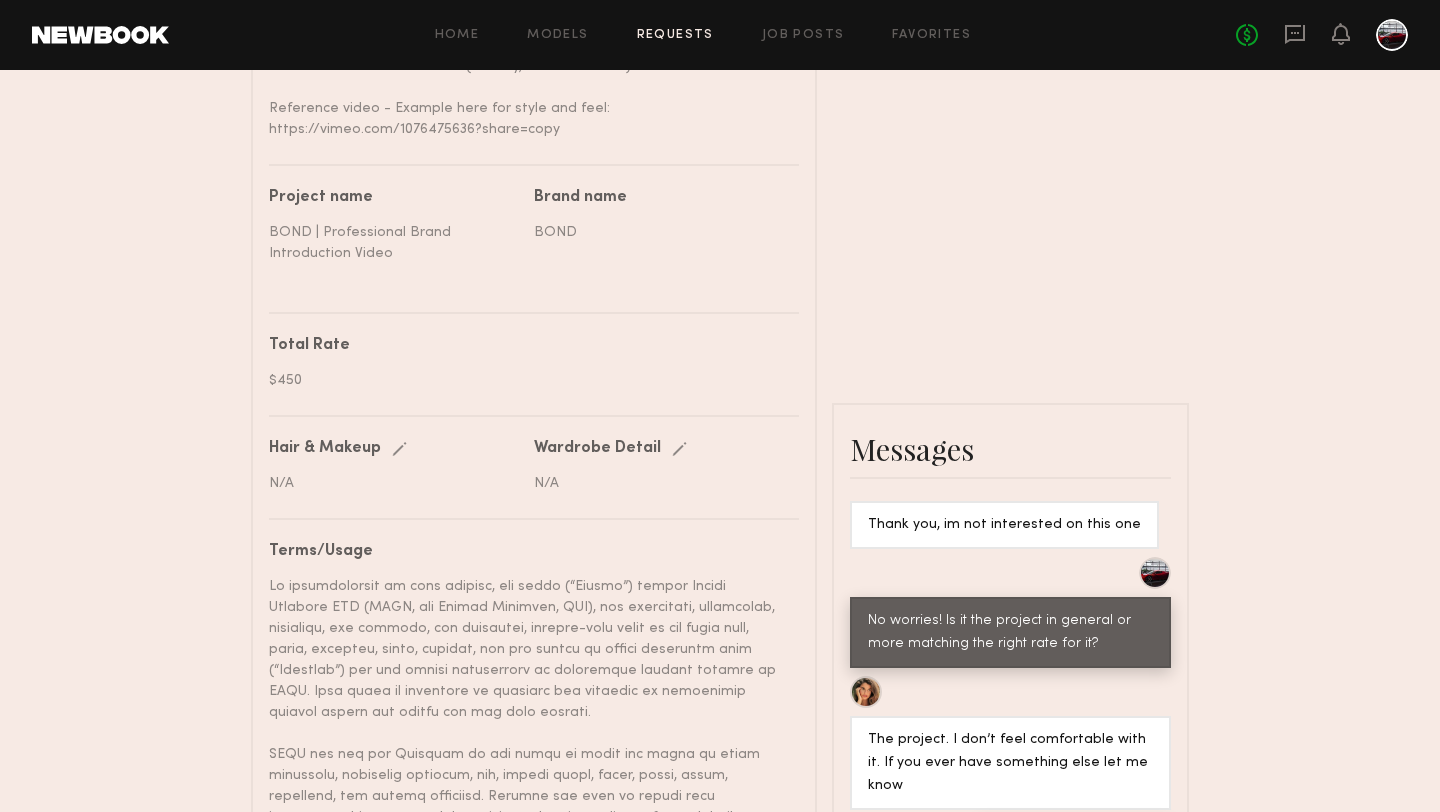 scroll, scrollTop: 876, scrollLeft: 0, axis: vertical 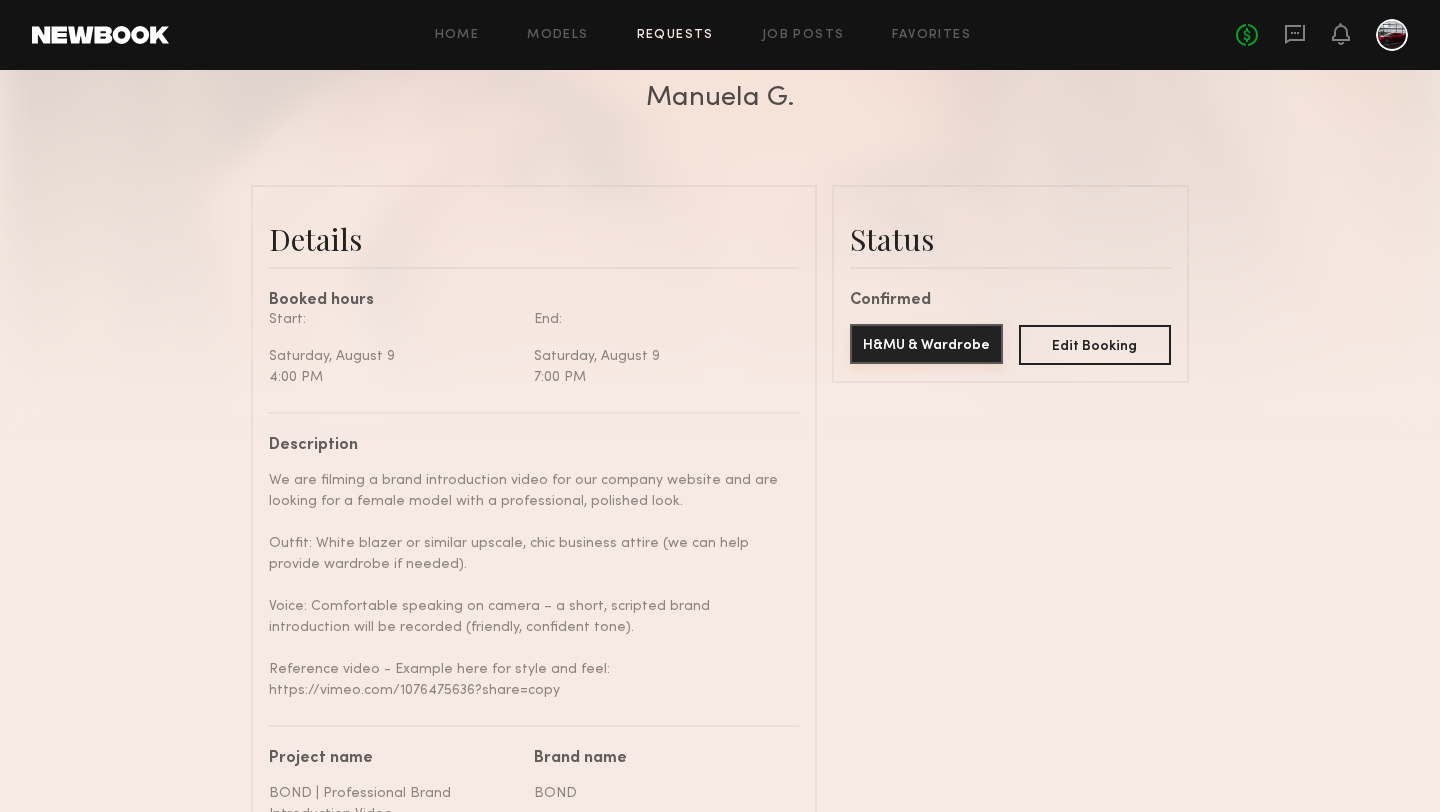 click on "H&MU & Wardrobe" 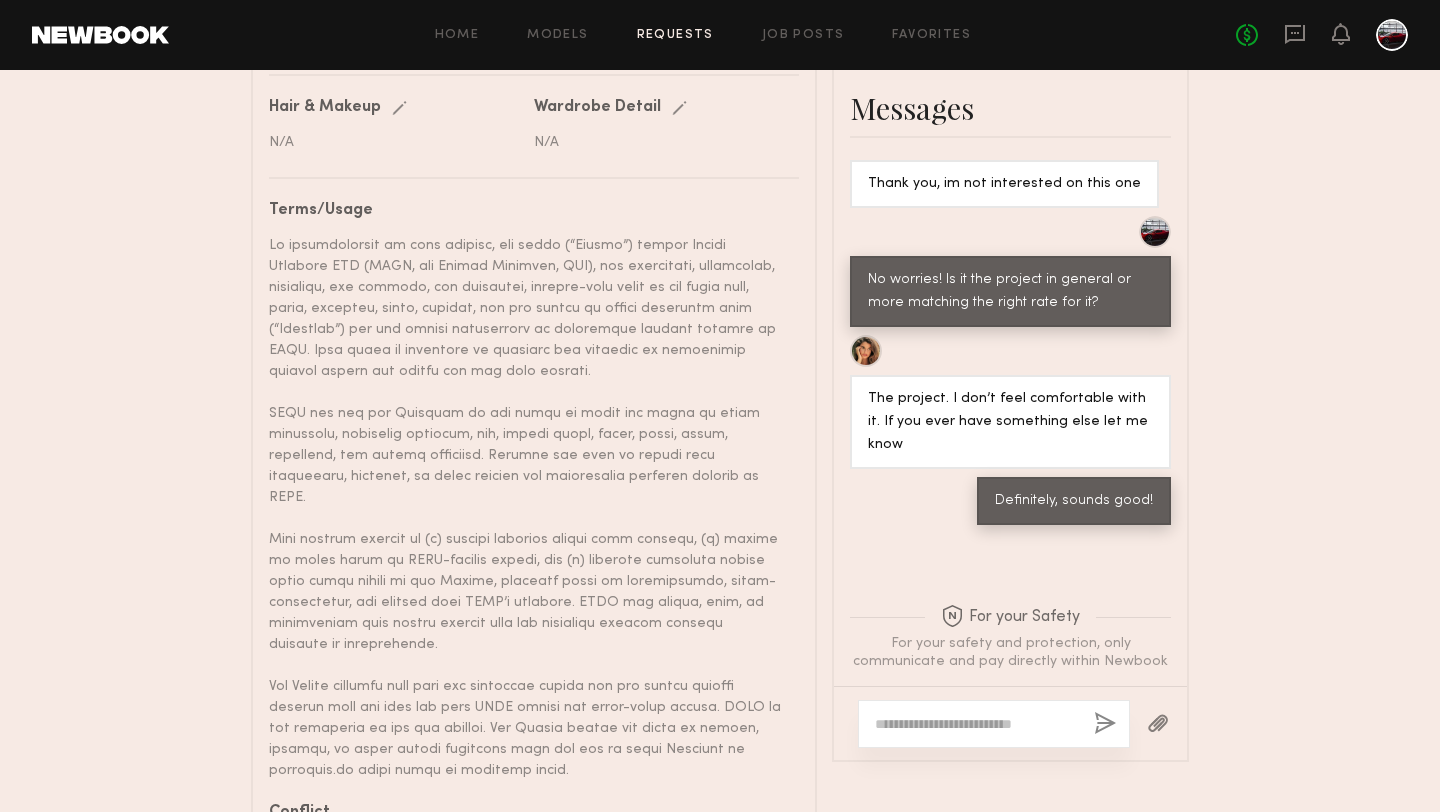 click 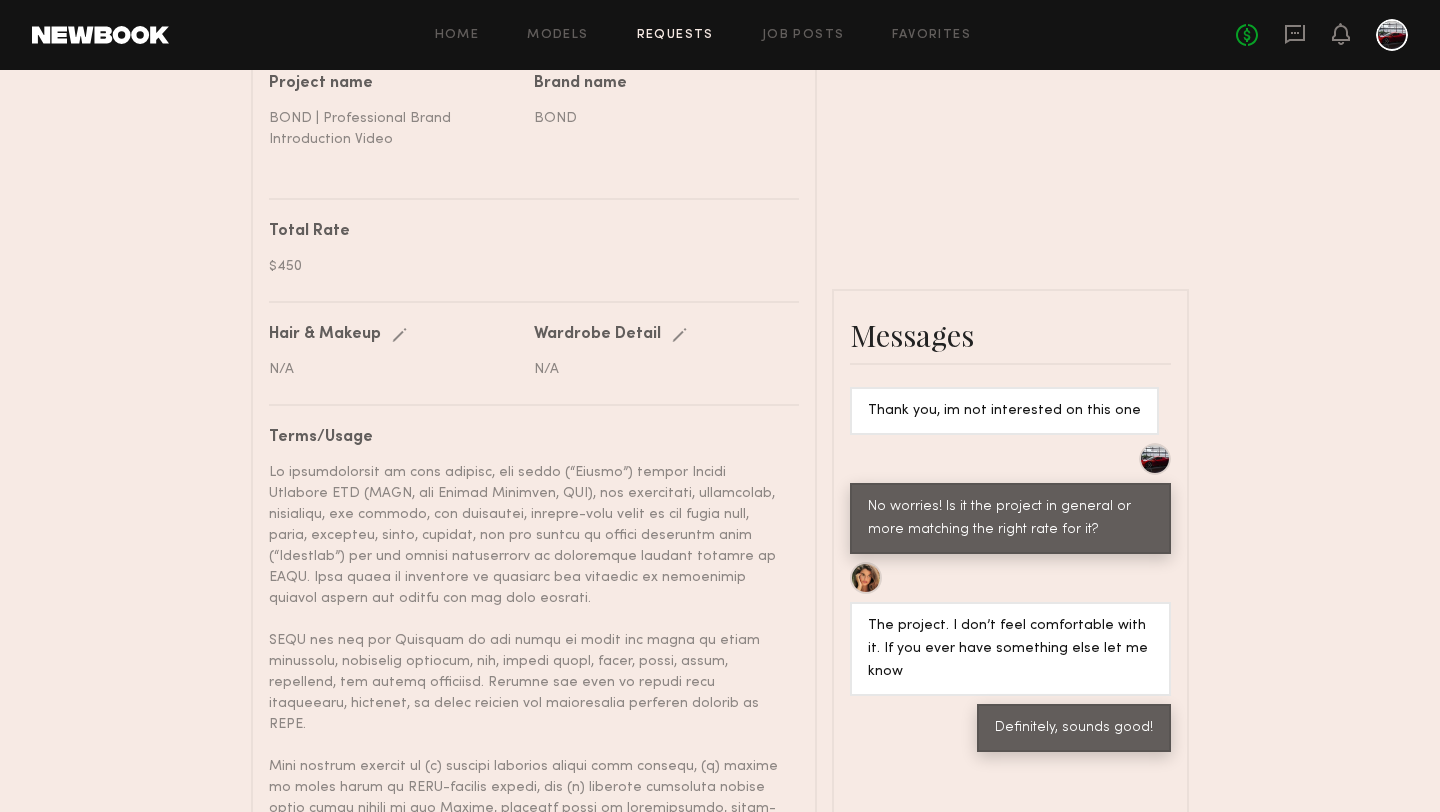 scroll, scrollTop: 904, scrollLeft: 0, axis: vertical 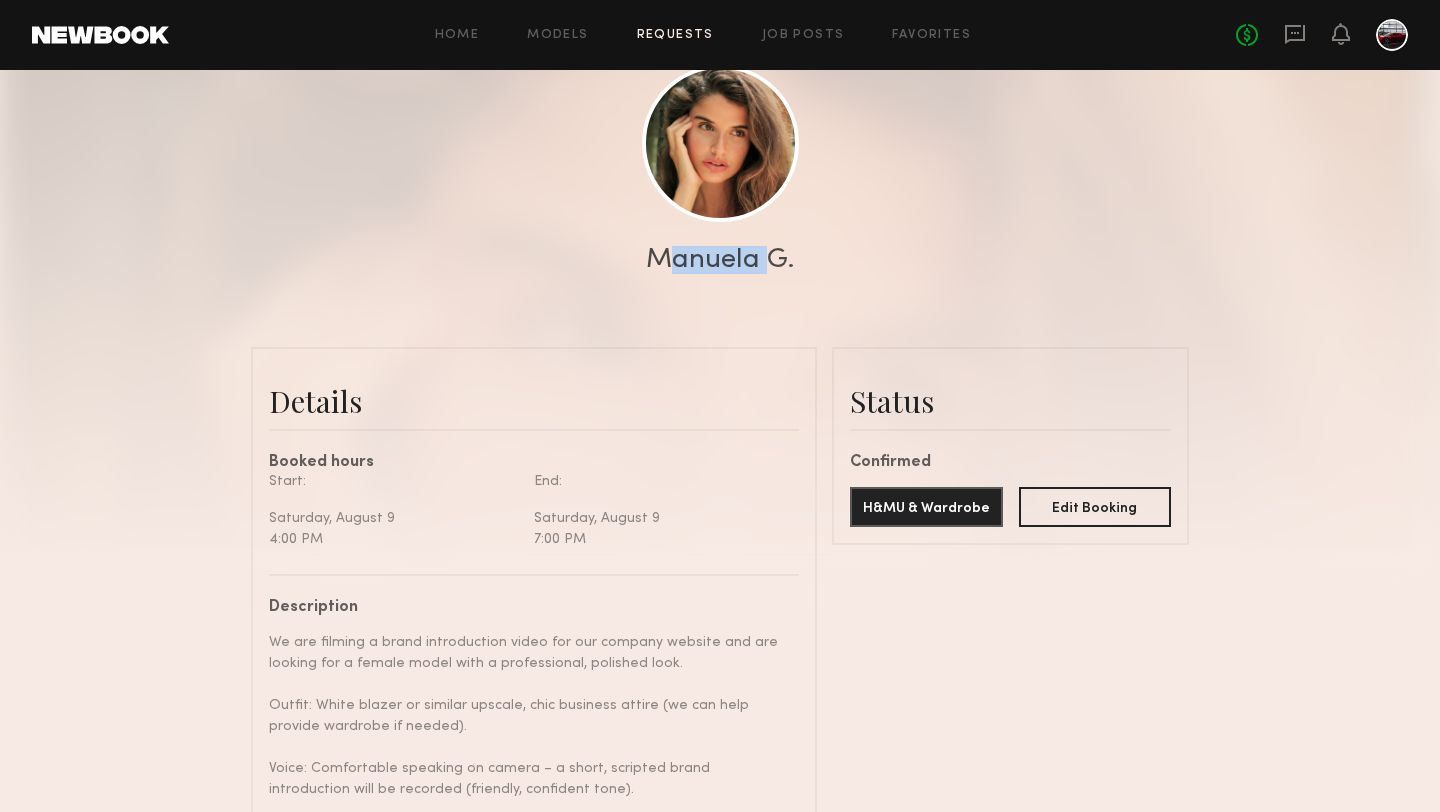 drag, startPoint x: 761, startPoint y: 258, endPoint x: 641, endPoint y: 252, distance: 120.14991 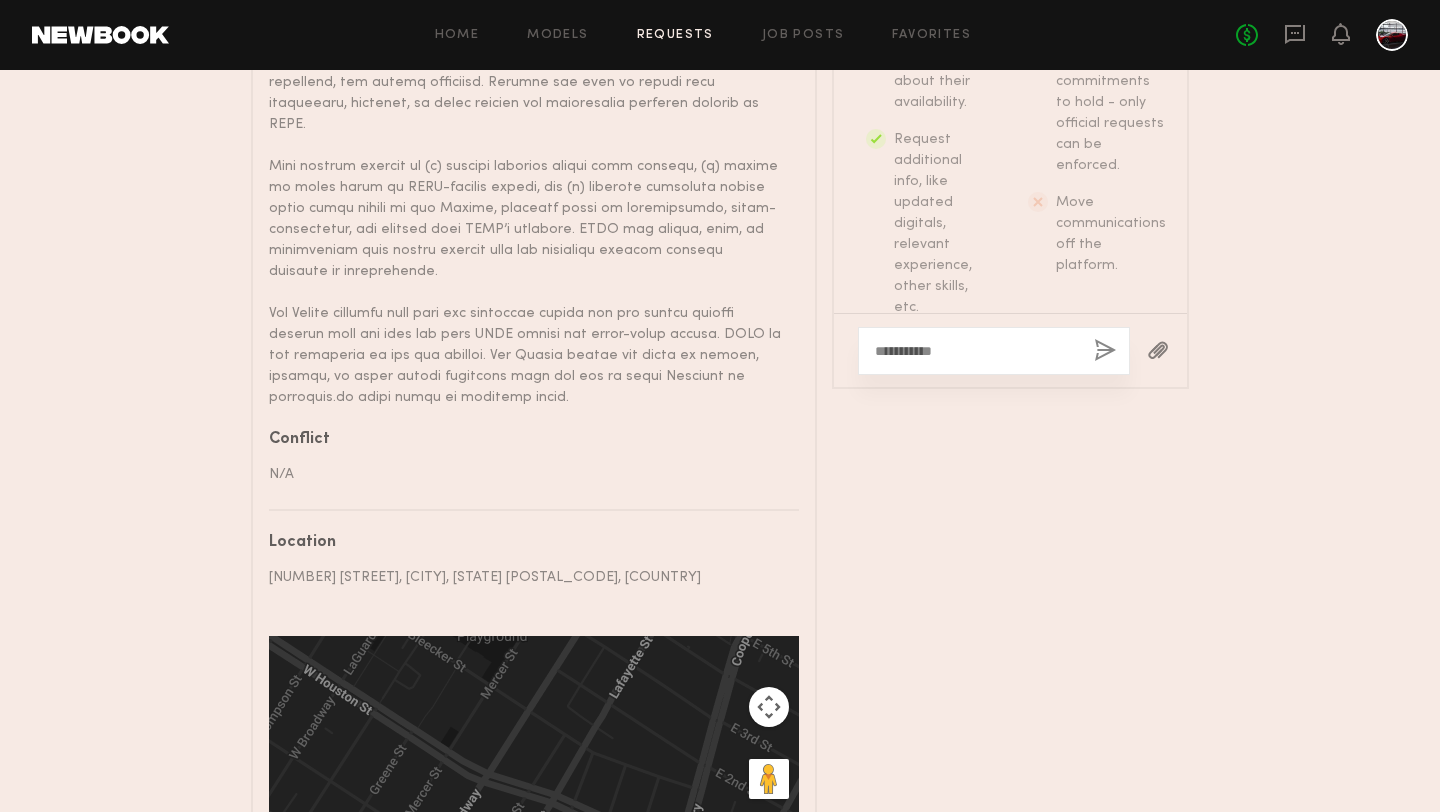 scroll, scrollTop: 1544, scrollLeft: 0, axis: vertical 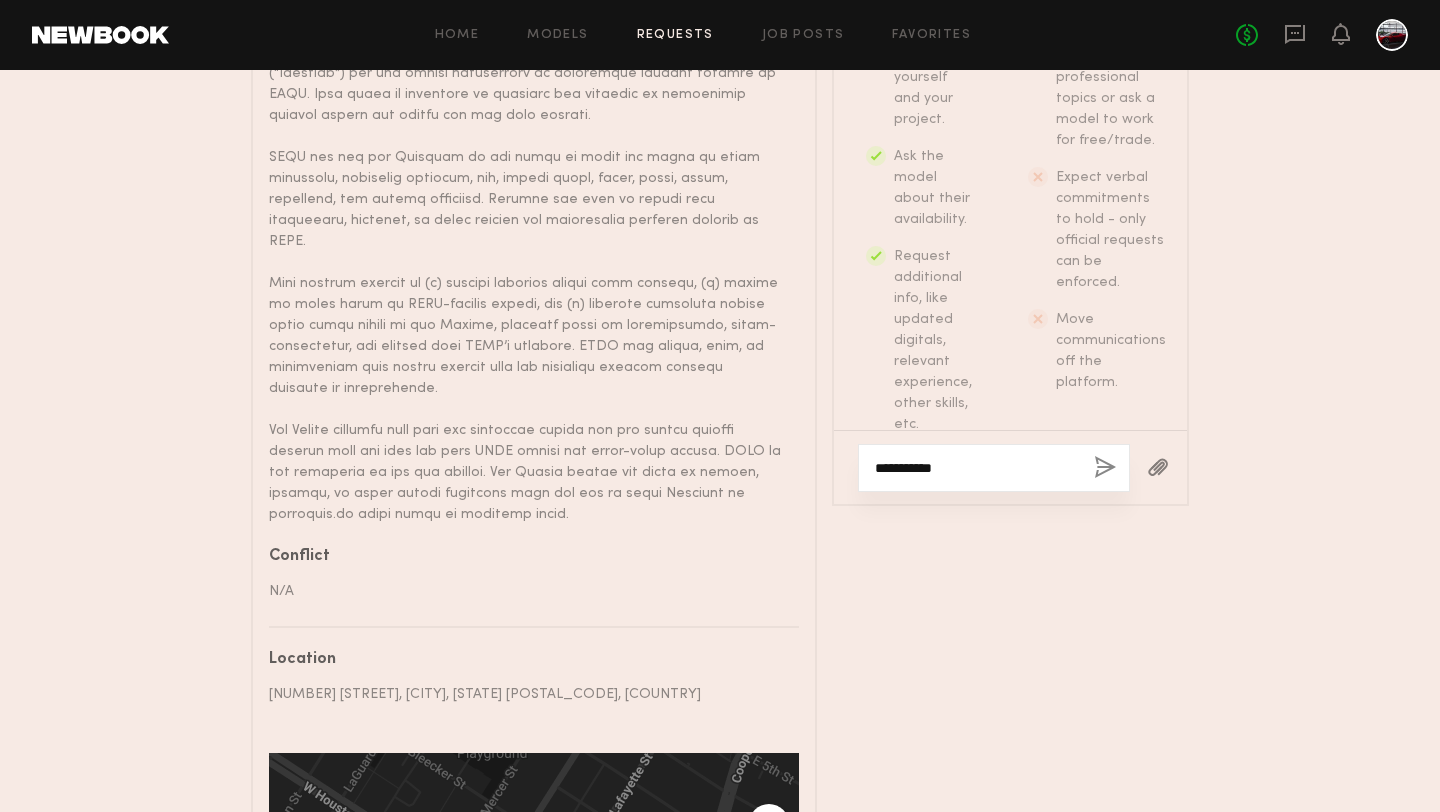 drag, startPoint x: 947, startPoint y: 445, endPoint x: 894, endPoint y: 442, distance: 53.08484 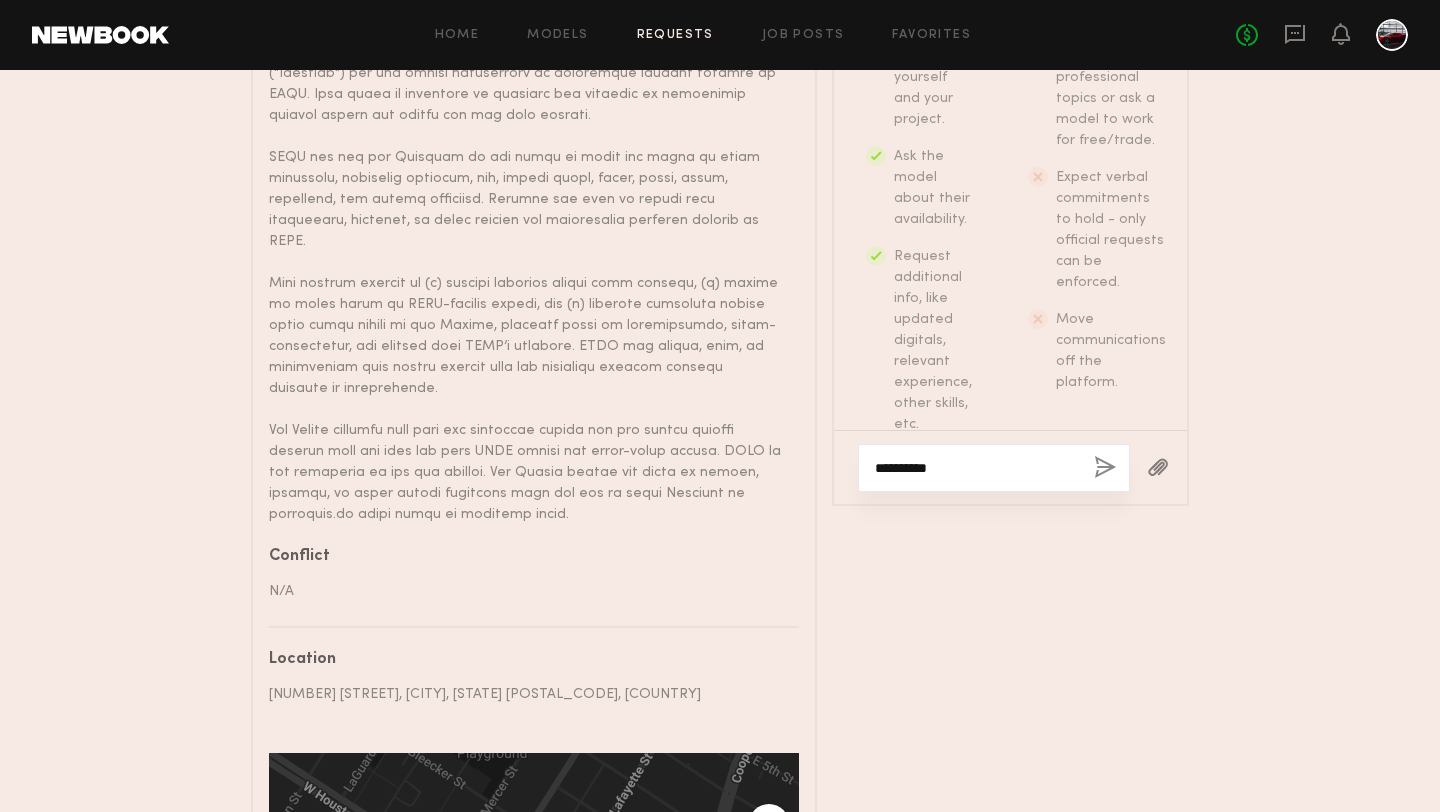 drag, startPoint x: 984, startPoint y: 451, endPoint x: 826, endPoint y: 419, distance: 161.20795 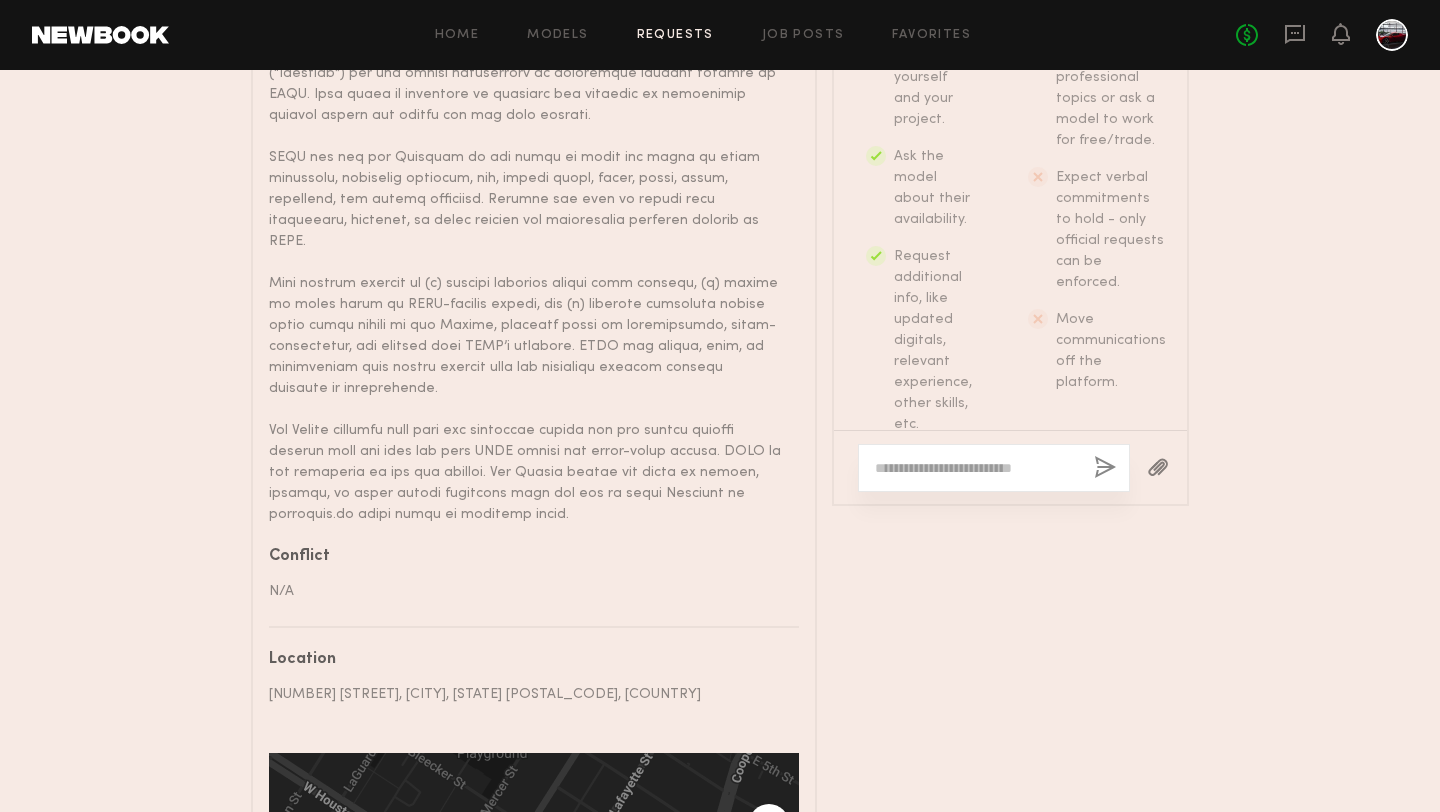 type 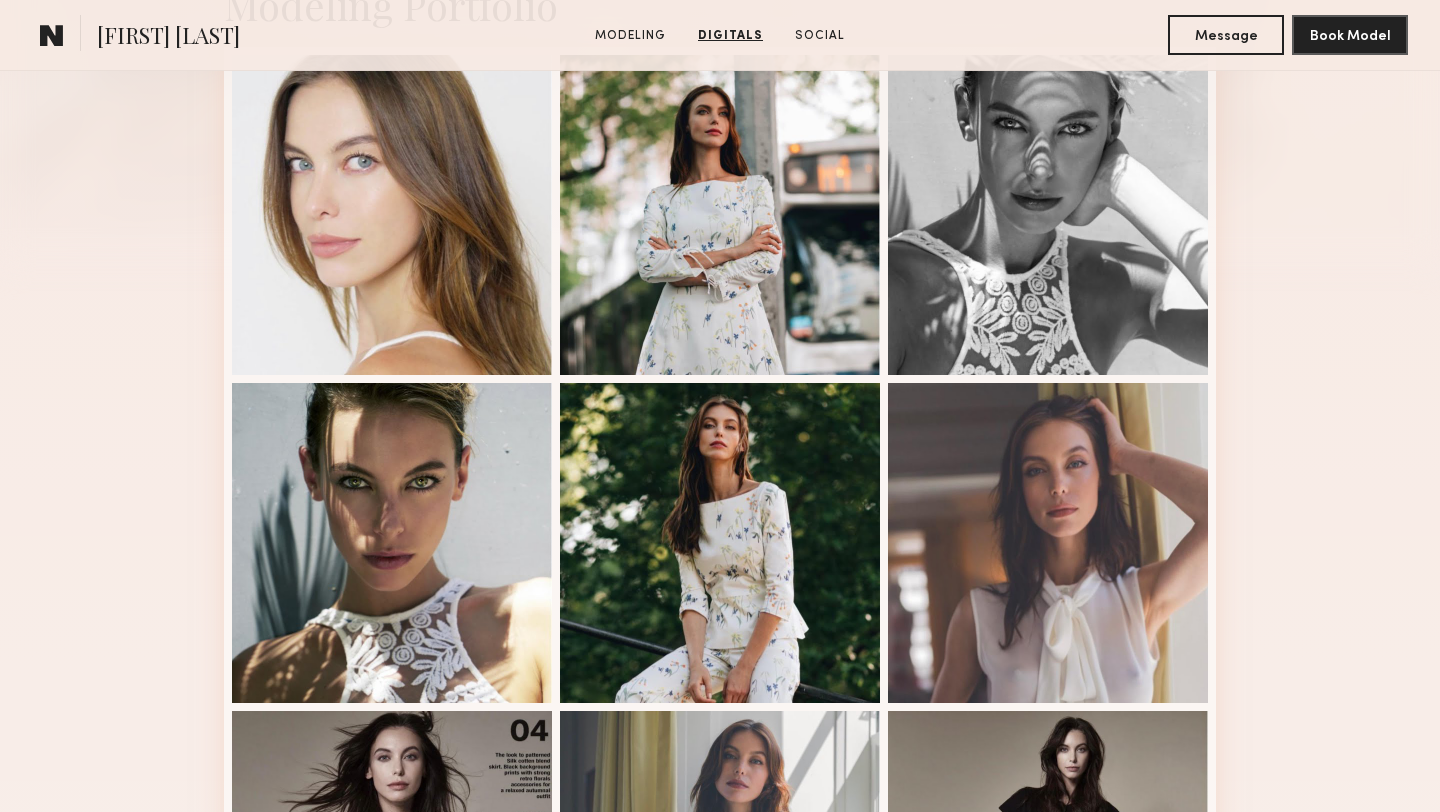 scroll, scrollTop: 0, scrollLeft: 0, axis: both 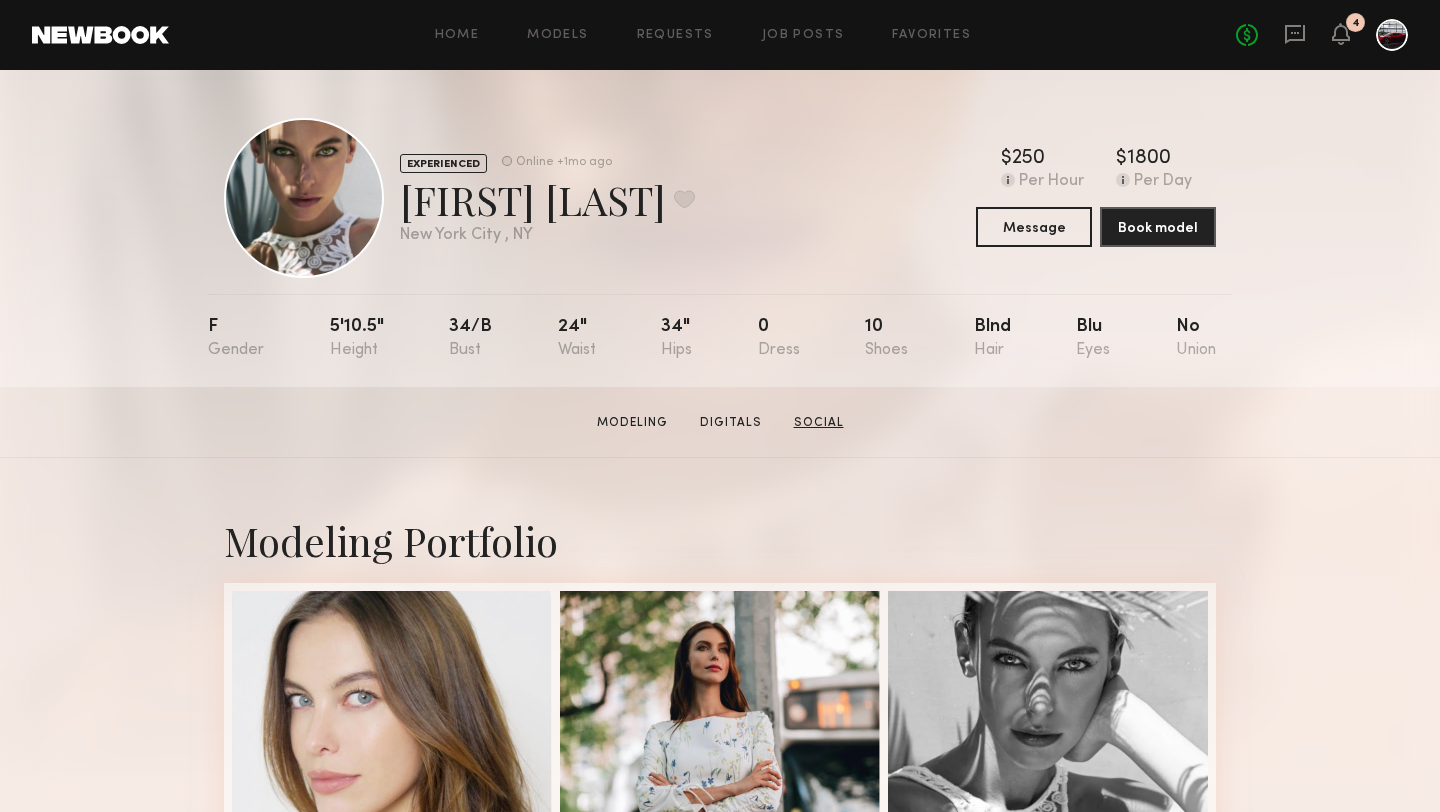click on "Social" 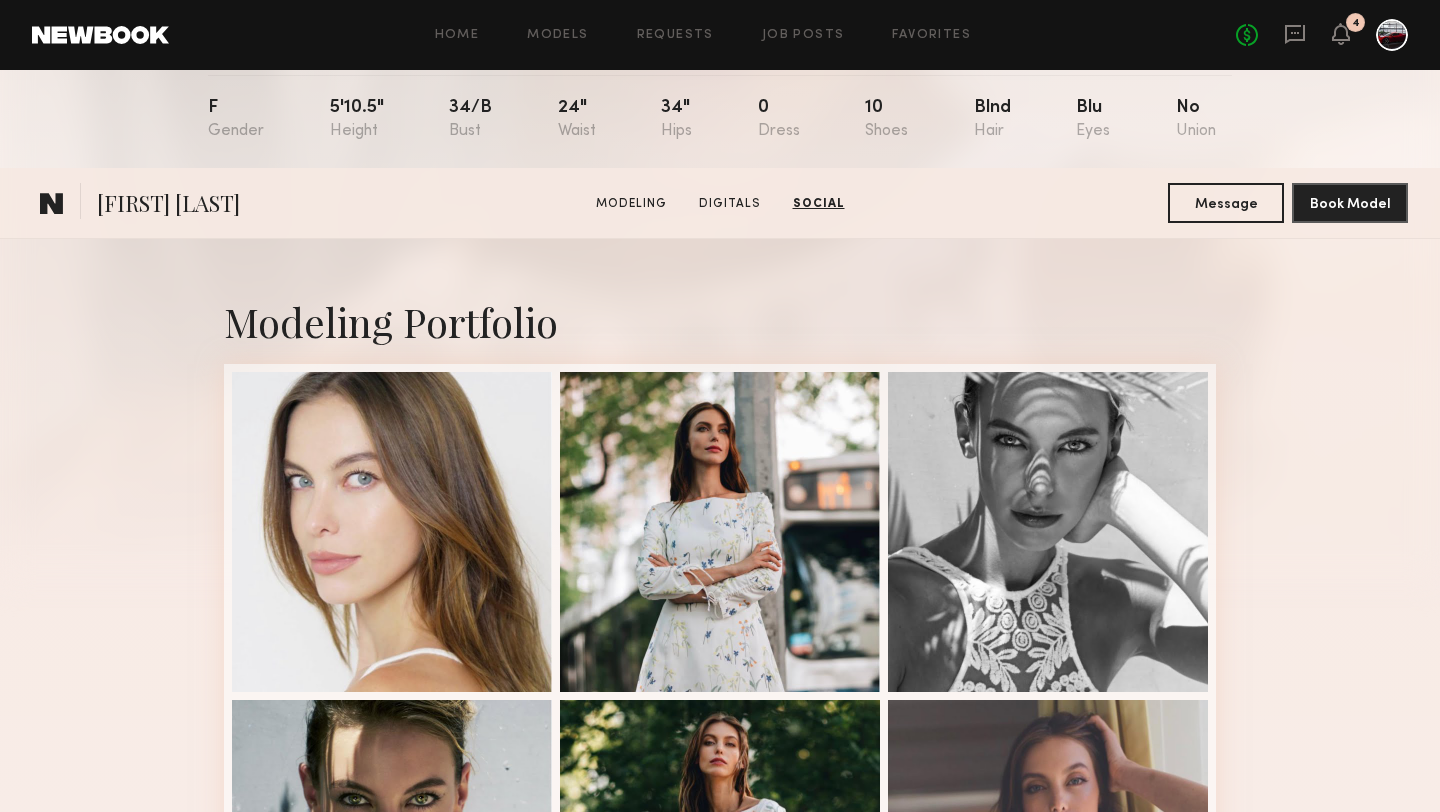 scroll, scrollTop: 0, scrollLeft: 0, axis: both 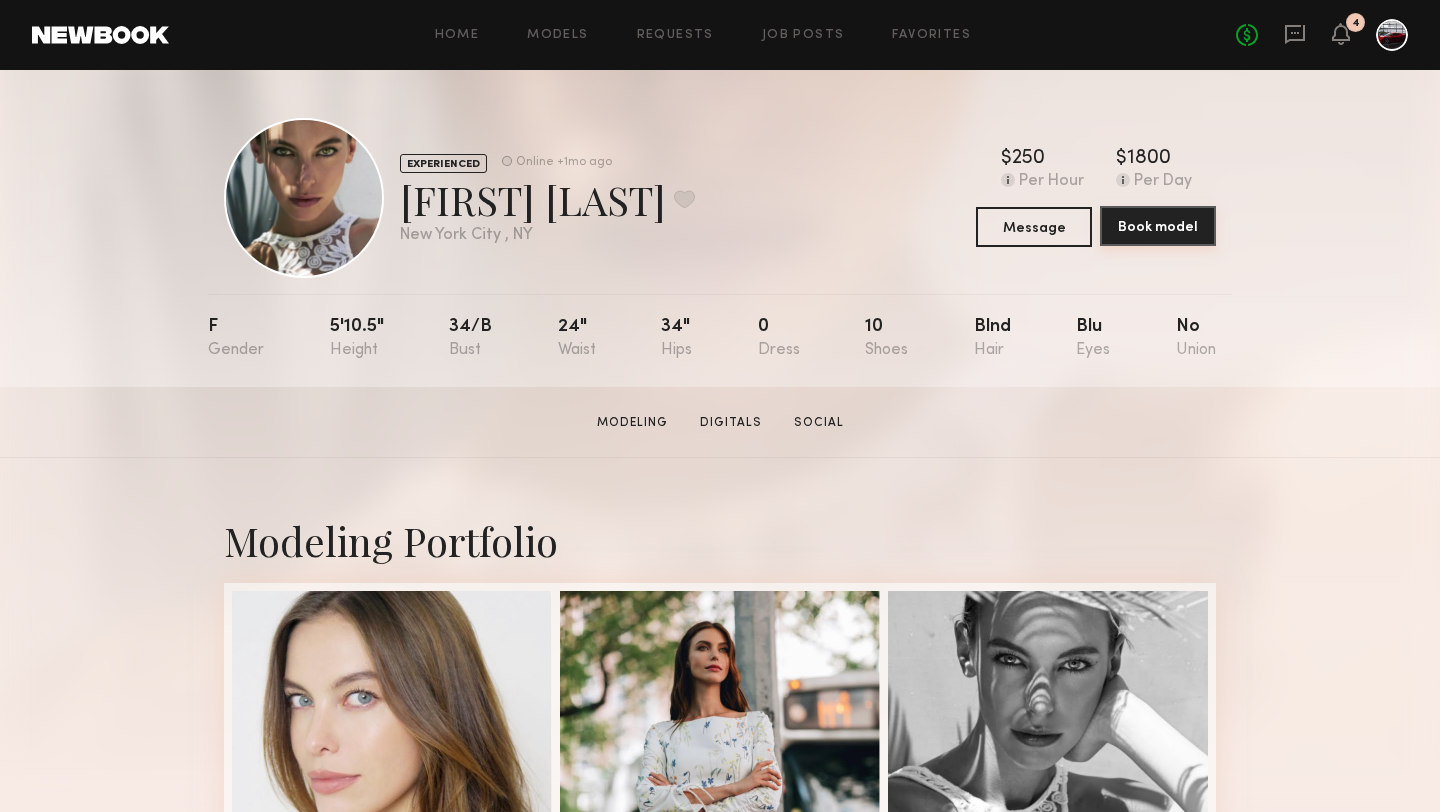 click on "Book model" 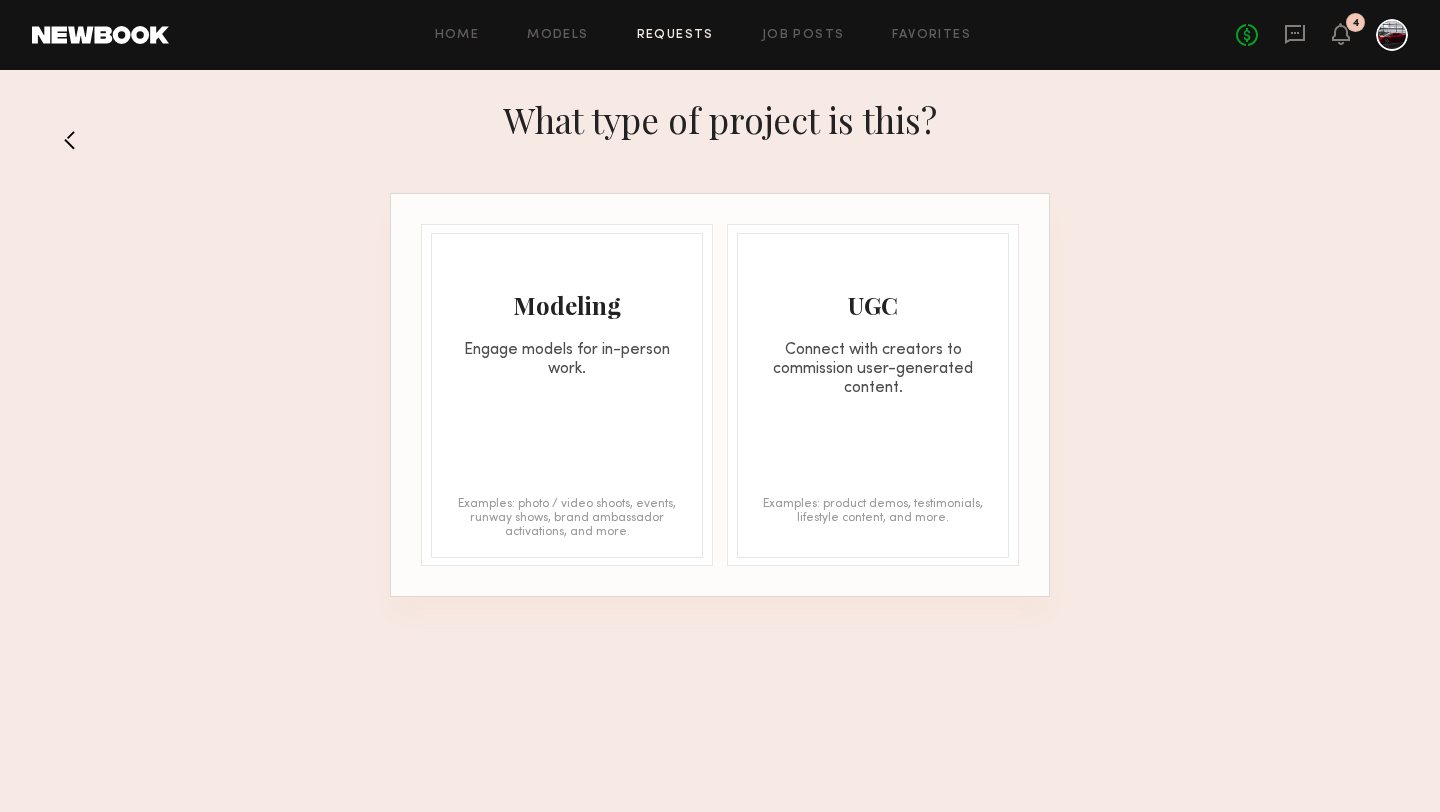 click on "Modeling" 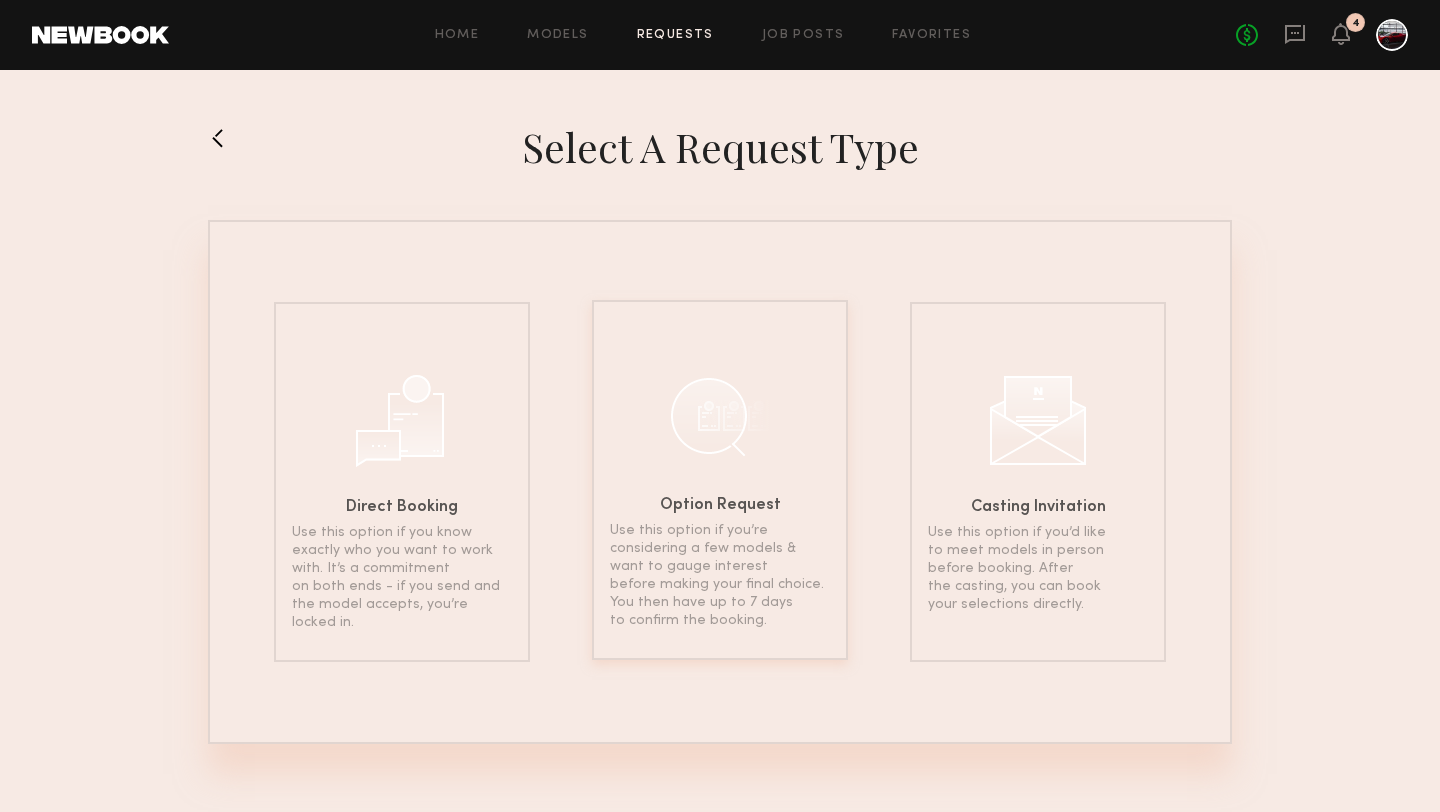 click 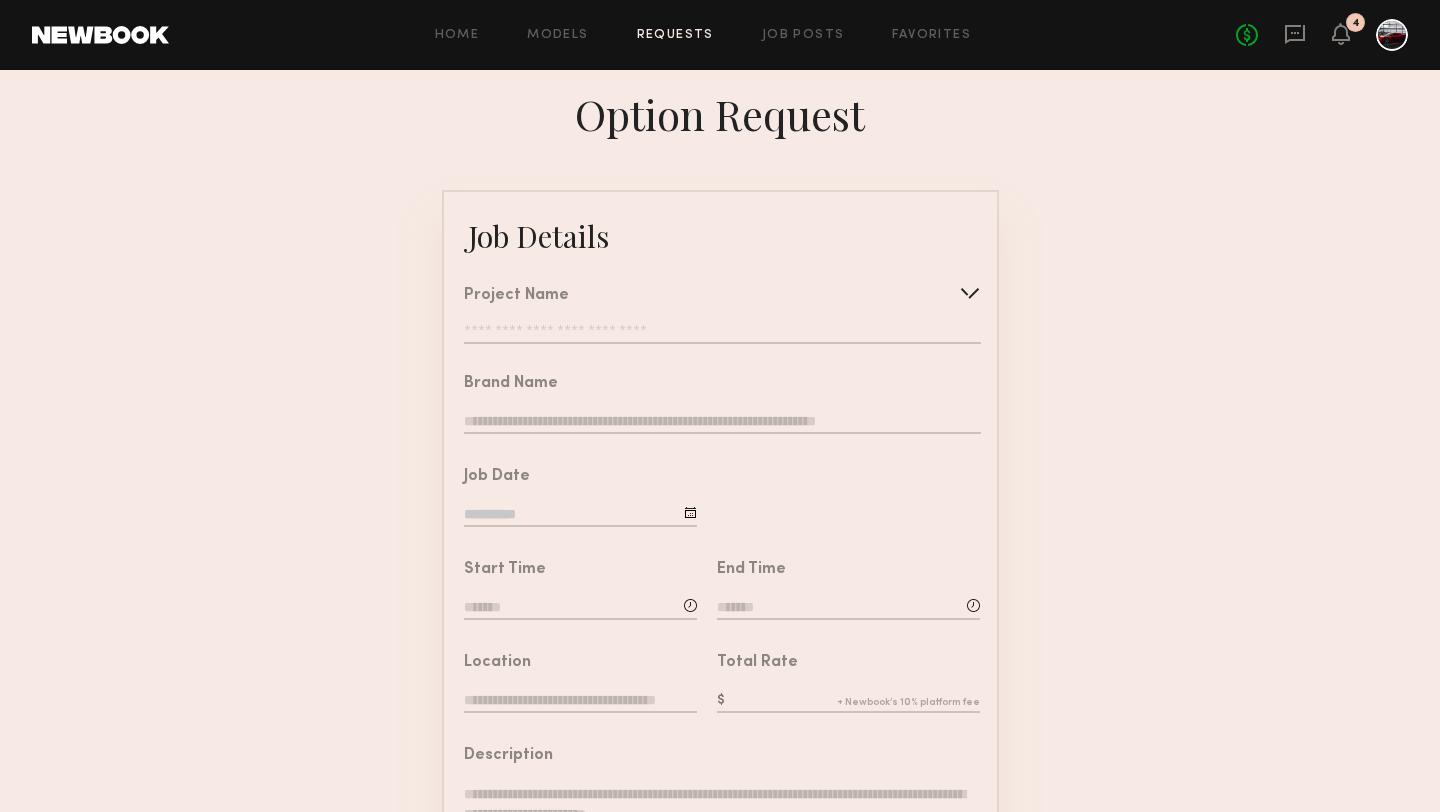 click on "Project Name   Create   Use recent modeling project  BOND | Professional Brand Introduction Video  Luxury Private Jet | Photoshoot  Classic Car Club Photoshoot" 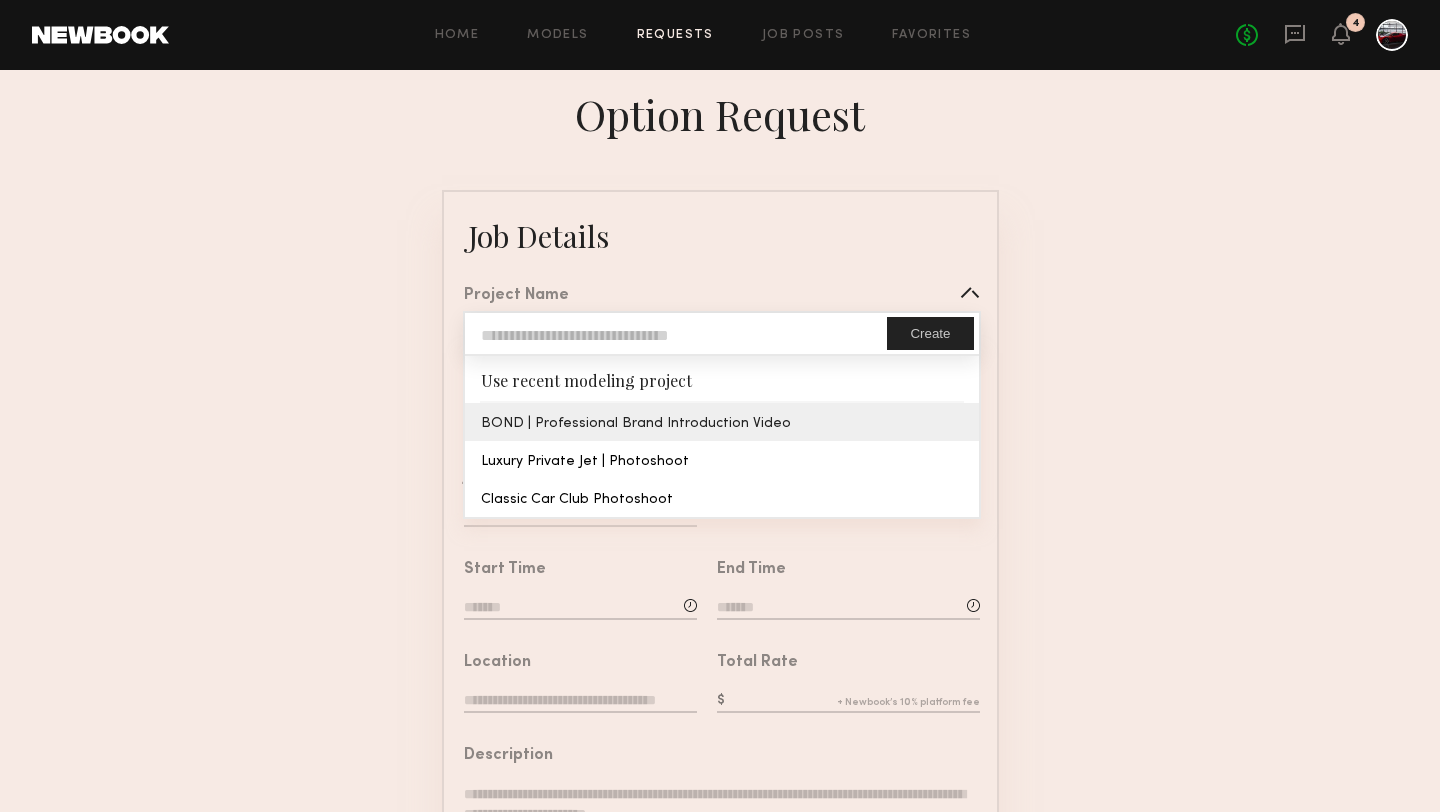 type on "**********" 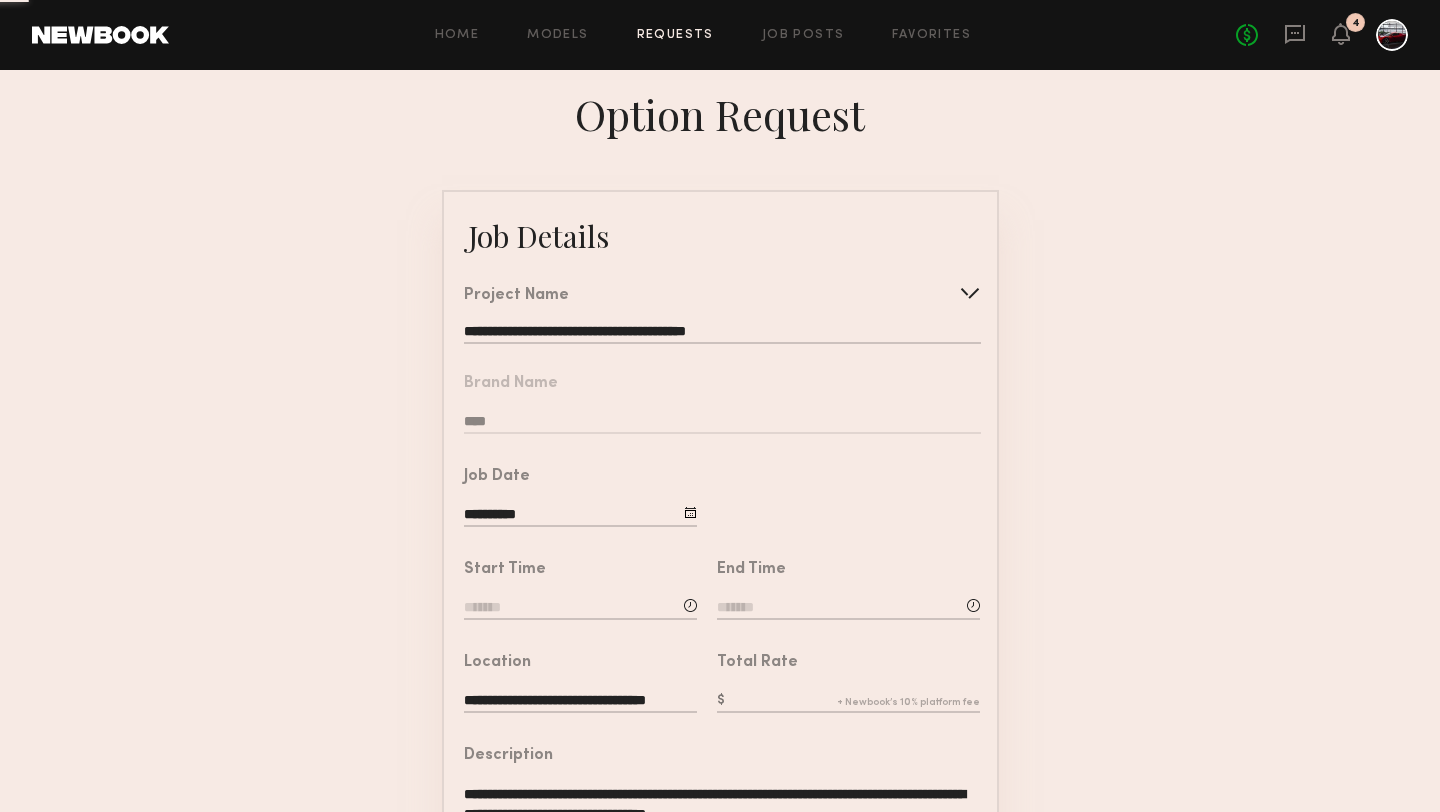 click on "**********" 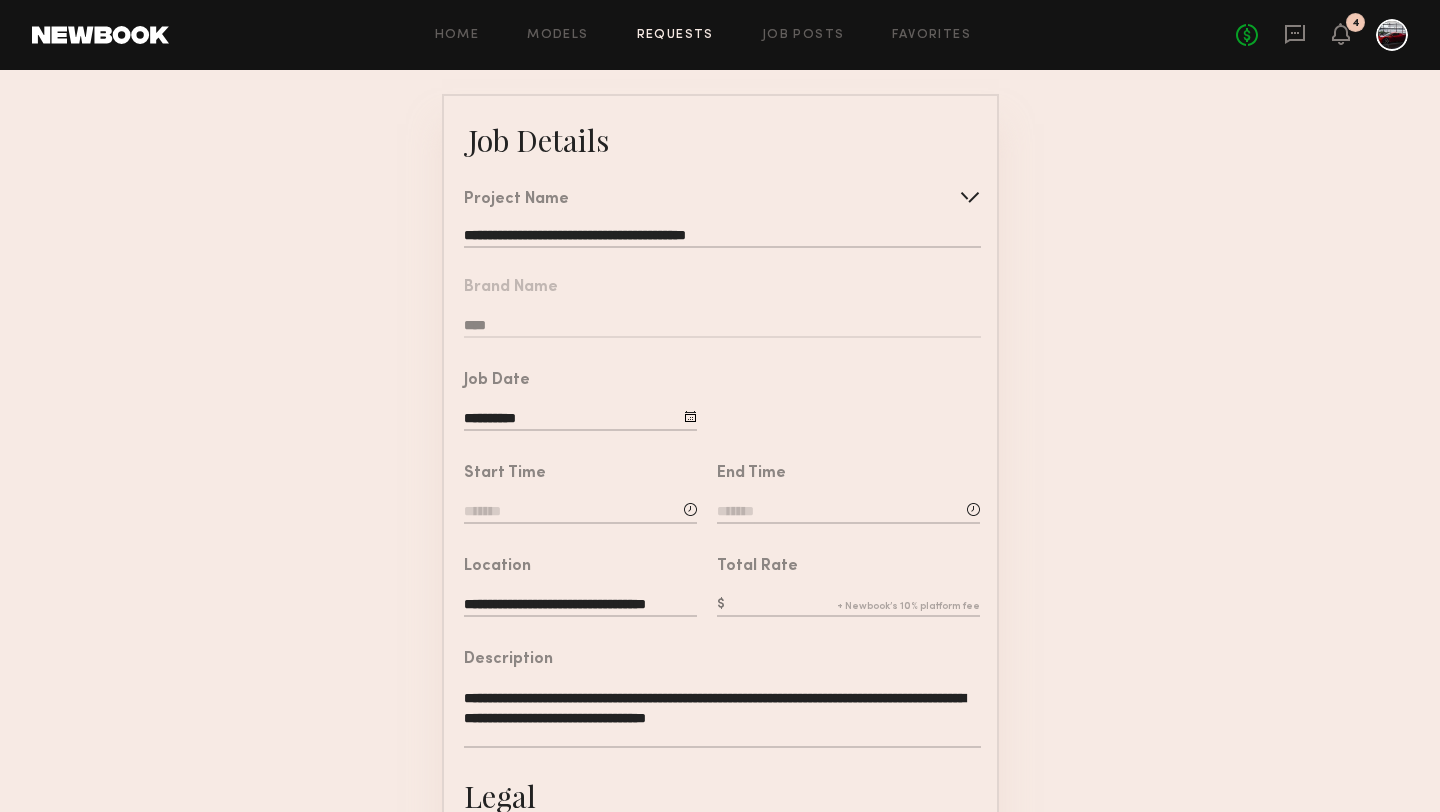 scroll, scrollTop: 198, scrollLeft: 0, axis: vertical 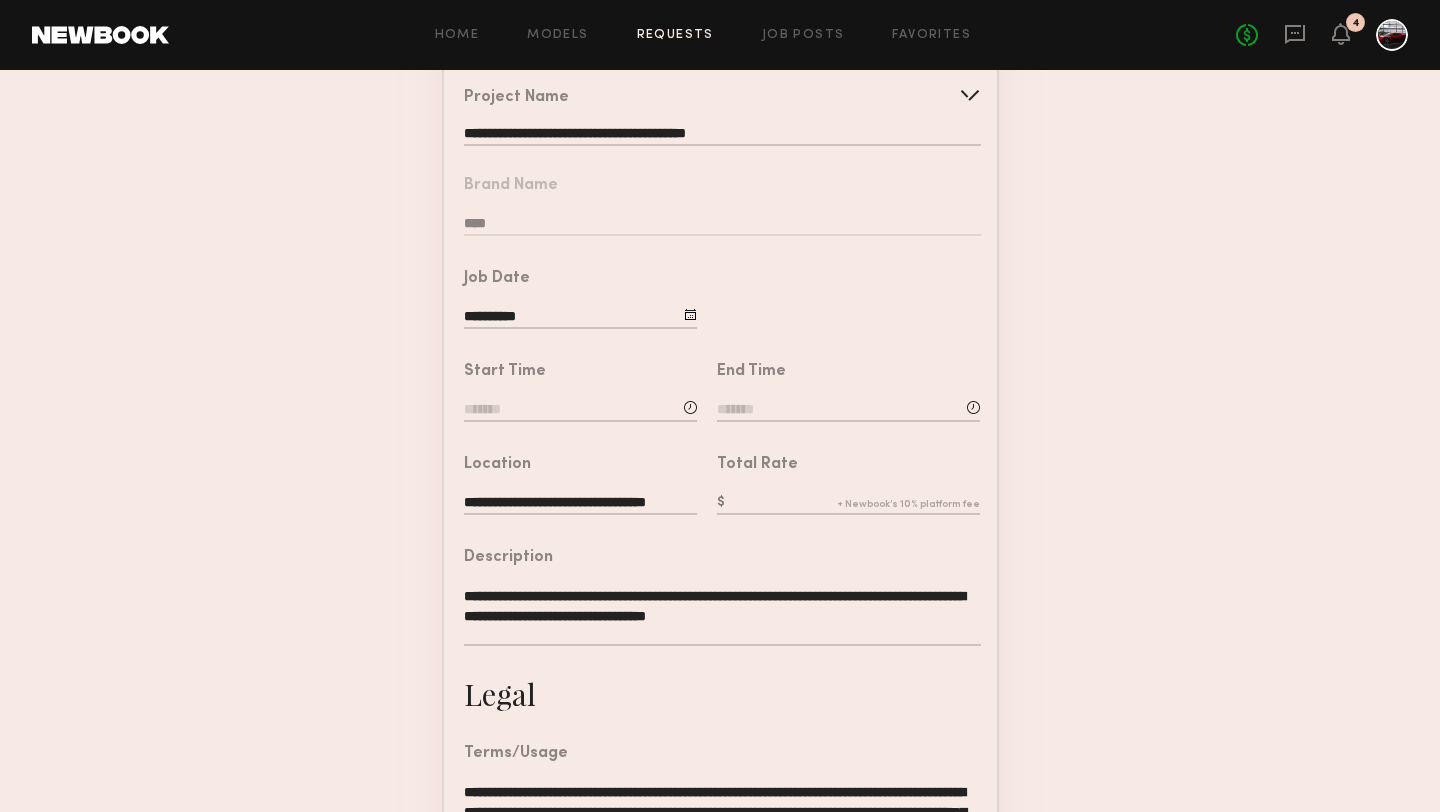 click 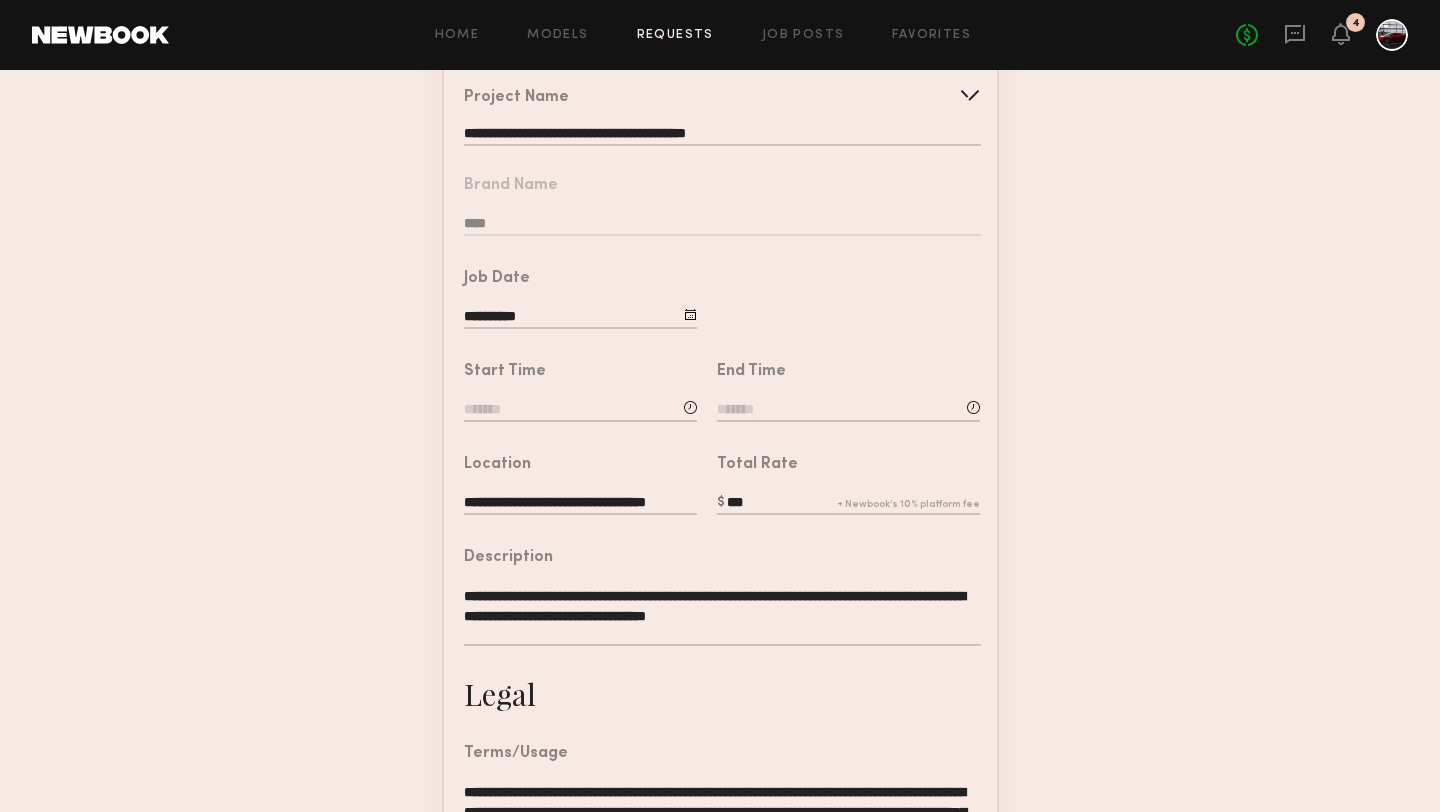 type on "***" 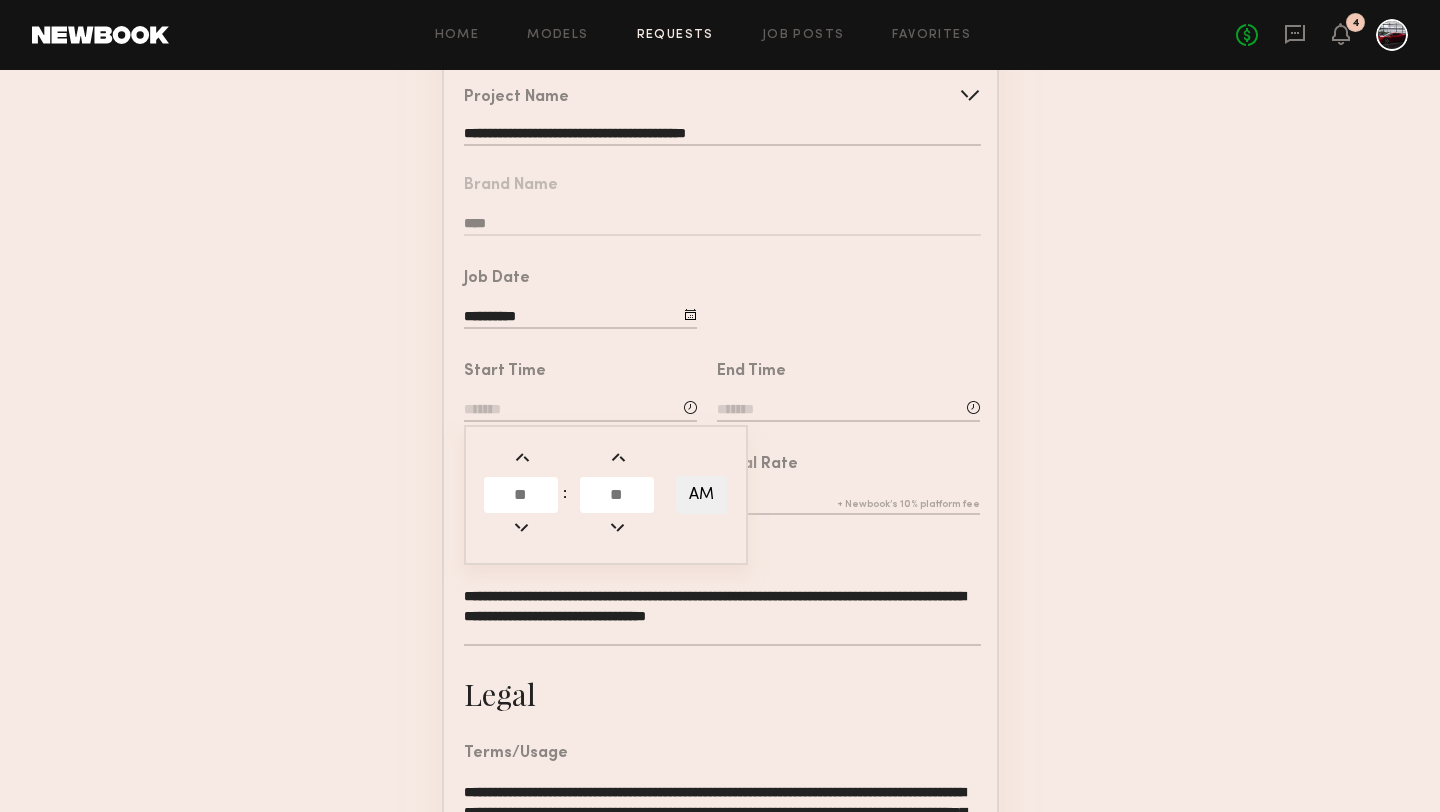 click 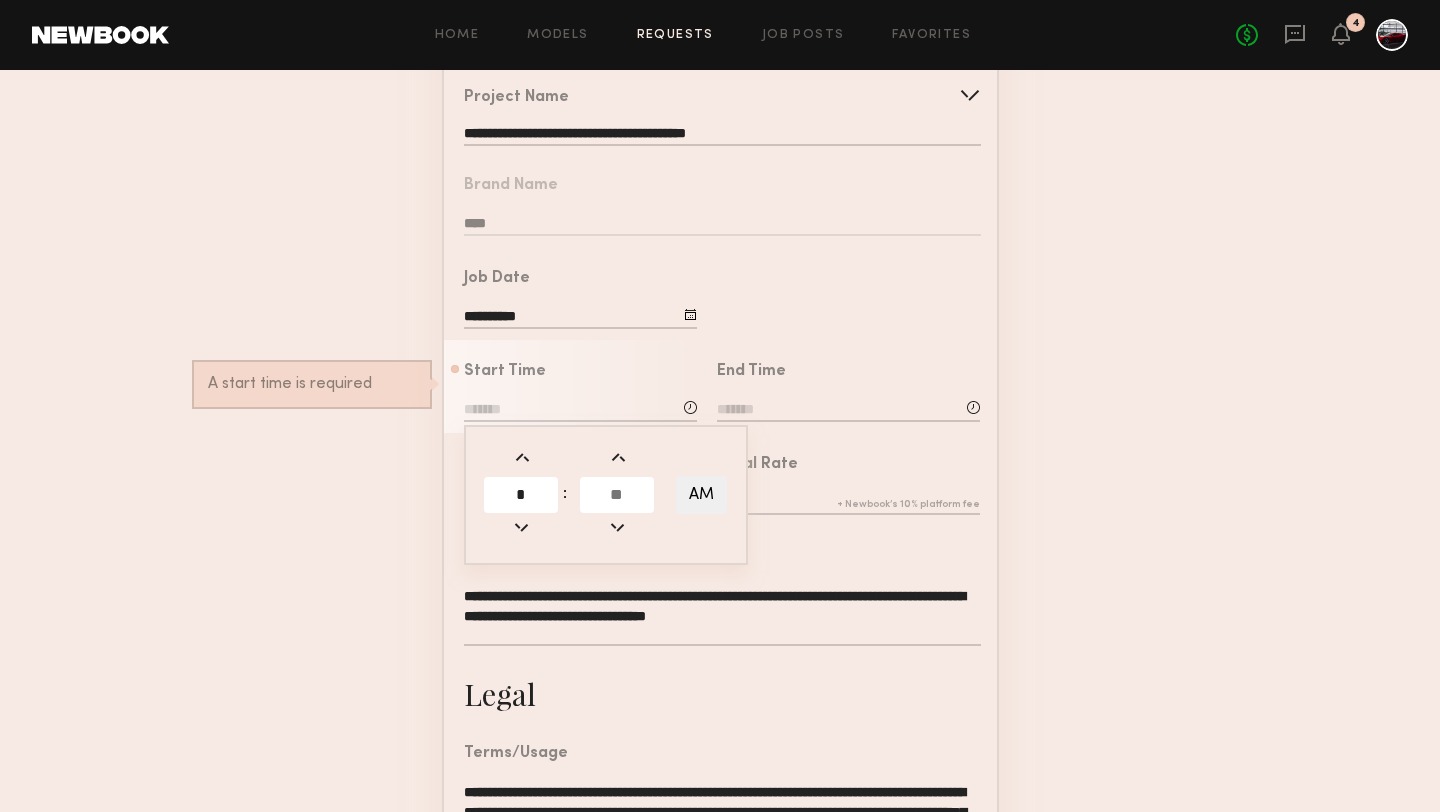type on "*" 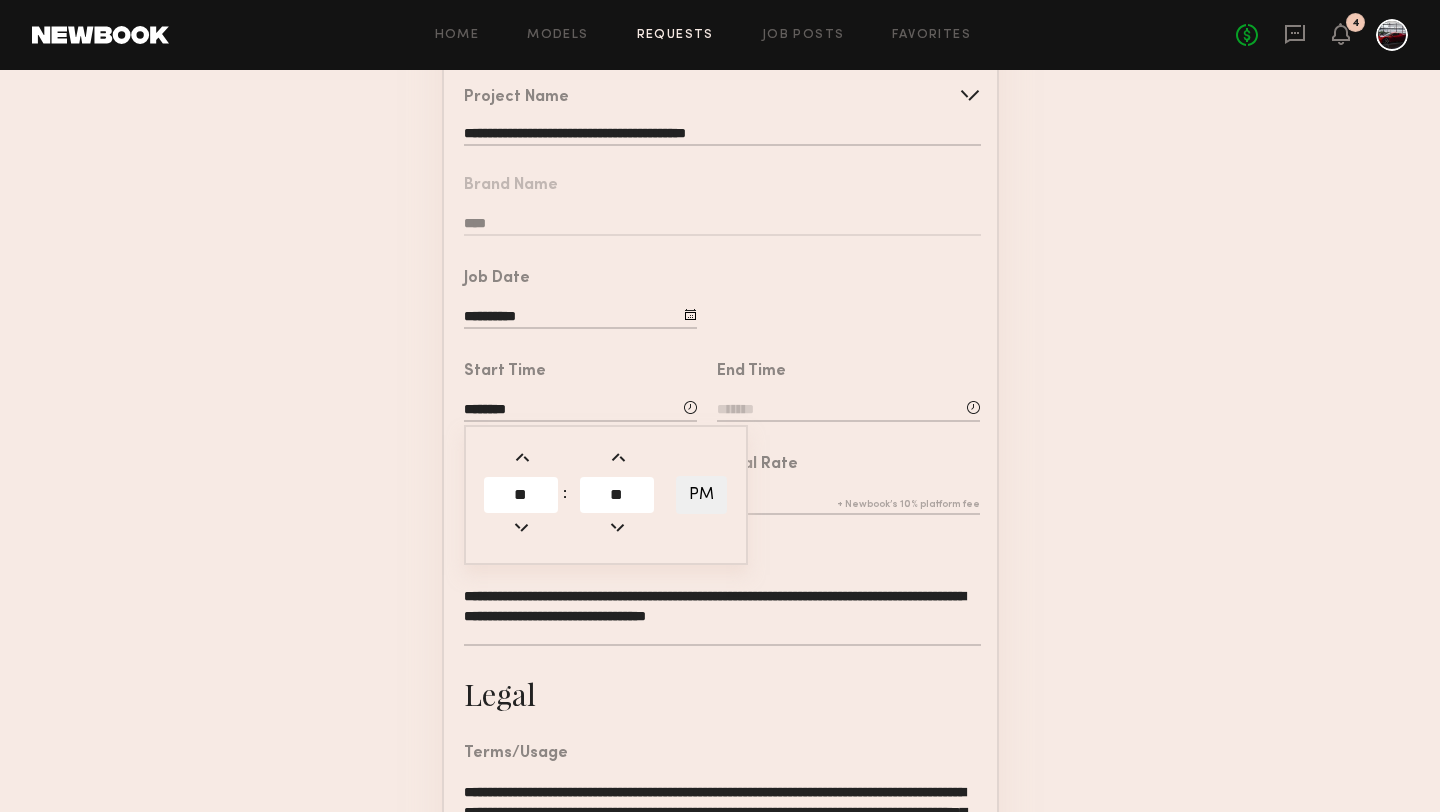 click on "**" 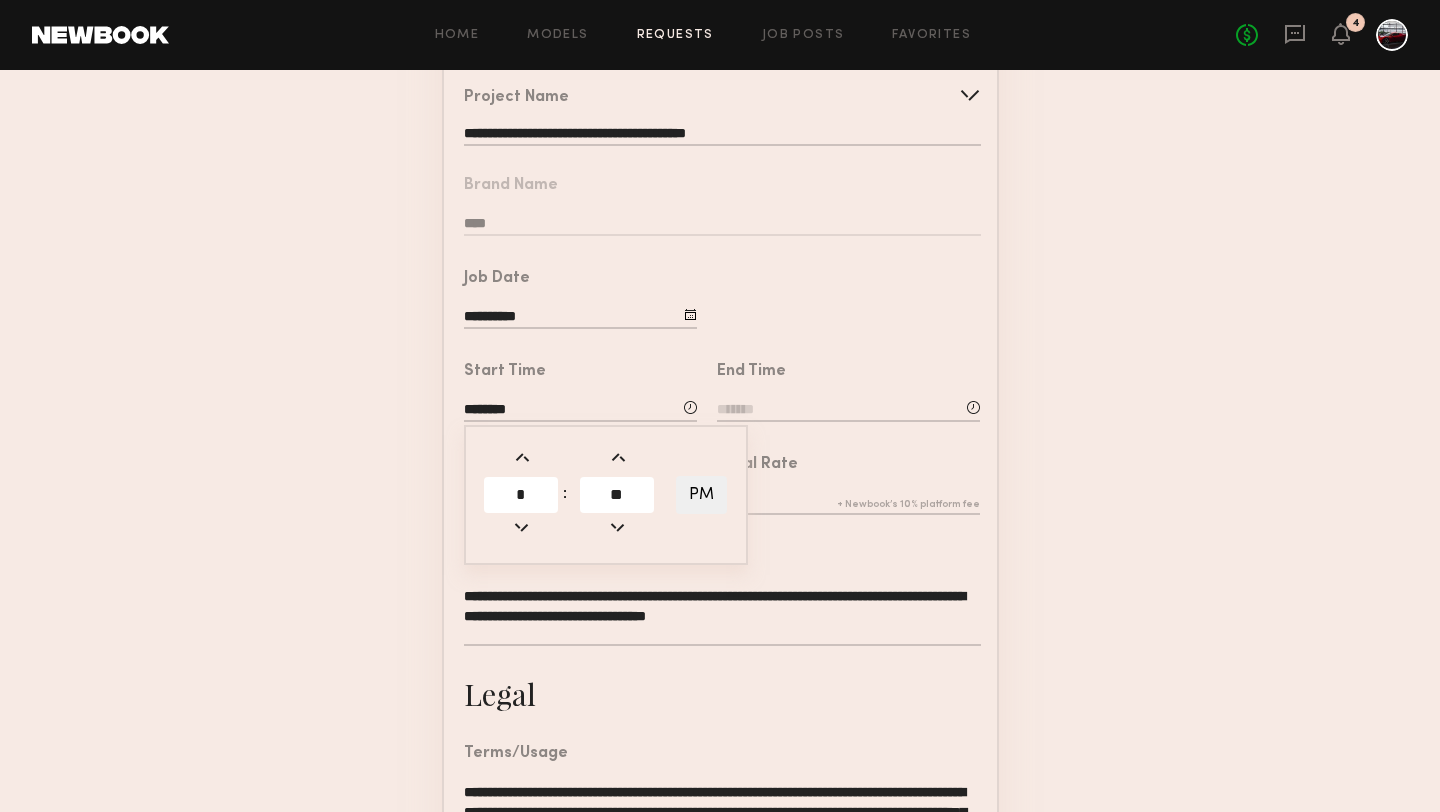 type on "*" 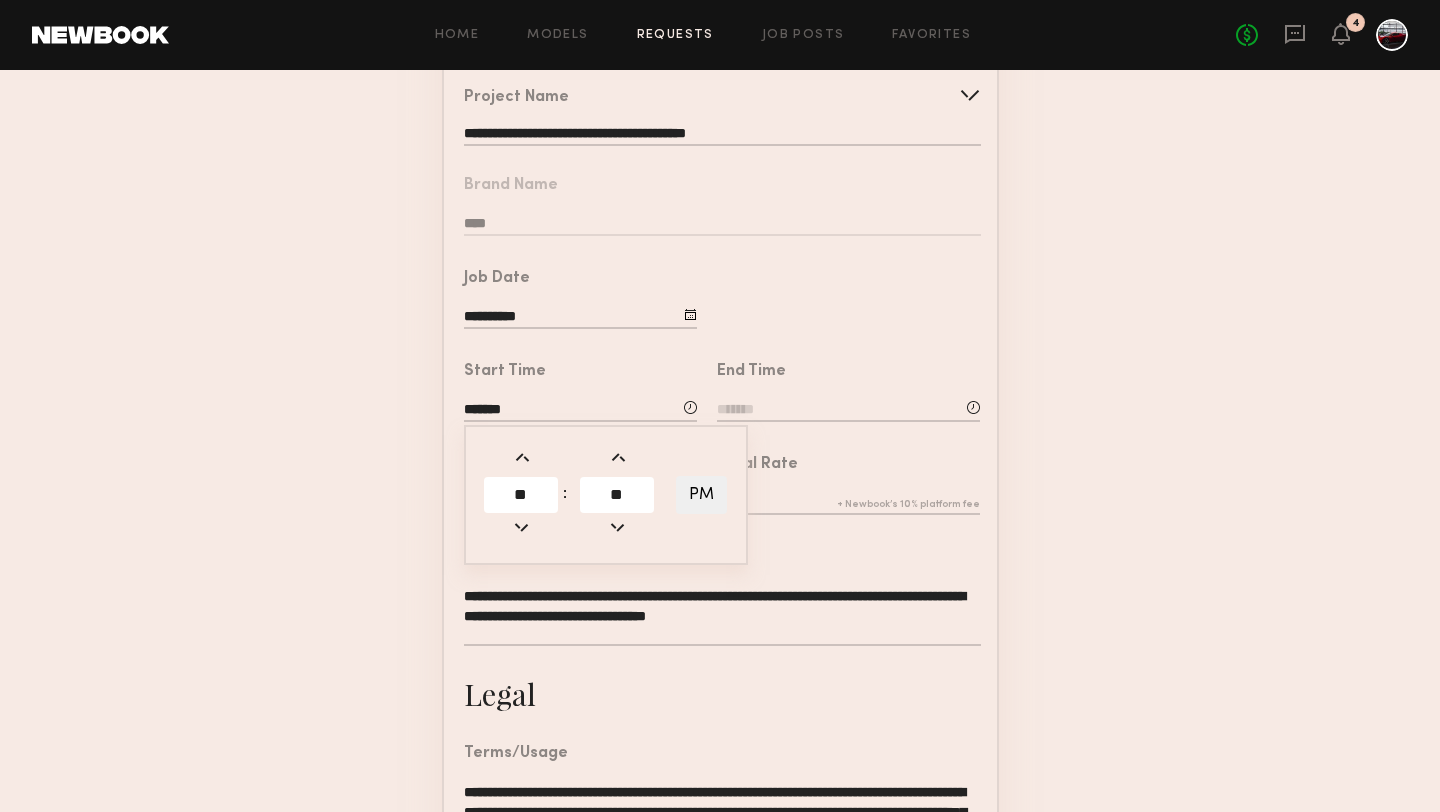 click 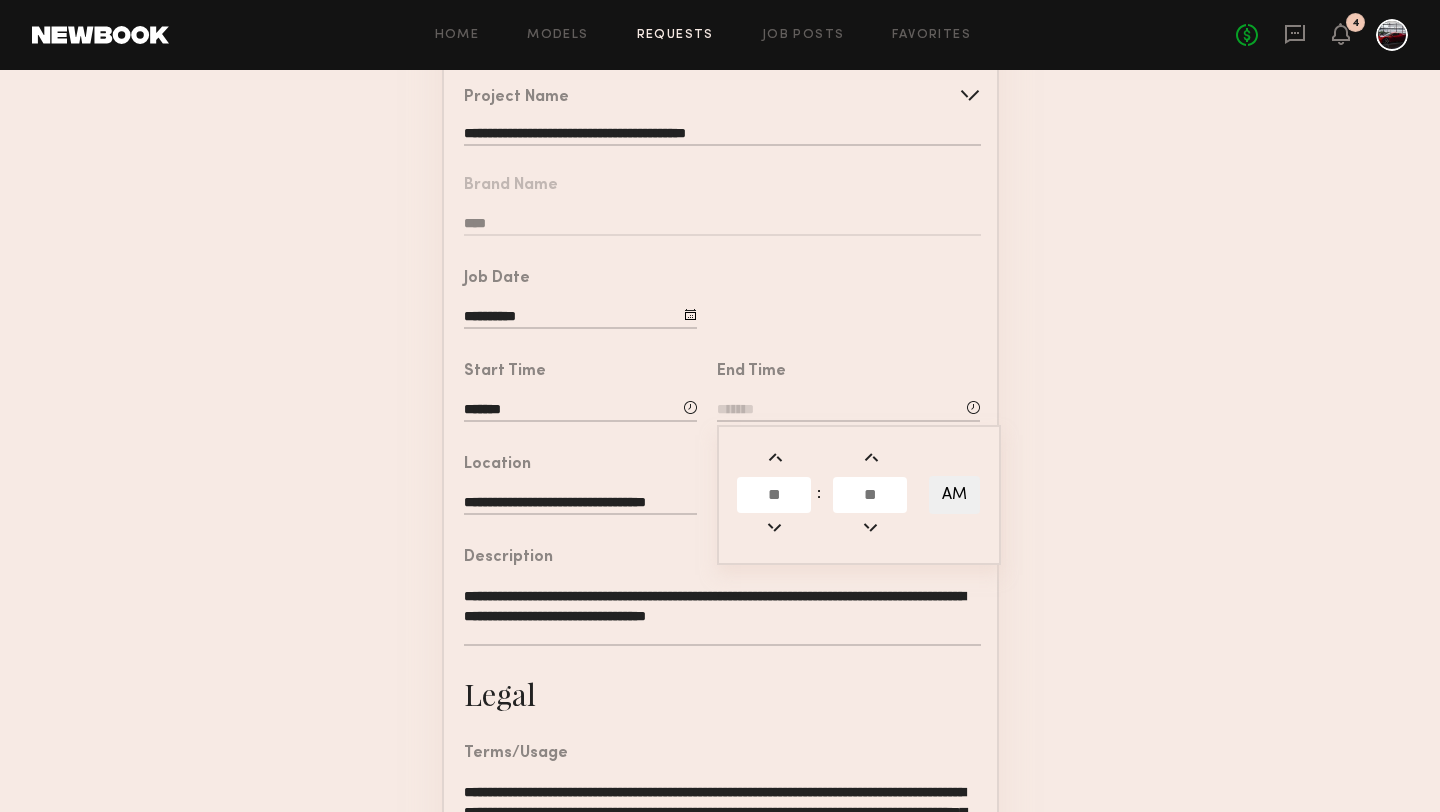 click 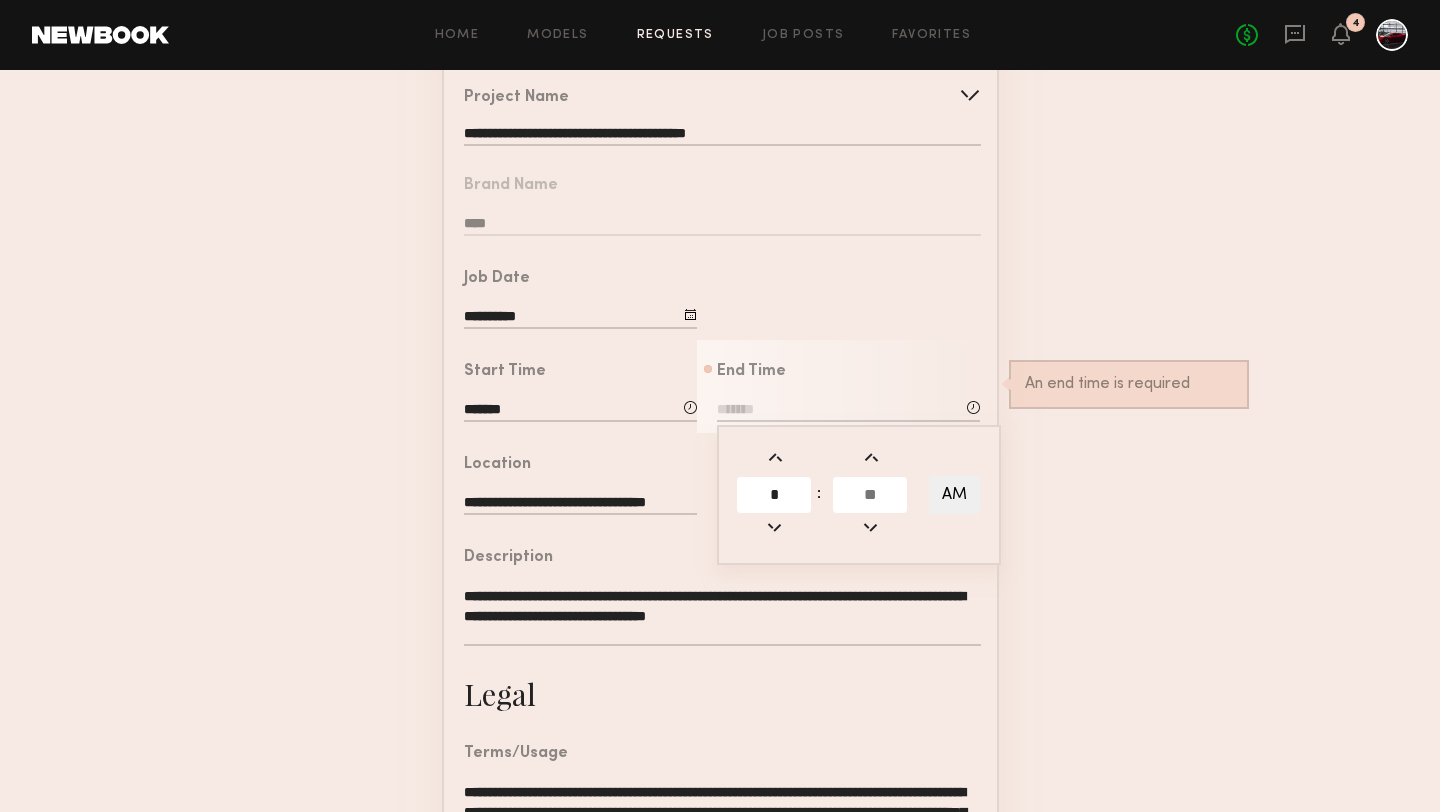type on "*" 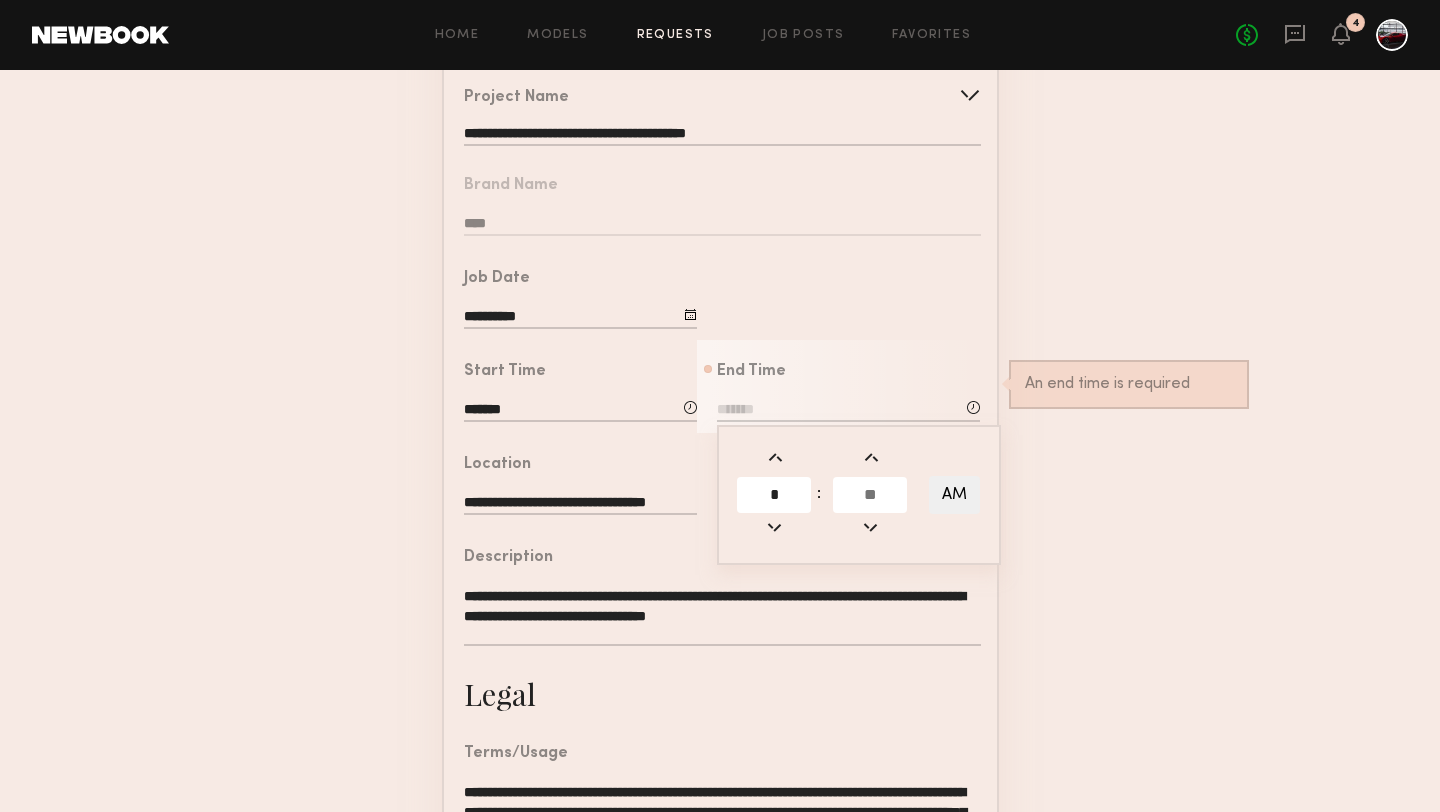 click 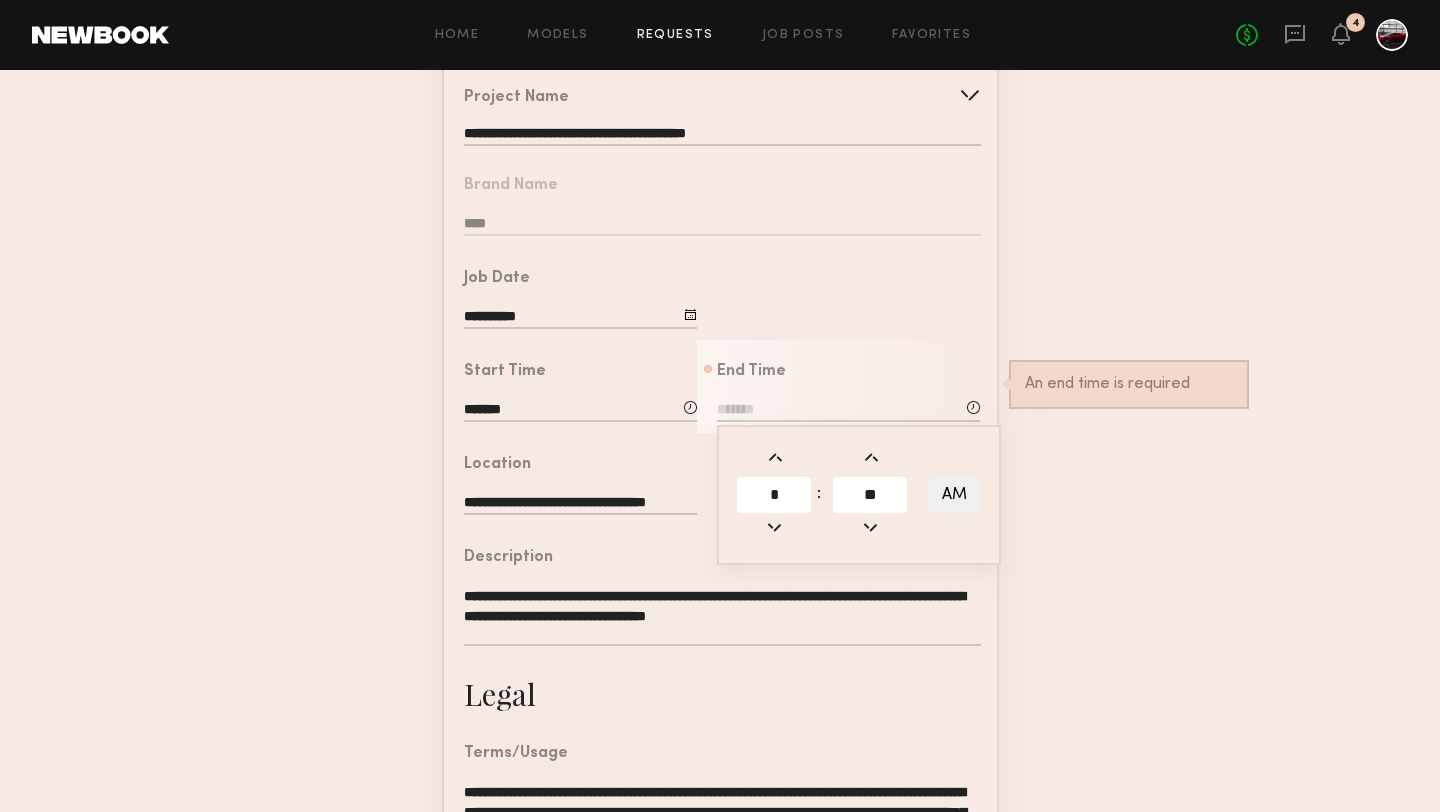 type on "**" 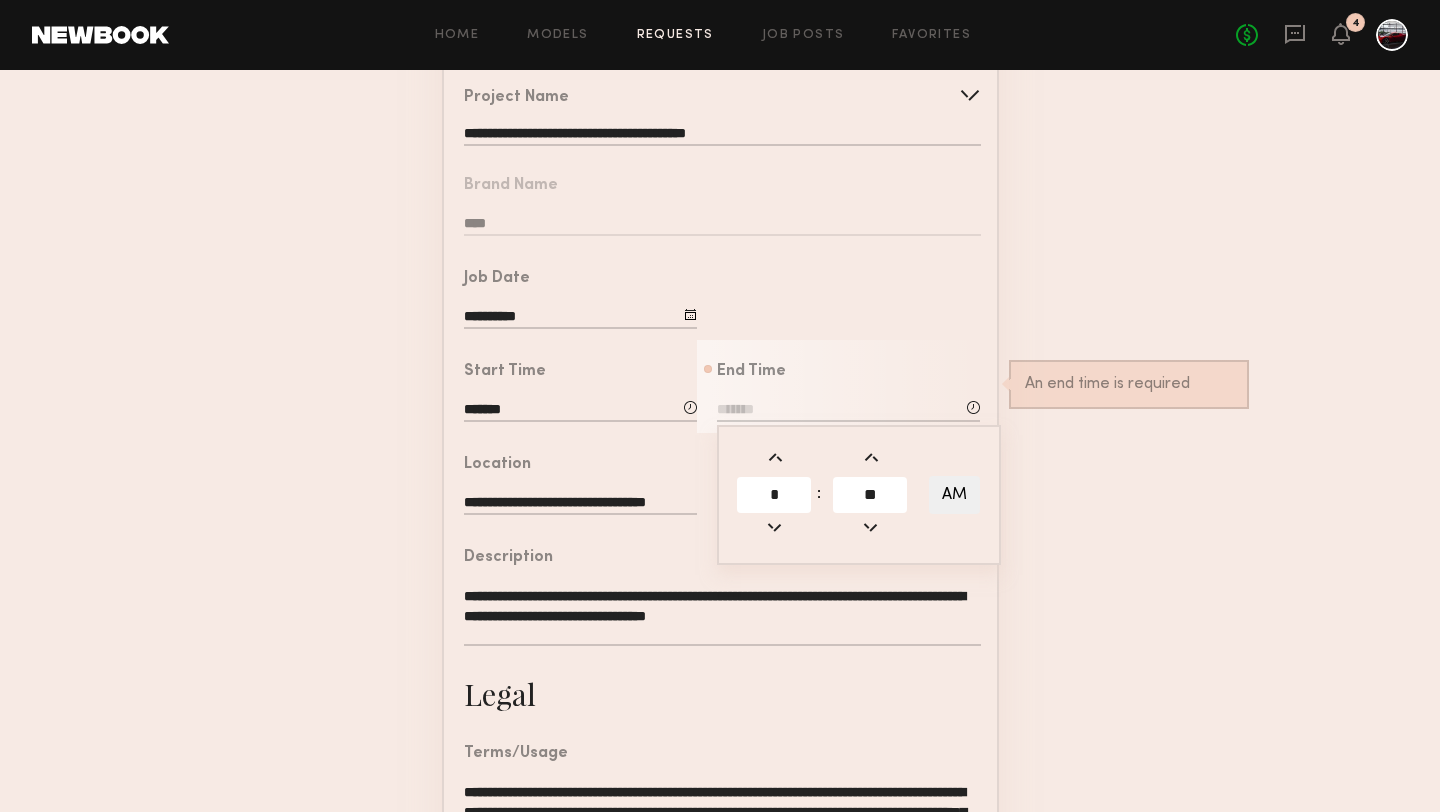 type on "*******" 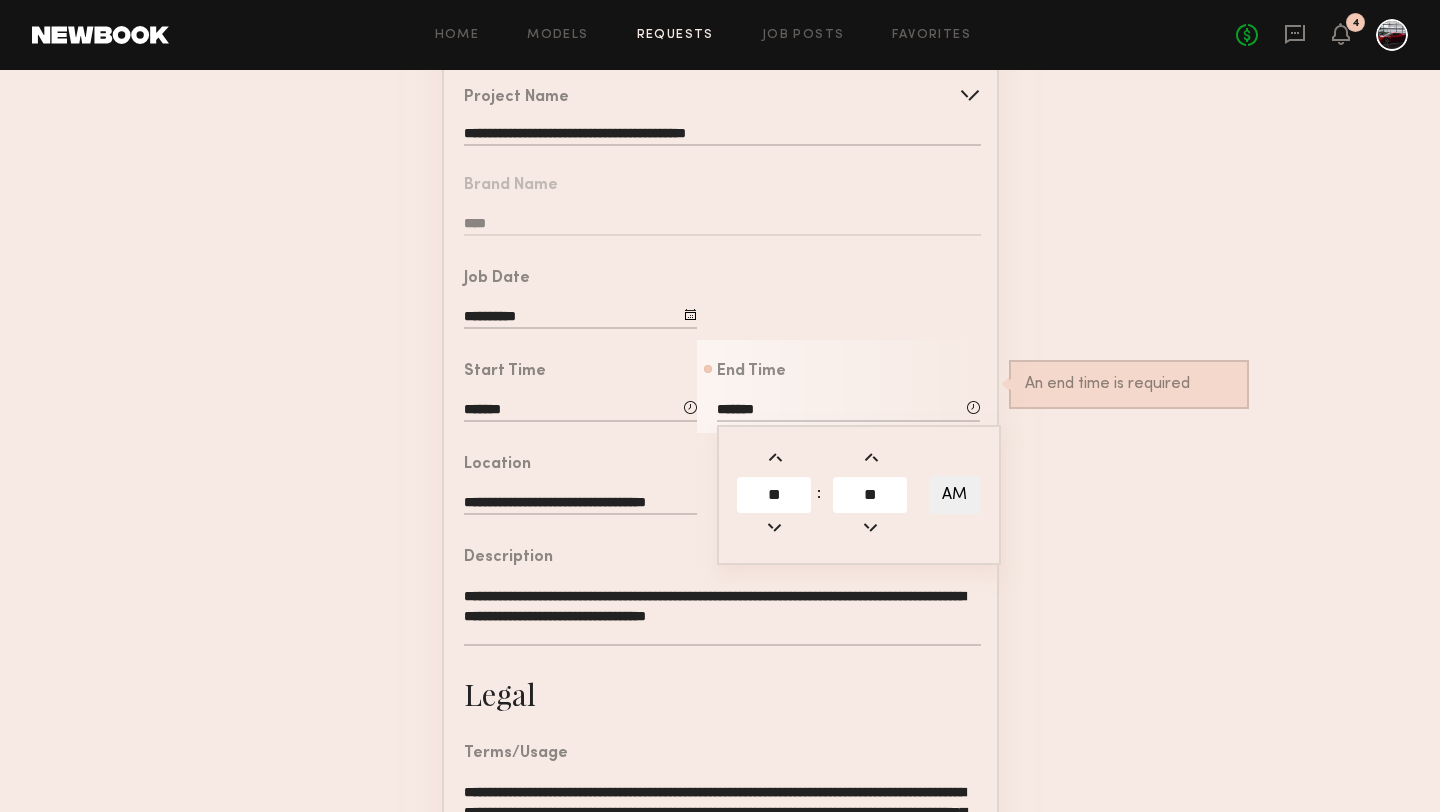 click on "AM" 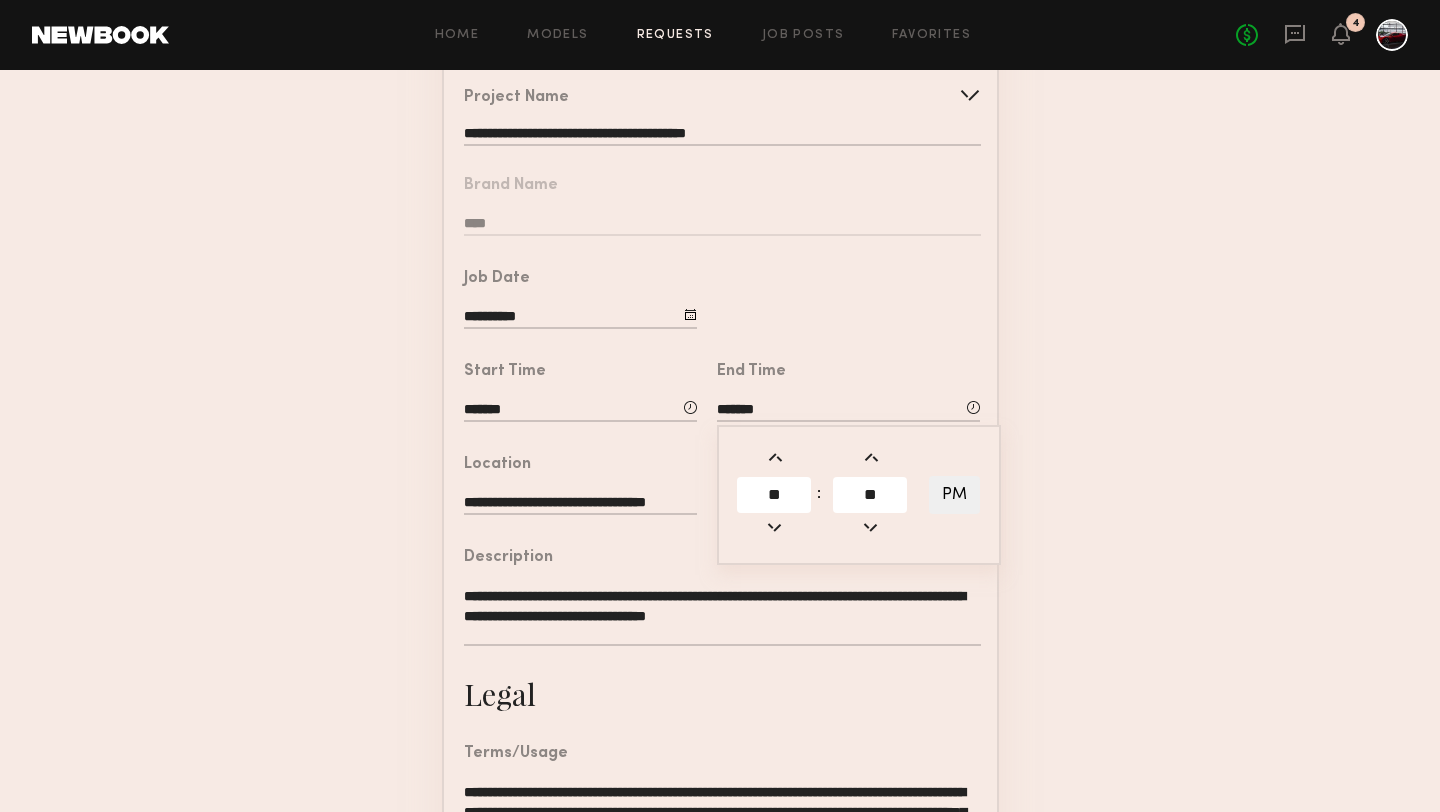 click on "**********" 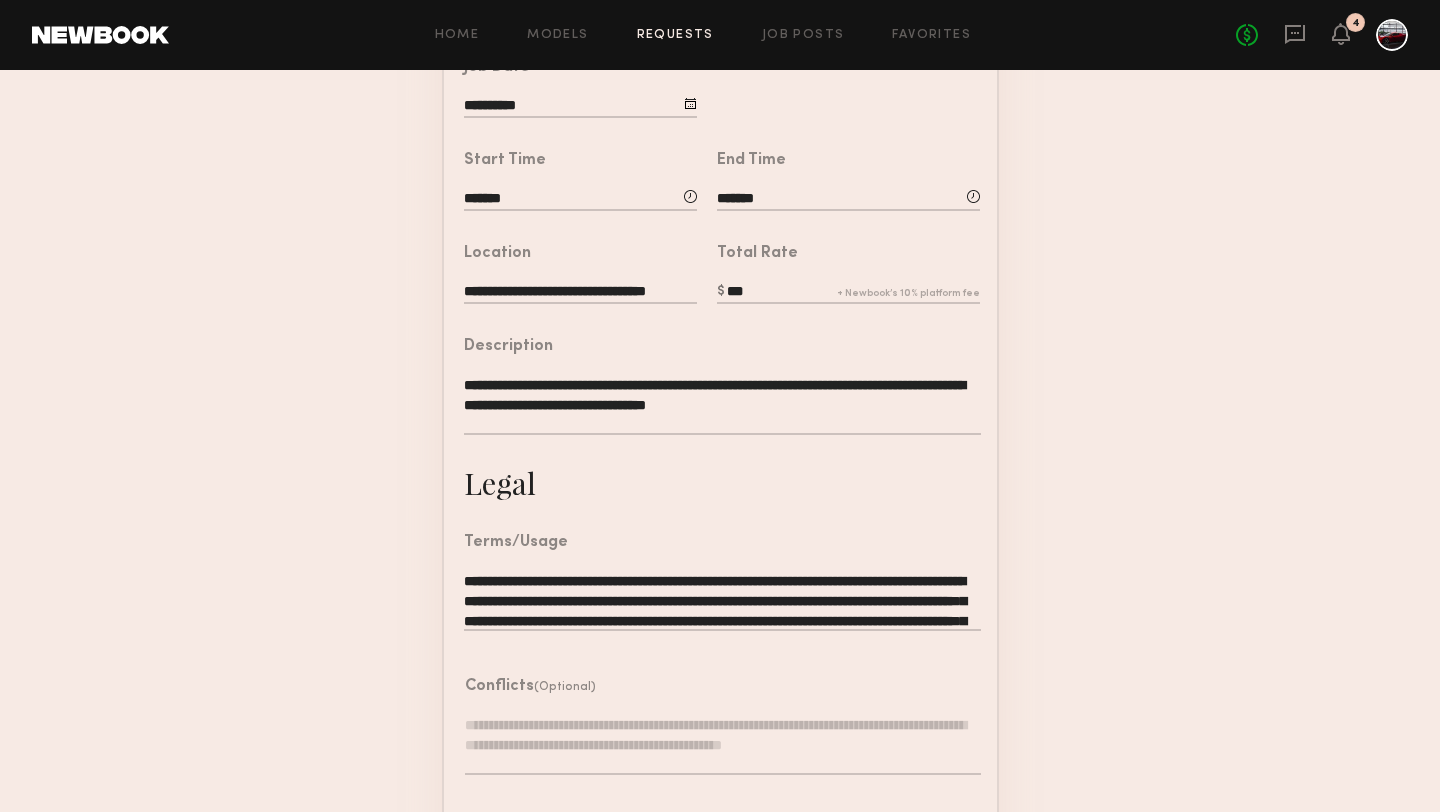 scroll, scrollTop: 504, scrollLeft: 0, axis: vertical 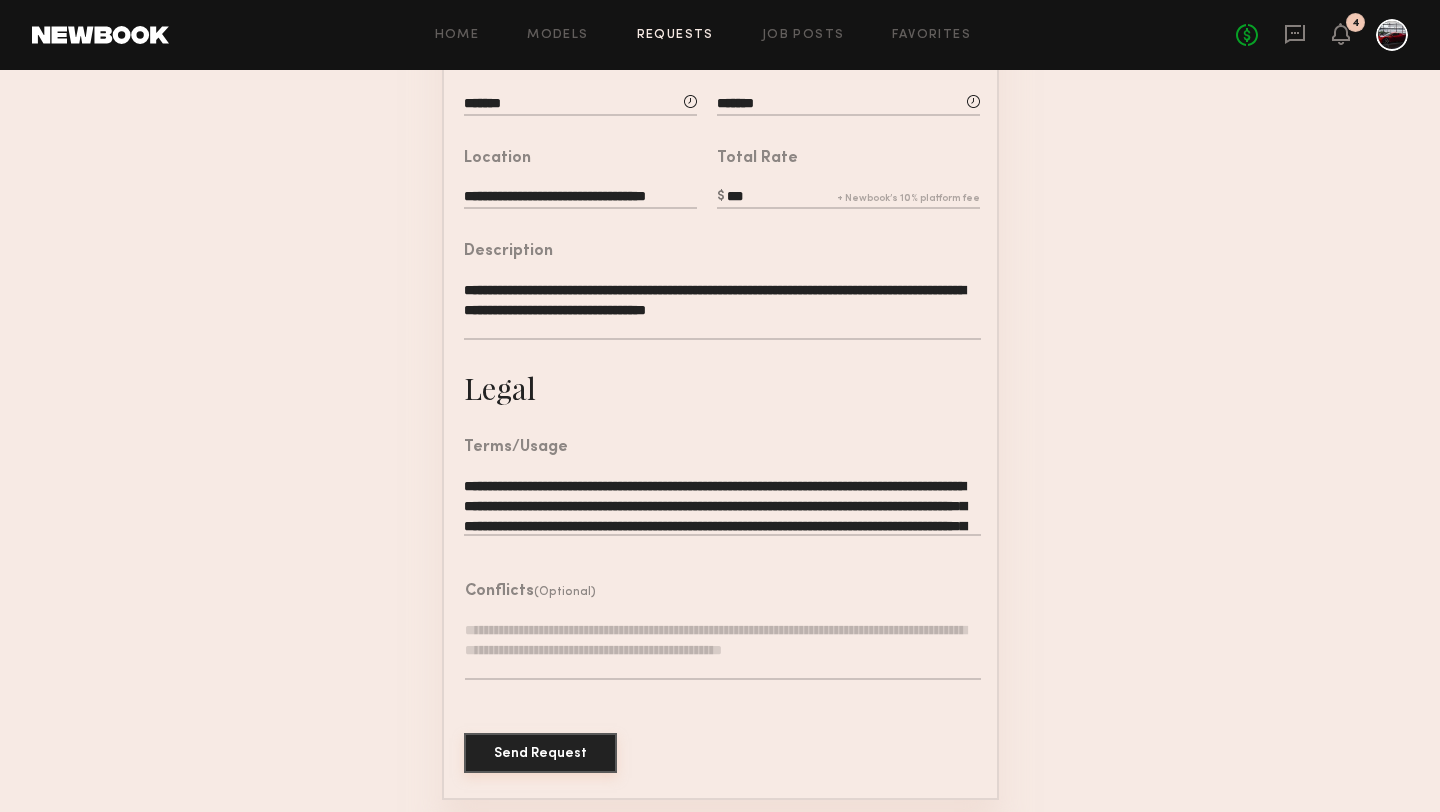click on "Send Request" 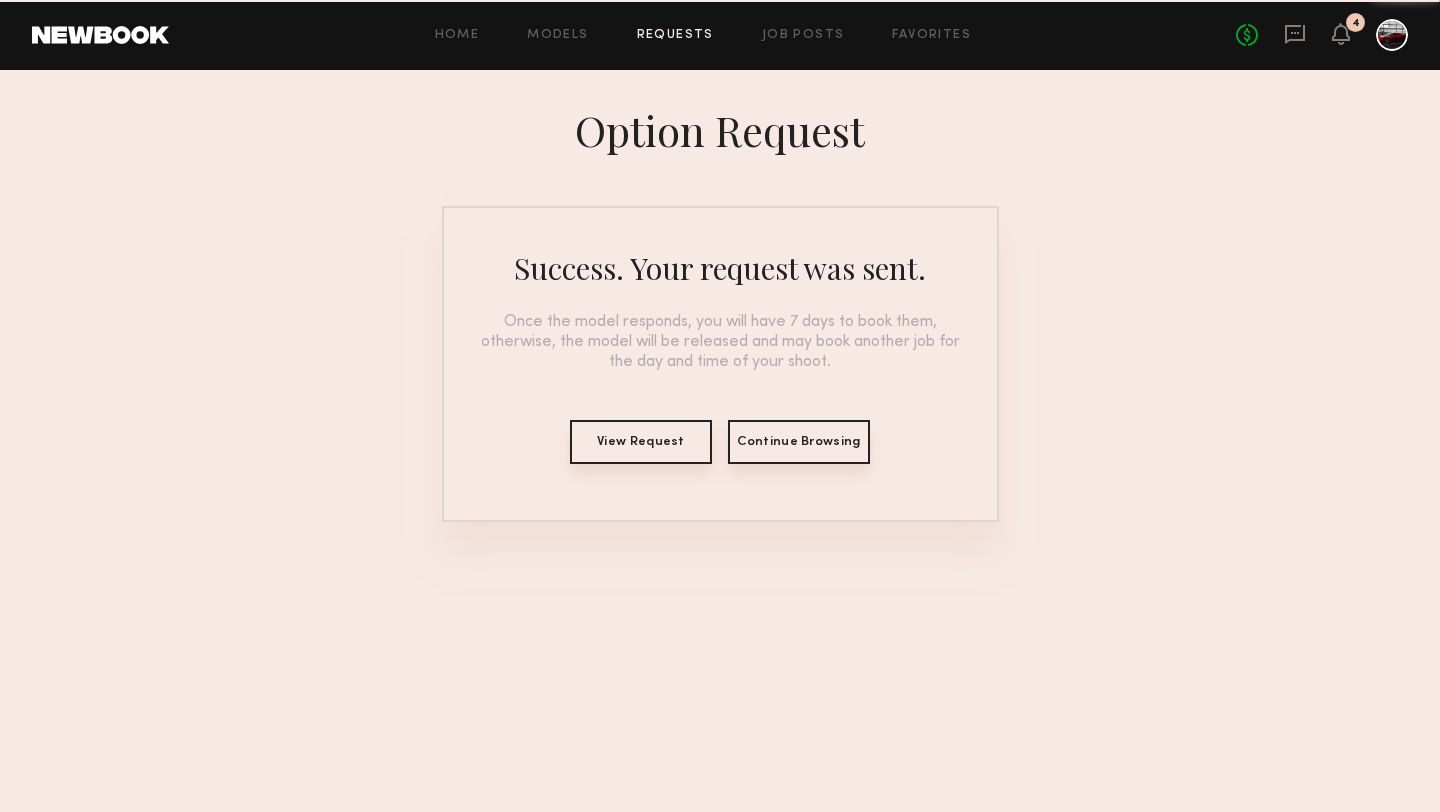 scroll, scrollTop: 0, scrollLeft: 0, axis: both 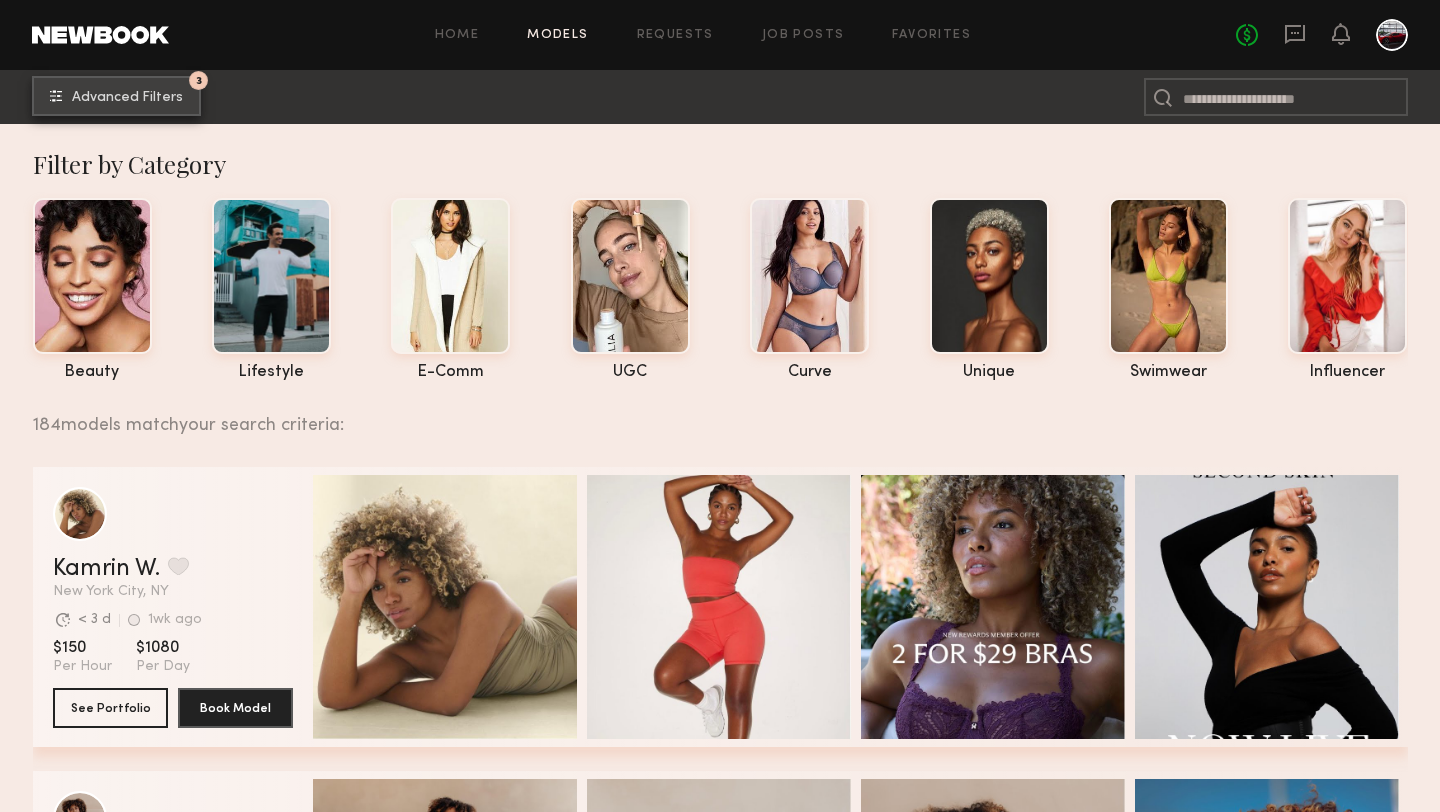 click on "Advanced Filters" 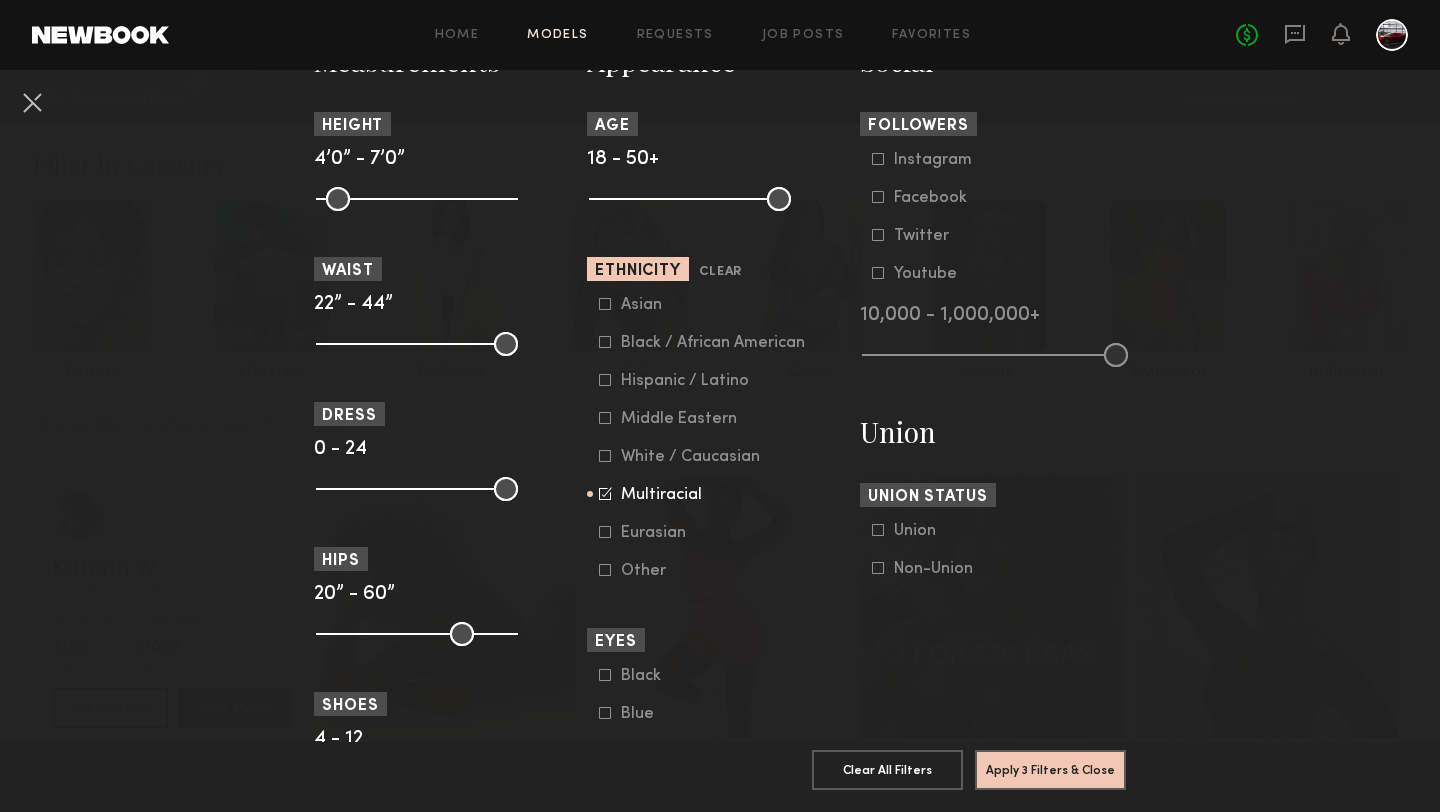 scroll, scrollTop: 928, scrollLeft: 0, axis: vertical 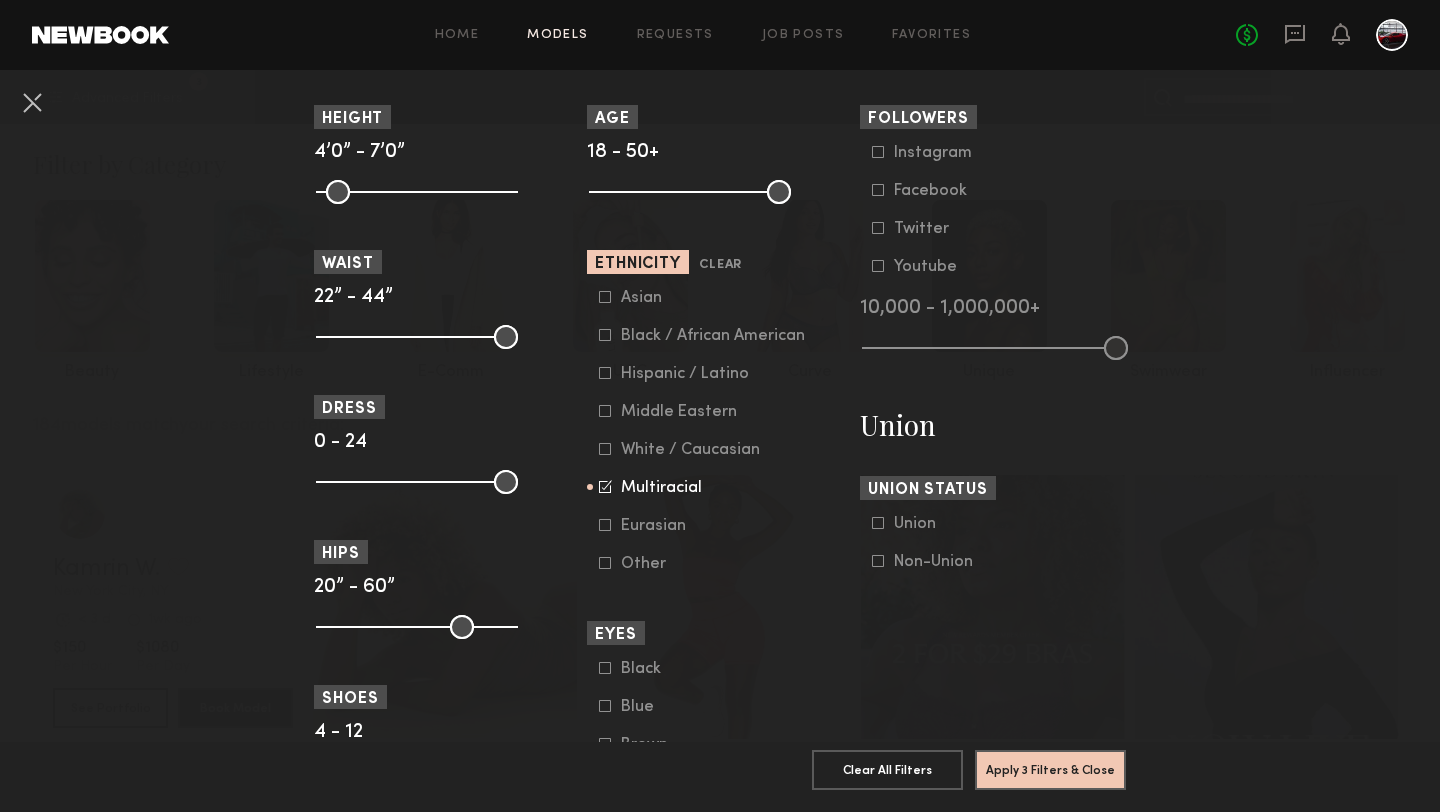 click 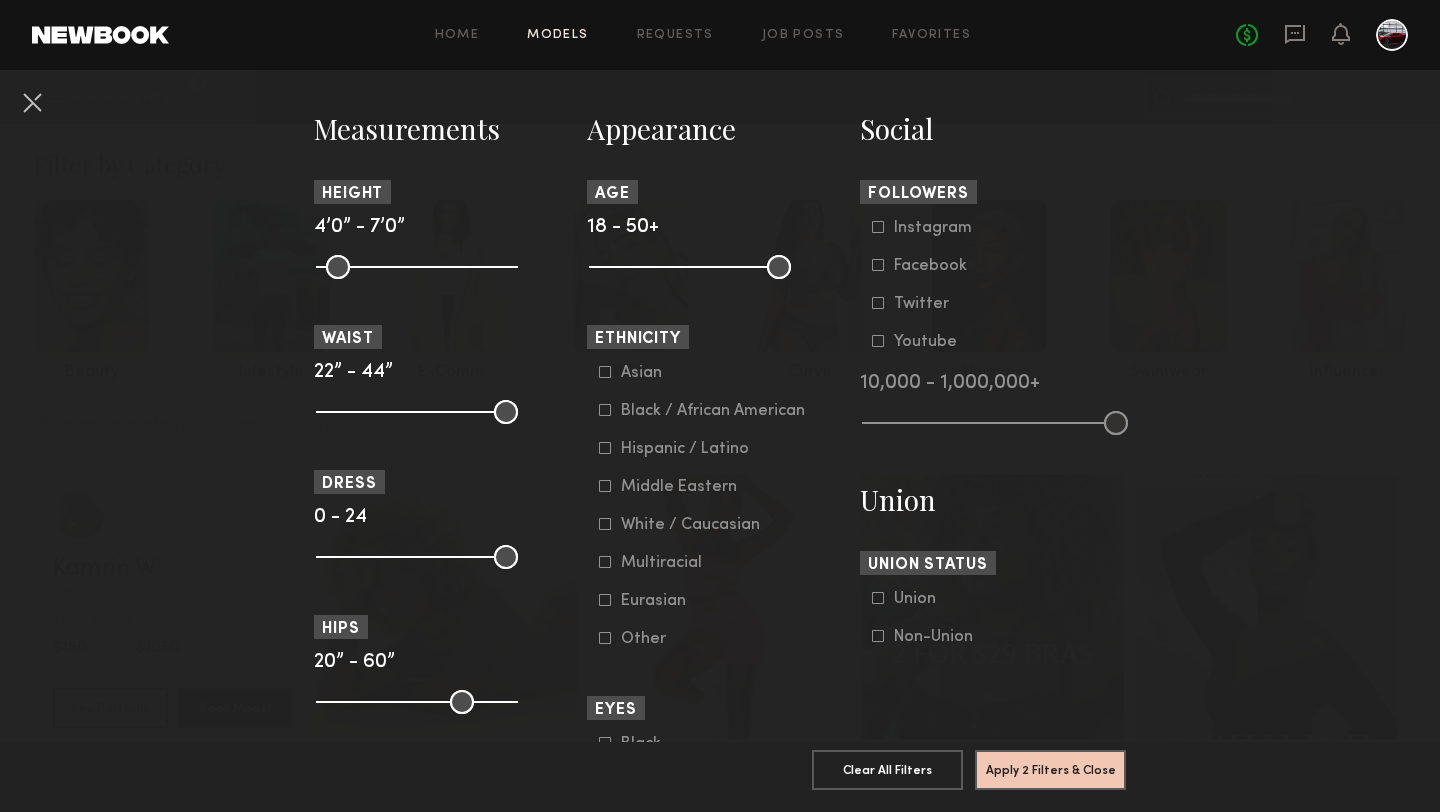 scroll, scrollTop: 955, scrollLeft: 0, axis: vertical 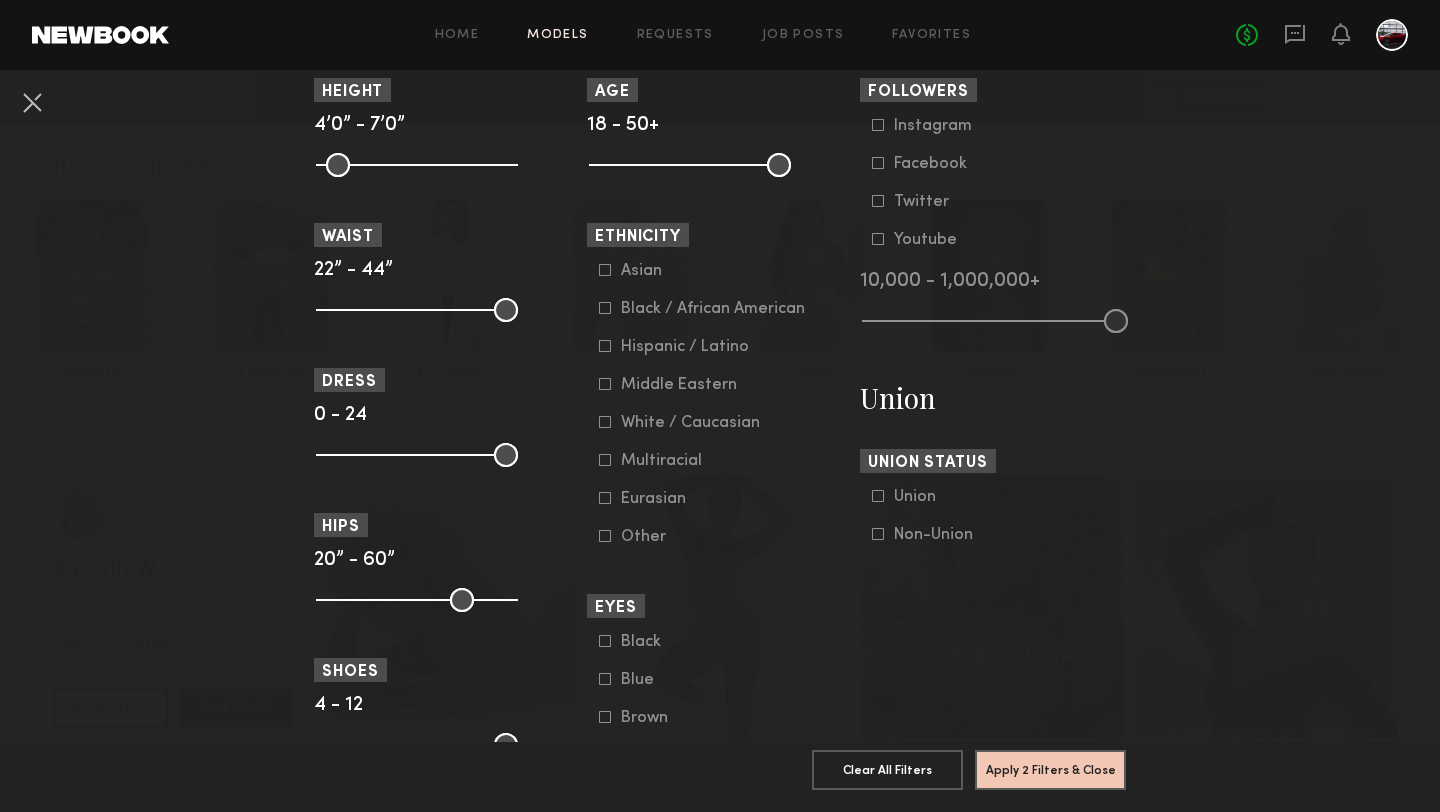 click 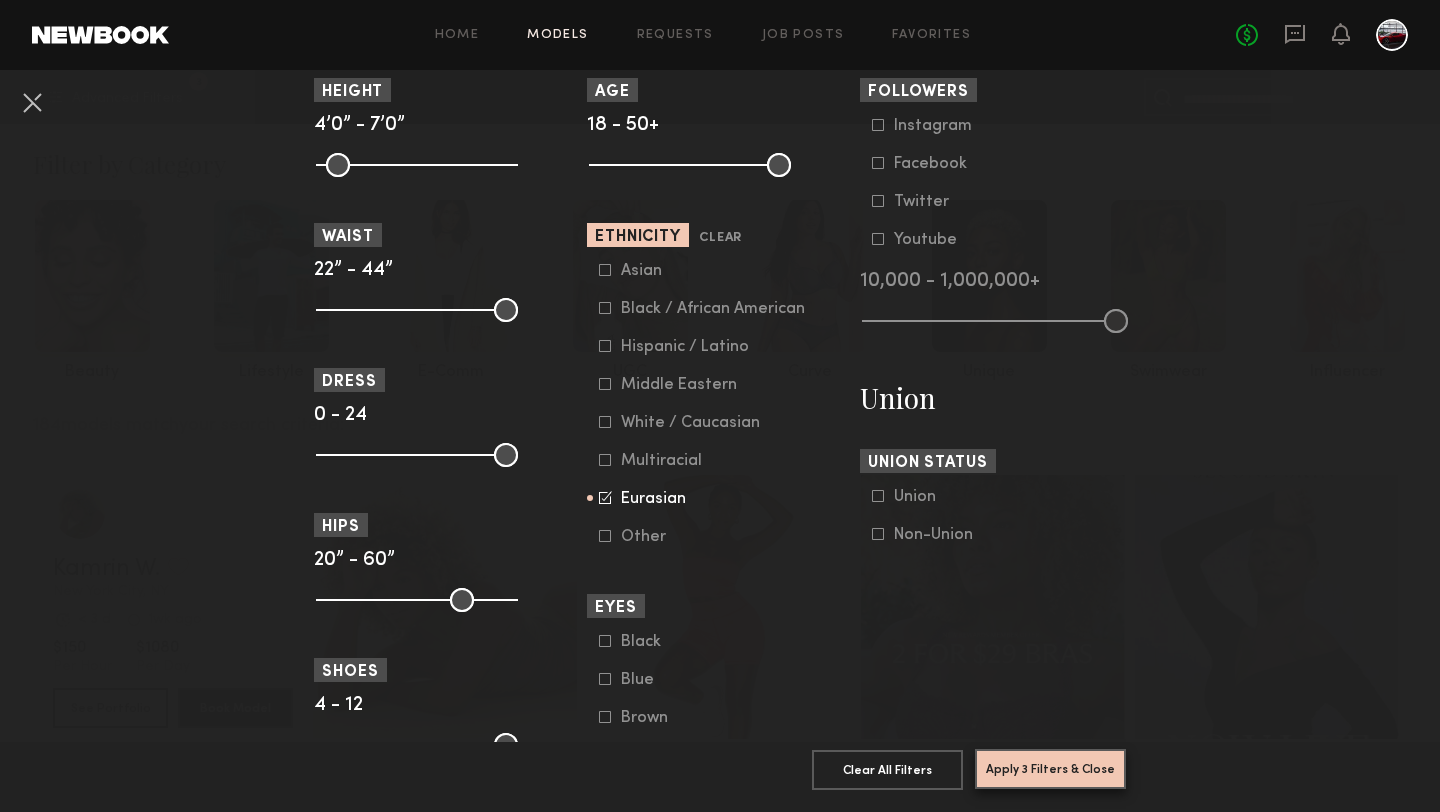 click on "Apply 3 Filters & Close" 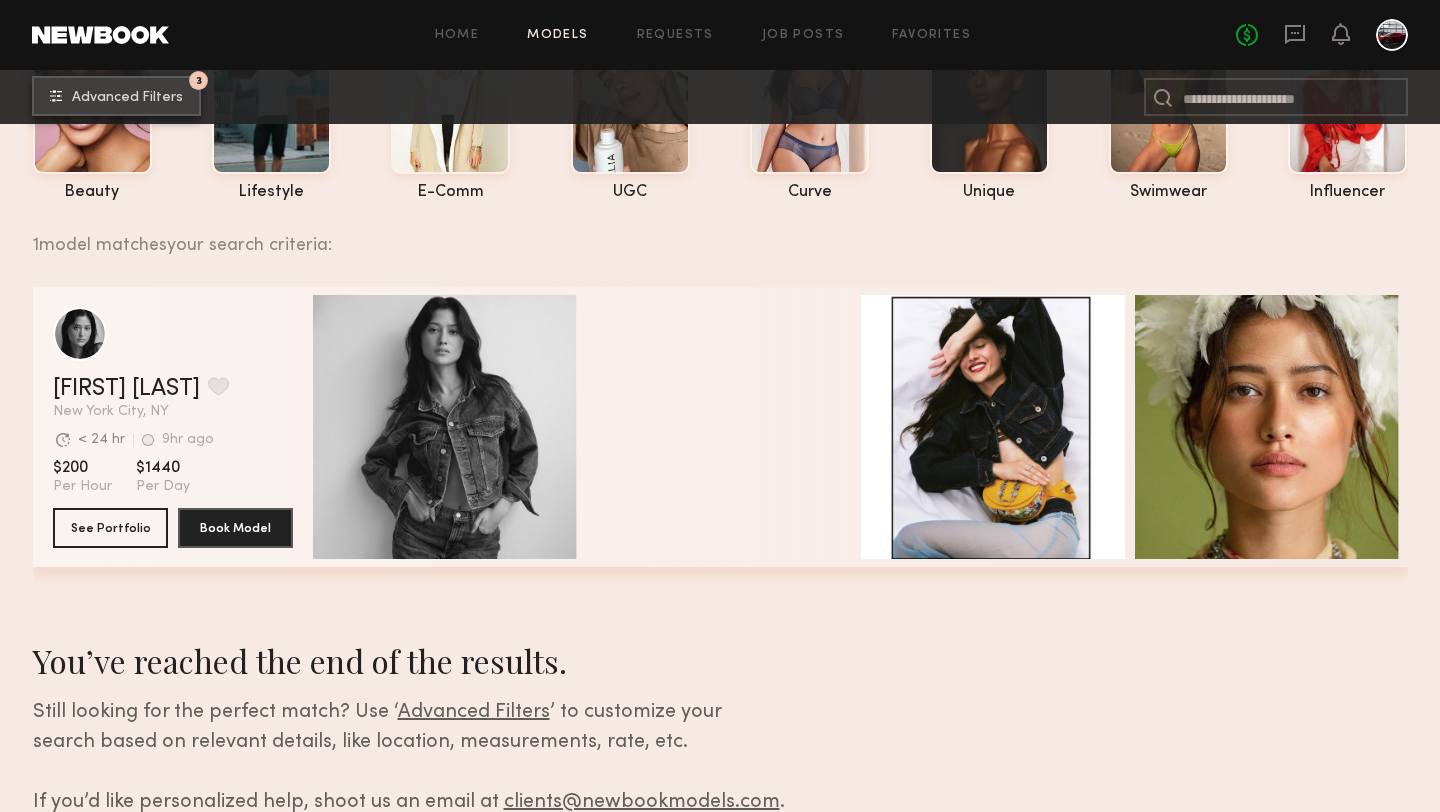 scroll, scrollTop: 0, scrollLeft: 0, axis: both 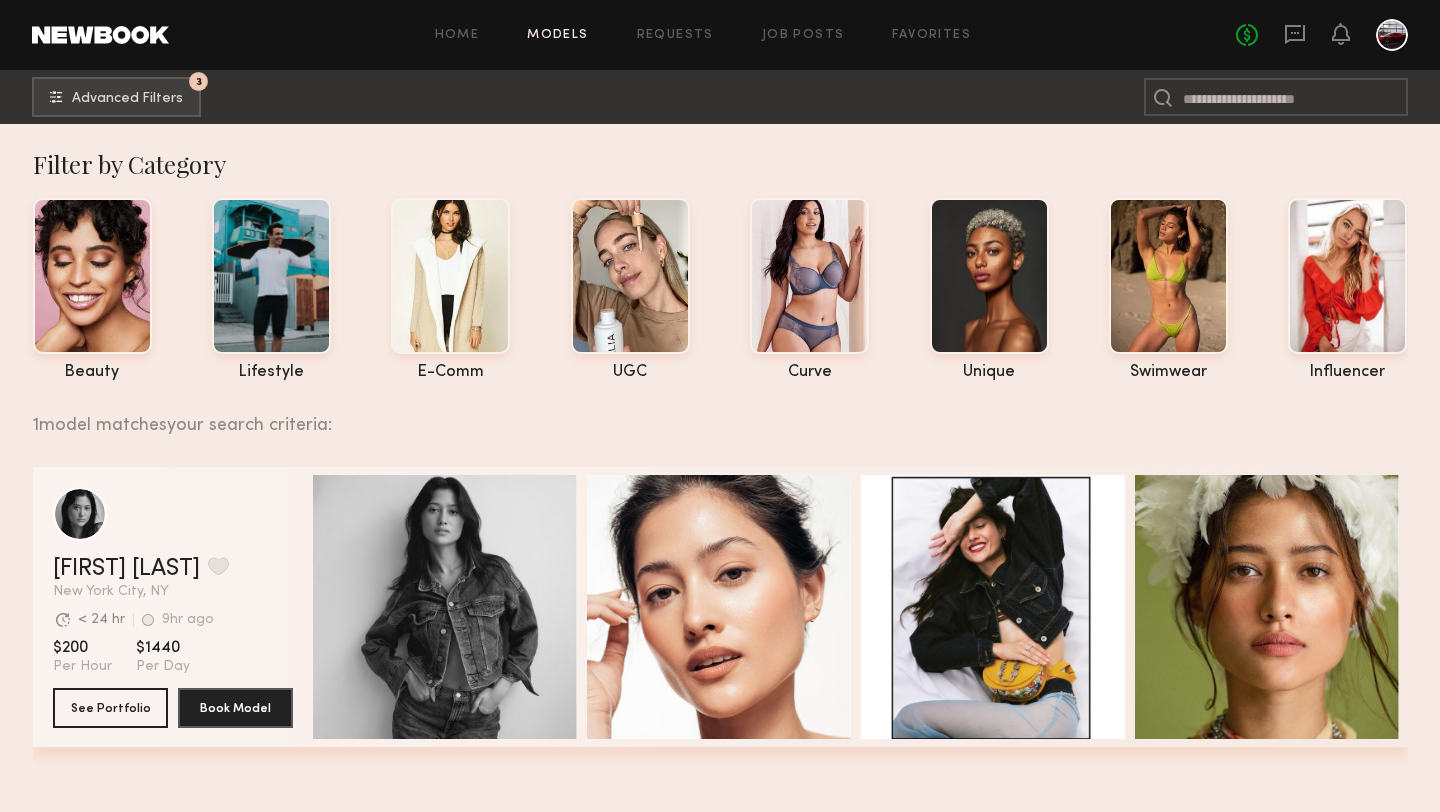 click on "Models" 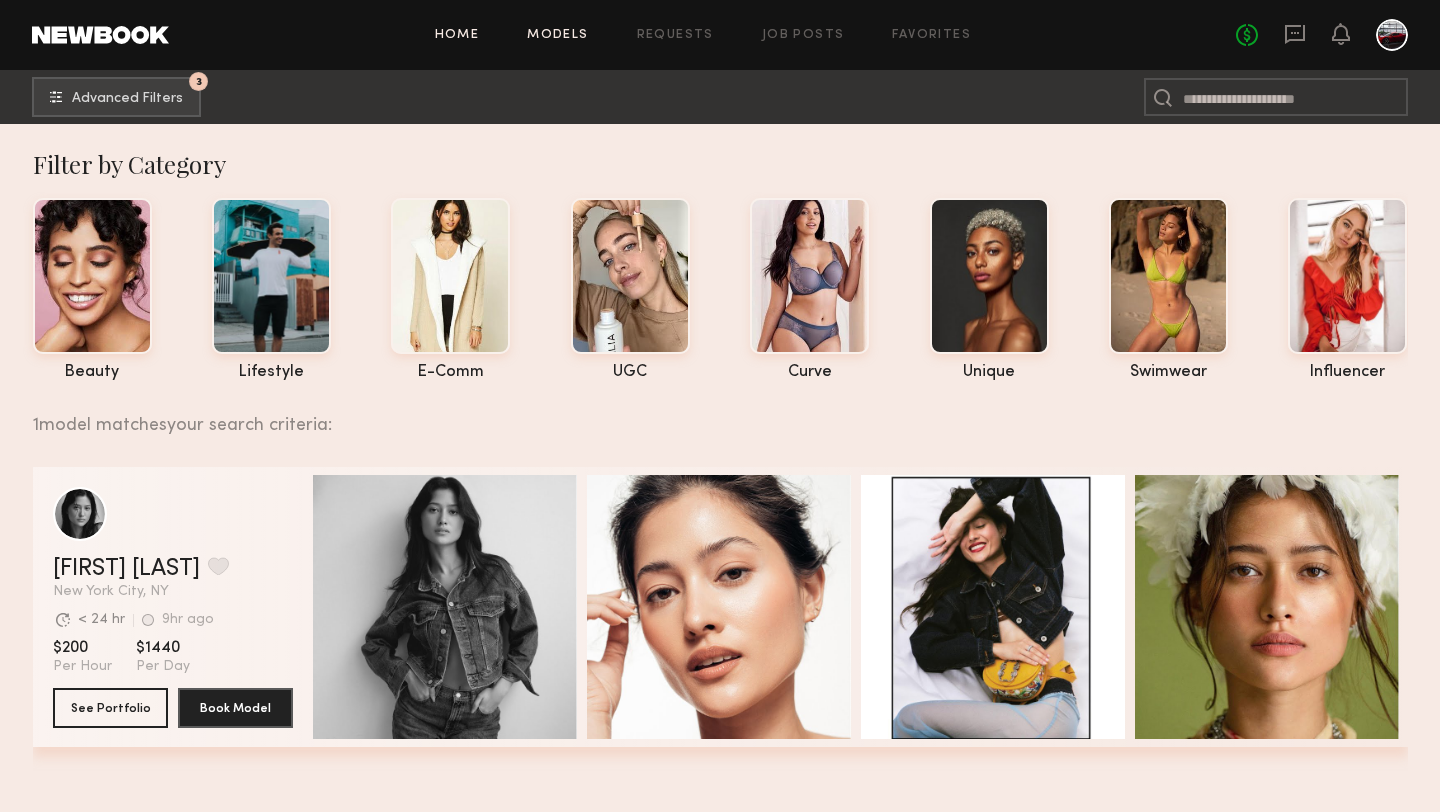 click on "Home" 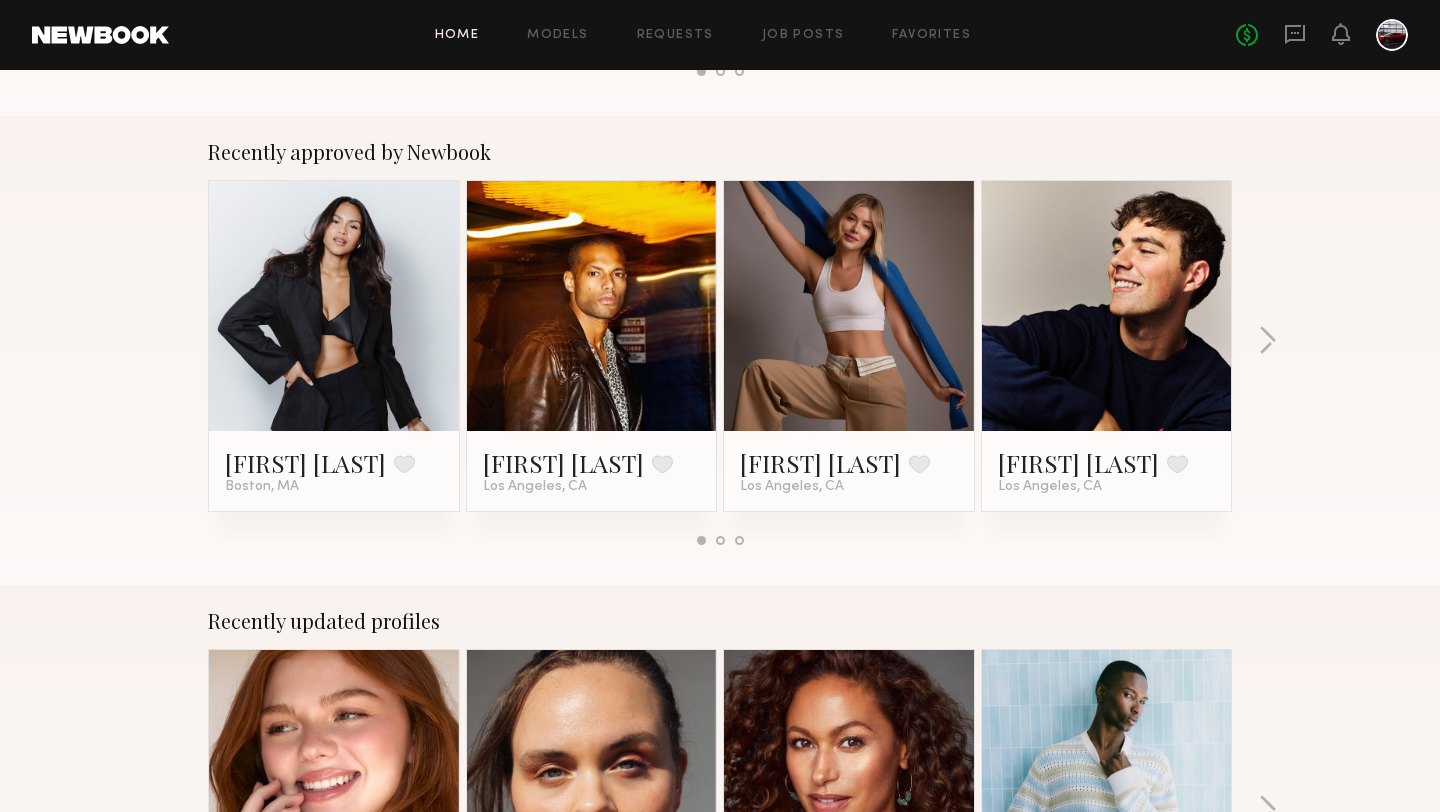 scroll, scrollTop: 0, scrollLeft: 0, axis: both 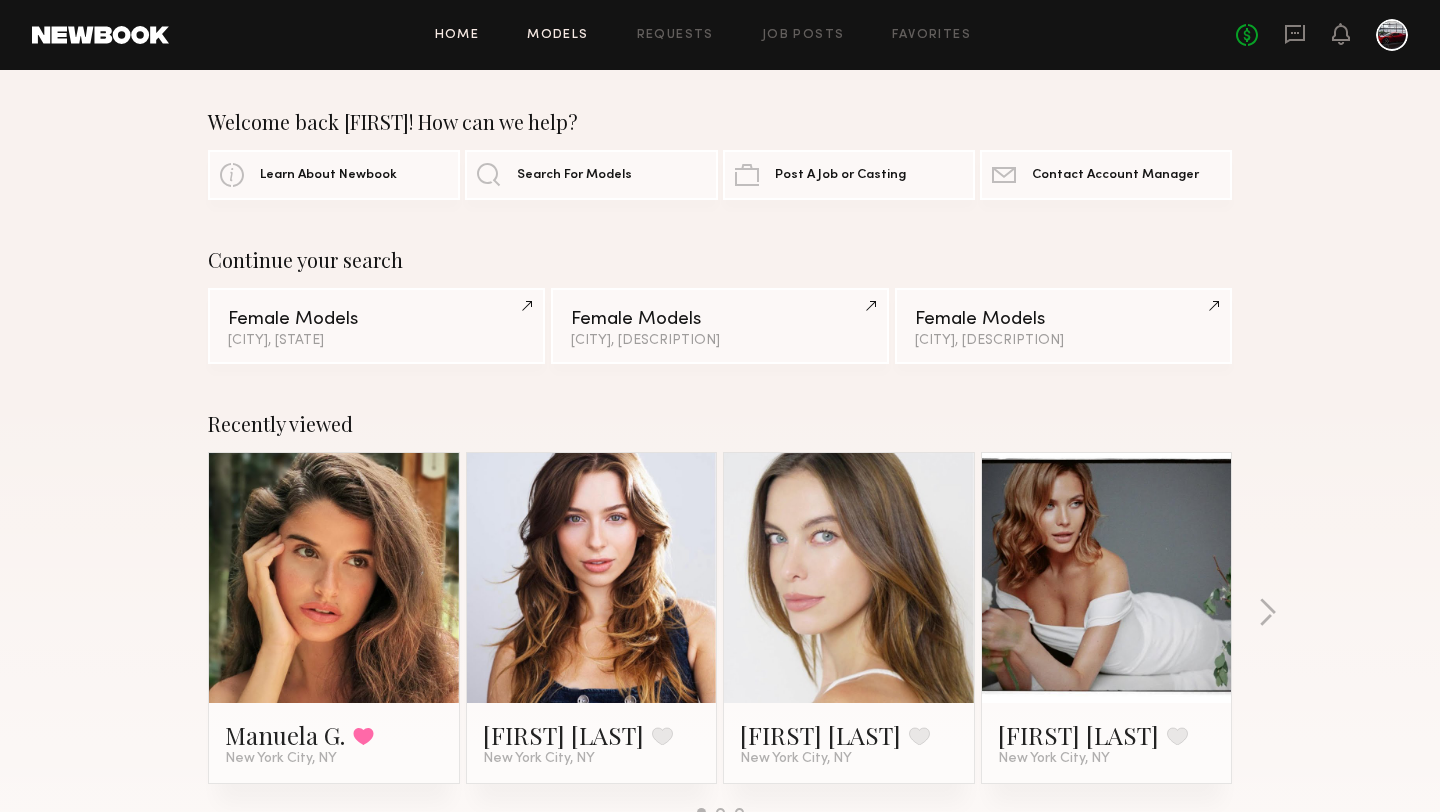 click on "Models" 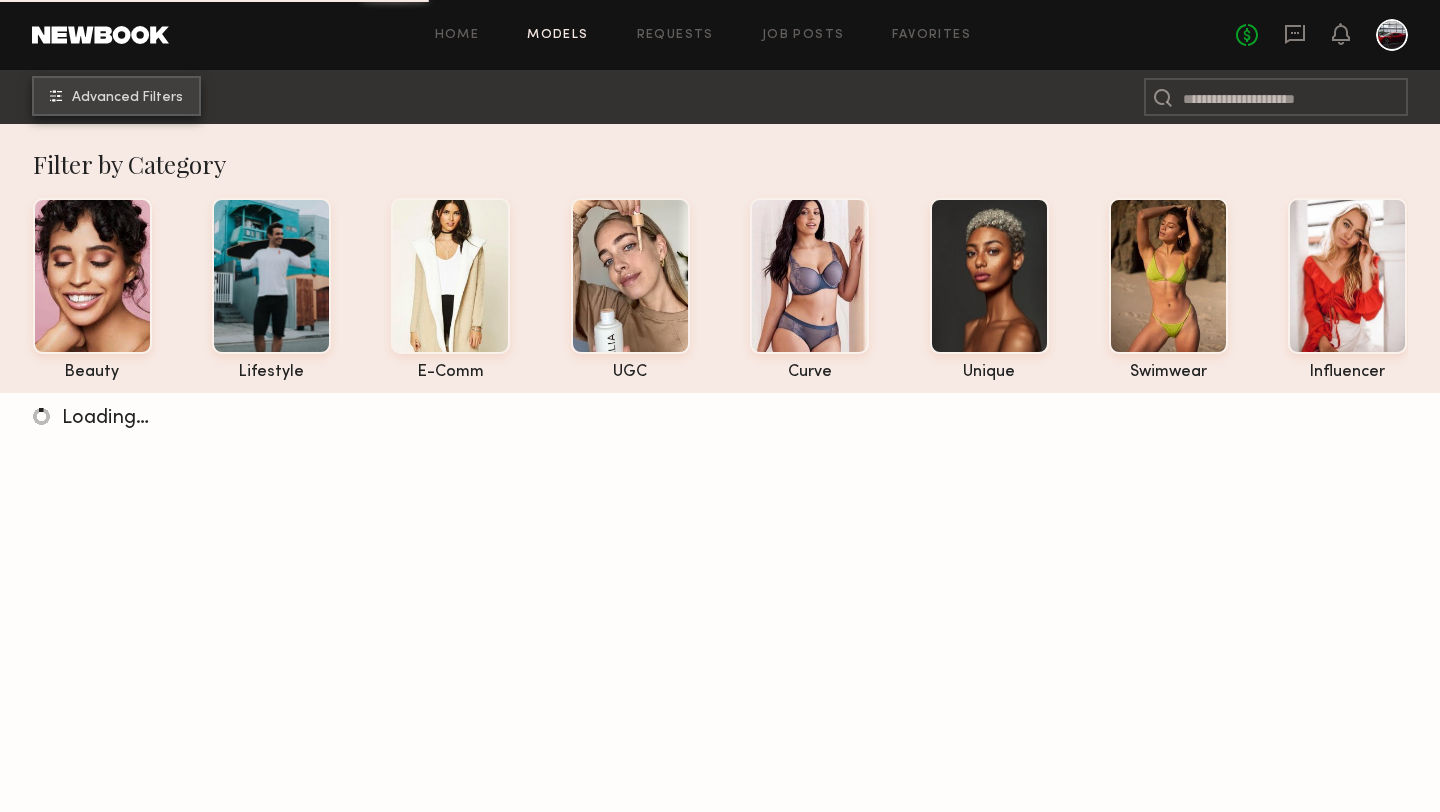click on "Advanced Filters" 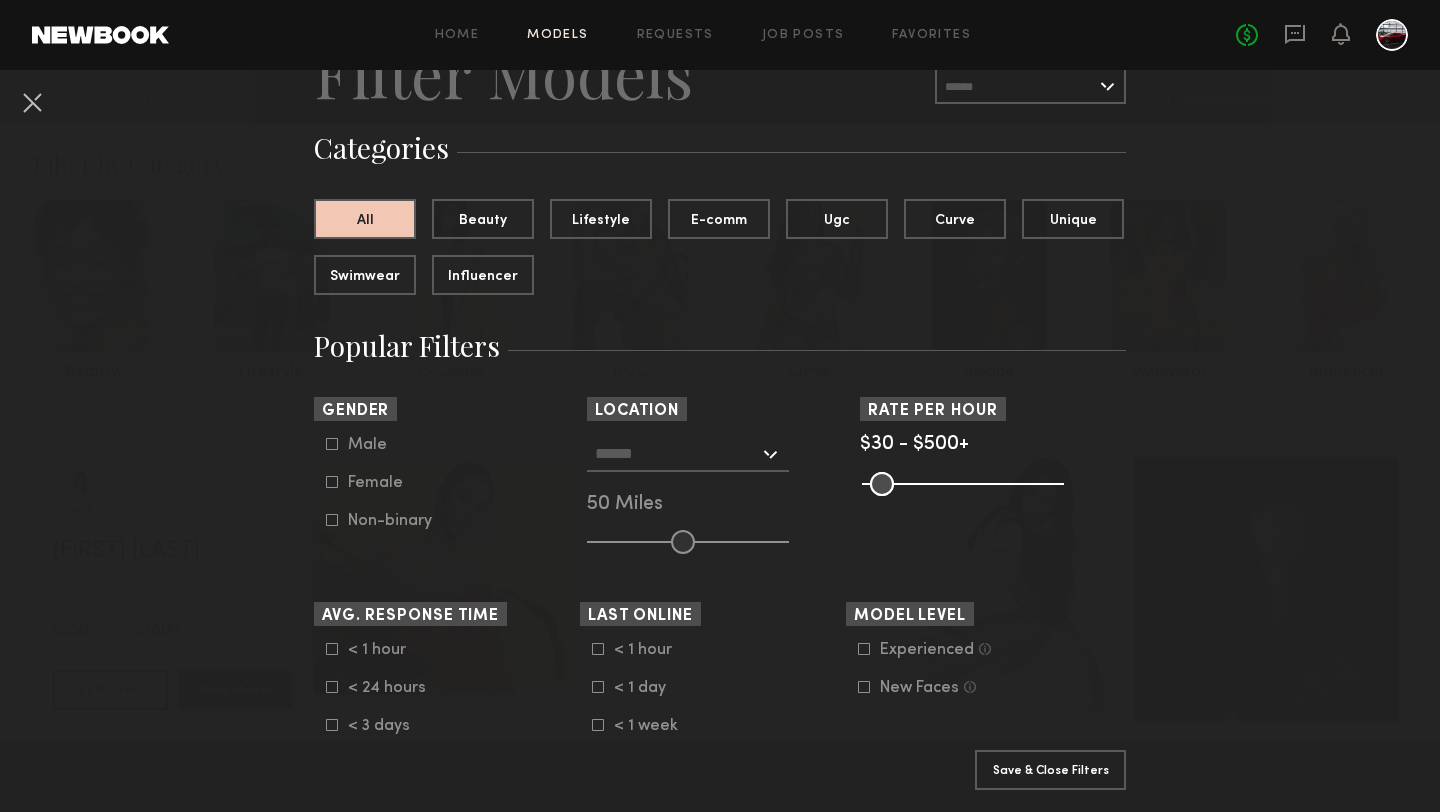 scroll, scrollTop: 237, scrollLeft: 0, axis: vertical 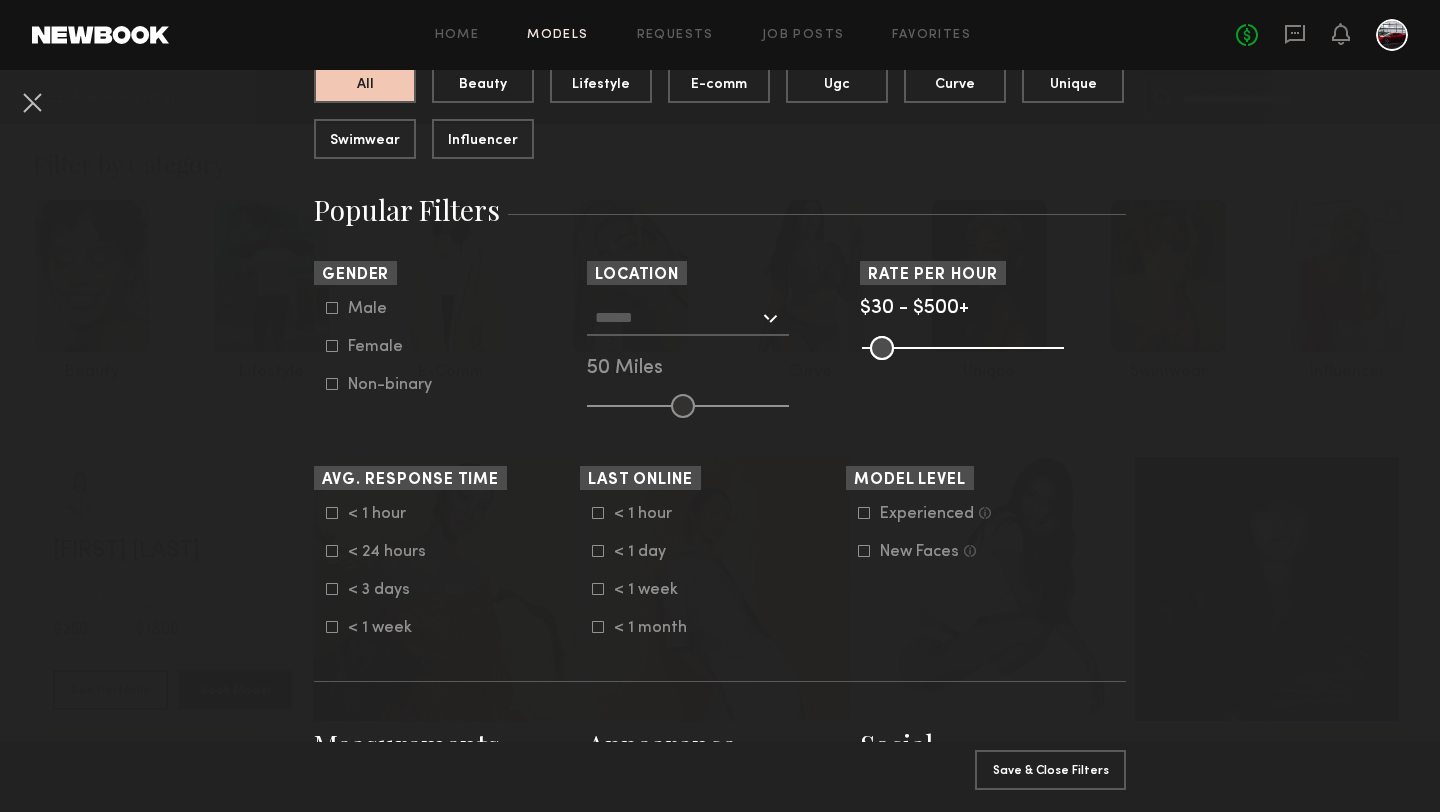 click 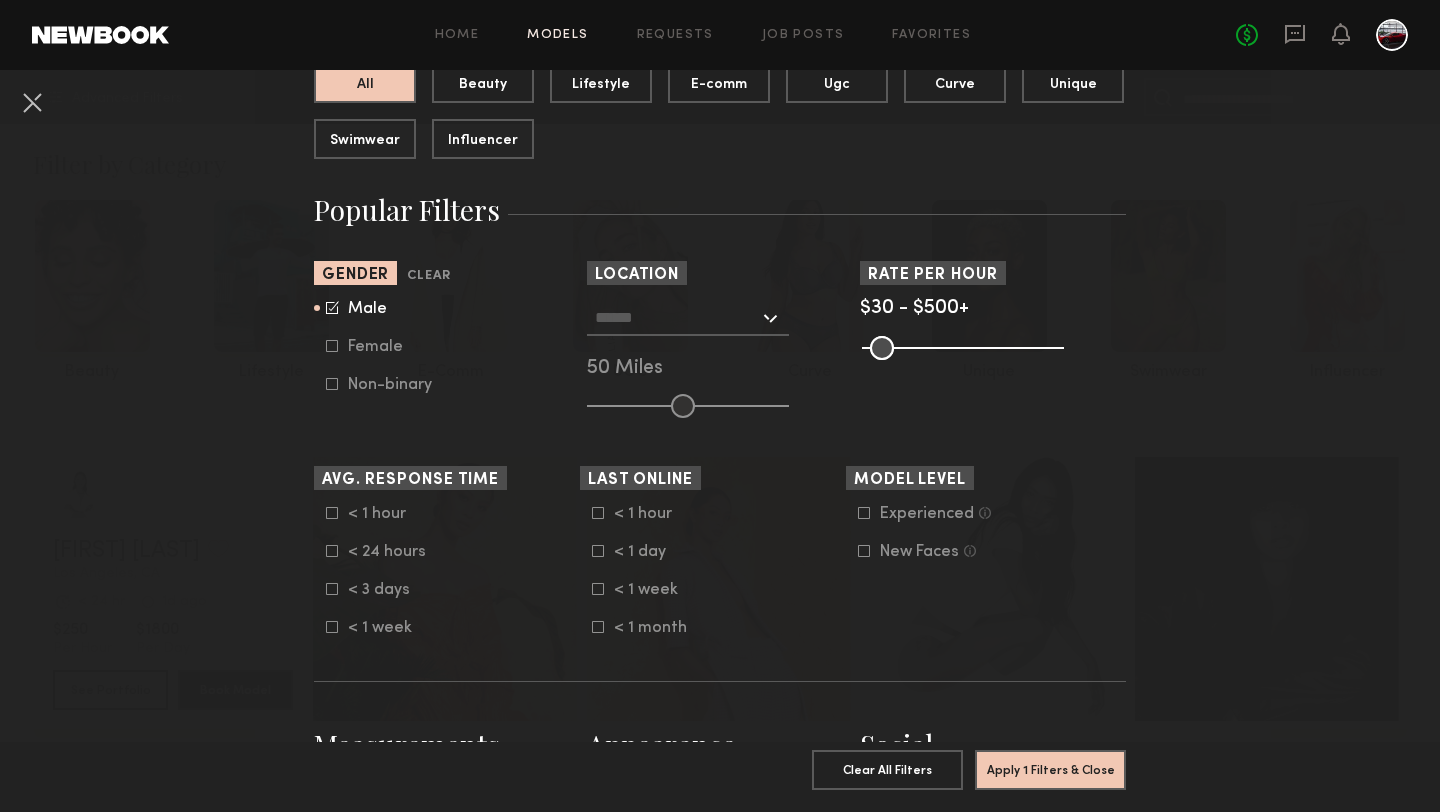 click 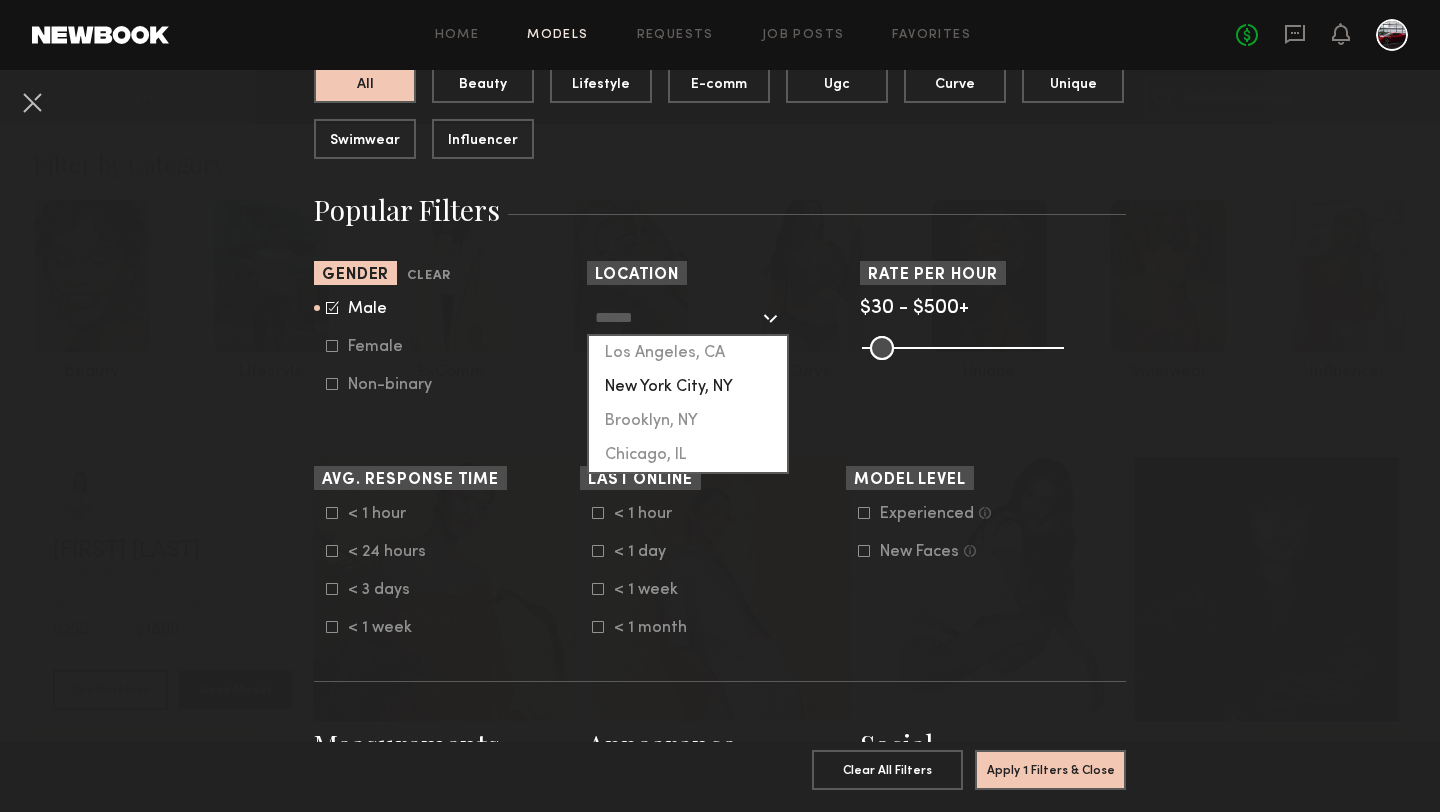 click on "New York City, NY" 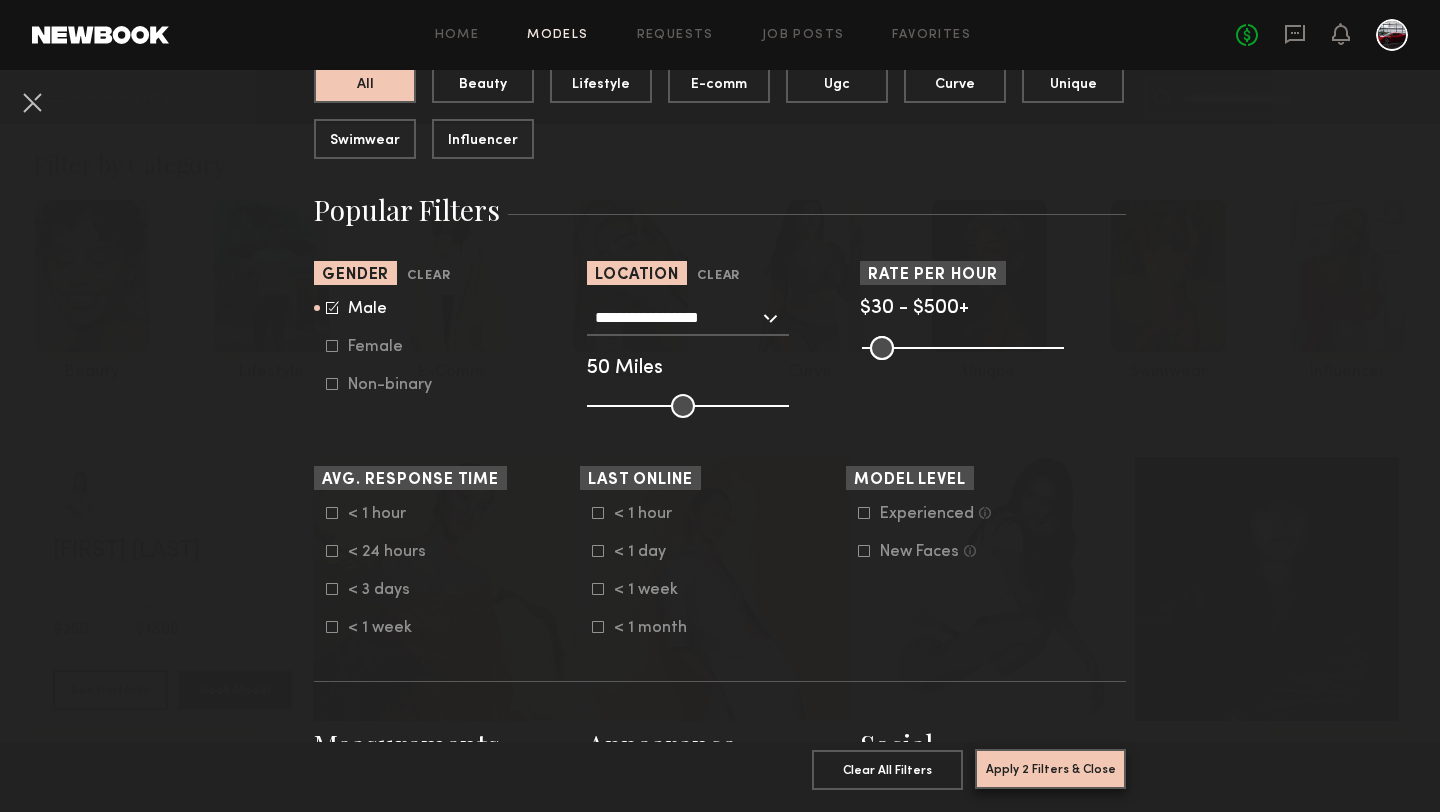 click on "Apply 2 Filters & Close" 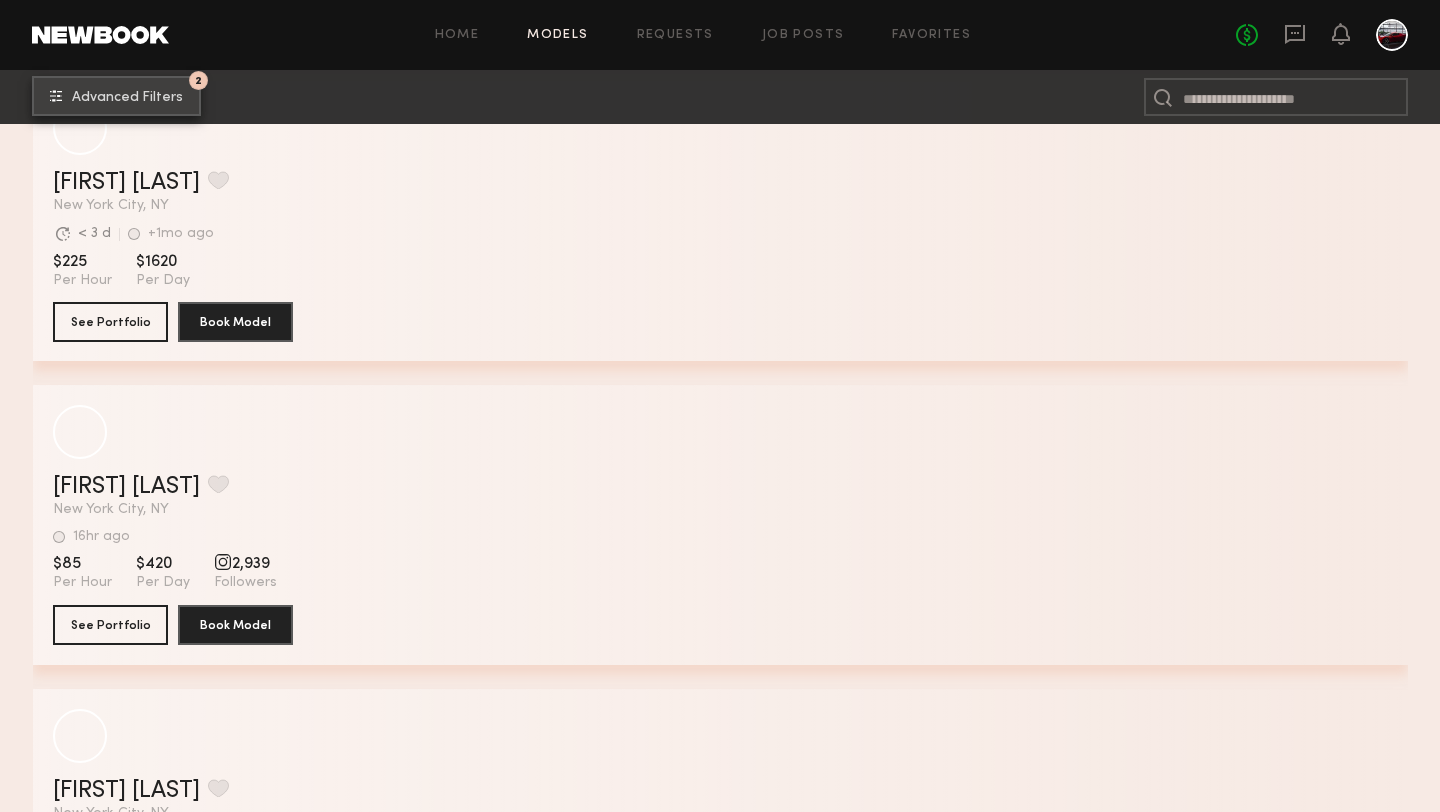 scroll, scrollTop: 8845, scrollLeft: 0, axis: vertical 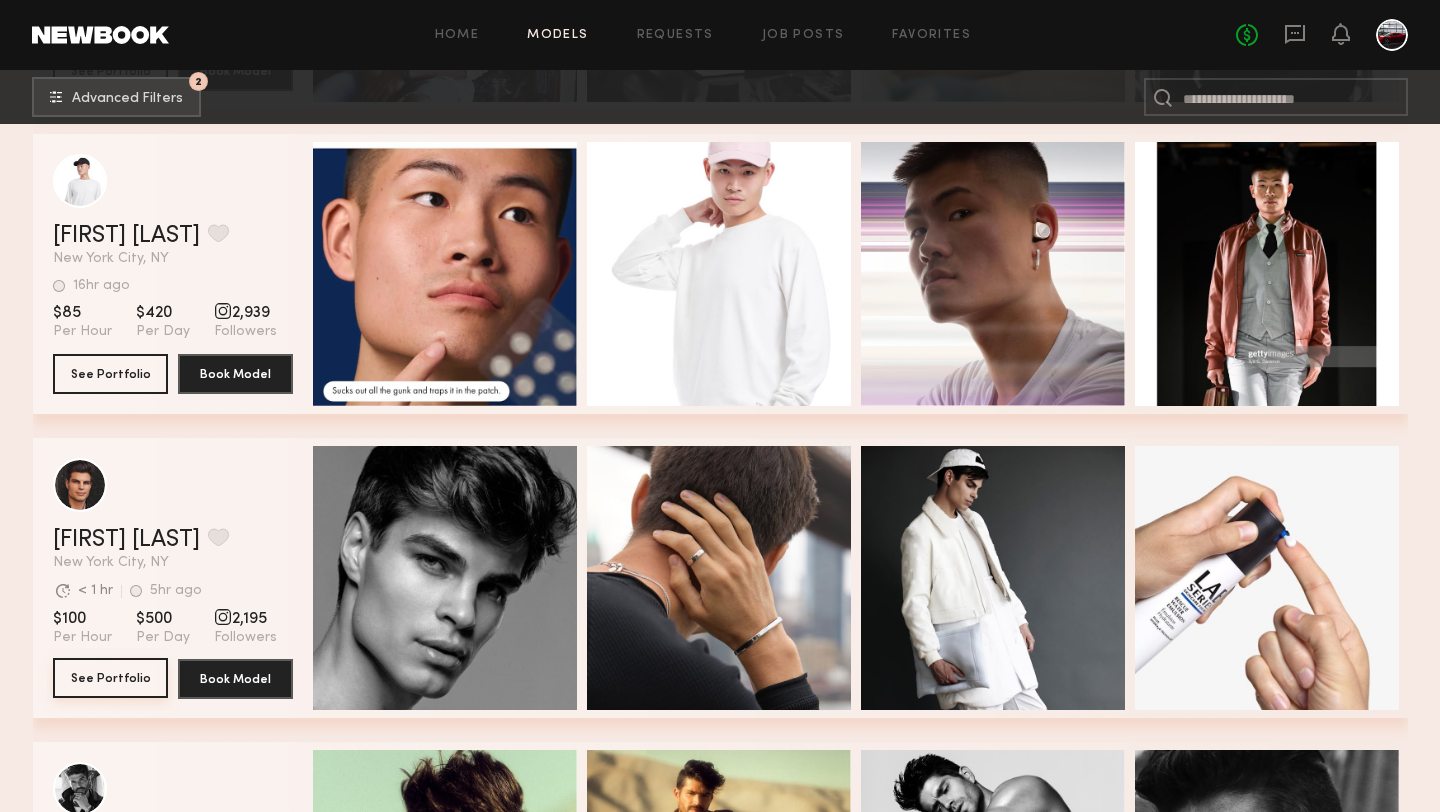click on "See Portfolio" 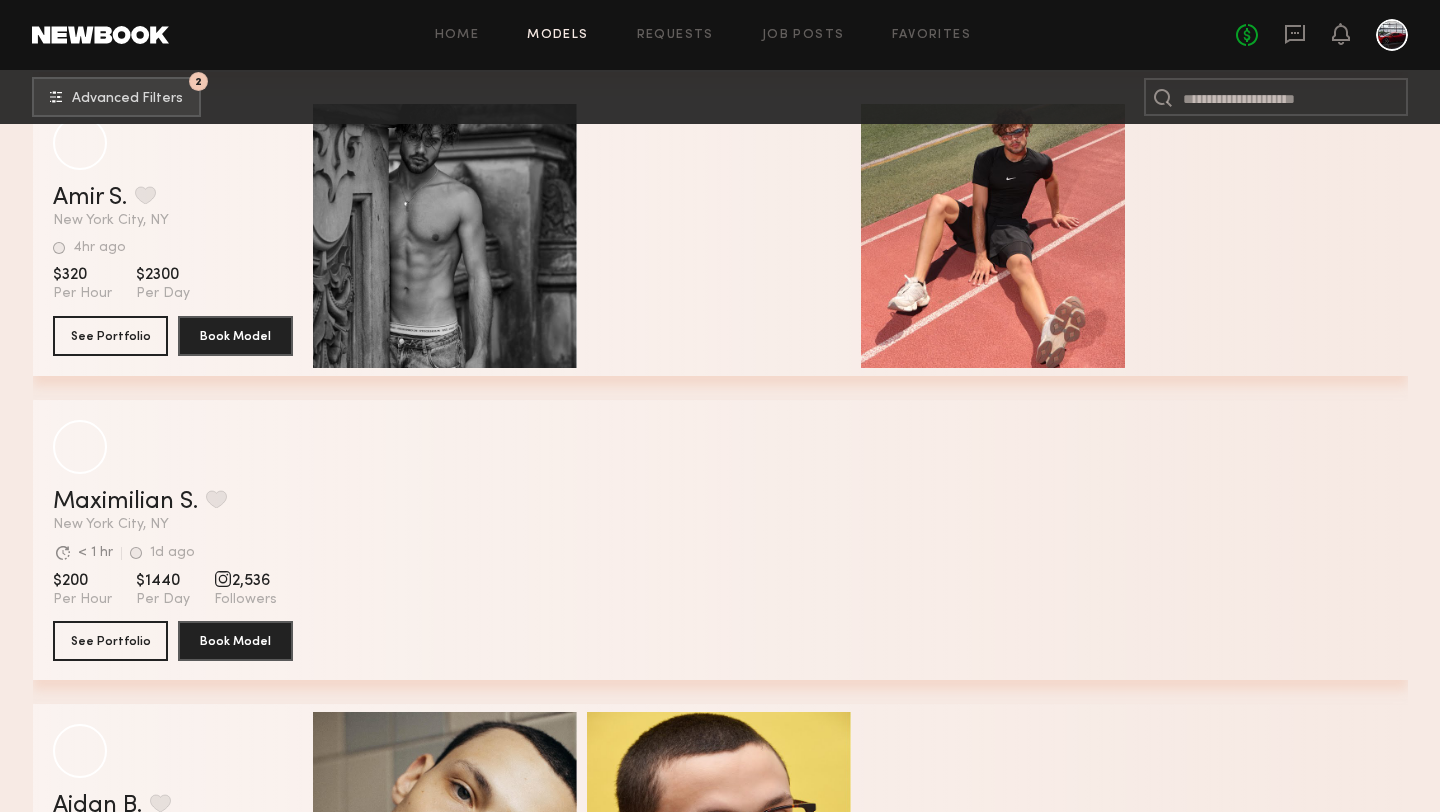 scroll, scrollTop: 0, scrollLeft: 0, axis: both 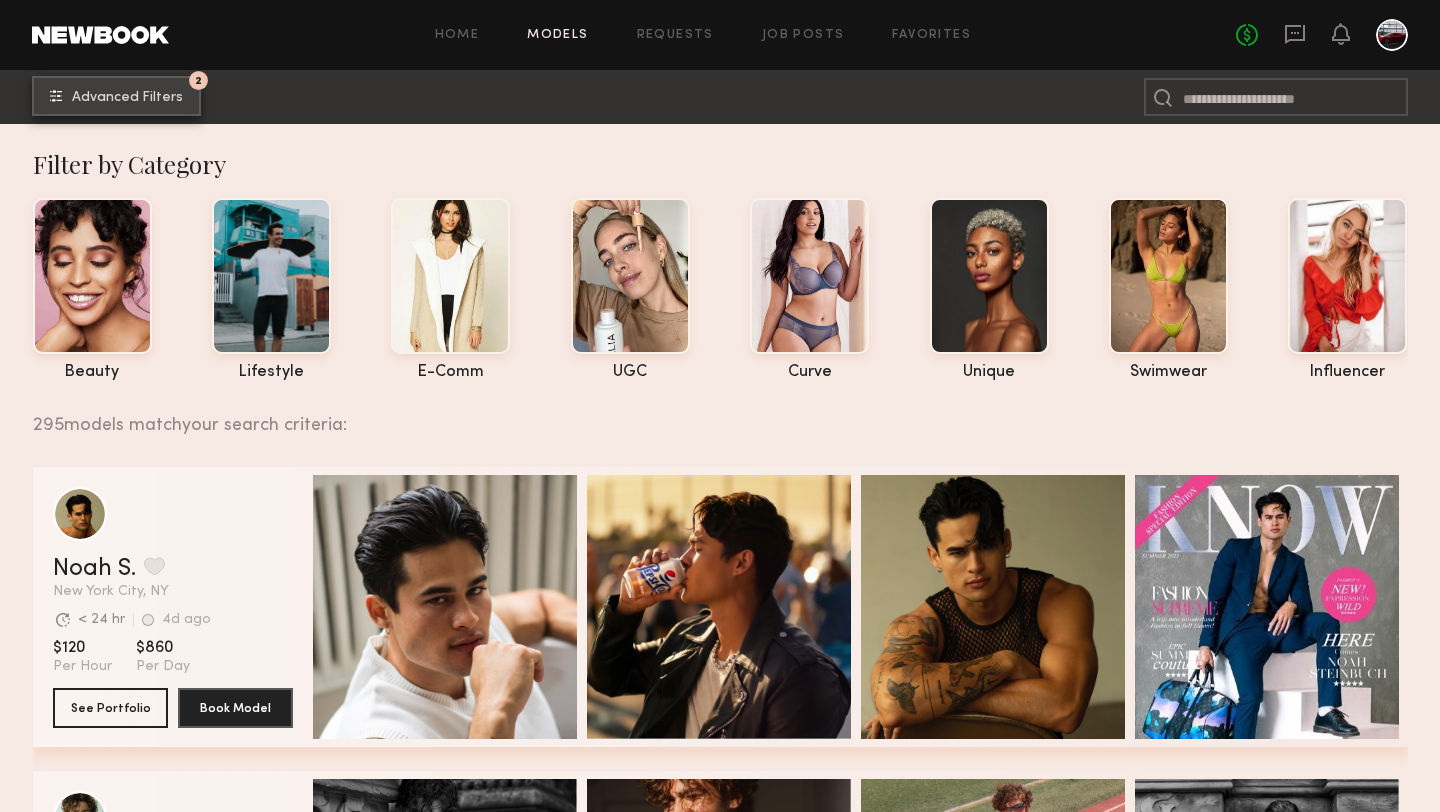 click on "Advanced Filters" 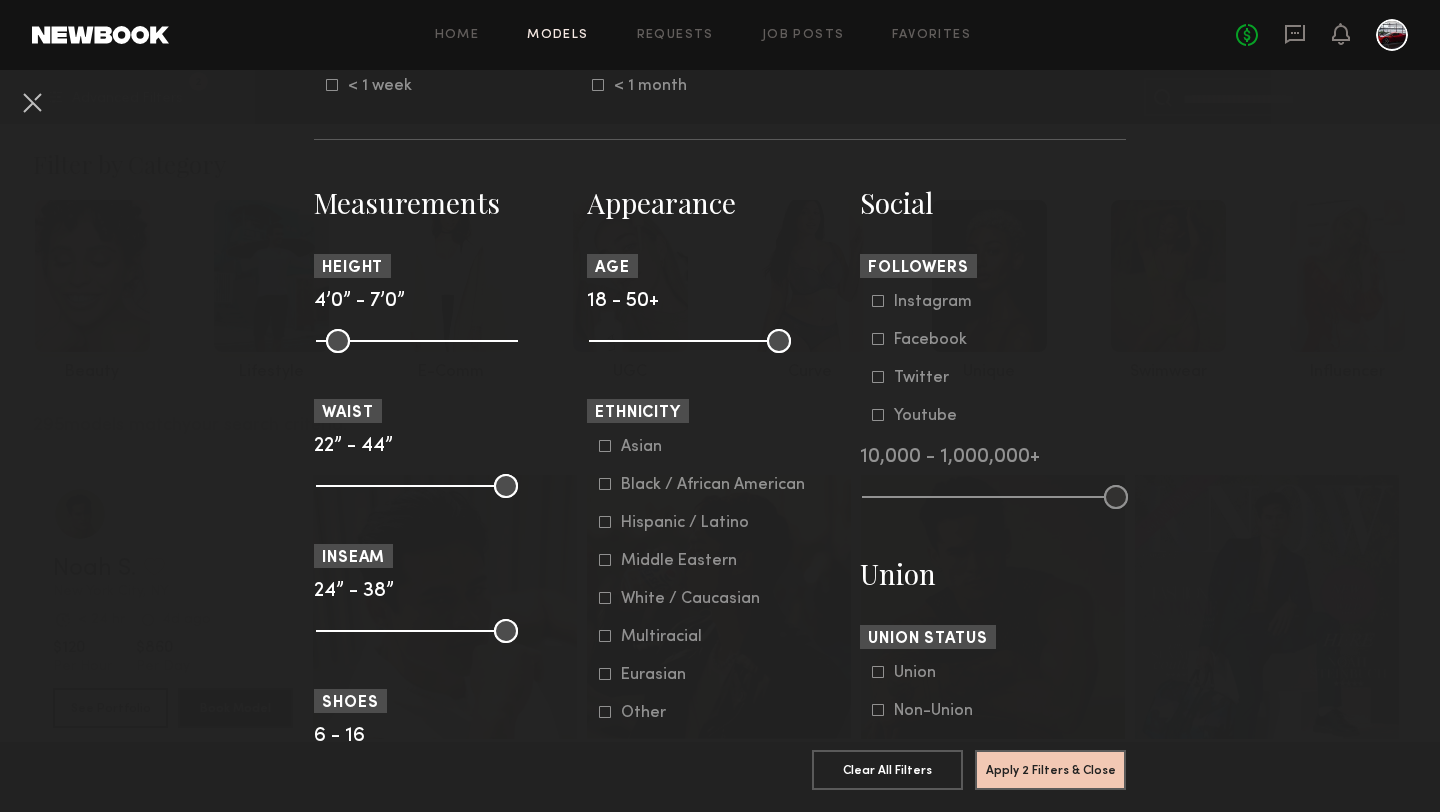 scroll, scrollTop: 781, scrollLeft: 0, axis: vertical 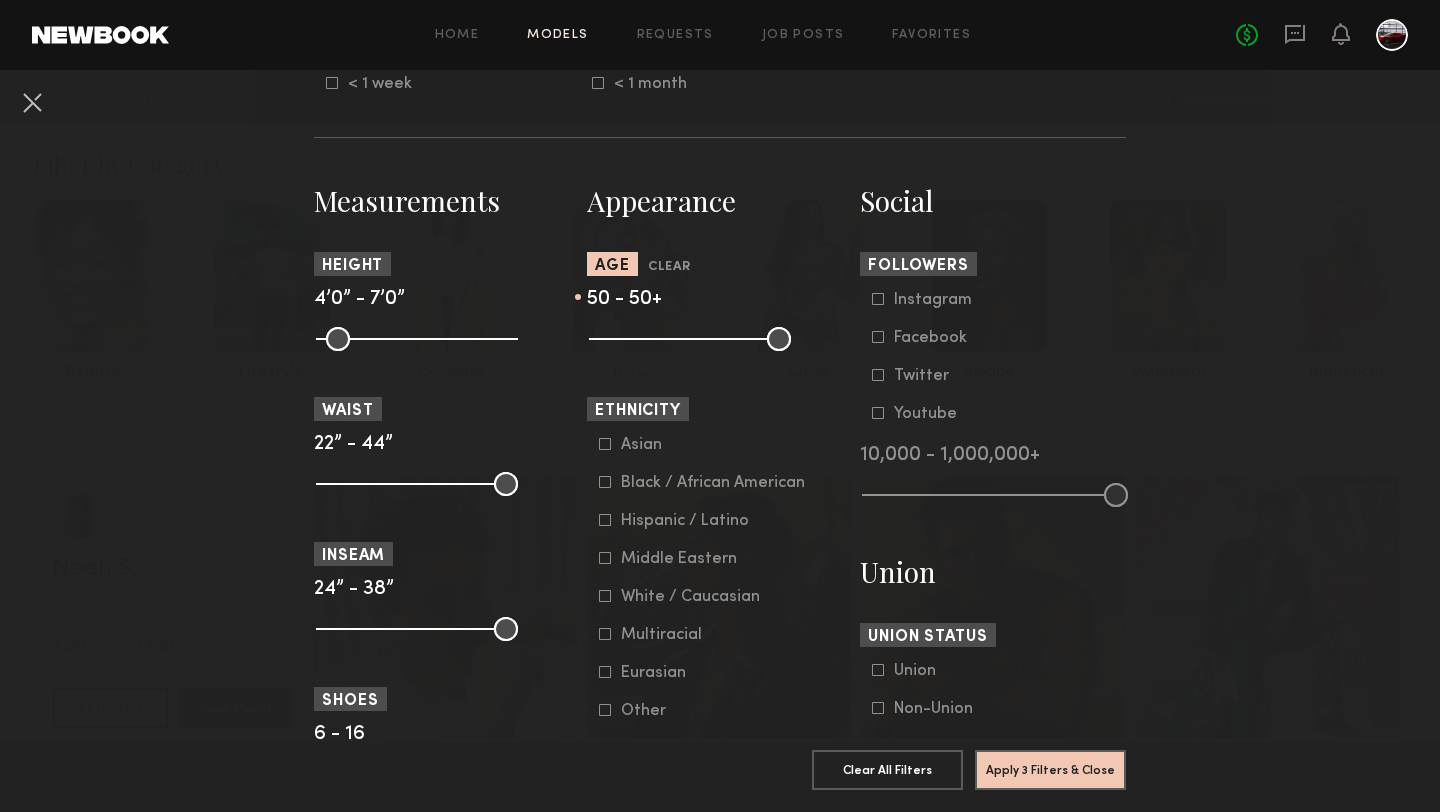 drag, startPoint x: 598, startPoint y: 333, endPoint x: 854, endPoint y: 384, distance: 261.03064 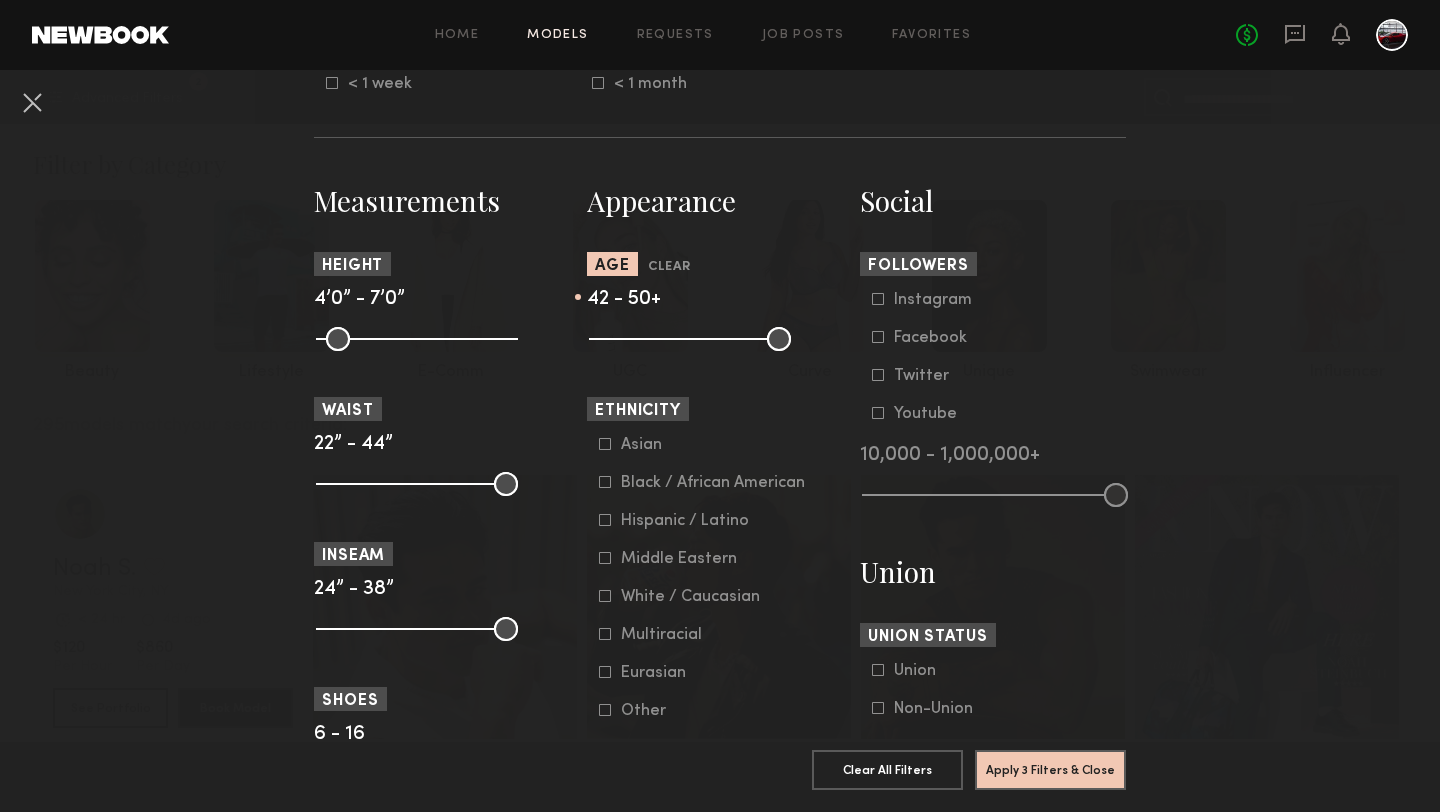 drag, startPoint x: 777, startPoint y: 337, endPoint x: 737, endPoint y: 338, distance: 40.012497 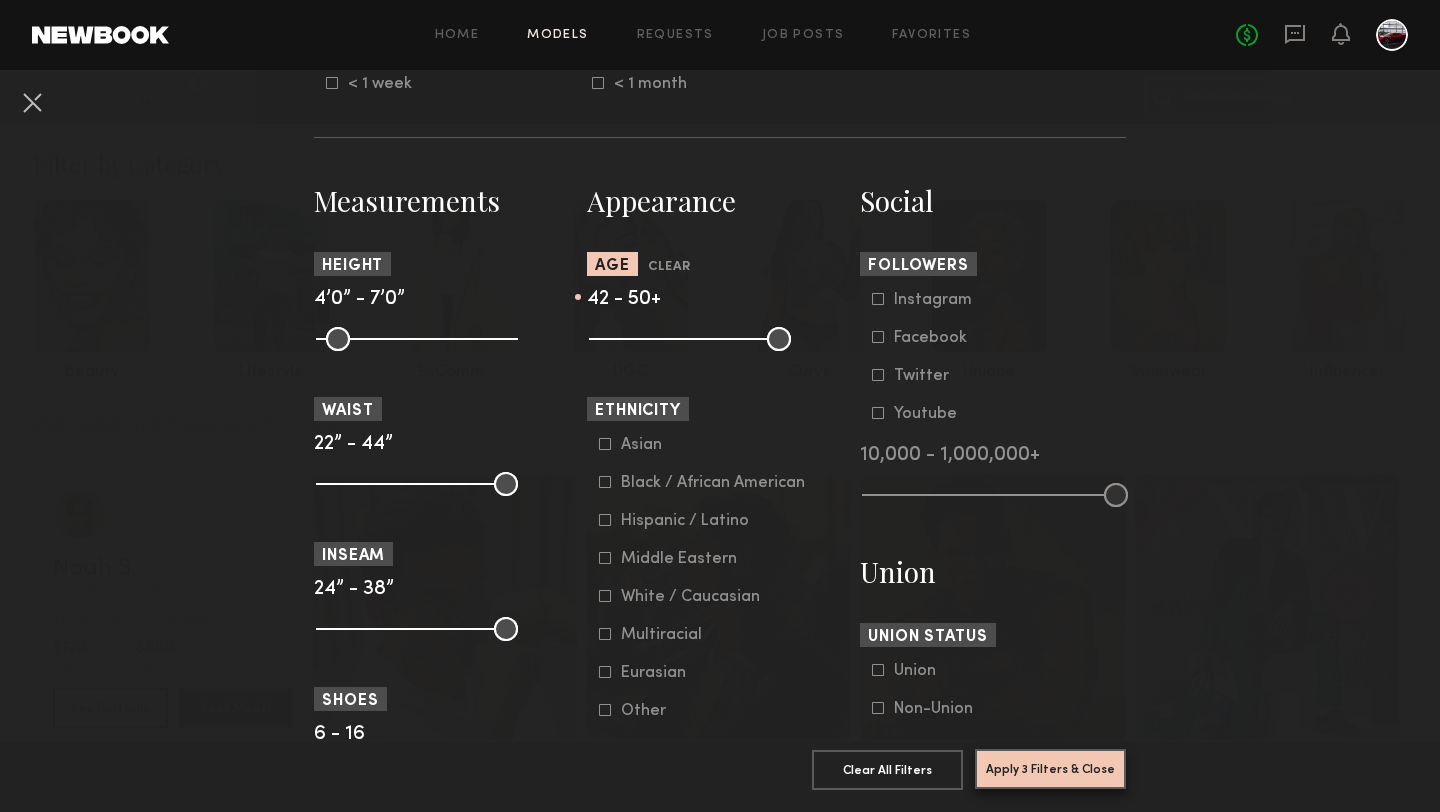 click on "Apply 3 Filters & Close" 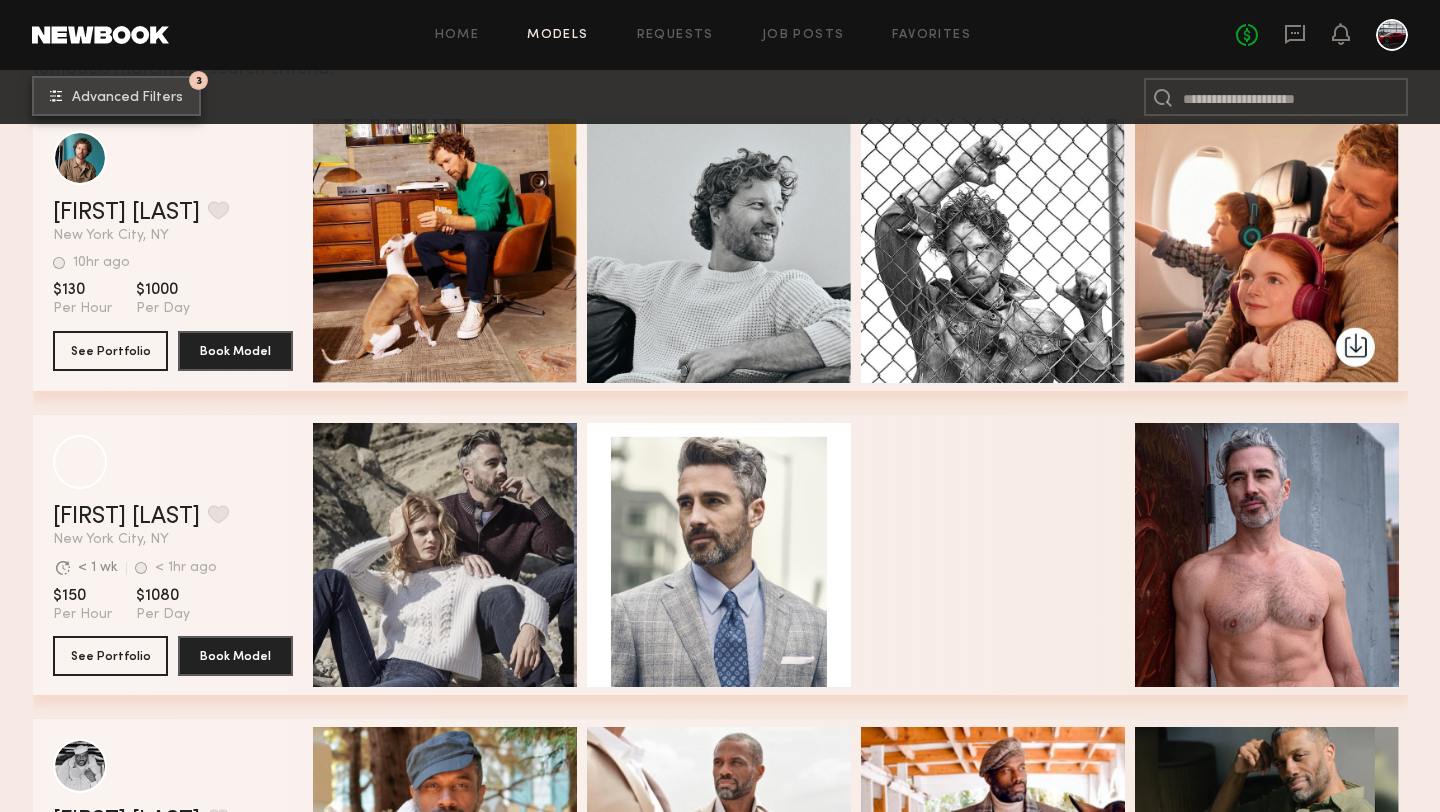 scroll, scrollTop: 469, scrollLeft: 0, axis: vertical 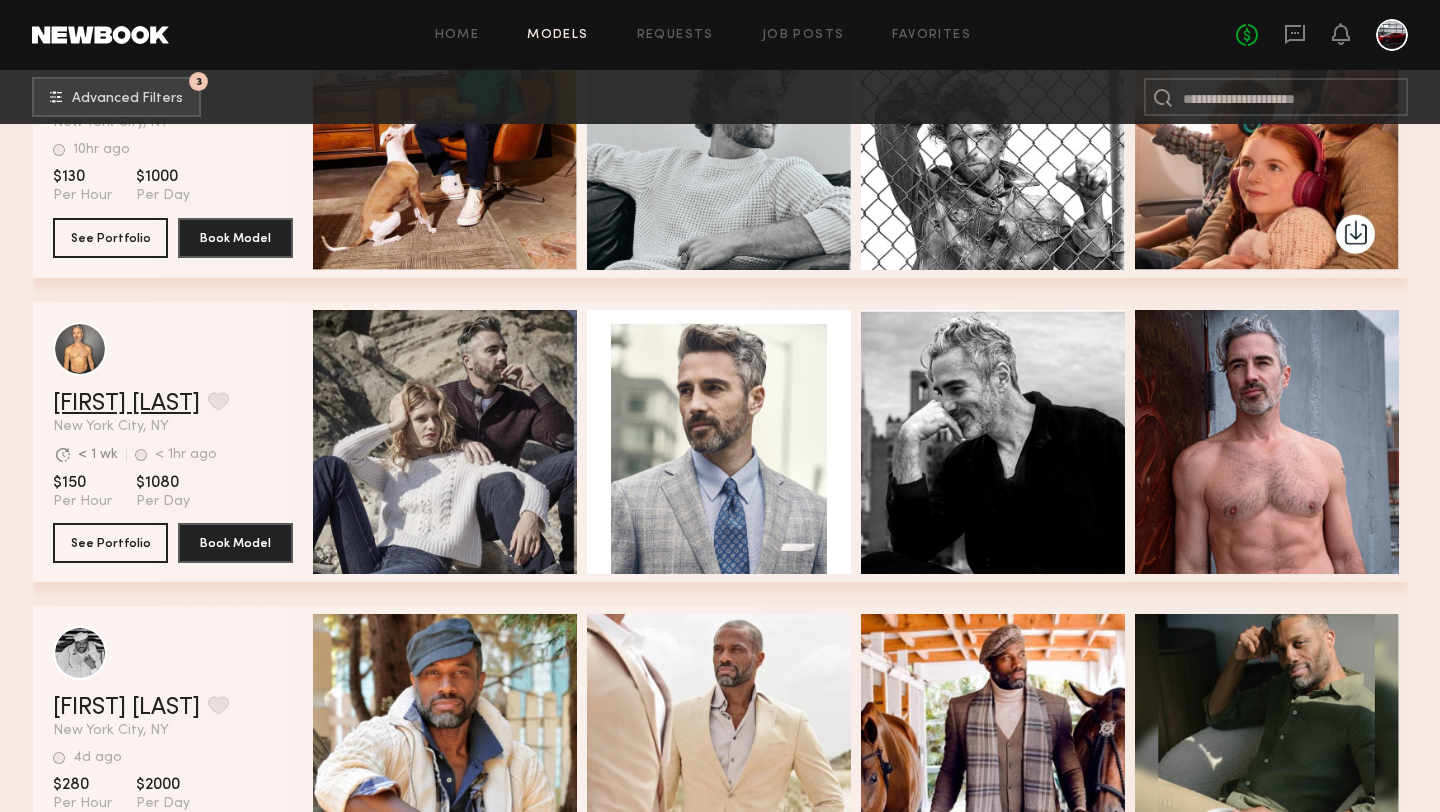 click on "[FIRST] [LAST]" 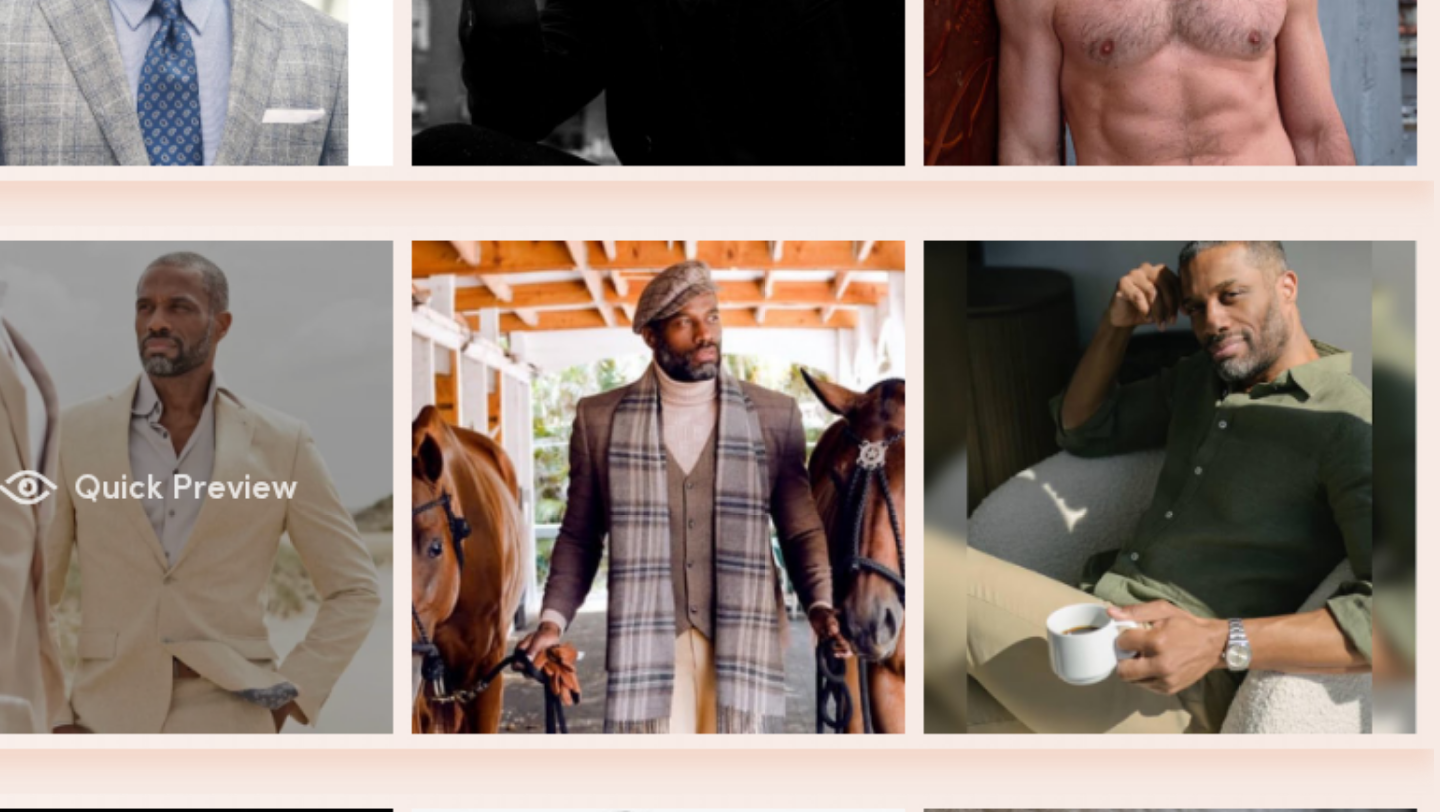 scroll, scrollTop: 825, scrollLeft: 0, axis: vertical 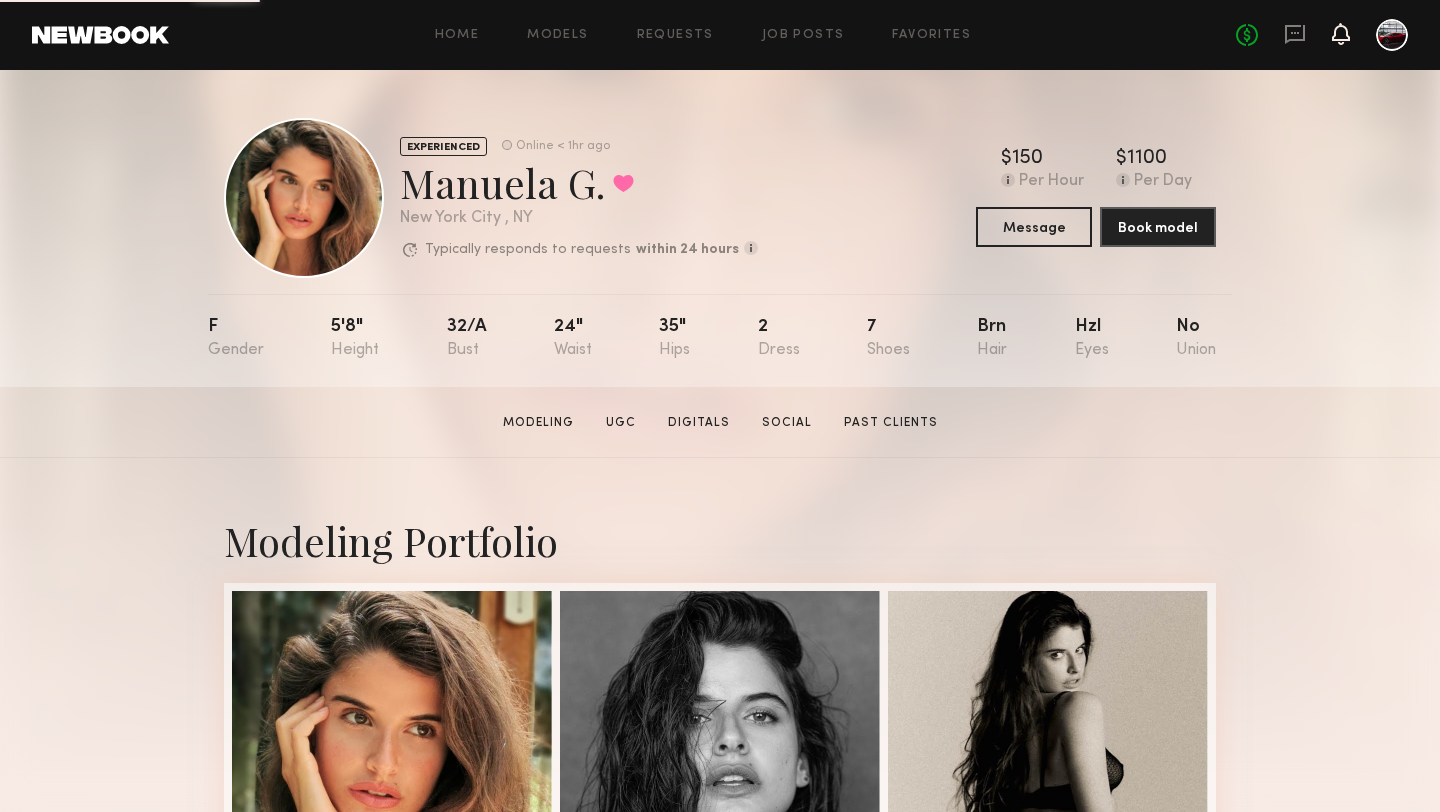 click 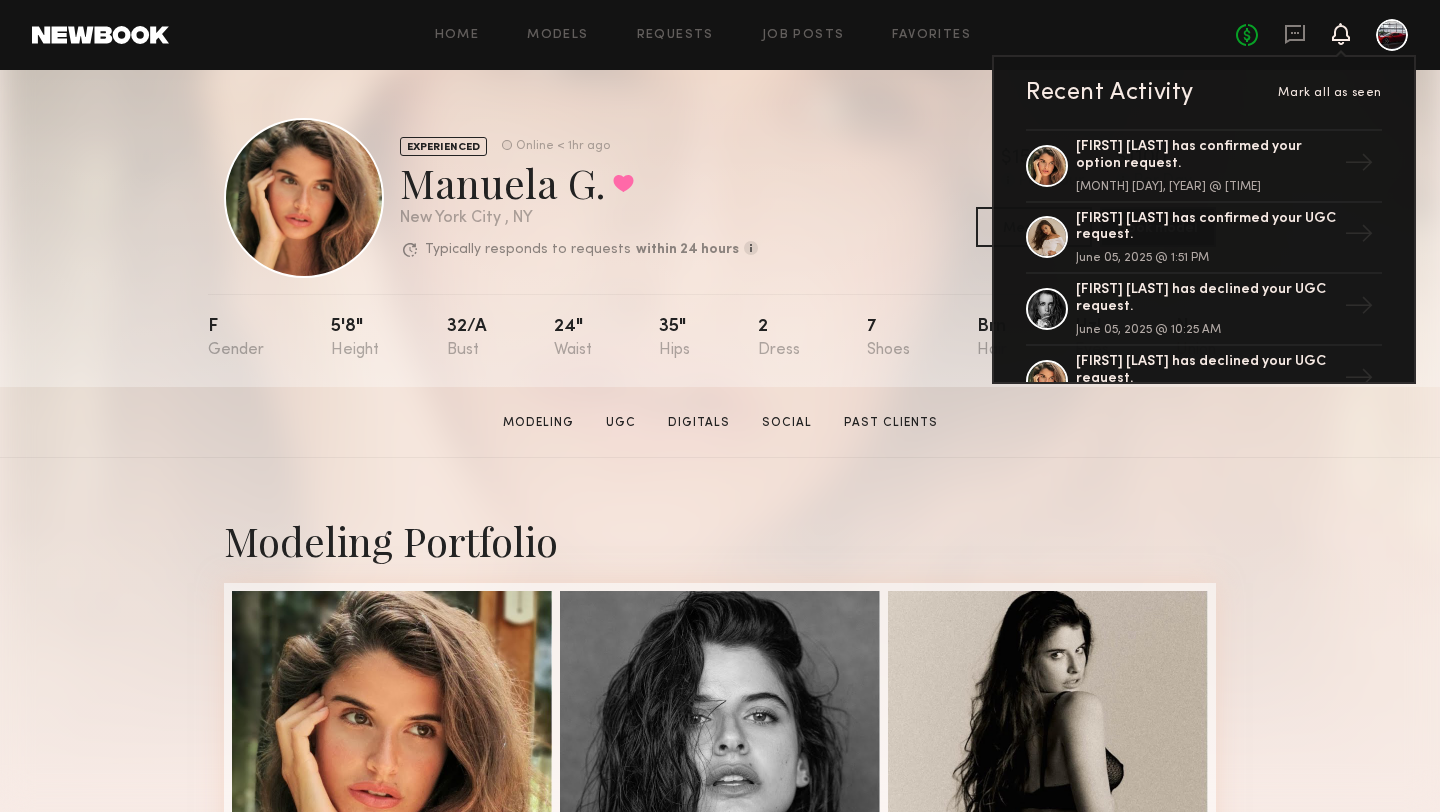 click 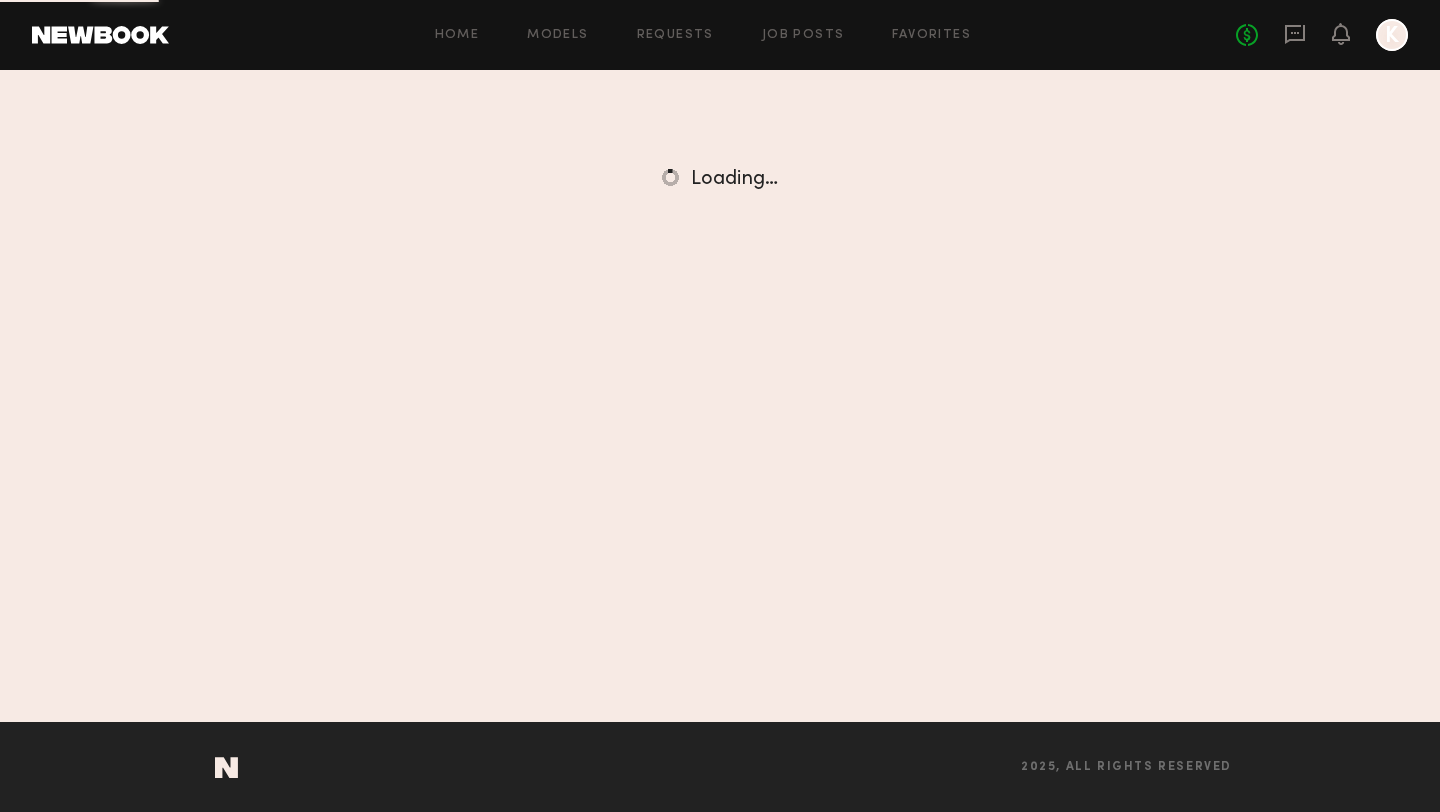 scroll, scrollTop: 0, scrollLeft: 0, axis: both 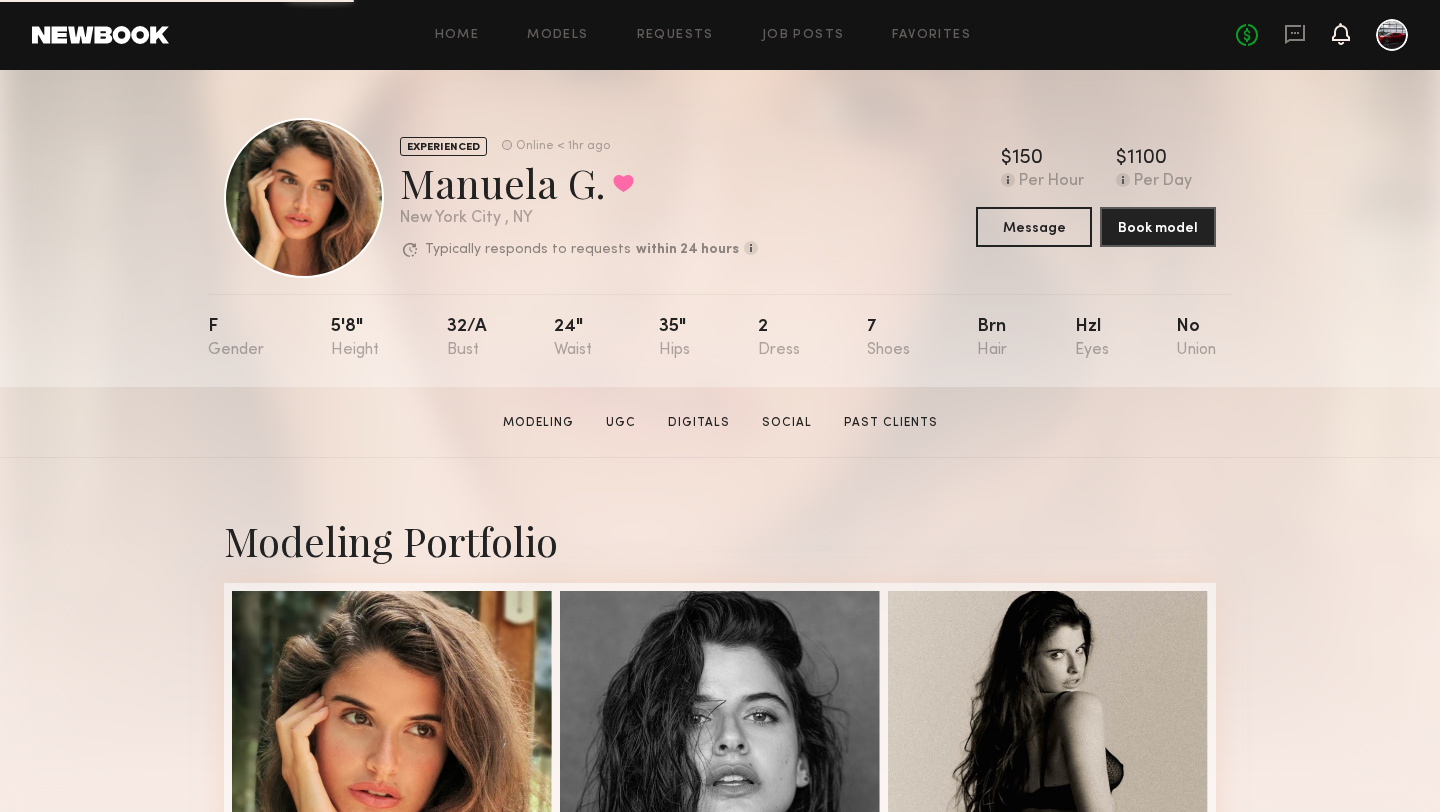 click 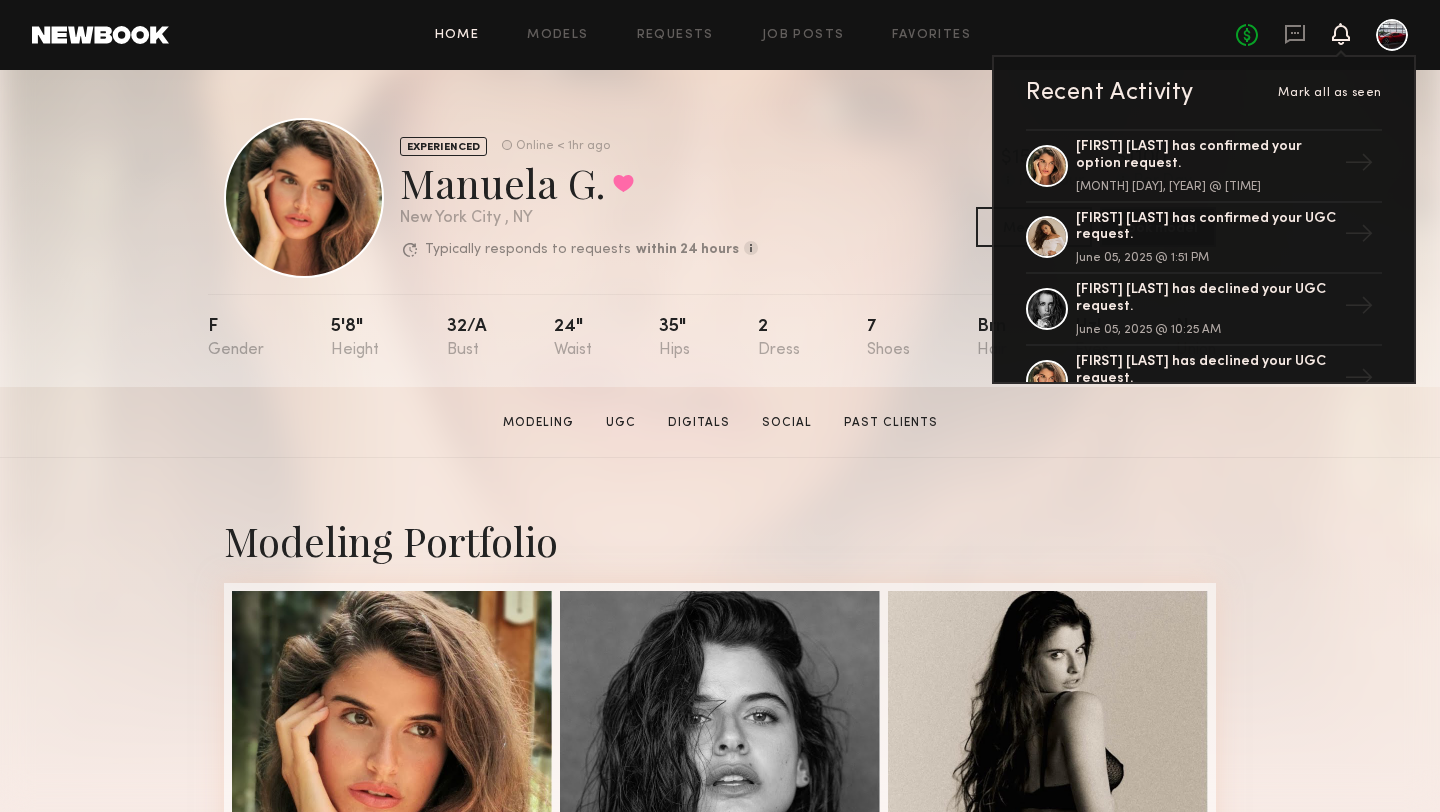 click on "Home" 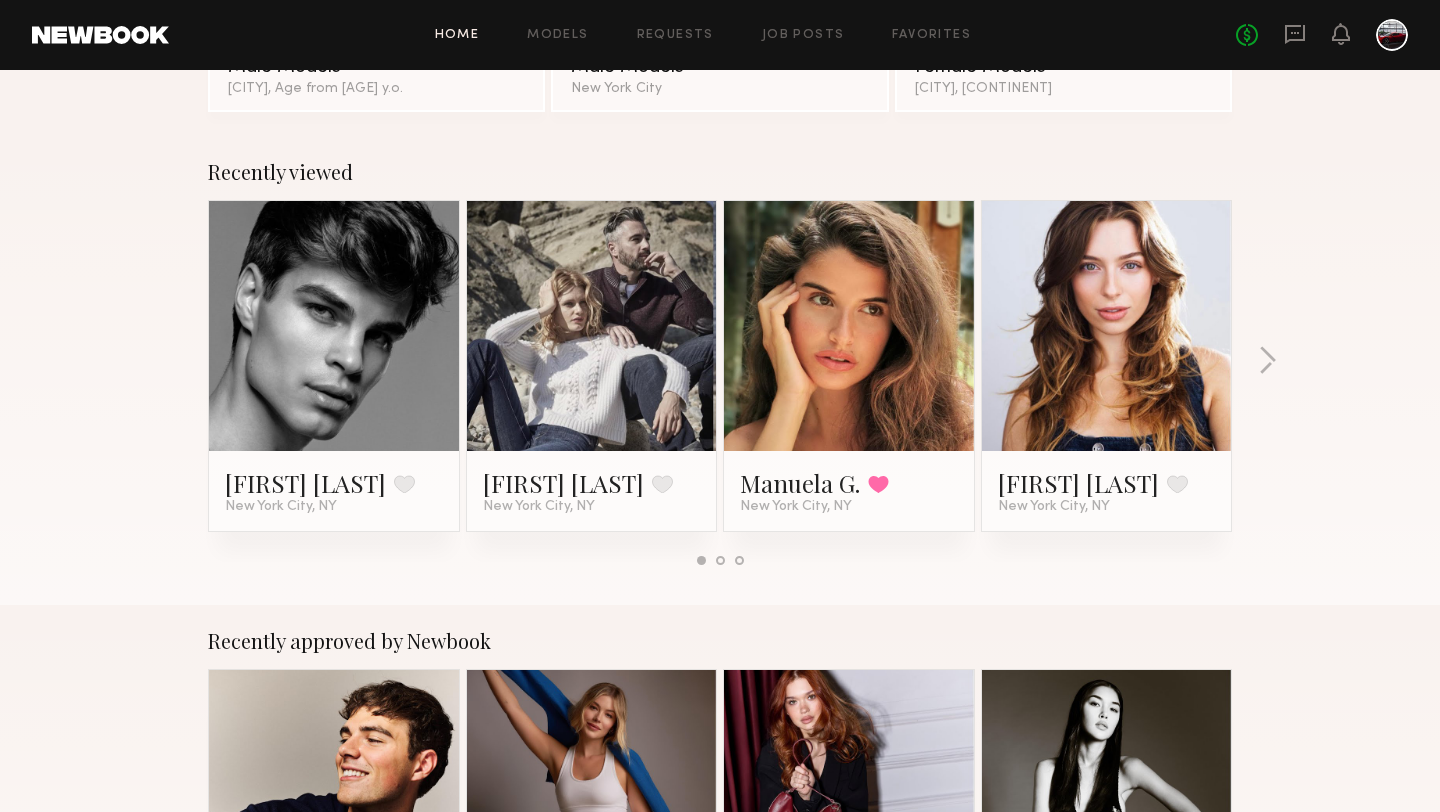 scroll, scrollTop: 757, scrollLeft: 0, axis: vertical 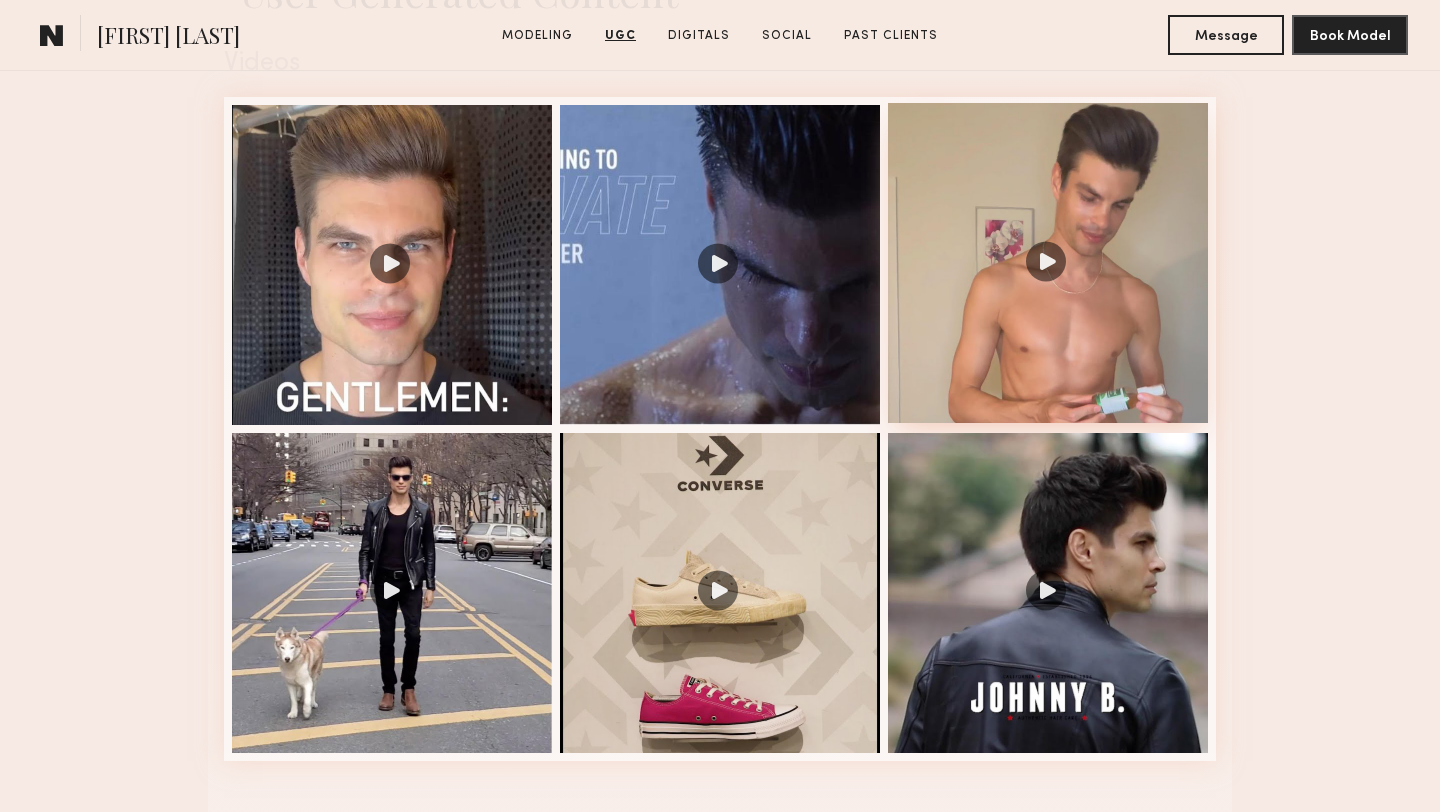 click at bounding box center [1048, 263] 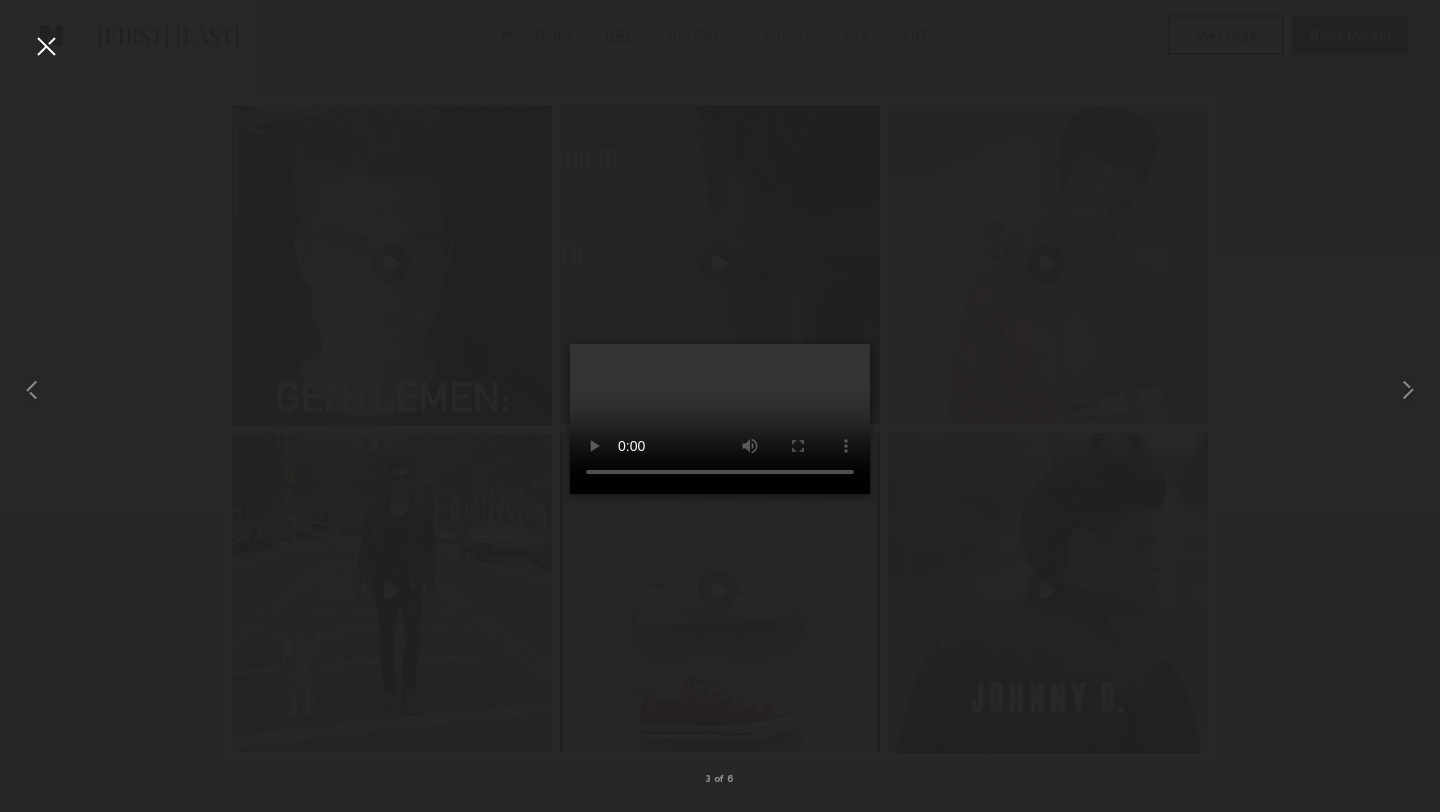 click at bounding box center (46, 46) 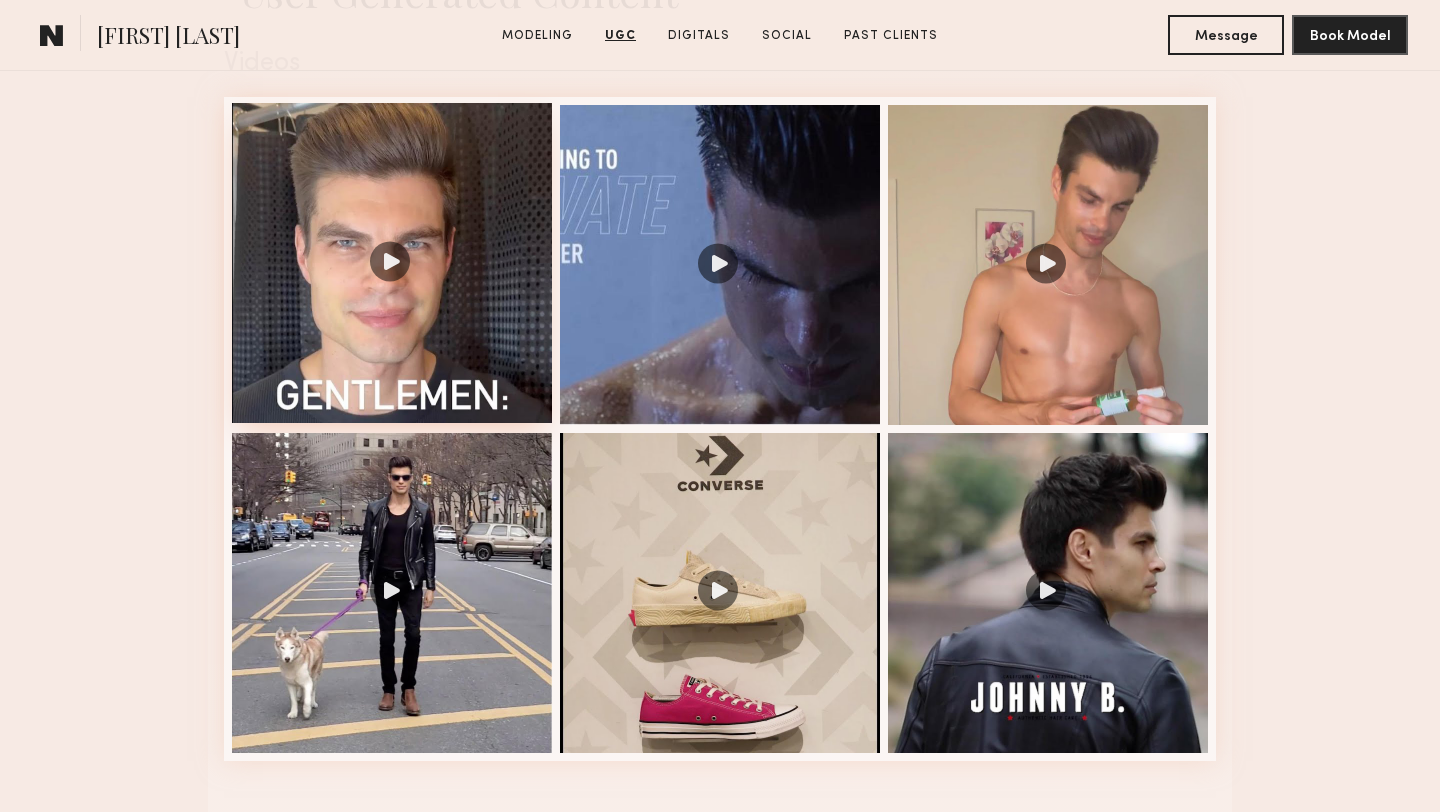 click at bounding box center (392, 263) 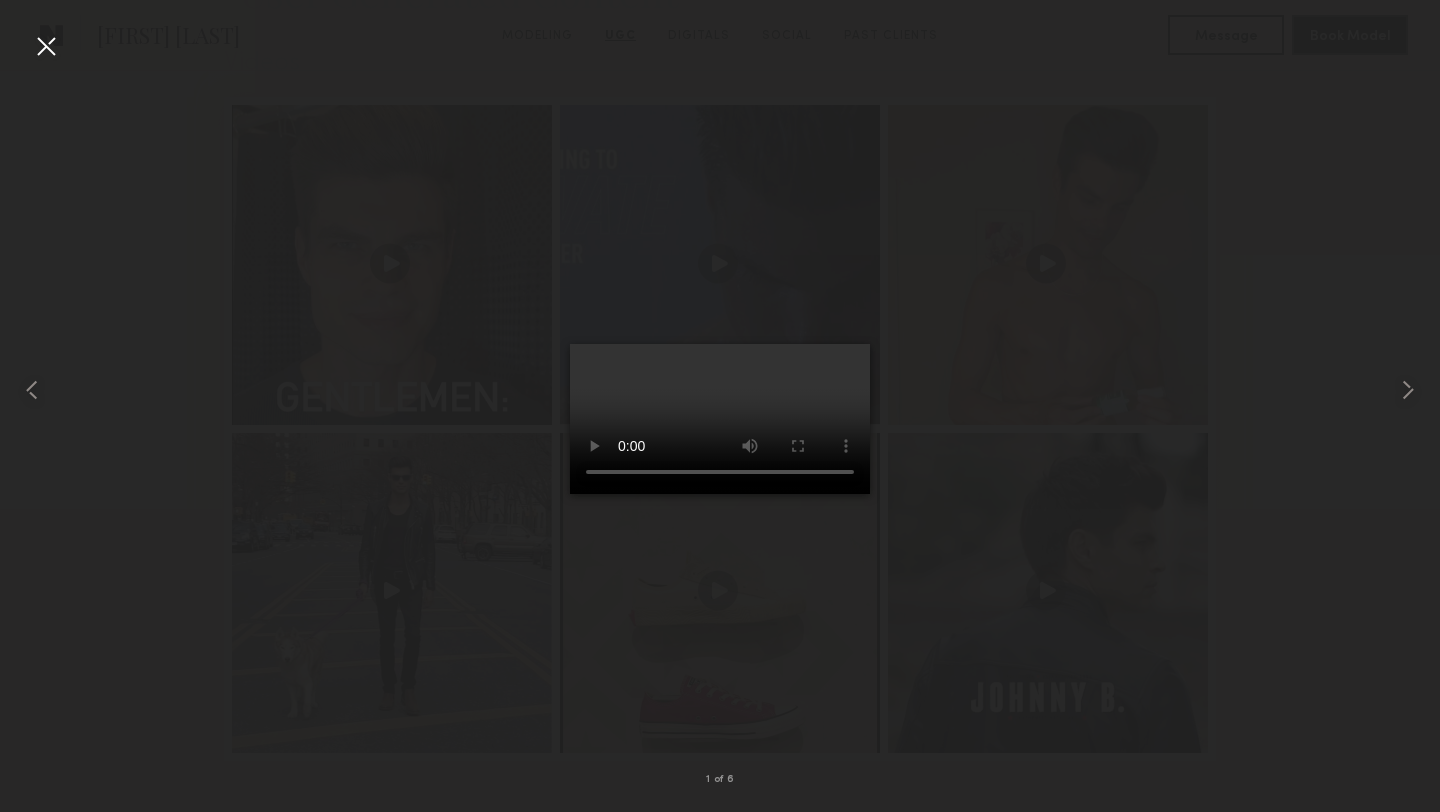 click at bounding box center [46, 46] 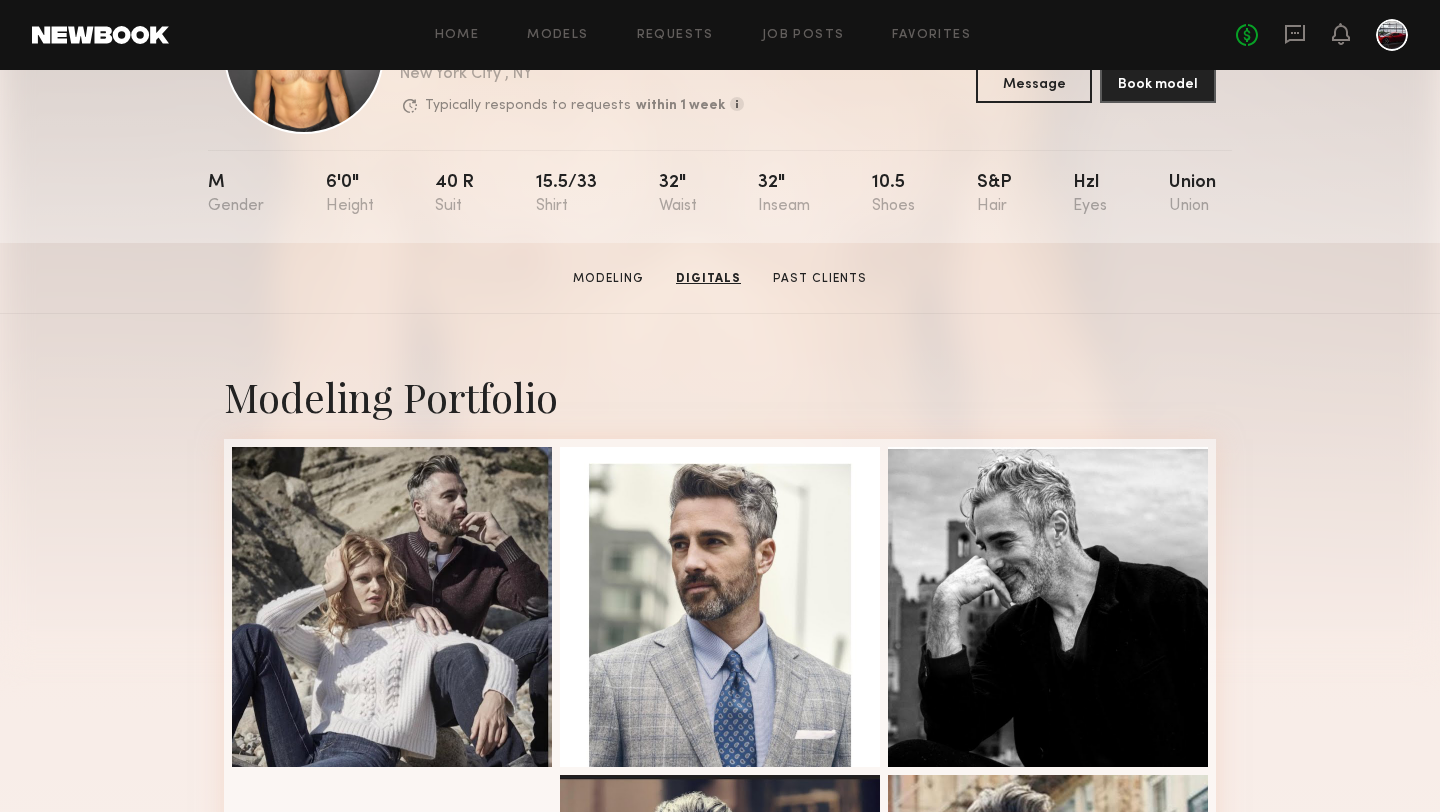 scroll, scrollTop: 0, scrollLeft: 0, axis: both 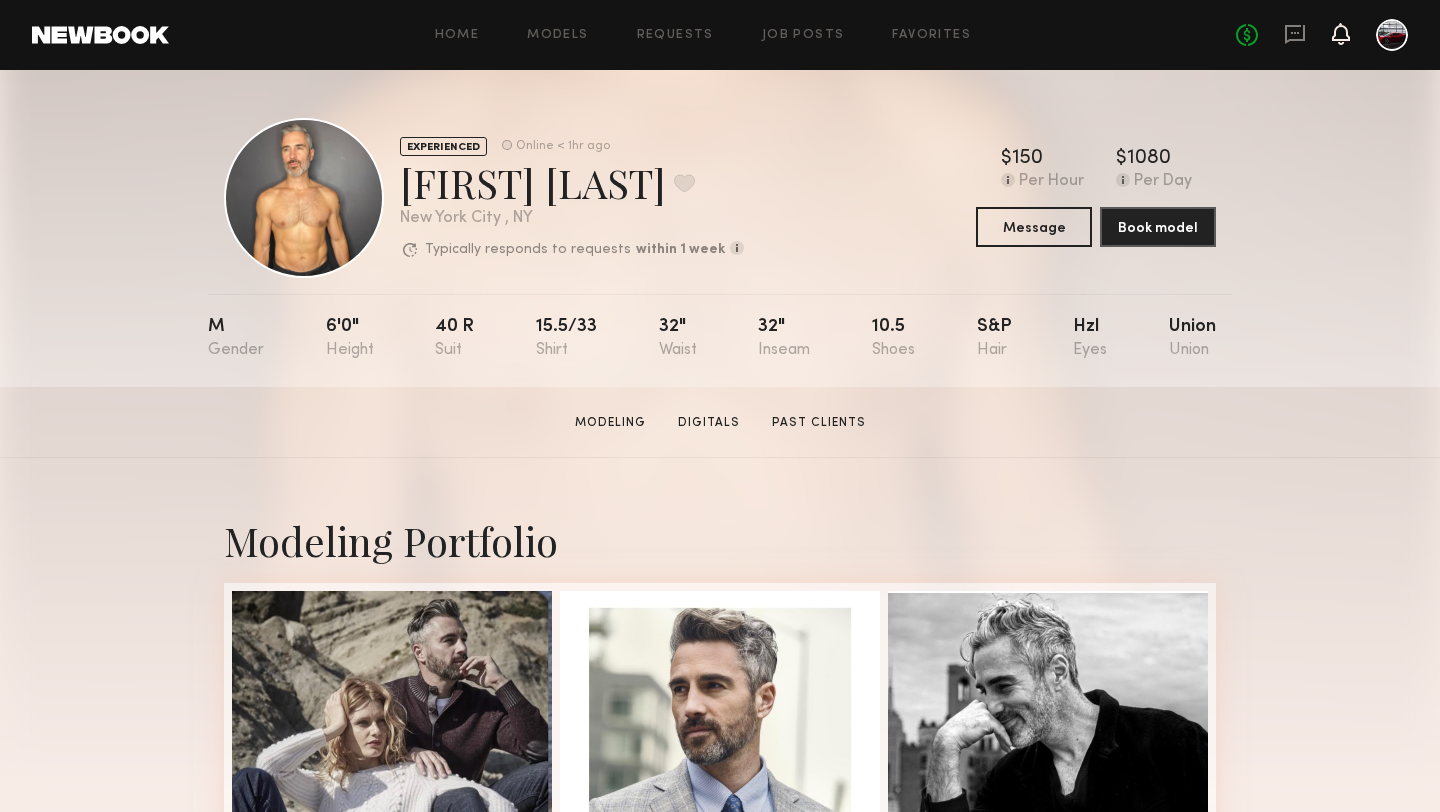 click 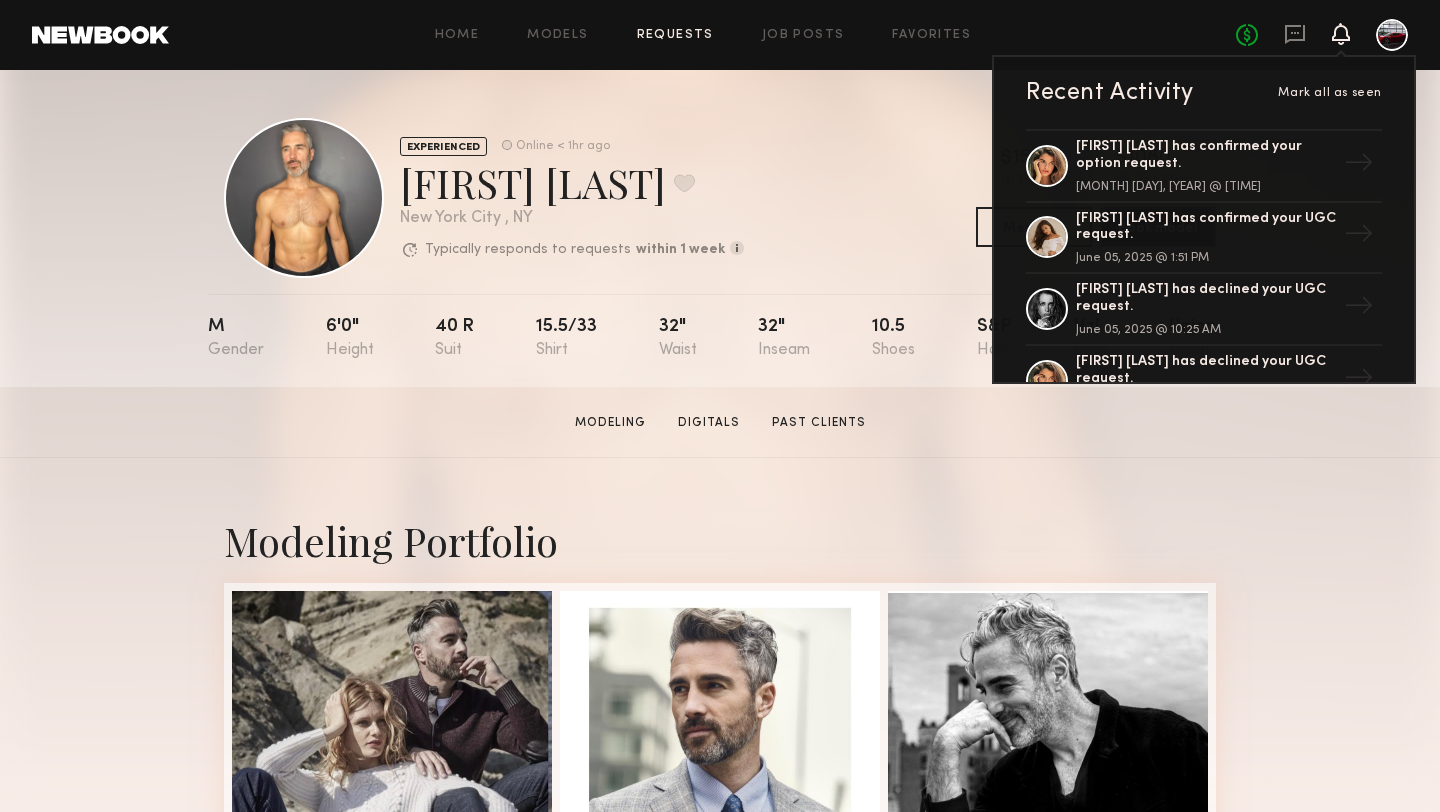 click on "Requests" 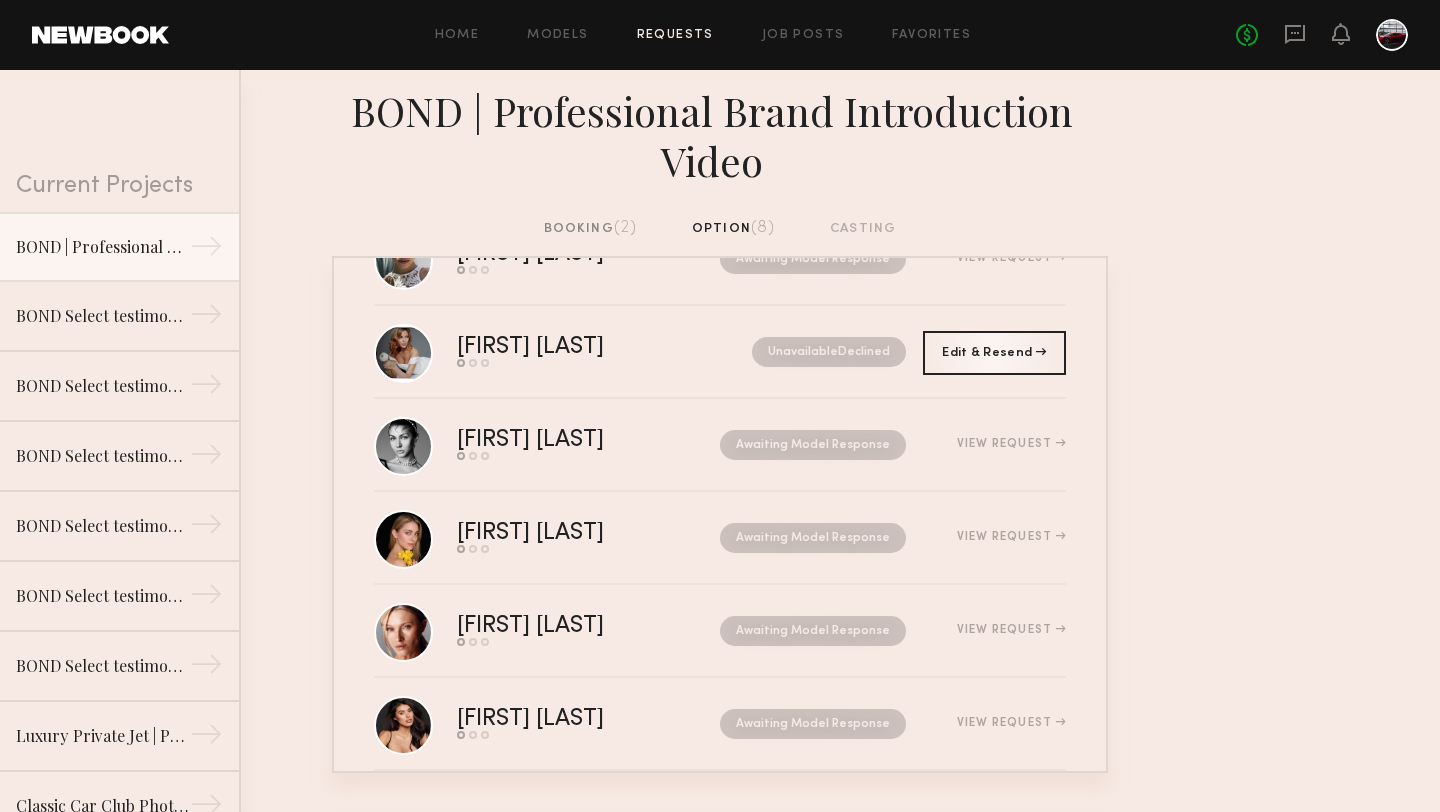 scroll, scrollTop: 81, scrollLeft: 0, axis: vertical 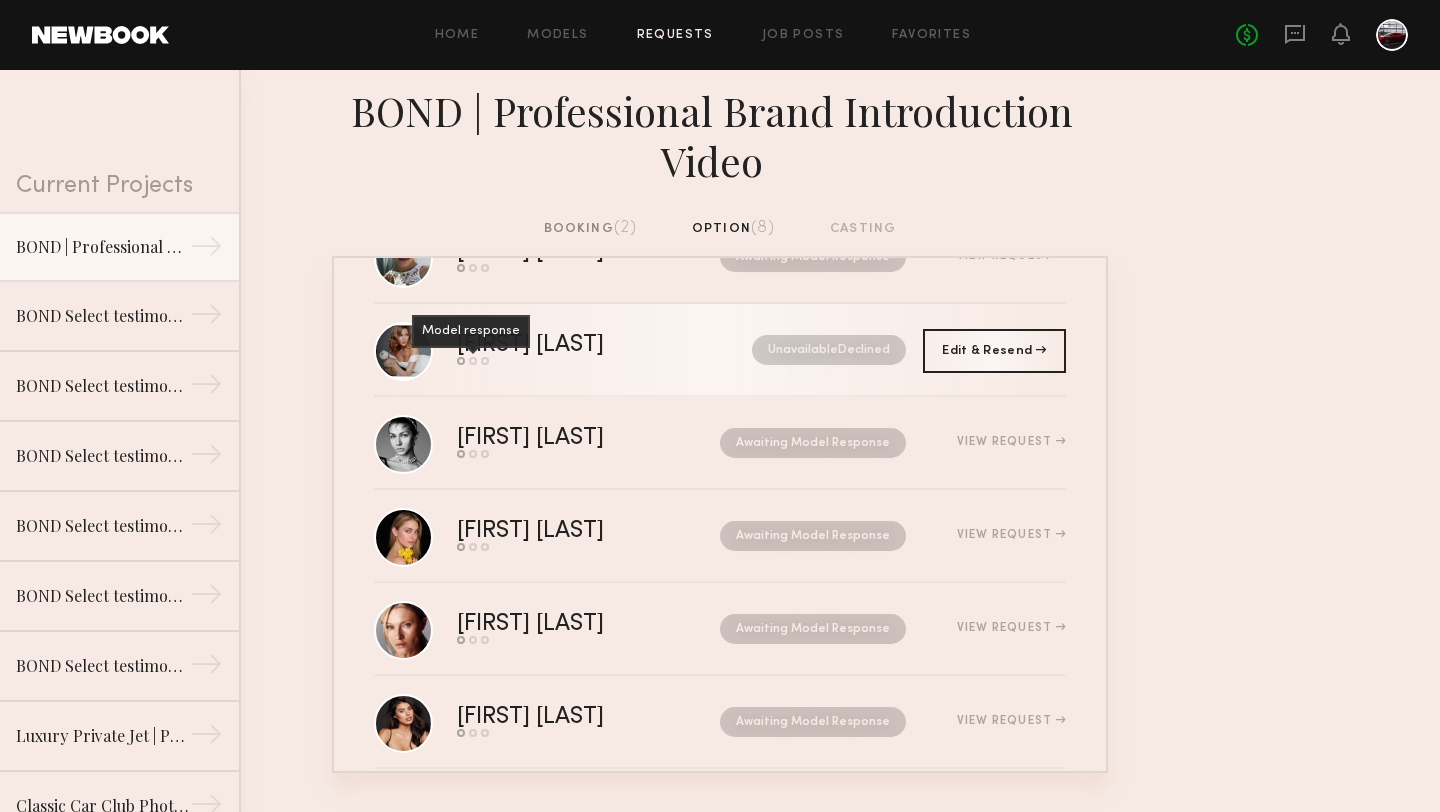 click on "Model response" 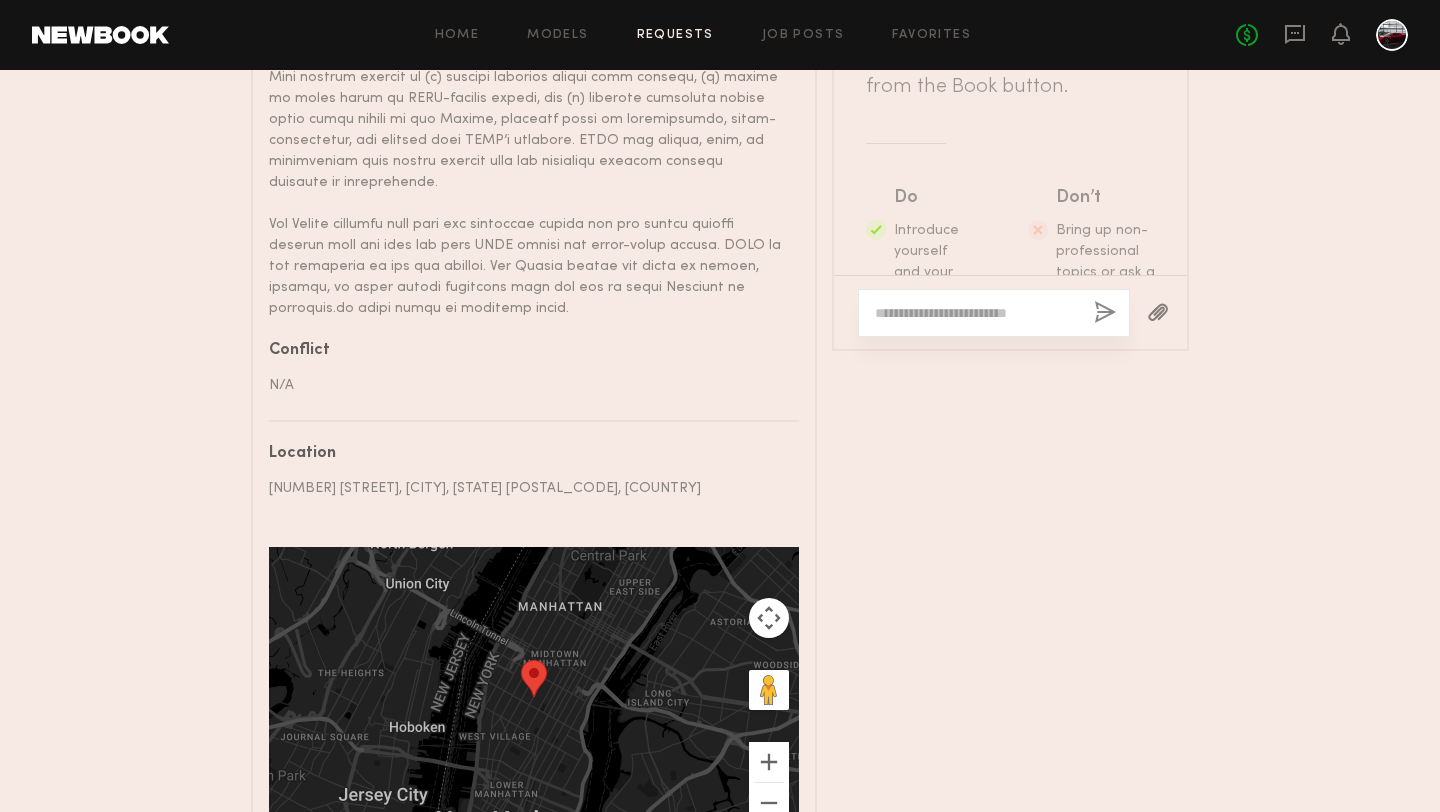 scroll, scrollTop: 1515, scrollLeft: 0, axis: vertical 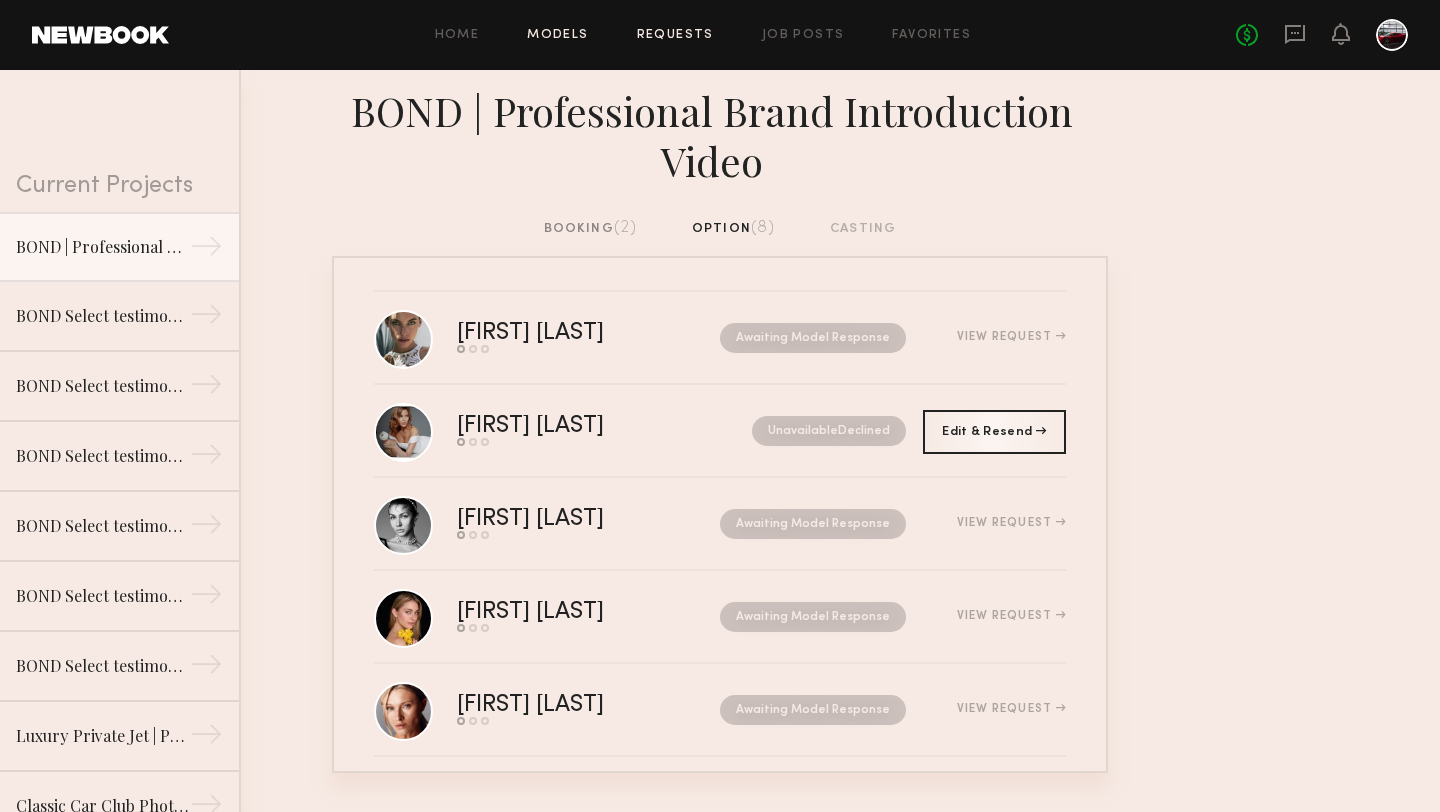 click on "Models" 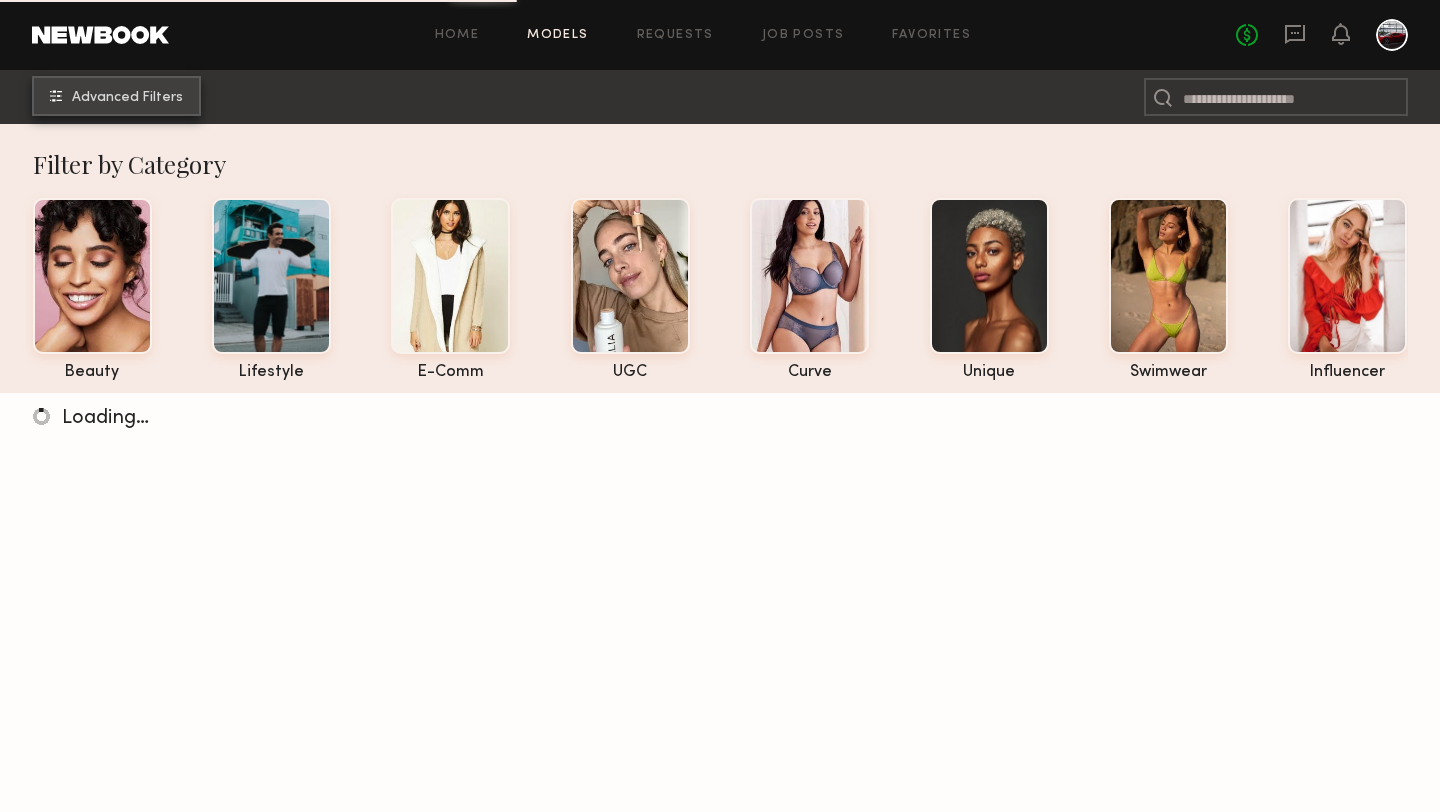 click on "Advanced Filters" 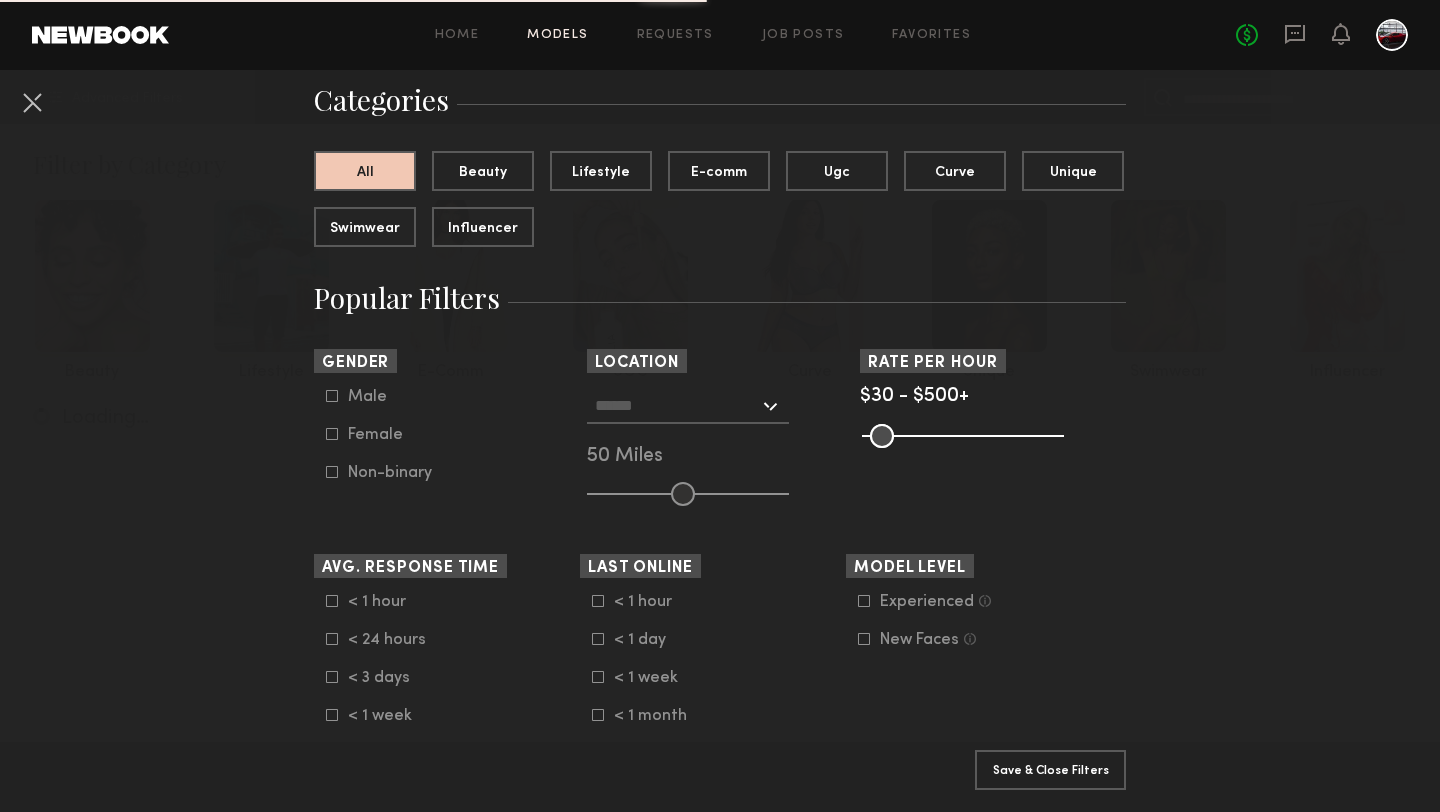scroll, scrollTop: 169, scrollLeft: 0, axis: vertical 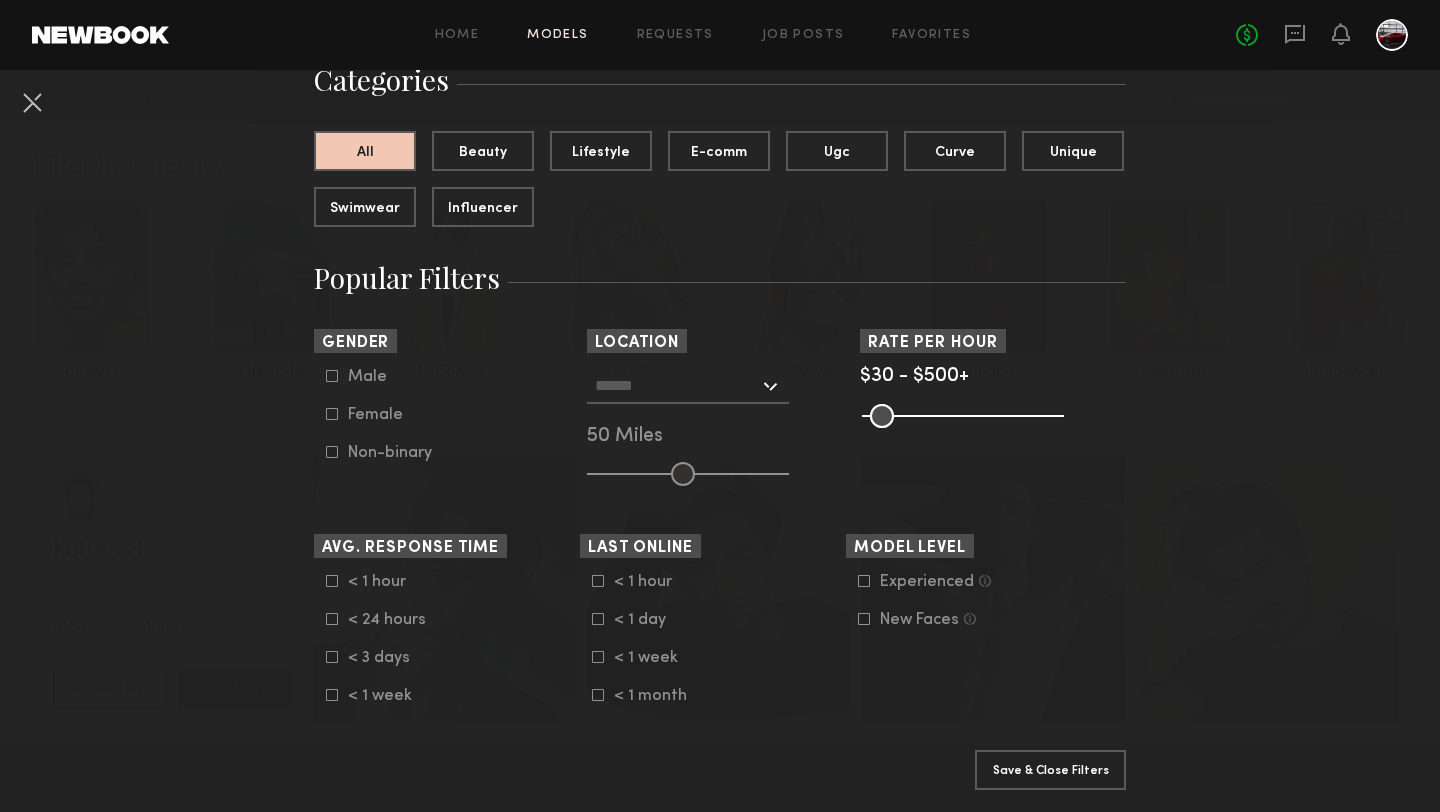 click 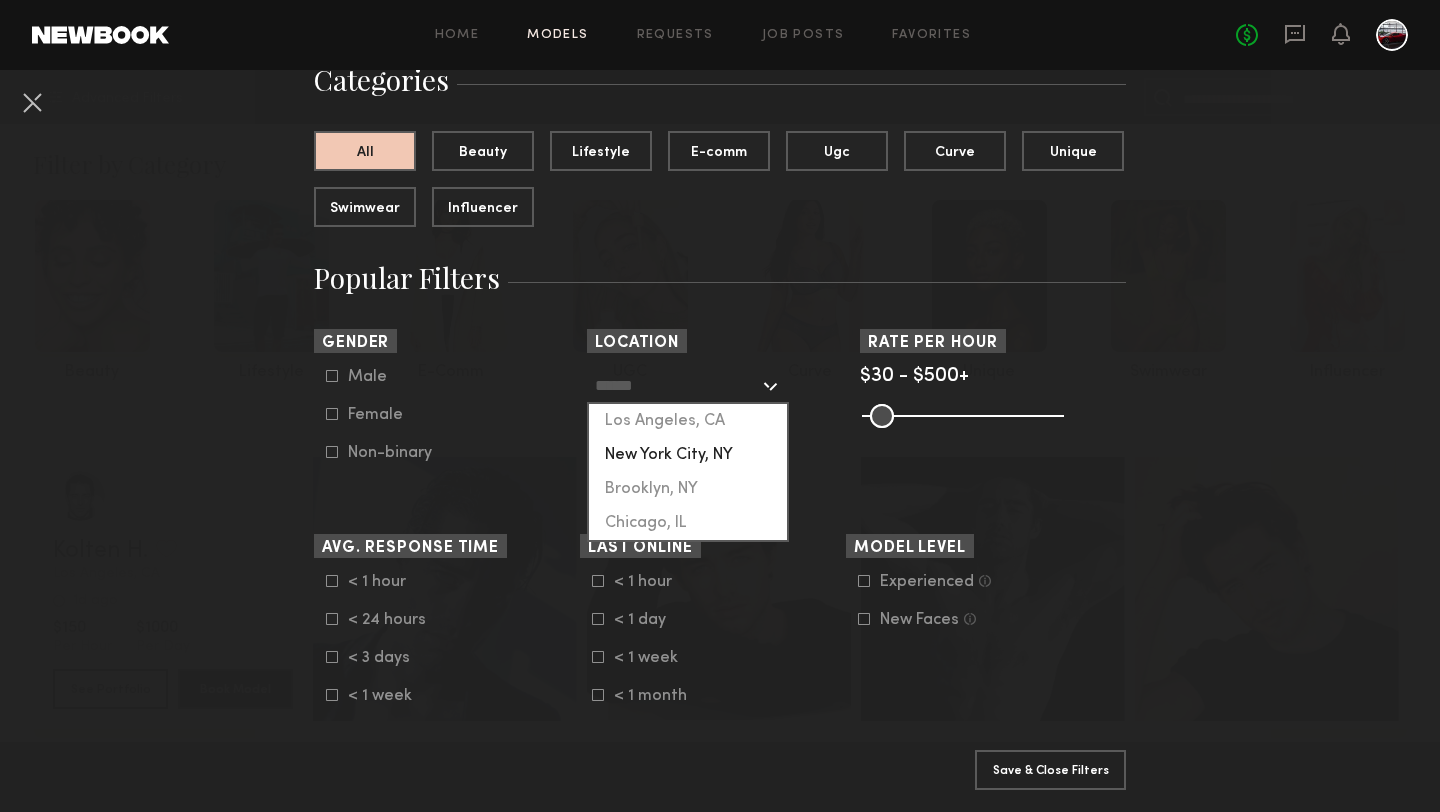 click on "New York City, NY" 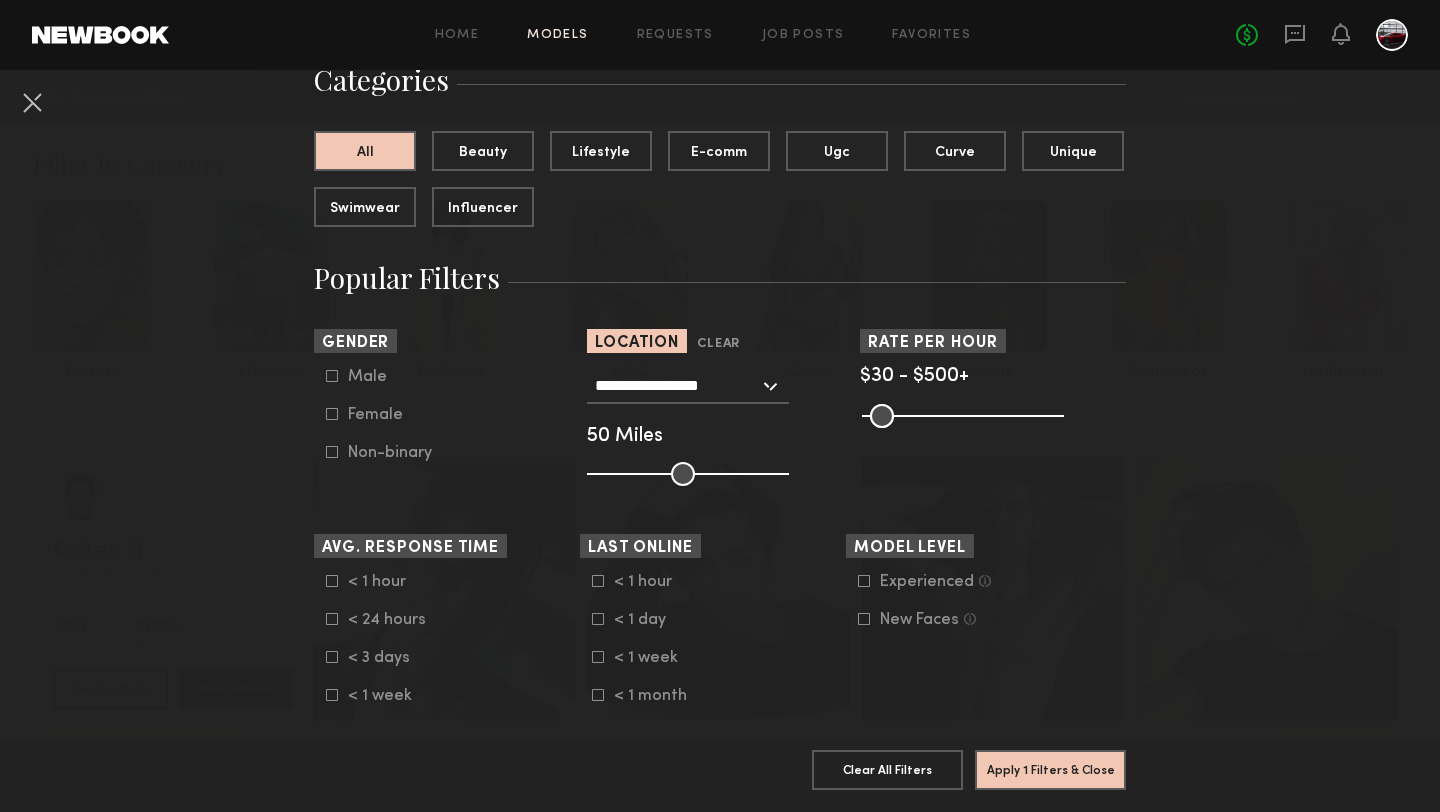 click 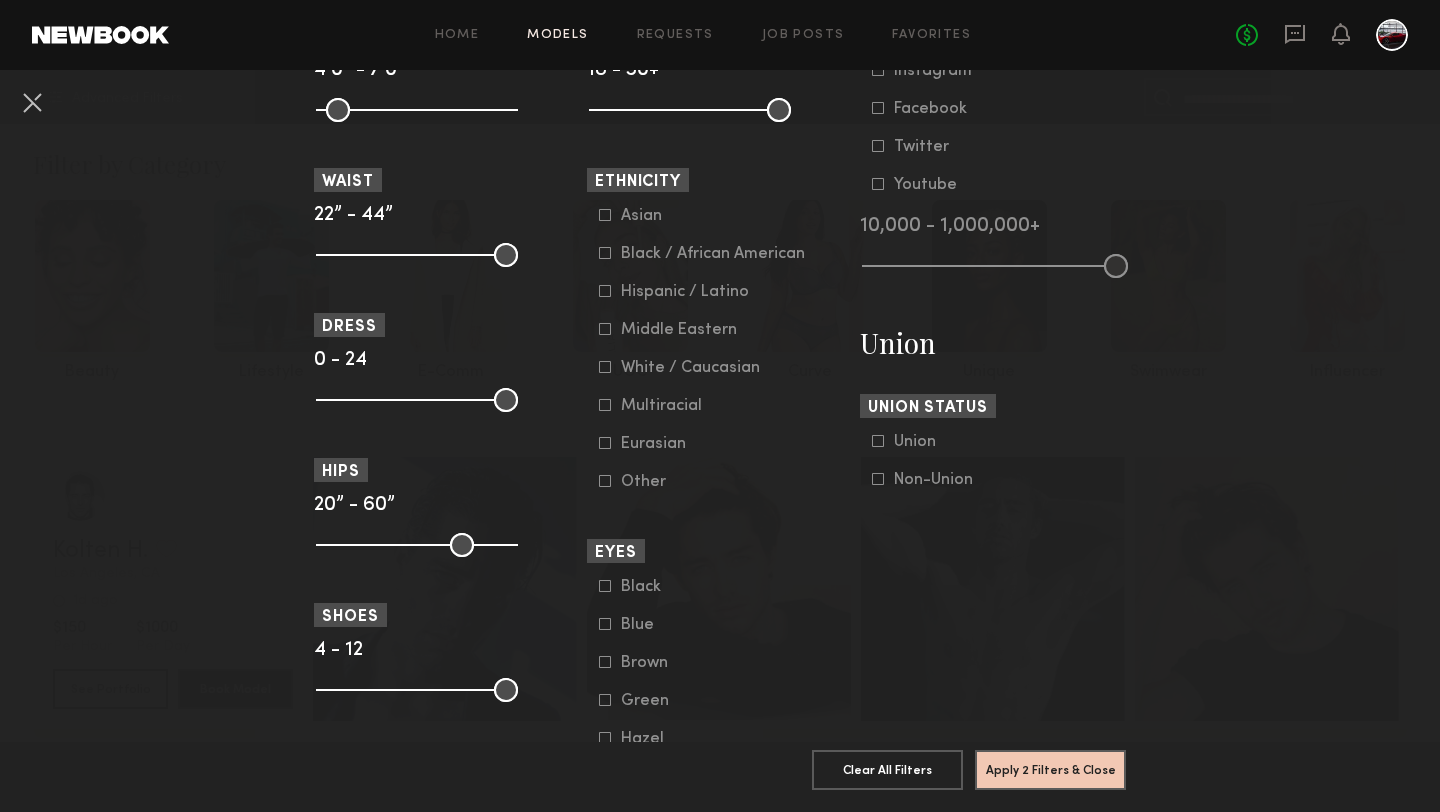 scroll, scrollTop: 934, scrollLeft: 0, axis: vertical 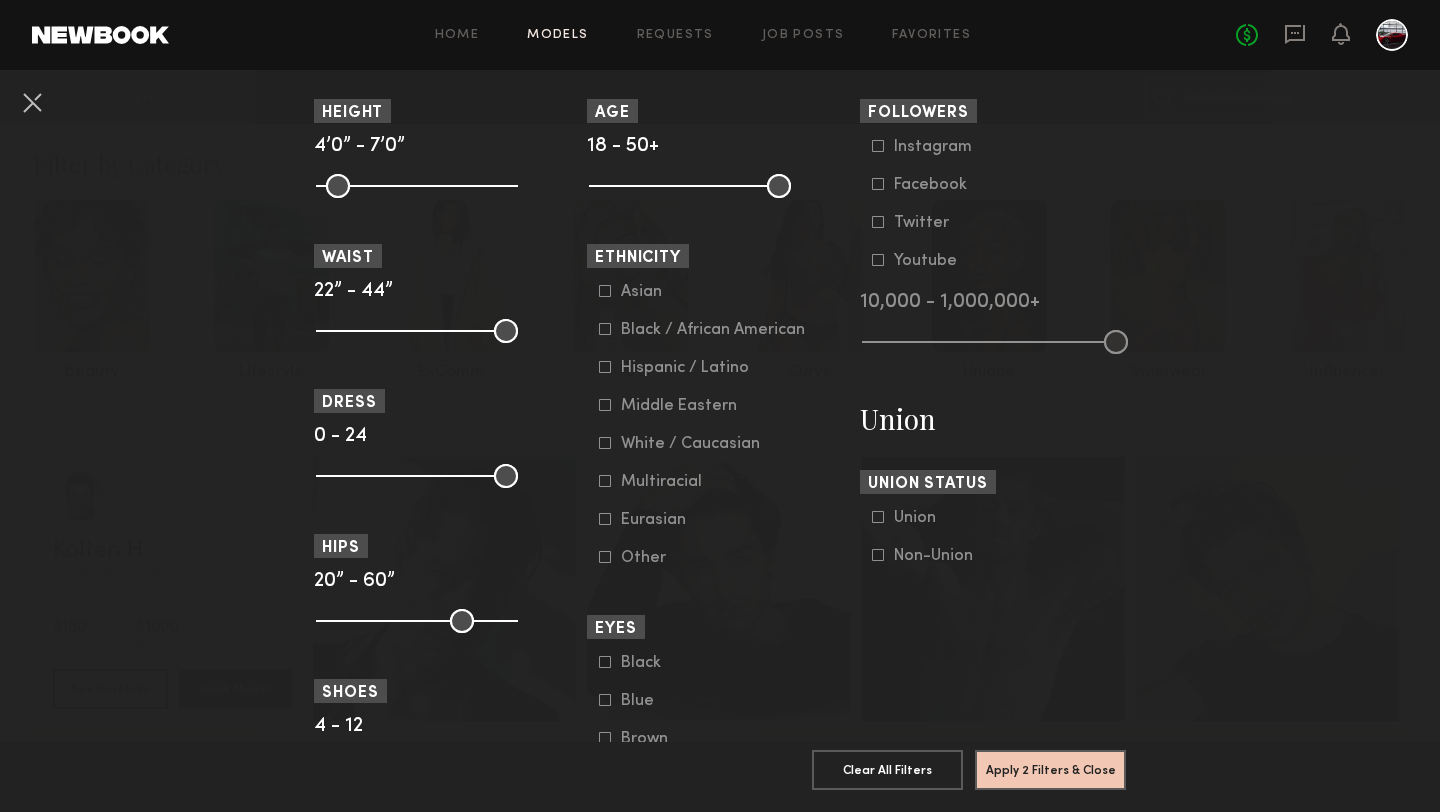 click 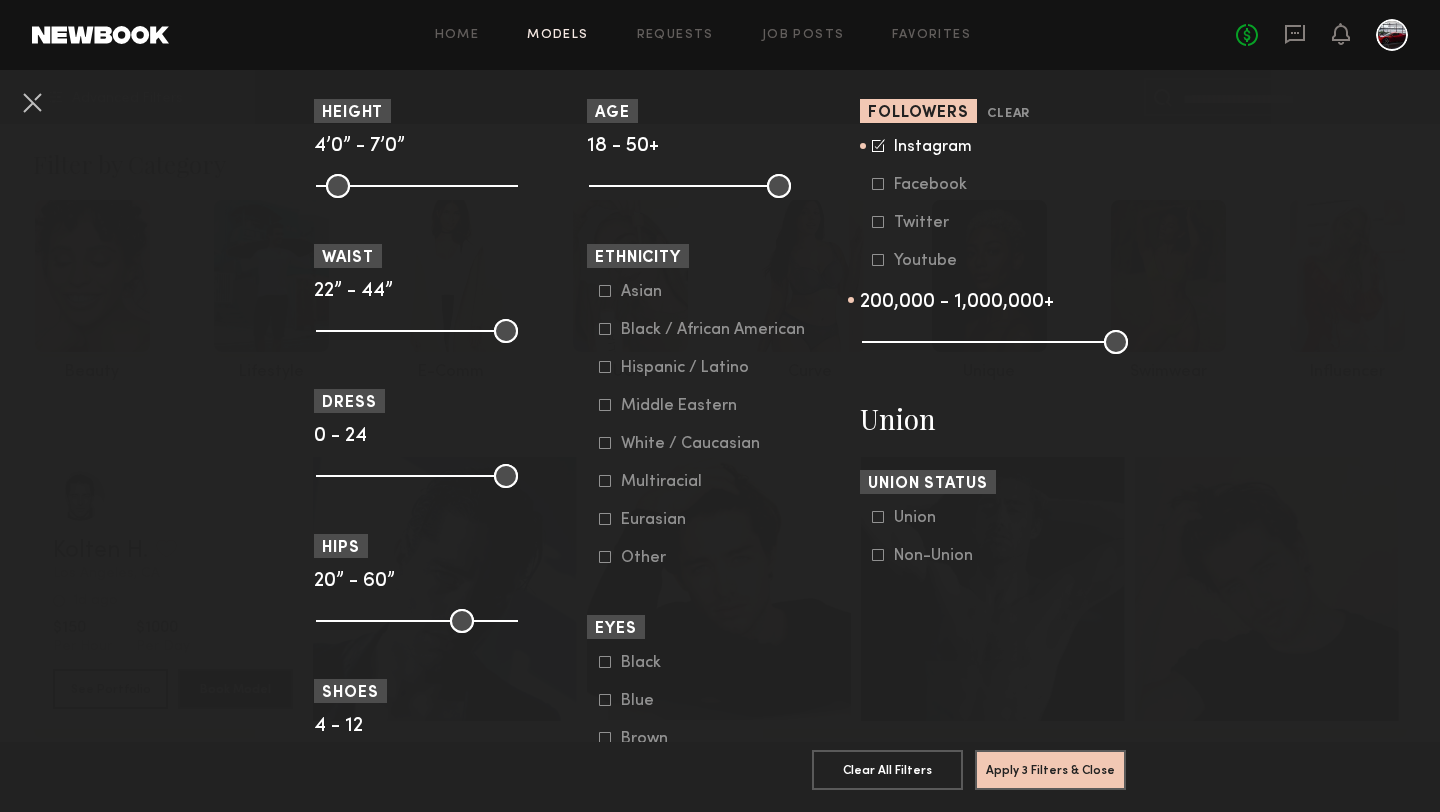 drag, startPoint x: 879, startPoint y: 352, endPoint x: 1023, endPoint y: 355, distance: 144.03125 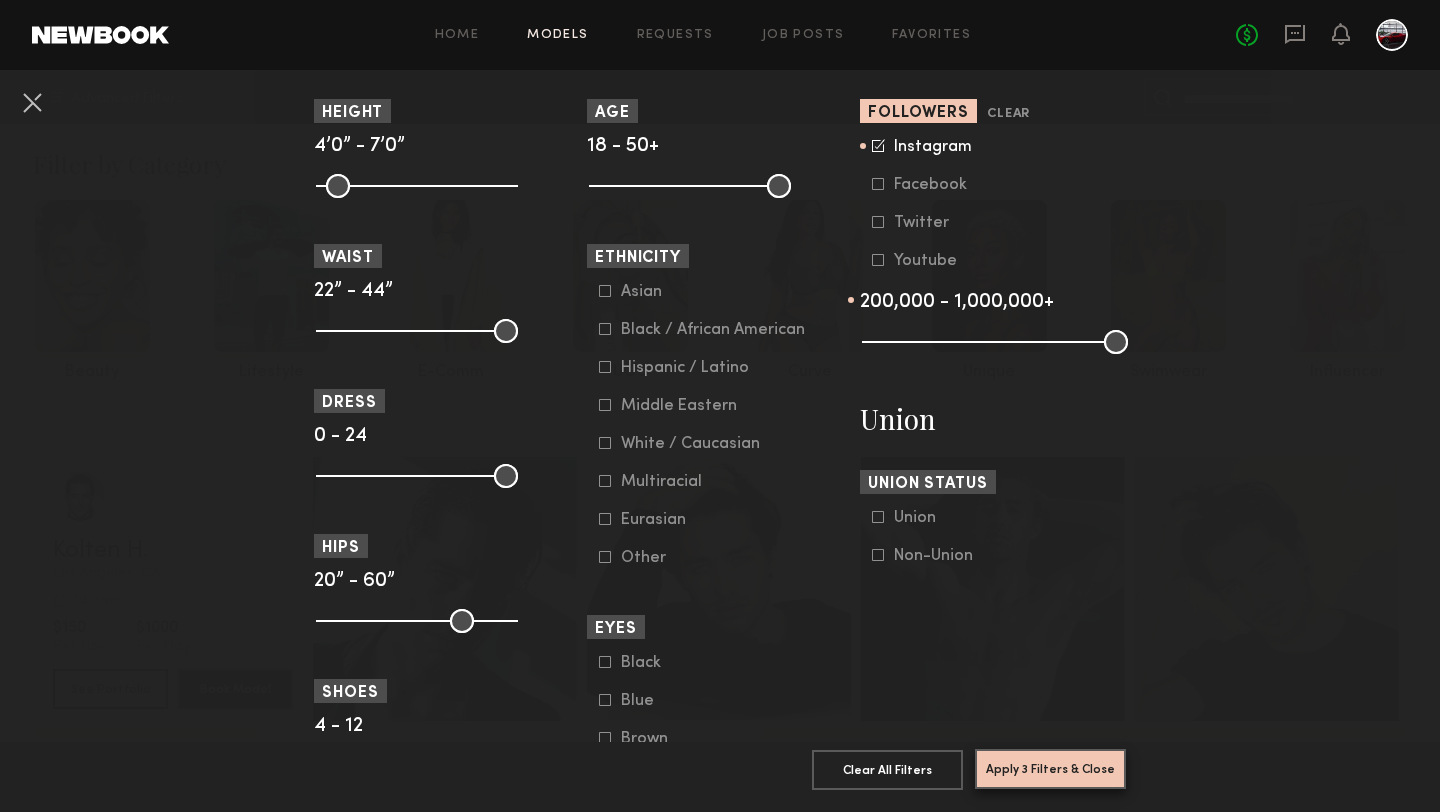 click on "Apply 3 Filters & Close" 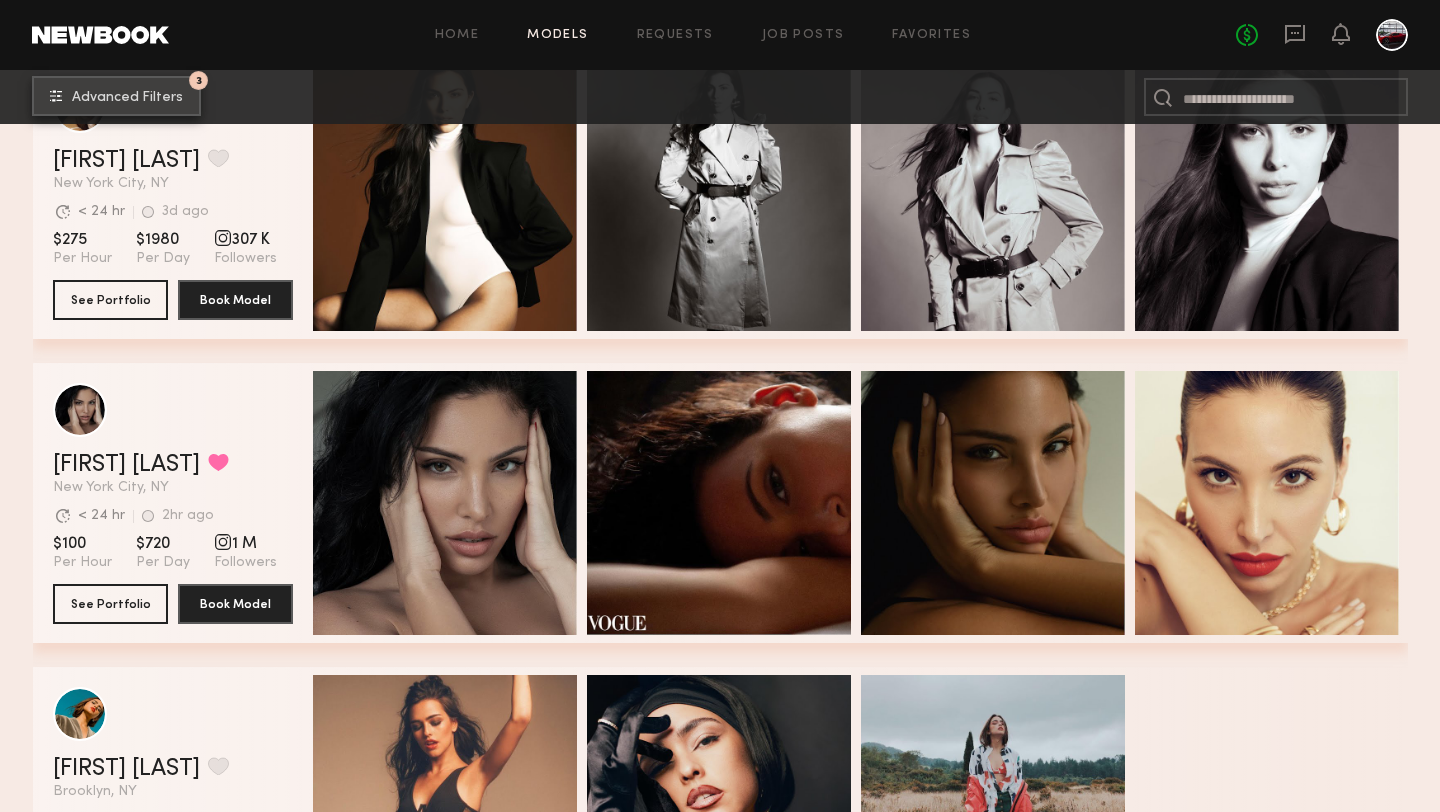 scroll, scrollTop: 810, scrollLeft: 0, axis: vertical 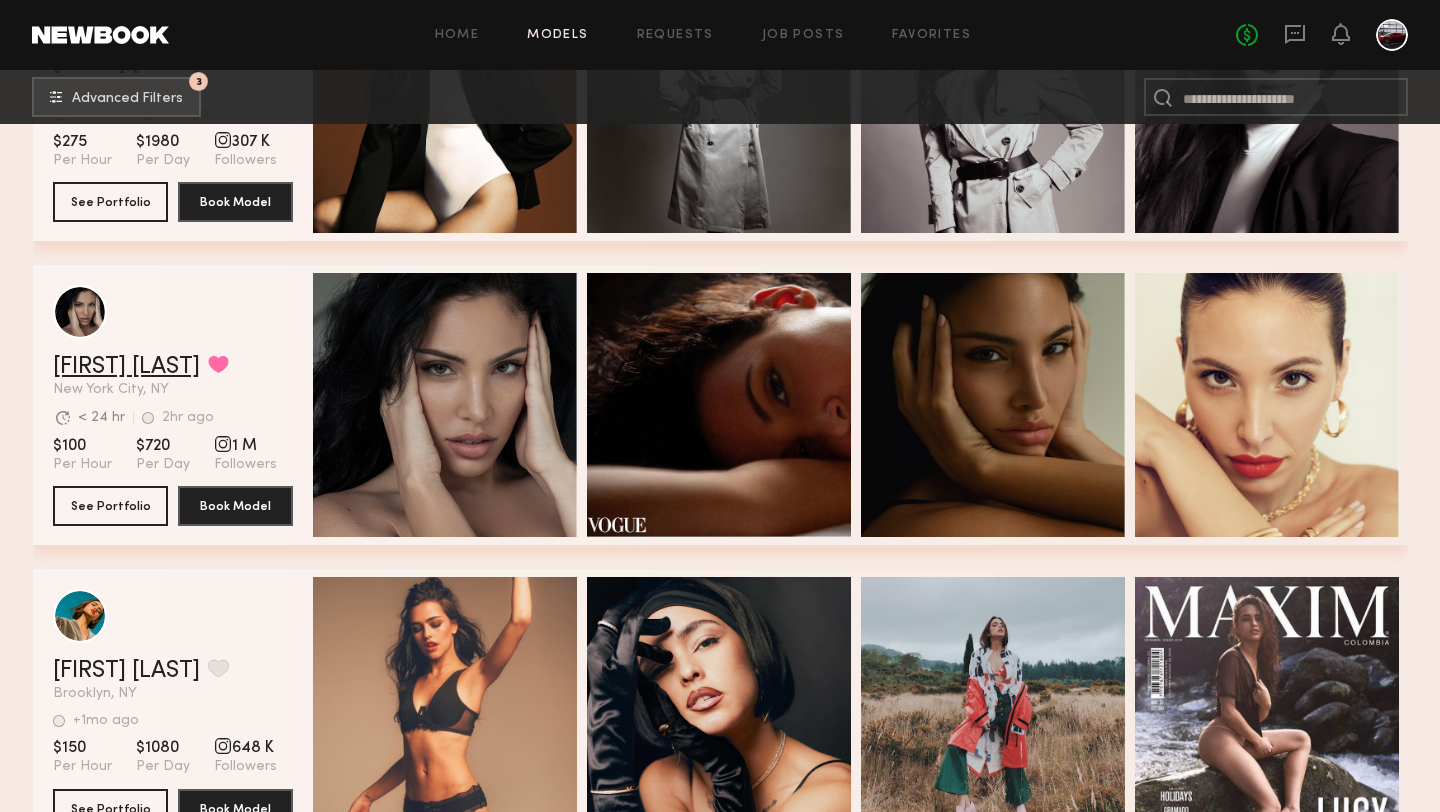 click on "Ramona E." 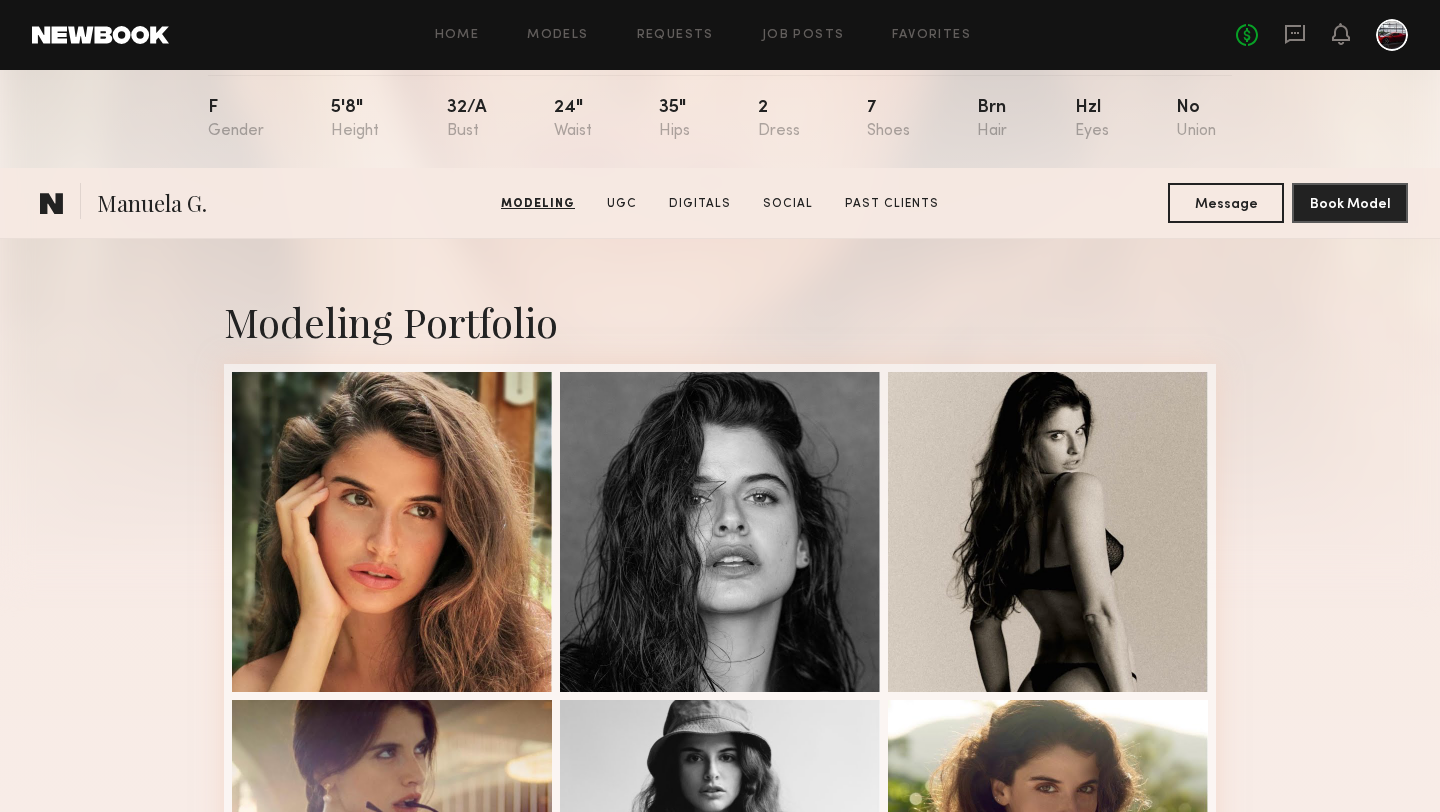 scroll, scrollTop: 0, scrollLeft: 0, axis: both 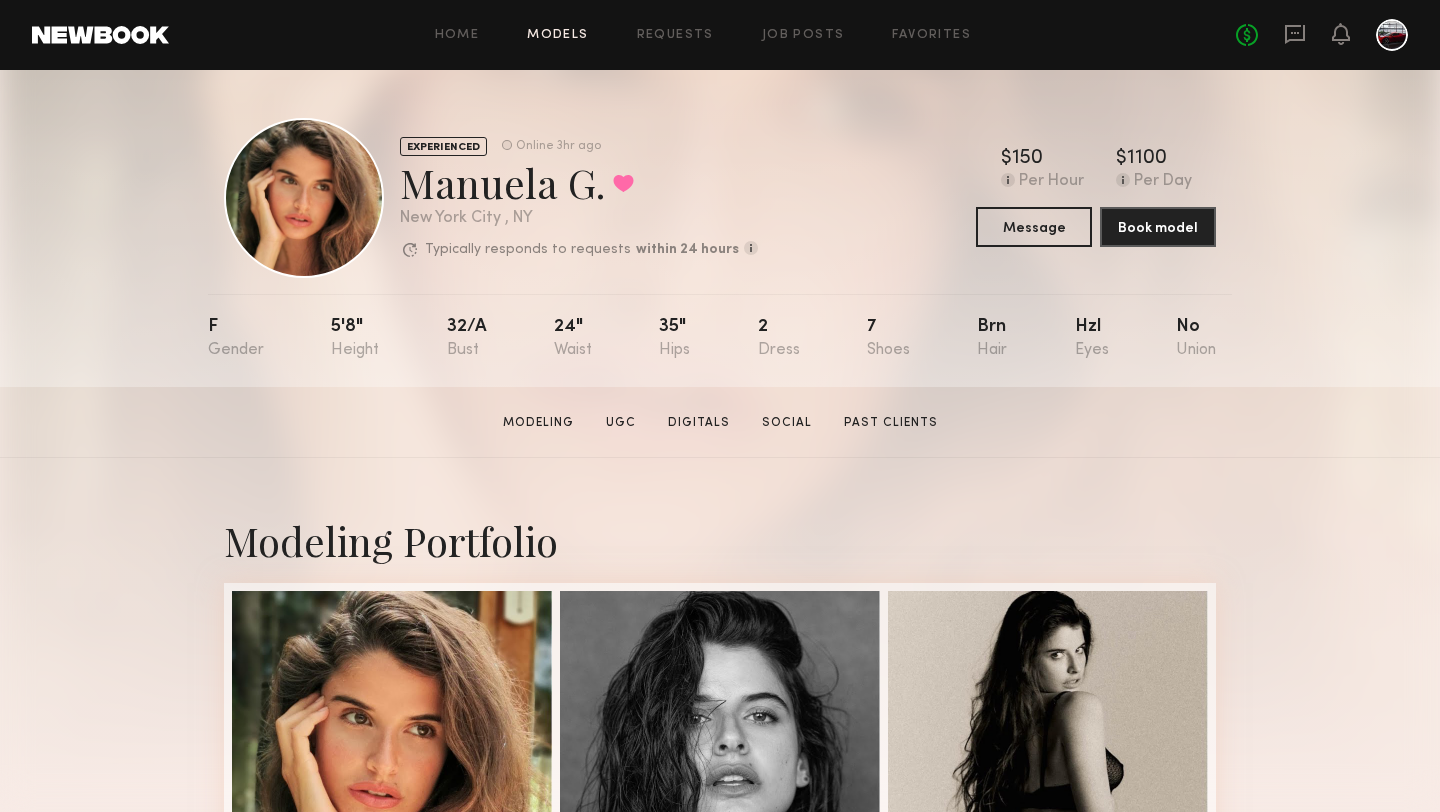 click on "Models" 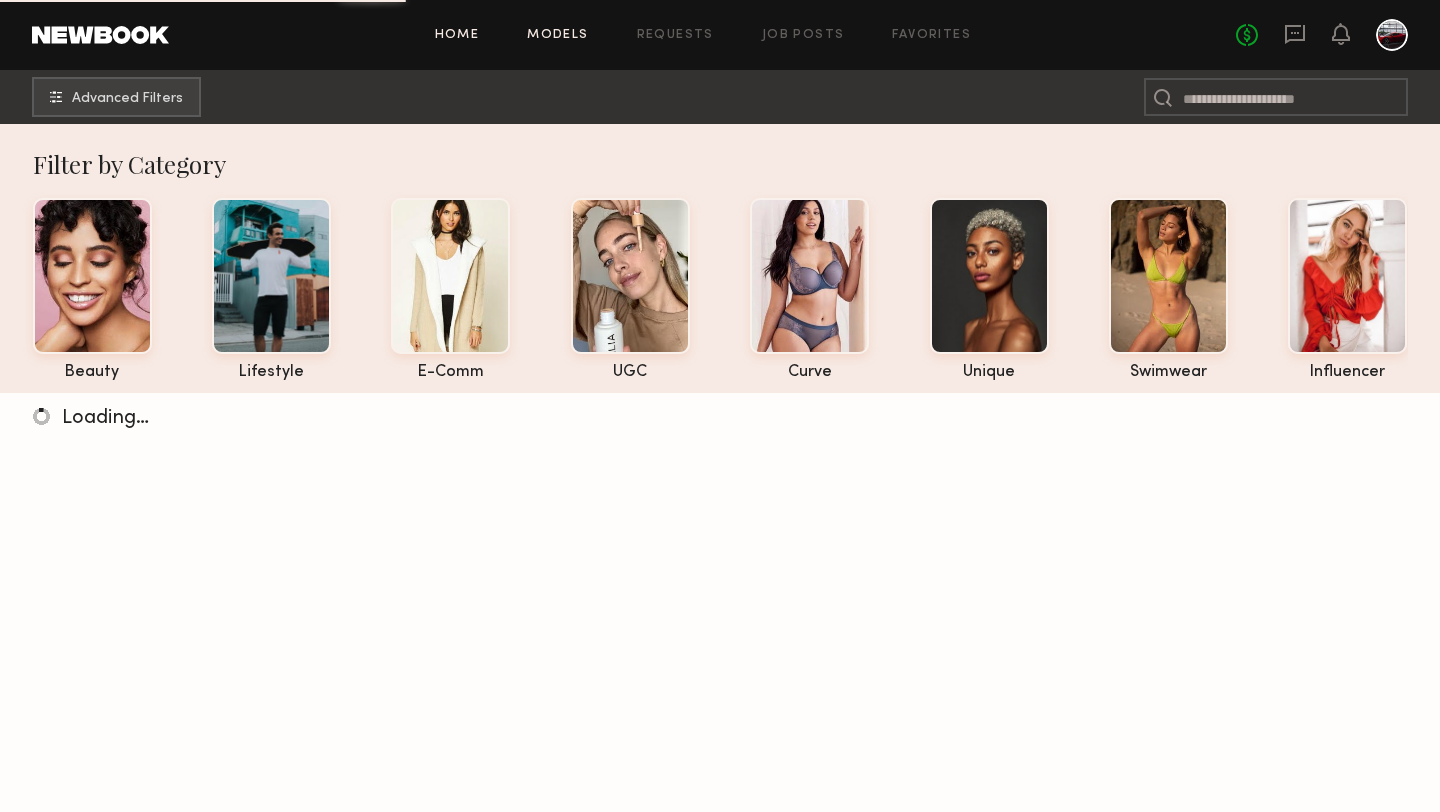 click on "Home" 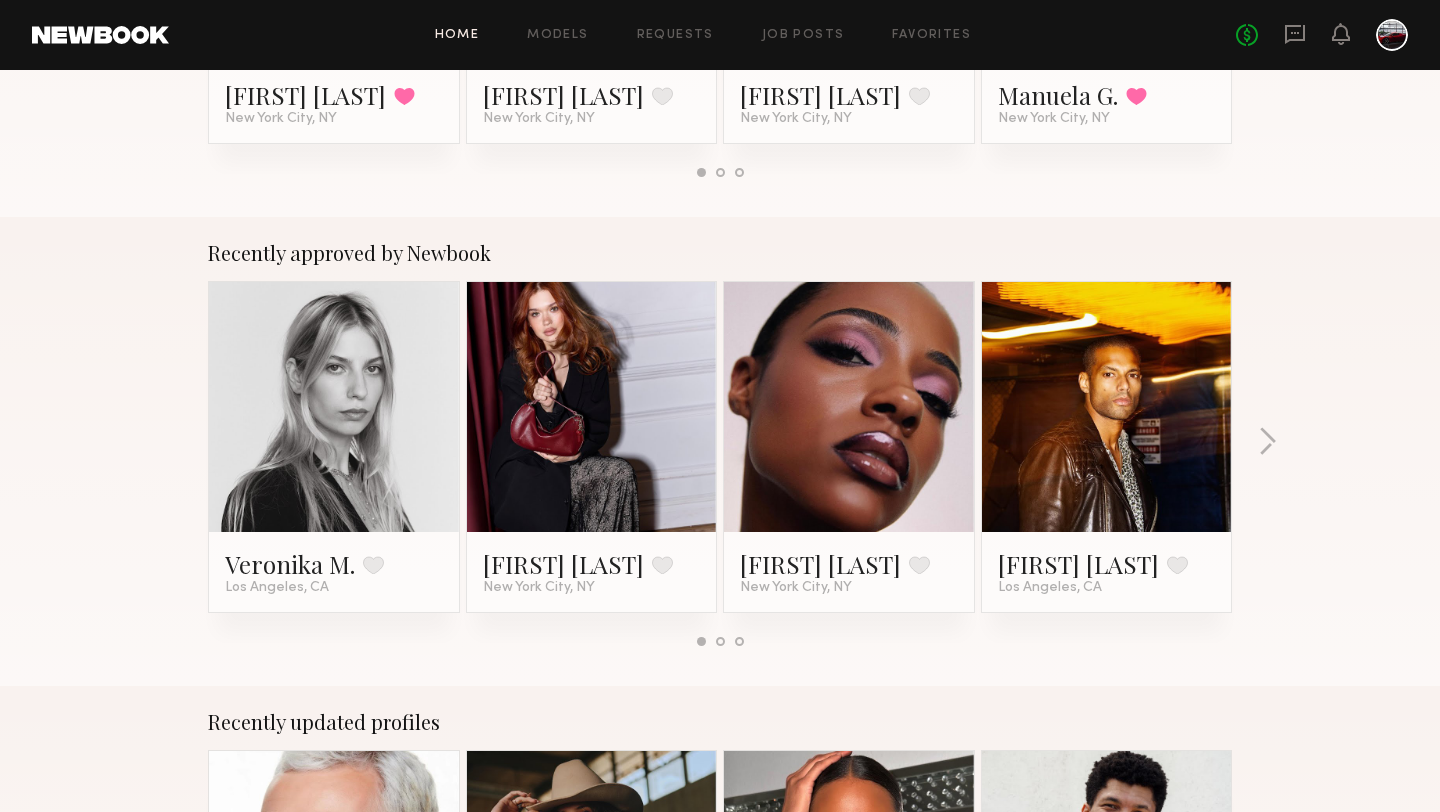 scroll, scrollTop: 0, scrollLeft: 0, axis: both 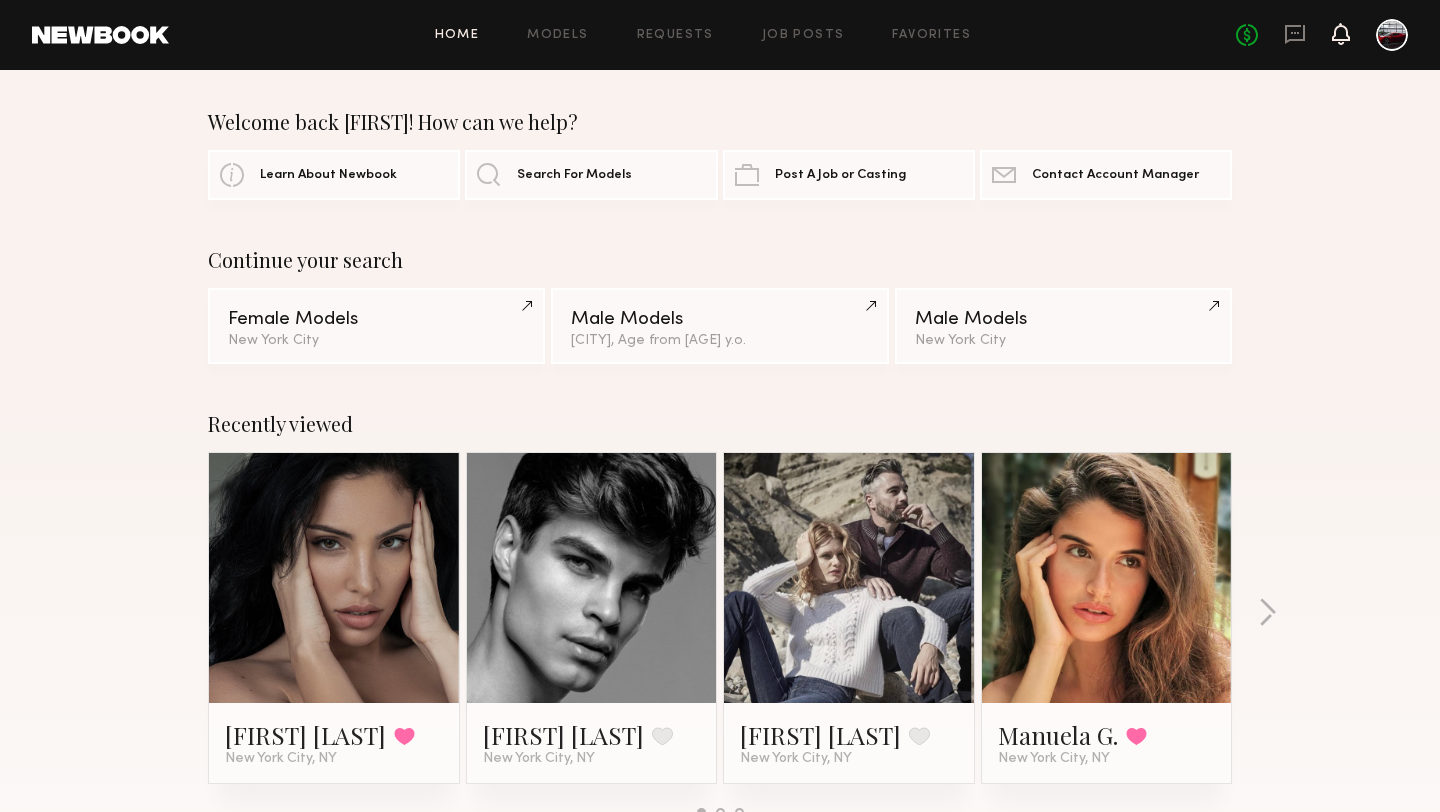 click 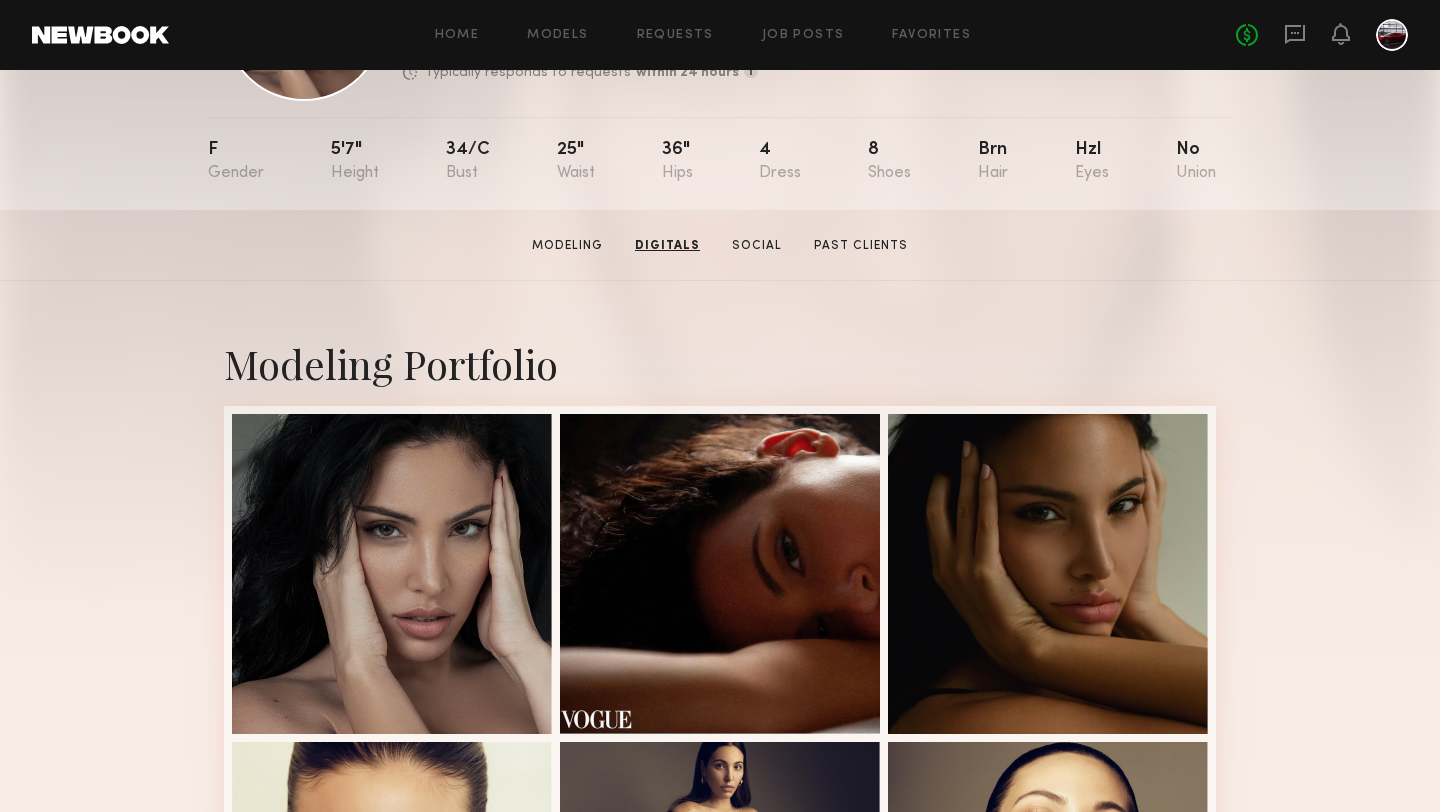 scroll, scrollTop: 0, scrollLeft: 0, axis: both 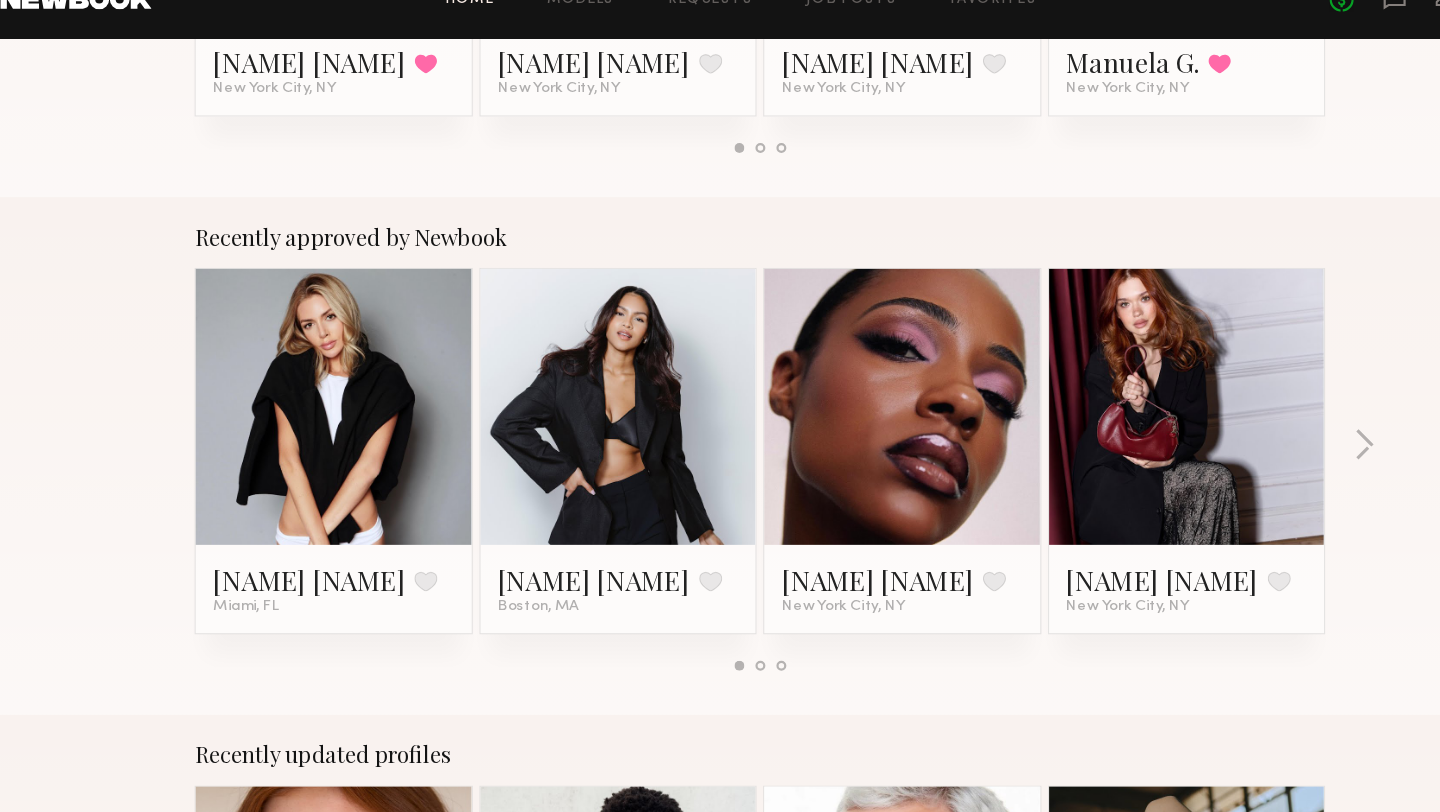 click 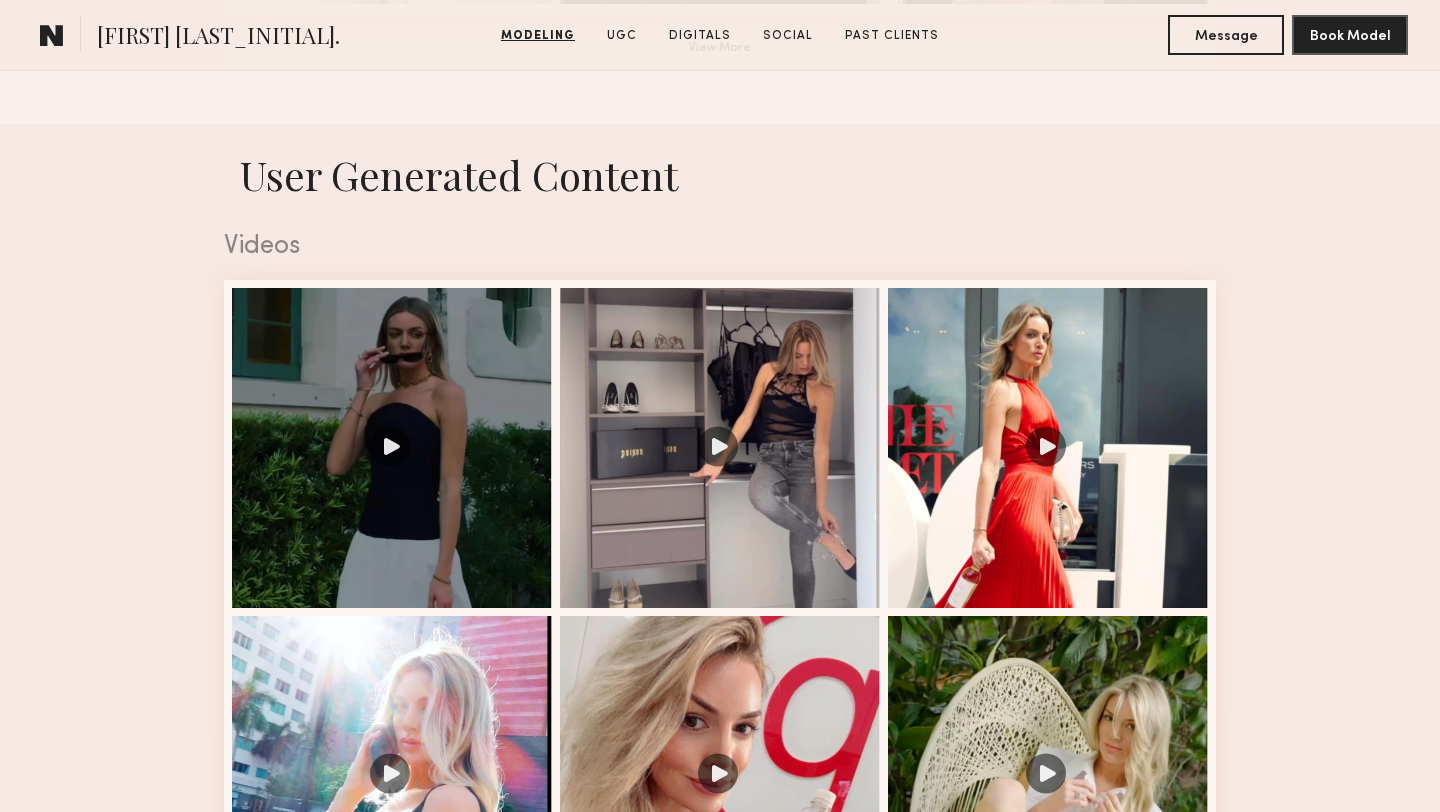 scroll, scrollTop: 1983, scrollLeft: 0, axis: vertical 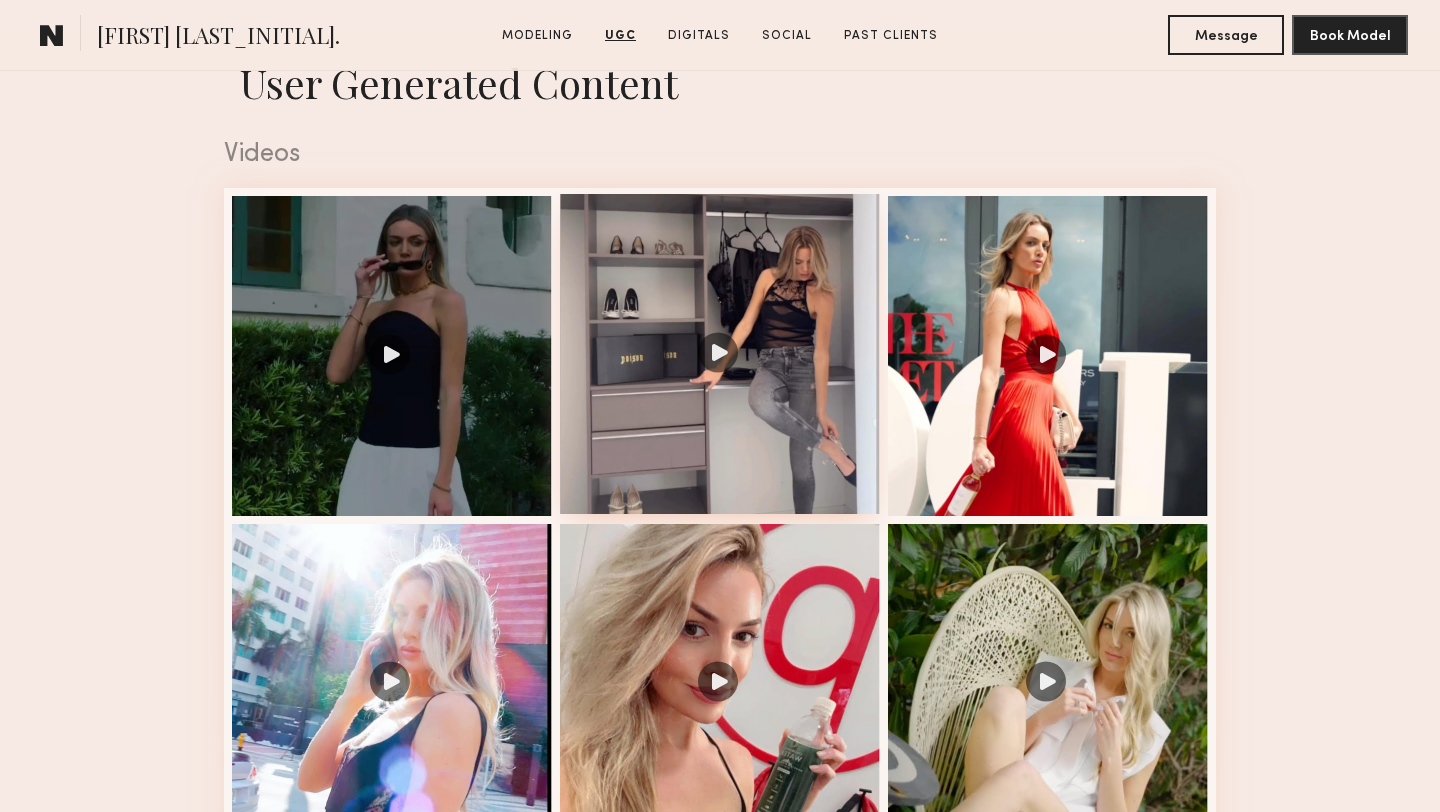 click at bounding box center [720, 354] 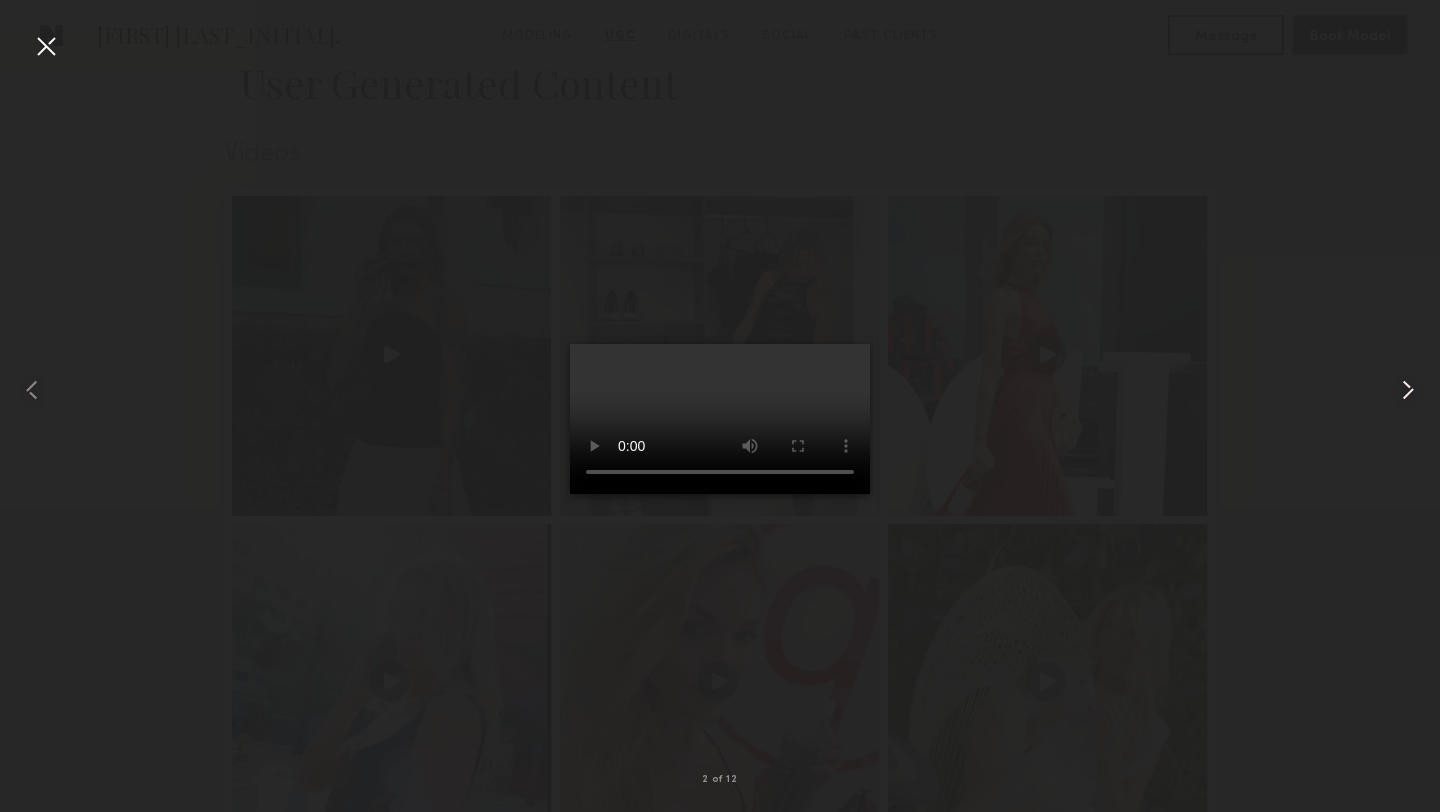 click at bounding box center (1408, 390) 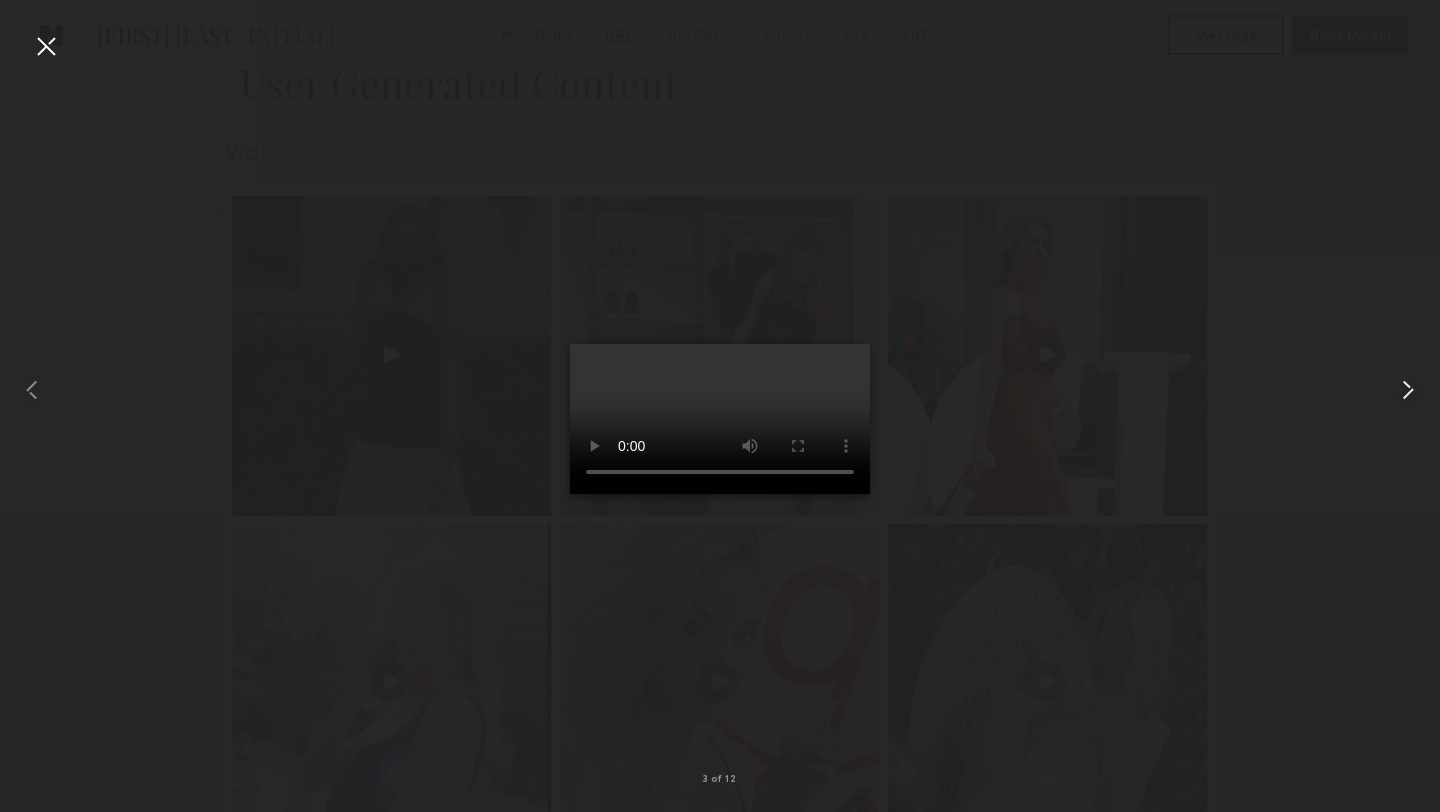 click at bounding box center (1408, 390) 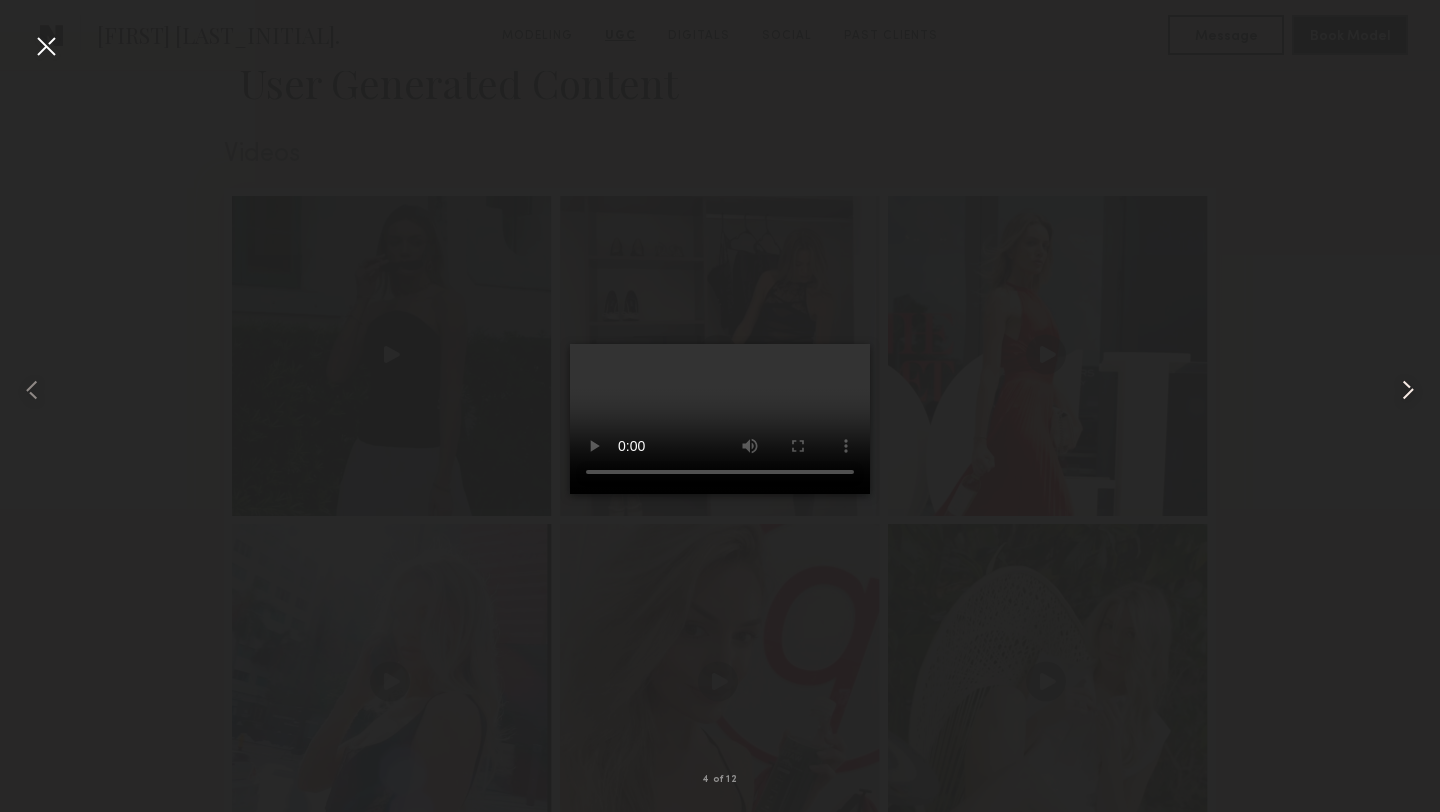 click at bounding box center (1408, 390) 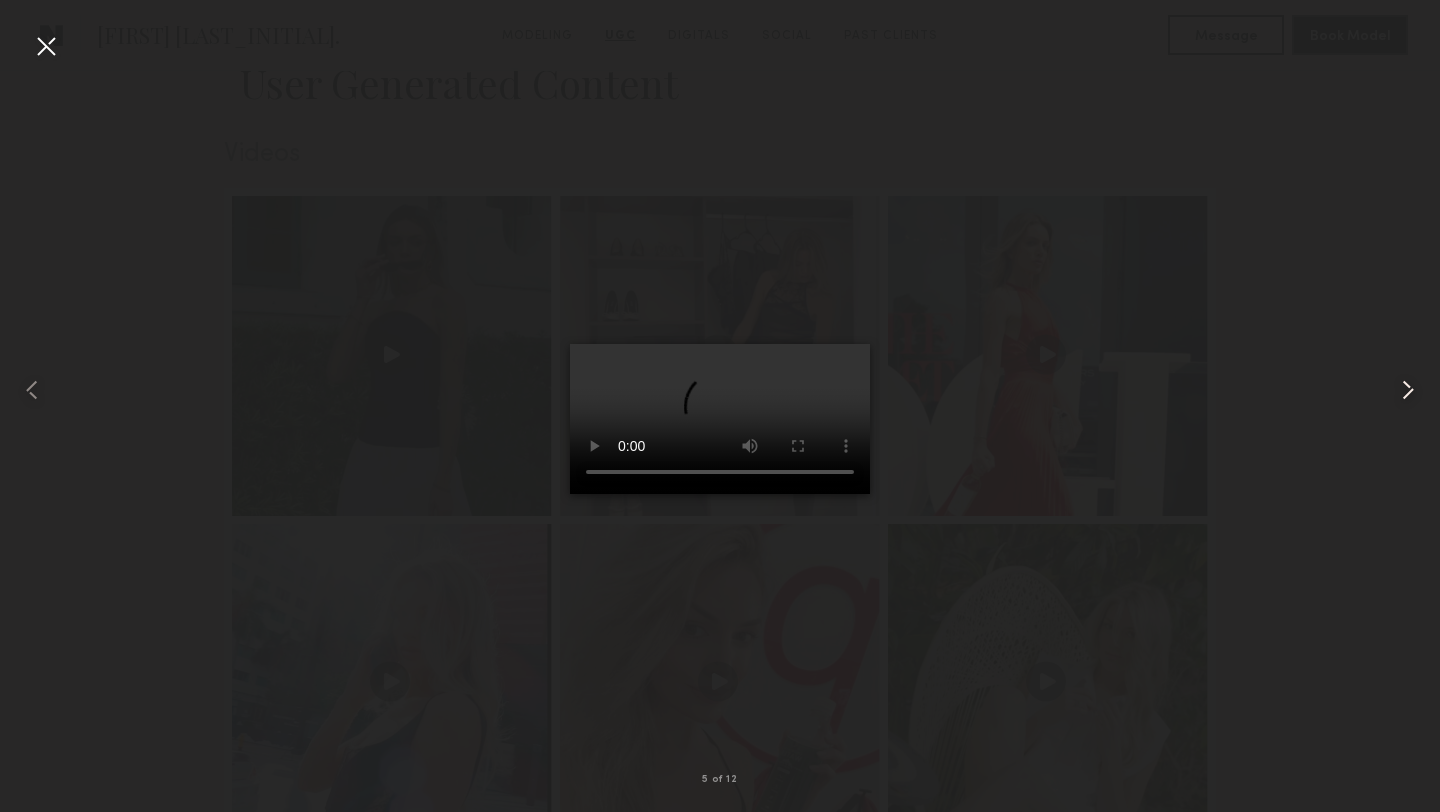 click at bounding box center [1408, 390] 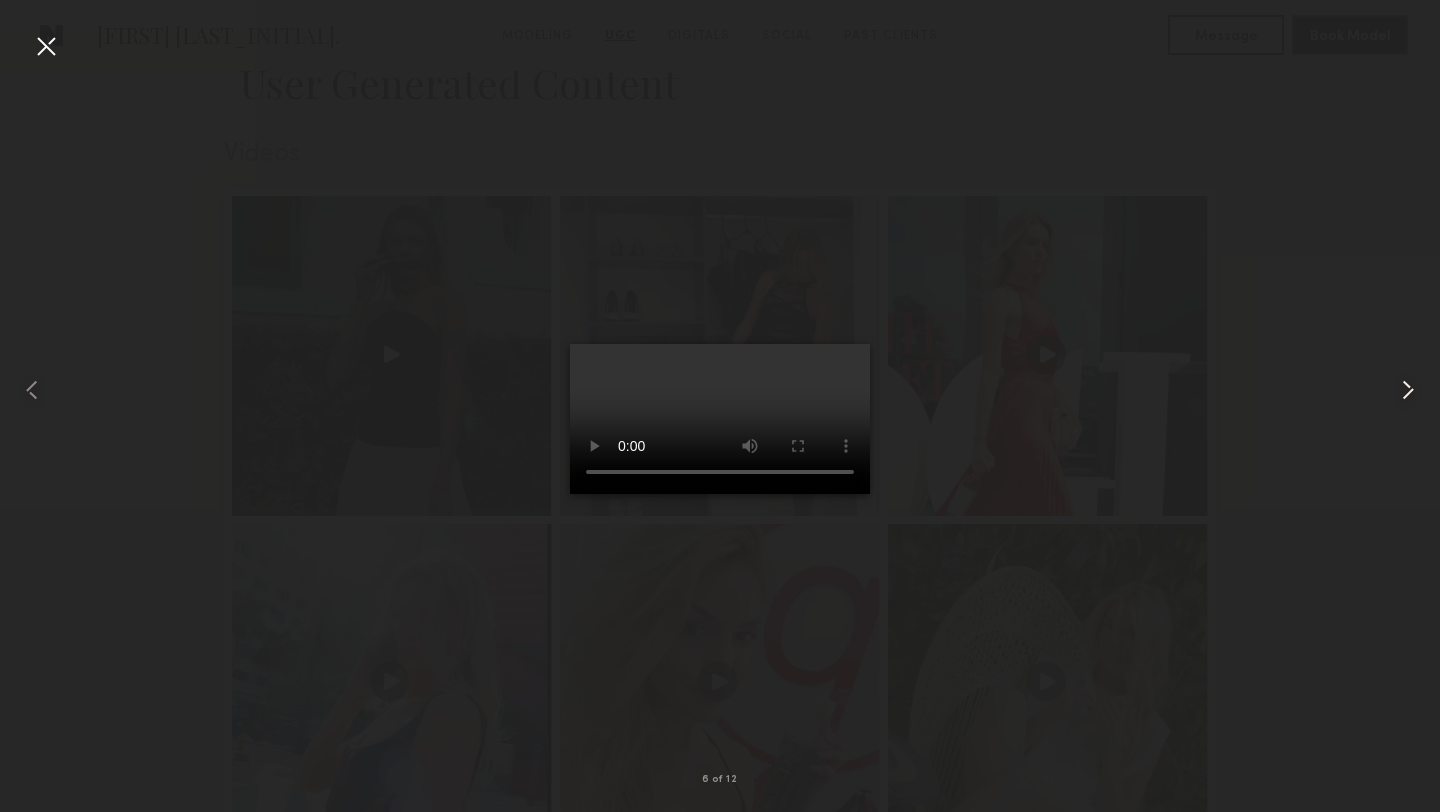 click at bounding box center [1408, 390] 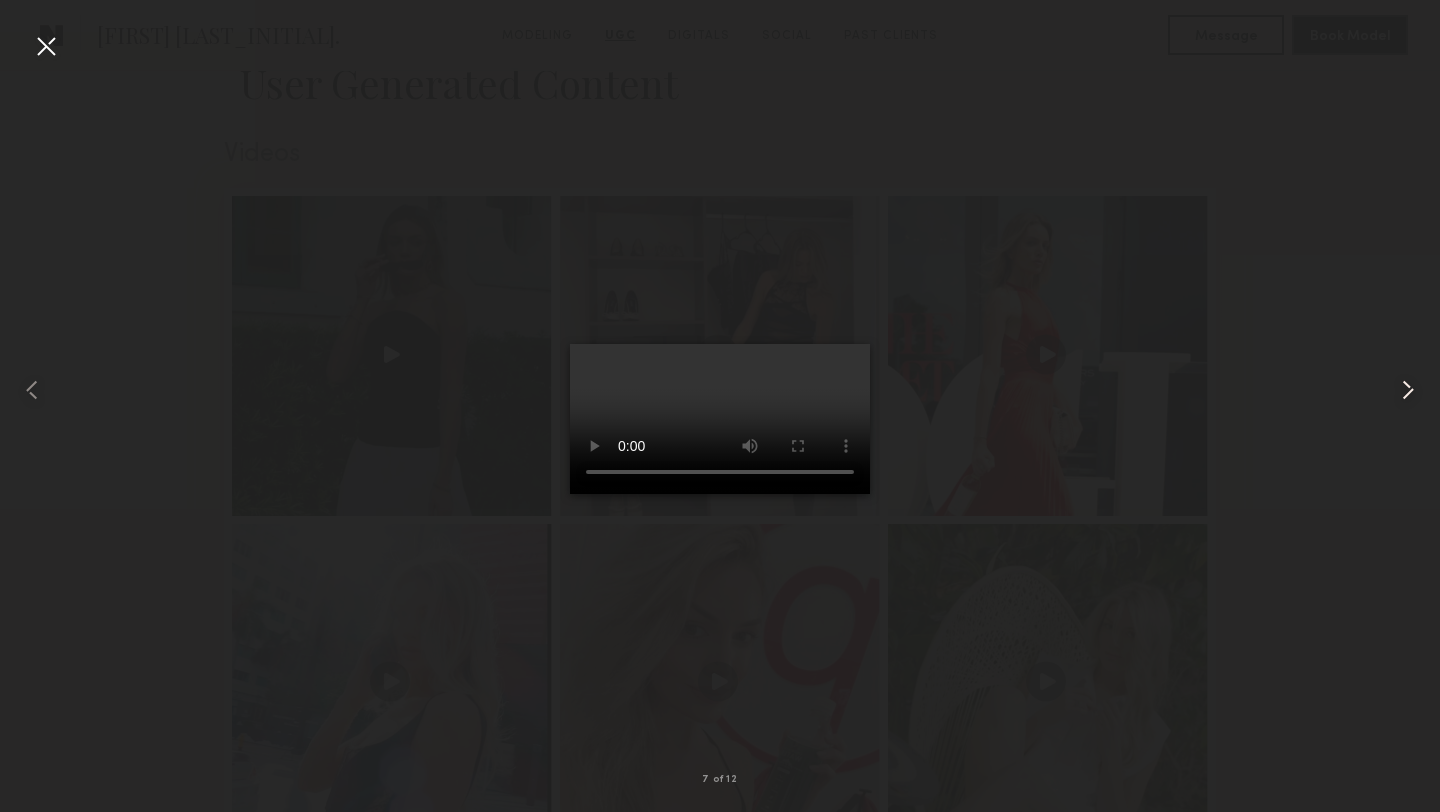 click at bounding box center (1408, 390) 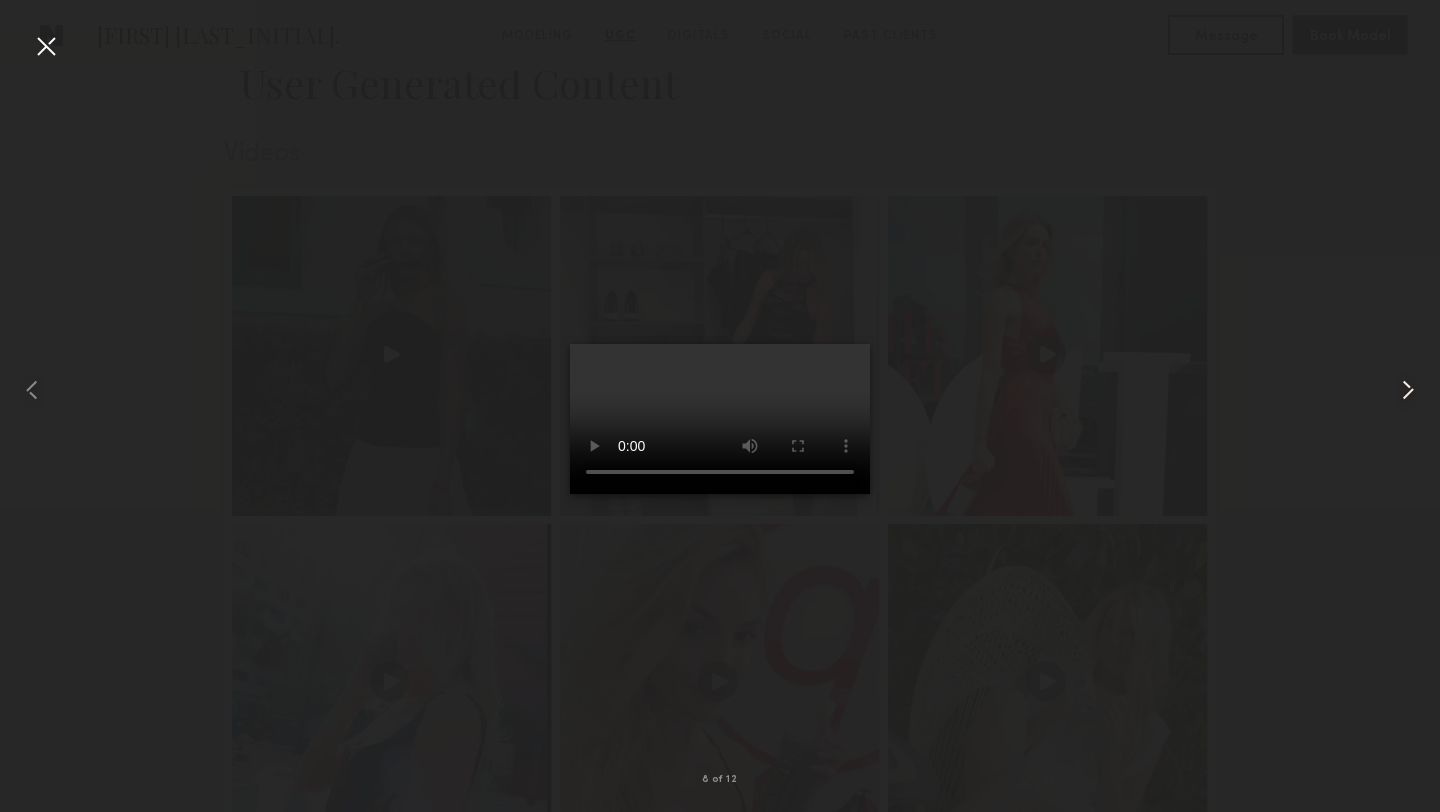 click at bounding box center (1408, 390) 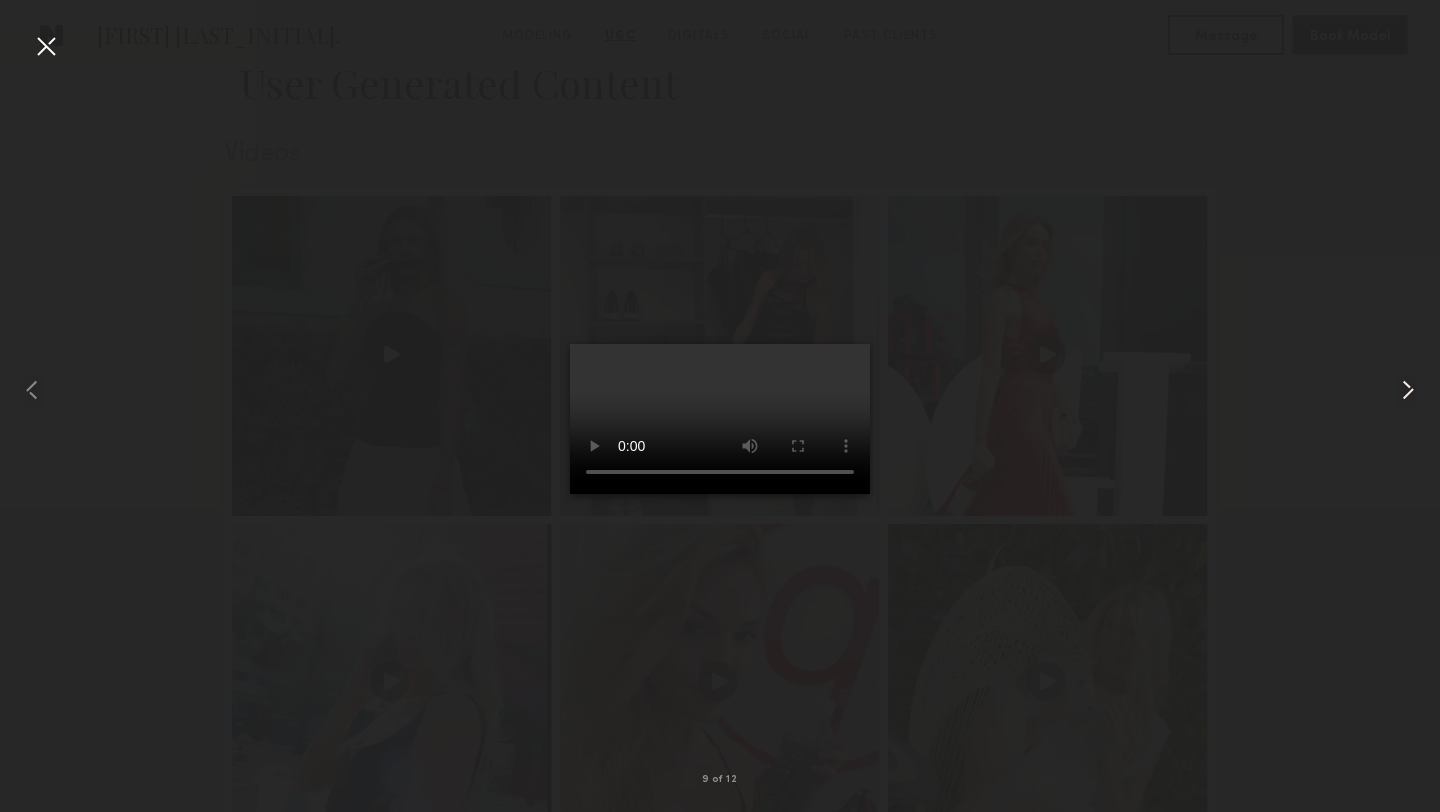 click at bounding box center (1408, 390) 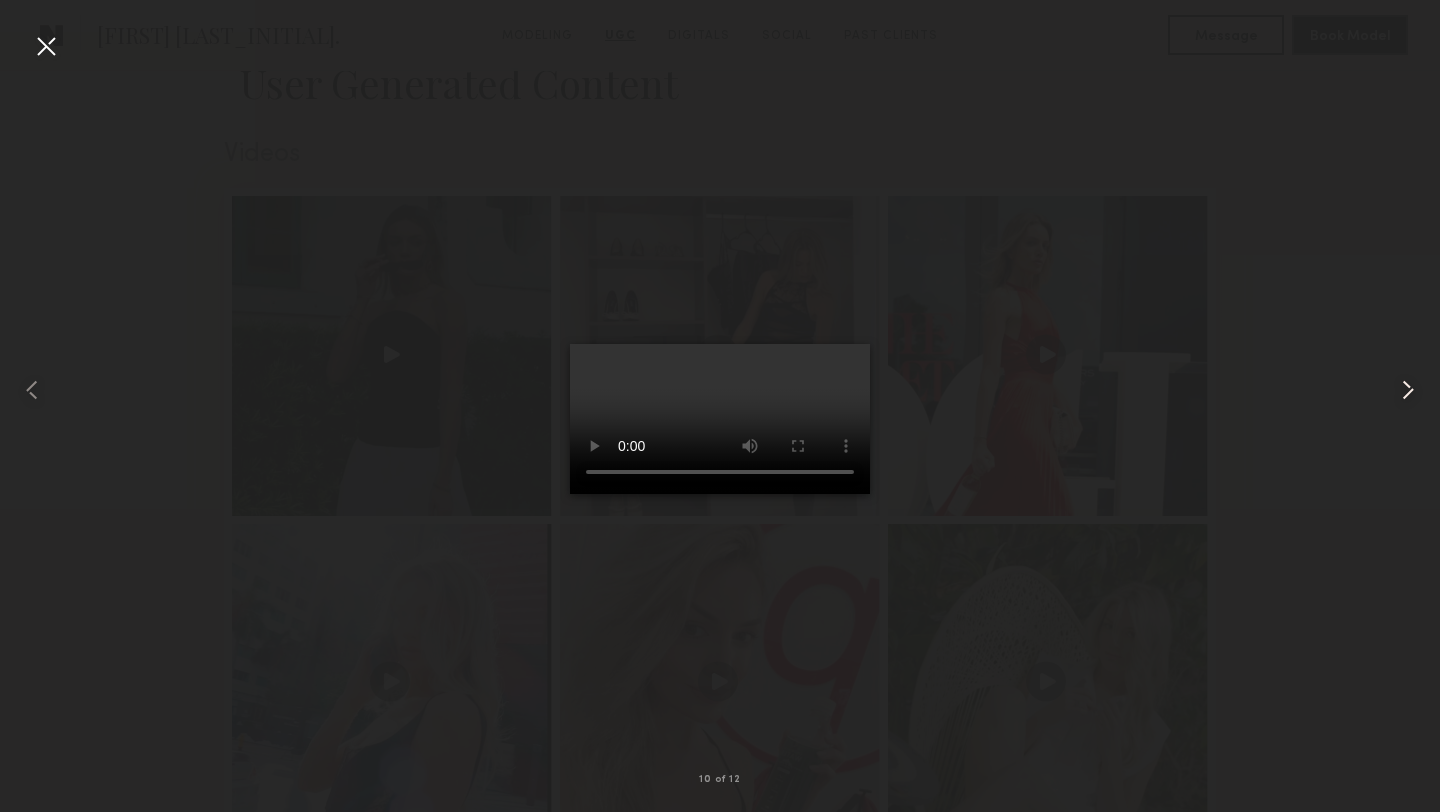 click at bounding box center [1408, 390] 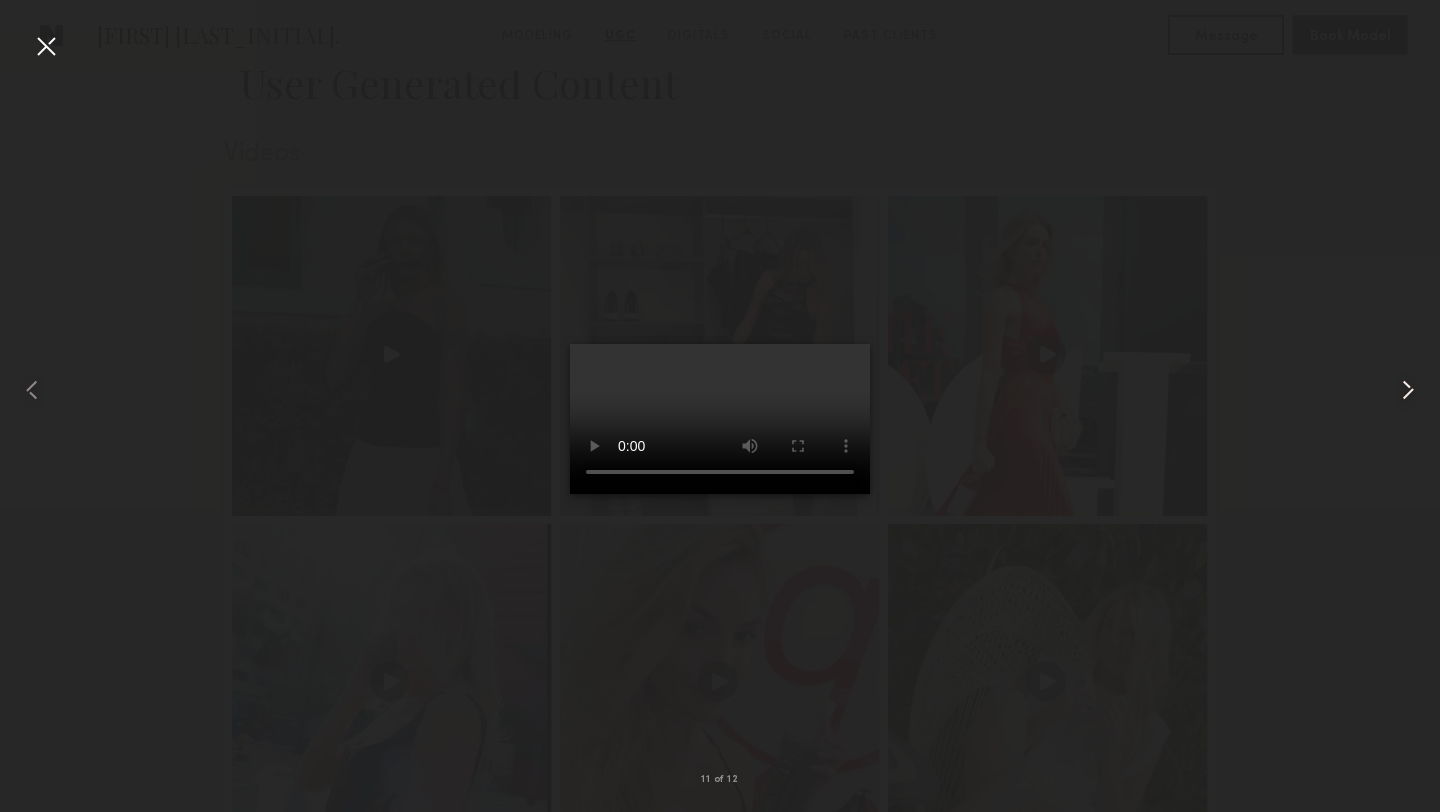 click at bounding box center (1408, 390) 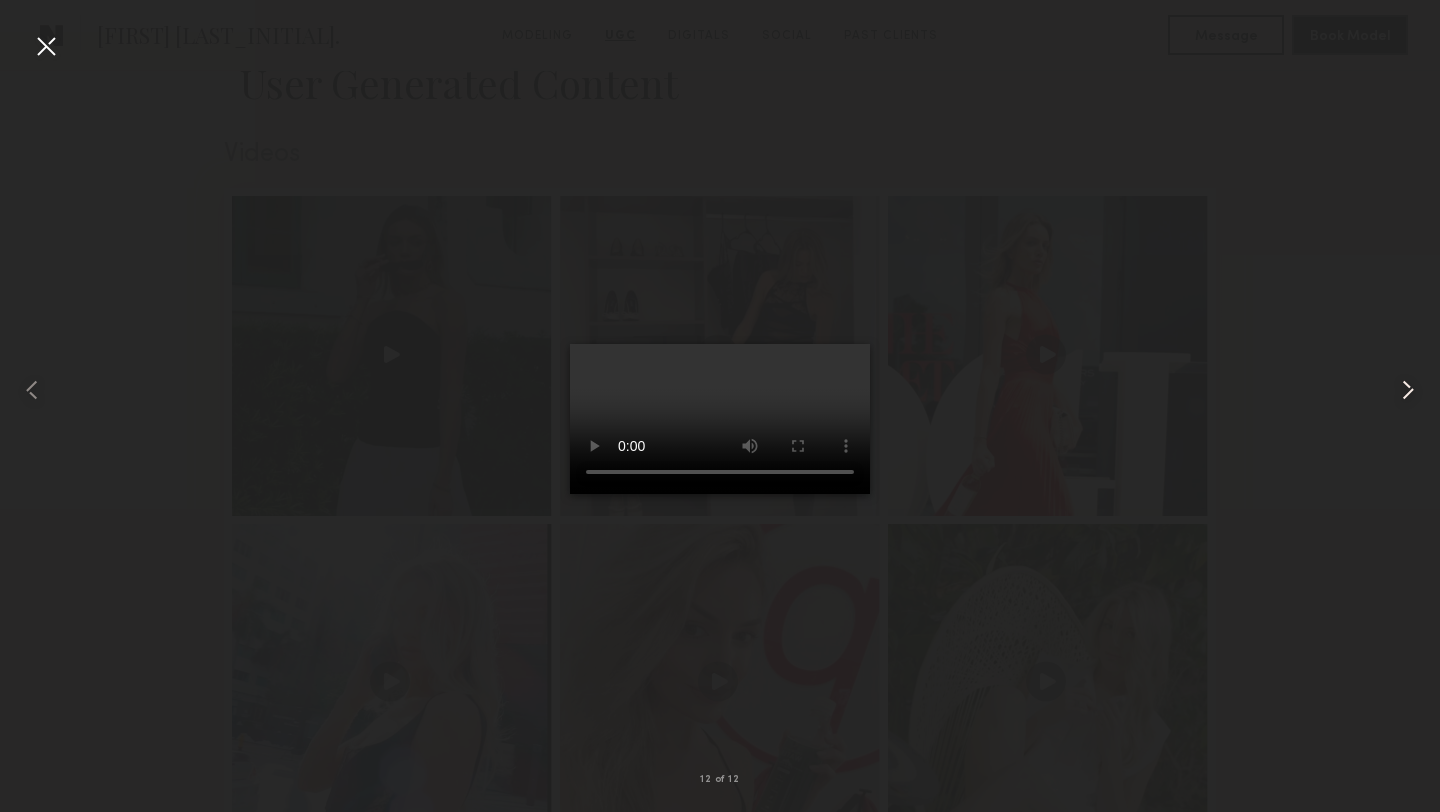 click at bounding box center [1408, 390] 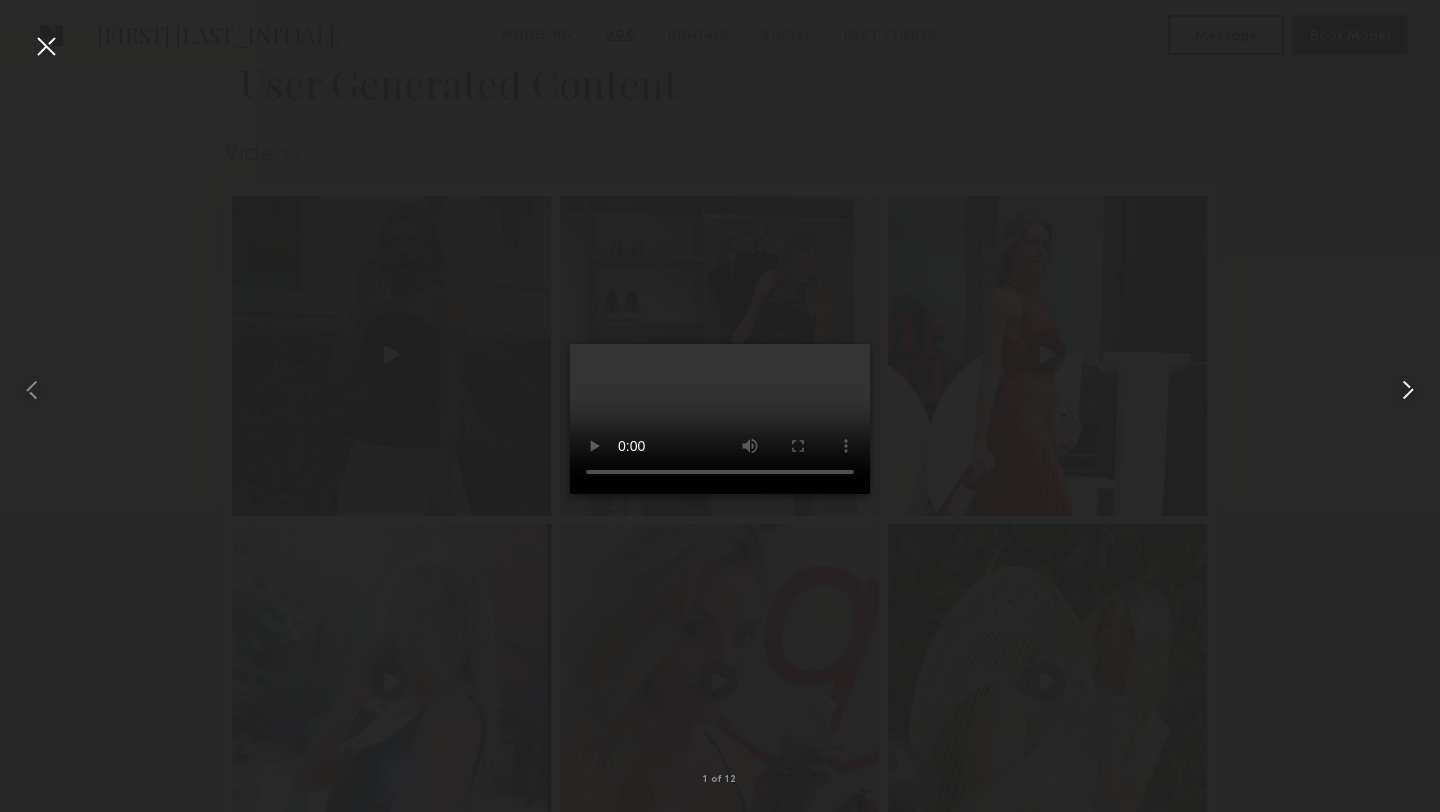 click at bounding box center (1408, 390) 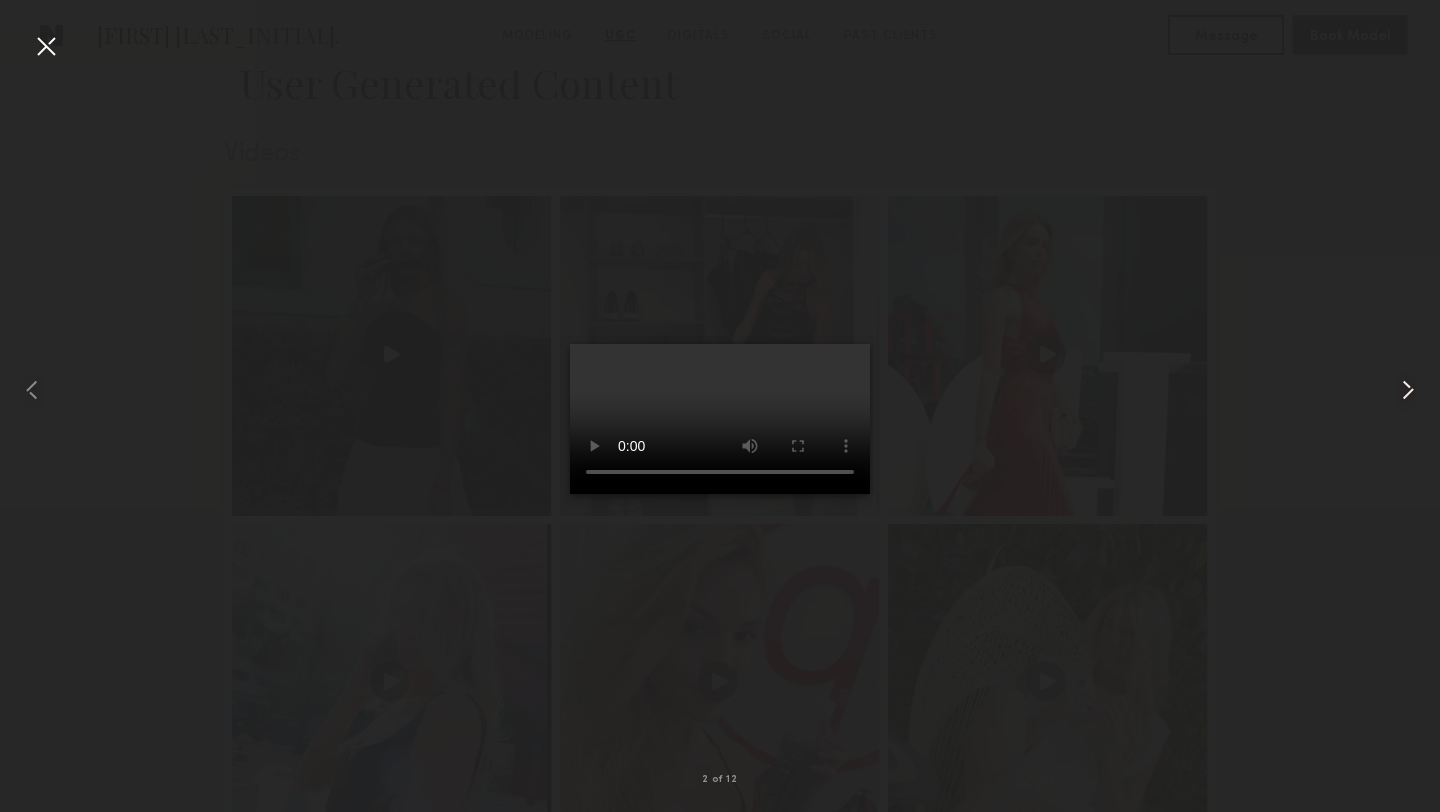 click at bounding box center (1408, 390) 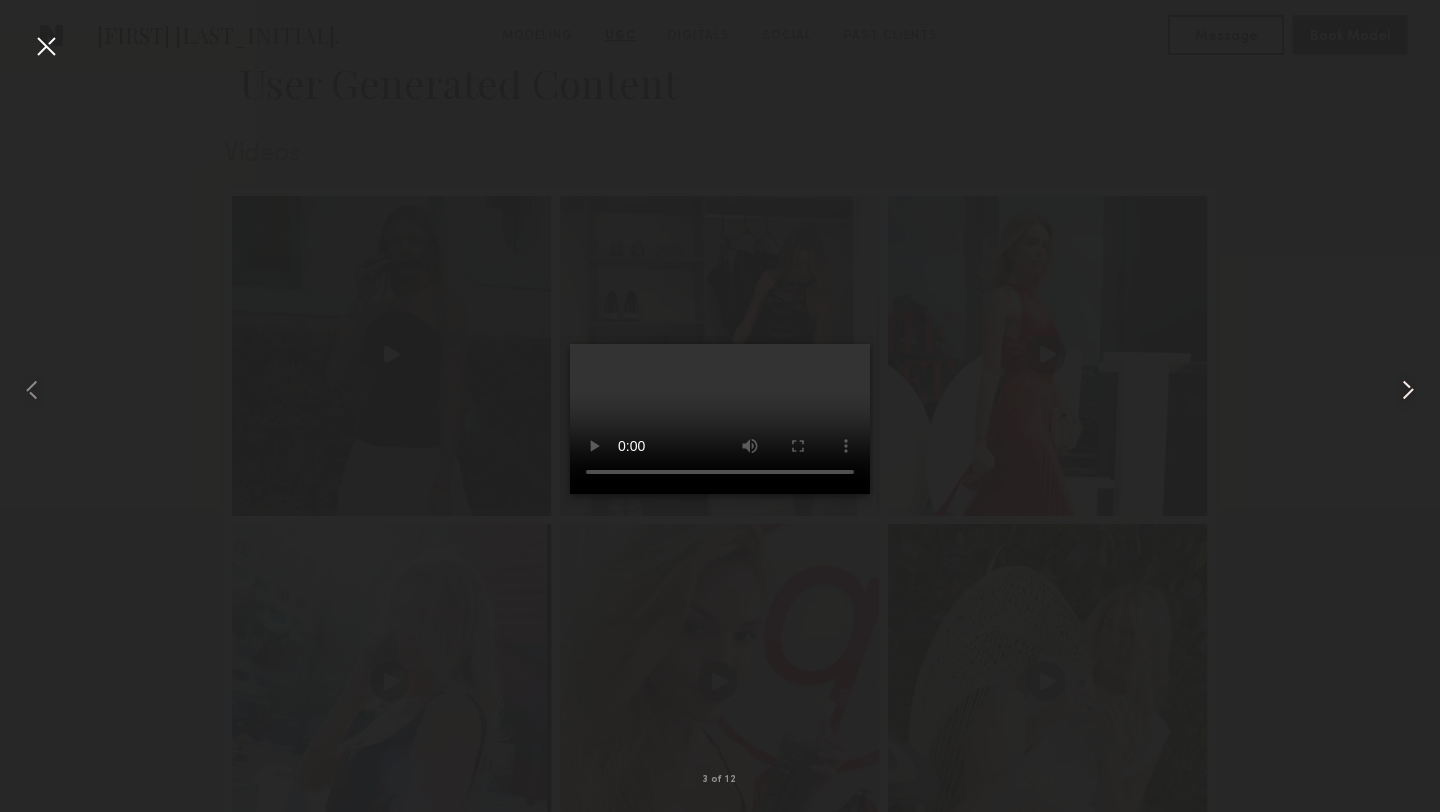 click at bounding box center [1408, 390] 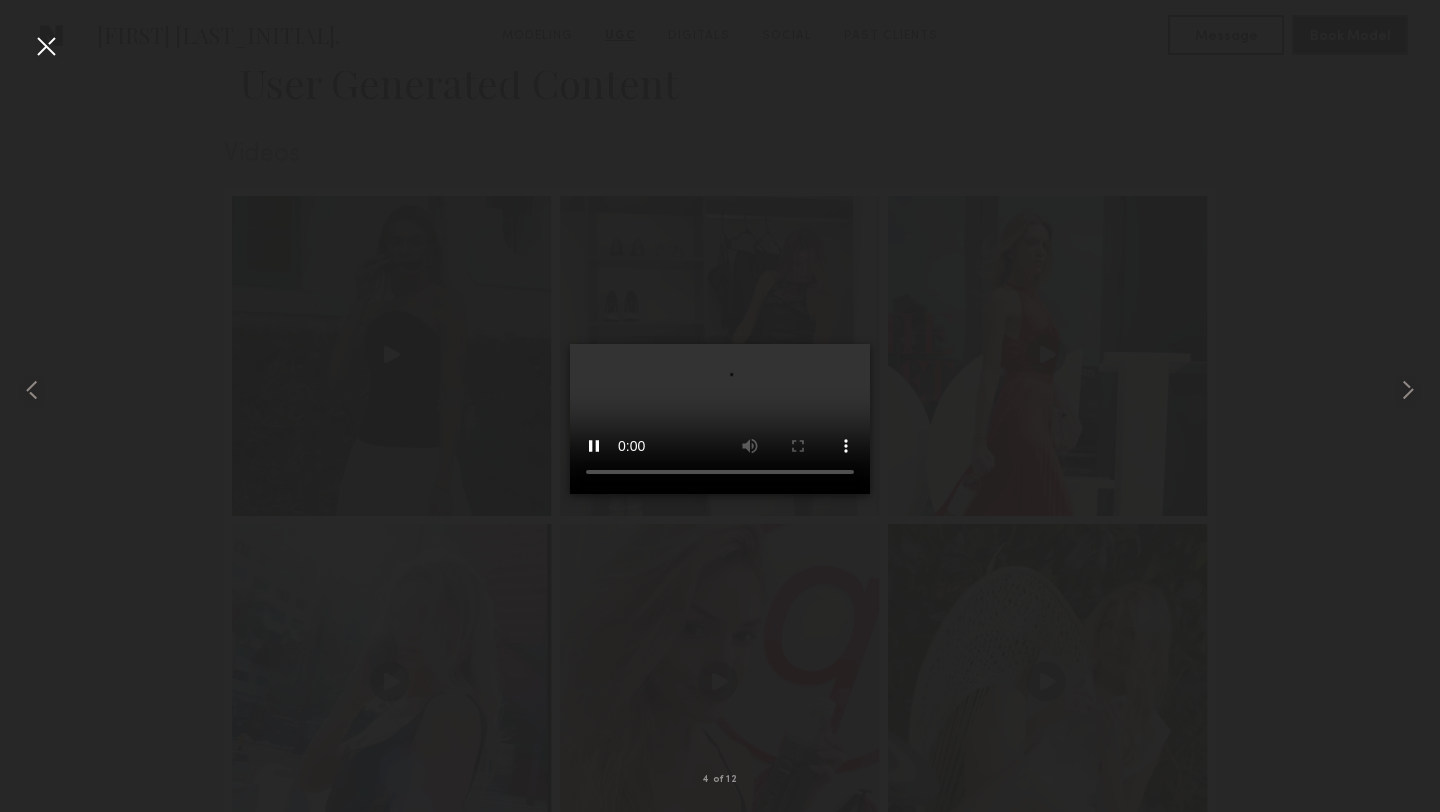 click at bounding box center [720, 390] 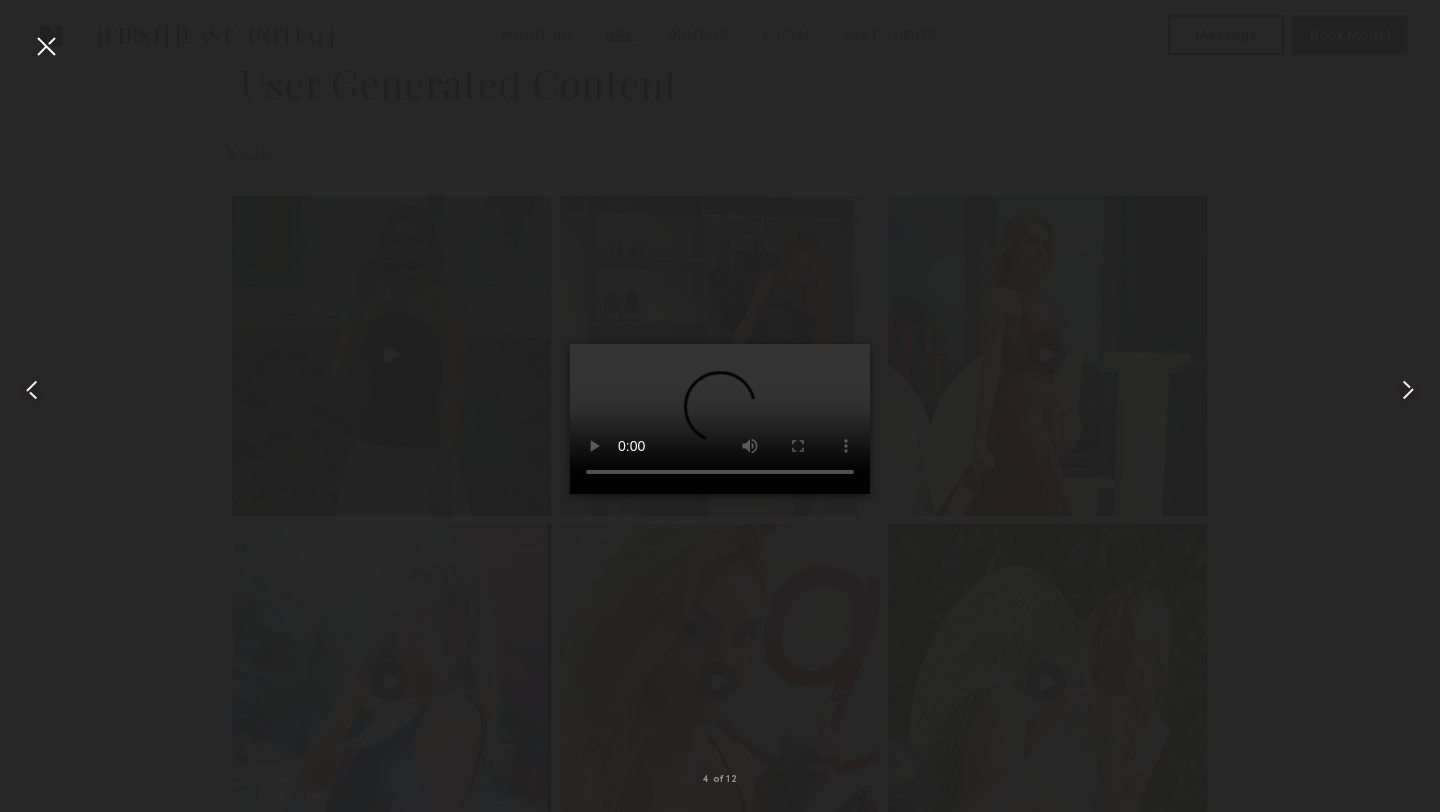 click at bounding box center (46, 46) 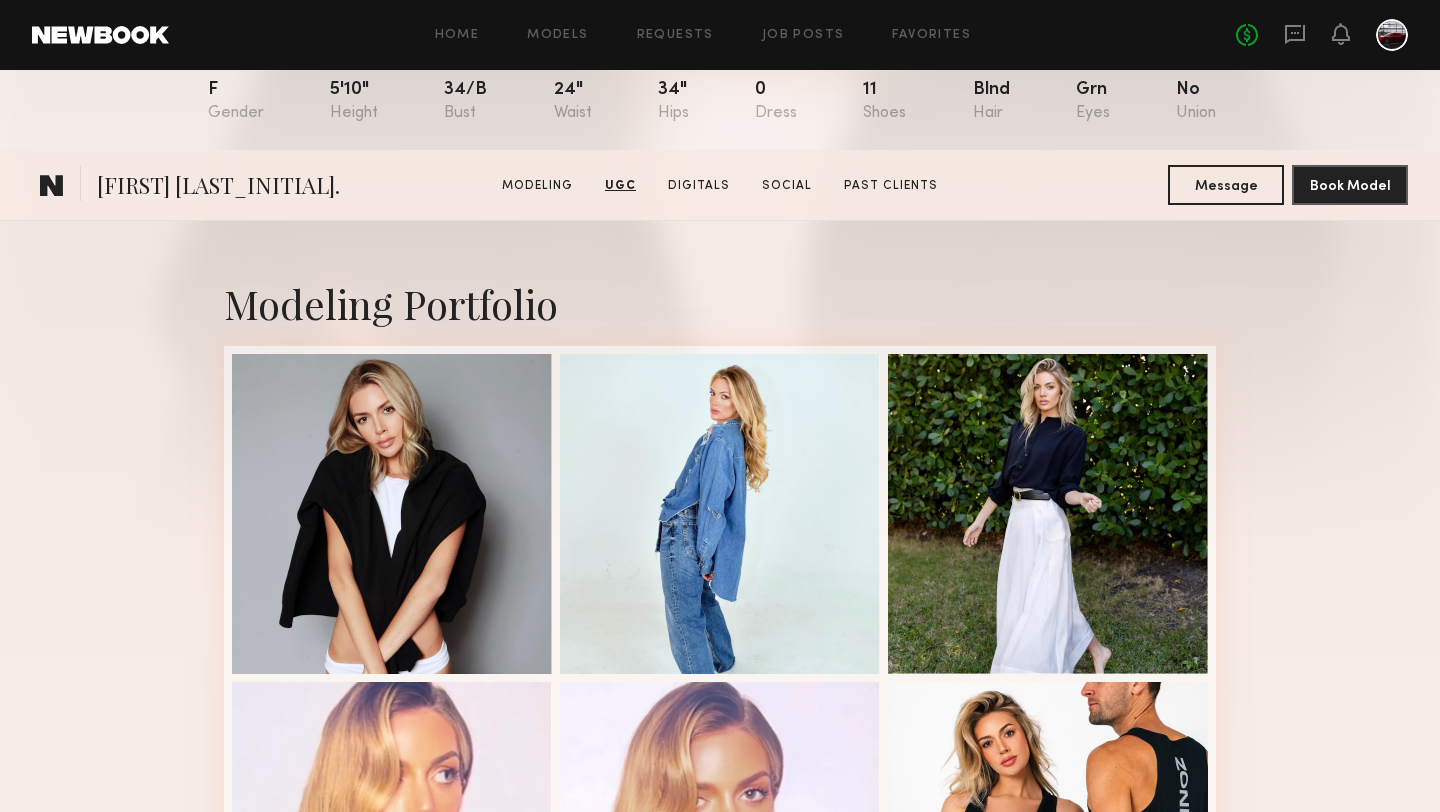 scroll, scrollTop: 0, scrollLeft: 0, axis: both 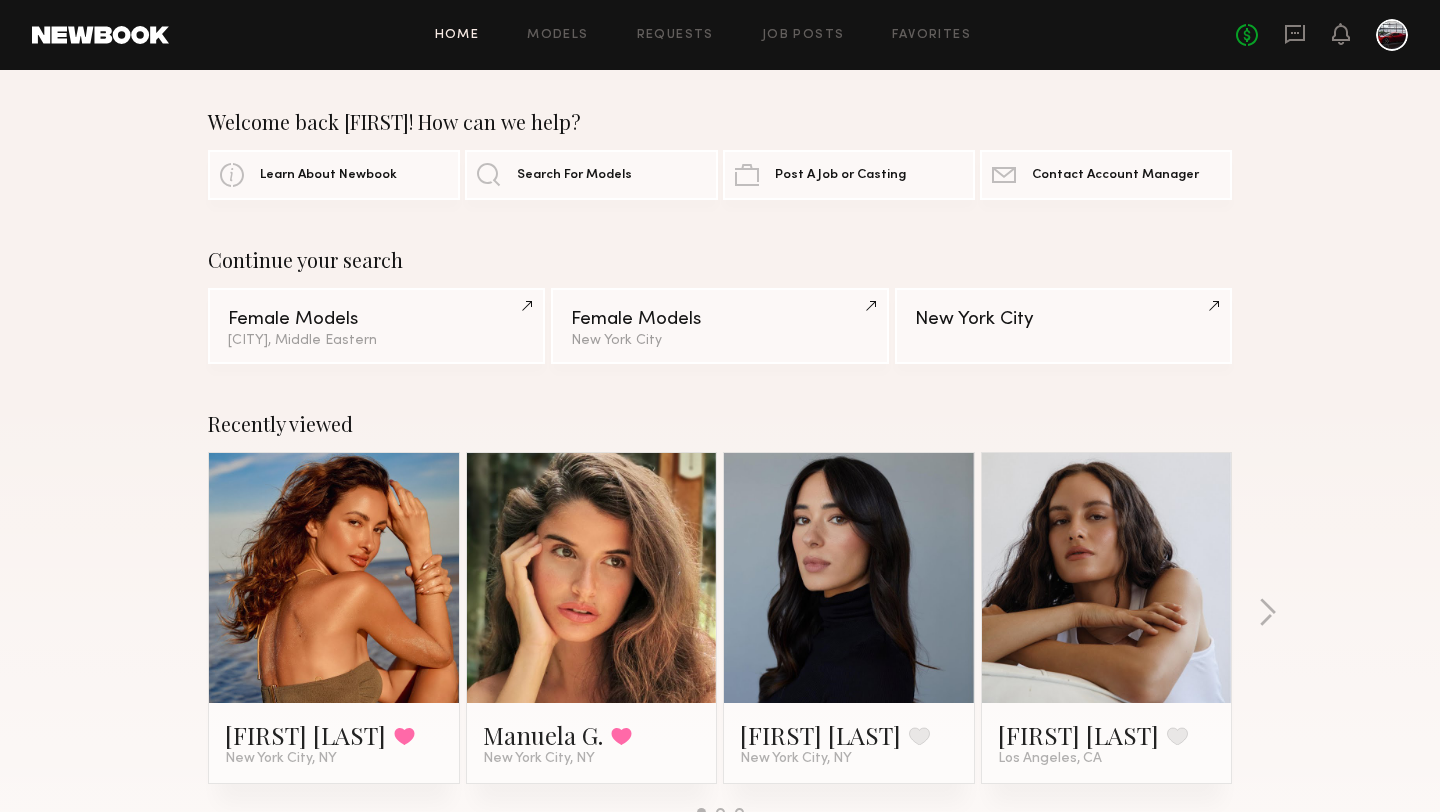 click 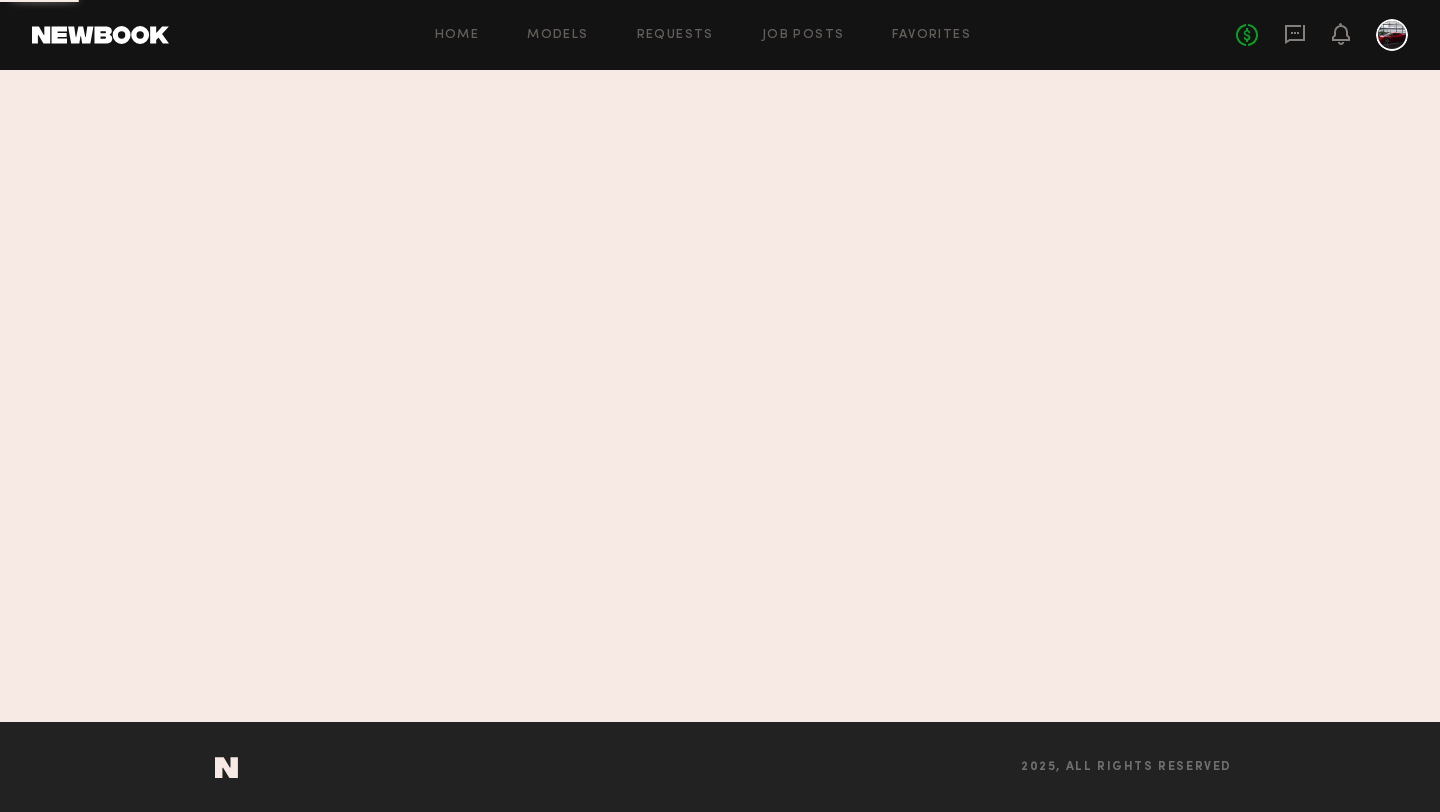 scroll, scrollTop: 0, scrollLeft: 0, axis: both 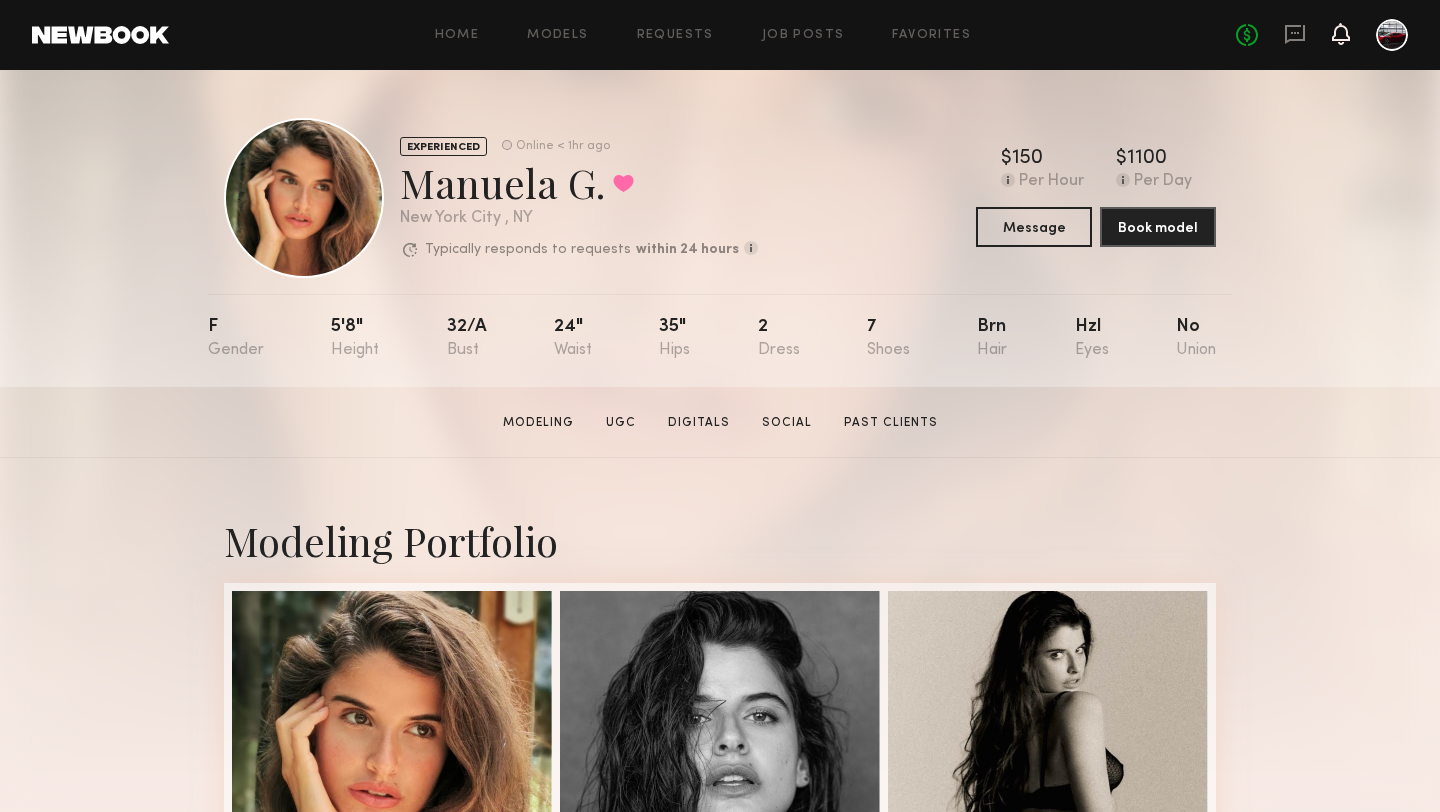 click 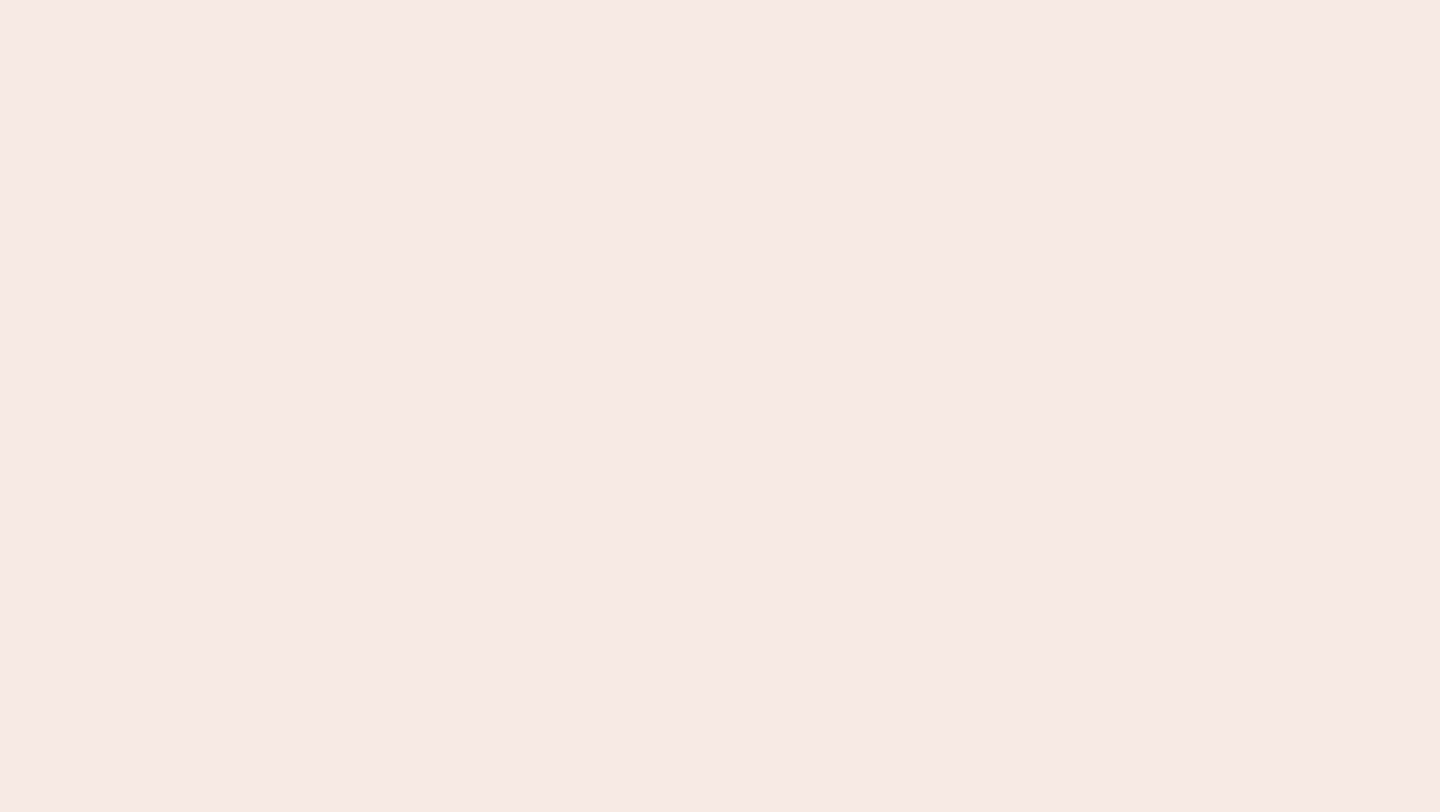 scroll, scrollTop: 0, scrollLeft: 0, axis: both 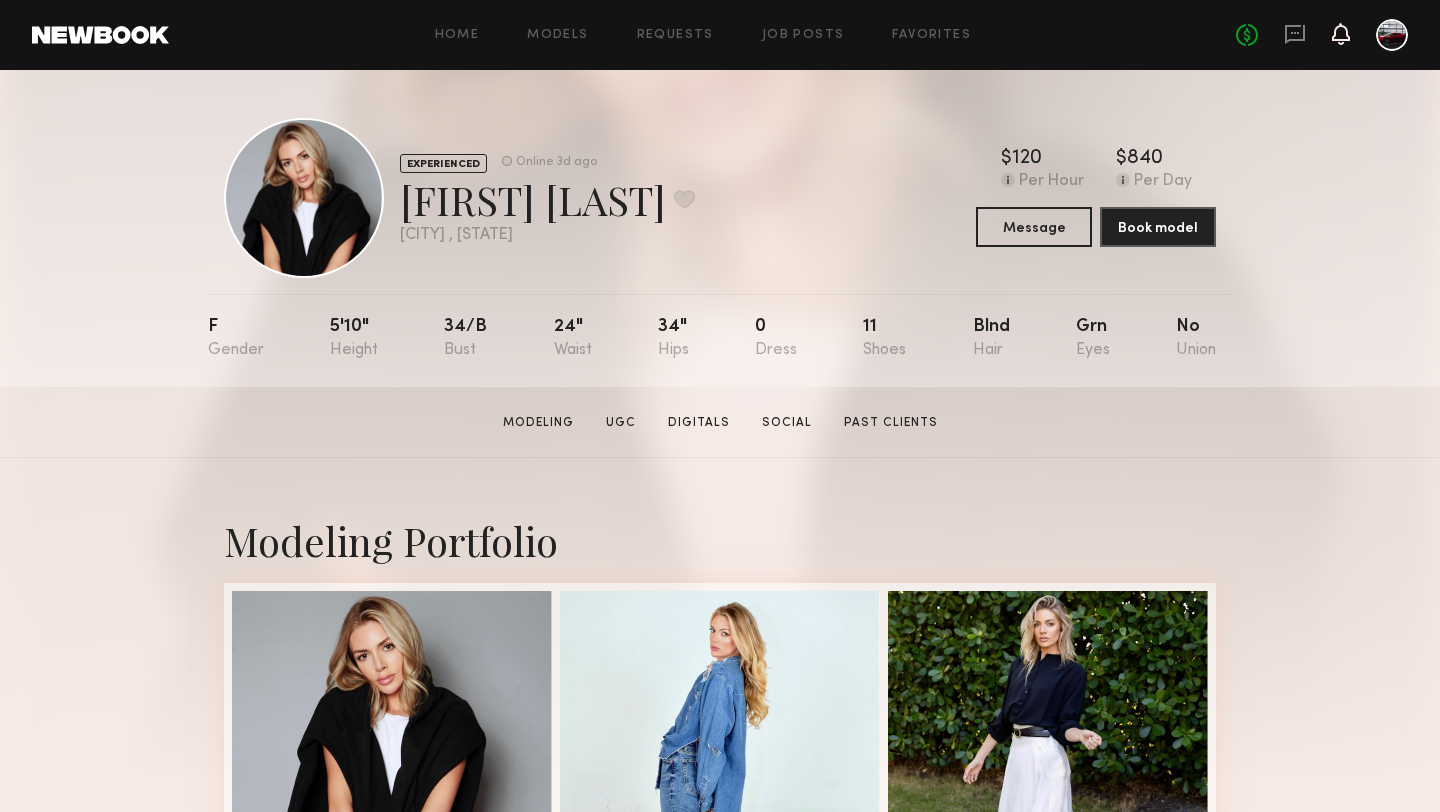 click 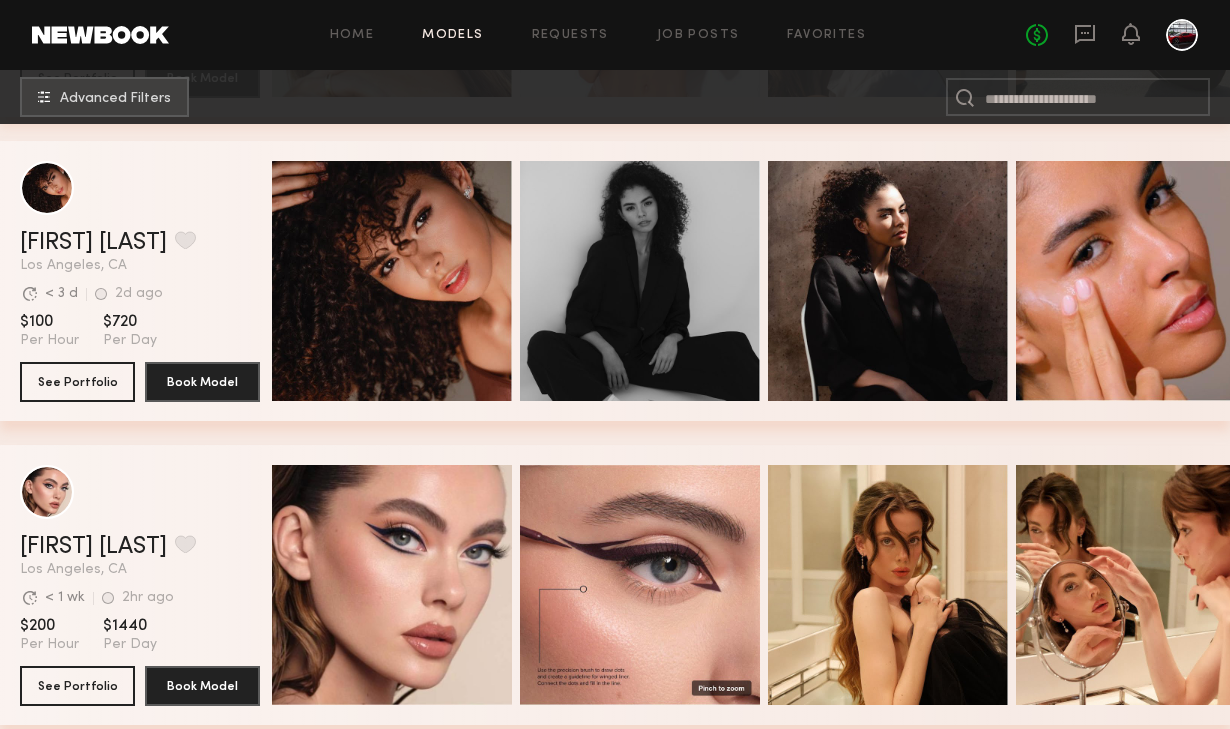 scroll, scrollTop: 610, scrollLeft: 0, axis: vertical 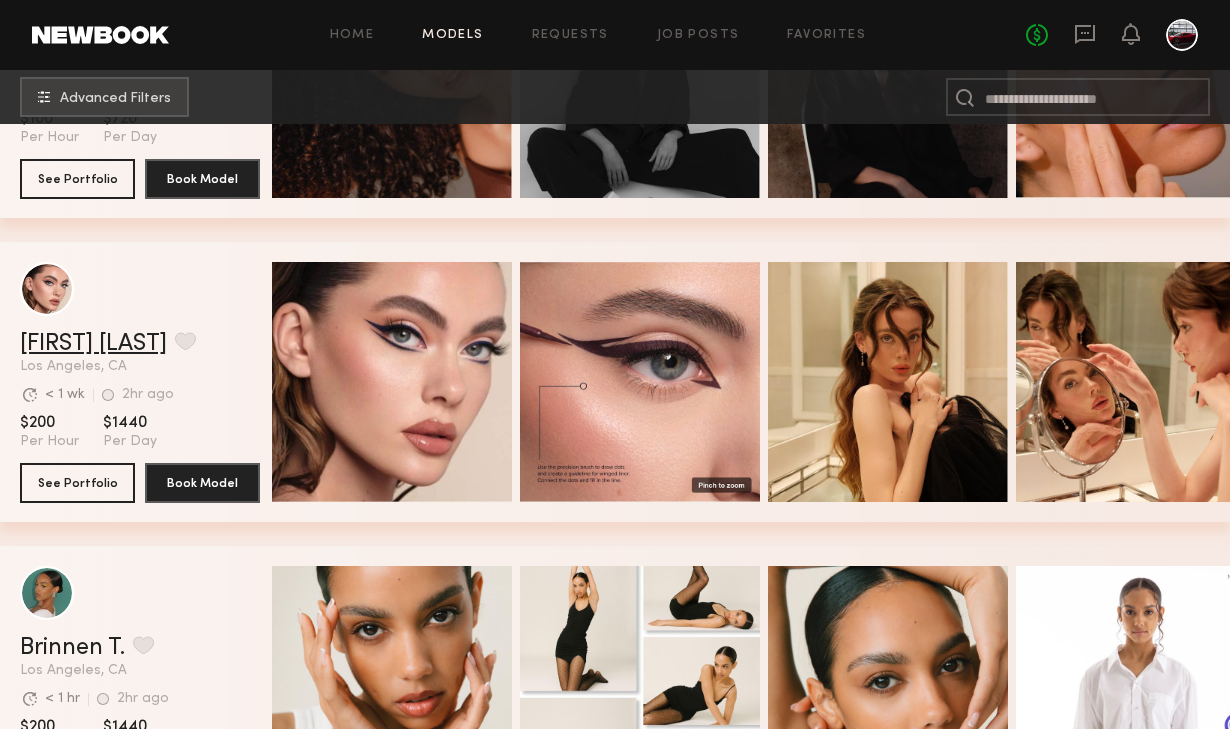 click on "[FIRST] [LAST]" 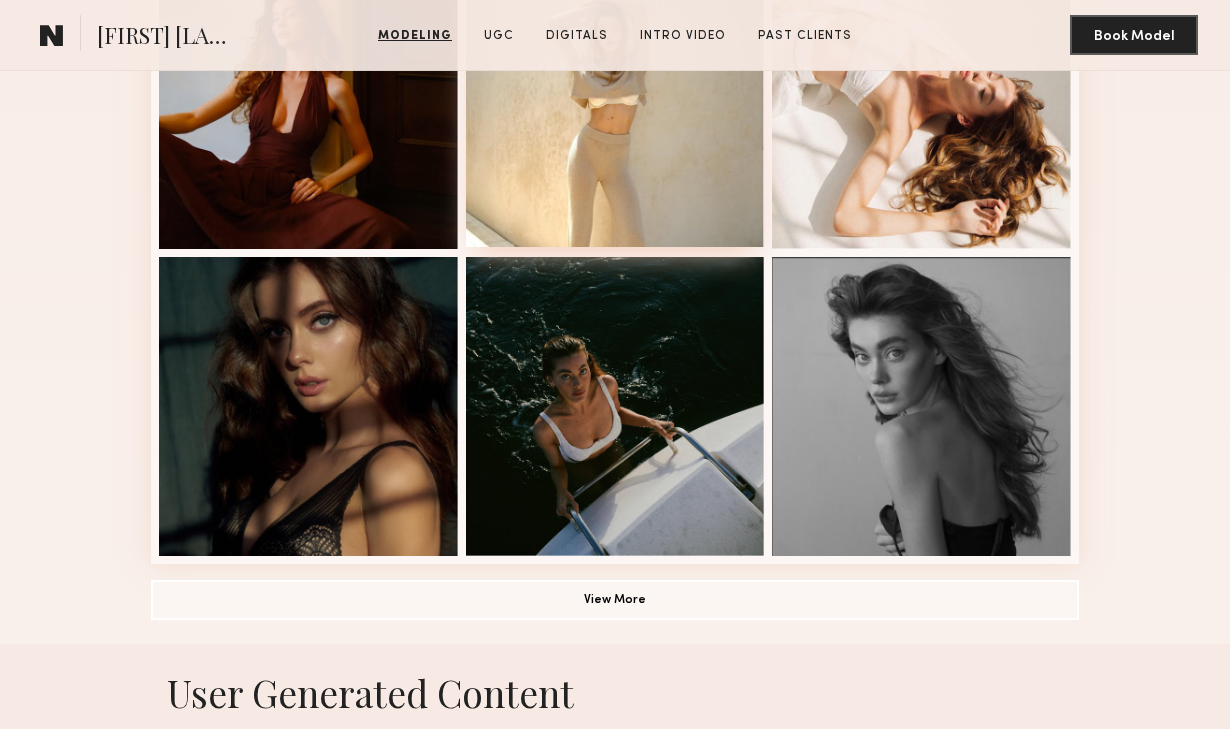 scroll, scrollTop: 1223, scrollLeft: 0, axis: vertical 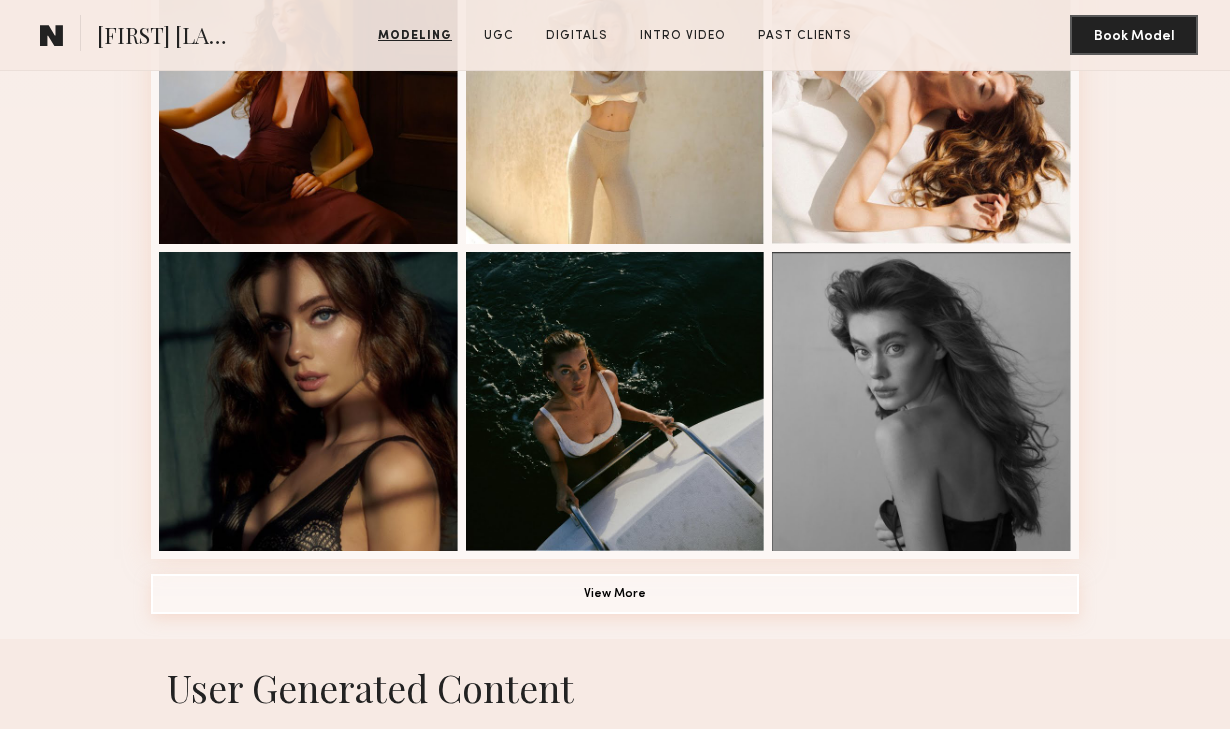 click on "View More" 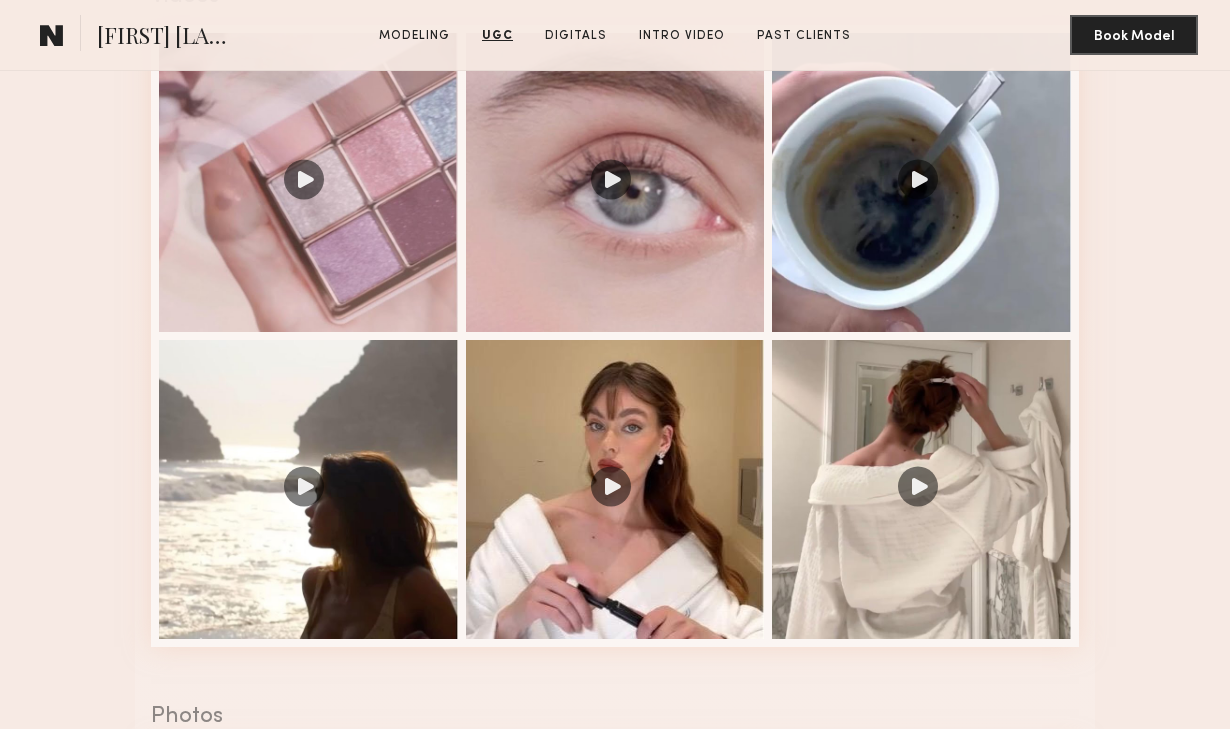 scroll, scrollTop: 2885, scrollLeft: 0, axis: vertical 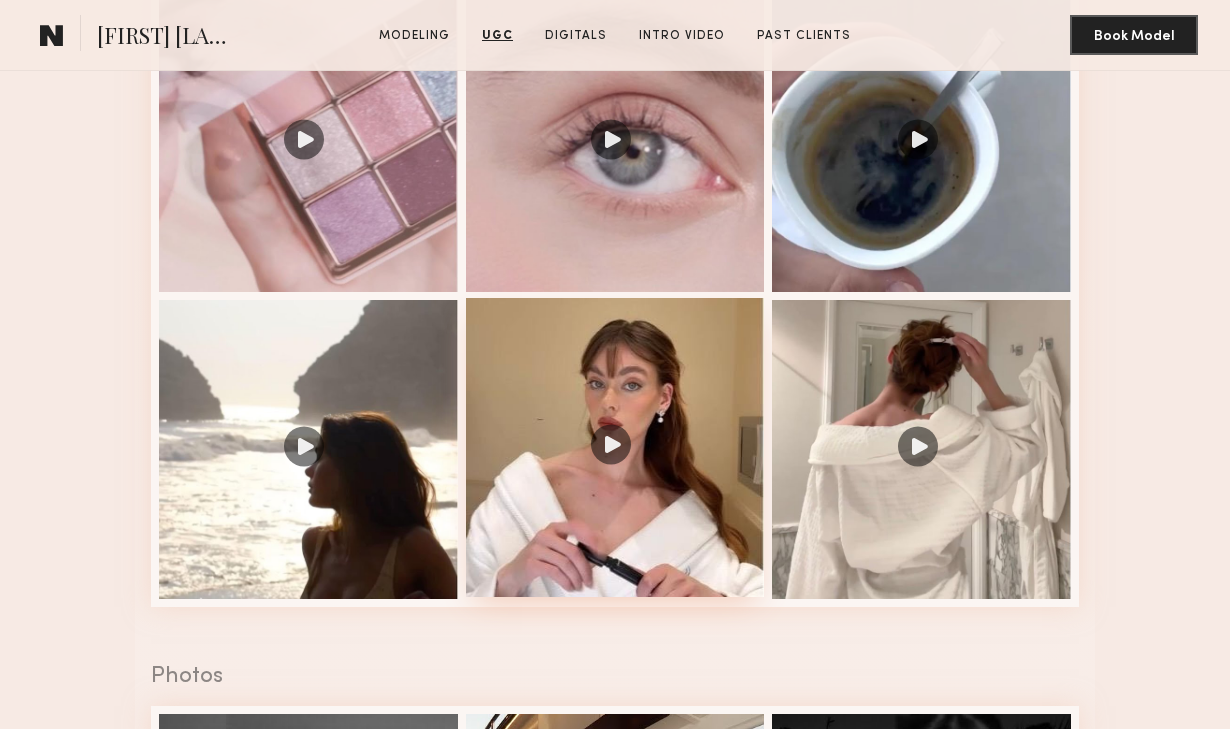 click at bounding box center [615, 447] 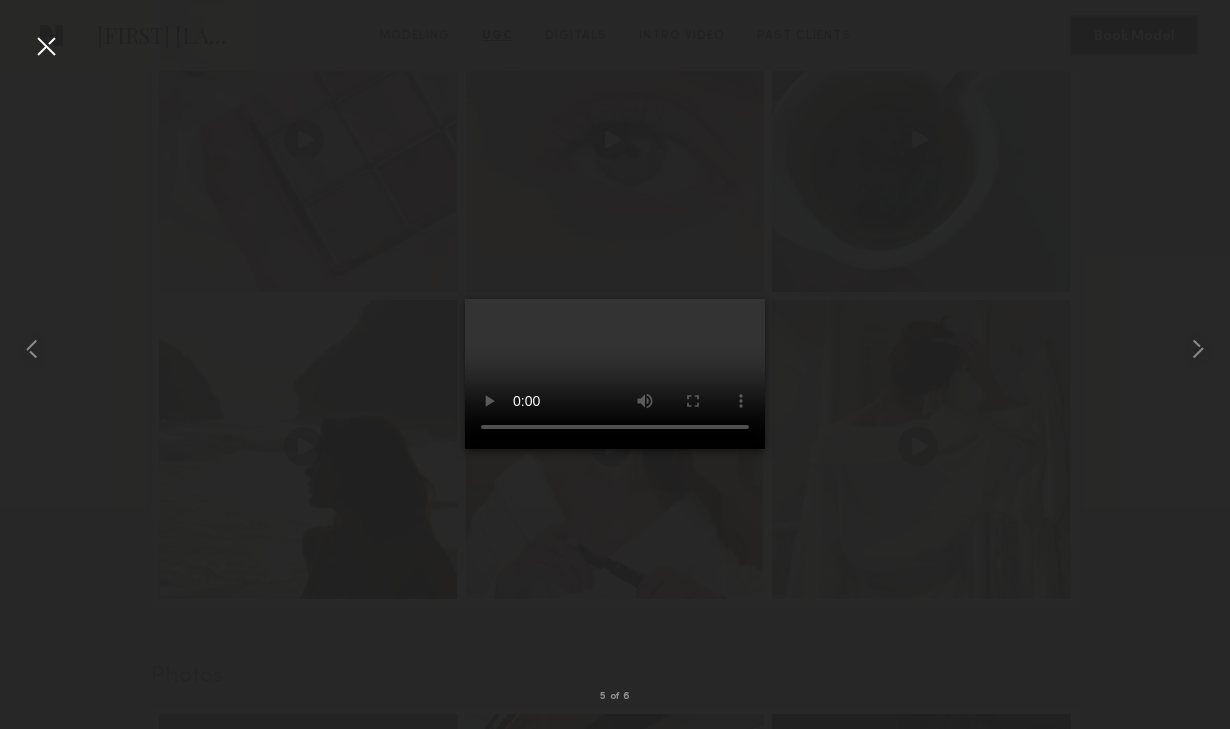 click at bounding box center (46, 46) 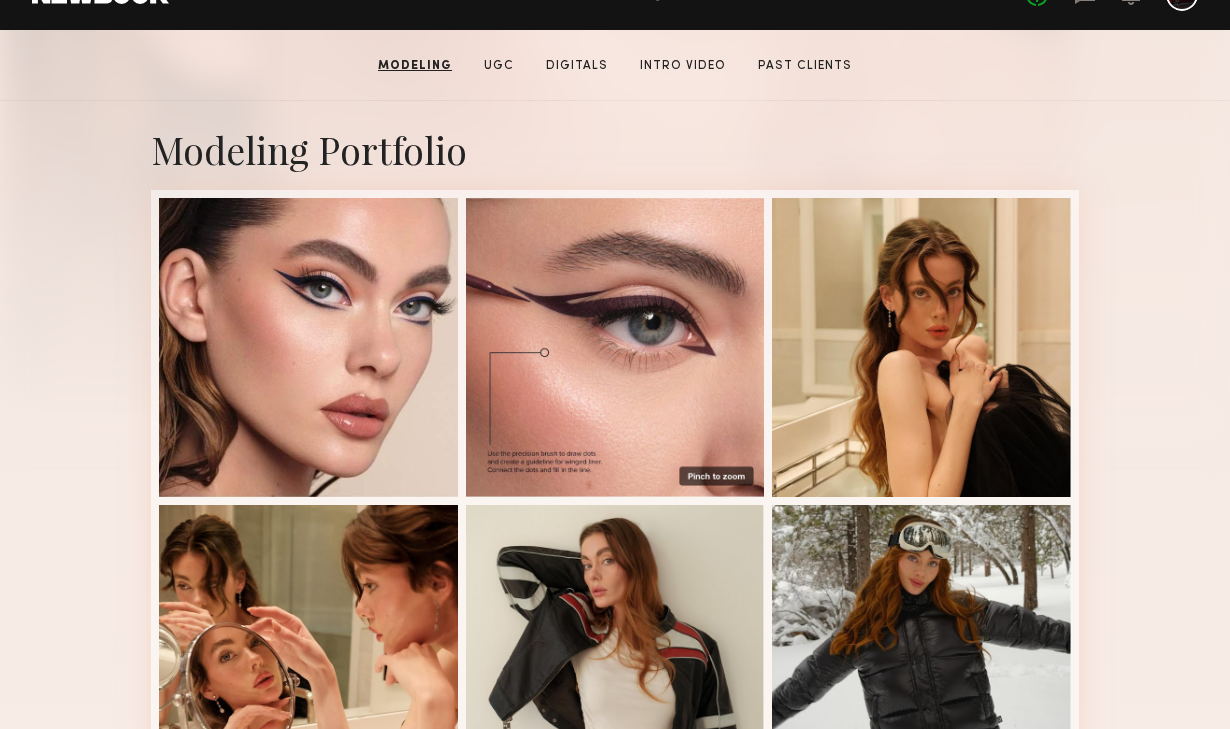 scroll, scrollTop: 0, scrollLeft: 0, axis: both 